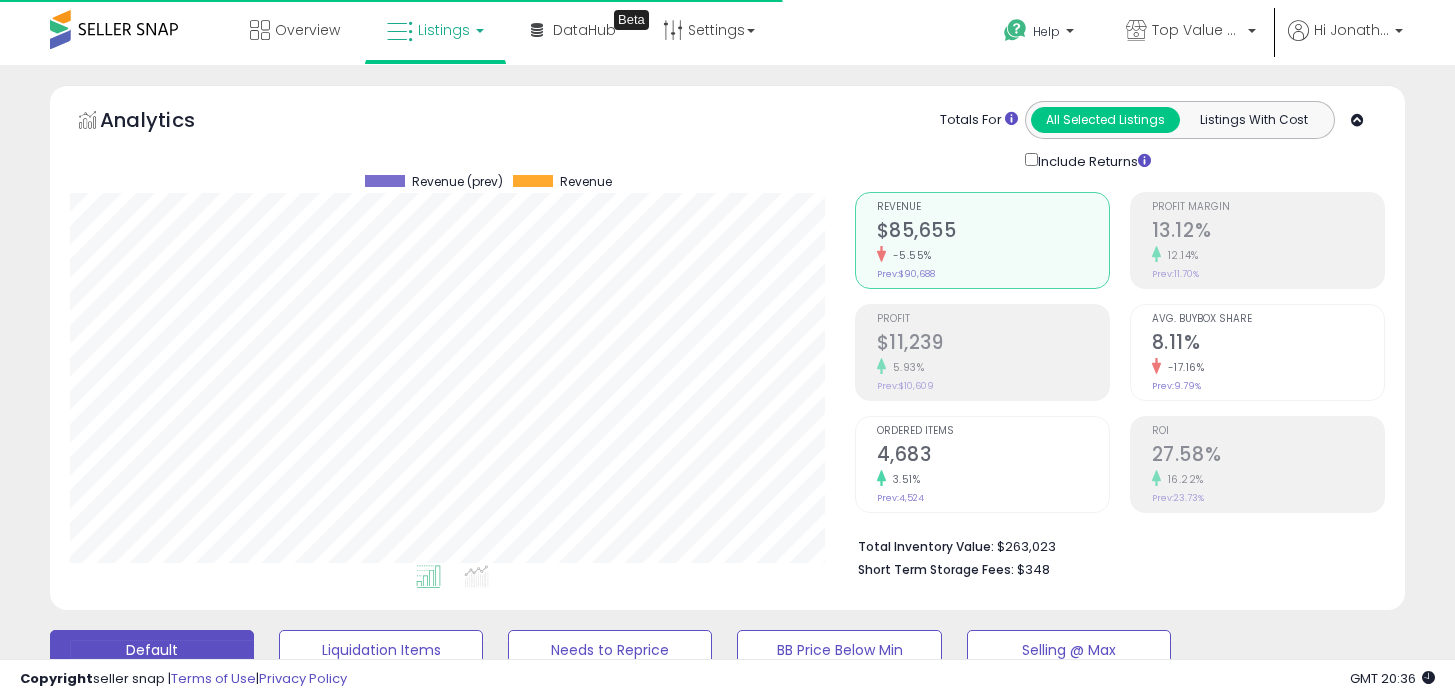 scroll, scrollTop: 784, scrollLeft: 0, axis: vertical 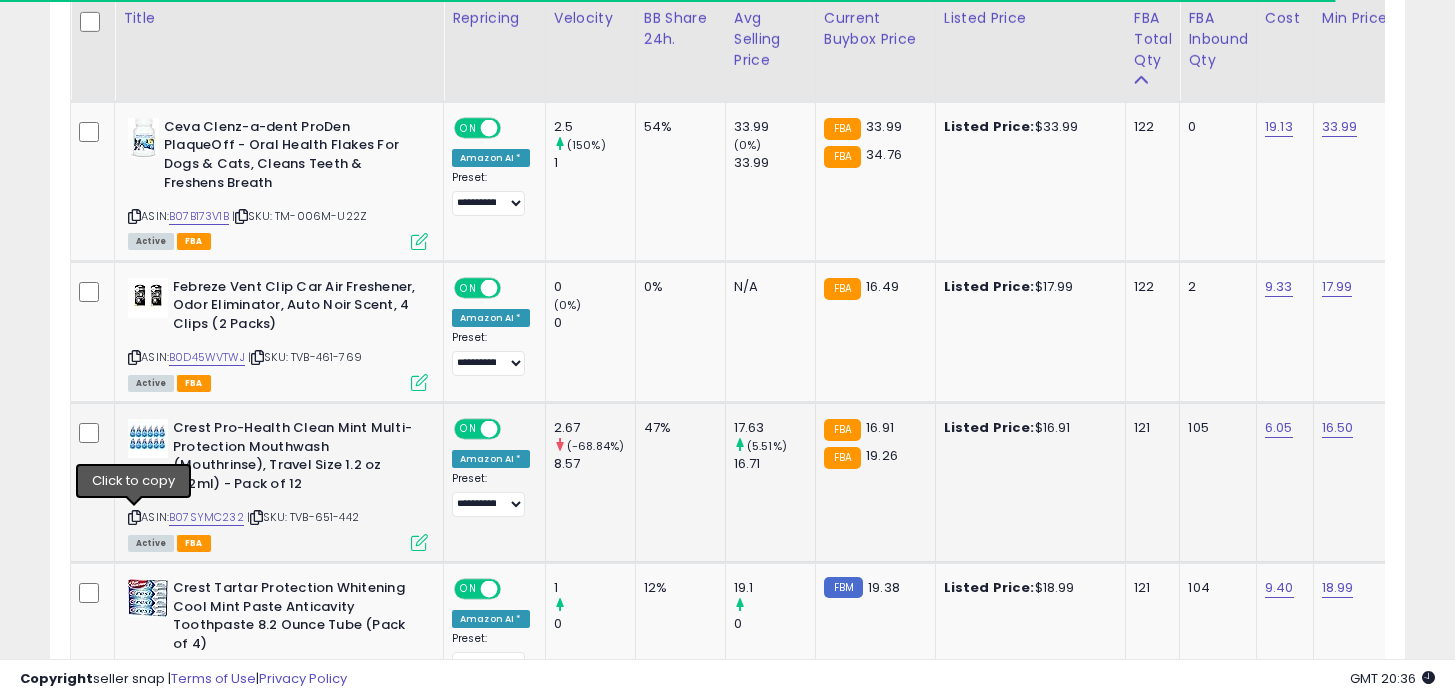 click at bounding box center (134, 517) 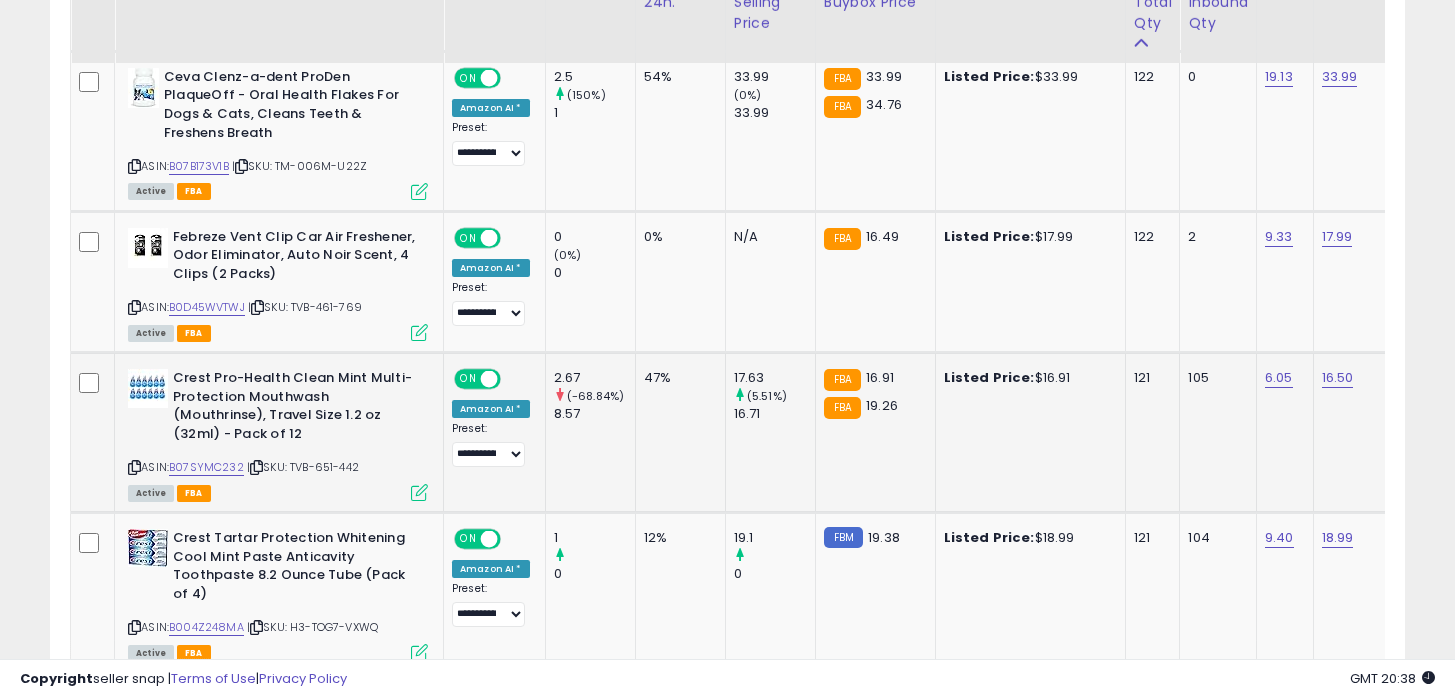 scroll, scrollTop: 1104, scrollLeft: 0, axis: vertical 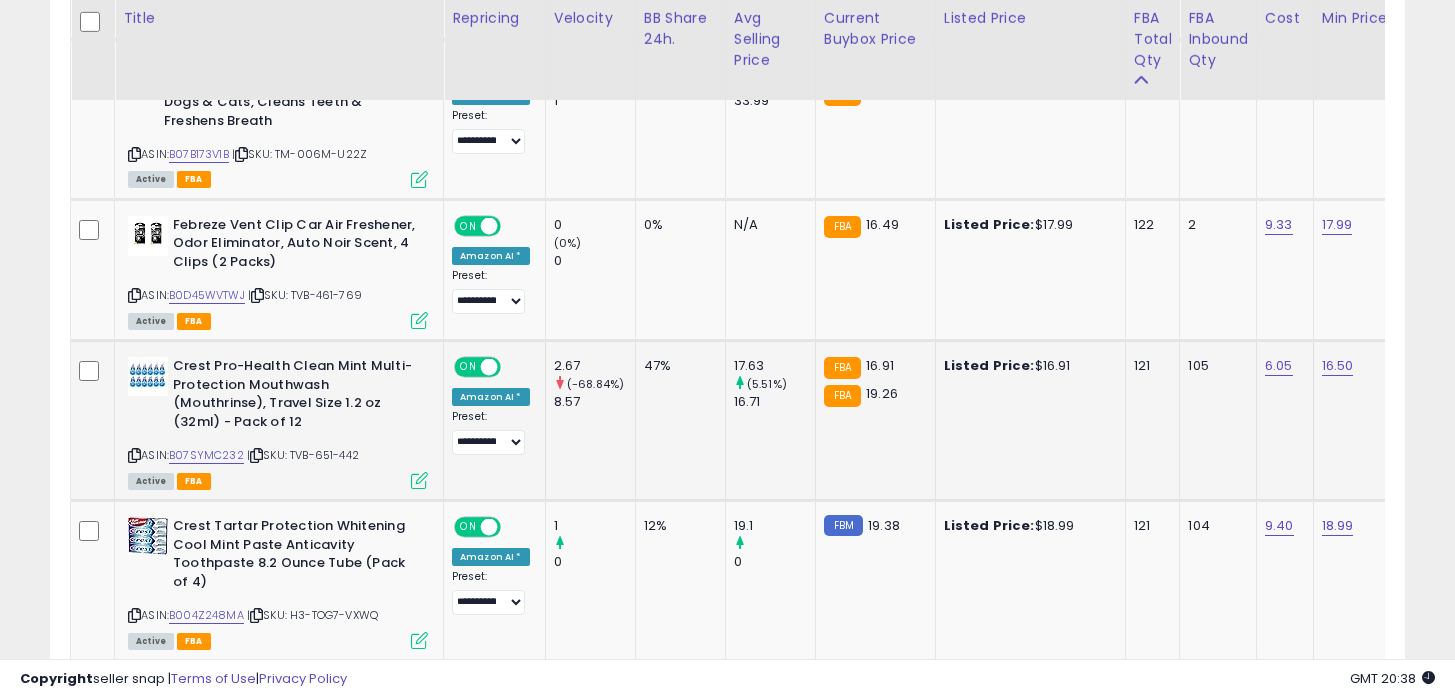 click at bounding box center (134, 455) 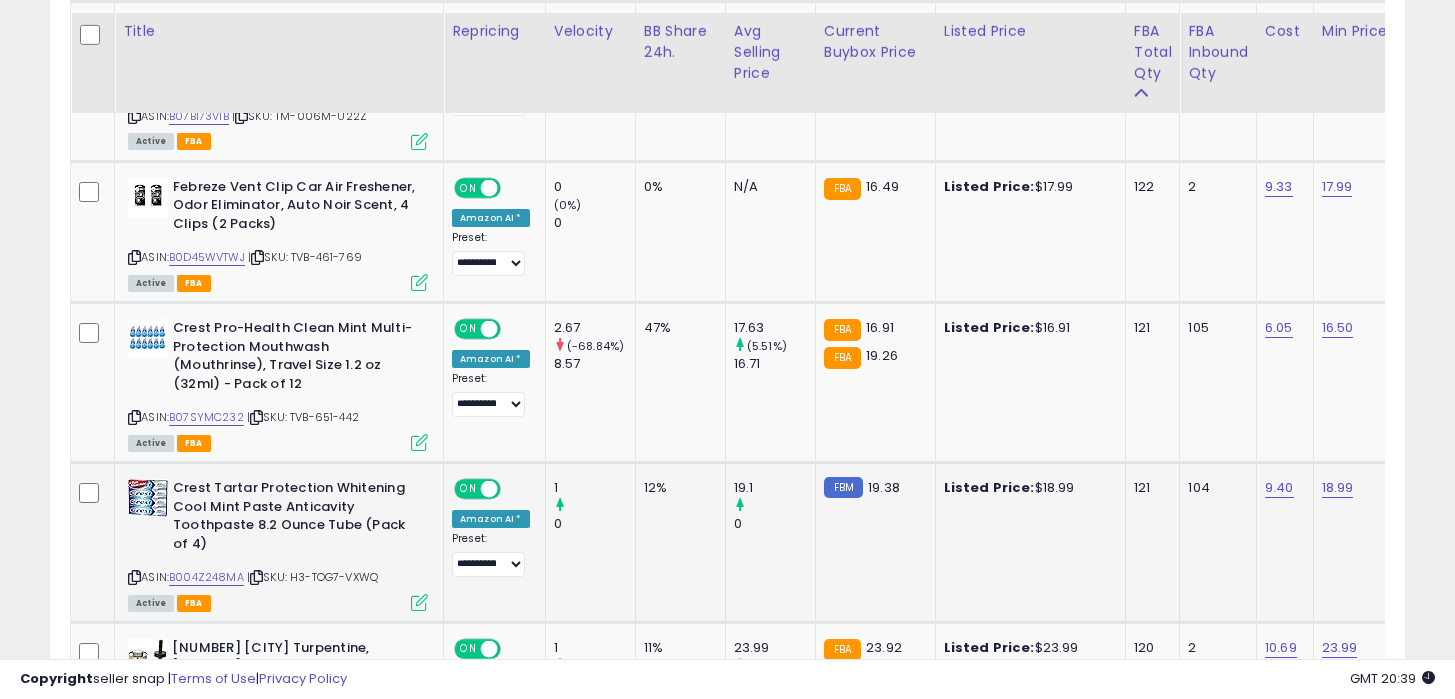 scroll, scrollTop: 1234, scrollLeft: 0, axis: vertical 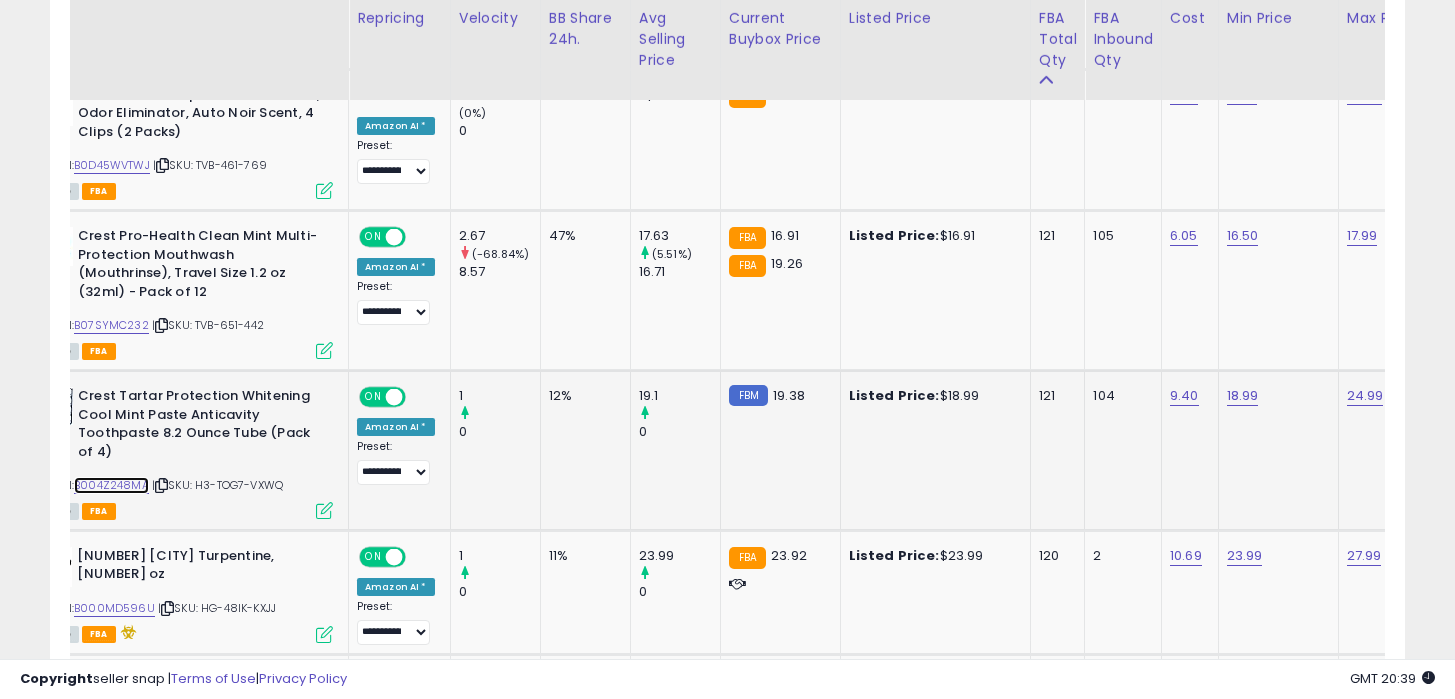 click on "B004Z248MA" at bounding box center [111, 485] 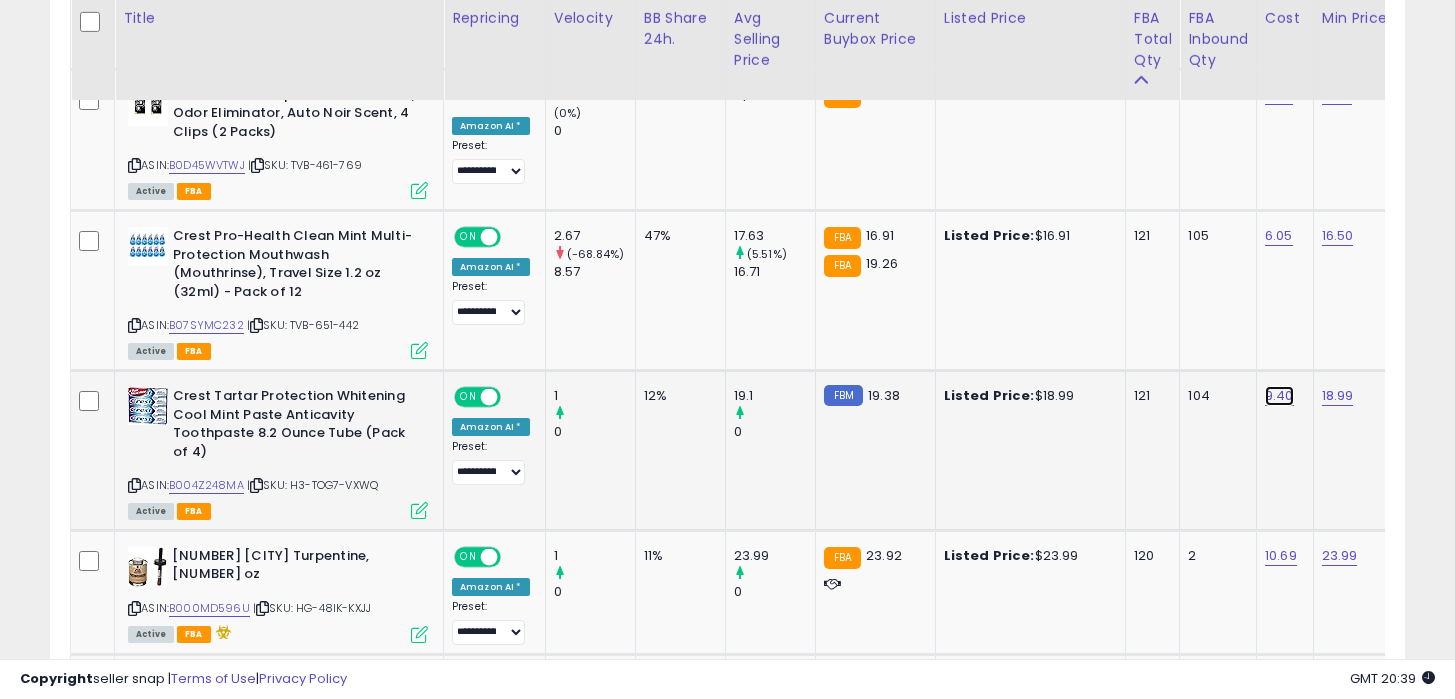 click on "9.40" at bounding box center [1279, -189] 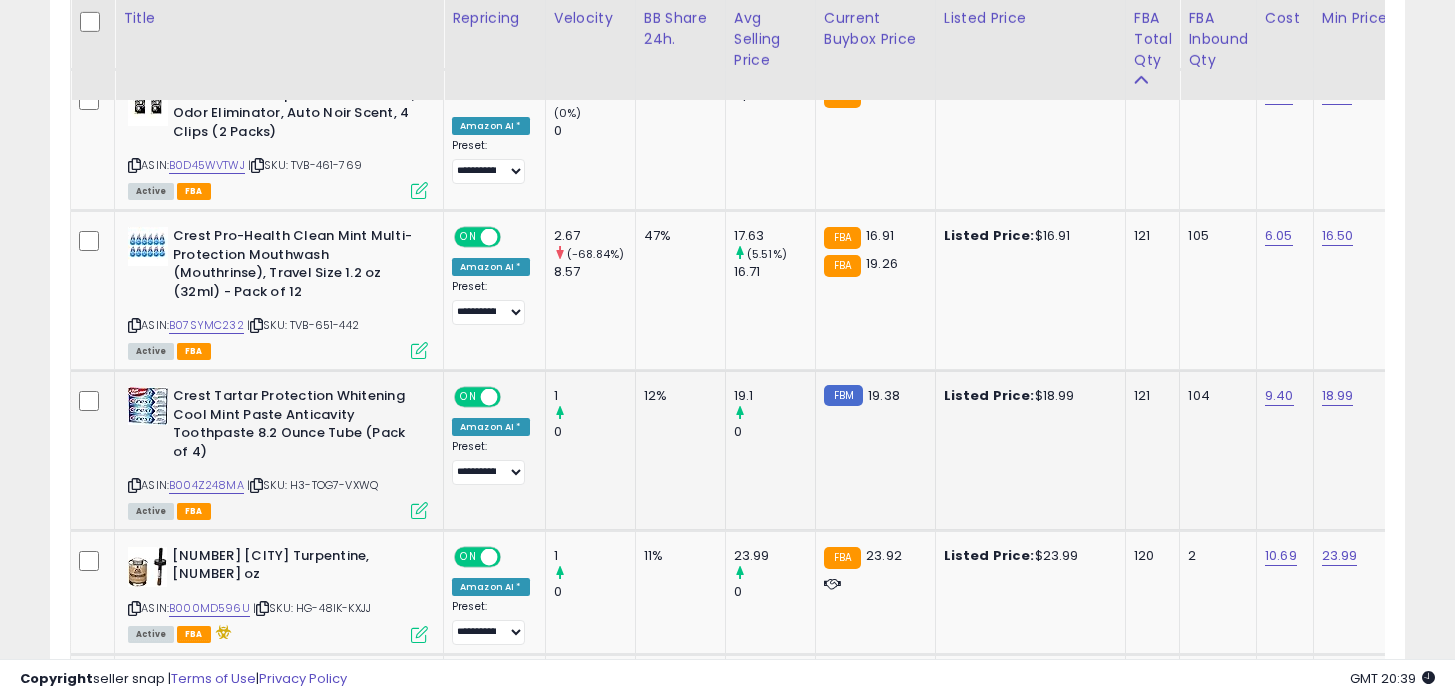 scroll, scrollTop: 0, scrollLeft: 70, axis: horizontal 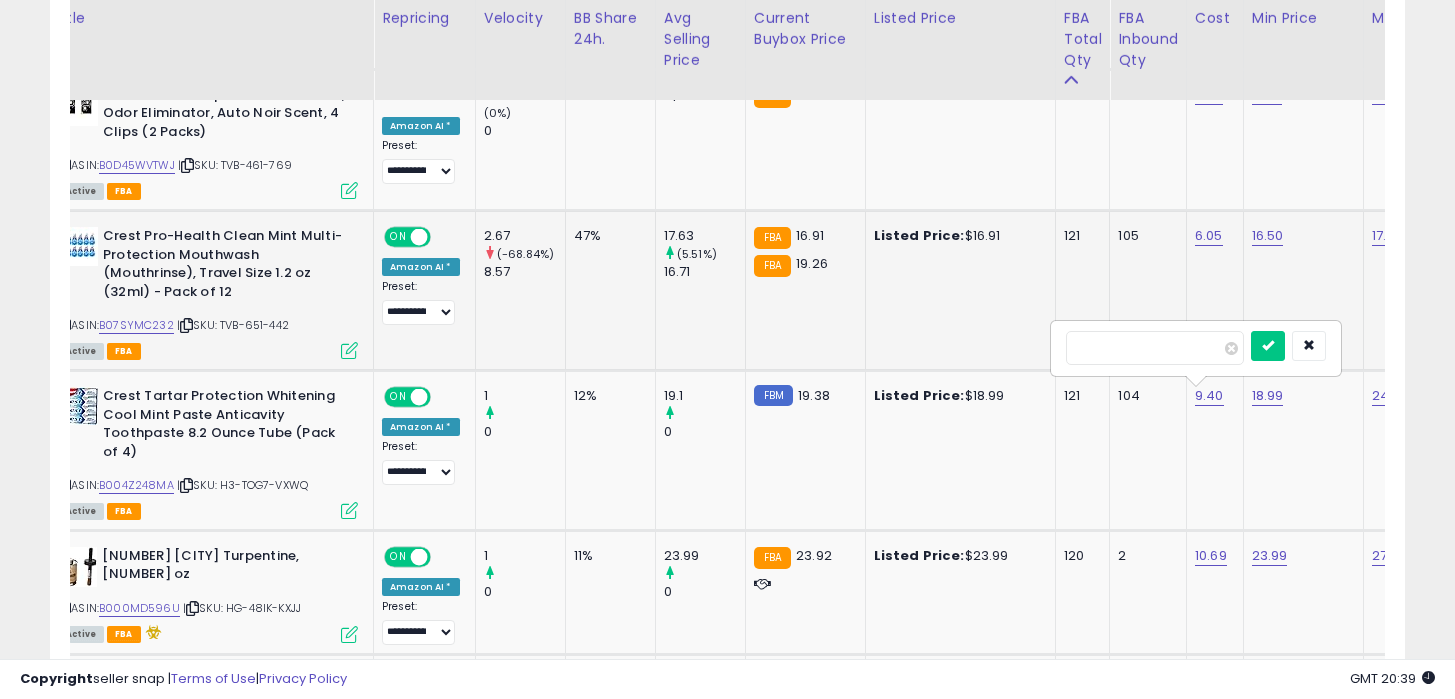 drag, startPoint x: 1143, startPoint y: 358, endPoint x: 990, endPoint y: 349, distance: 153.26448 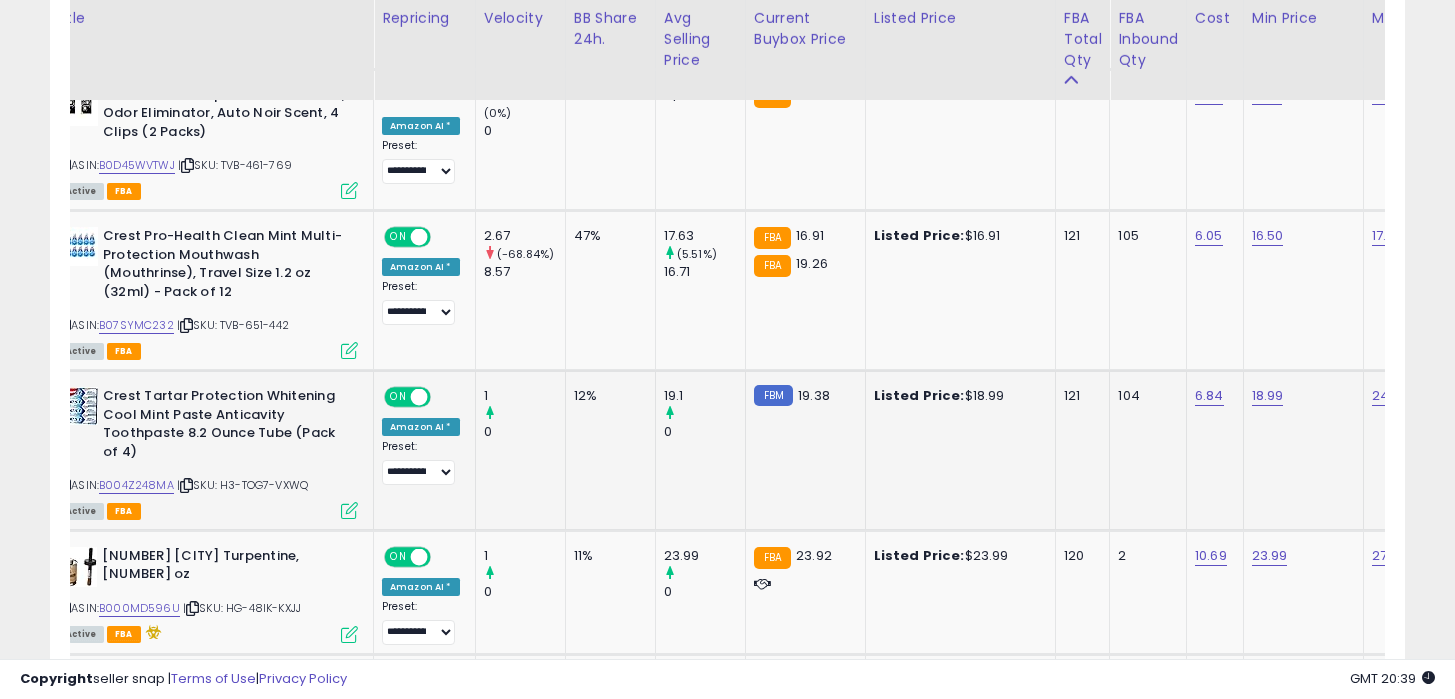 scroll, scrollTop: 0, scrollLeft: 111, axis: horizontal 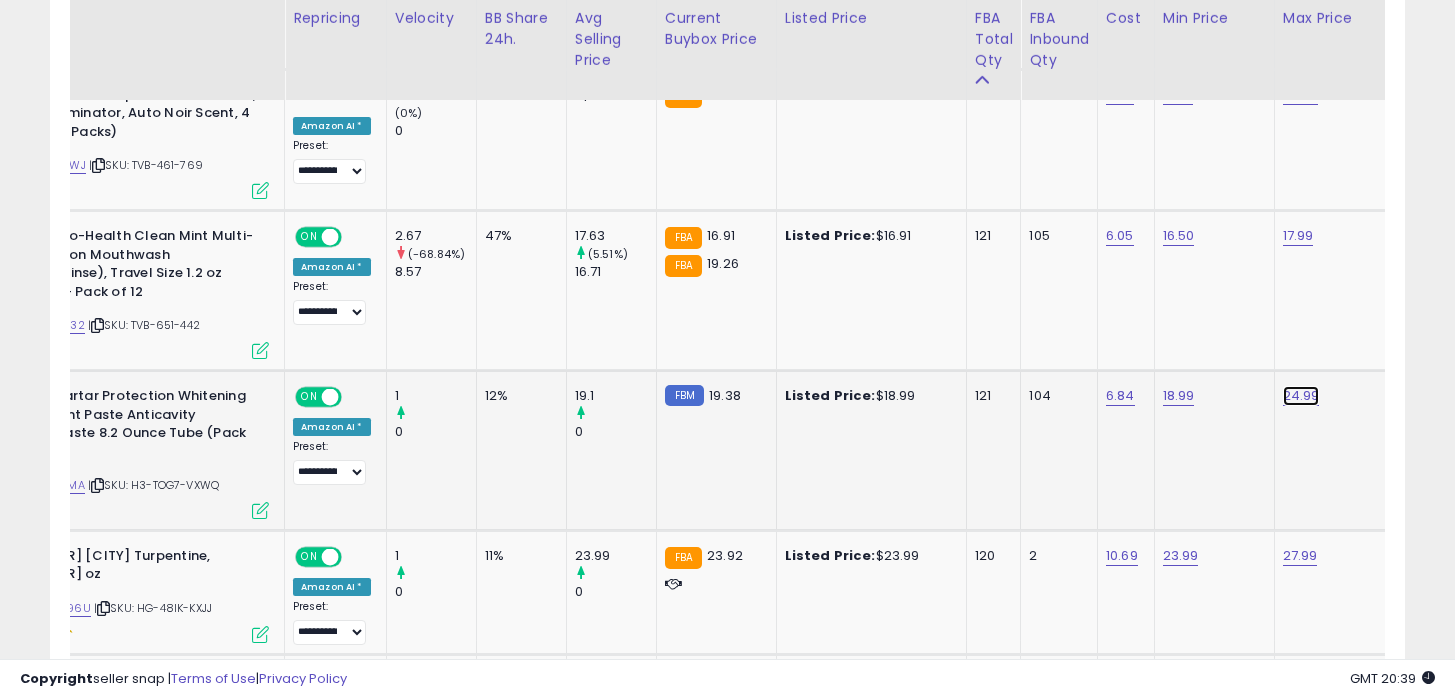 click on "24.99" at bounding box center [1299, -189] 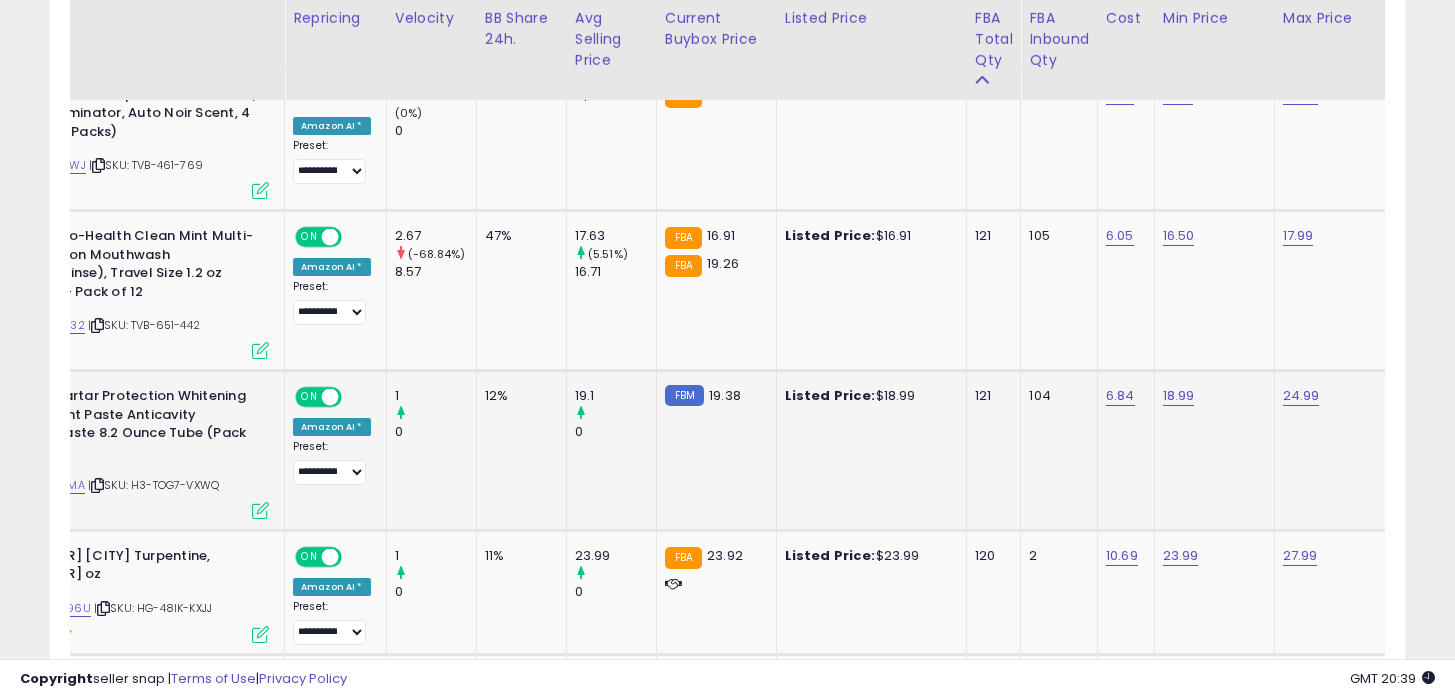 scroll, scrollTop: 0, scrollLeft: 250, axis: horizontal 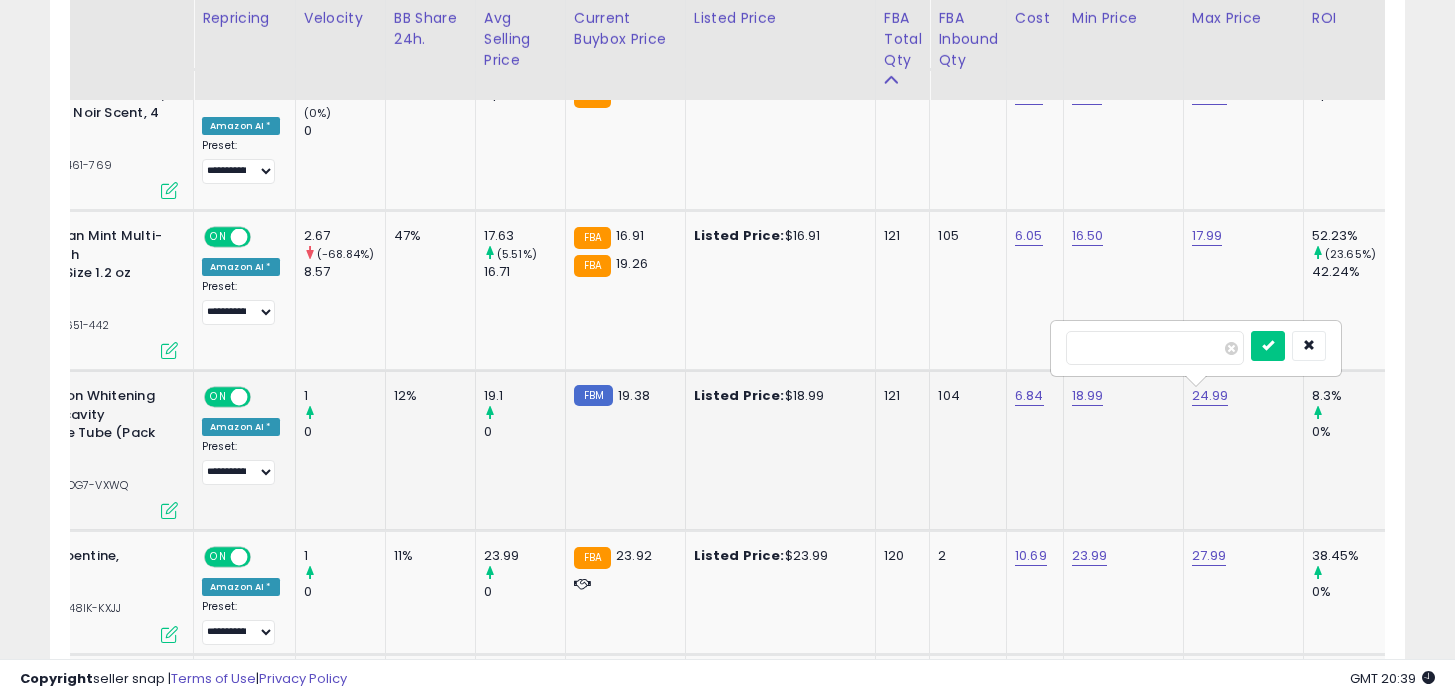drag, startPoint x: 1062, startPoint y: 345, endPoint x: 1052, endPoint y: 343, distance: 10.198039 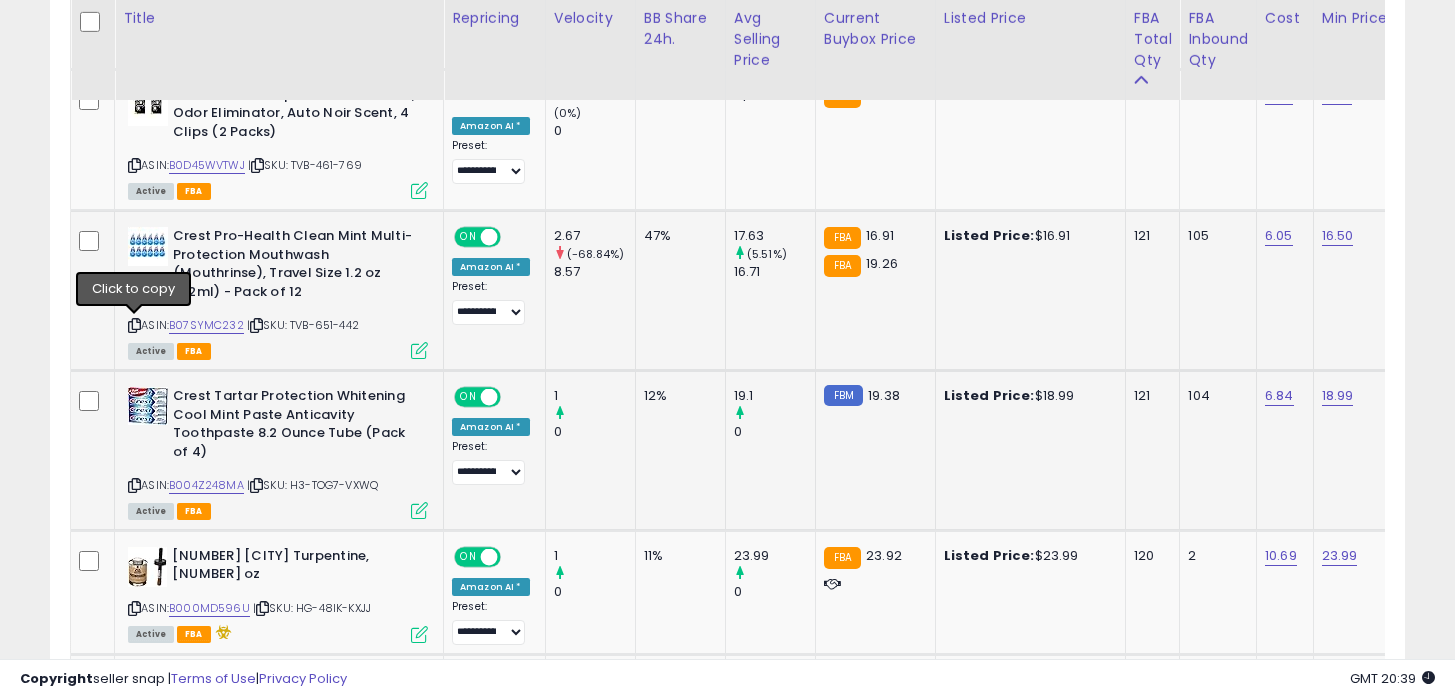 click at bounding box center [134, 325] 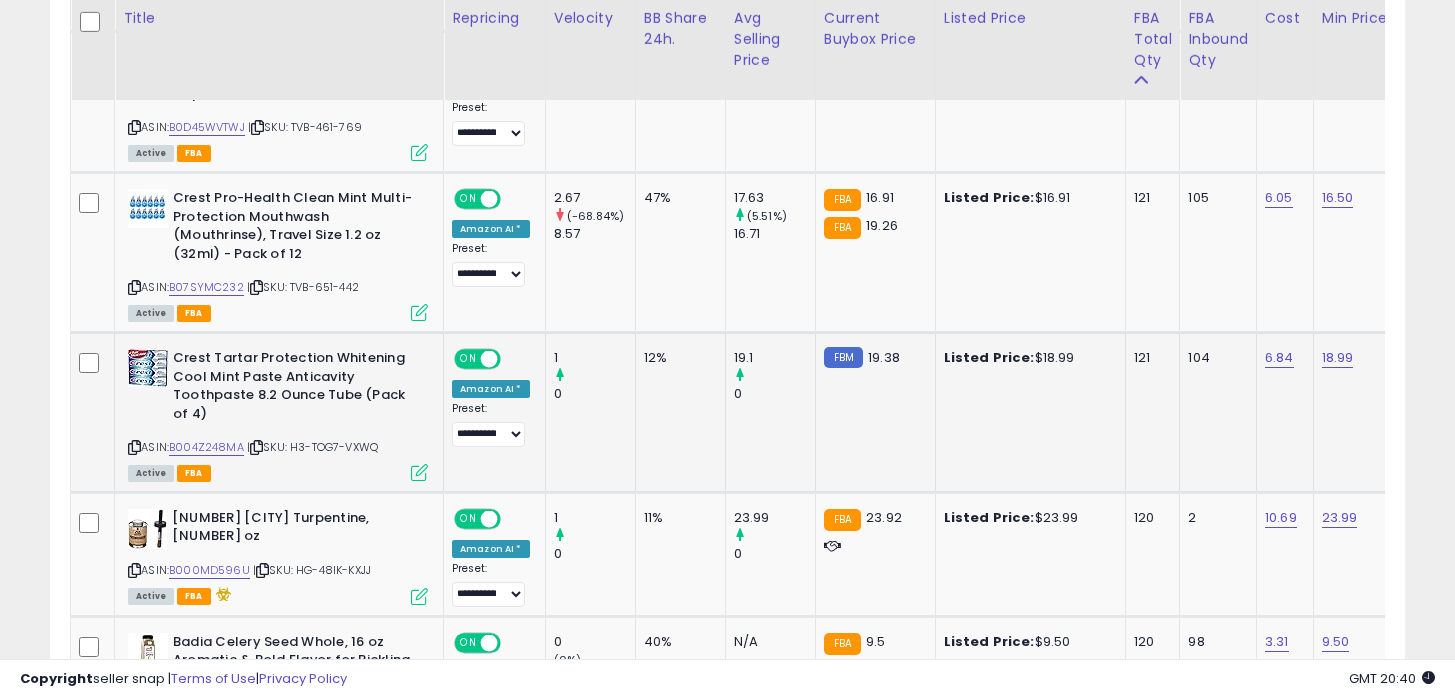 scroll, scrollTop: 1298, scrollLeft: 0, axis: vertical 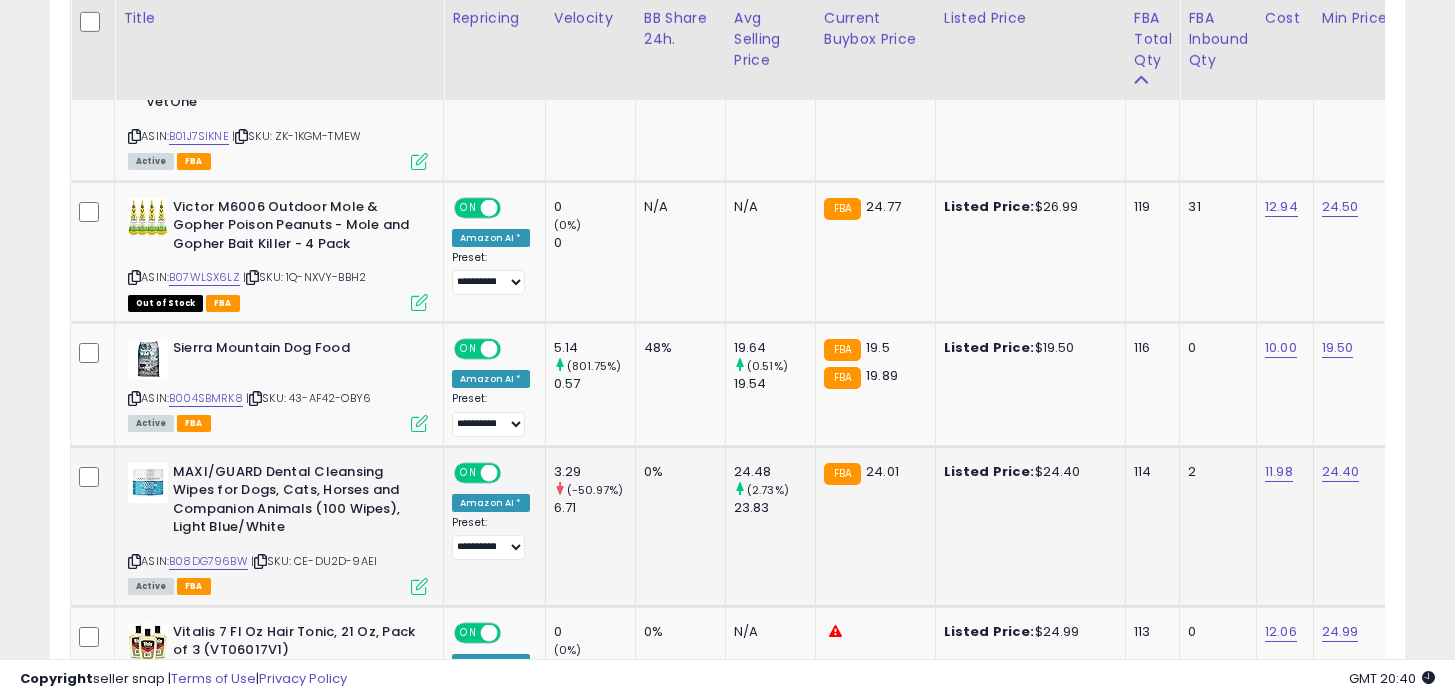 click at bounding box center [134, 561] 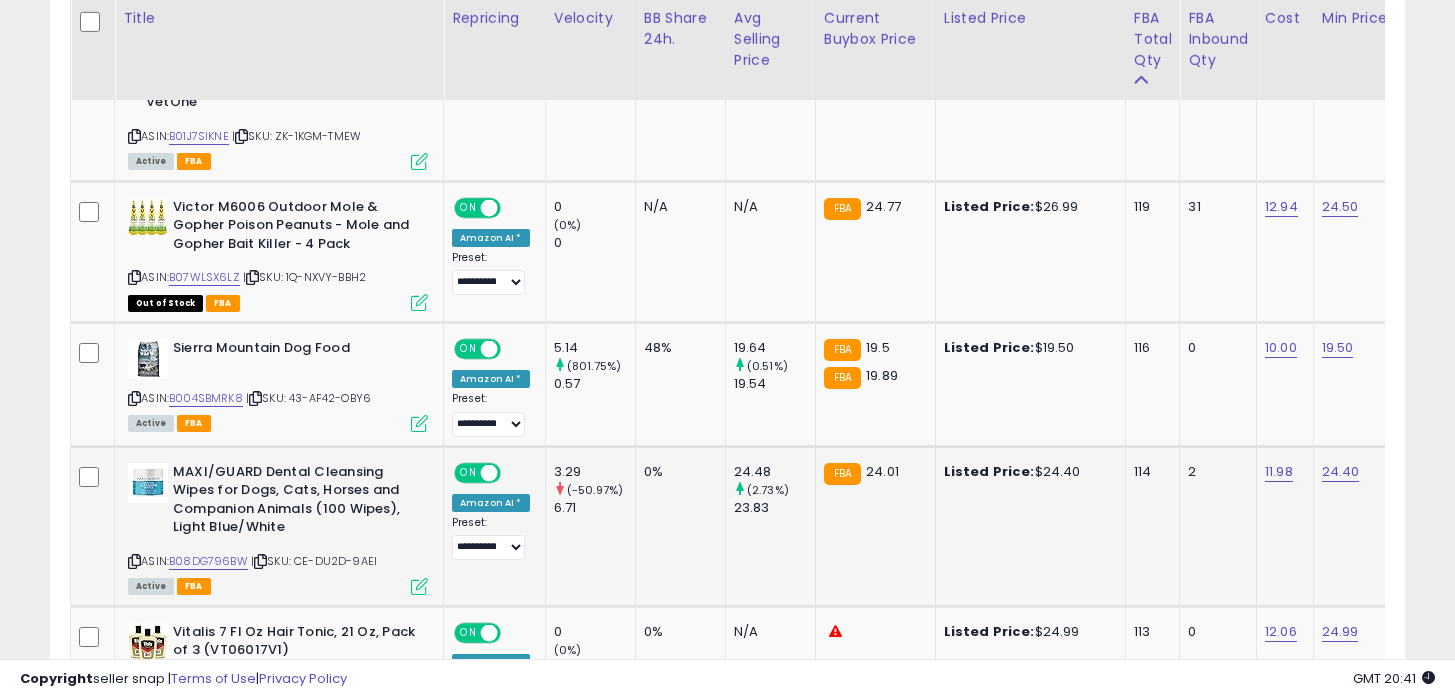 scroll, scrollTop: 0, scrollLeft: 136, axis: horizontal 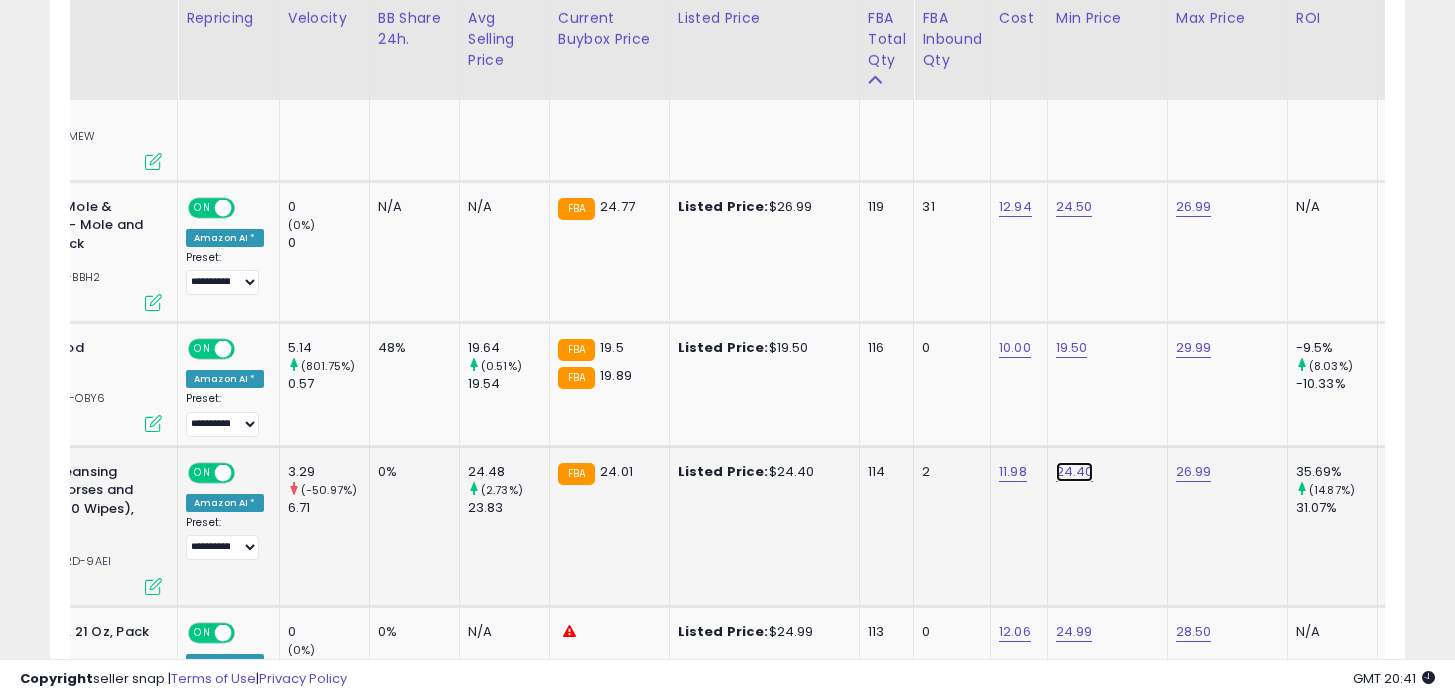 click on "24.40" at bounding box center (1072, -1019) 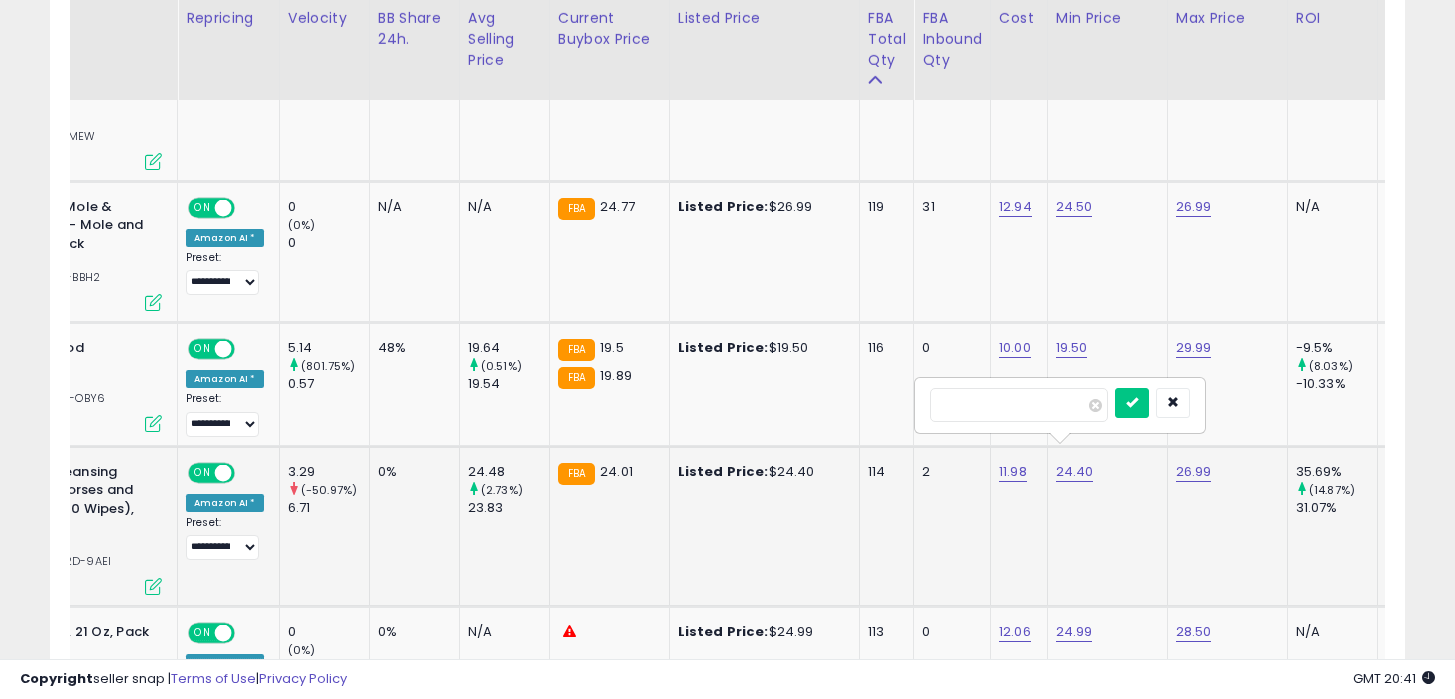 scroll, scrollTop: 0, scrollLeft: 325, axis: horizontal 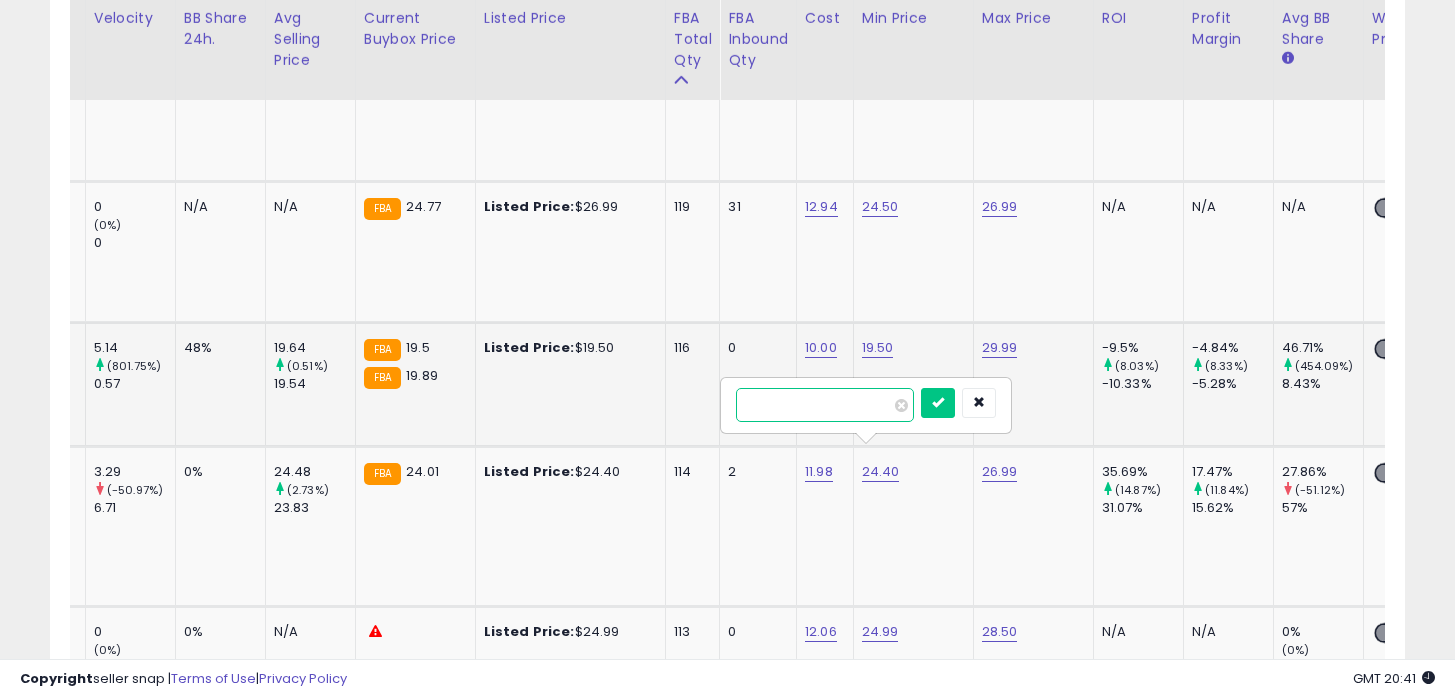type on "****" 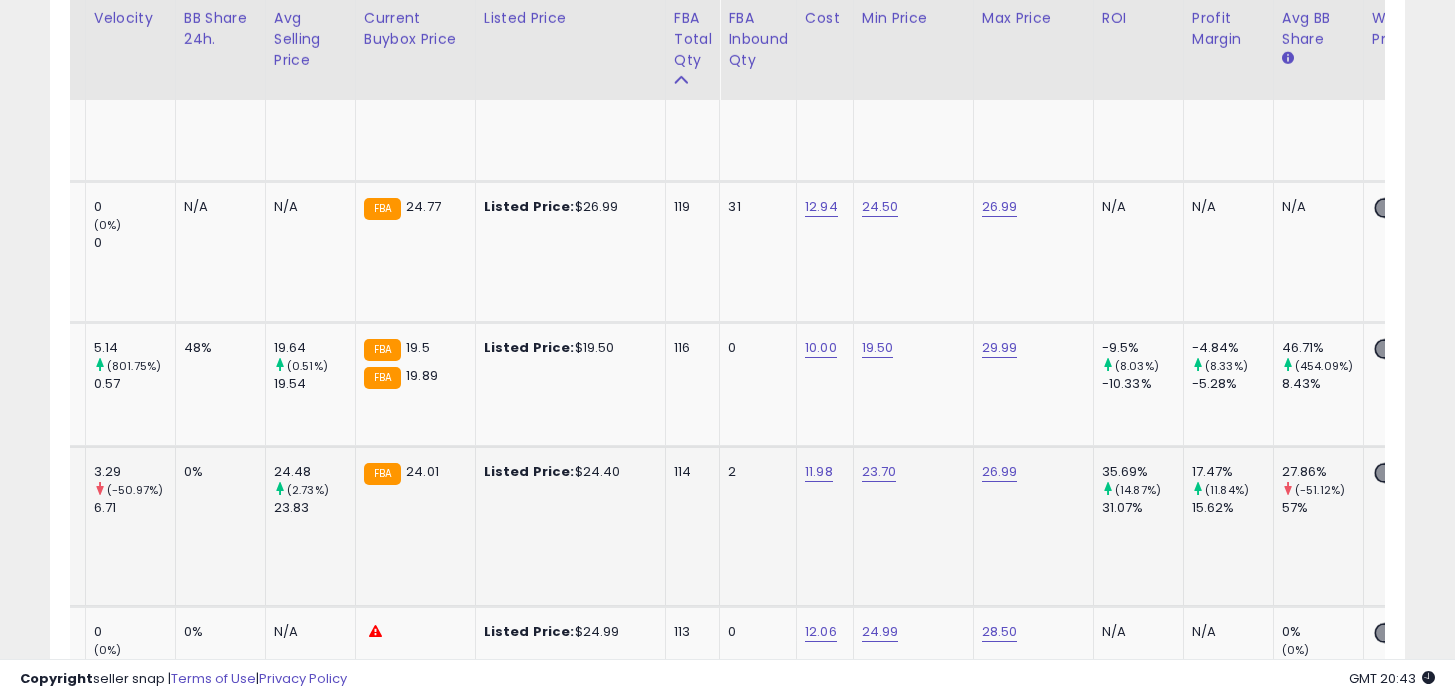 scroll, scrollTop: 0, scrollLeft: 0, axis: both 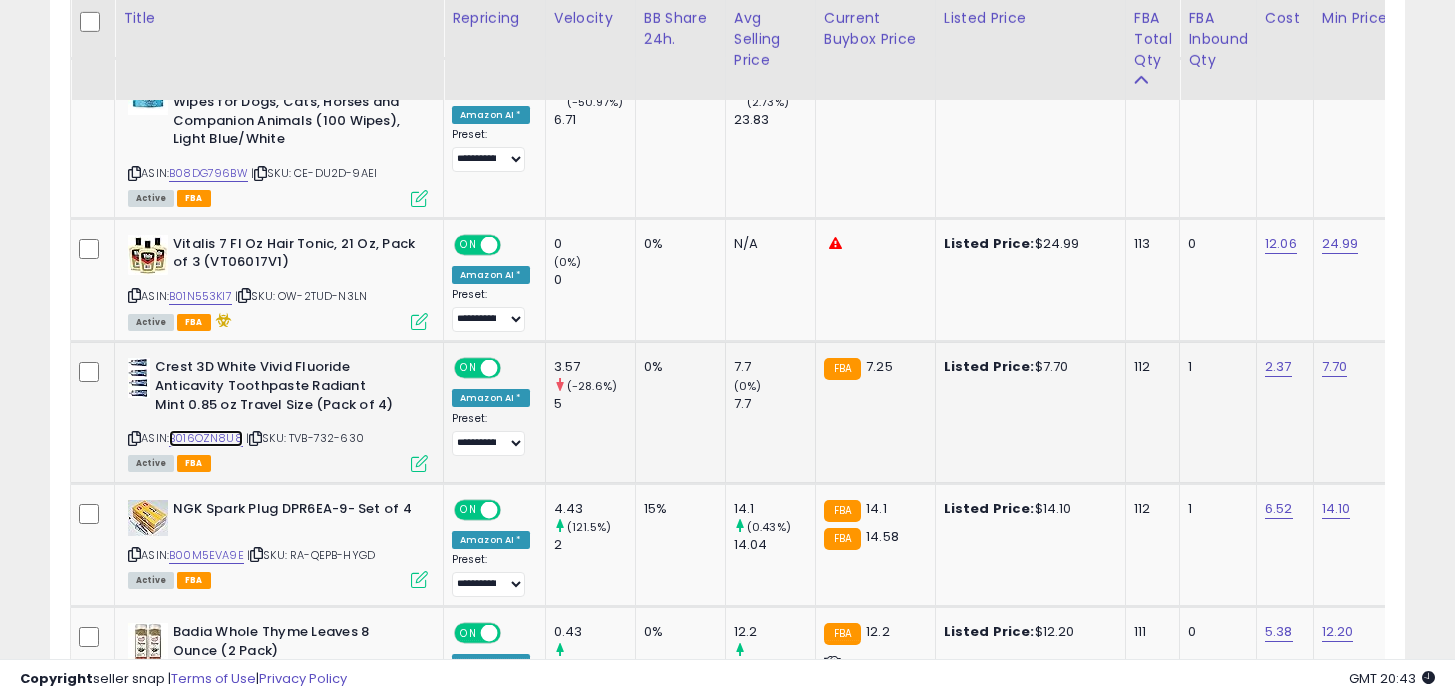click on "B016OZN8U8" at bounding box center [206, 438] 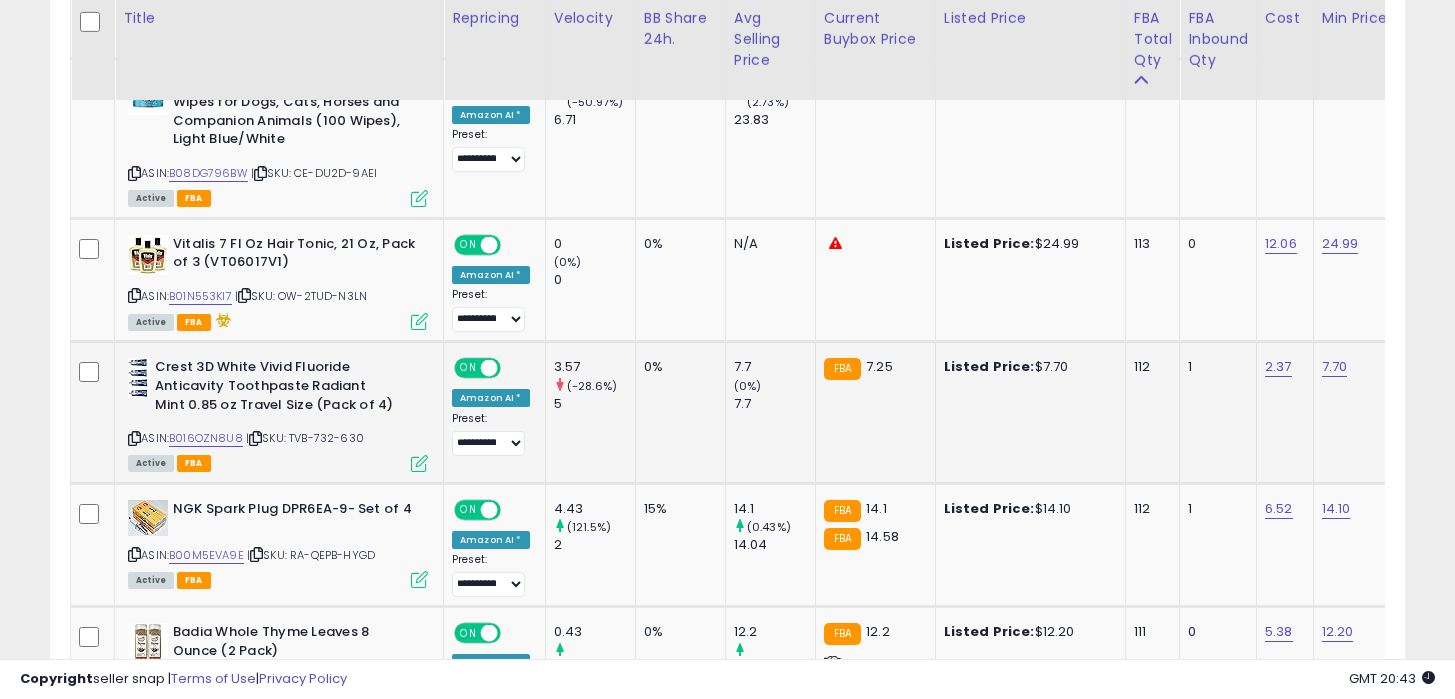 click at bounding box center [134, 438] 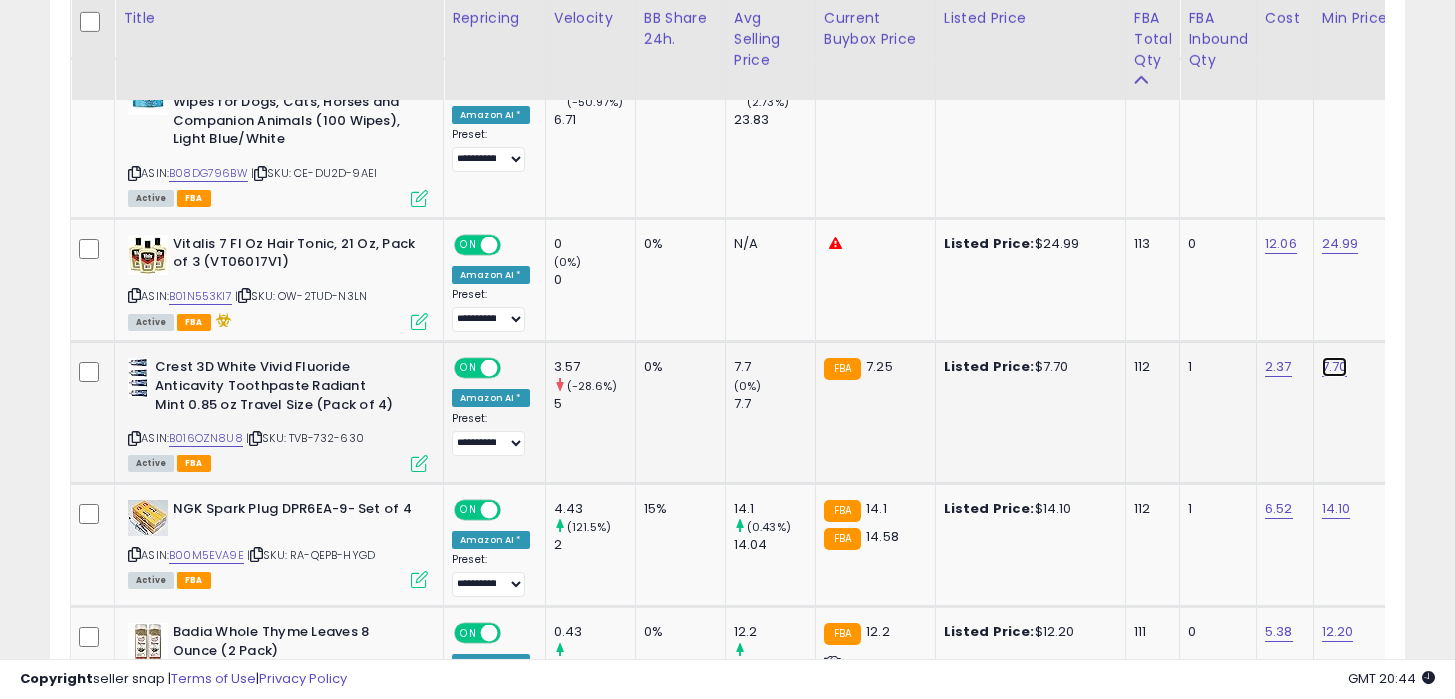click on "7.70" at bounding box center (1338, -1407) 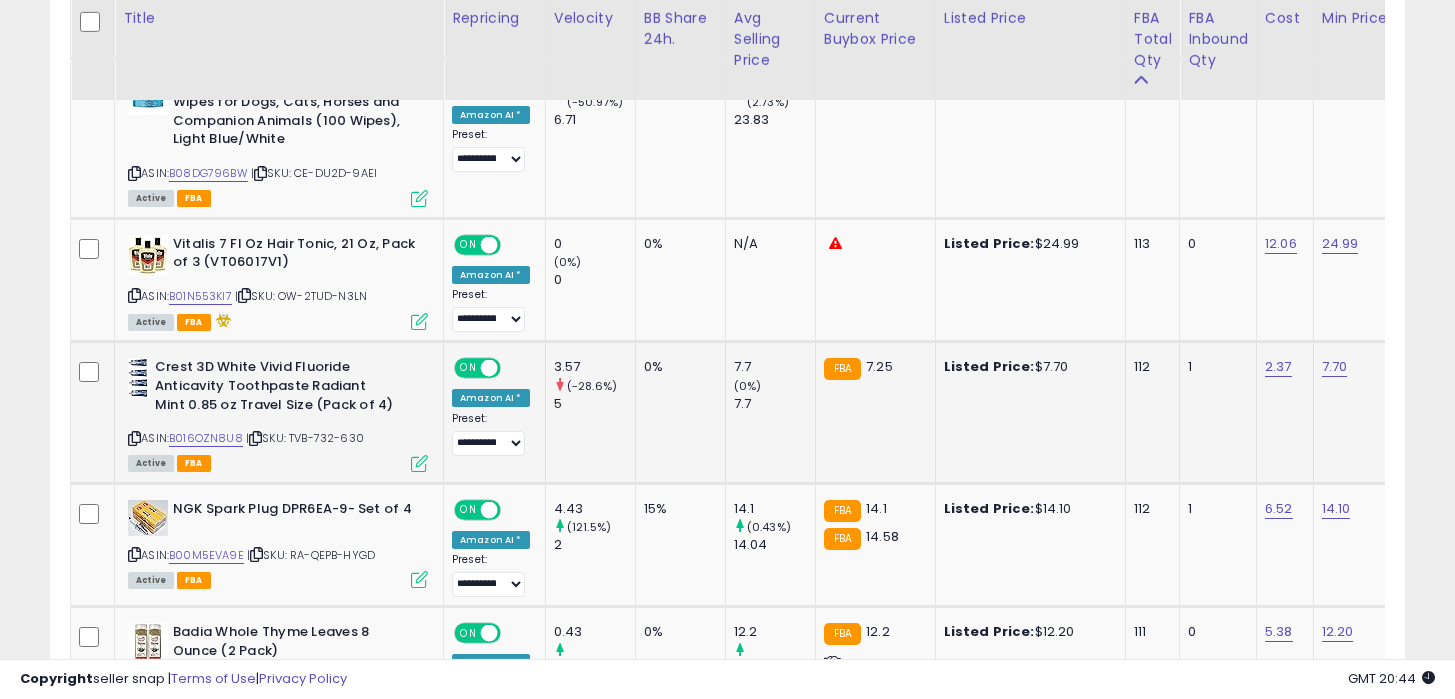 scroll, scrollTop: 0, scrollLeft: 125, axis: horizontal 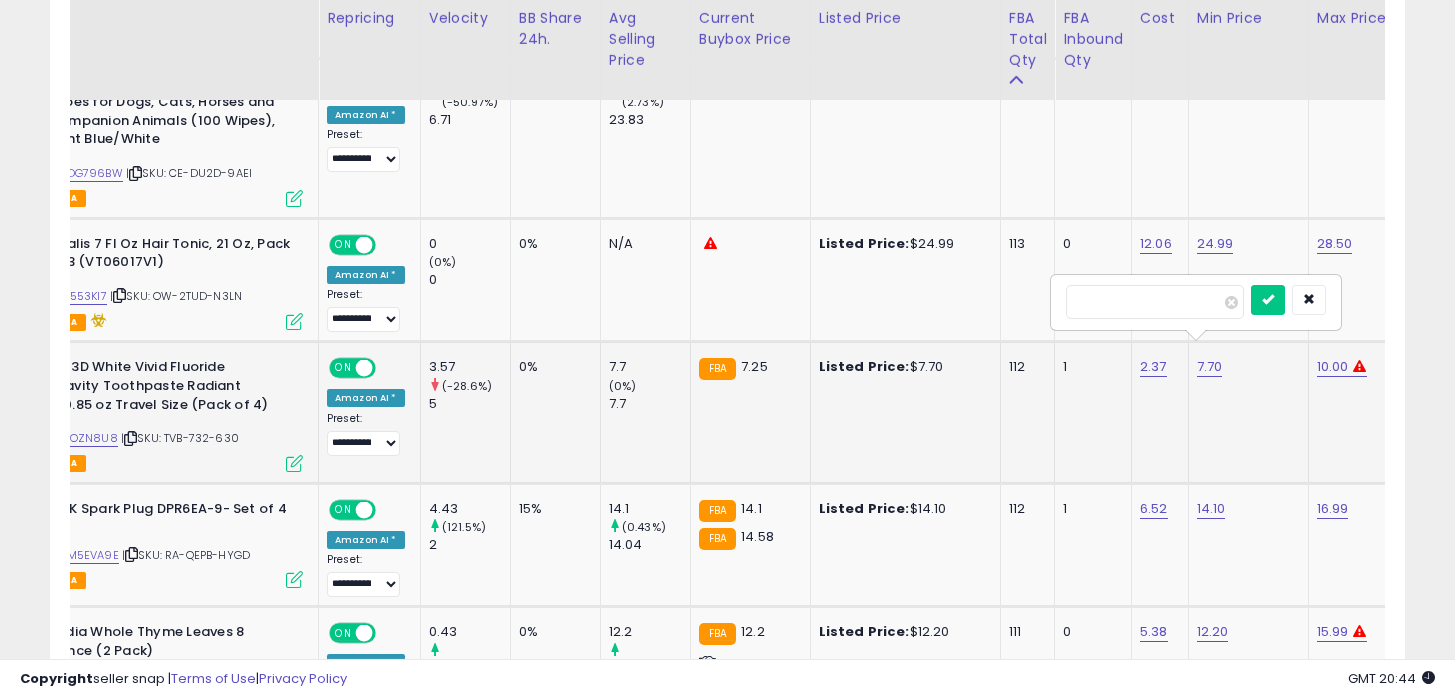 type on "****" 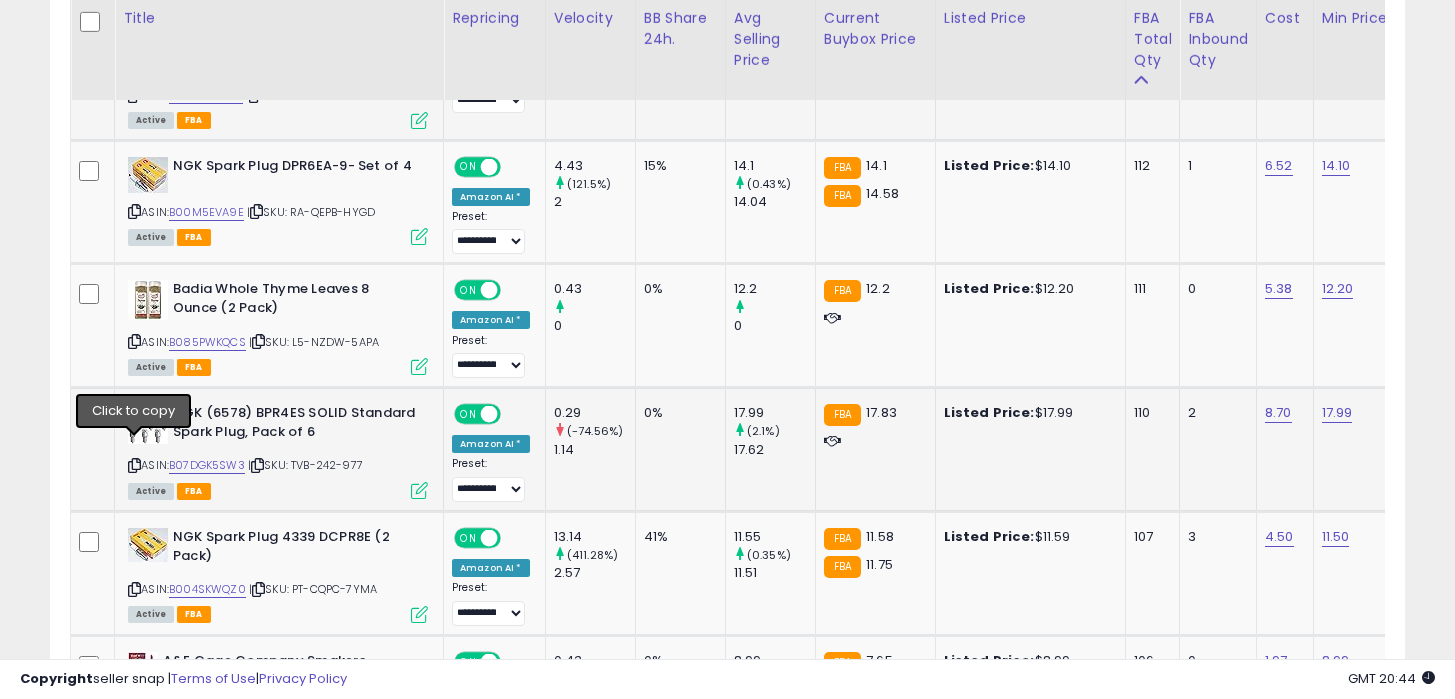 click at bounding box center [134, 465] 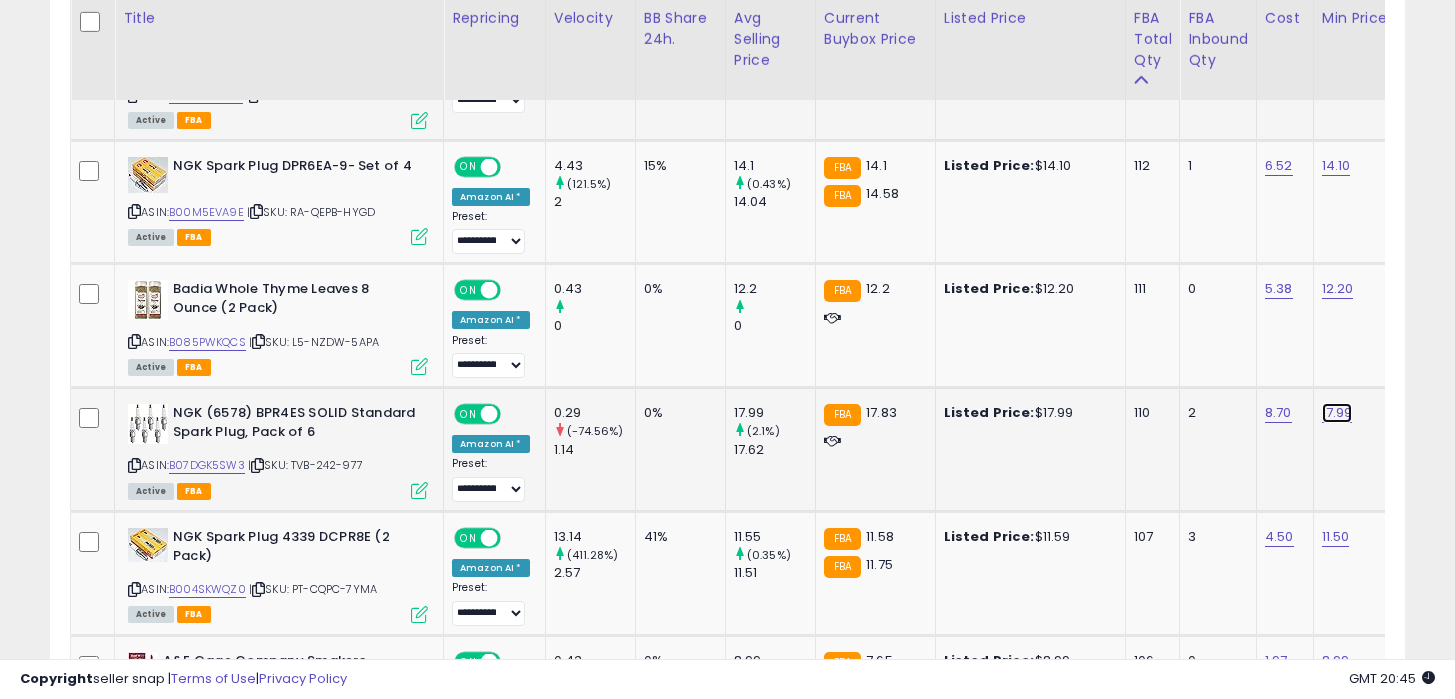 click on "17.99" at bounding box center (1338, -1750) 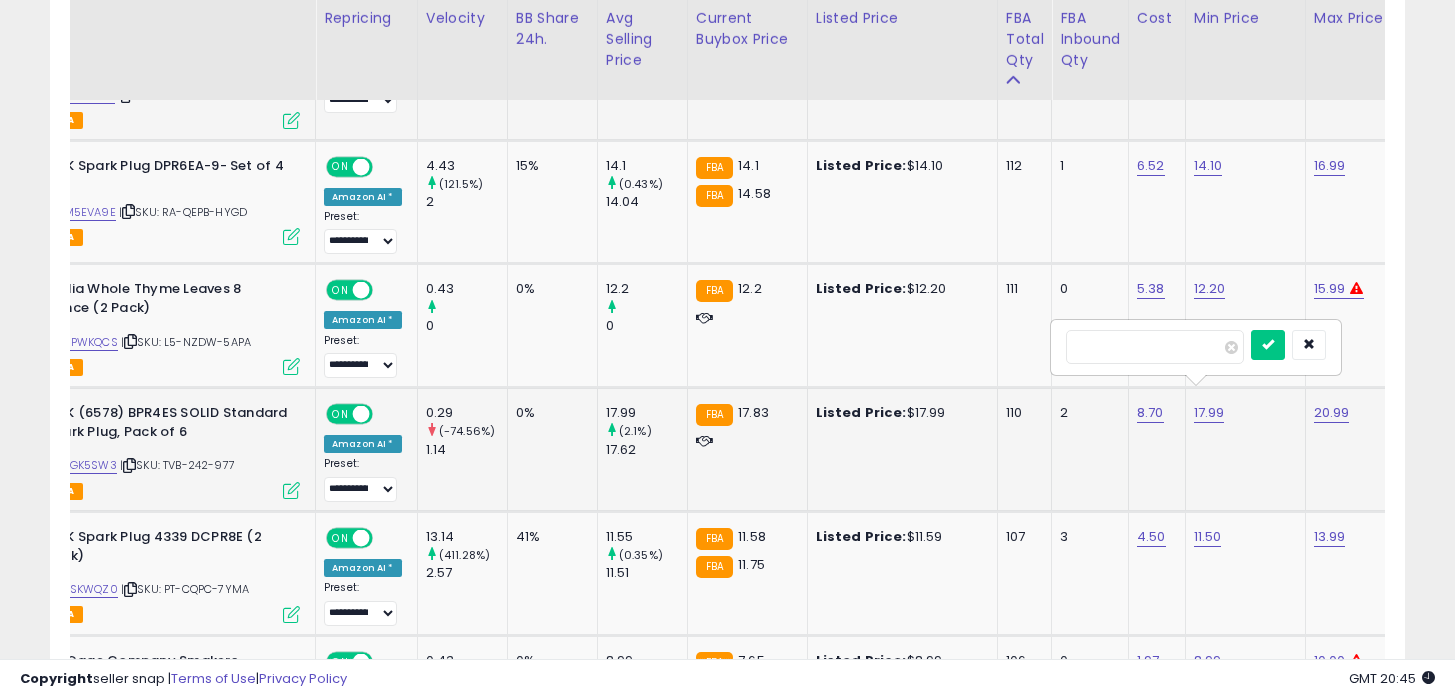 type on "****" 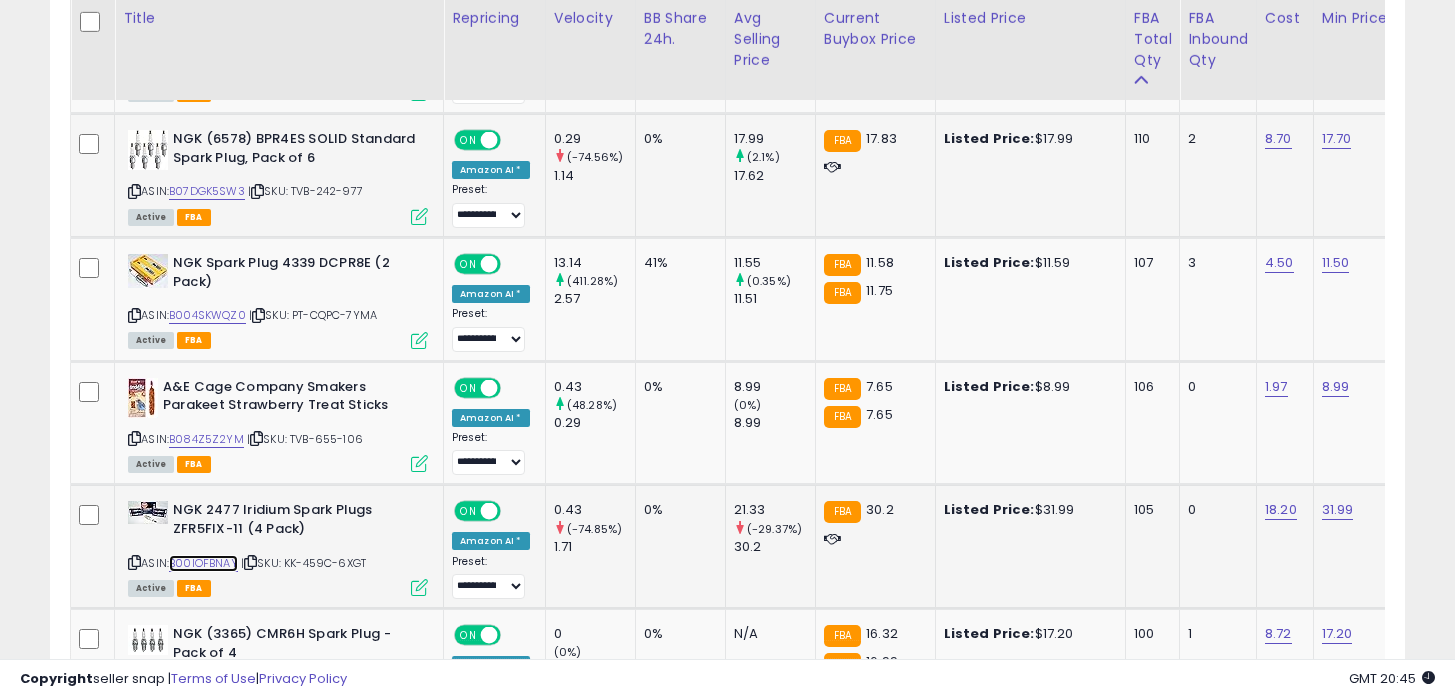 click on "B00IOFBNAY" at bounding box center (203, 563) 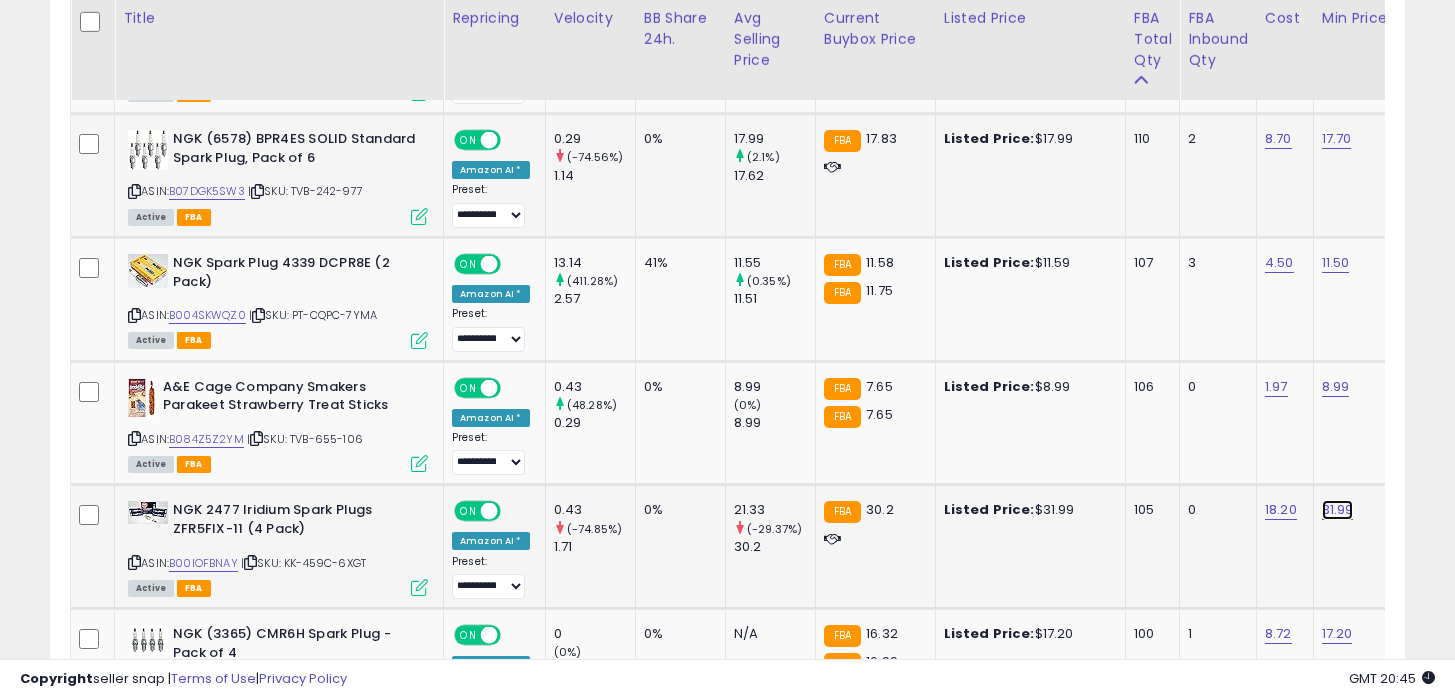 click on "31.99" at bounding box center [1338, -2024] 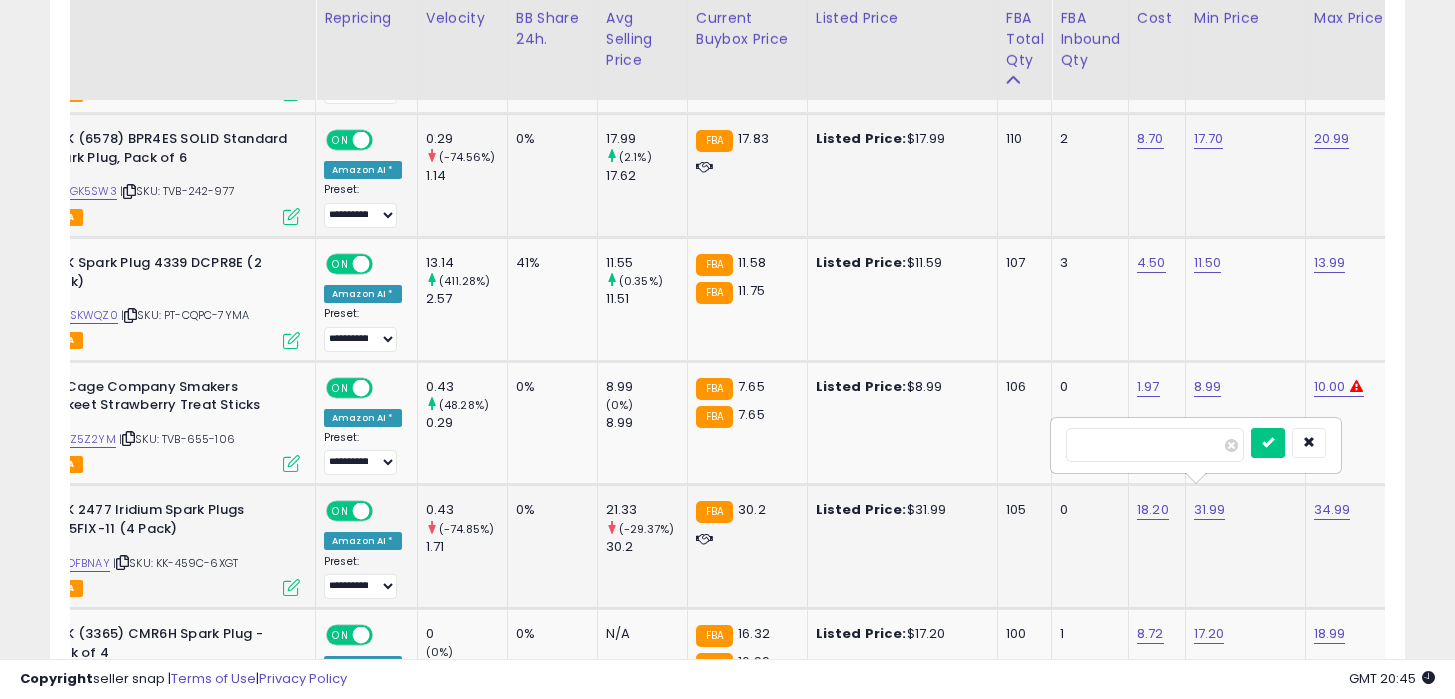 type on "*****" 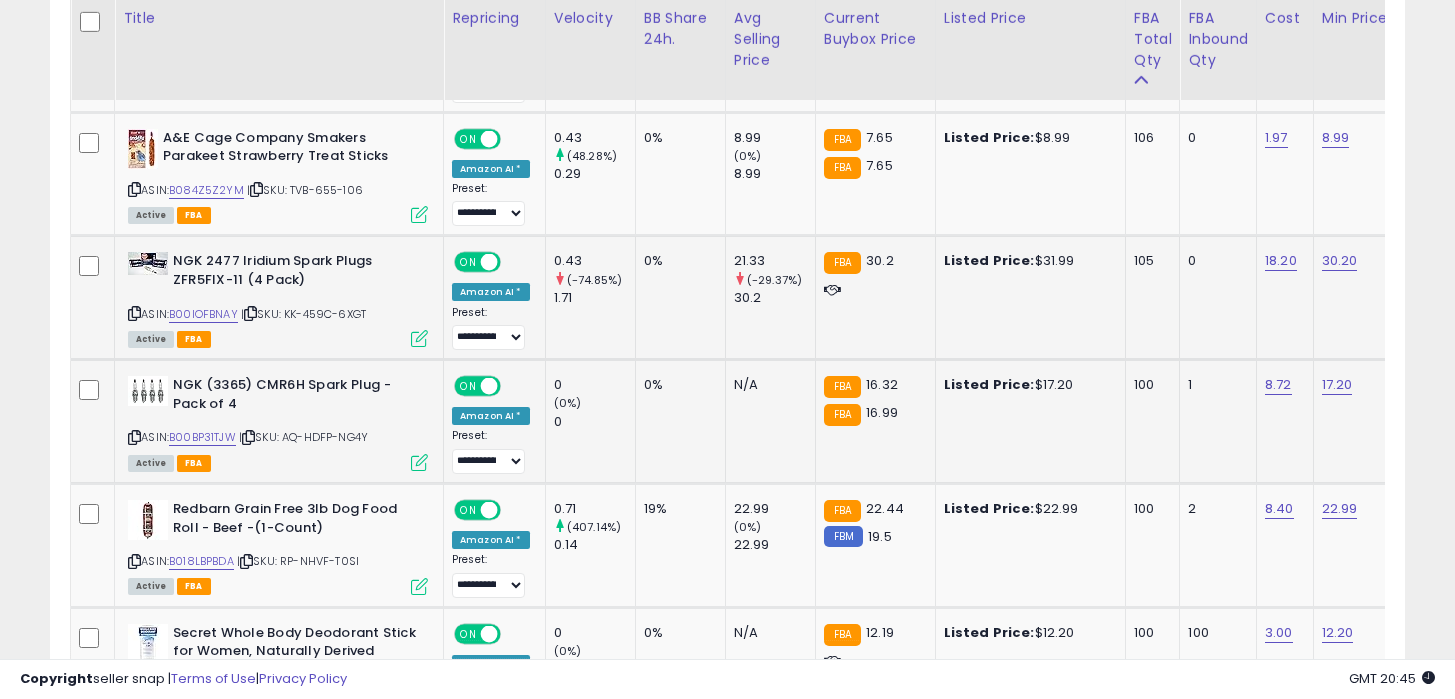 click at bounding box center (134, 437) 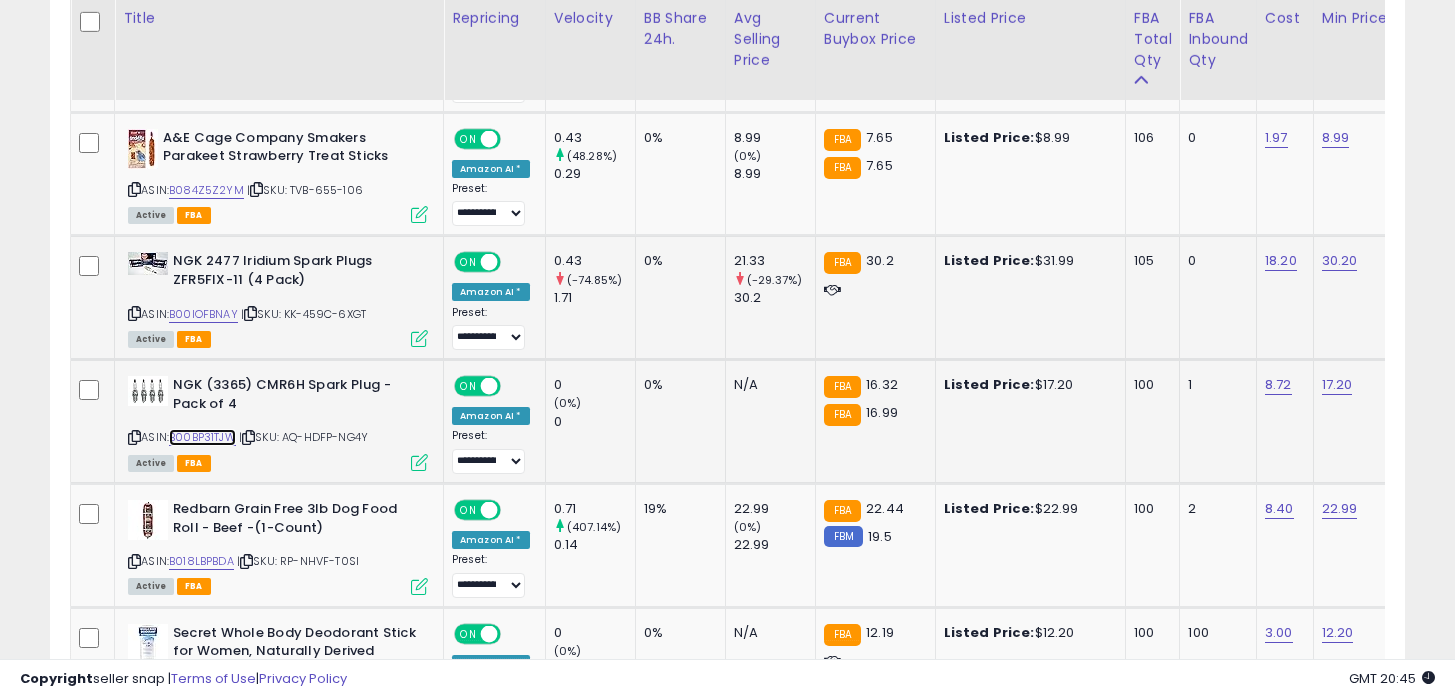 click on "B00BP31TJW" at bounding box center (202, 437) 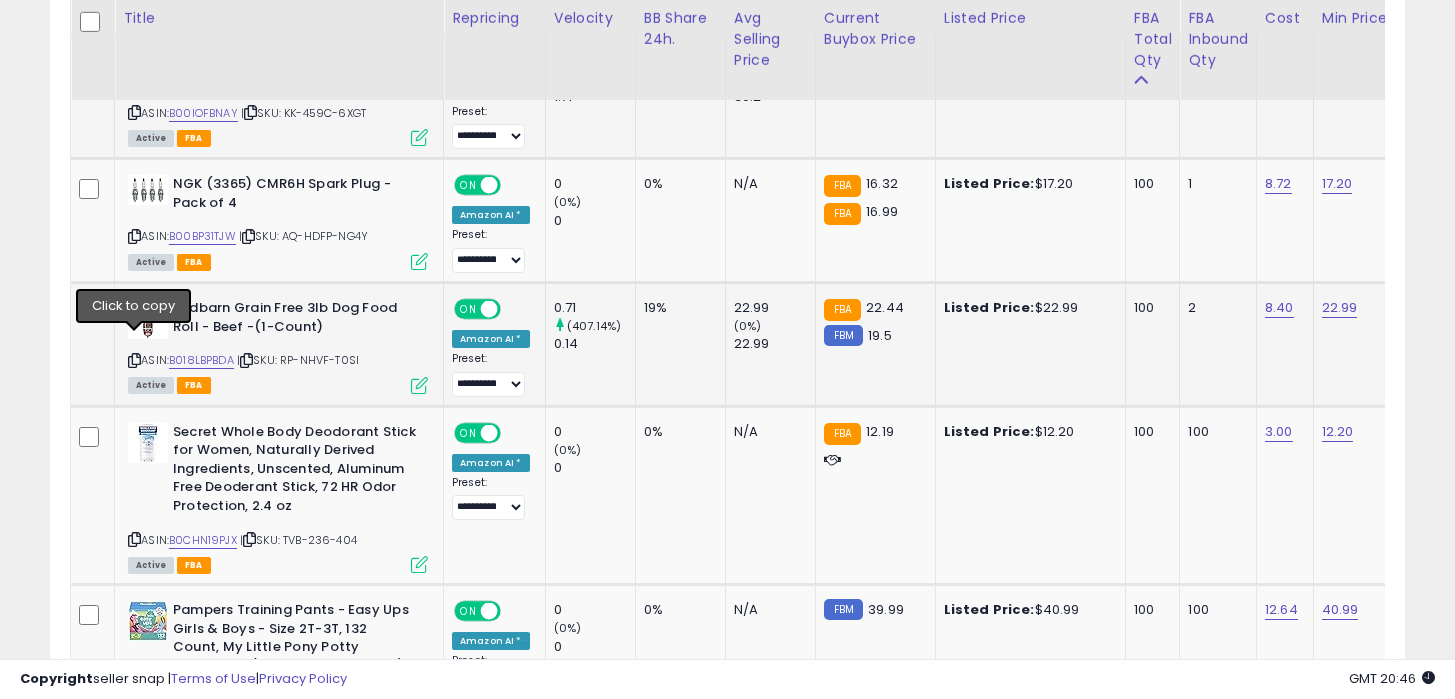 click at bounding box center (134, 360) 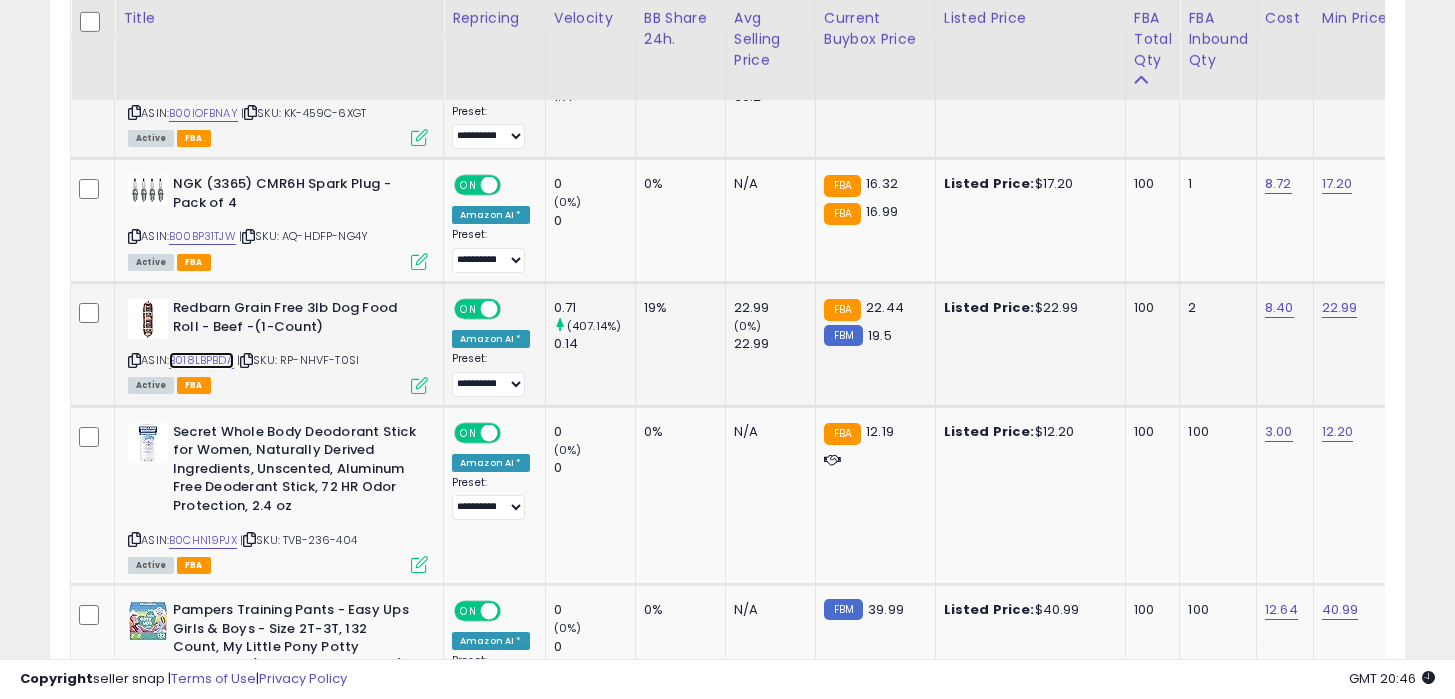 click on "B018LBPBDA" at bounding box center [201, 360] 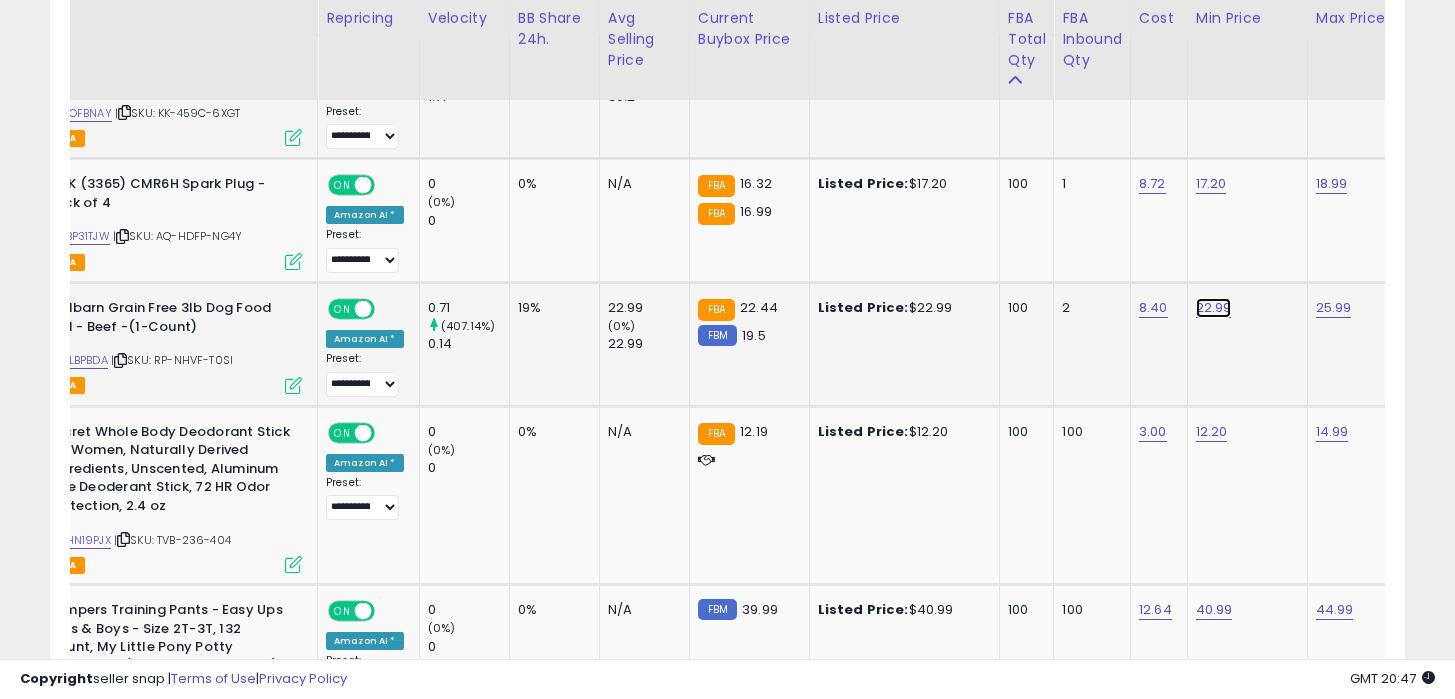 click on "22.99" at bounding box center [1212, -2474] 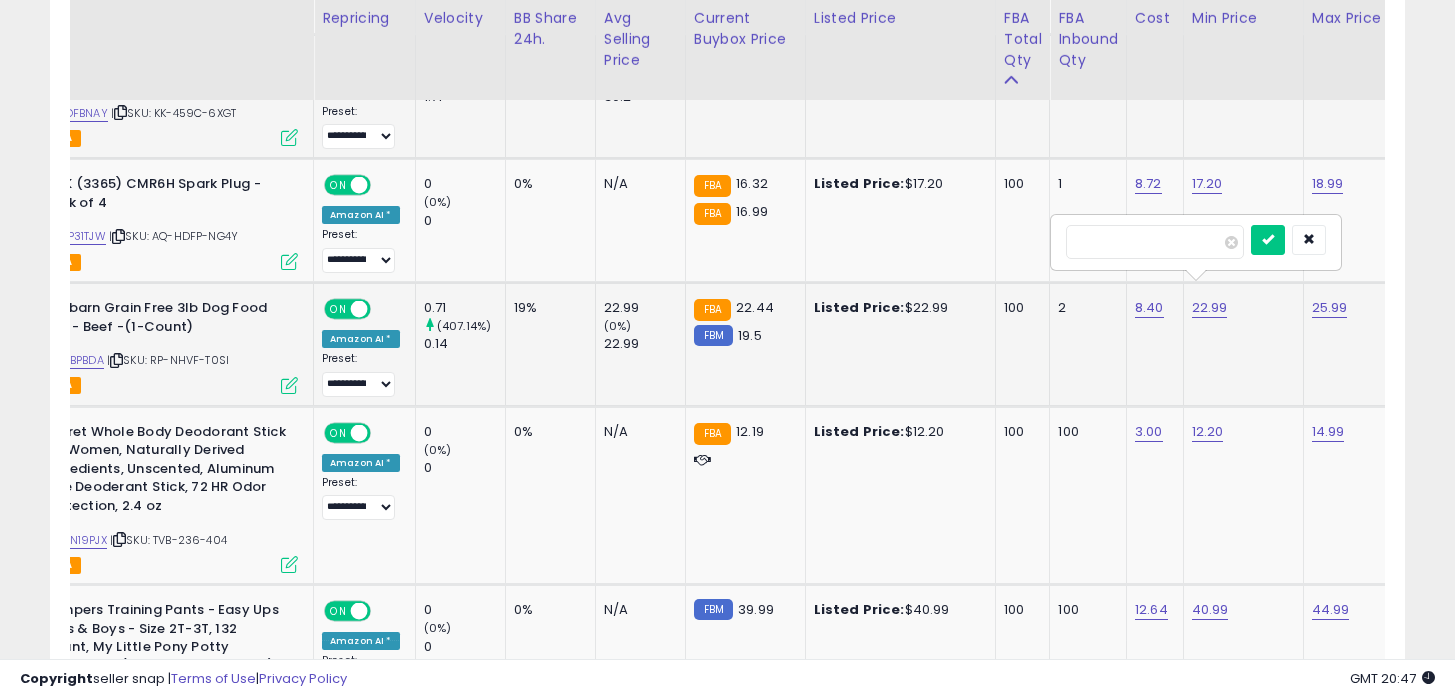 type on "*****" 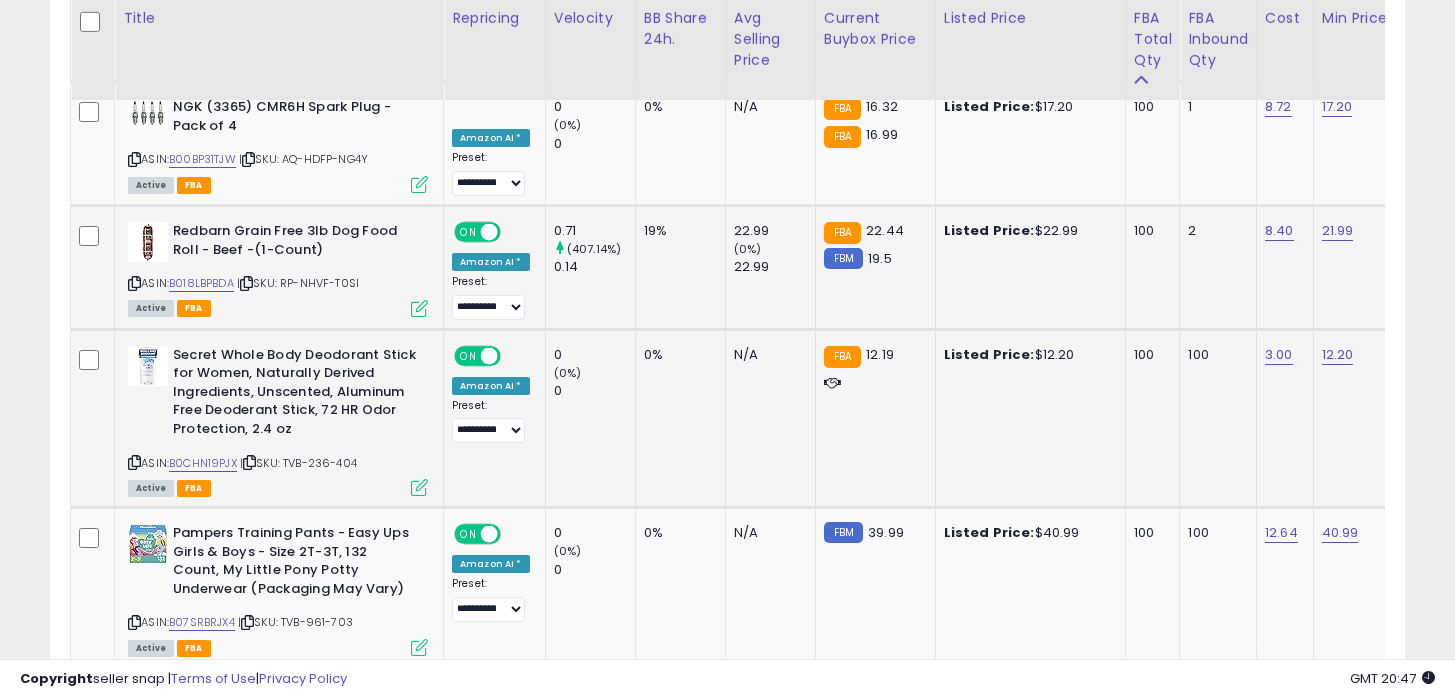 click on "Secret Whole Body Deodorant Stick for Women, Naturally Derived Ingredients, Unscented, Aluminum Free Deoderant Stick, 72 HR Odor Protection, 2.4 oz  ASIN:  B0CHN19PJX    |   SKU: TVB-236-404 Active FBA" at bounding box center [275, 420] 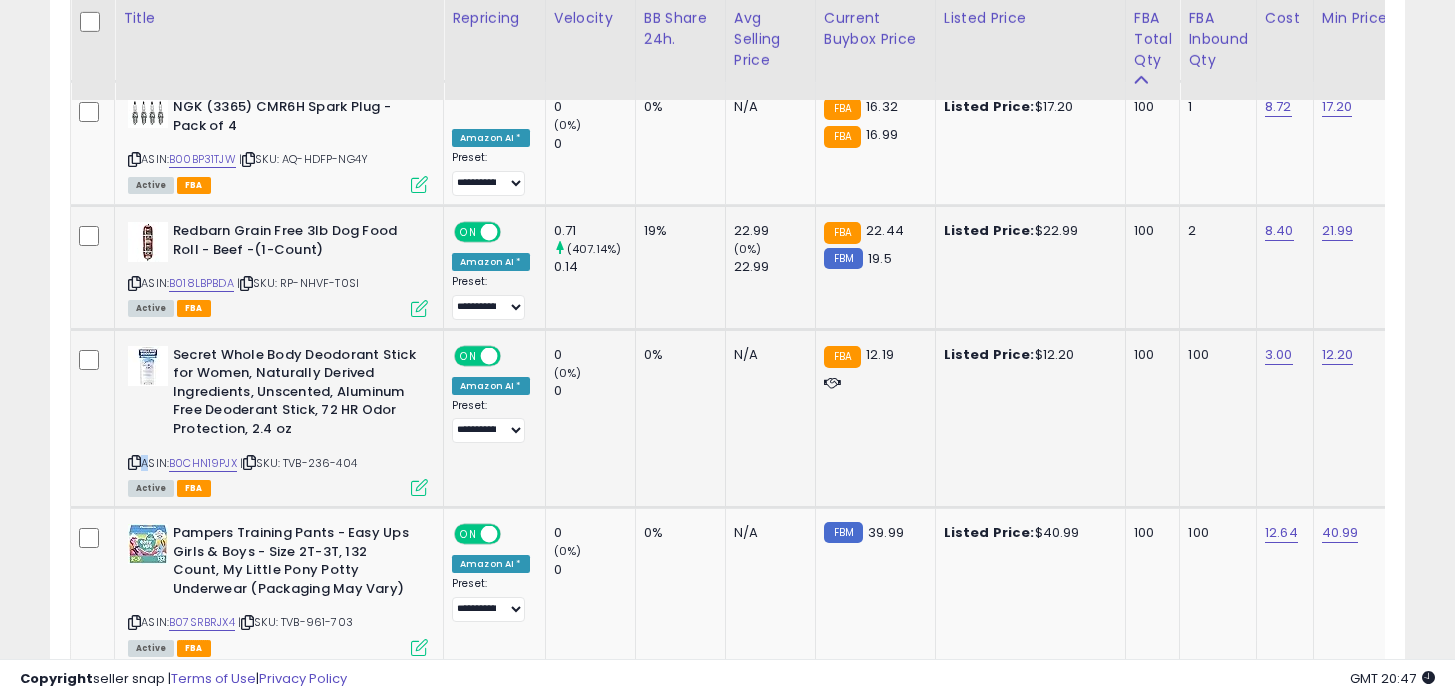 click on "Secret Whole Body Deodorant Stick for Women, Naturally Derived Ingredients, Unscented, Aluminum Free Deoderant Stick, 72 HR Odor Protection, 2.4 oz  ASIN:  B0CHN19PJX    |   SKU: TVB-236-404 Active FBA" at bounding box center [275, 420] 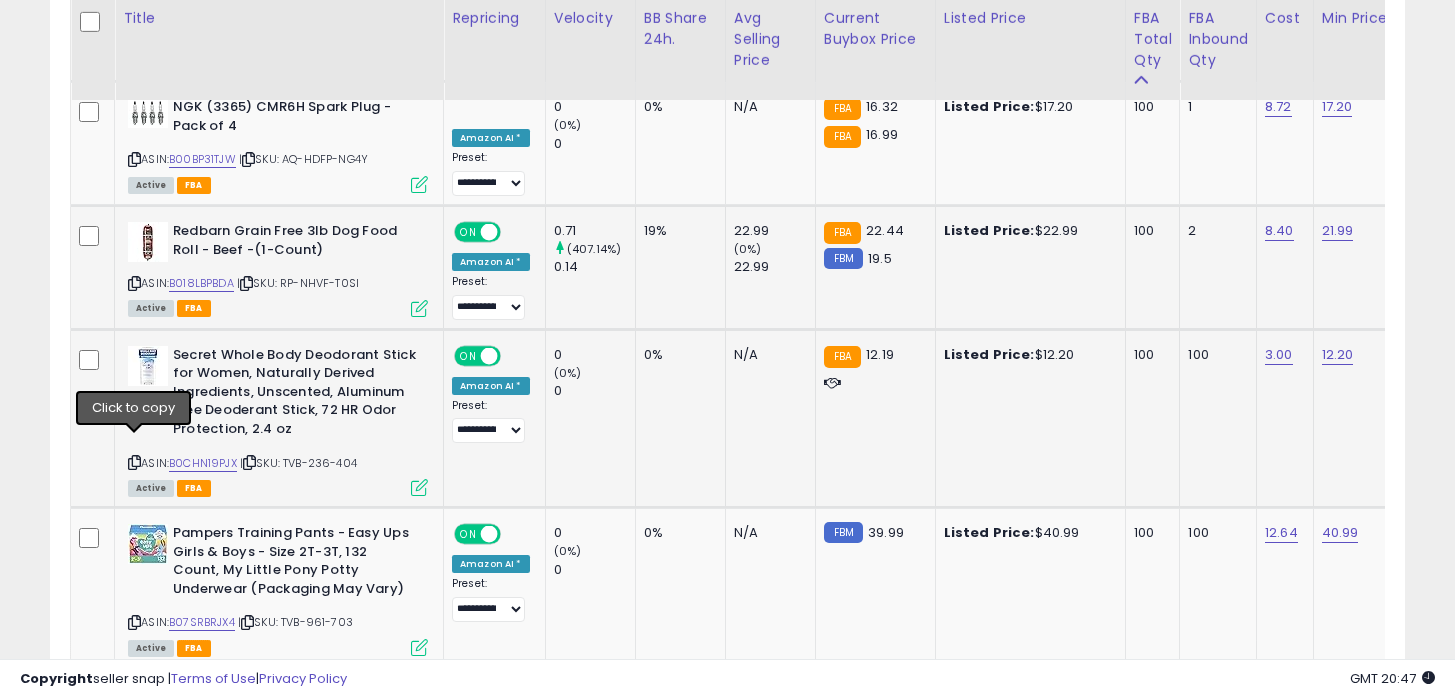 click at bounding box center (134, 462) 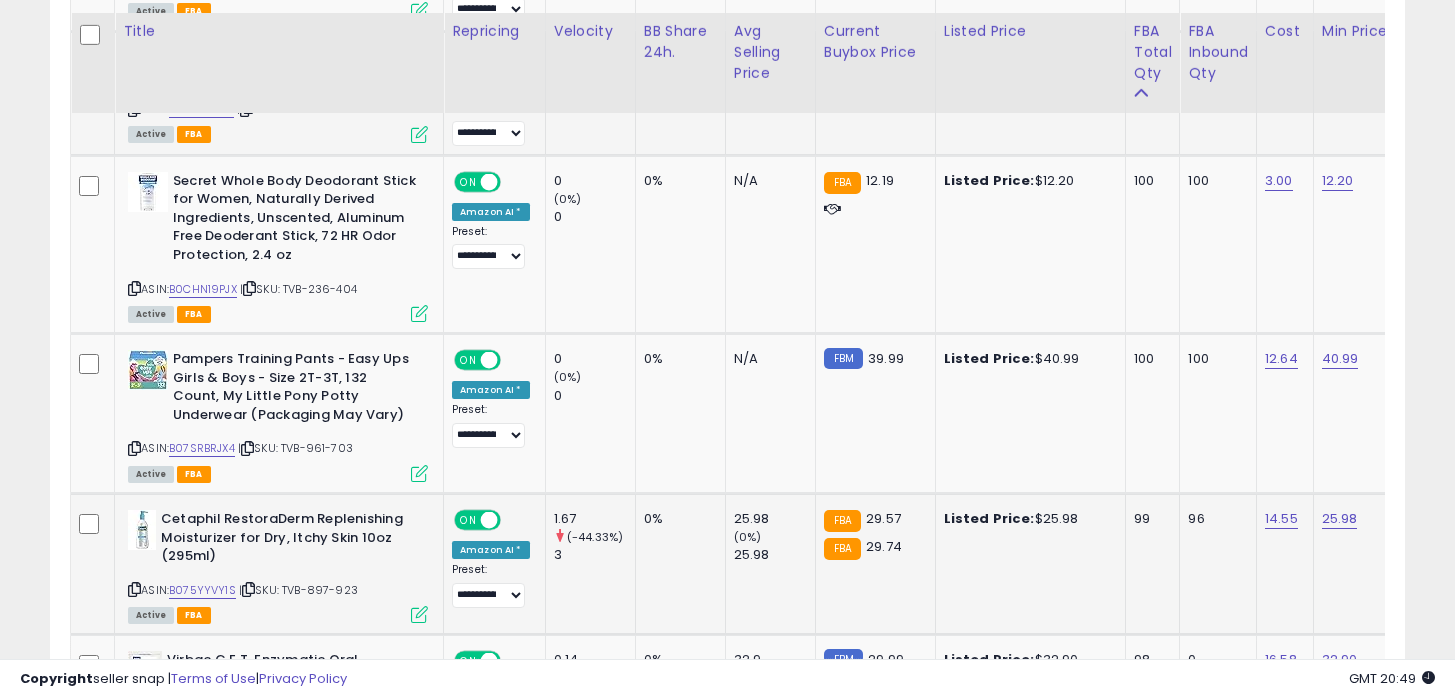 scroll, scrollTop: 3796, scrollLeft: 0, axis: vertical 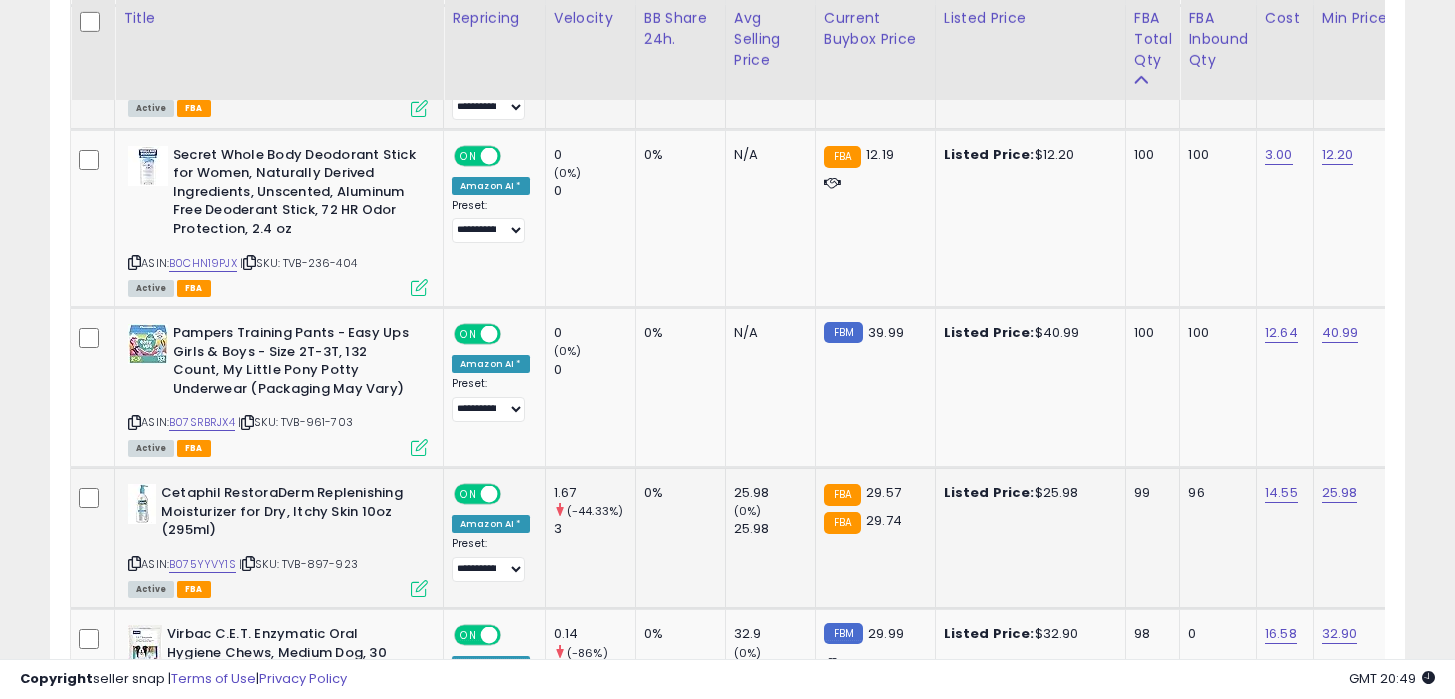 click at bounding box center (134, 563) 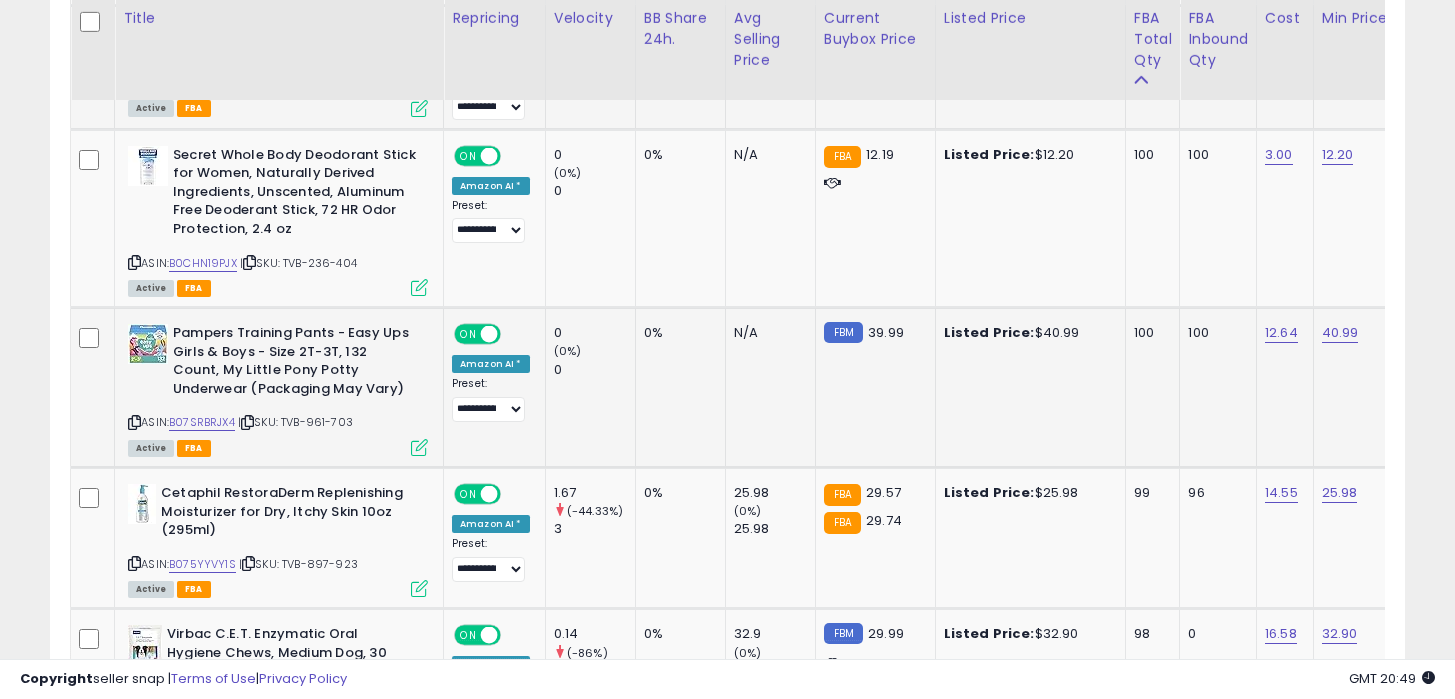 scroll, scrollTop: 0, scrollLeft: 107, axis: horizontal 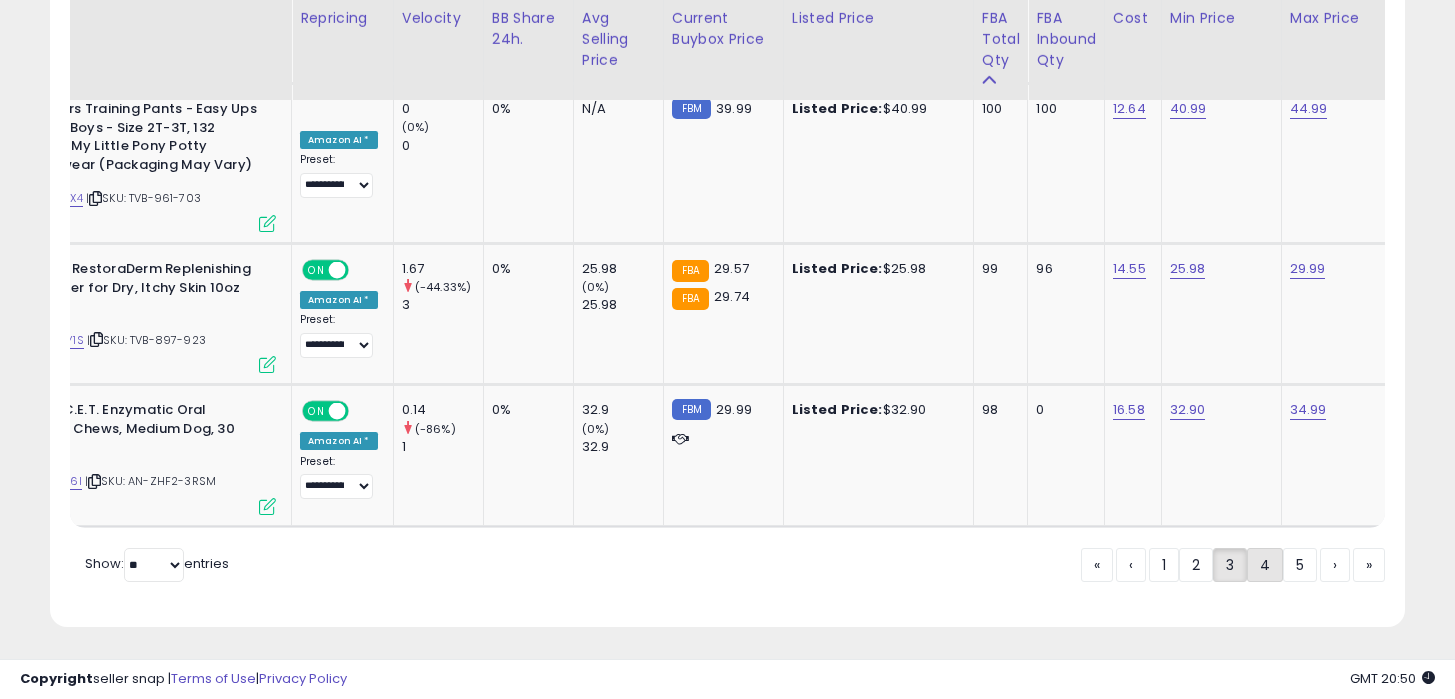 click on "4" 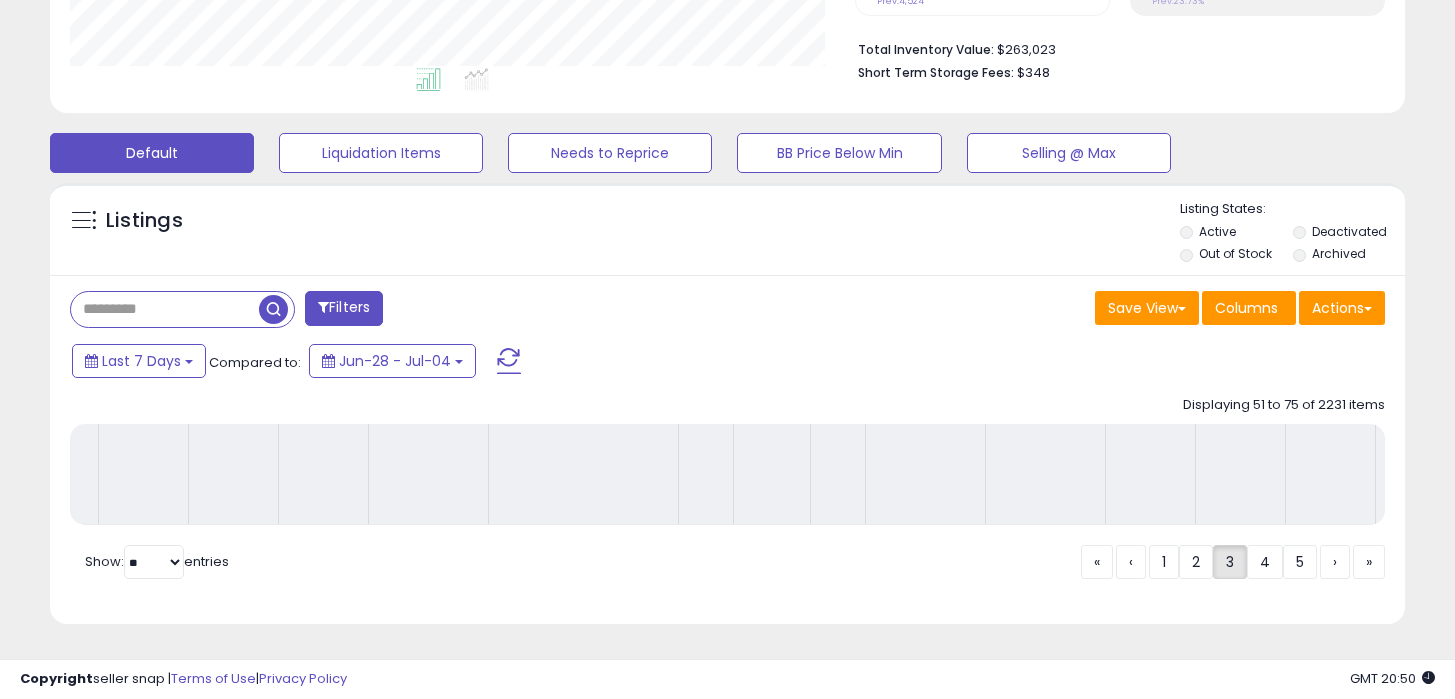 scroll, scrollTop: 512, scrollLeft: 0, axis: vertical 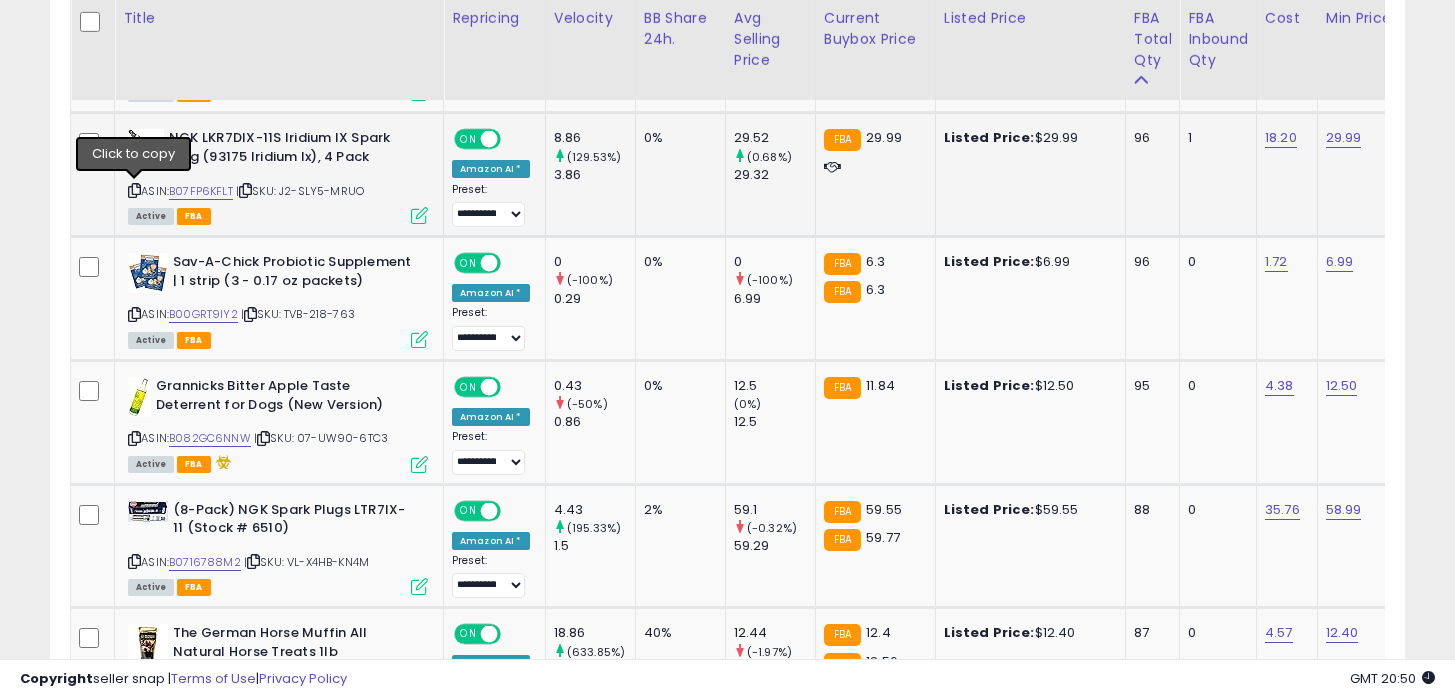 click at bounding box center [134, 190] 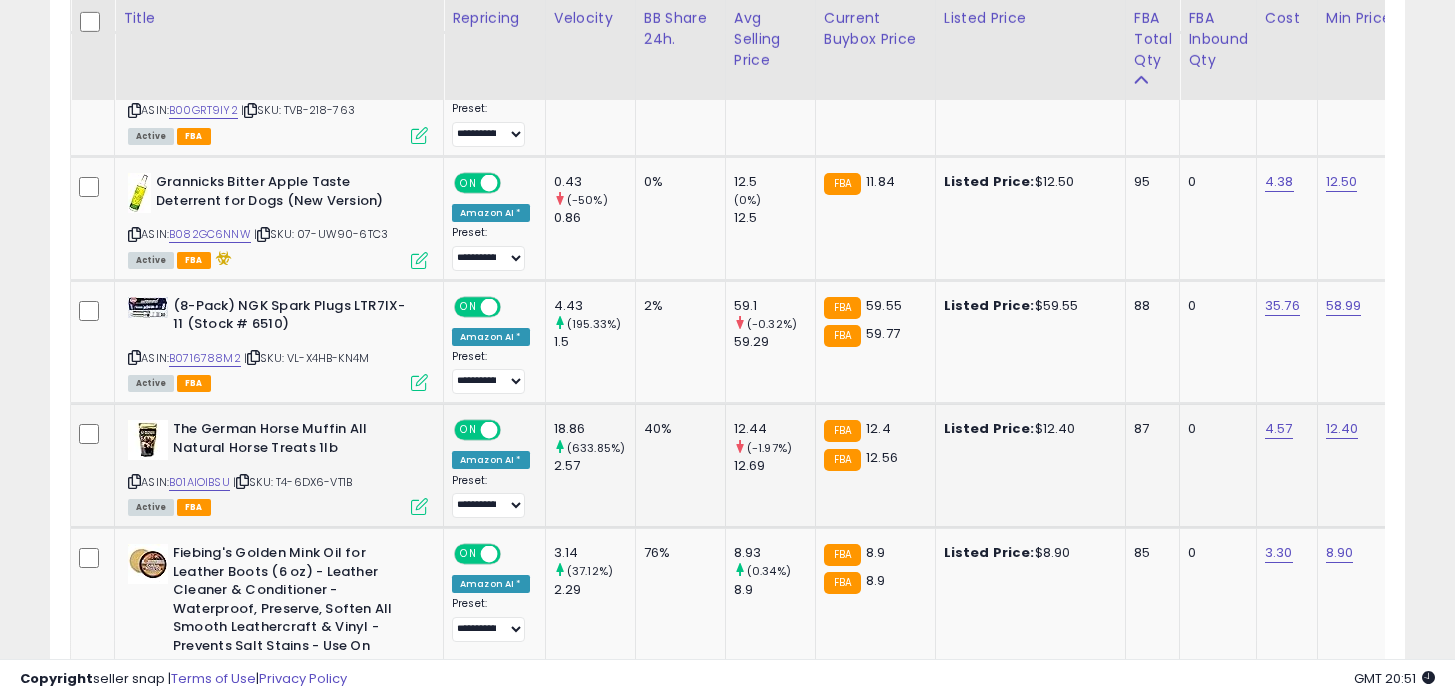 scroll, scrollTop: 1265, scrollLeft: 0, axis: vertical 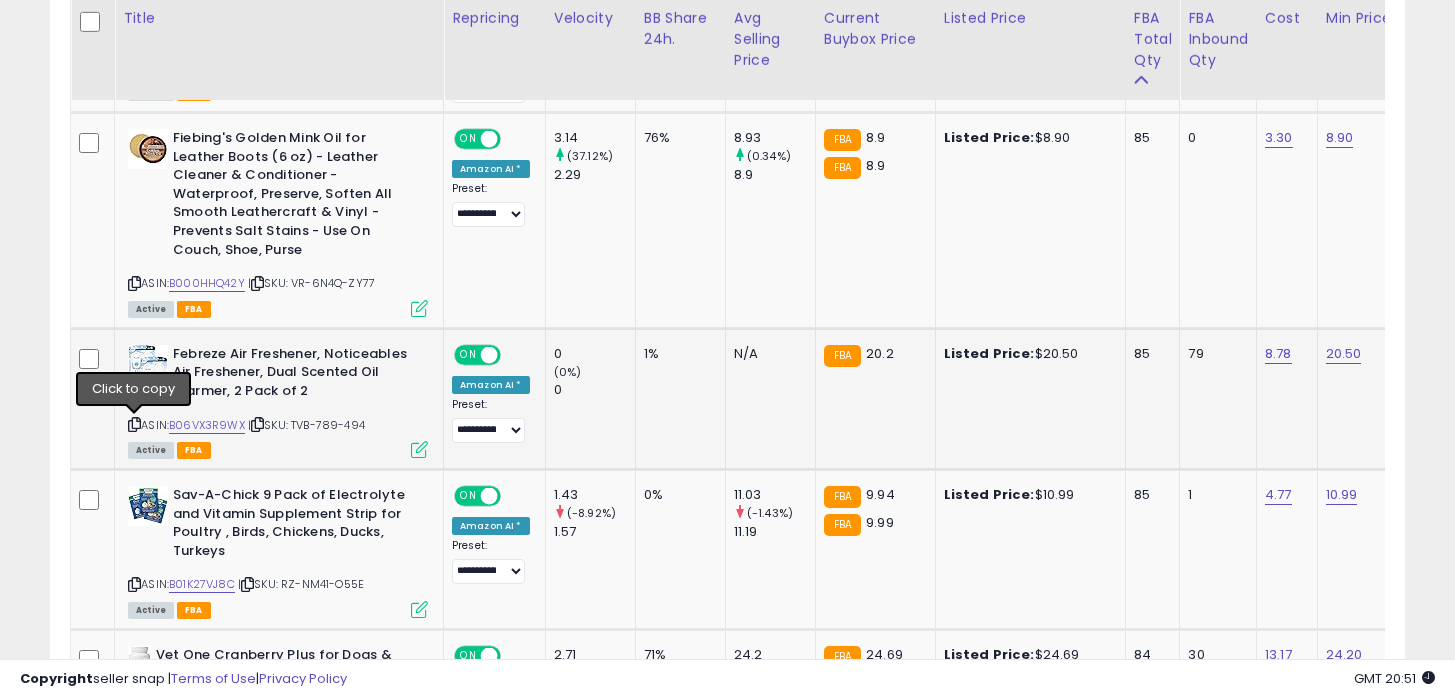 click at bounding box center [134, 424] 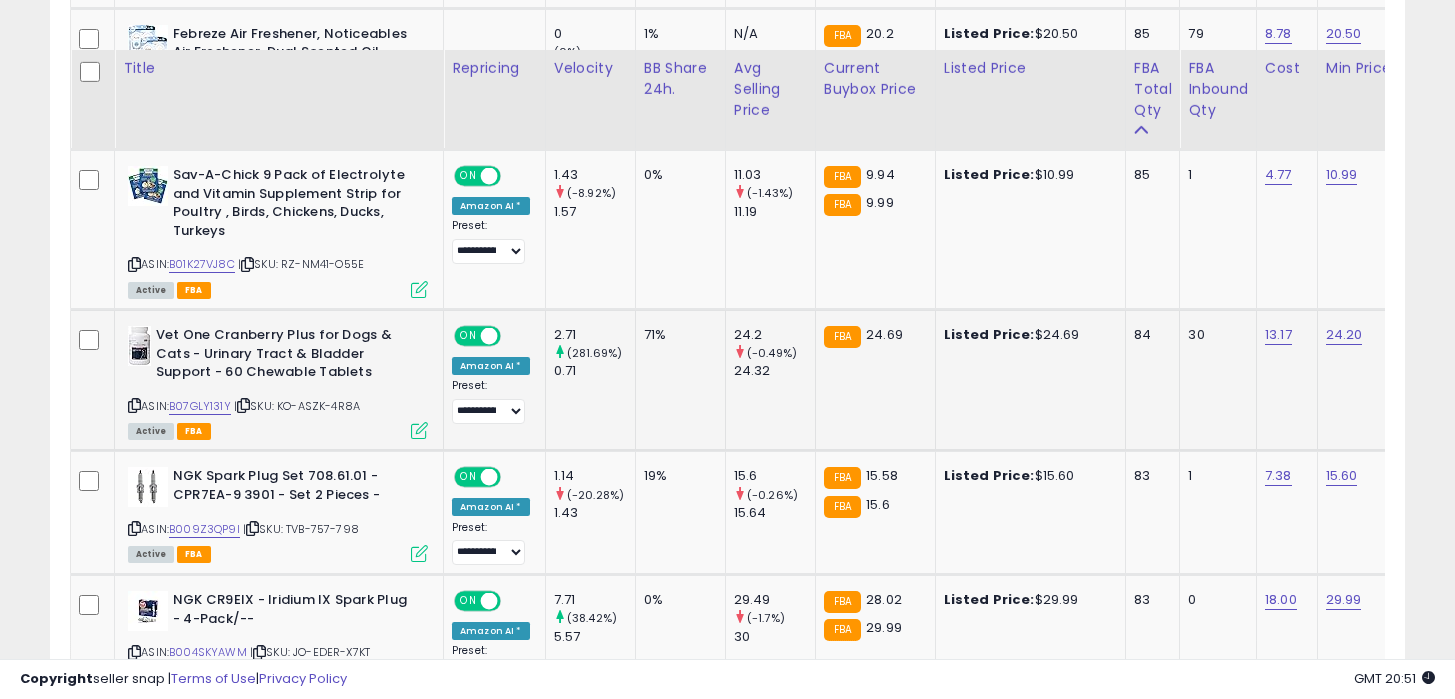 scroll, scrollTop: 2037, scrollLeft: 0, axis: vertical 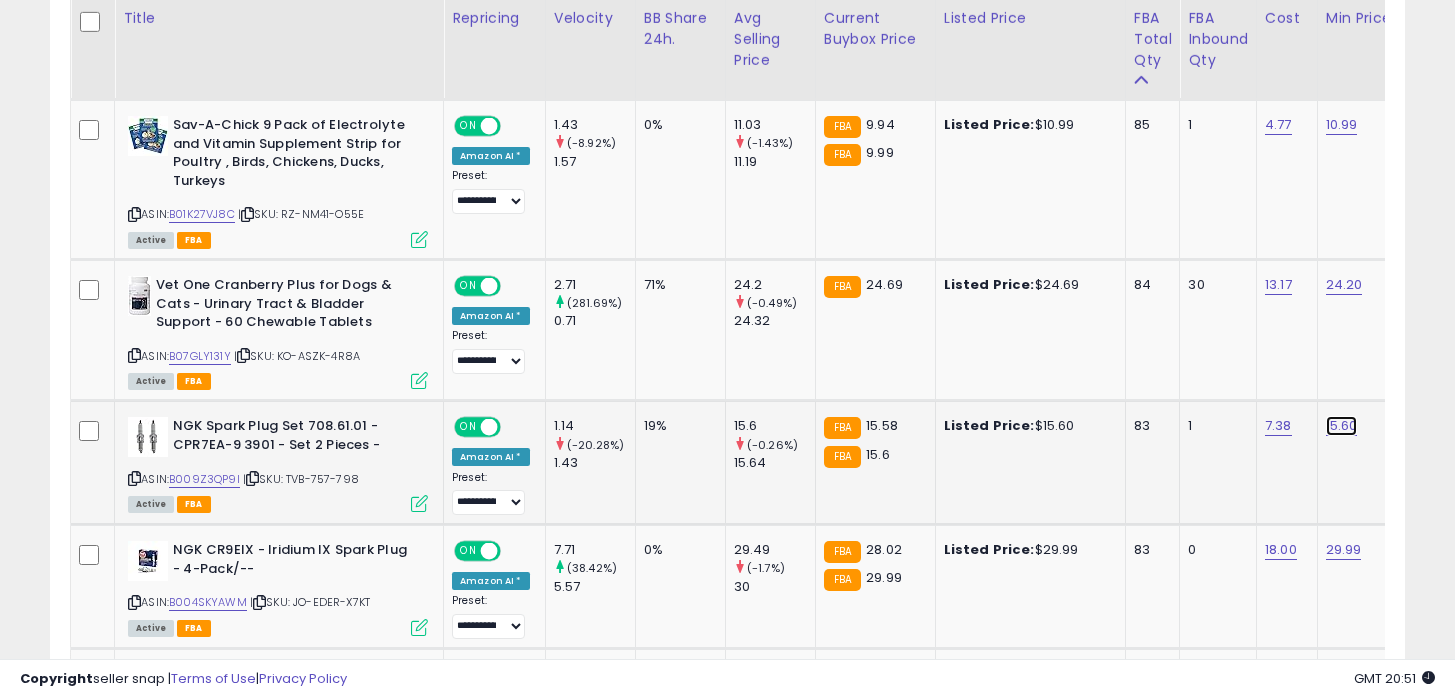 click on "15.60" at bounding box center (1343, -992) 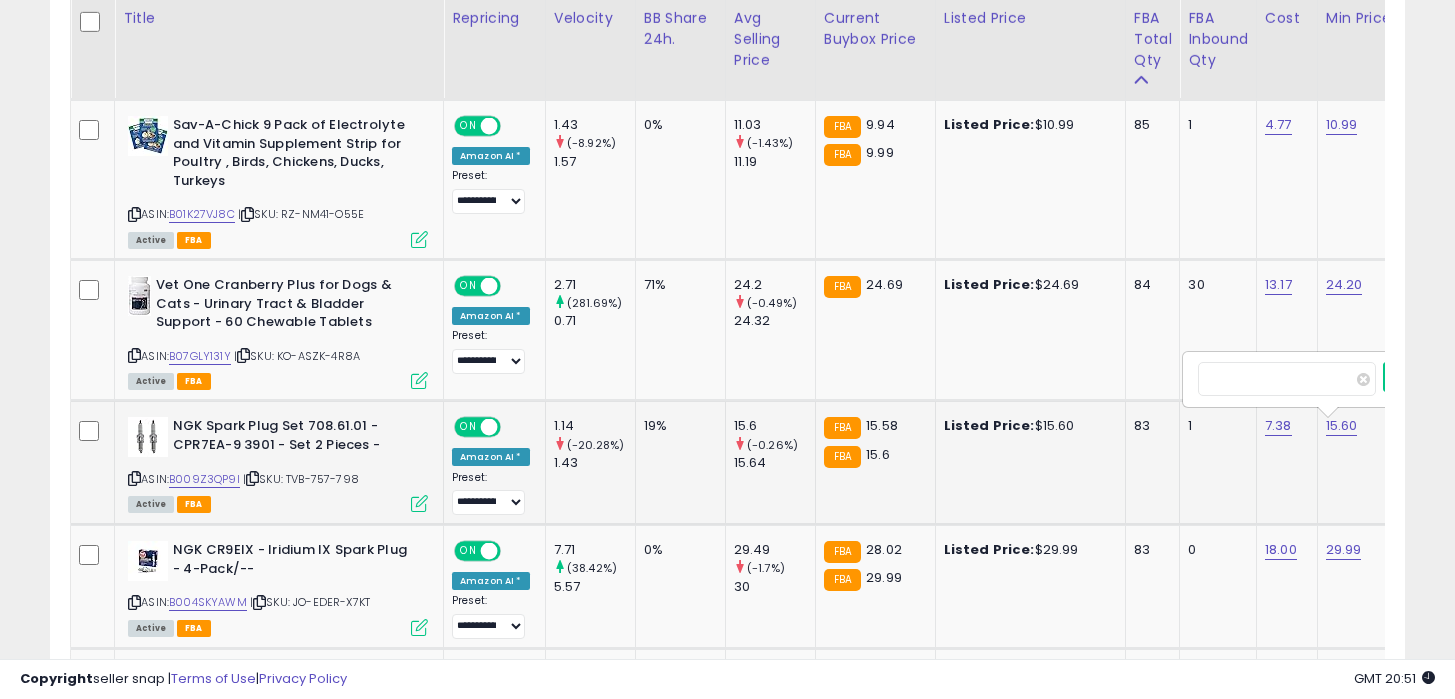 scroll, scrollTop: 0, scrollLeft: 132, axis: horizontal 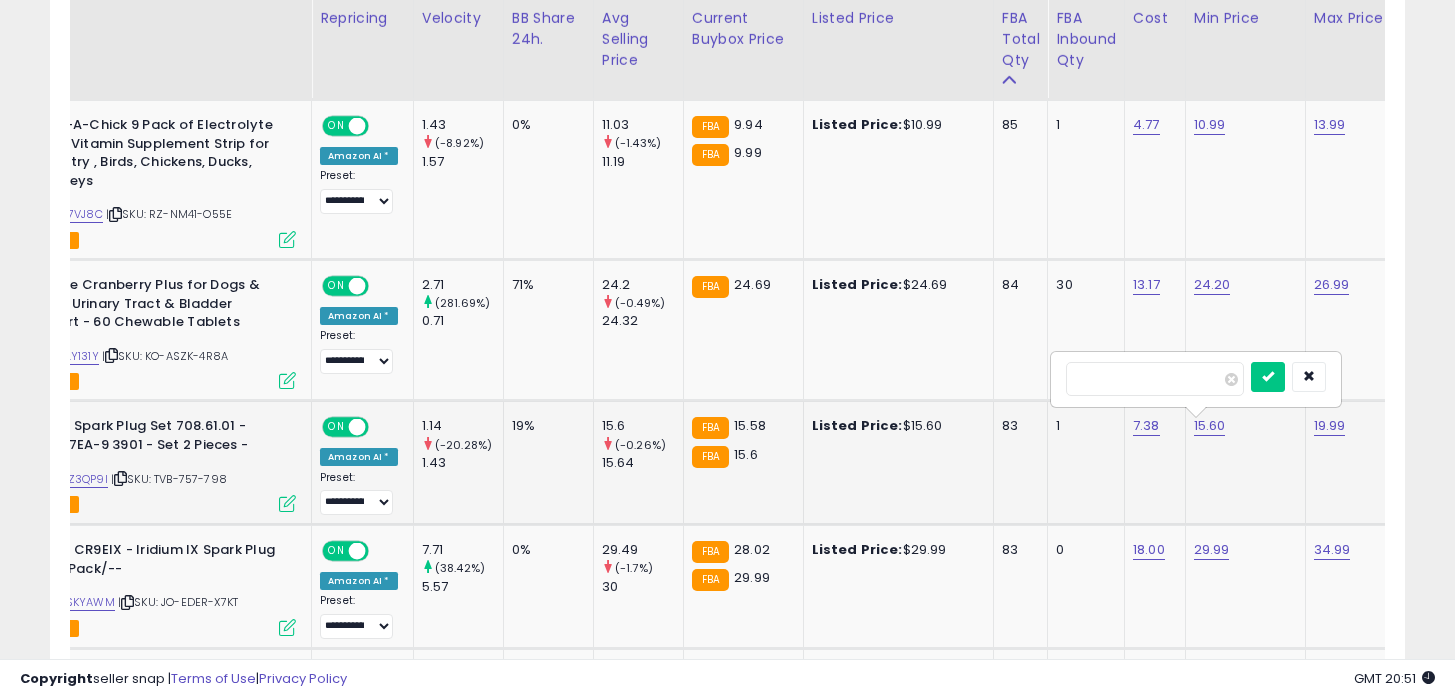 type on "****" 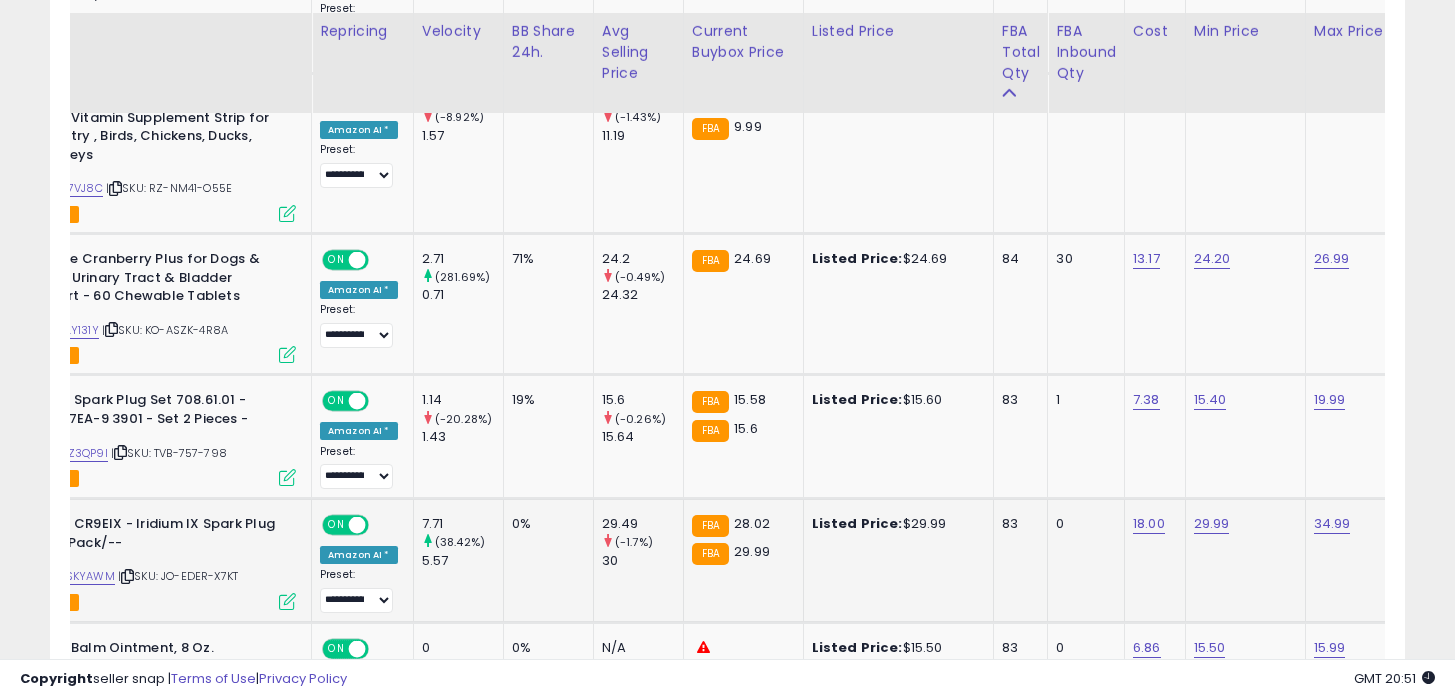 scroll, scrollTop: 2076, scrollLeft: 0, axis: vertical 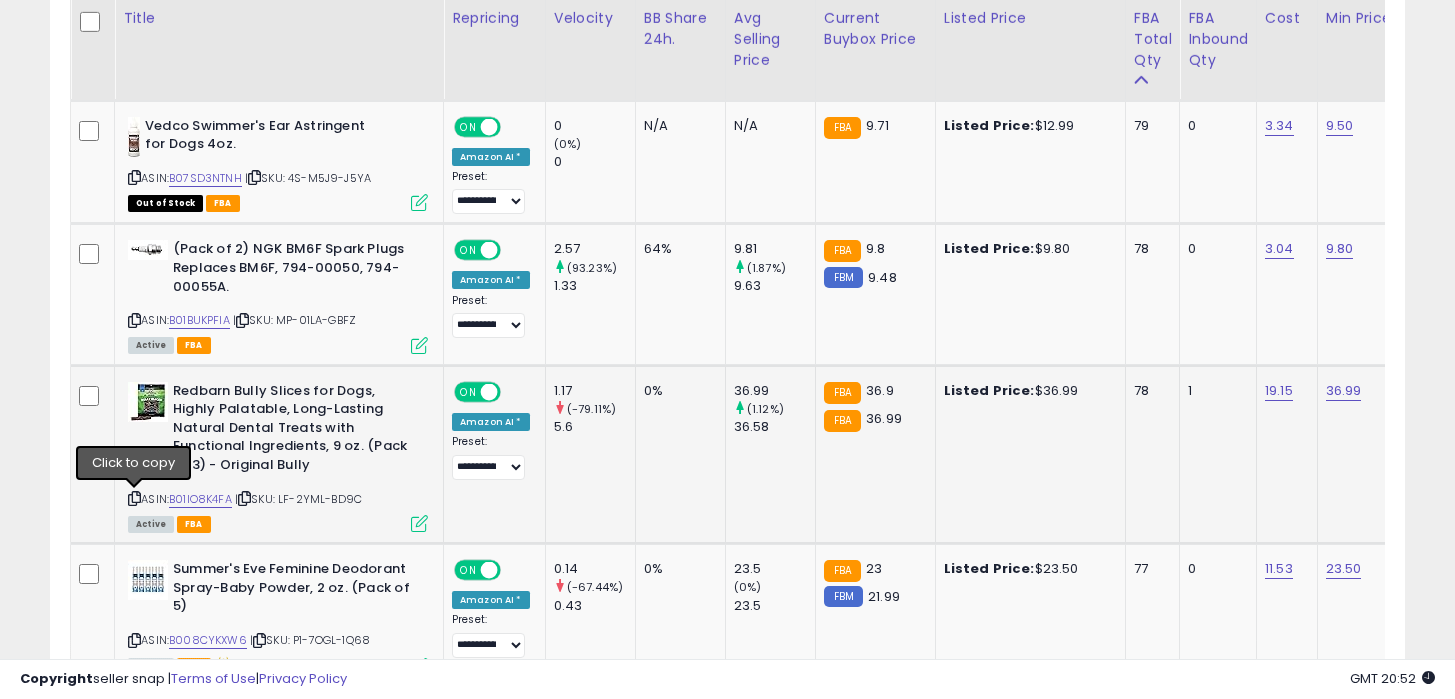 click at bounding box center (134, 498) 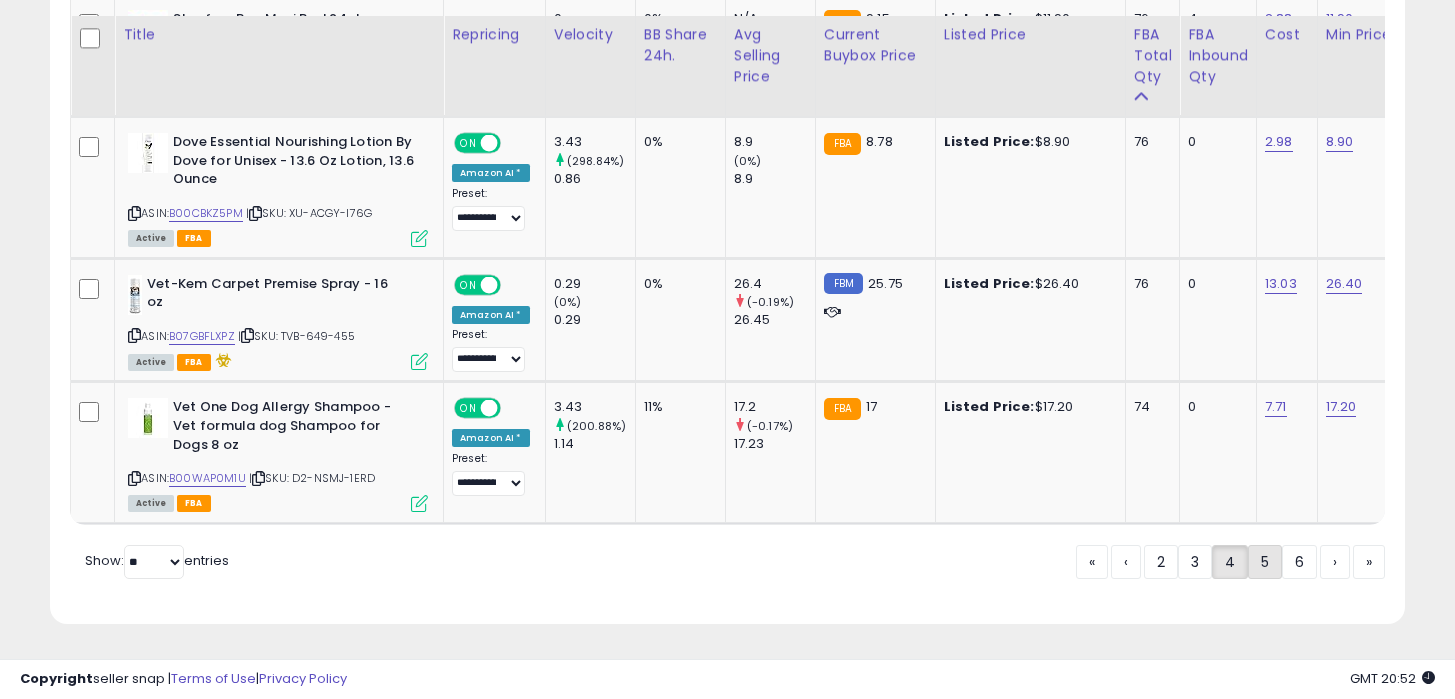click on "5" 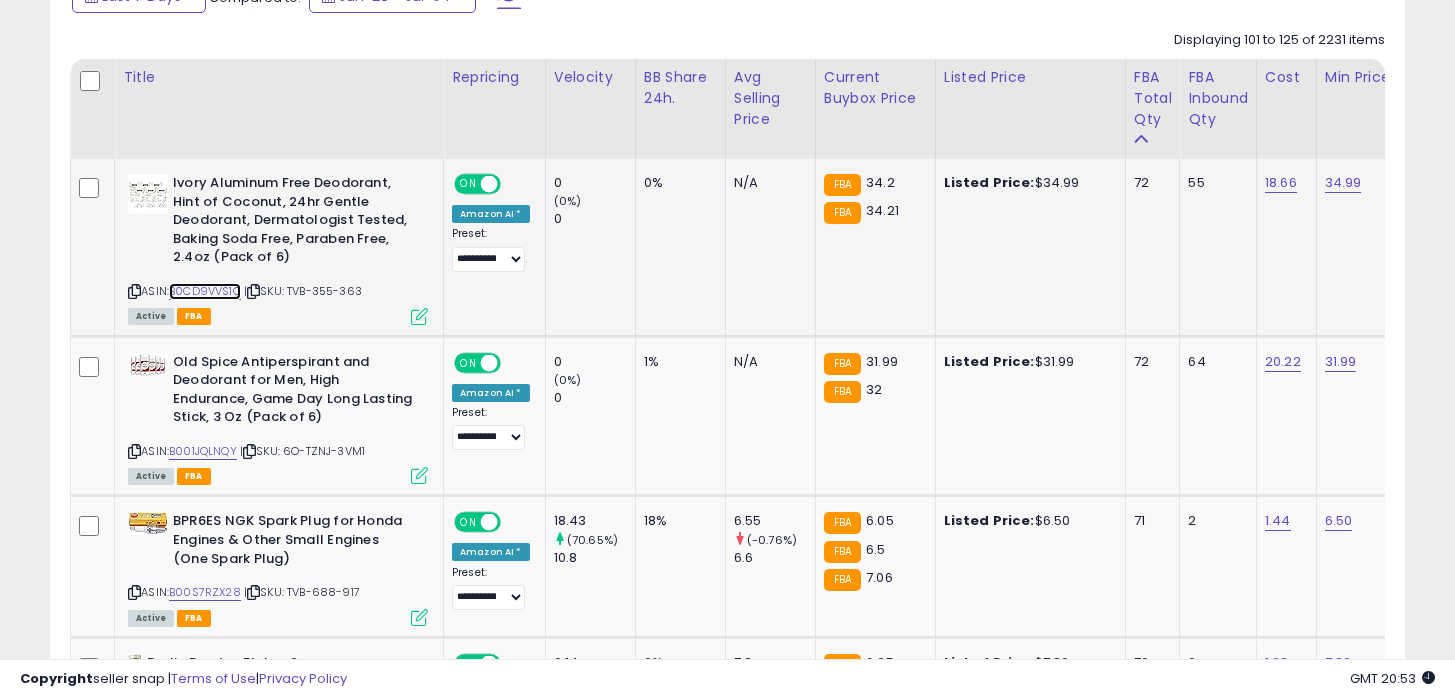 click on "B0CD9VVS1Q" at bounding box center [205, 291] 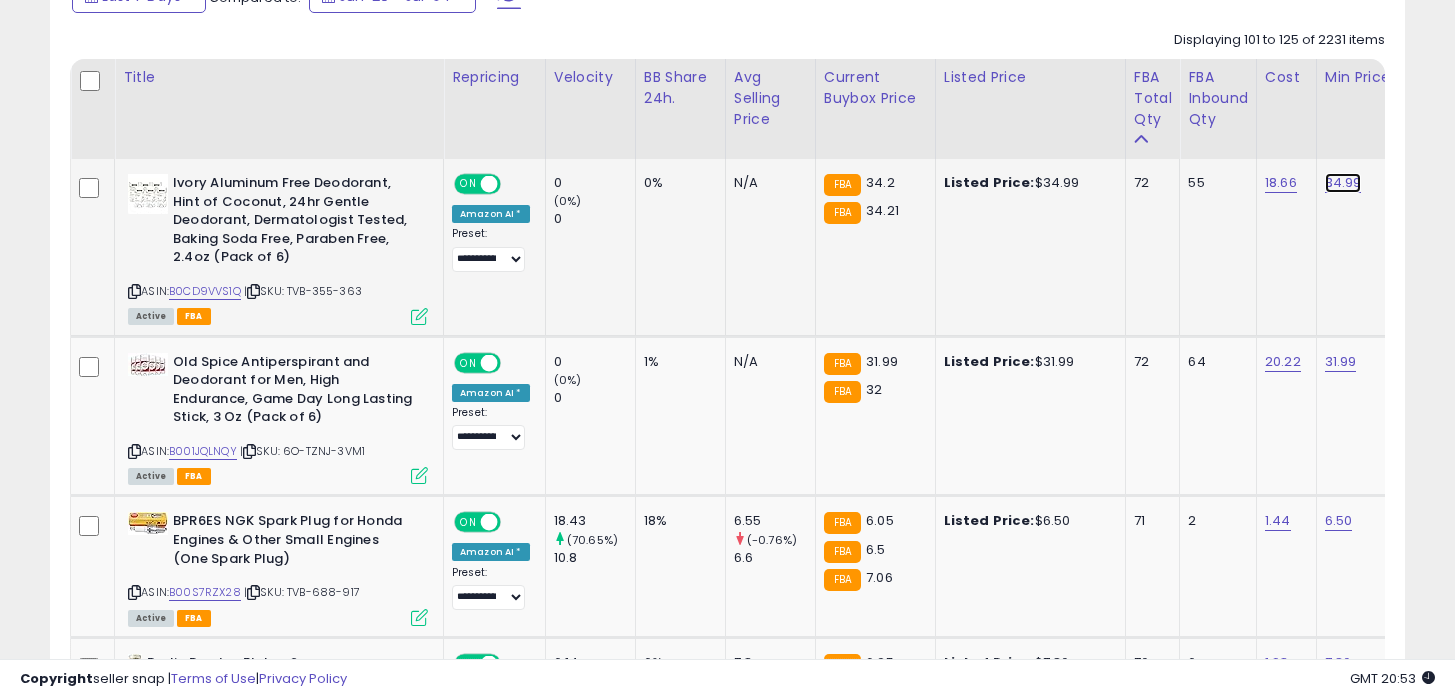 click on "34.99" at bounding box center [1343, 183] 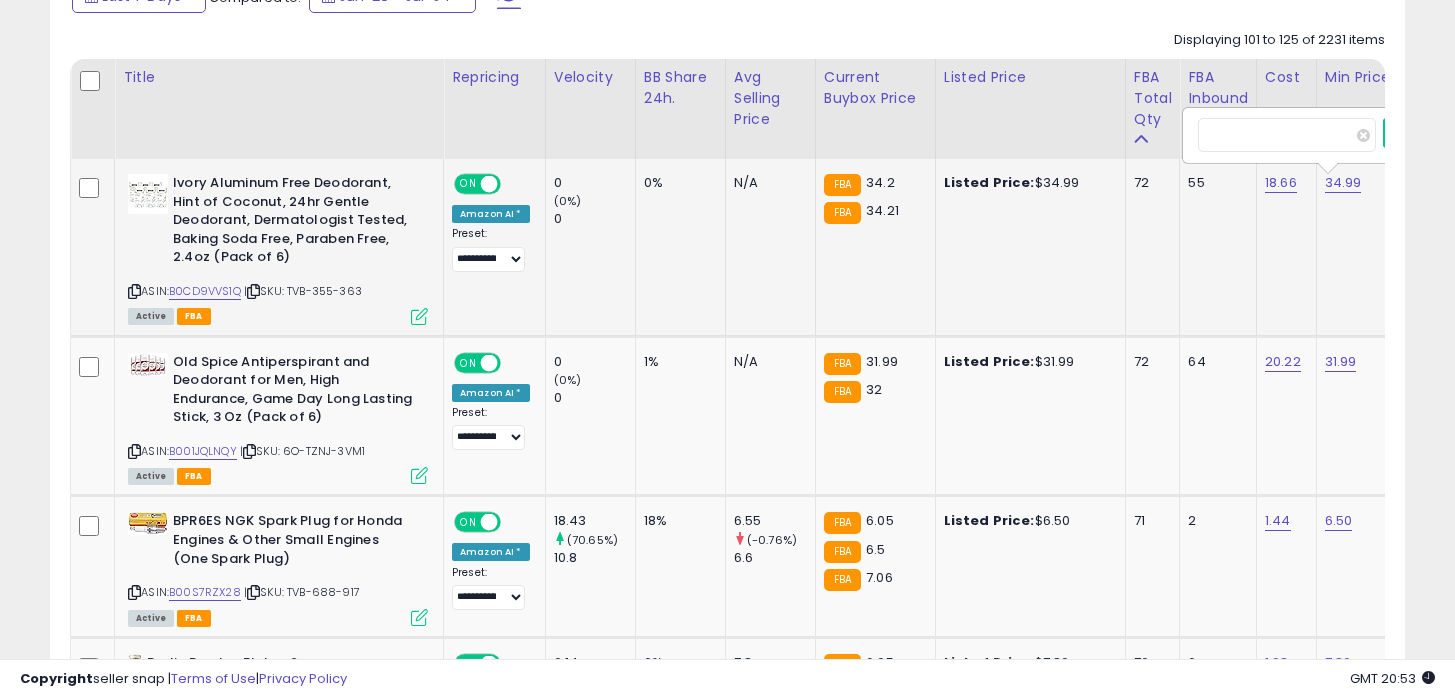 scroll, scrollTop: 0, scrollLeft: 133, axis: horizontal 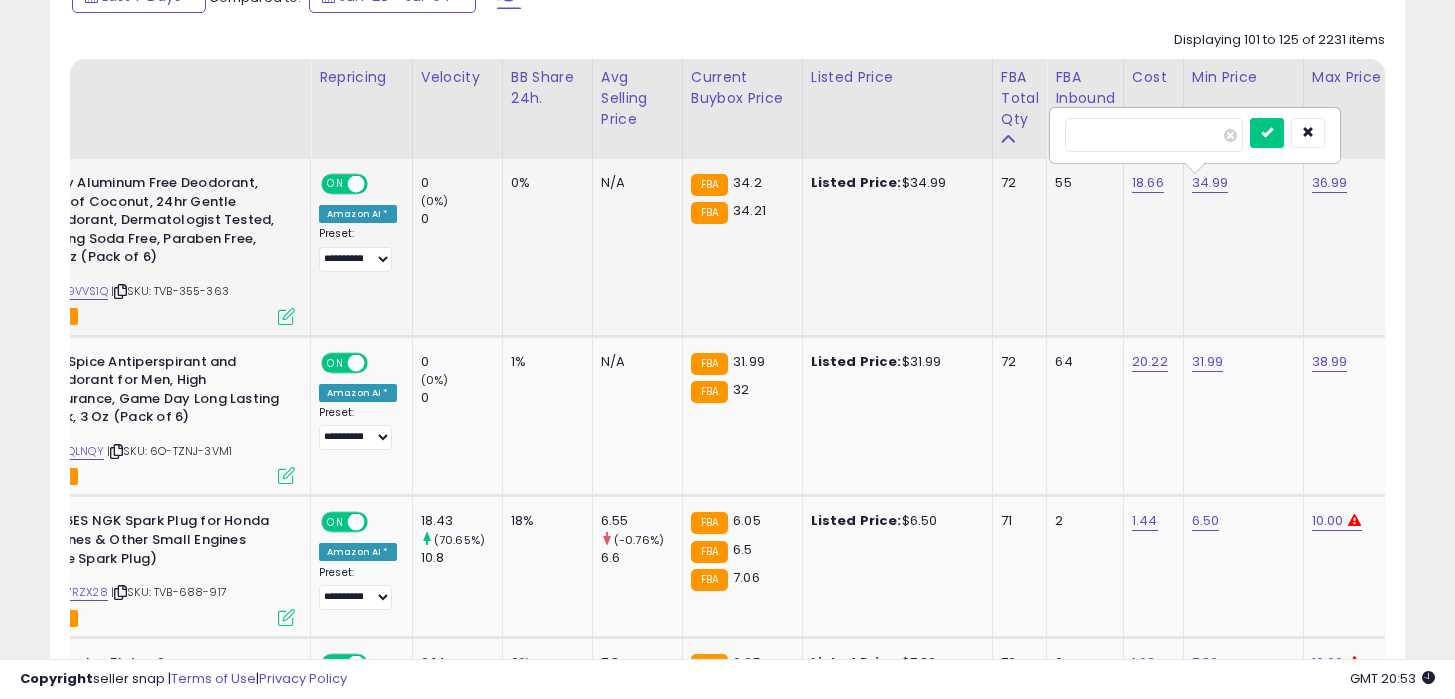 type on "*****" 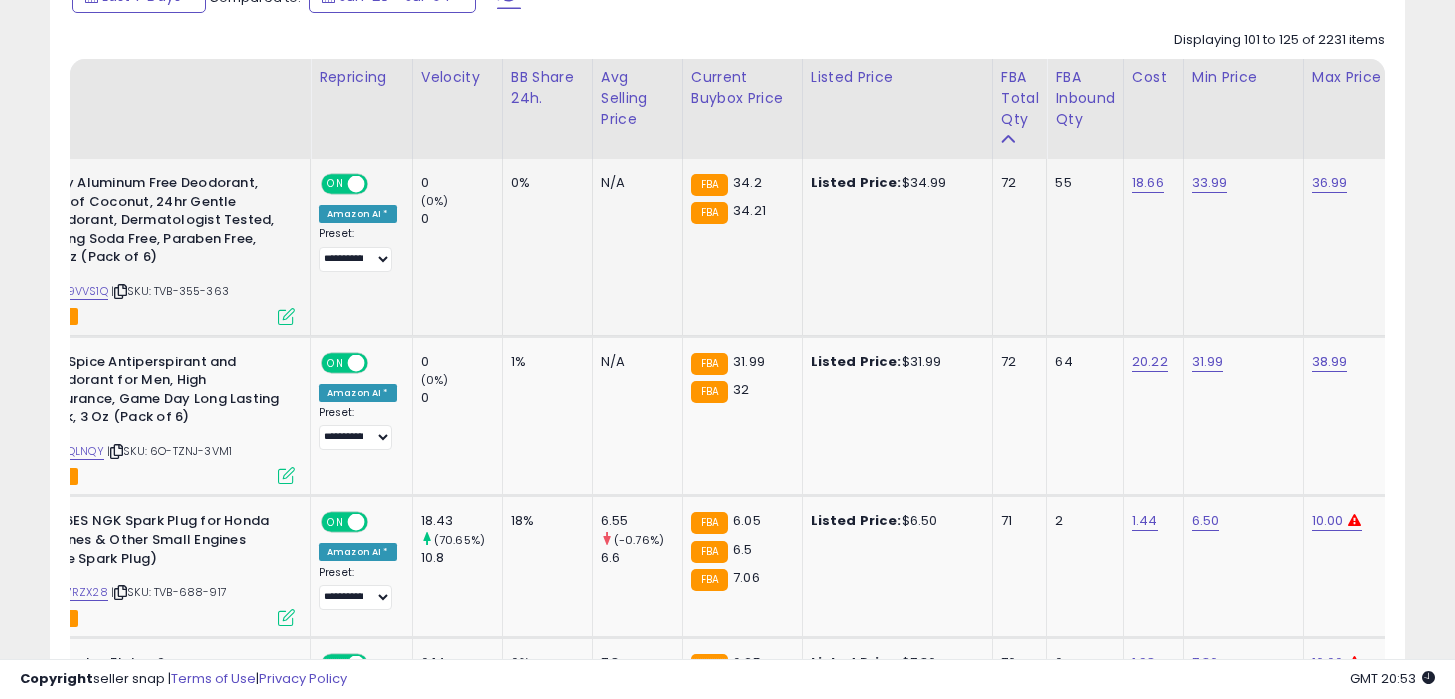 scroll, scrollTop: 0, scrollLeft: 0, axis: both 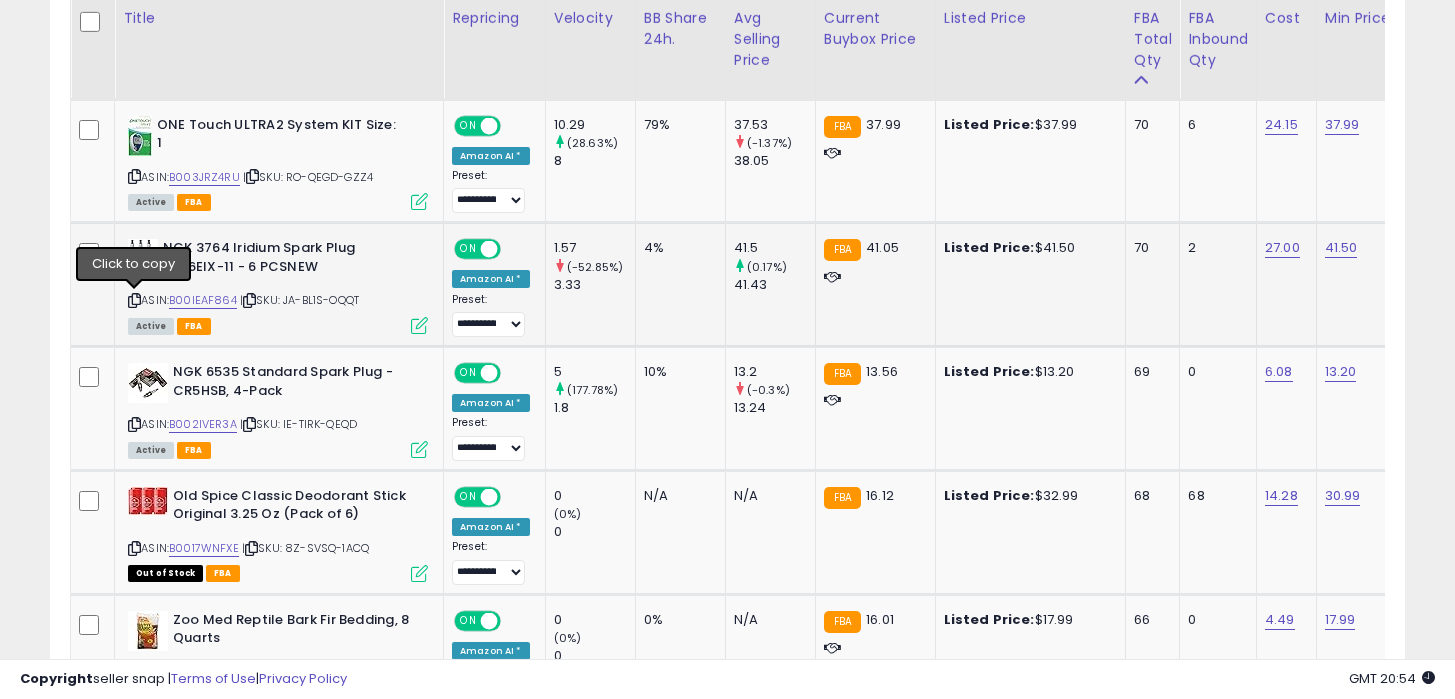 click at bounding box center (134, 300) 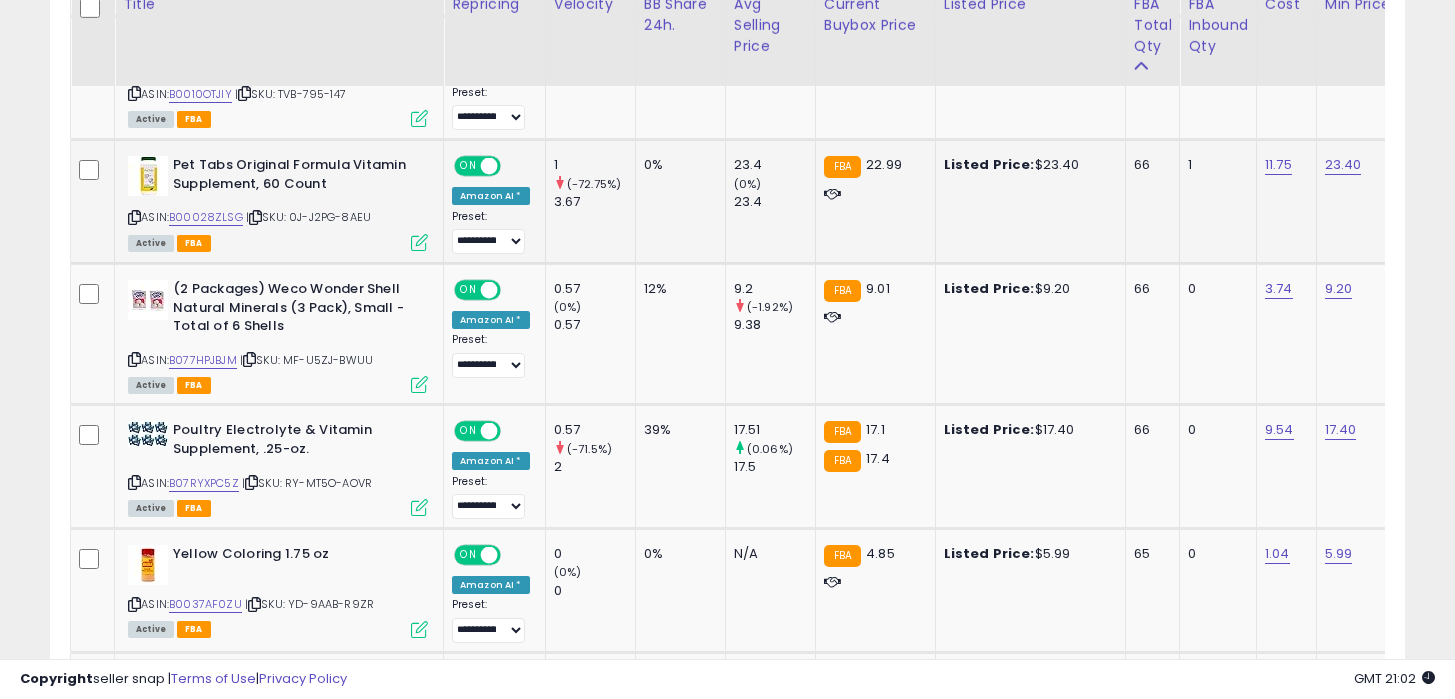 scroll, scrollTop: 2076, scrollLeft: 0, axis: vertical 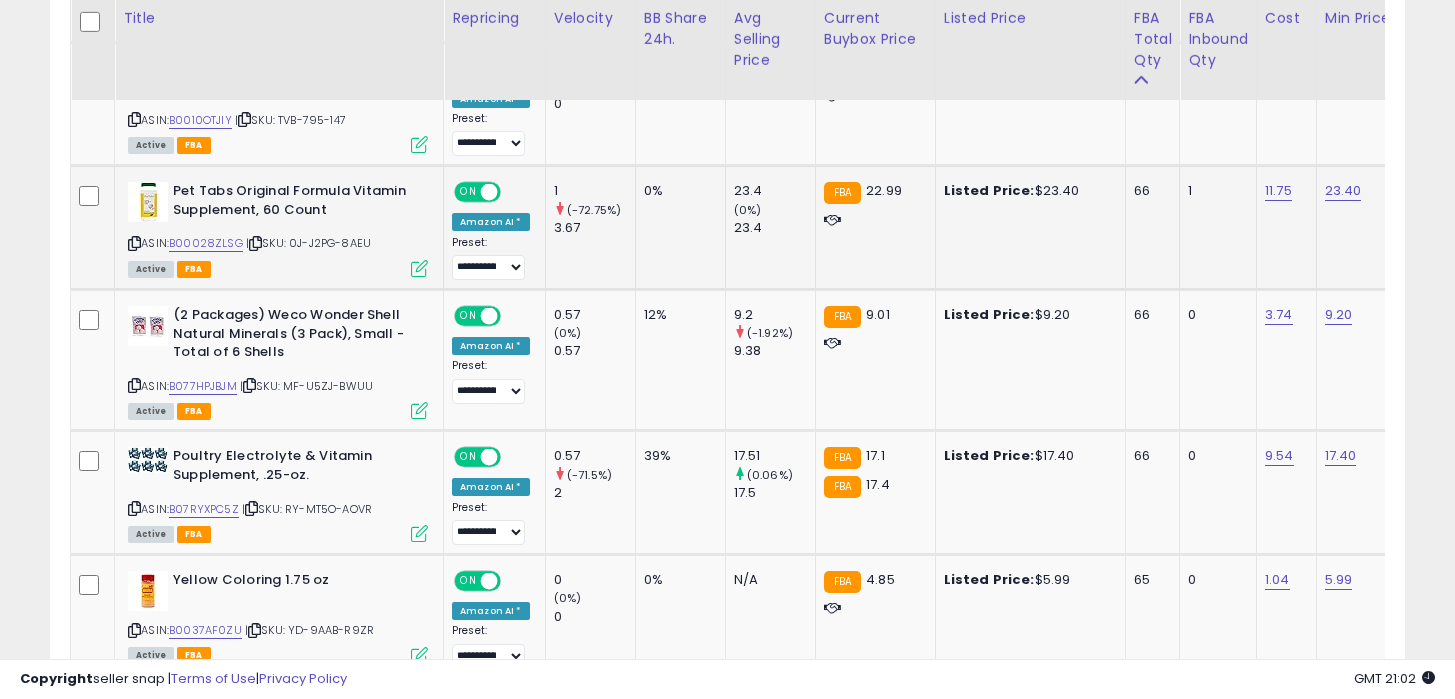 click at bounding box center (134, 243) 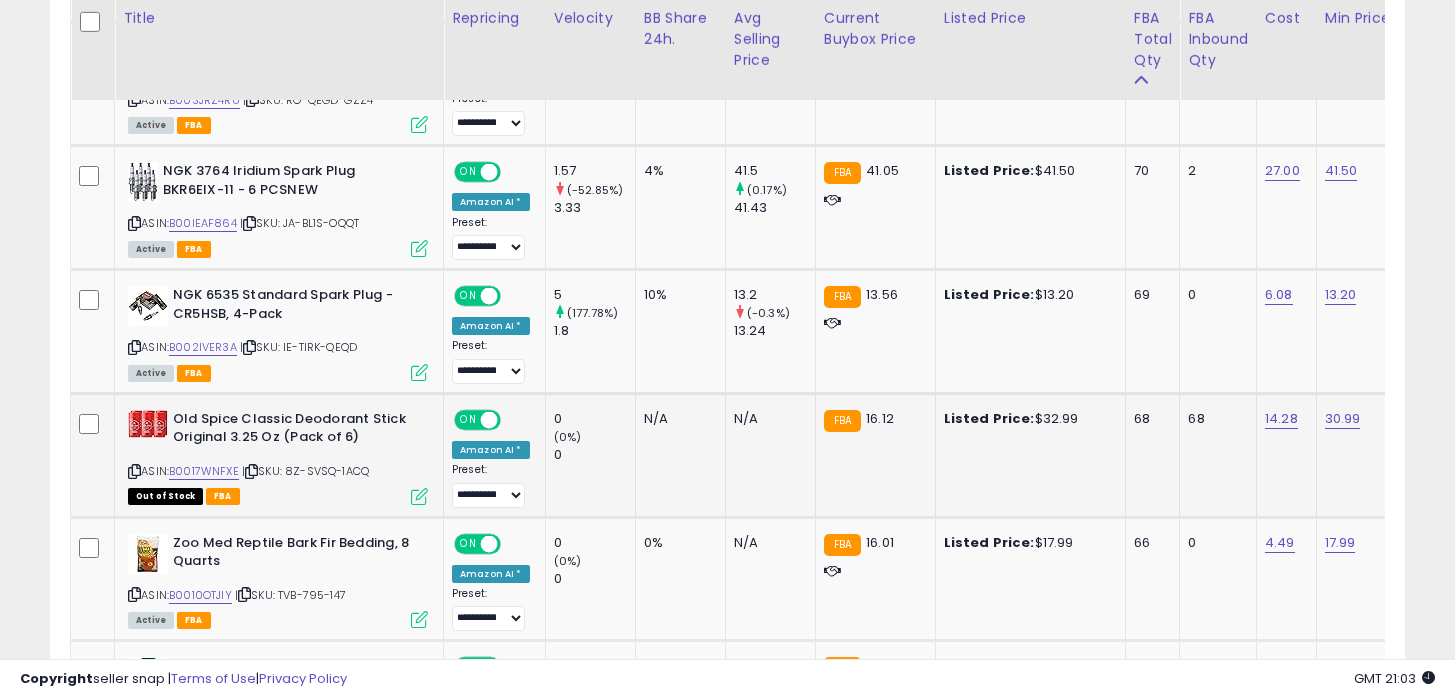 scroll, scrollTop: 1672, scrollLeft: 0, axis: vertical 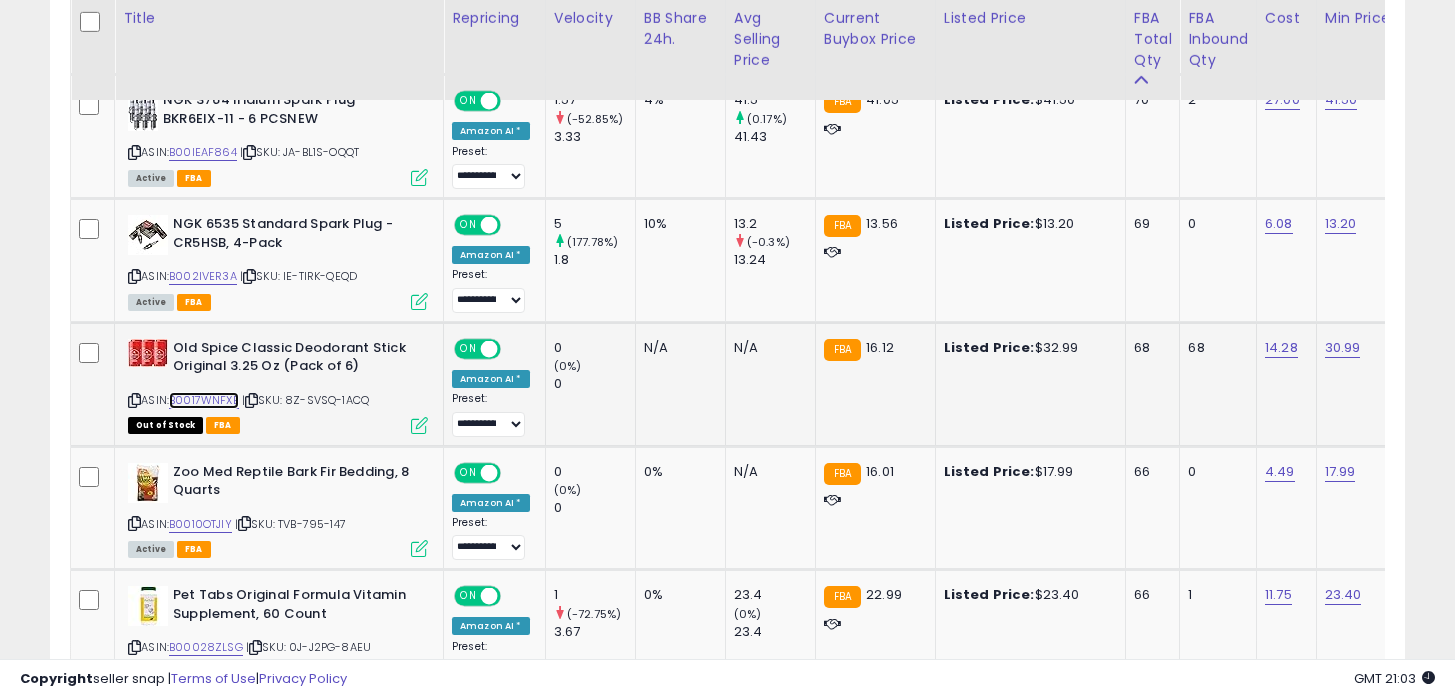 click on "B0017WNFXE" at bounding box center [204, 400] 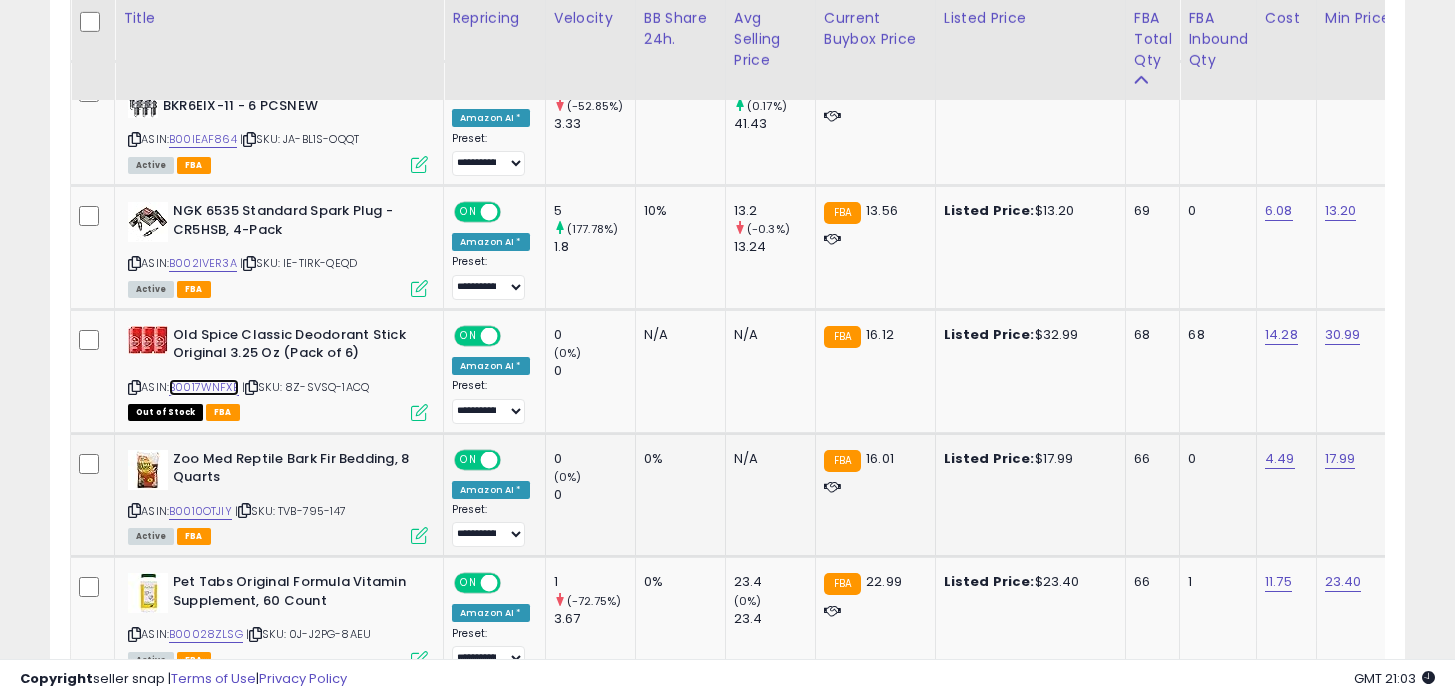 scroll, scrollTop: 1711, scrollLeft: 0, axis: vertical 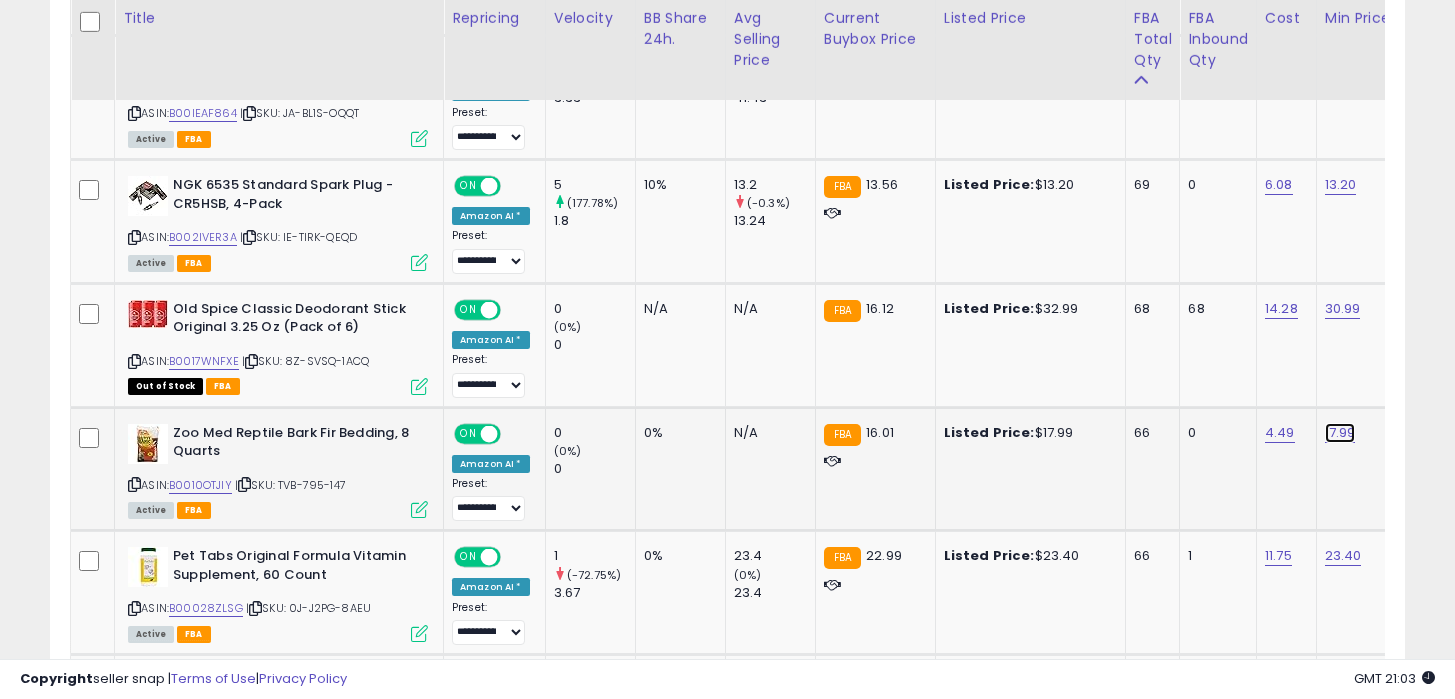 click on "17.99" at bounding box center [1343, -666] 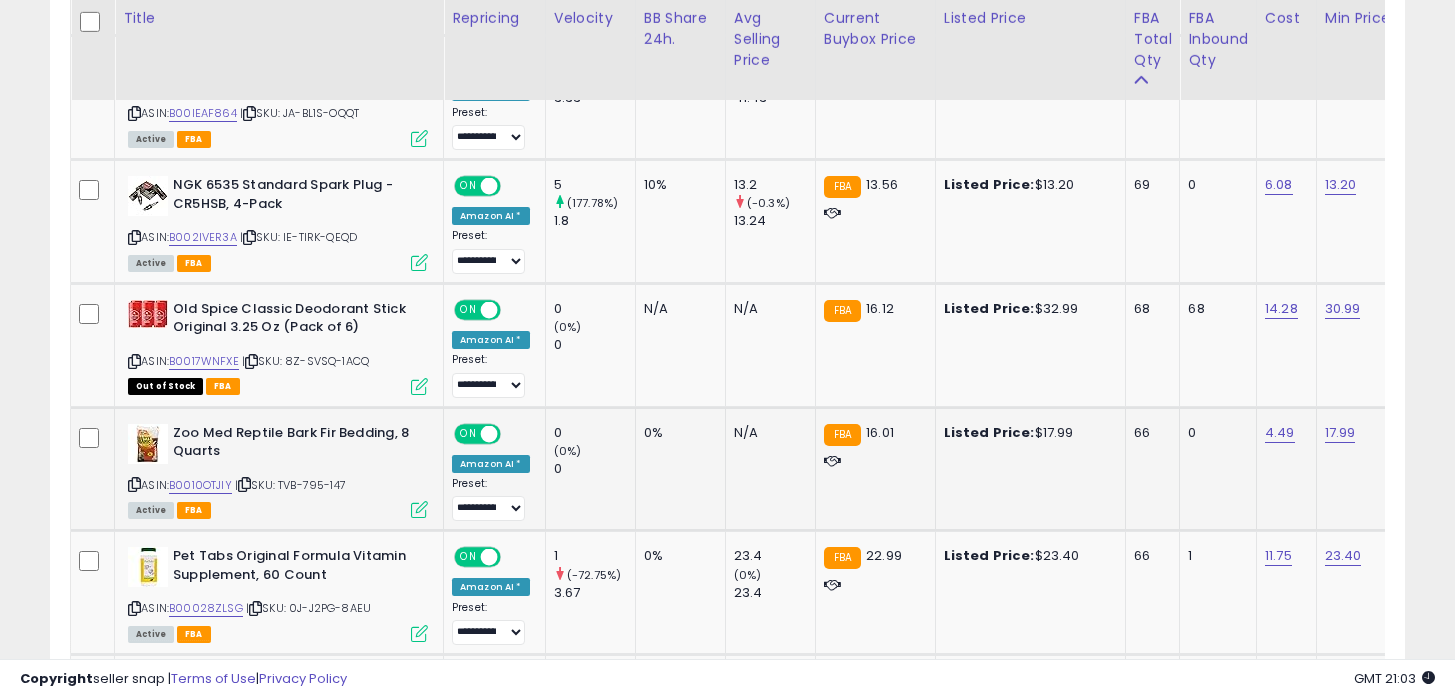 scroll, scrollTop: 0, scrollLeft: 130, axis: horizontal 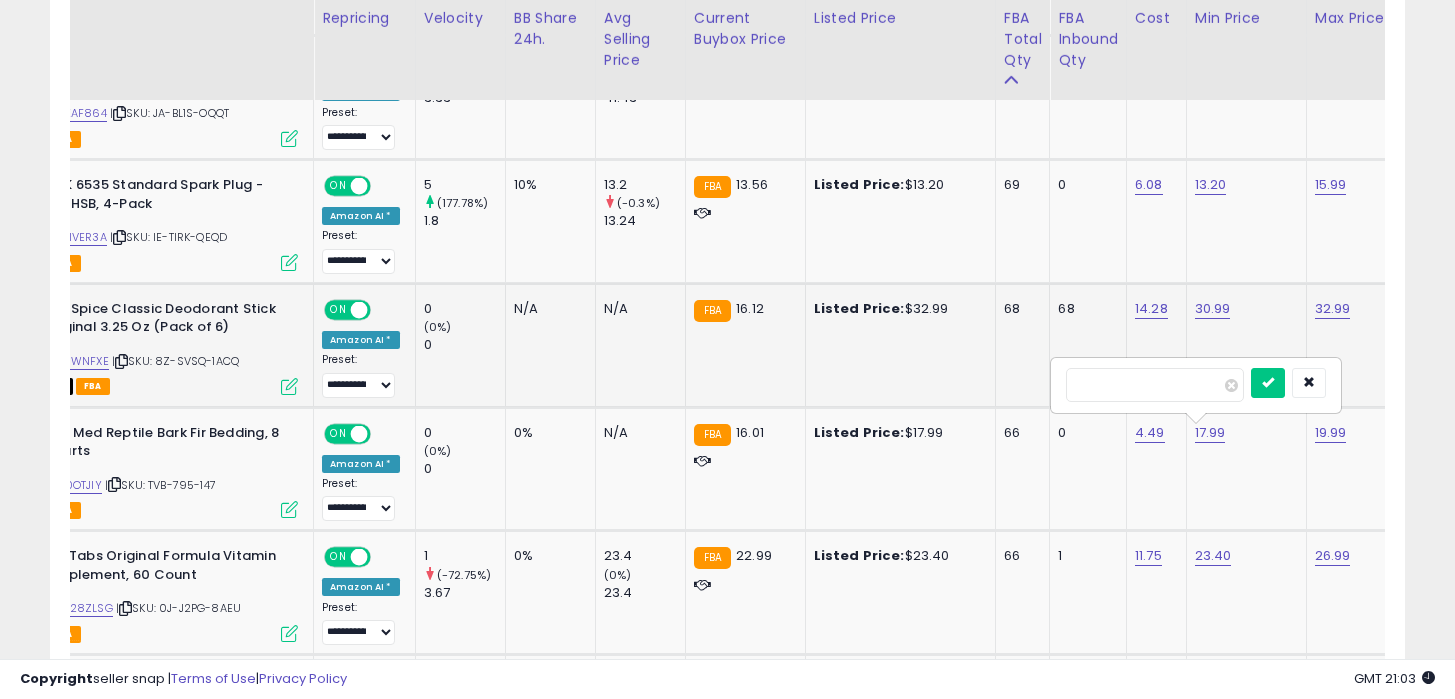 drag, startPoint x: 1155, startPoint y: 390, endPoint x: 975, endPoint y: 388, distance: 180.01111 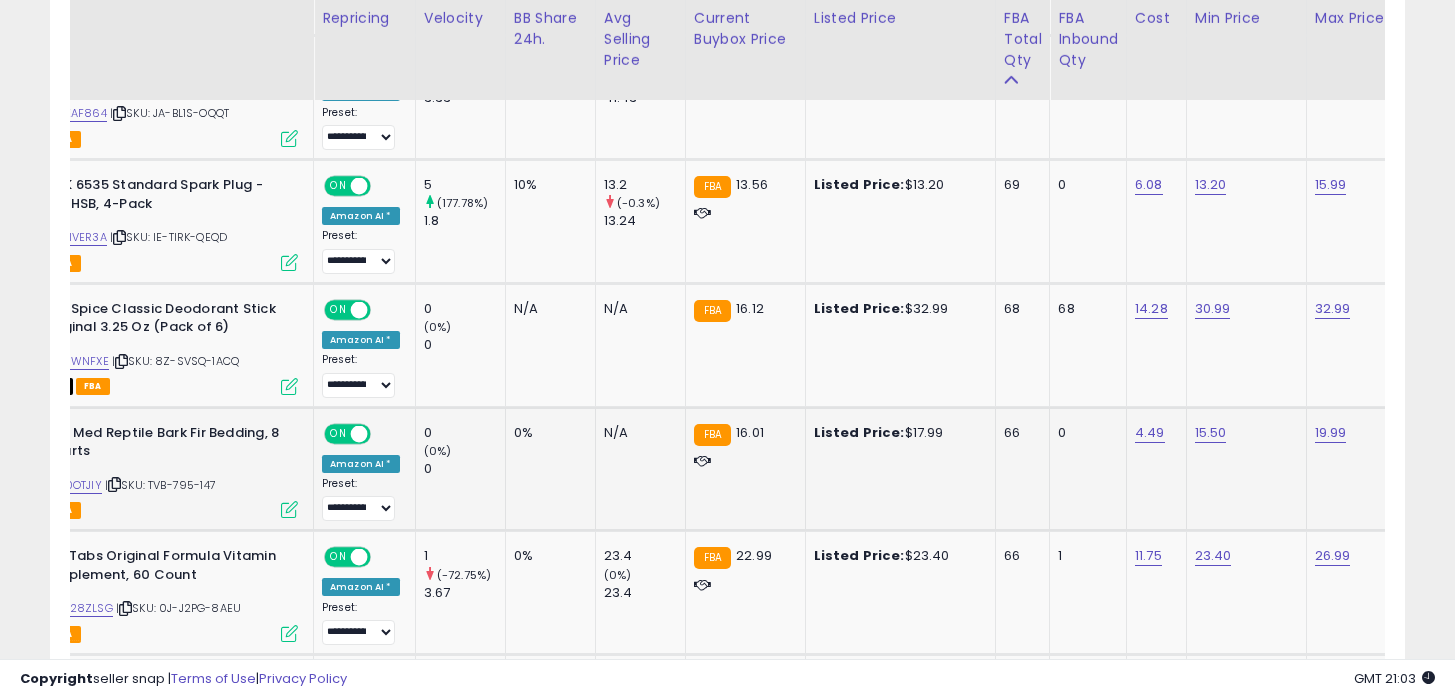 scroll, scrollTop: 0, scrollLeft: 0, axis: both 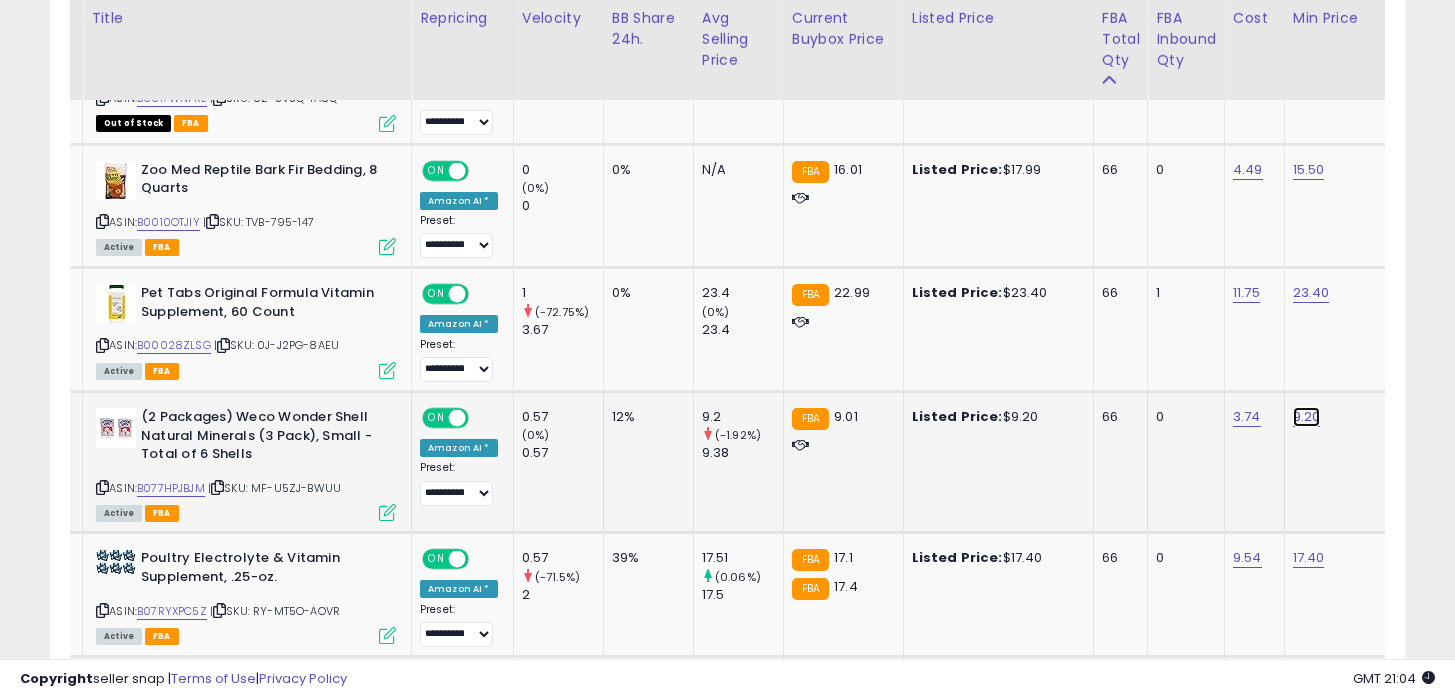 click on "9.20" at bounding box center [1311, -929] 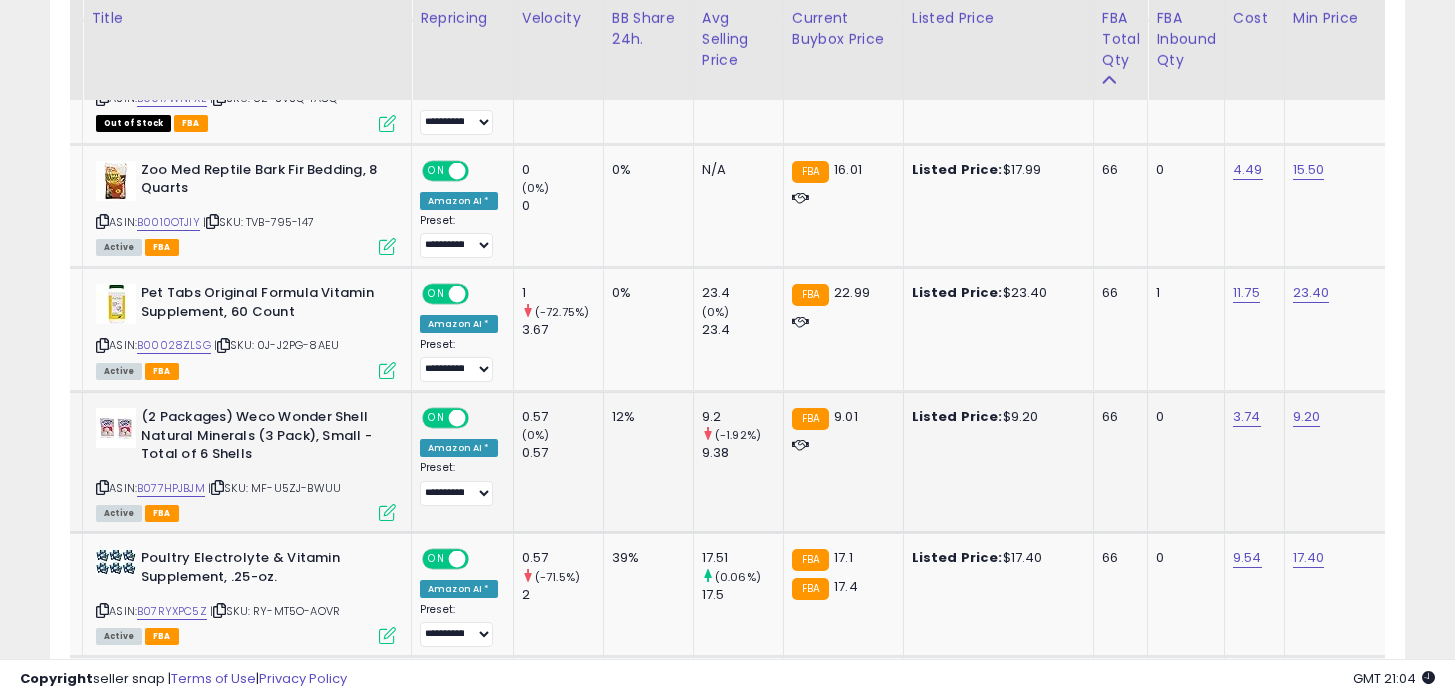 scroll, scrollTop: 0, scrollLeft: 128, axis: horizontal 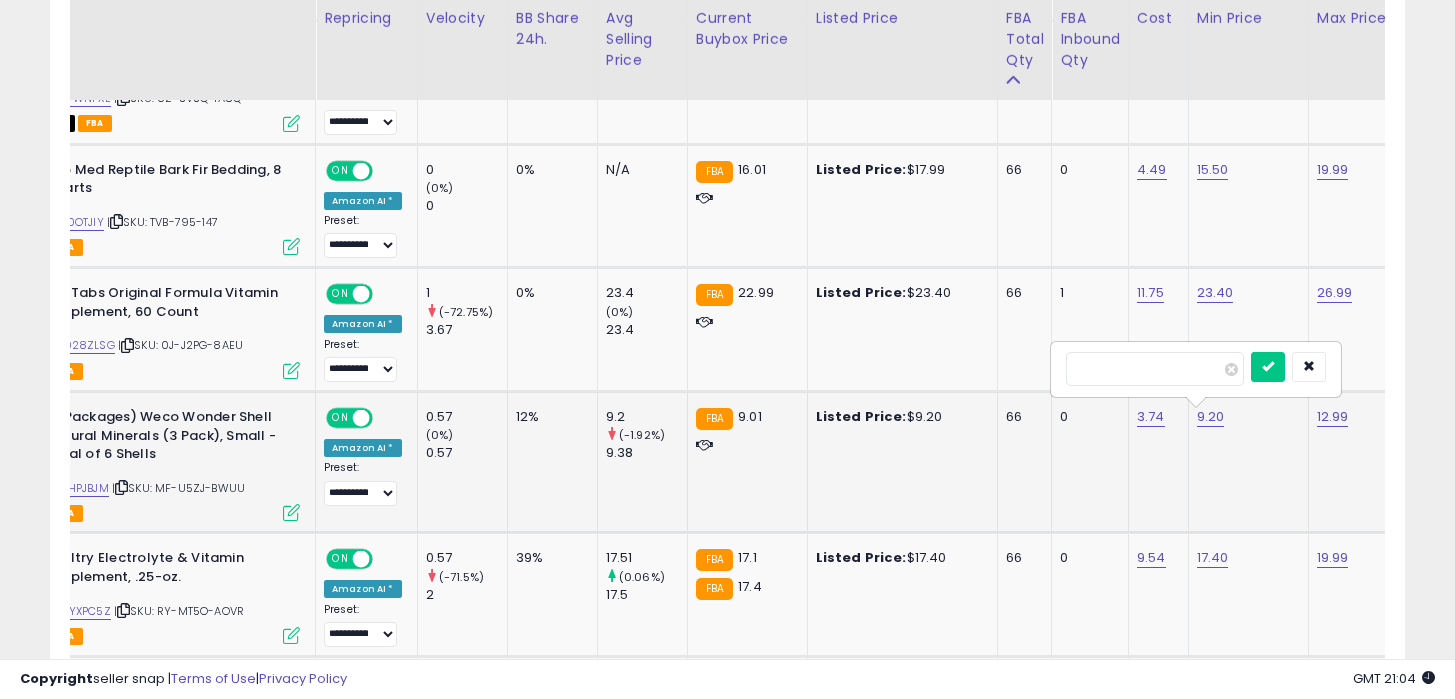 click on "****" at bounding box center [1155, 369] 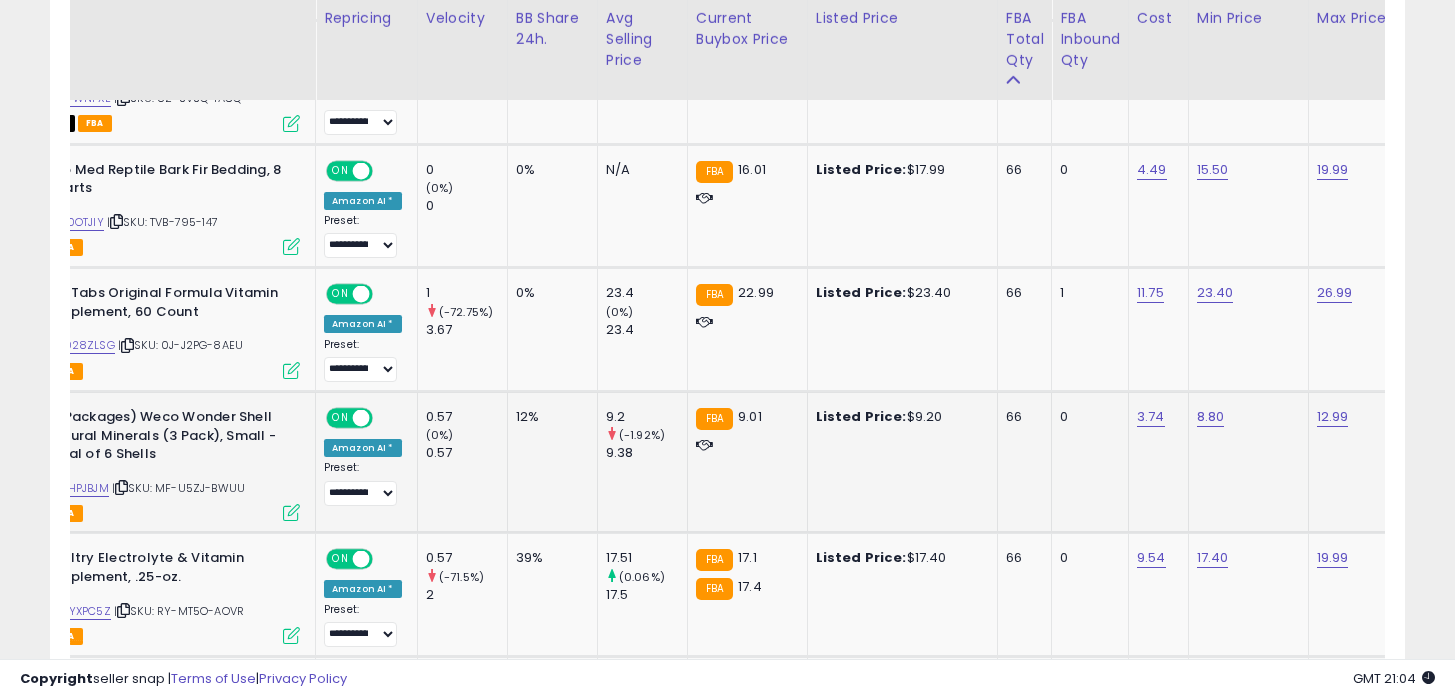 scroll, scrollTop: 0, scrollLeft: 0, axis: both 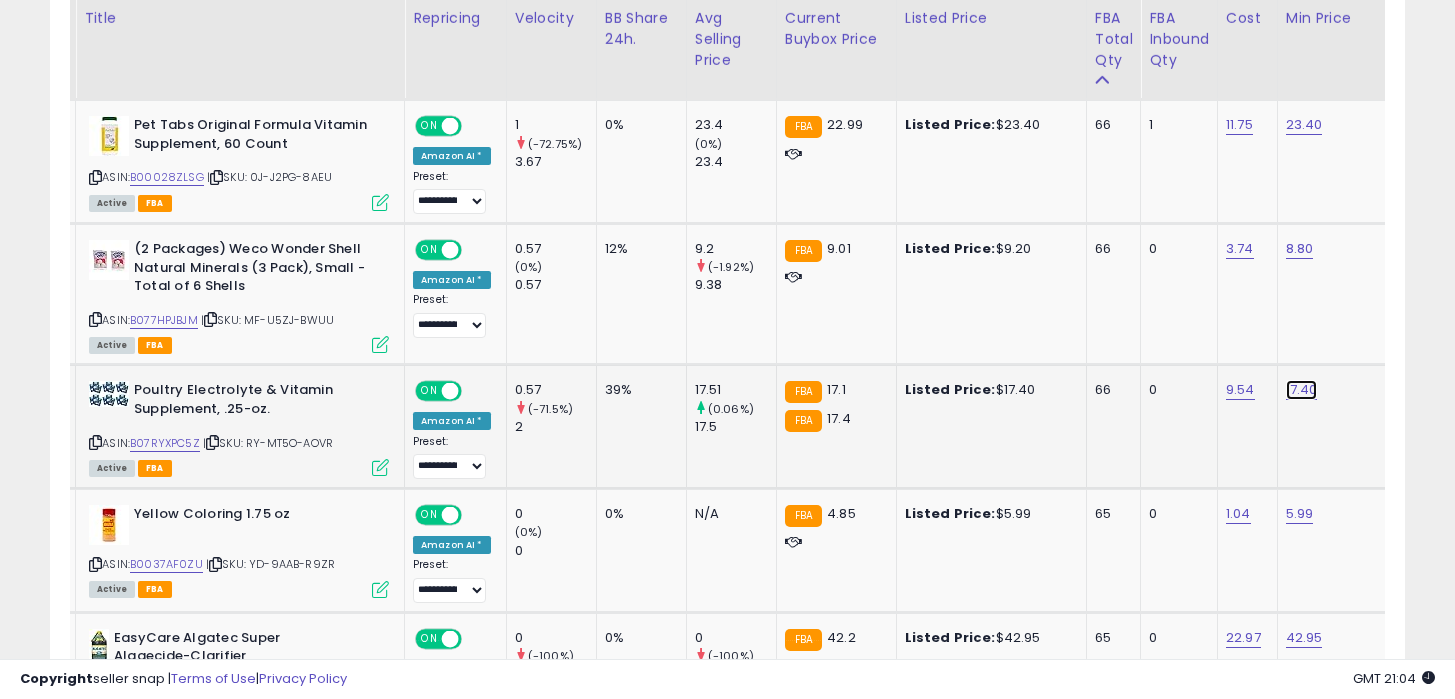 click on "17.40" at bounding box center (1304, -1097) 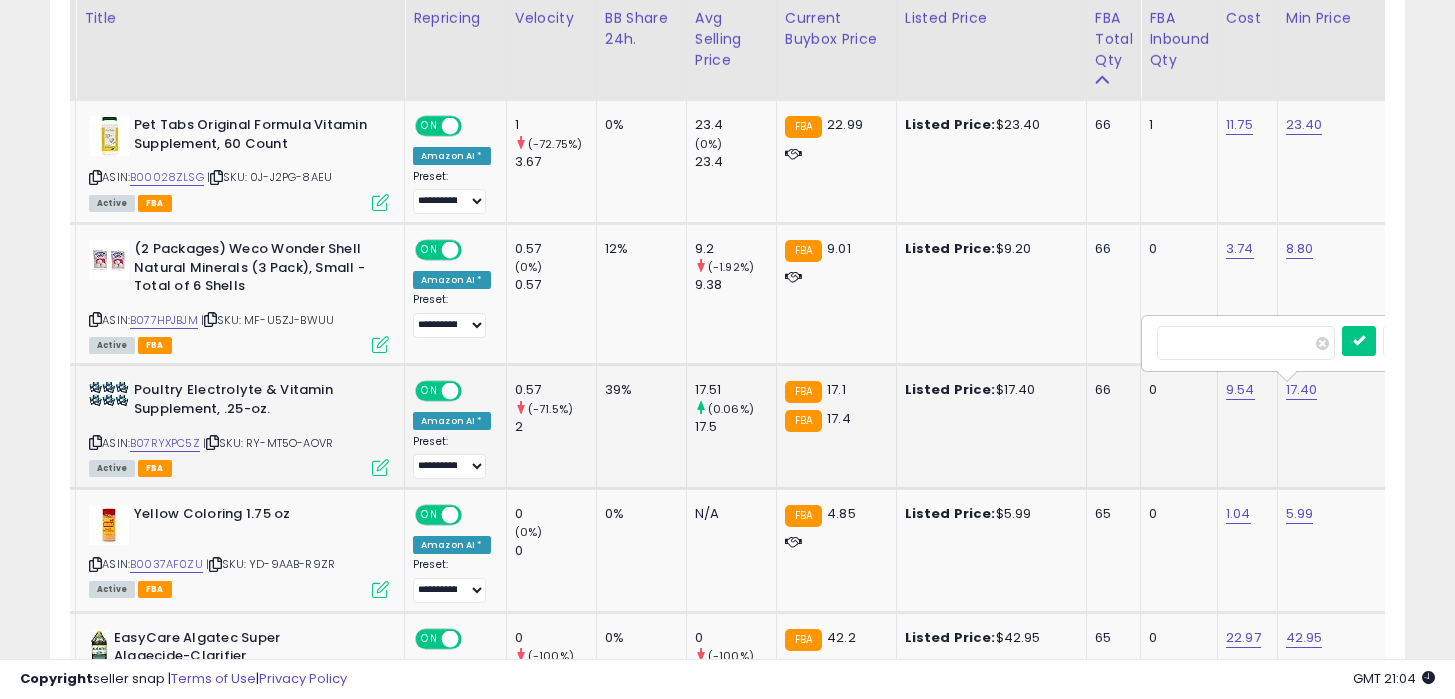 scroll, scrollTop: 0, scrollLeft: 130, axis: horizontal 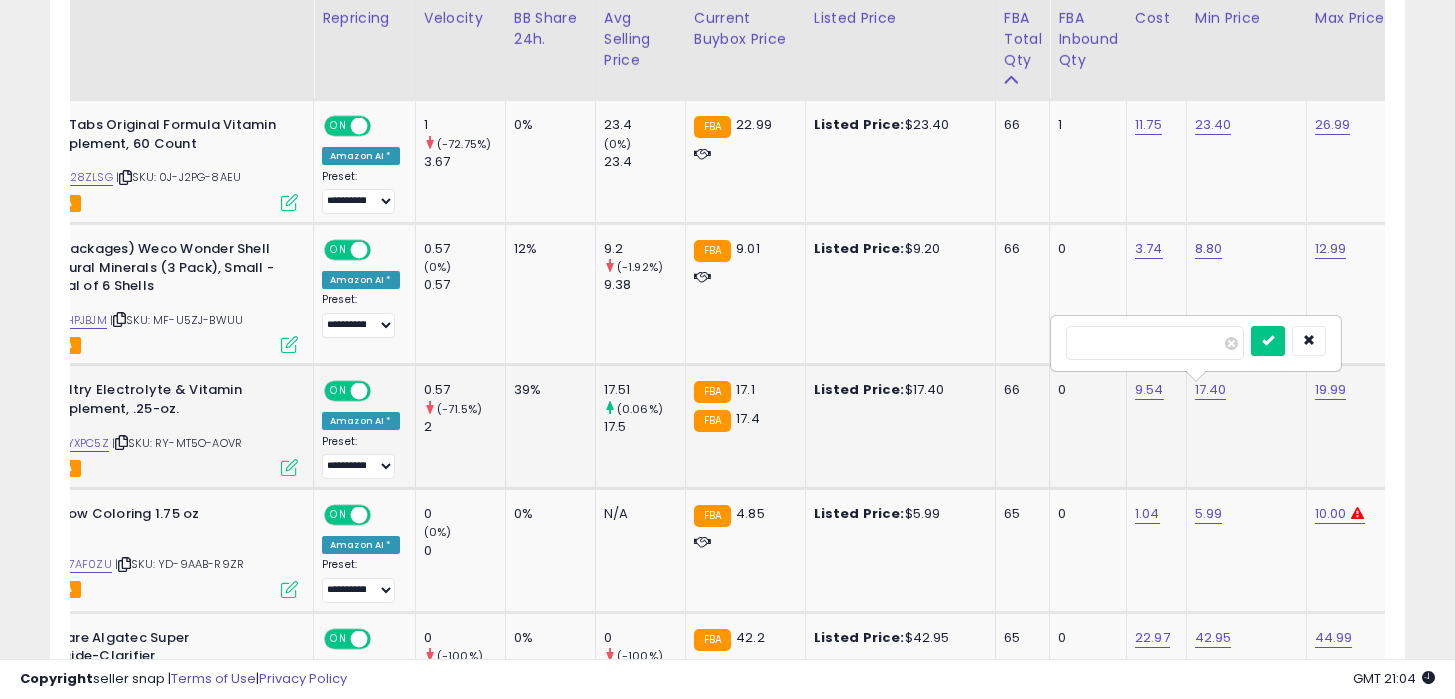 type on "*****" 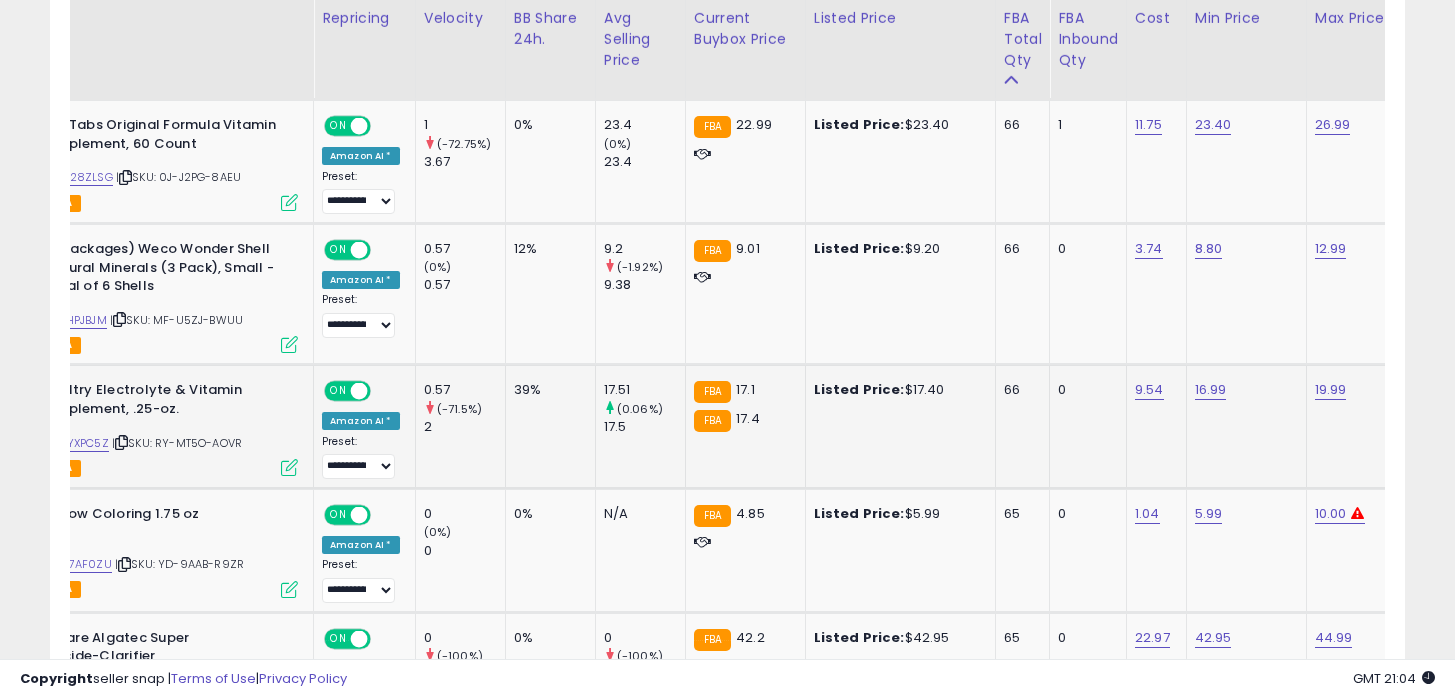 scroll, scrollTop: 0, scrollLeft: 0, axis: both 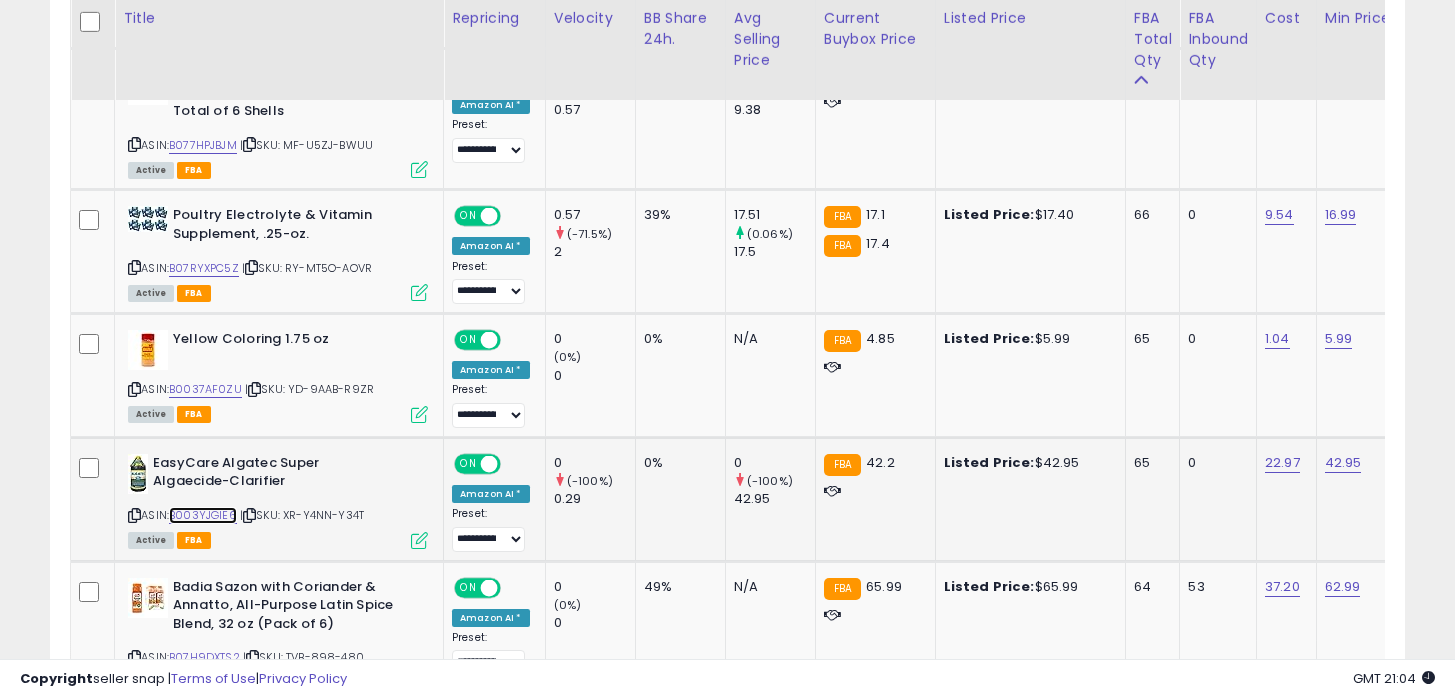 click on "B003YJGIE6" at bounding box center (203, 515) 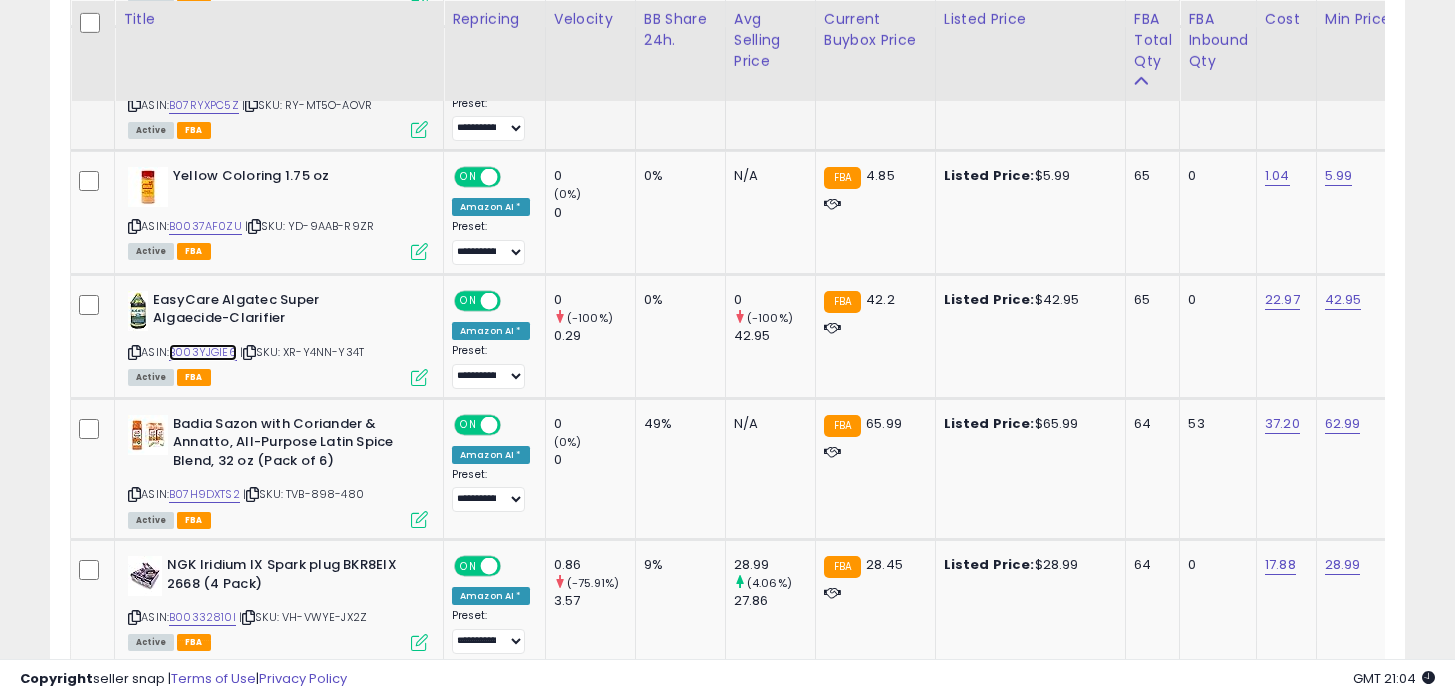 scroll, scrollTop: 2485, scrollLeft: 0, axis: vertical 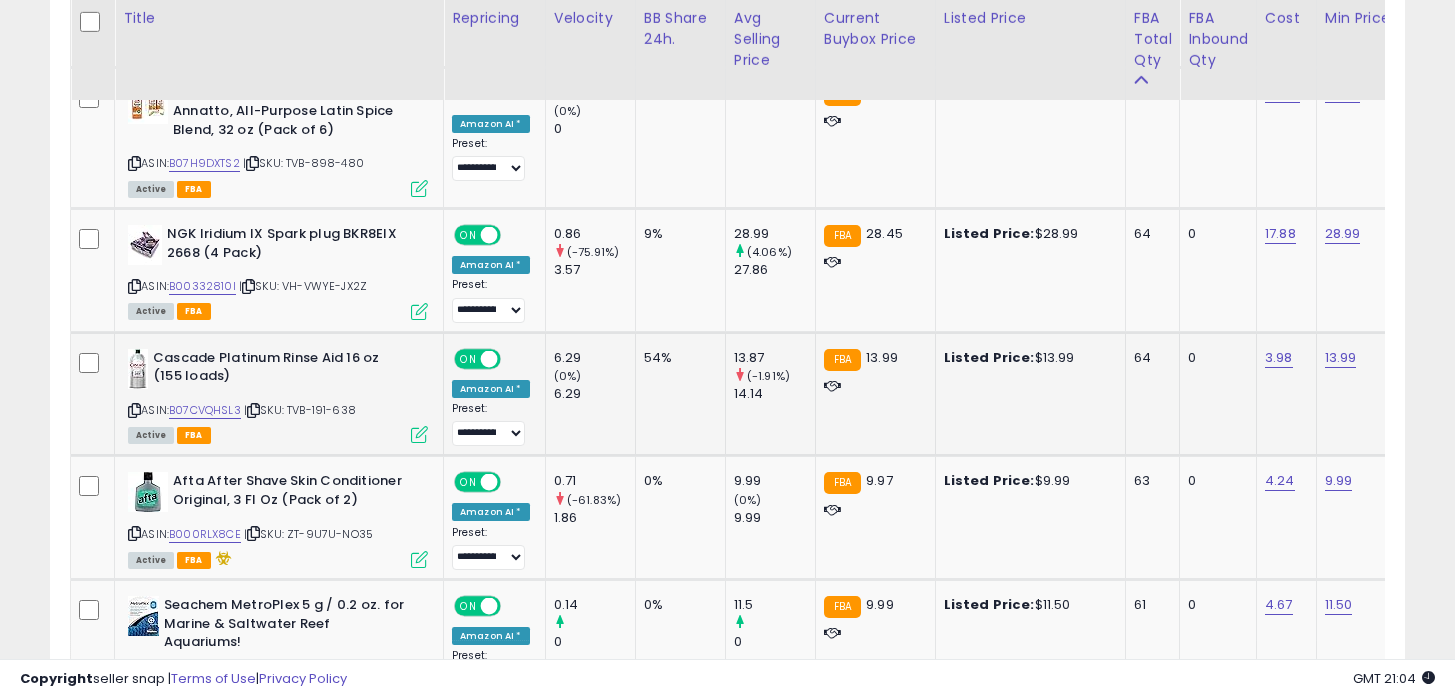 click on "ASIN:  B07CVQHSL3    |   SKU: TVB-191-638 Active FBA" at bounding box center [278, 395] 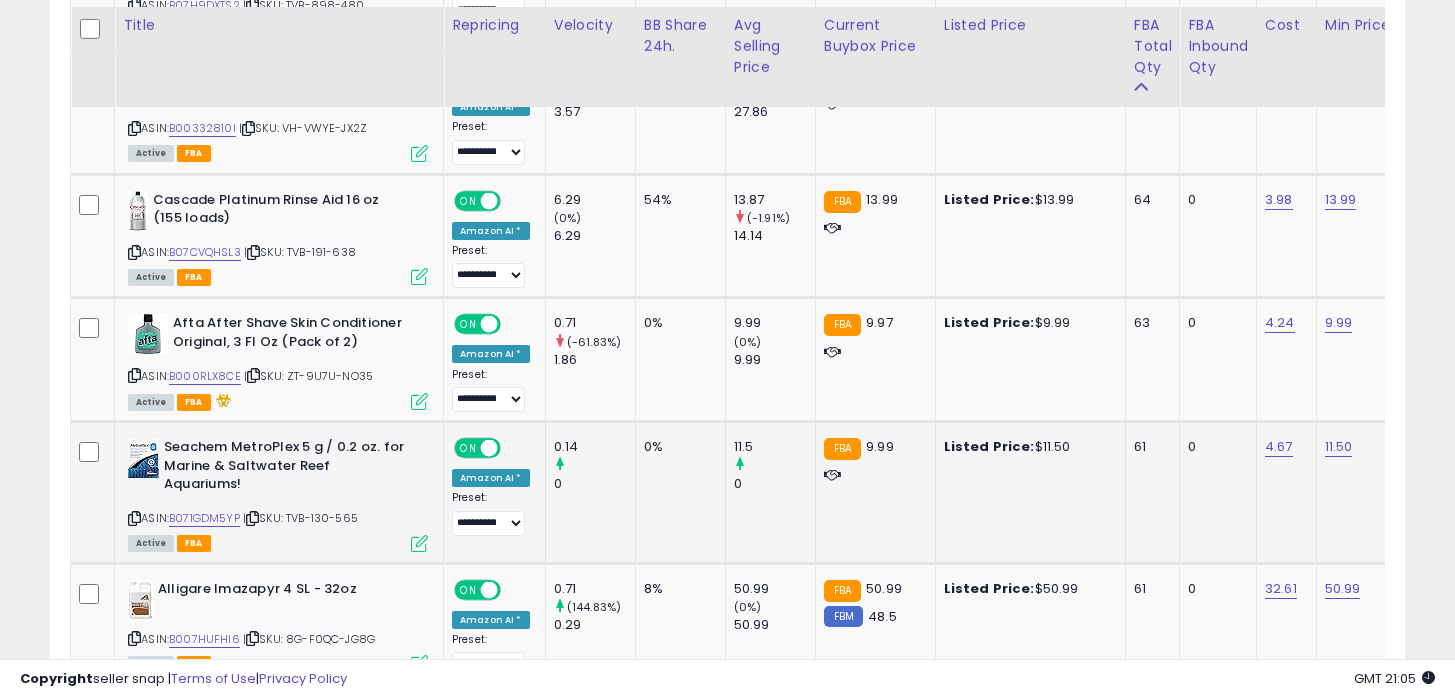 scroll, scrollTop: 2990, scrollLeft: 0, axis: vertical 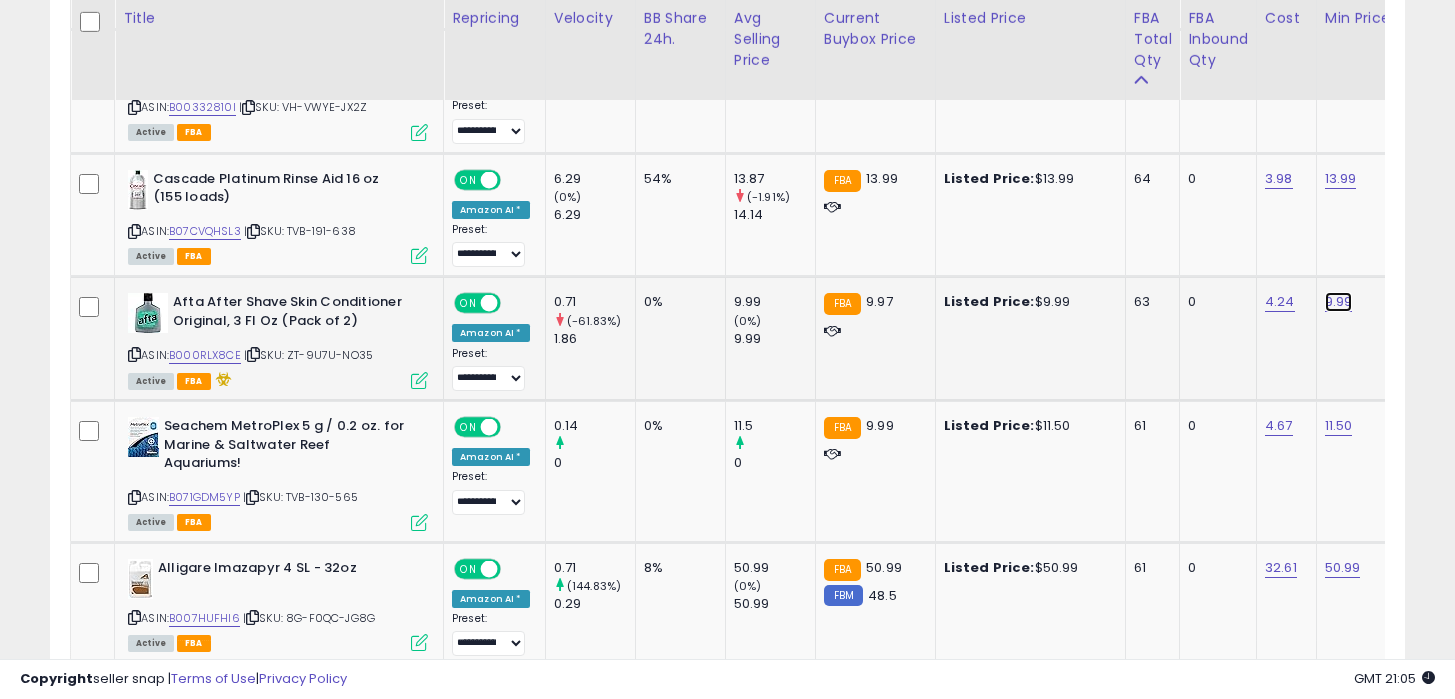 click on "9.99" at bounding box center (1343, -1945) 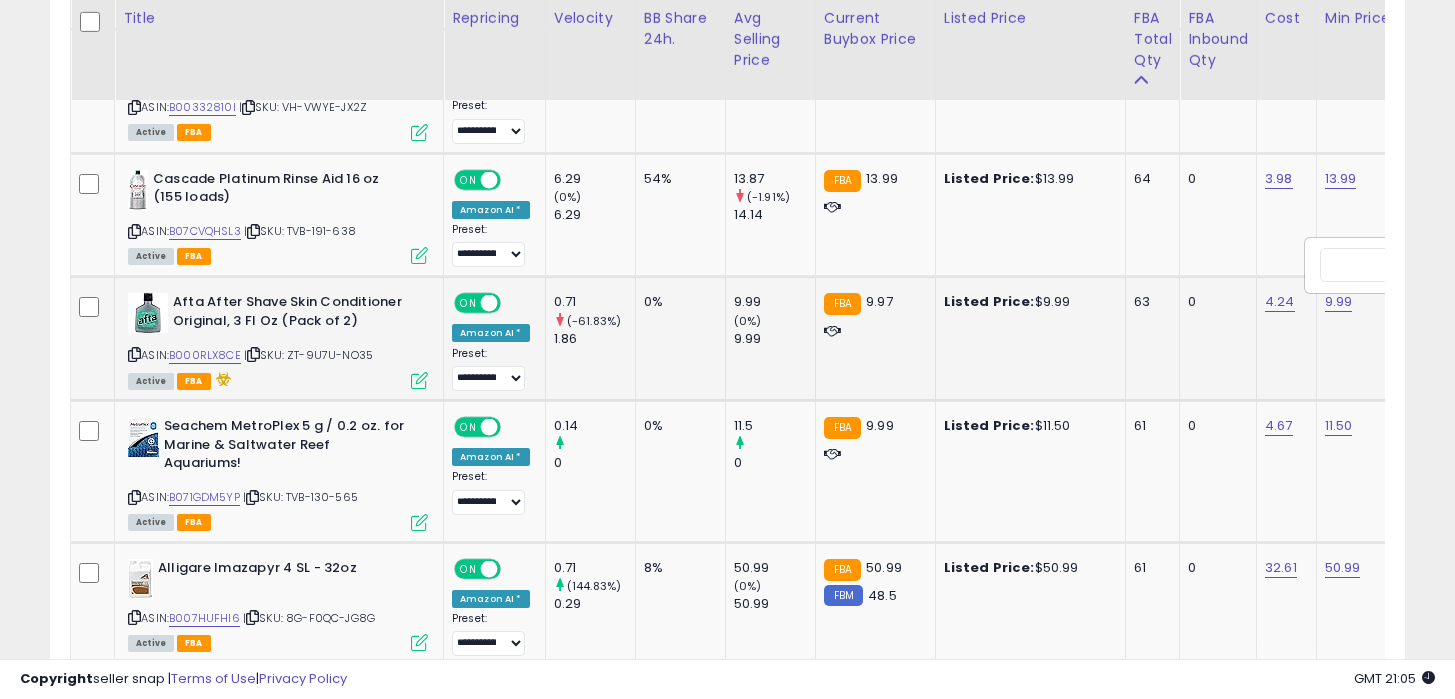 scroll, scrollTop: 0, scrollLeft: 129, axis: horizontal 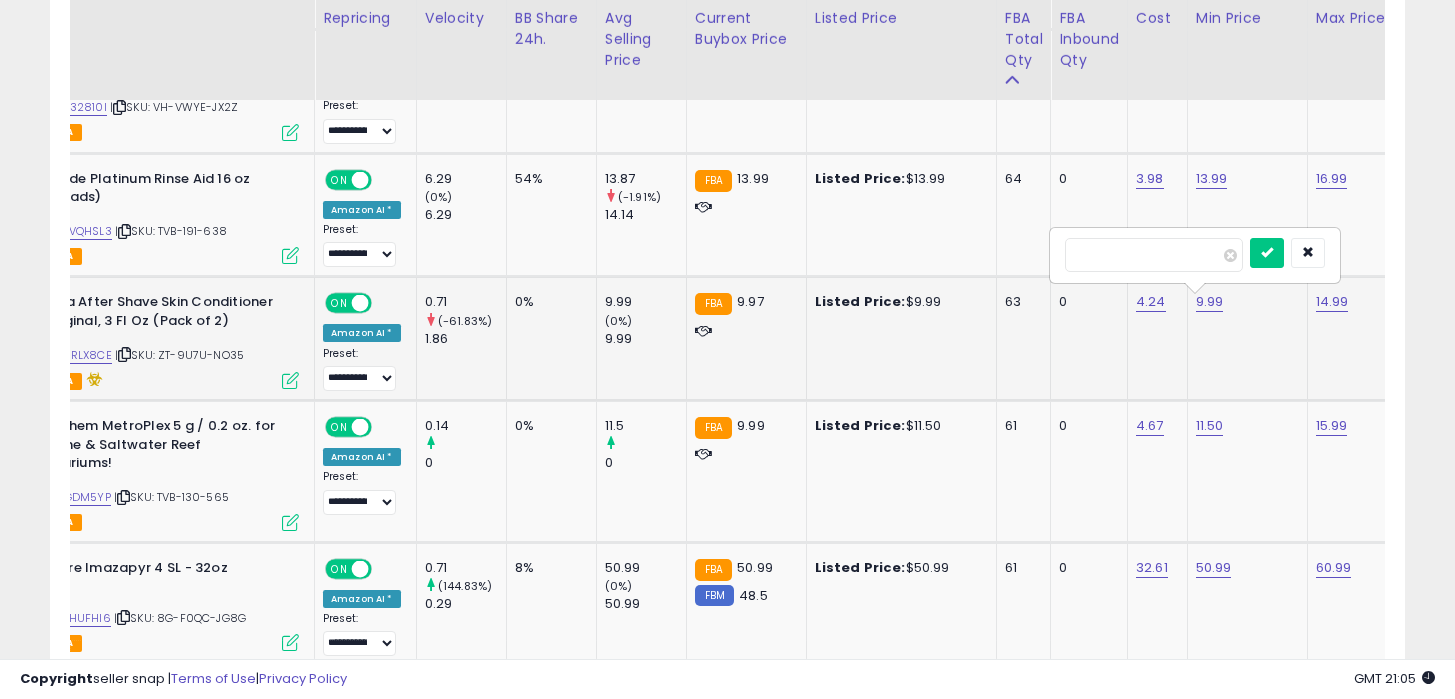 type on "***" 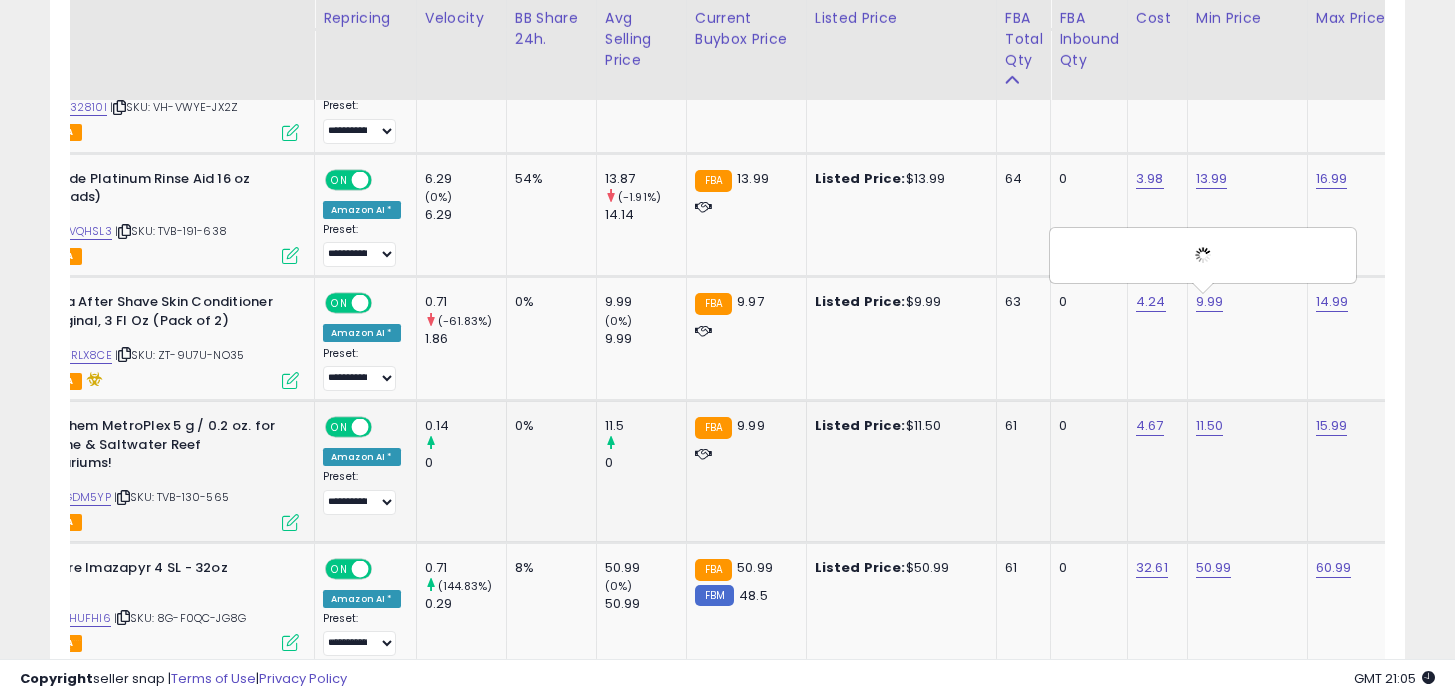 scroll, scrollTop: 0, scrollLeft: 0, axis: both 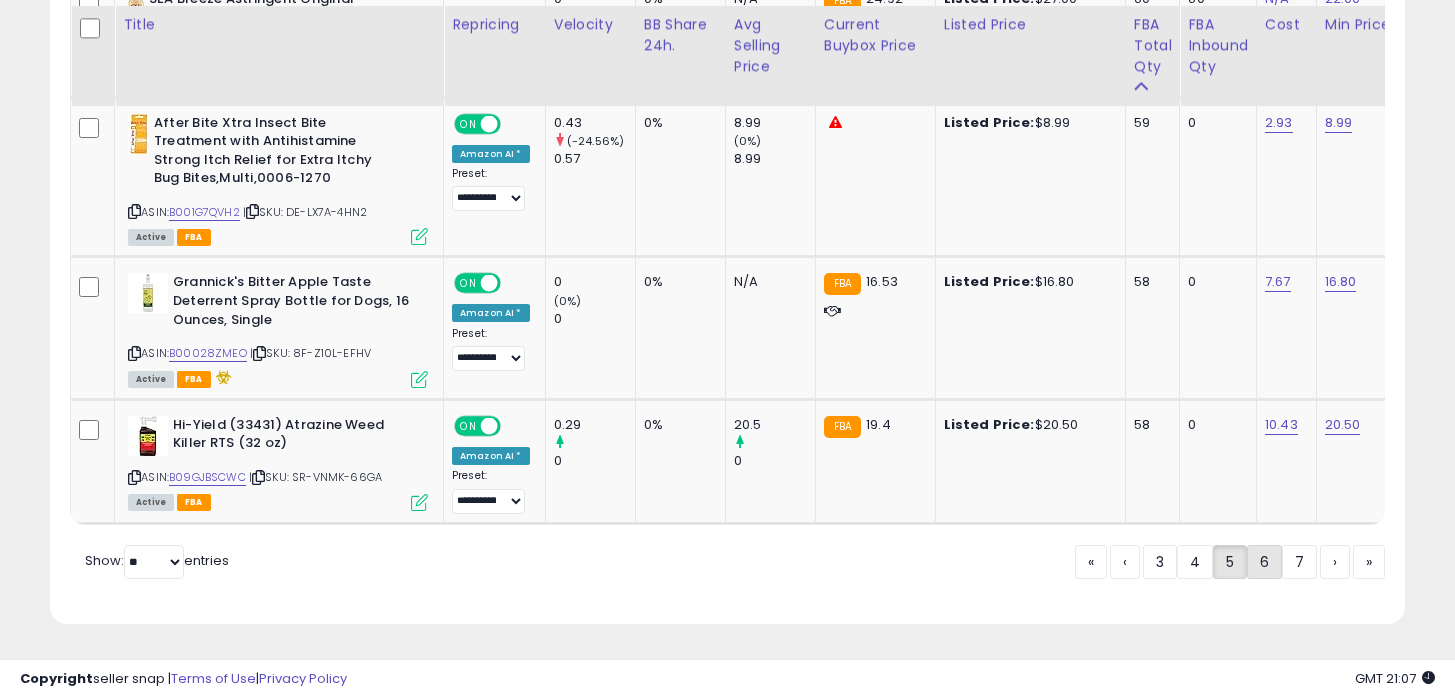 click on "6" 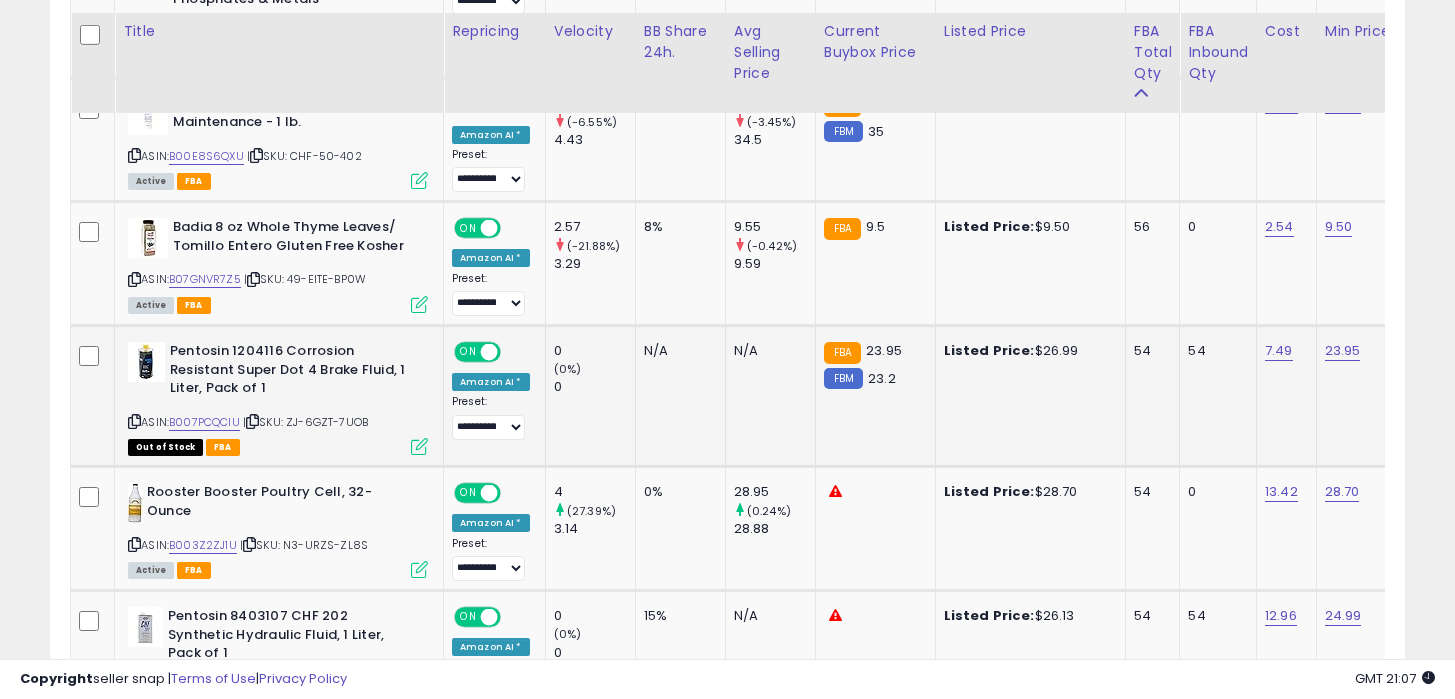 scroll, scrollTop: 1146, scrollLeft: 0, axis: vertical 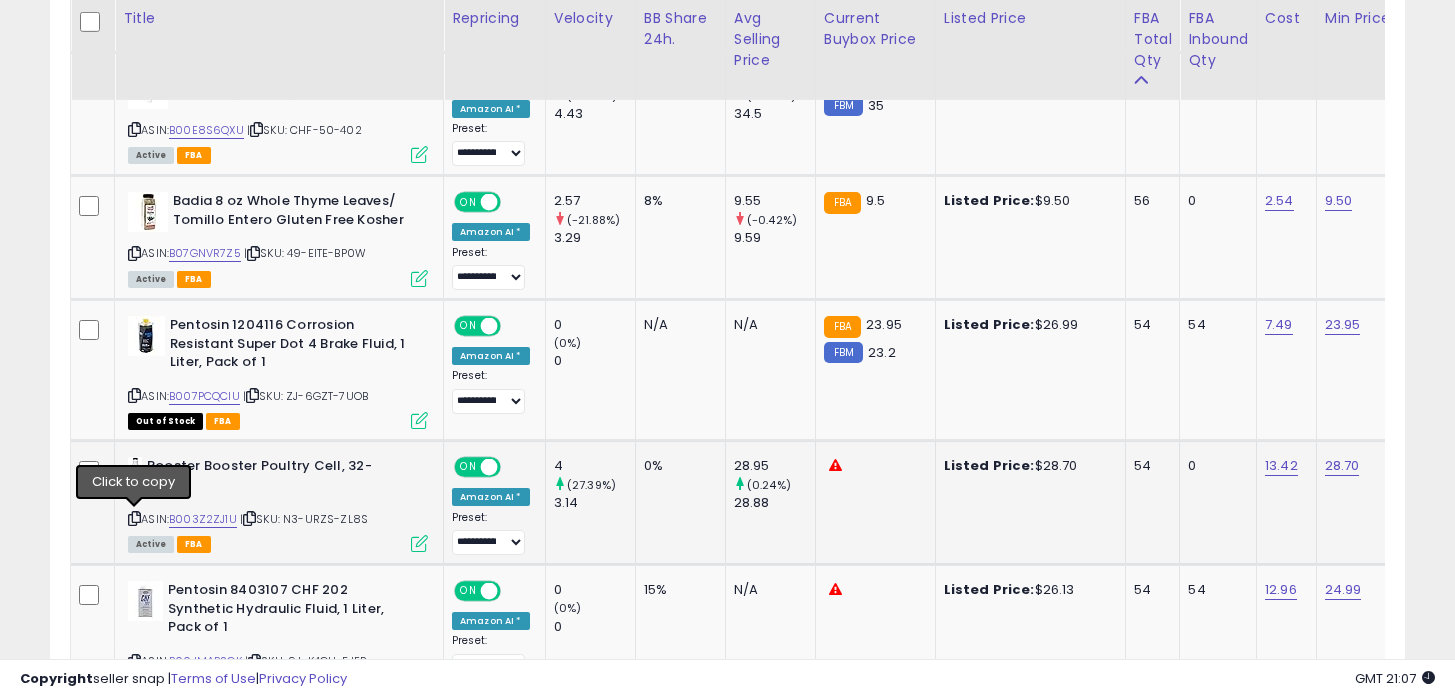 click at bounding box center [134, 518] 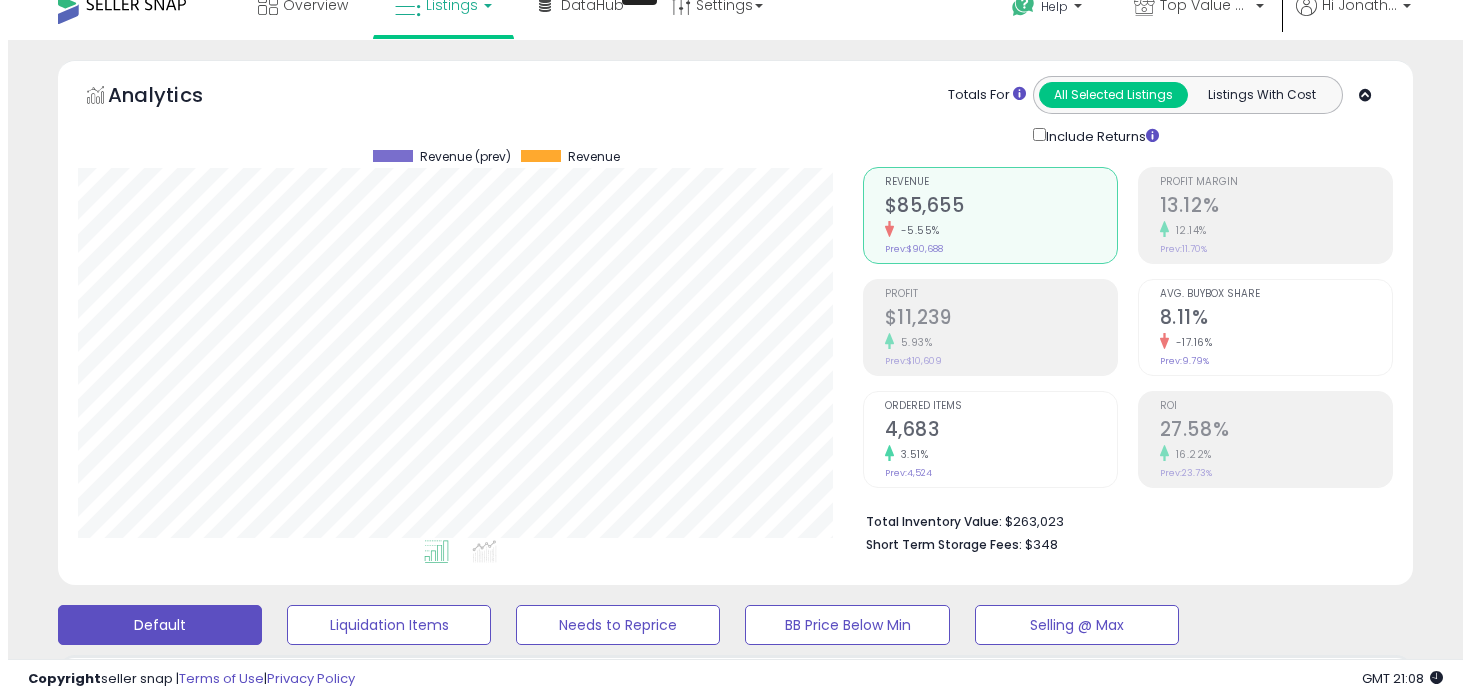 scroll, scrollTop: 529, scrollLeft: 0, axis: vertical 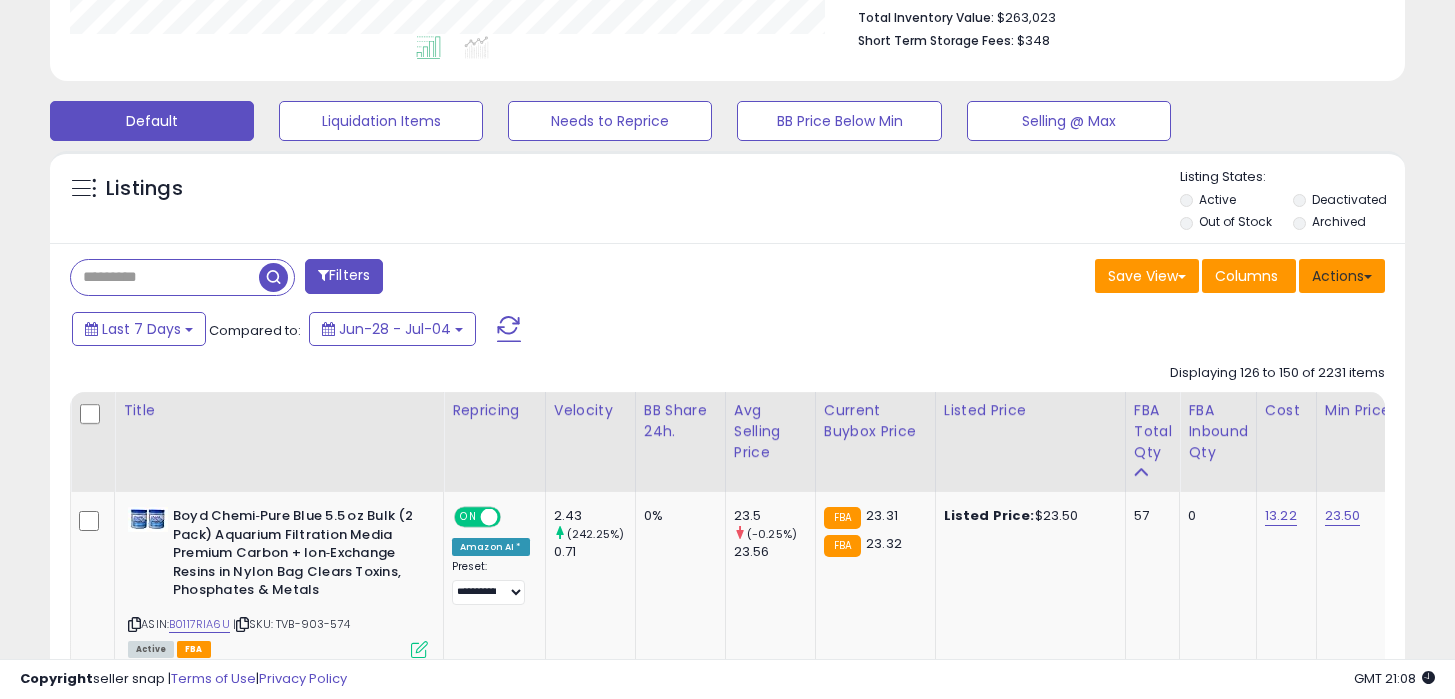 click on "Actions" at bounding box center (1342, 276) 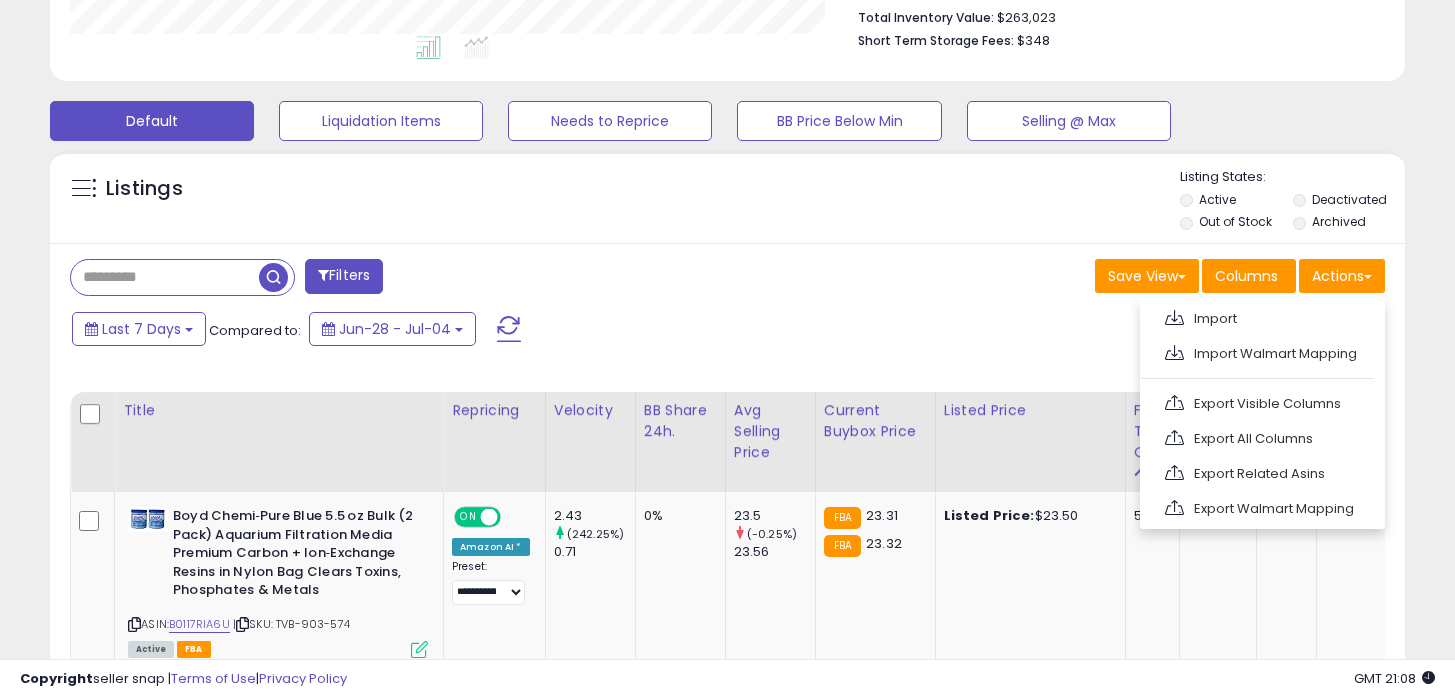 drag, startPoint x: 915, startPoint y: 239, endPoint x: 861, endPoint y: 234, distance: 54.230988 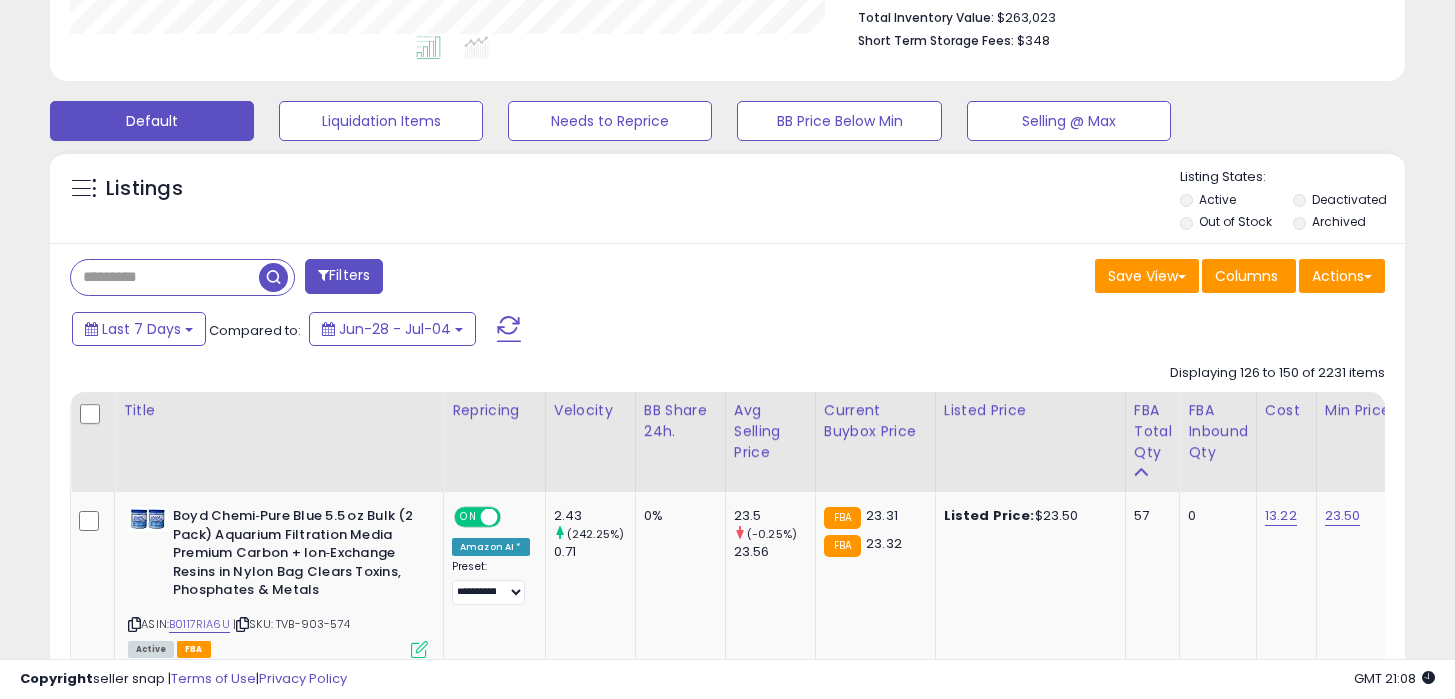 click on "Filters
Save View
Save As New View
Update Current View
Columns" at bounding box center [727, 2117] 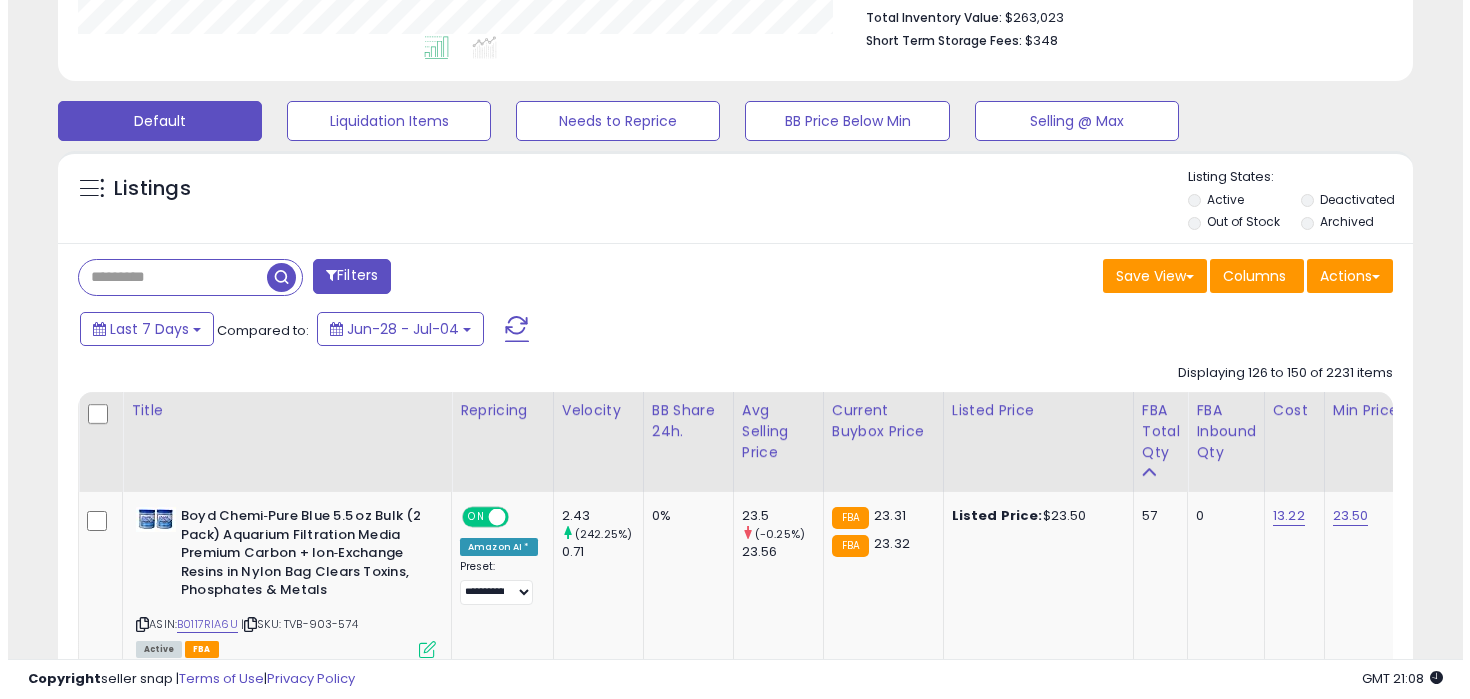 scroll, scrollTop: 999590, scrollLeft: 999206, axis: both 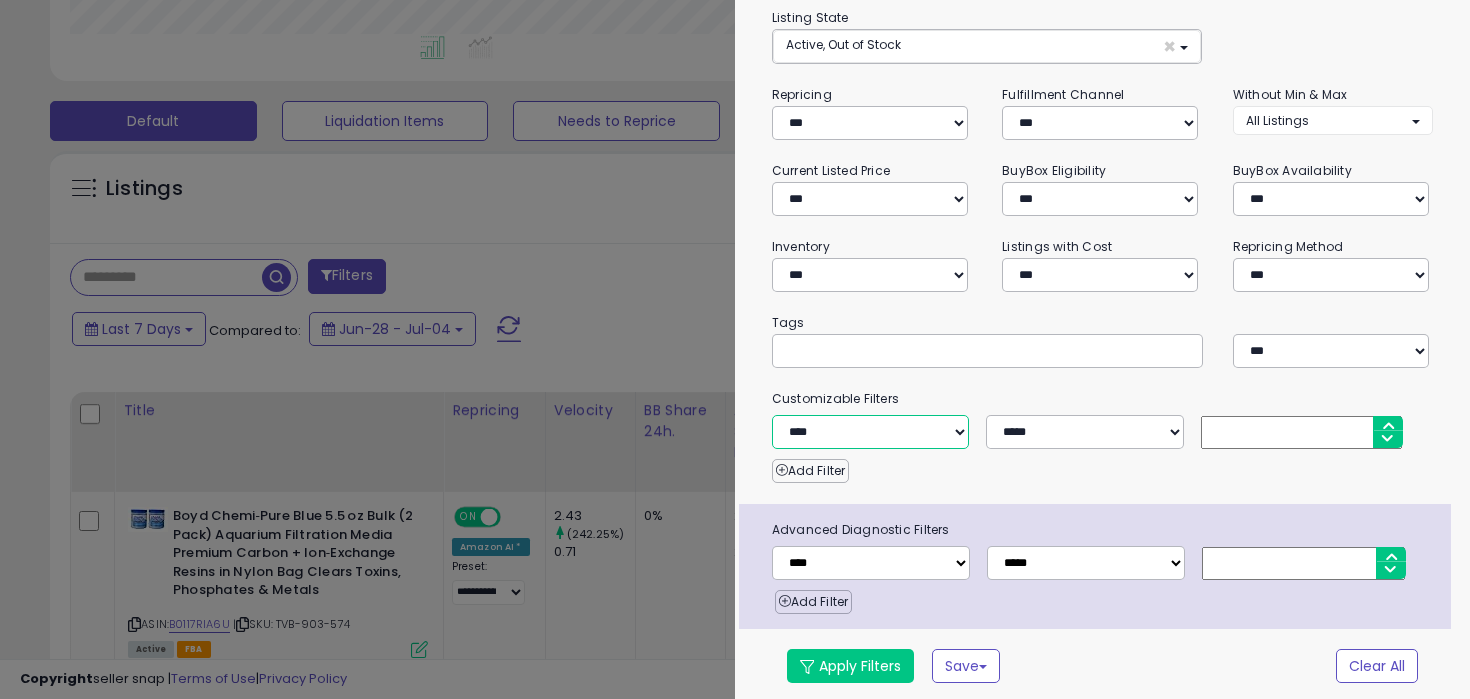 click on "**********" at bounding box center [870, 432] 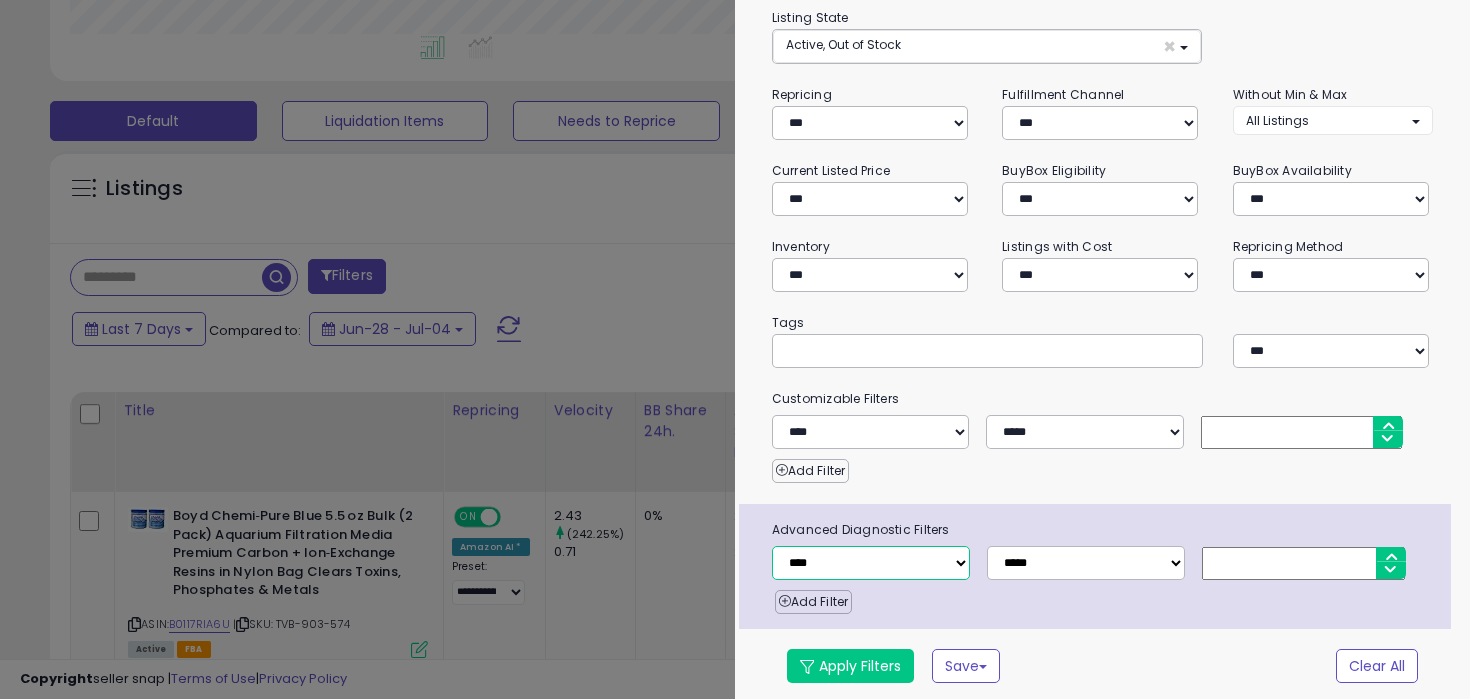 click on "**********" at bounding box center (871, 563) 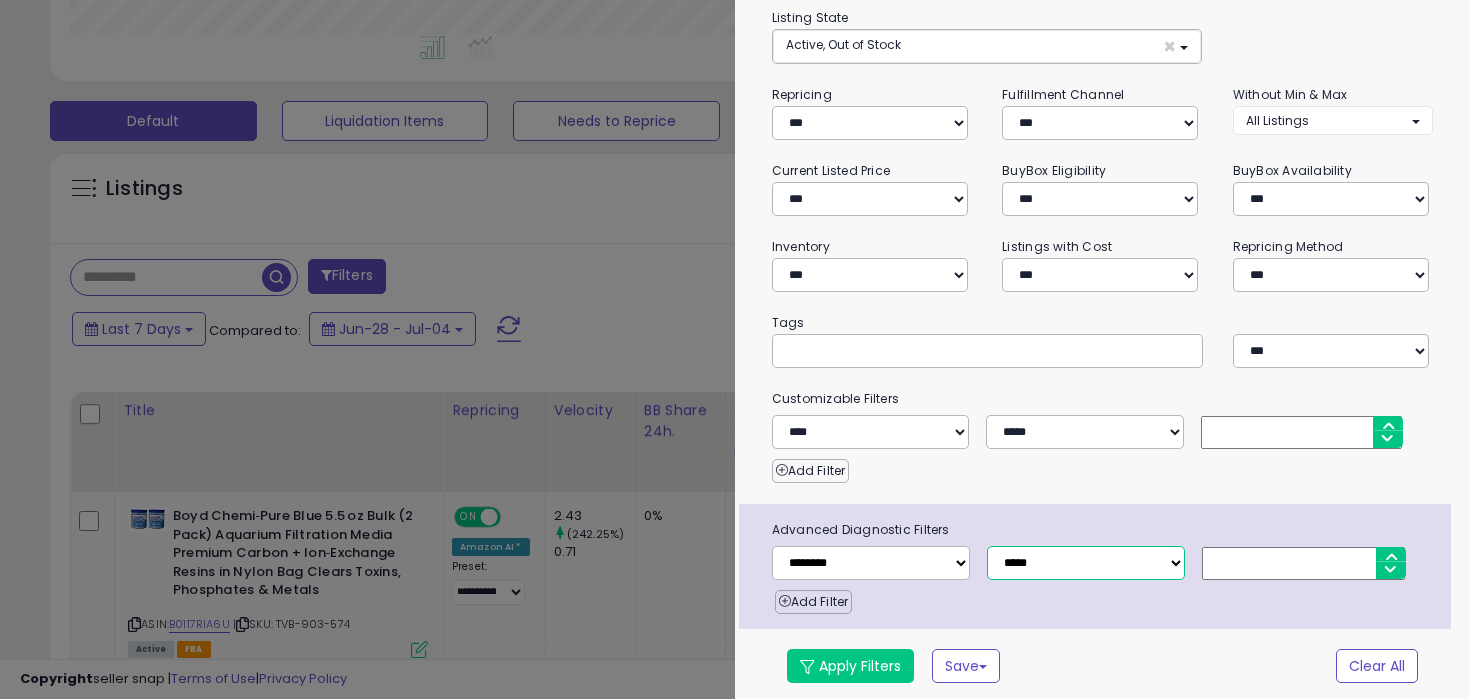 click on "**********" at bounding box center (1086, 563) 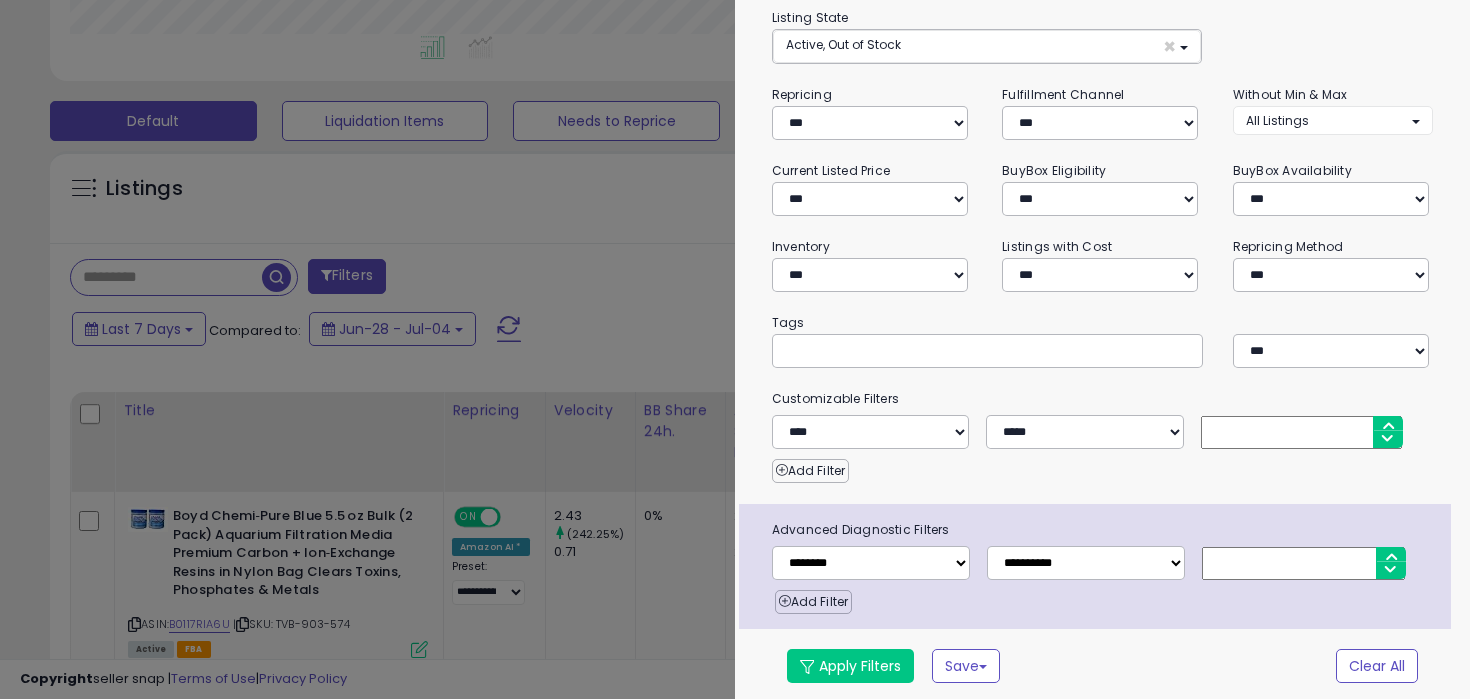 click at bounding box center [1303, 563] 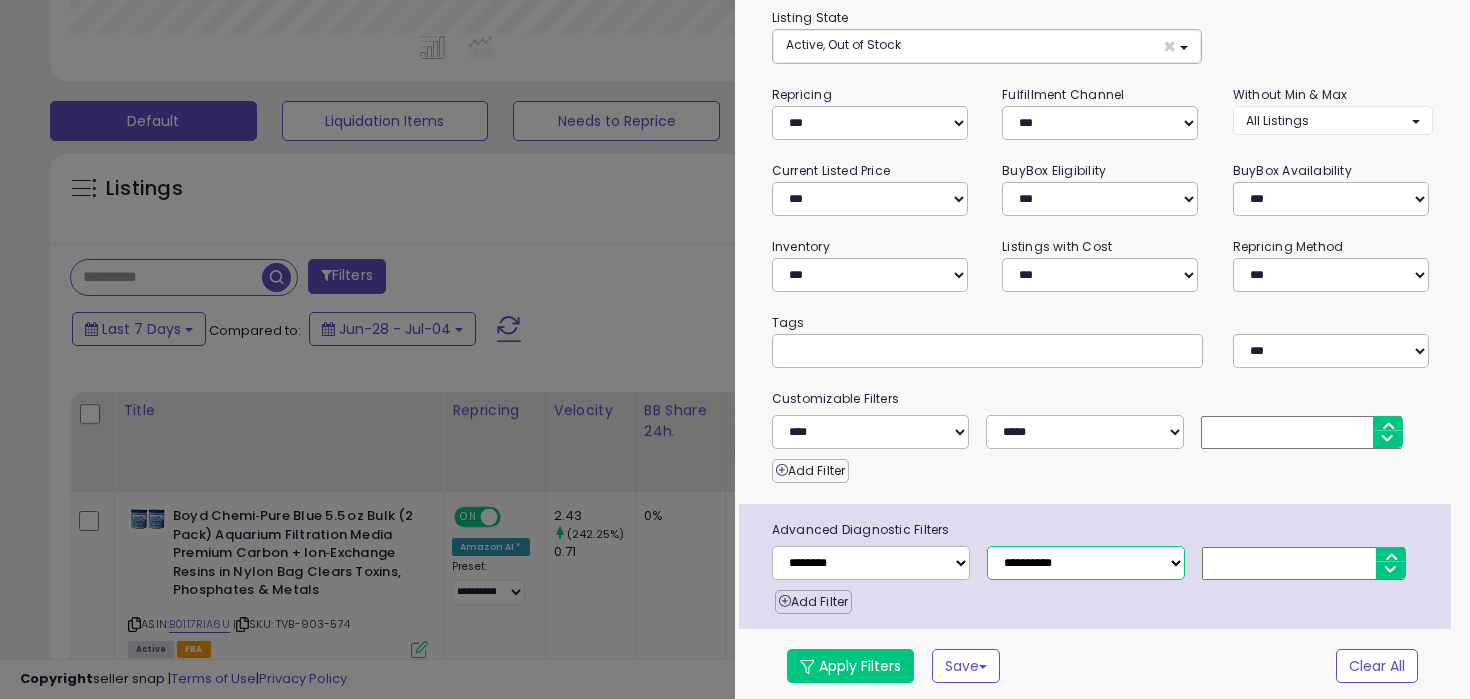 click on "**********" at bounding box center [1086, 563] 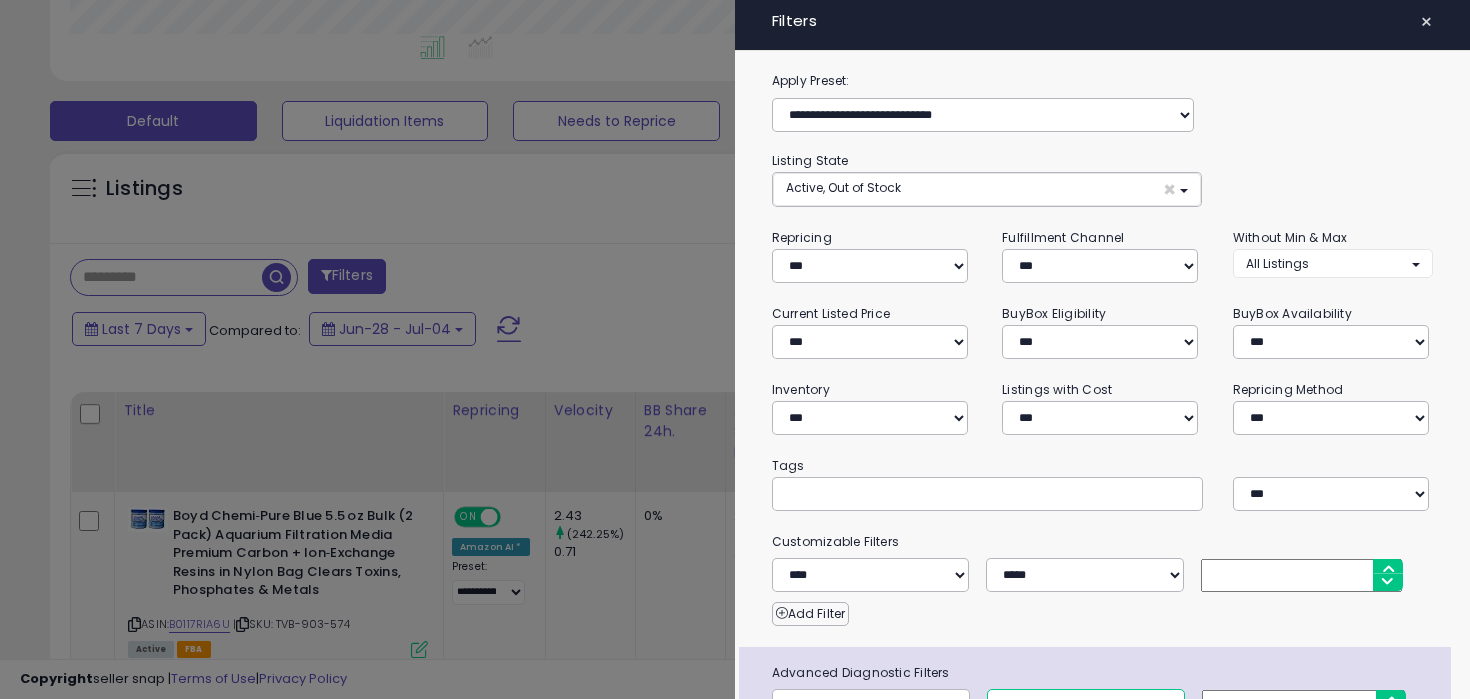 scroll, scrollTop: 145, scrollLeft: 0, axis: vertical 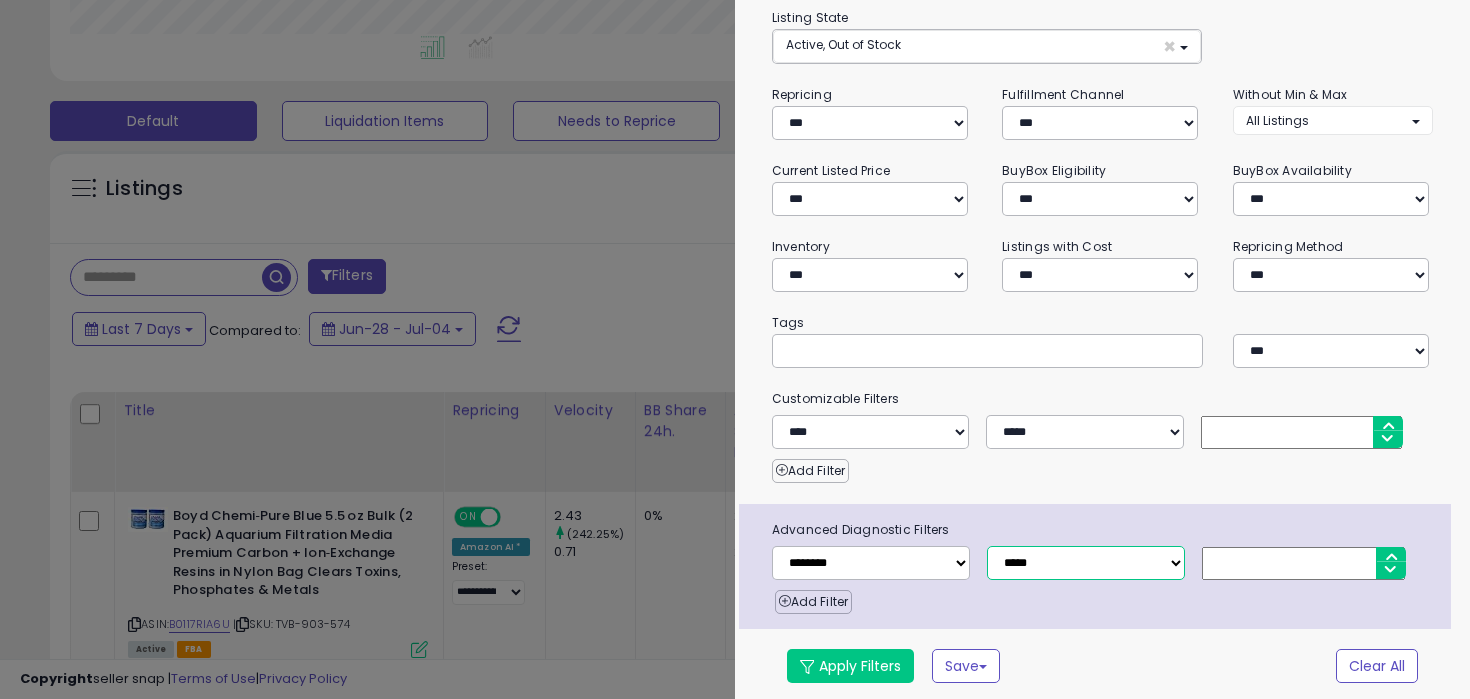 click on "**********" at bounding box center [1086, 563] 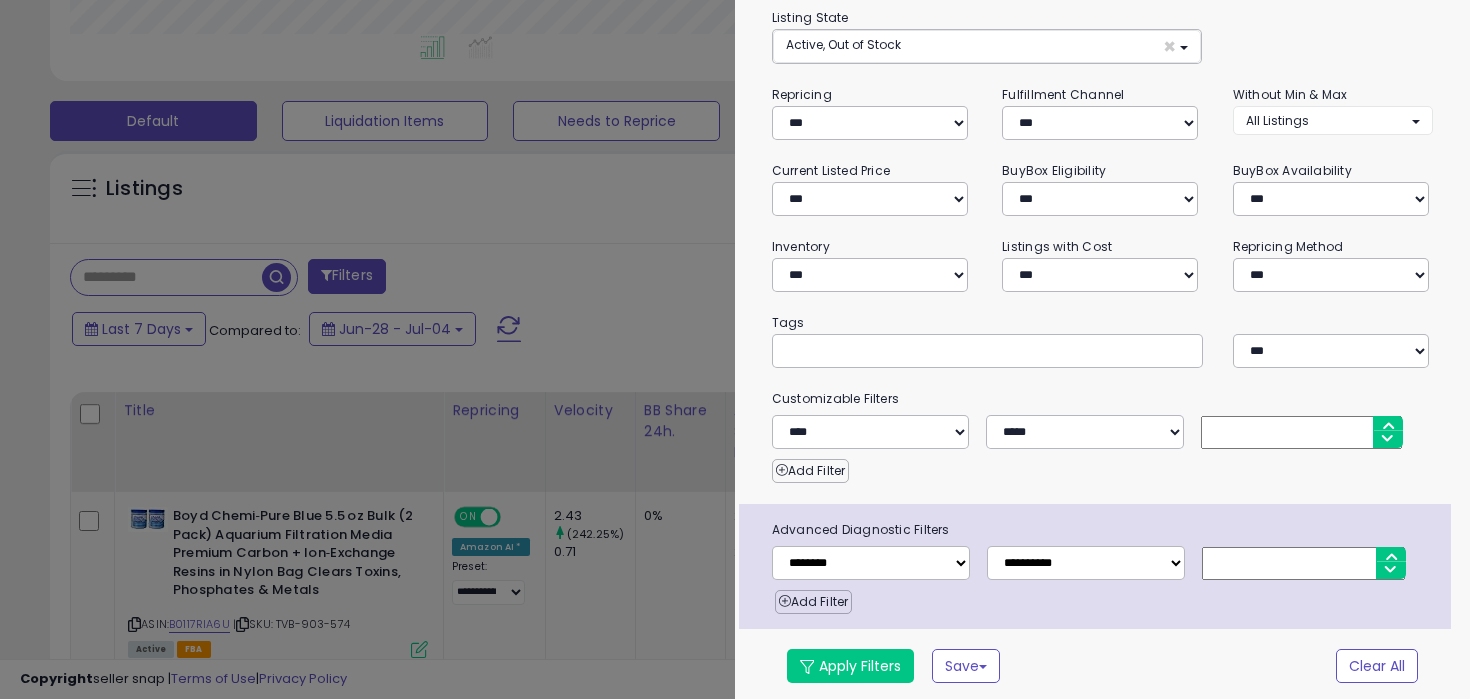 click at bounding box center [1303, 563] 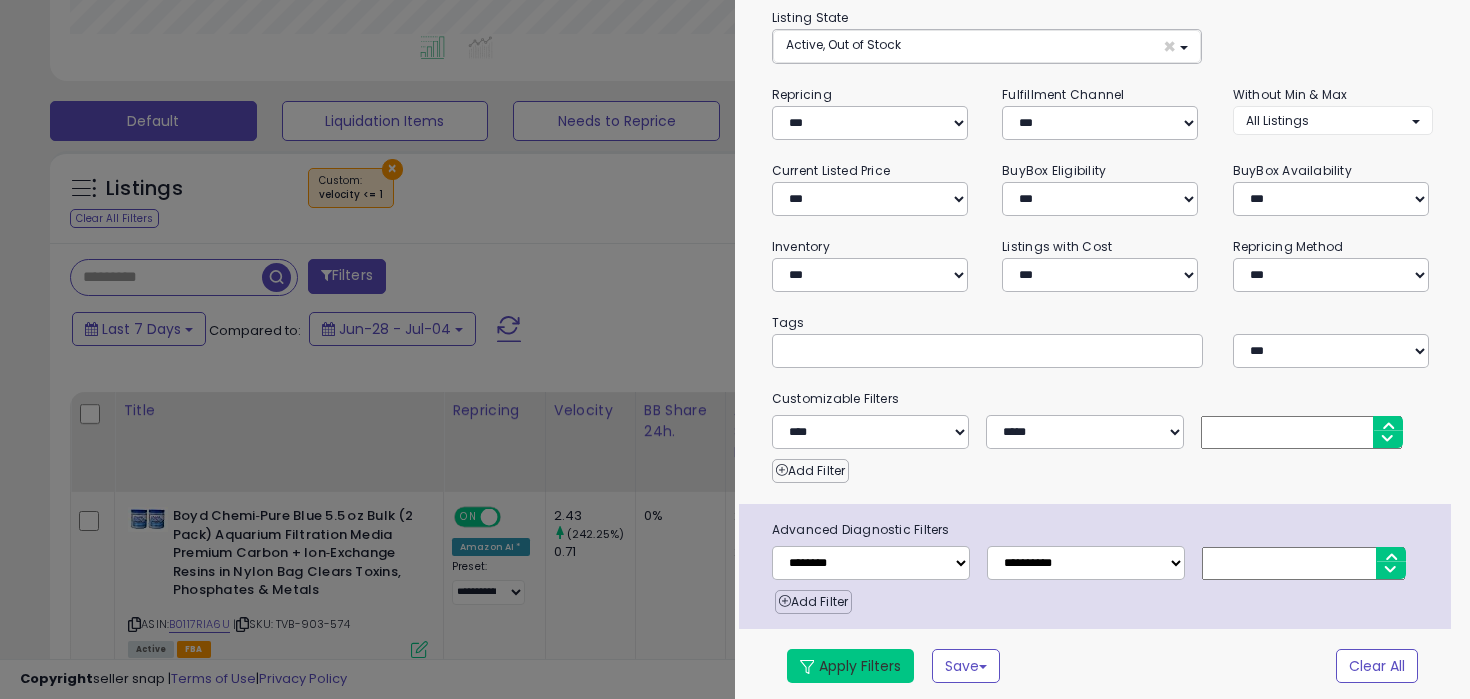 type on "*" 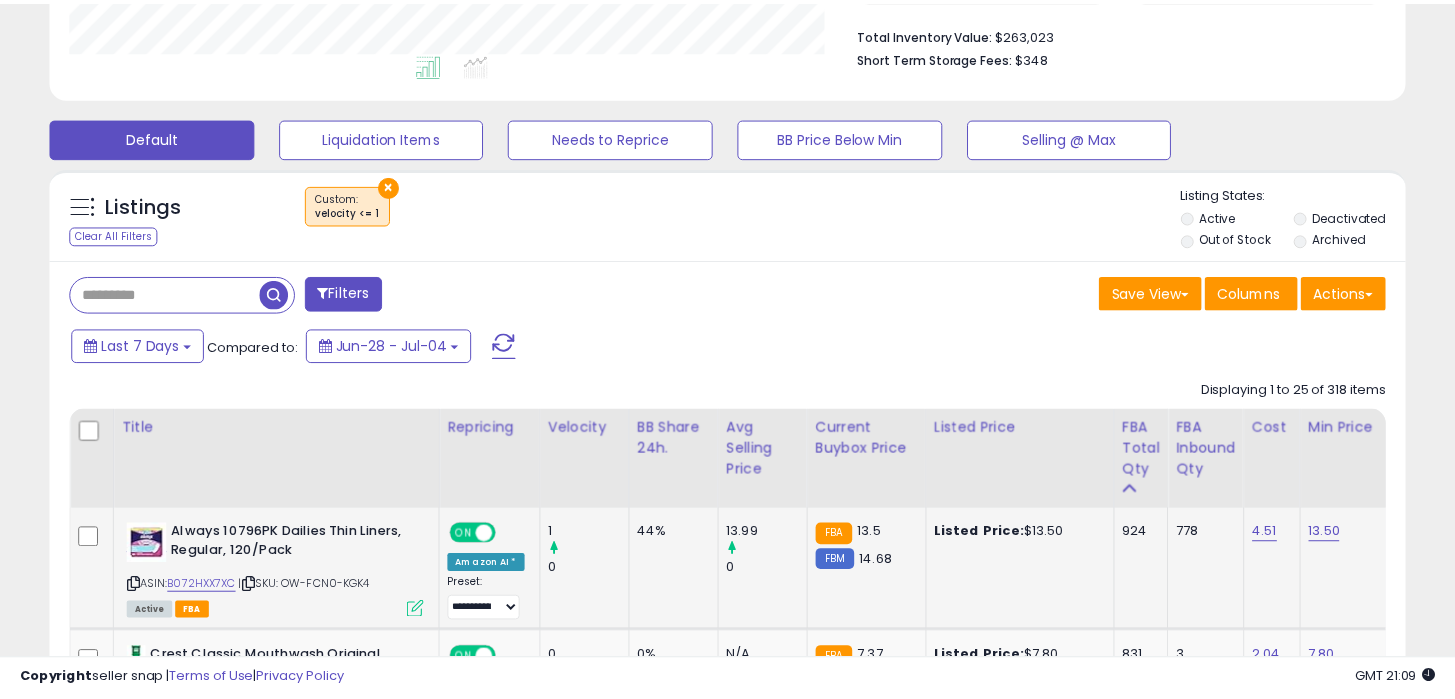 scroll, scrollTop: 525, scrollLeft: 0, axis: vertical 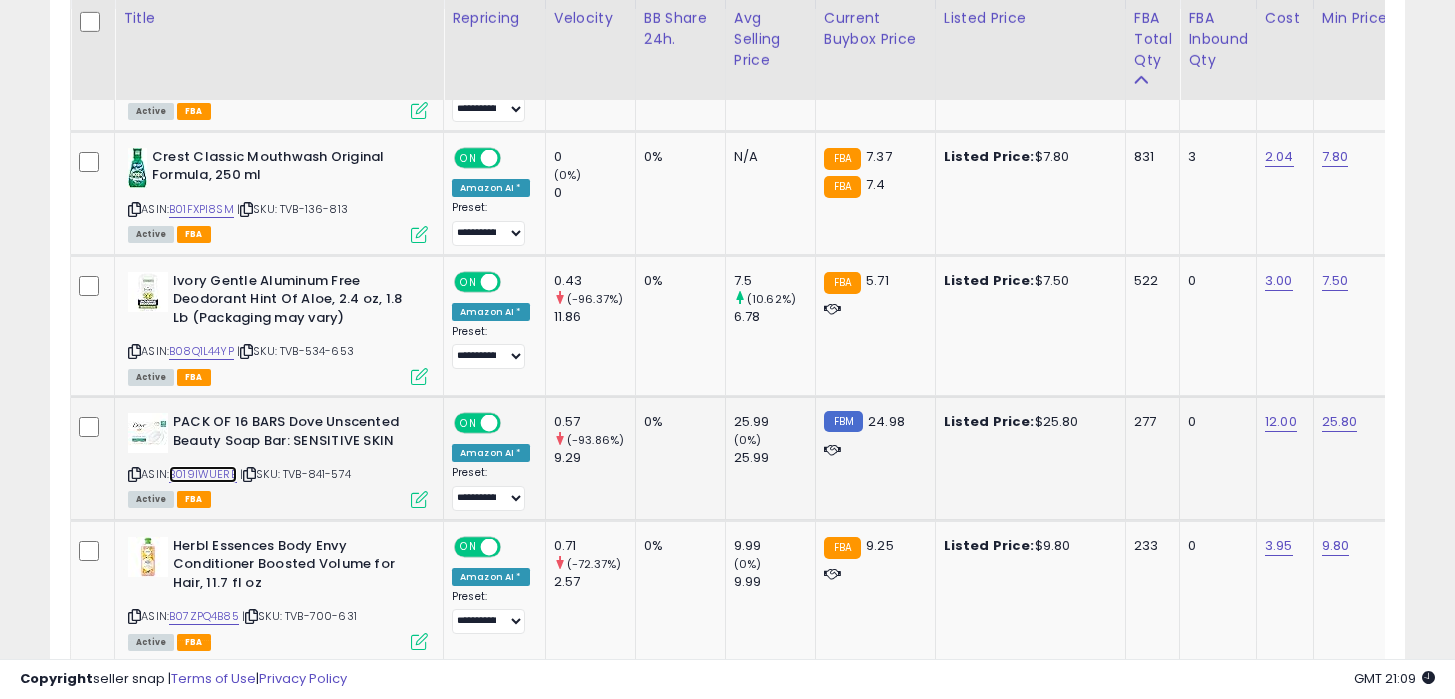 click on "B019IWUERE" at bounding box center [203, 474] 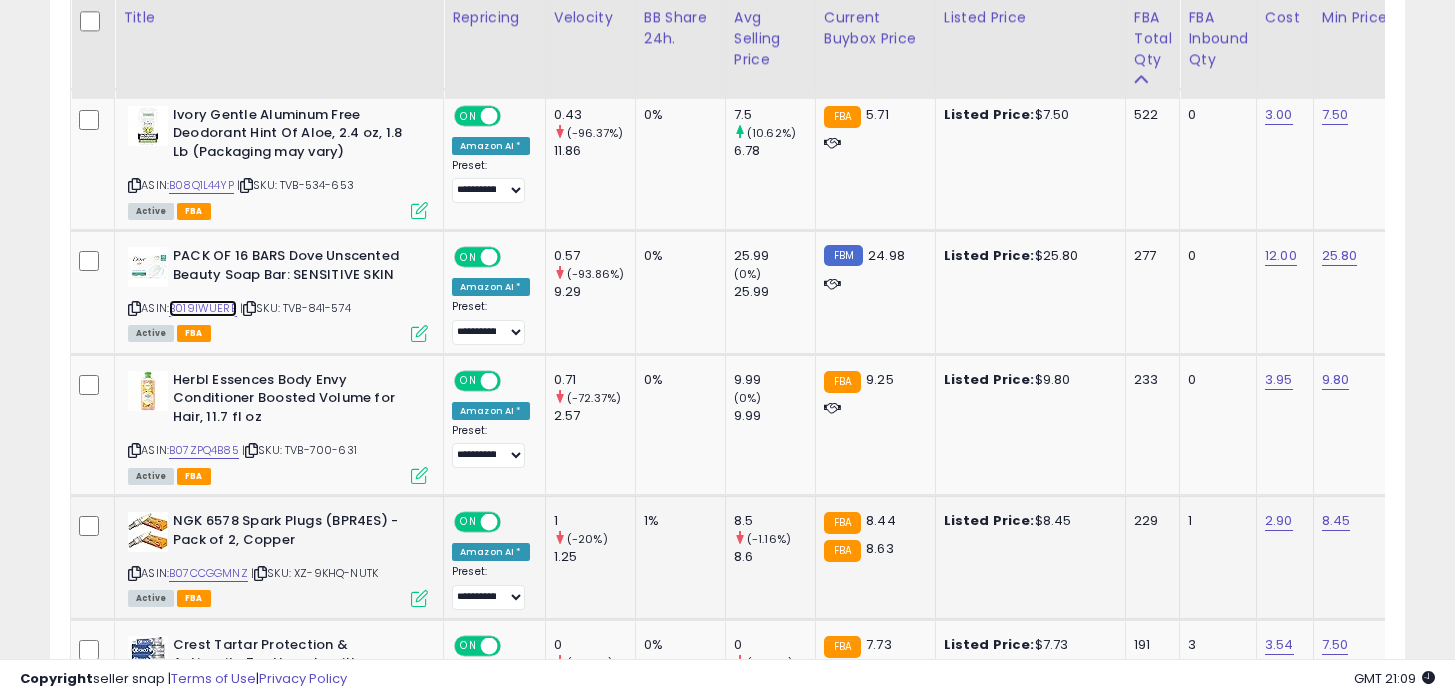 scroll, scrollTop: 1249, scrollLeft: 0, axis: vertical 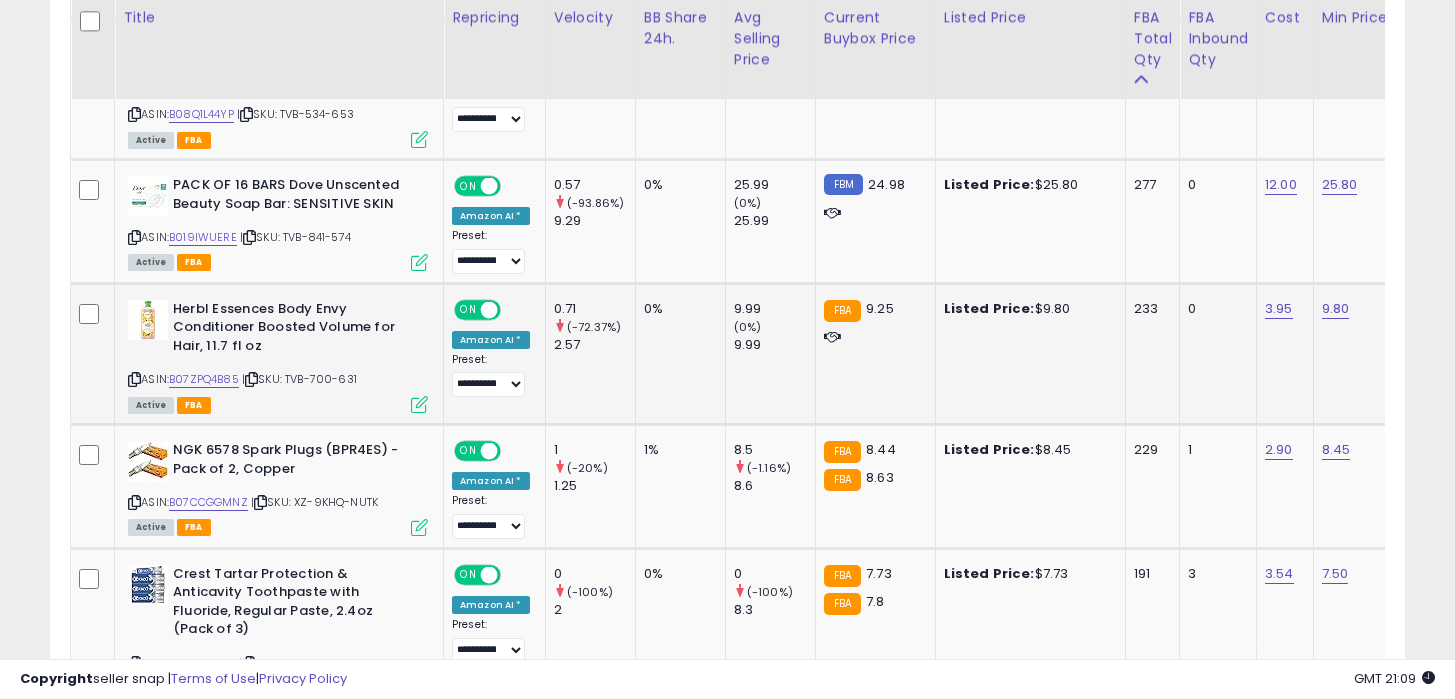 click at bounding box center (134, 379) 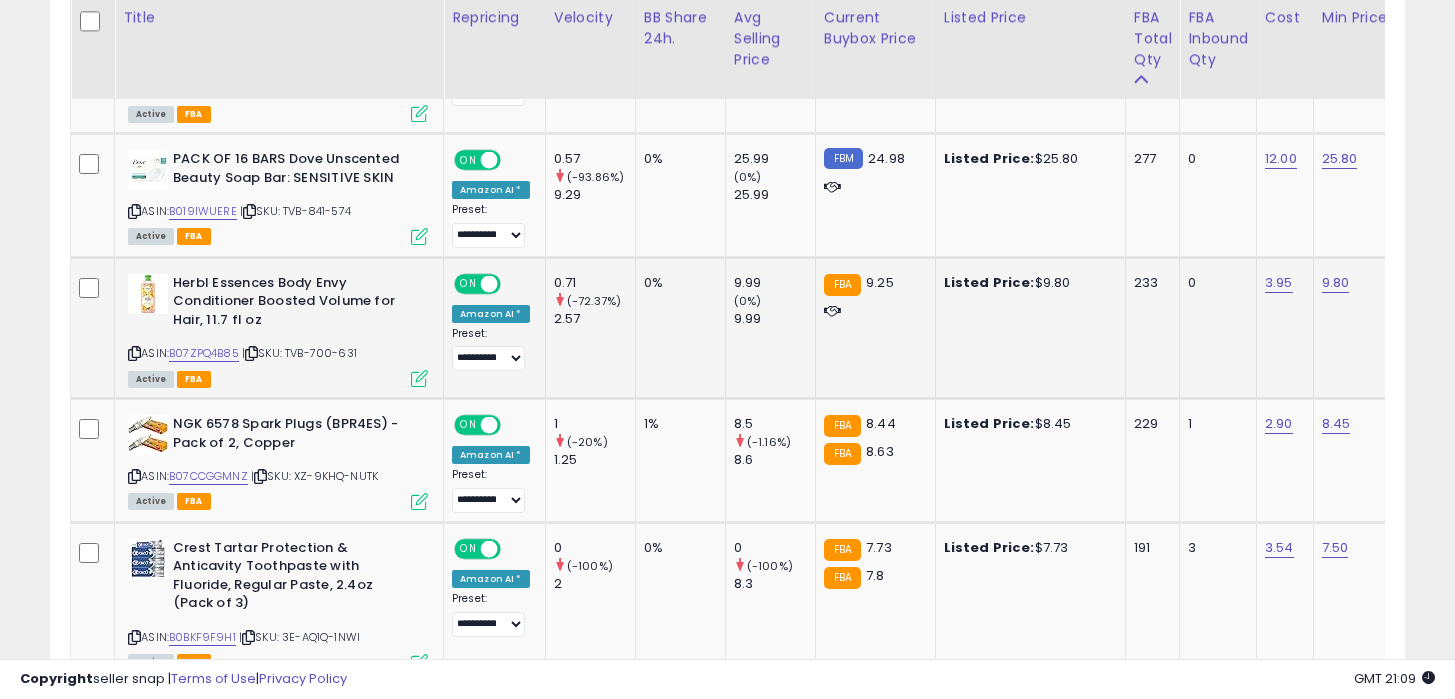 scroll, scrollTop: 0, scrollLeft: 444, axis: horizontal 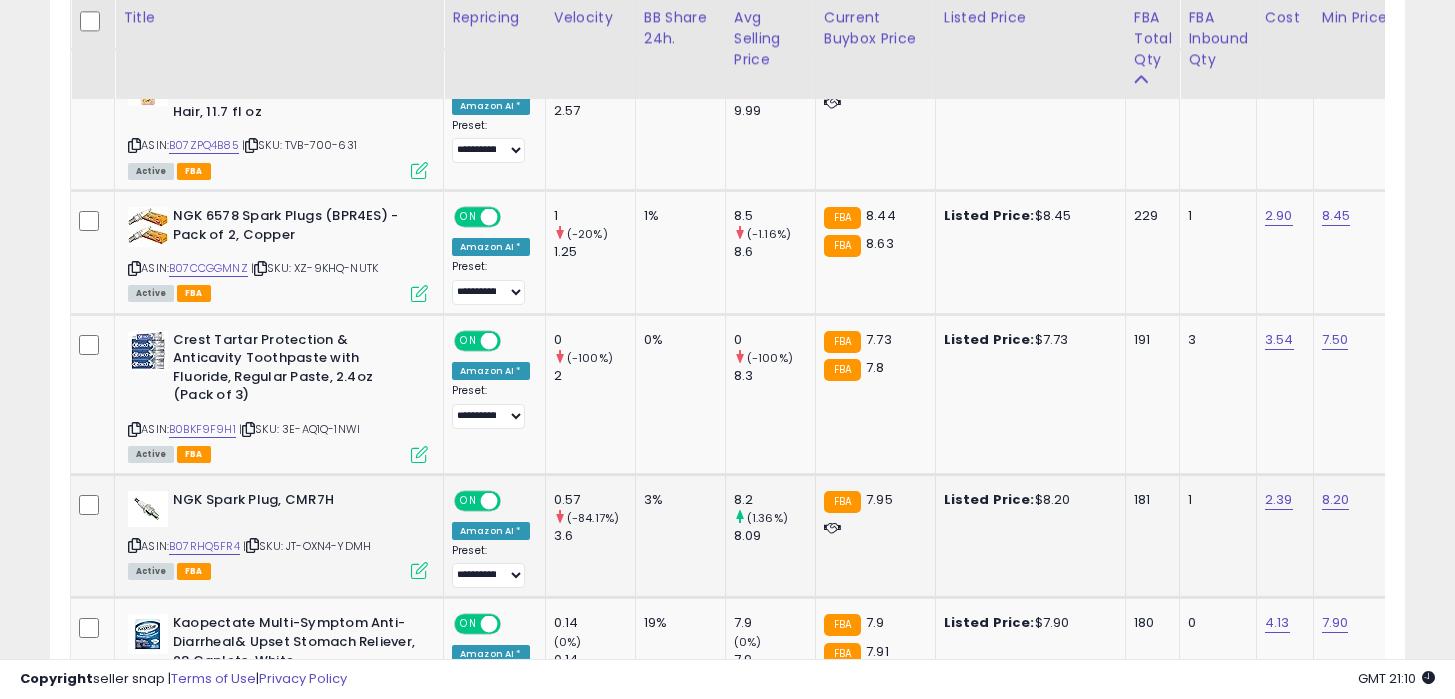 click at bounding box center [134, 545] 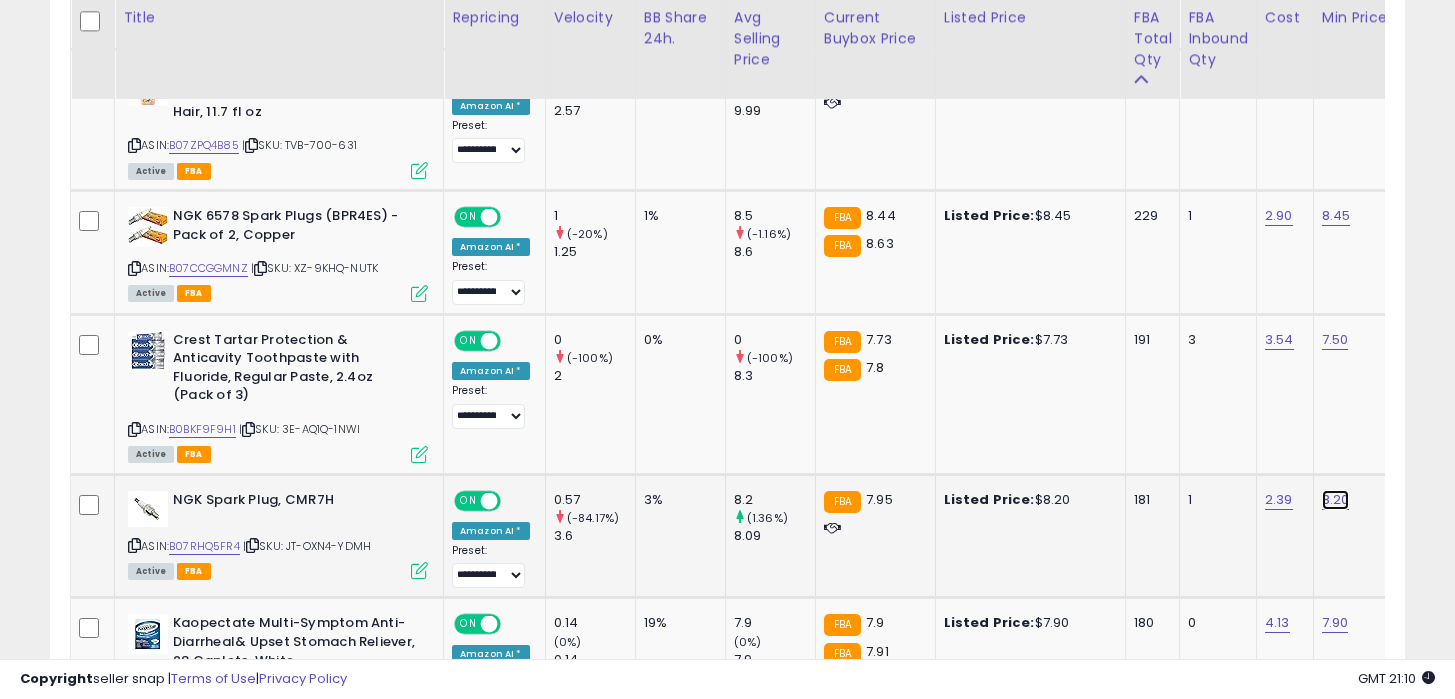 click on "8.20" at bounding box center [1338, -438] 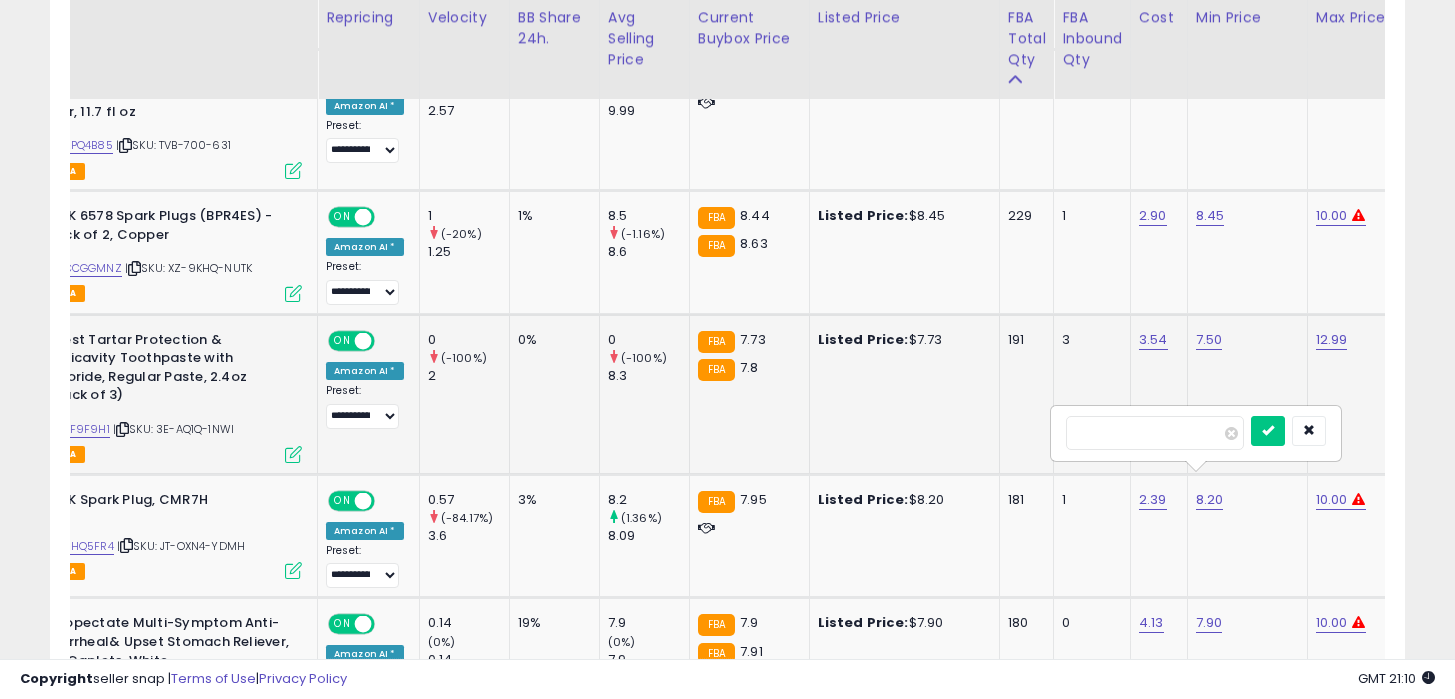 drag, startPoint x: 1128, startPoint y: 437, endPoint x: 954, endPoint y: 431, distance: 174.10342 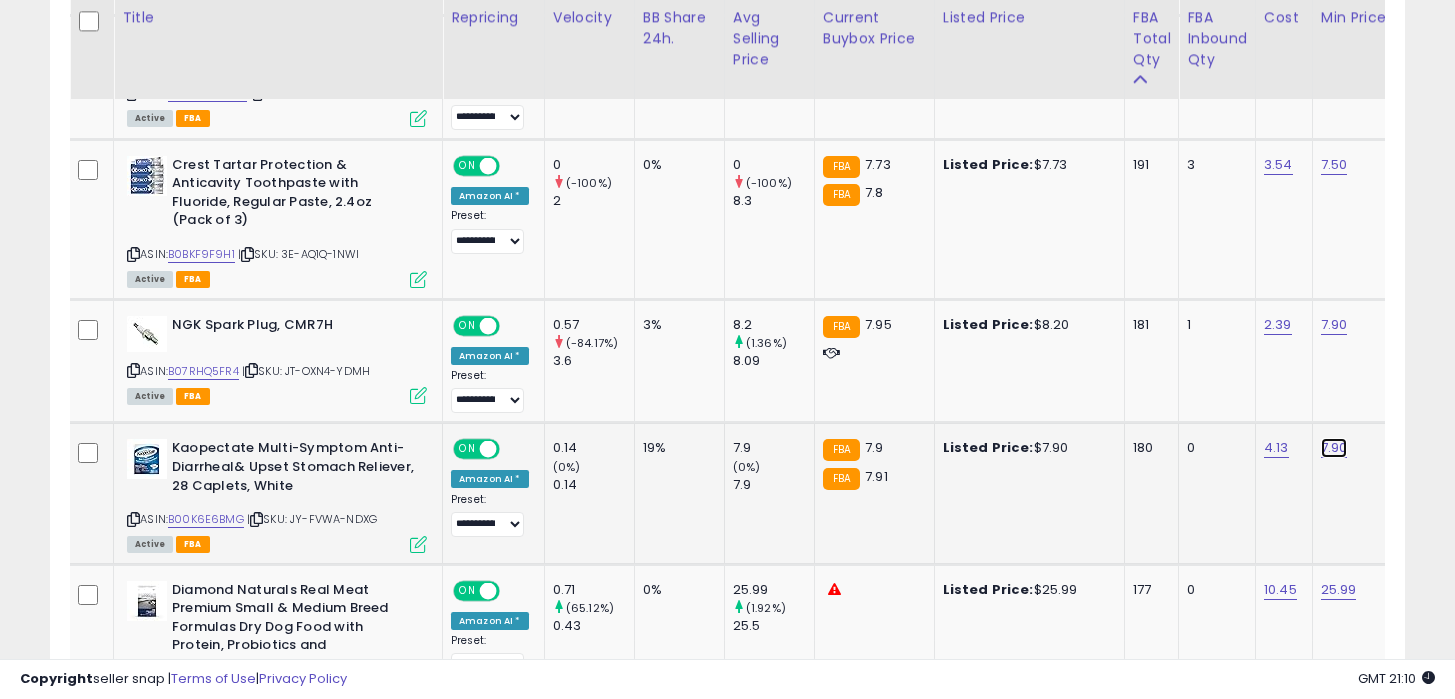 click on "7.90" at bounding box center [1337, -613] 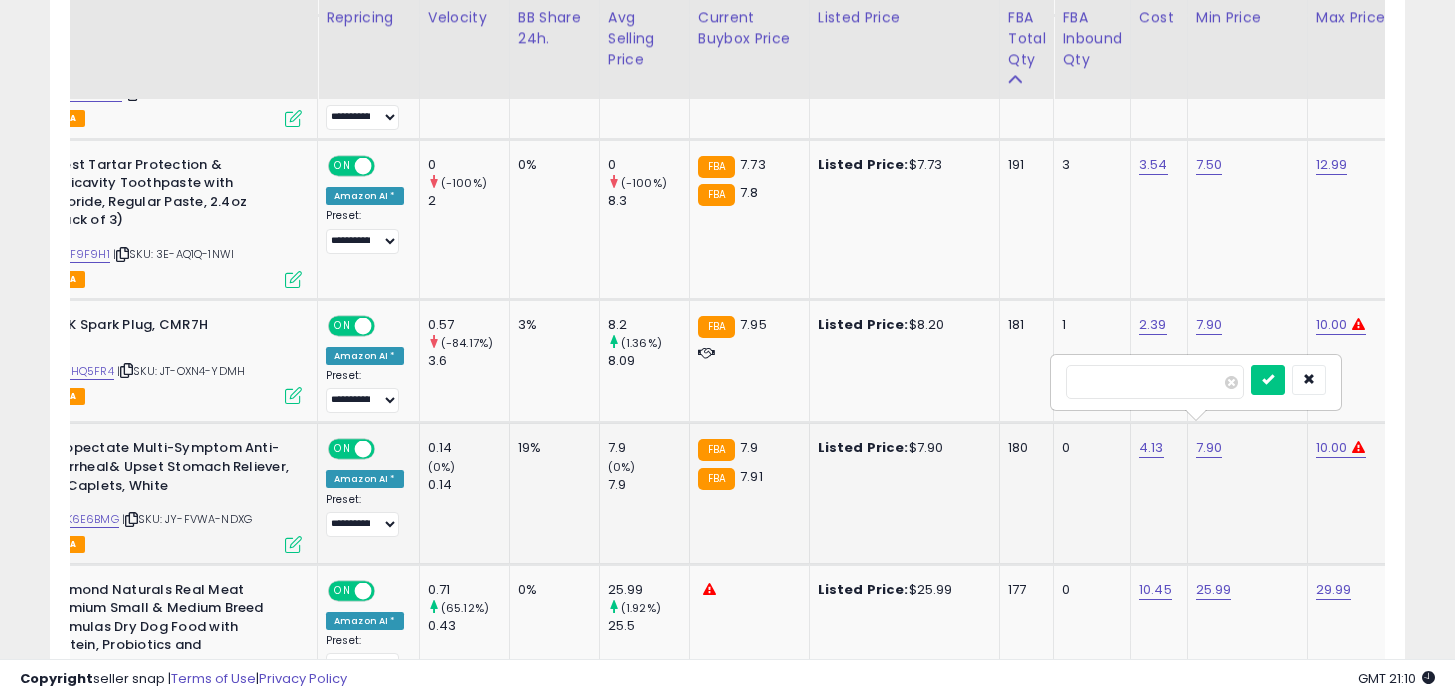 type on "***" 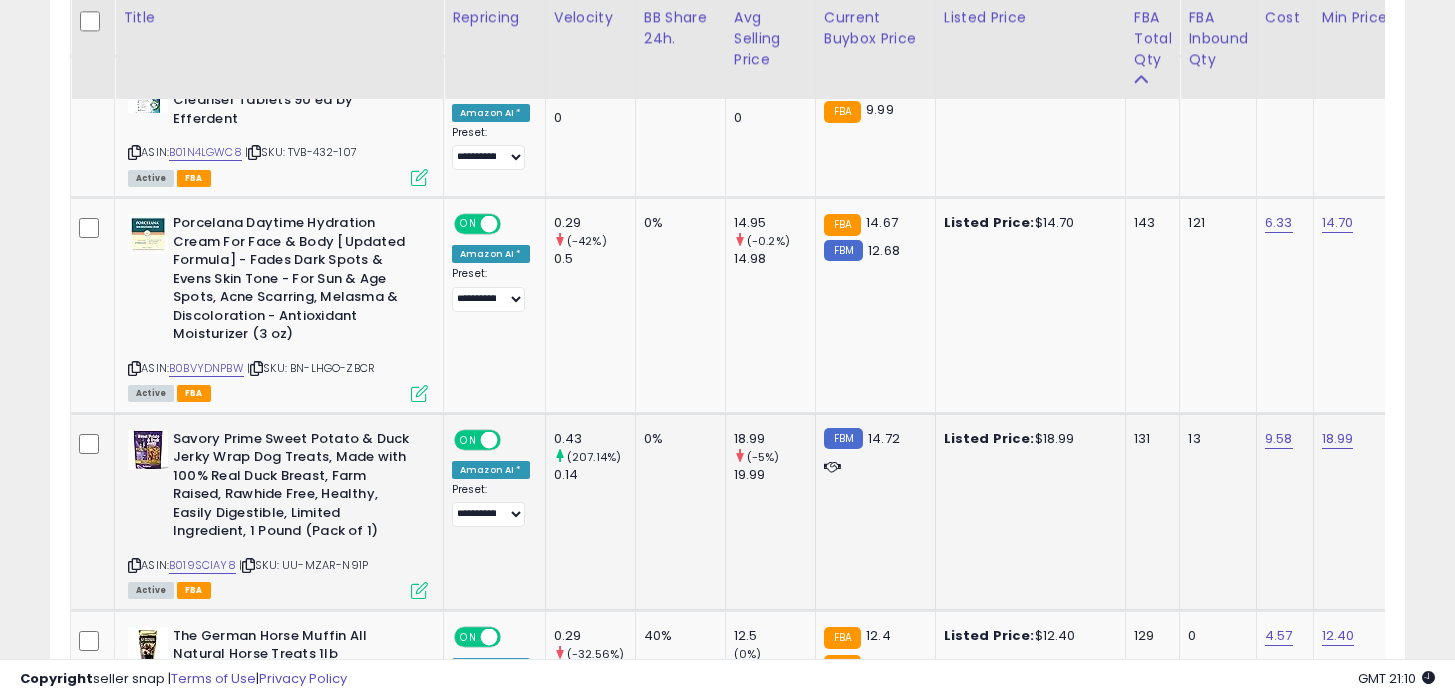 click on "ASIN:  B019SCIAY8    |   SKU: UU-MZAR-N91P Active FBA" at bounding box center (278, 513) 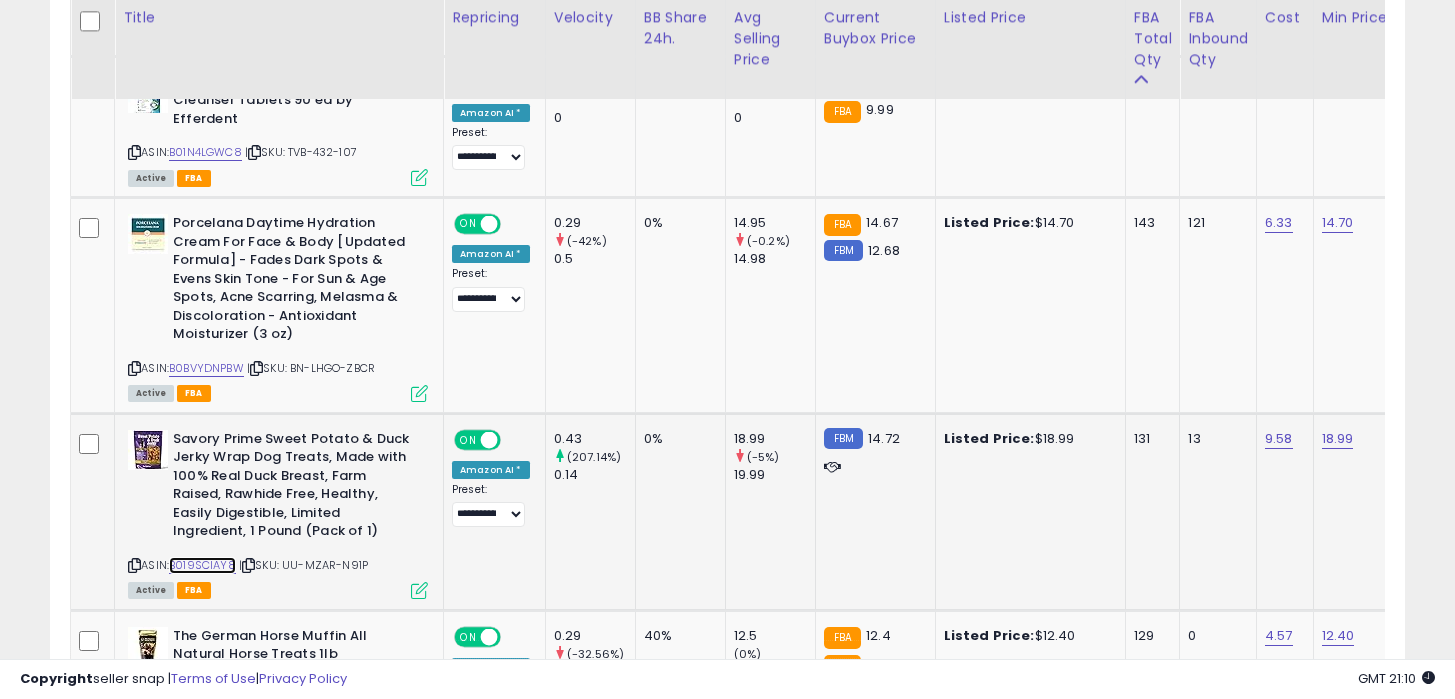 click on "B019SCIAY8" at bounding box center (202, 565) 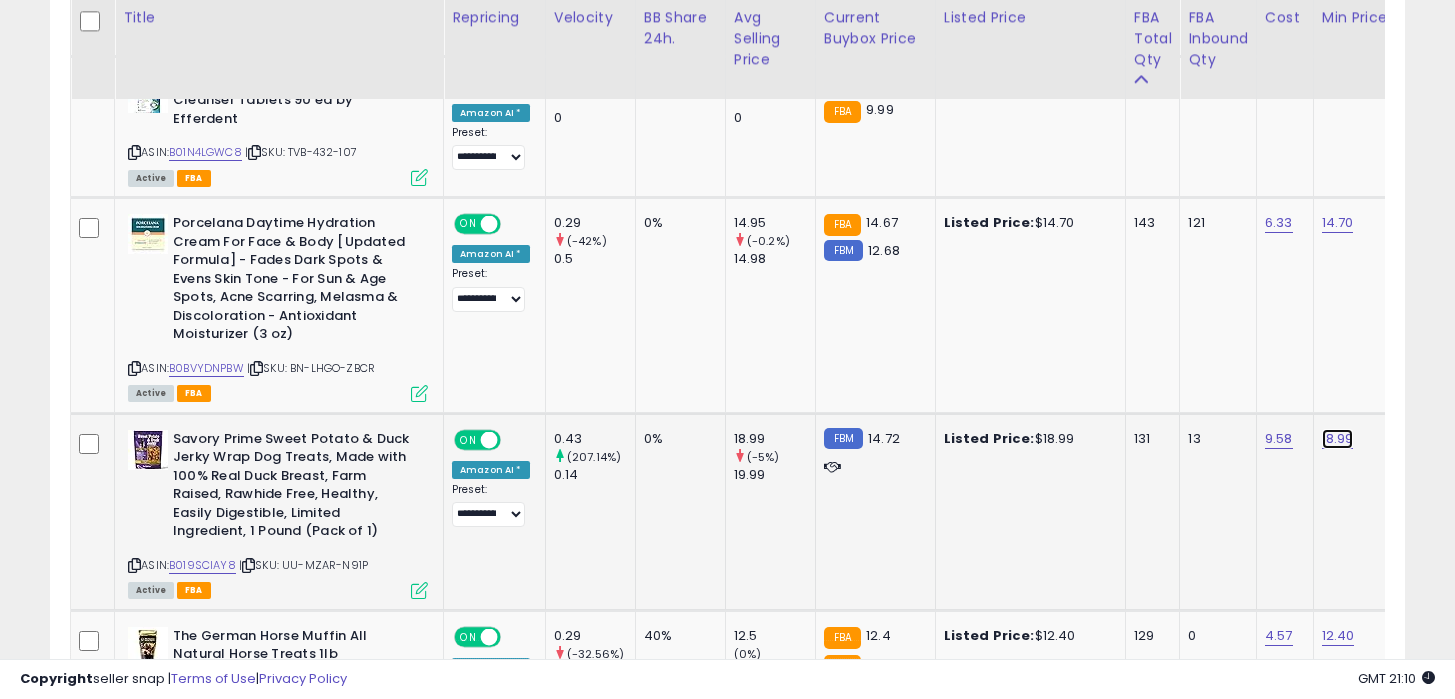 click on "18.99" at bounding box center [1338, -1707] 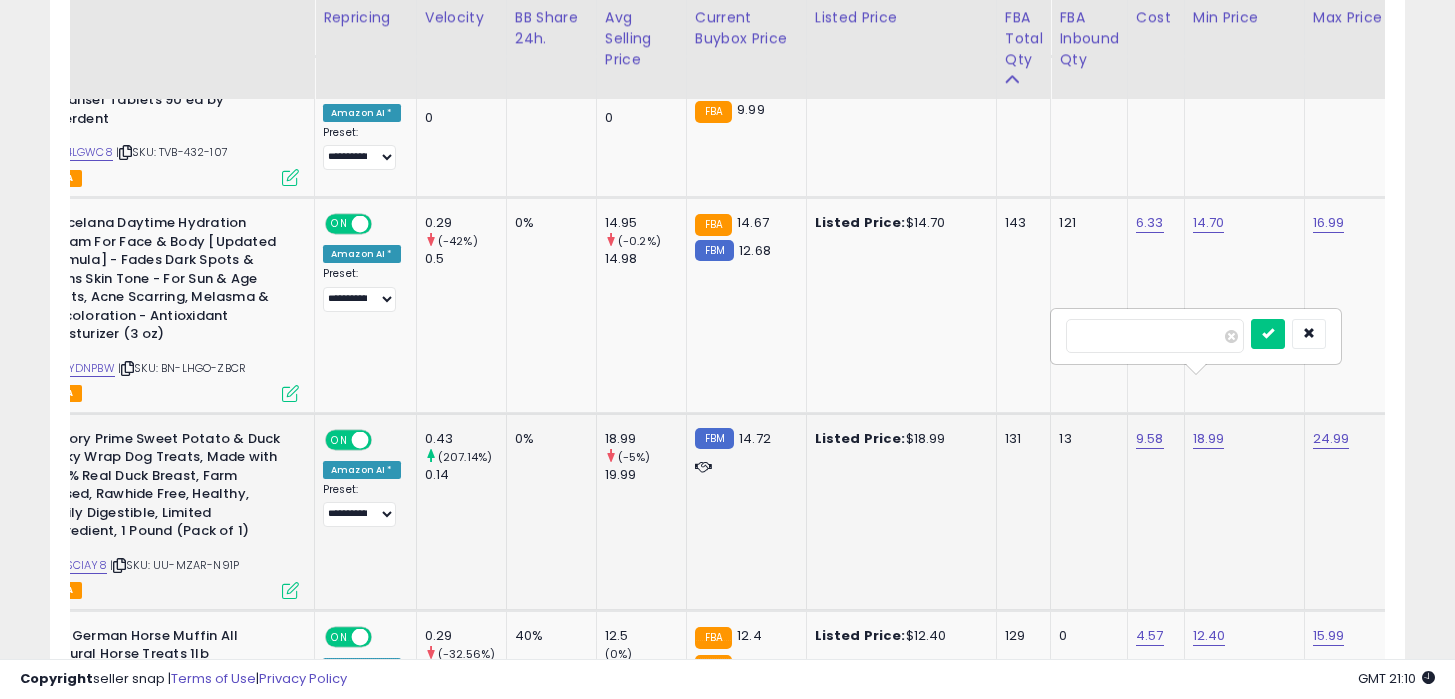 type on "*****" 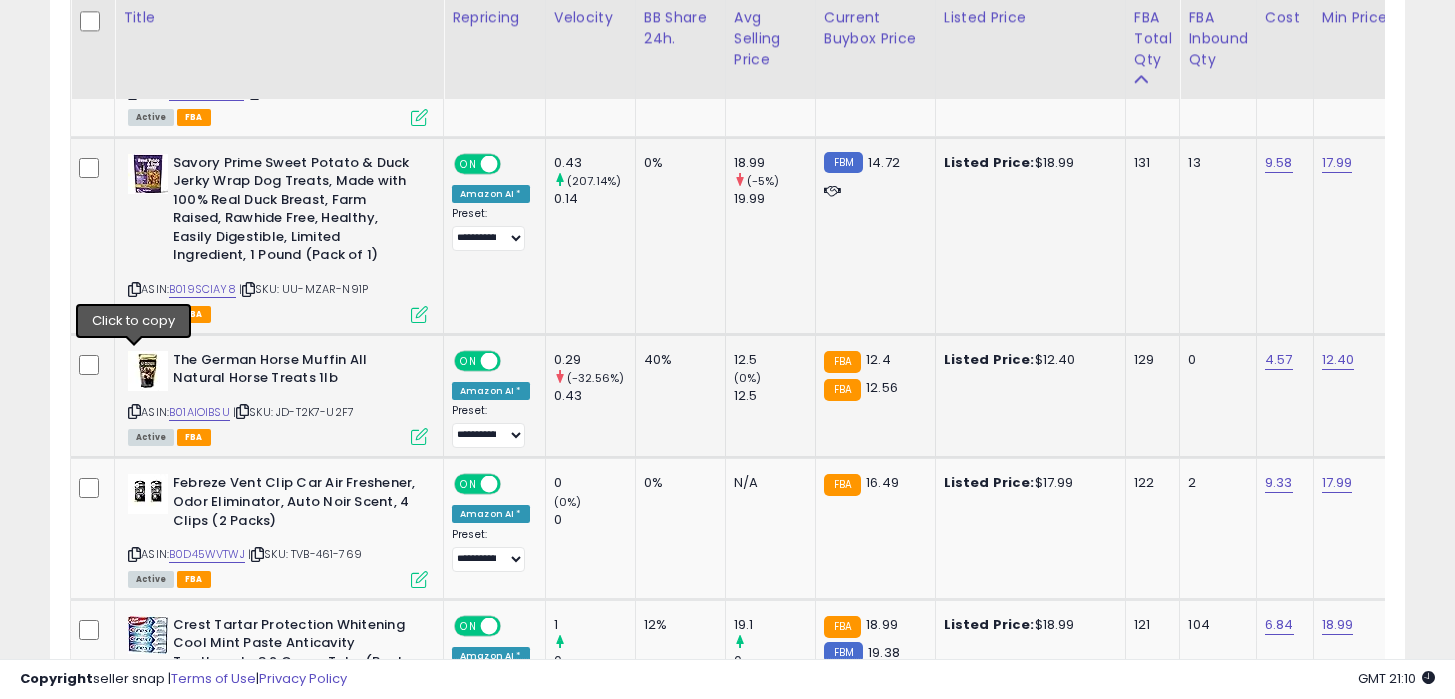 click at bounding box center (134, 411) 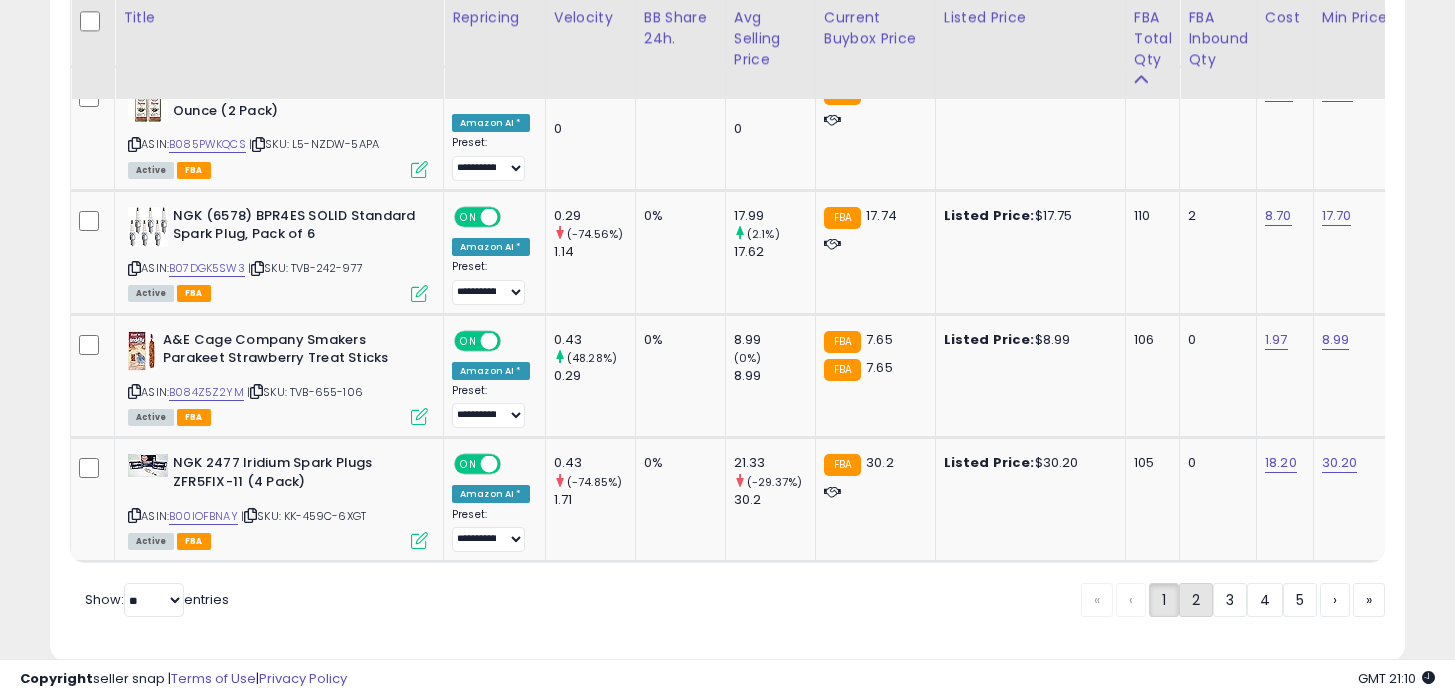 click on "2" 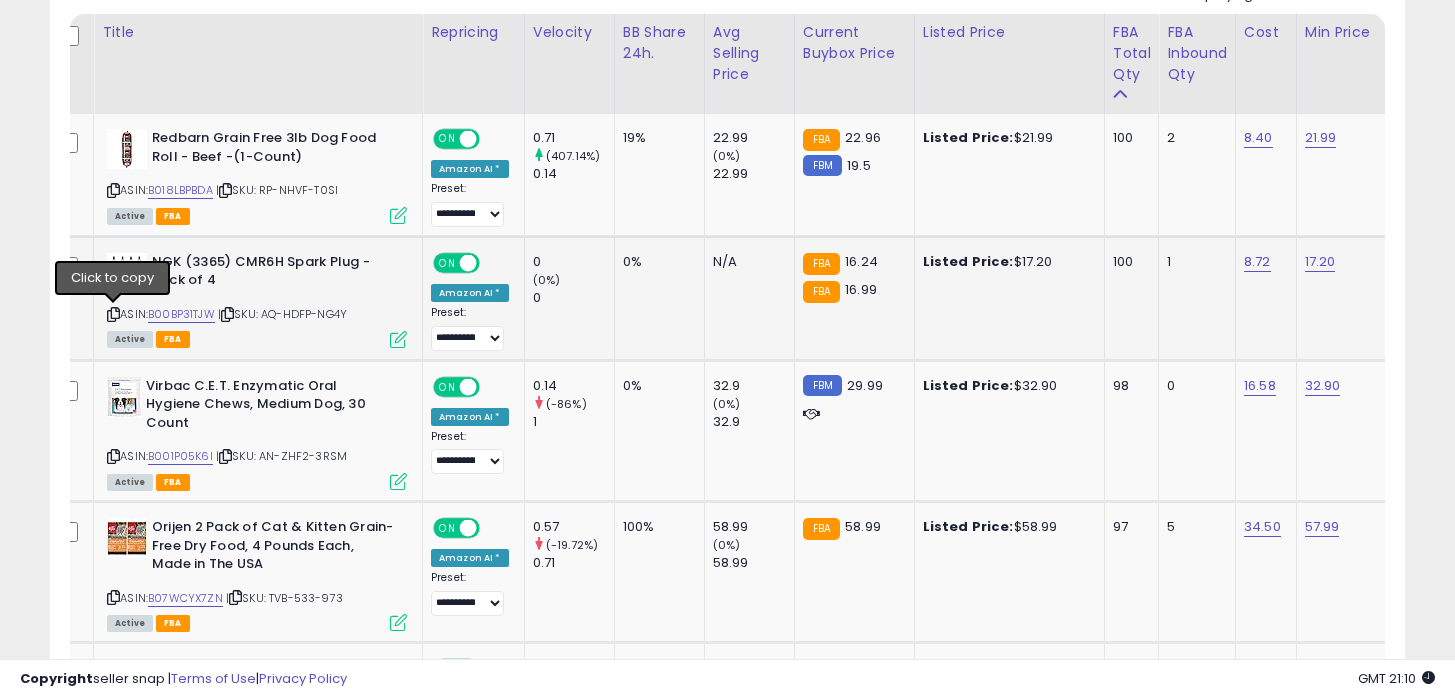 click at bounding box center (113, 314) 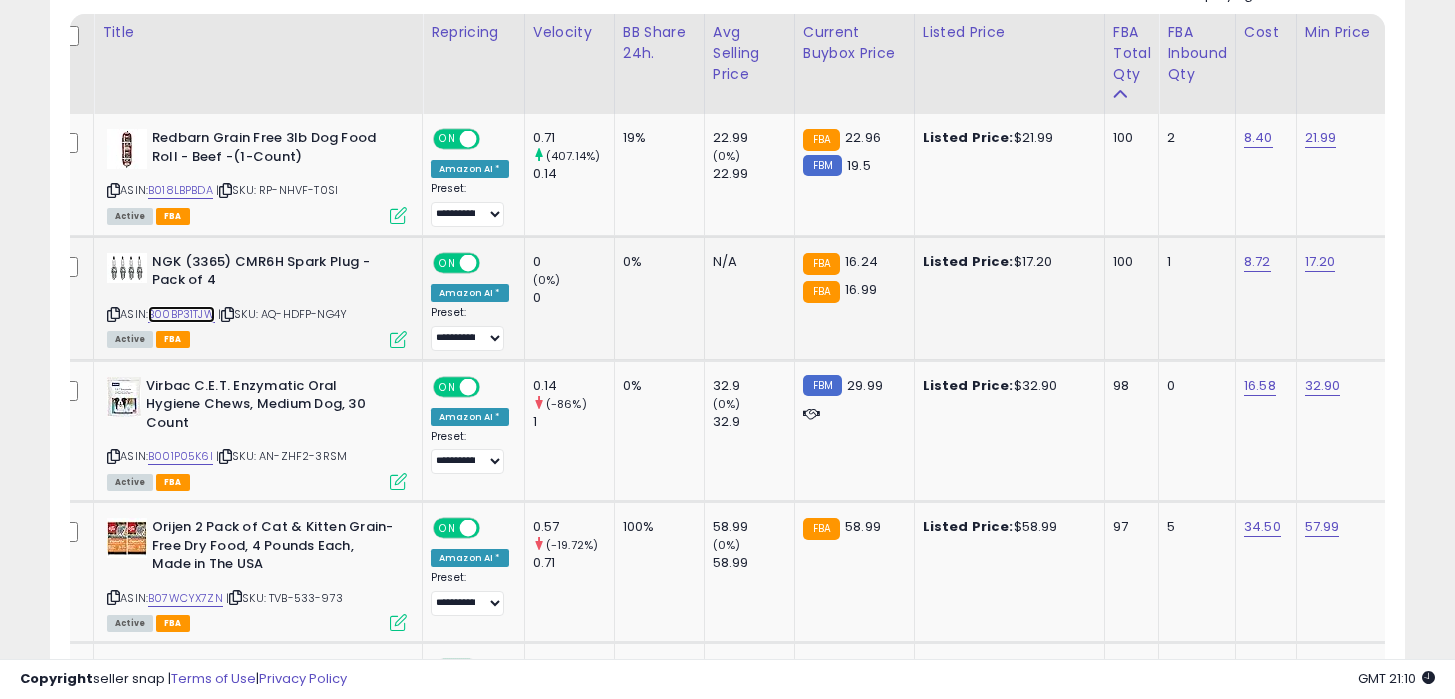 click on "B00BP31TJW" at bounding box center (181, 314) 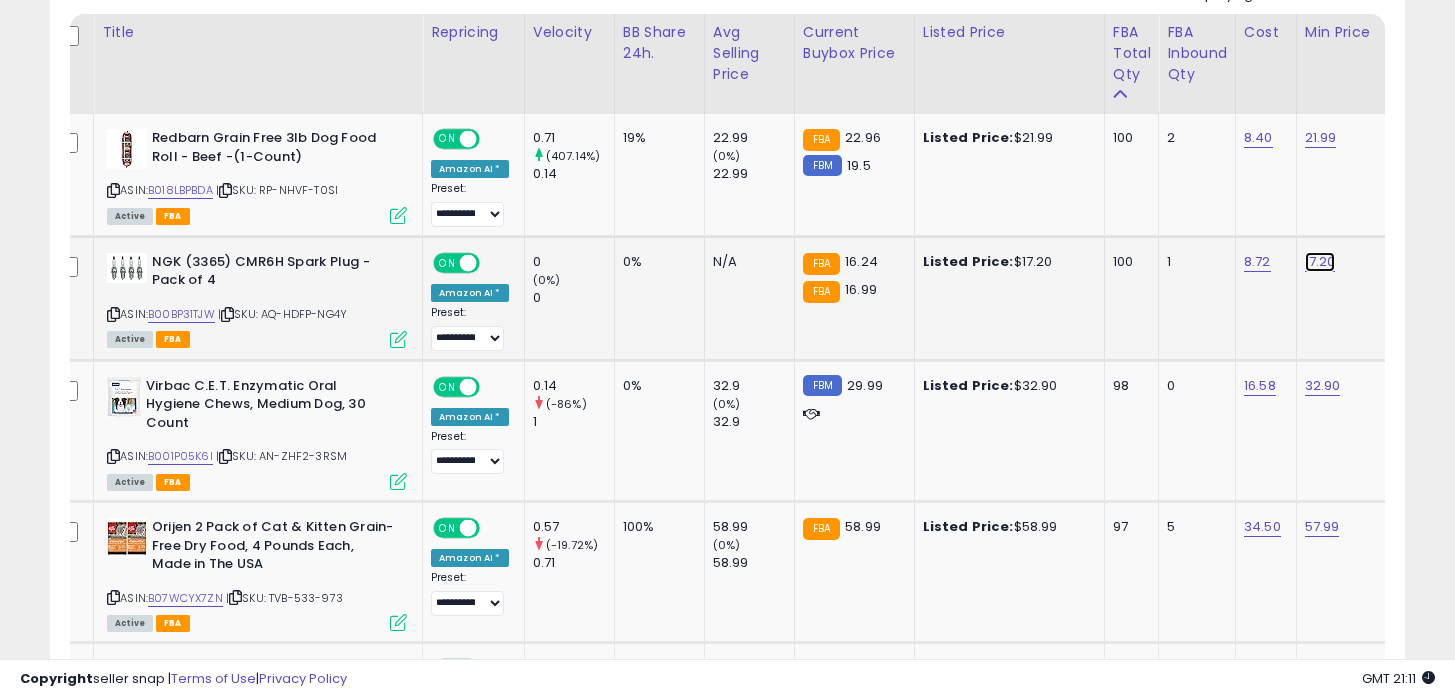 click on "17.20" at bounding box center [1321, 138] 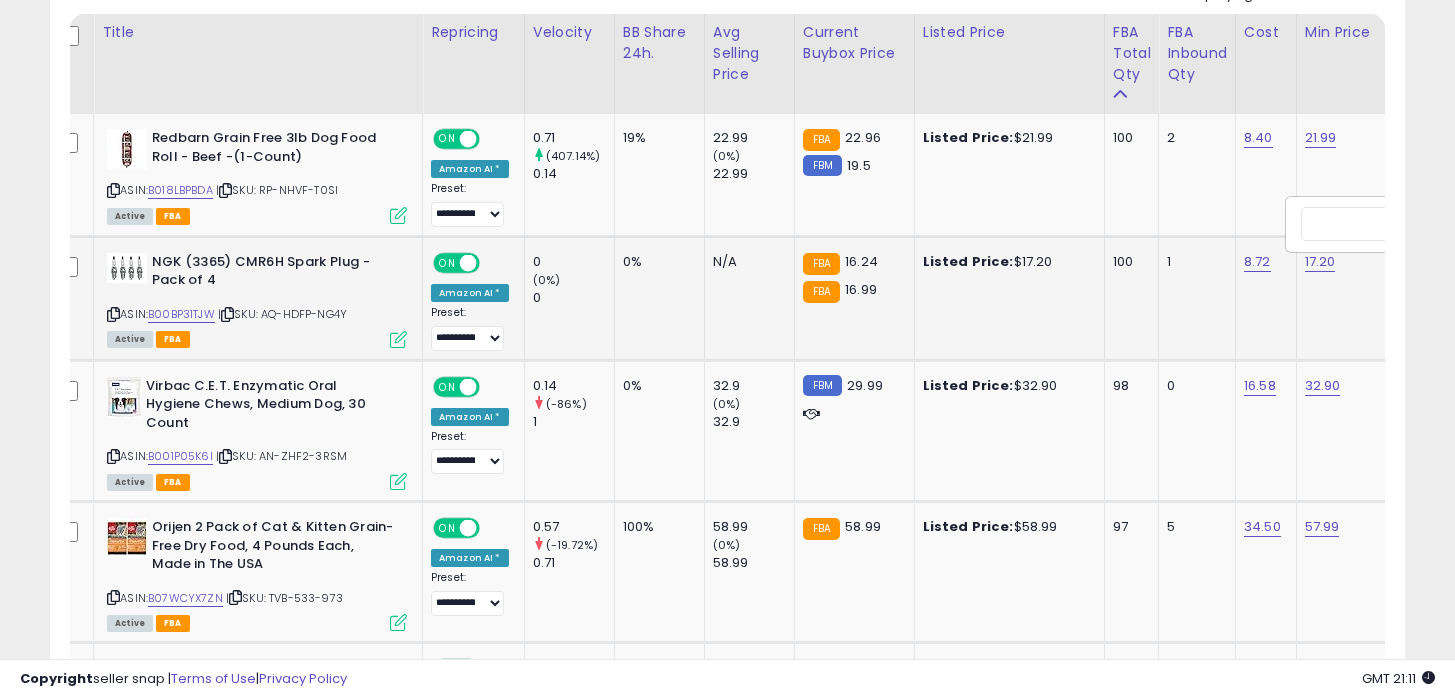 scroll, scrollTop: 0, scrollLeft: 131, axis: horizontal 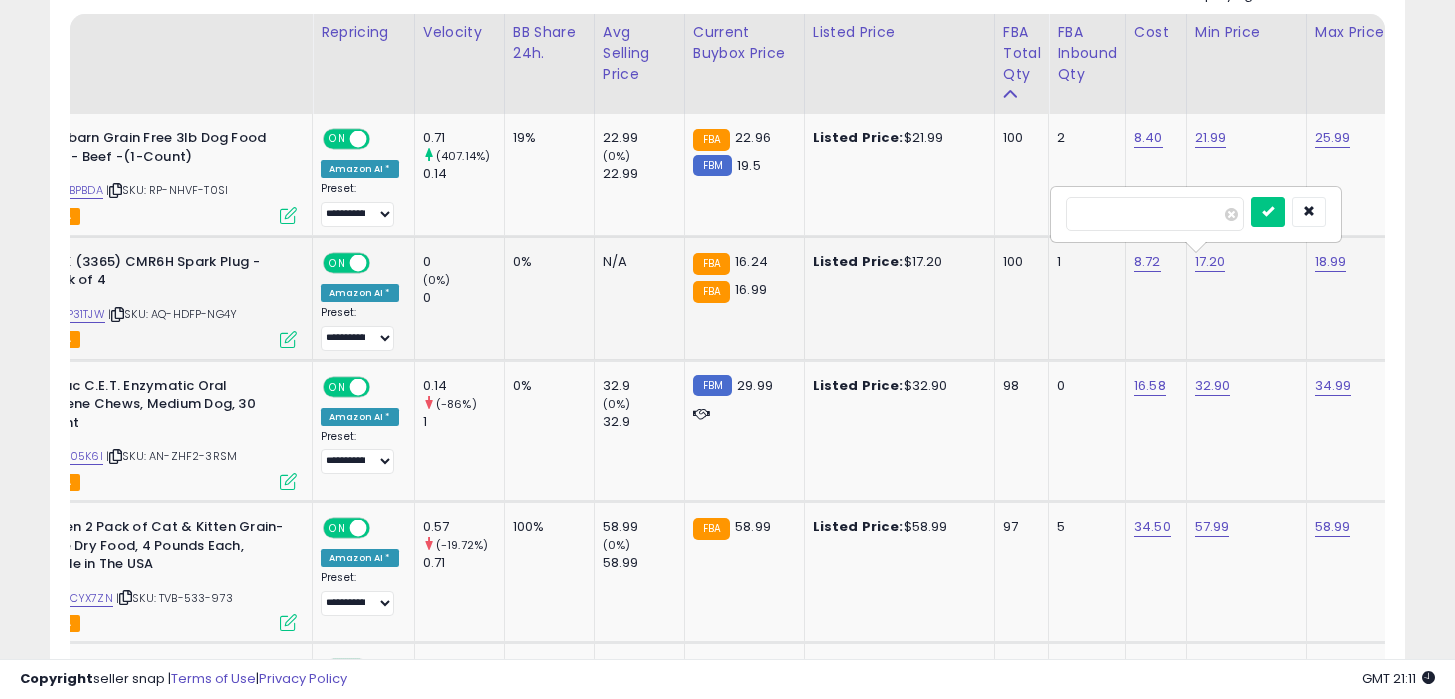 type on "****" 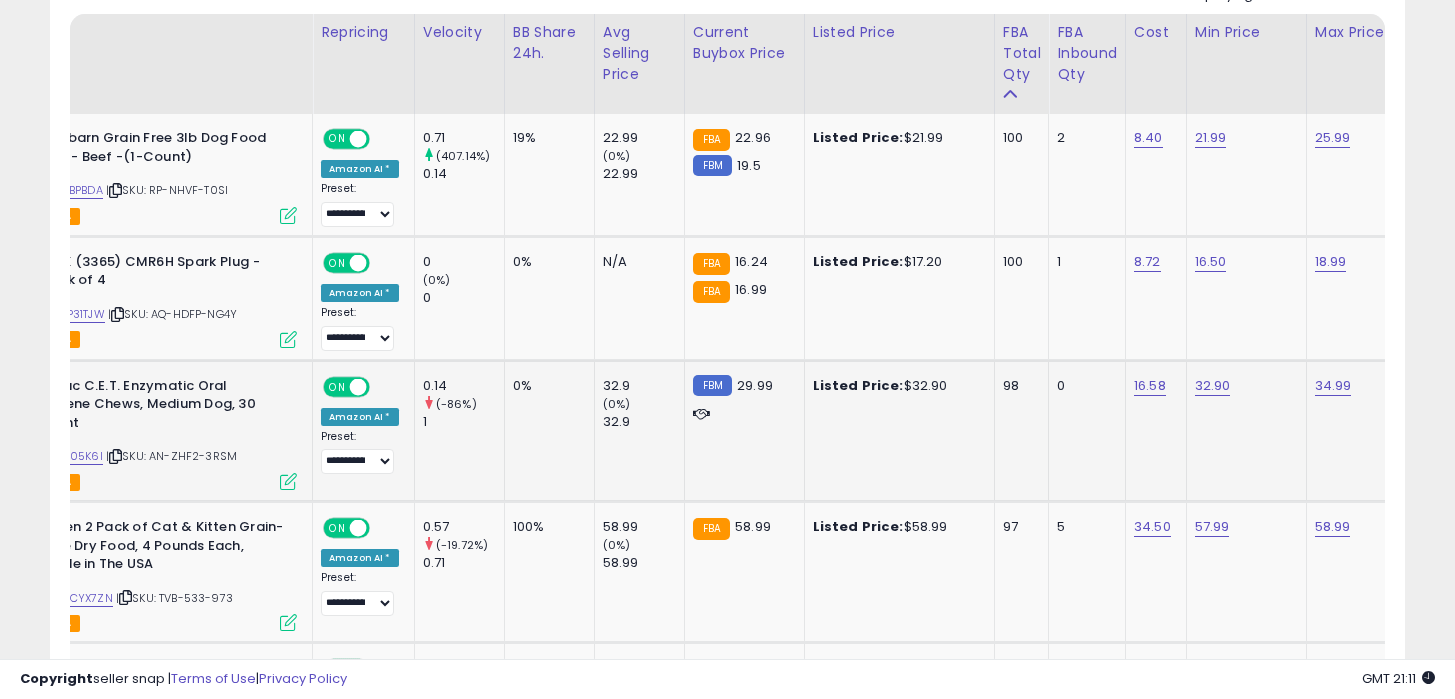 scroll, scrollTop: 0, scrollLeft: 0, axis: both 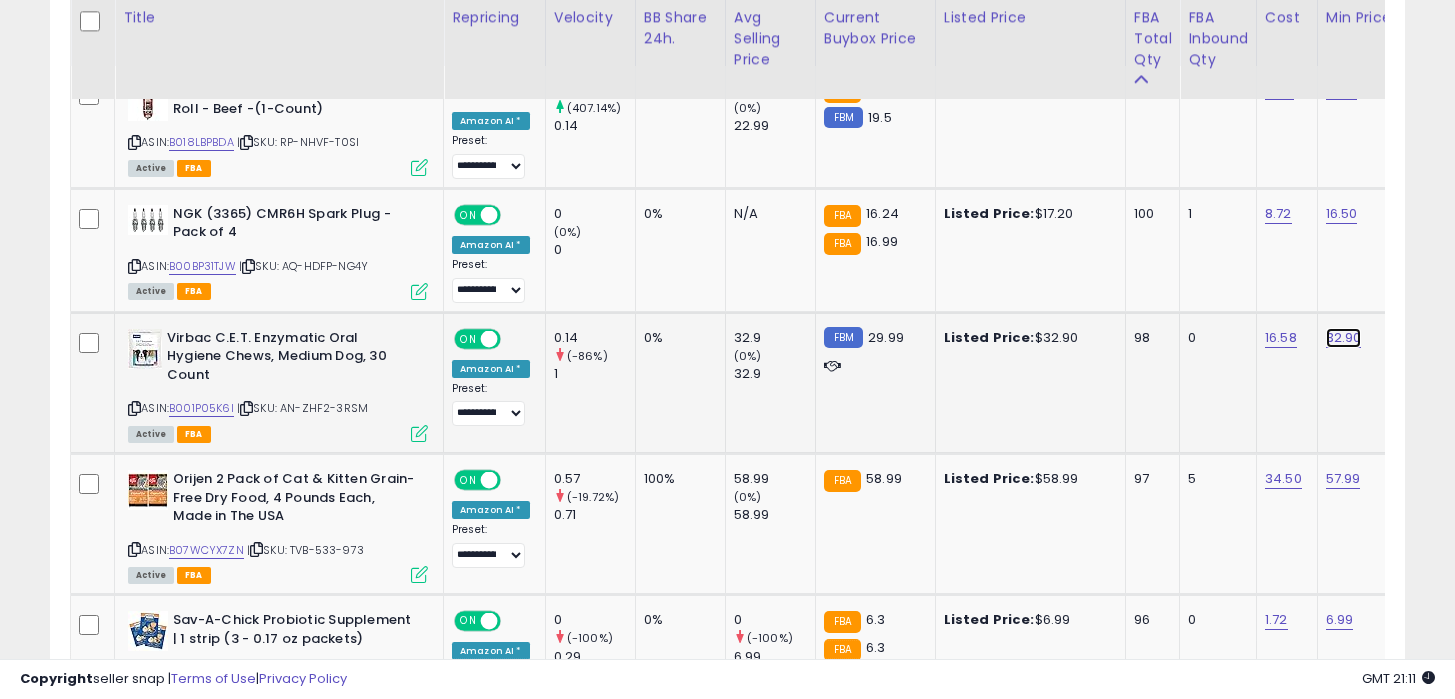 click on "32.90" at bounding box center [1342, 90] 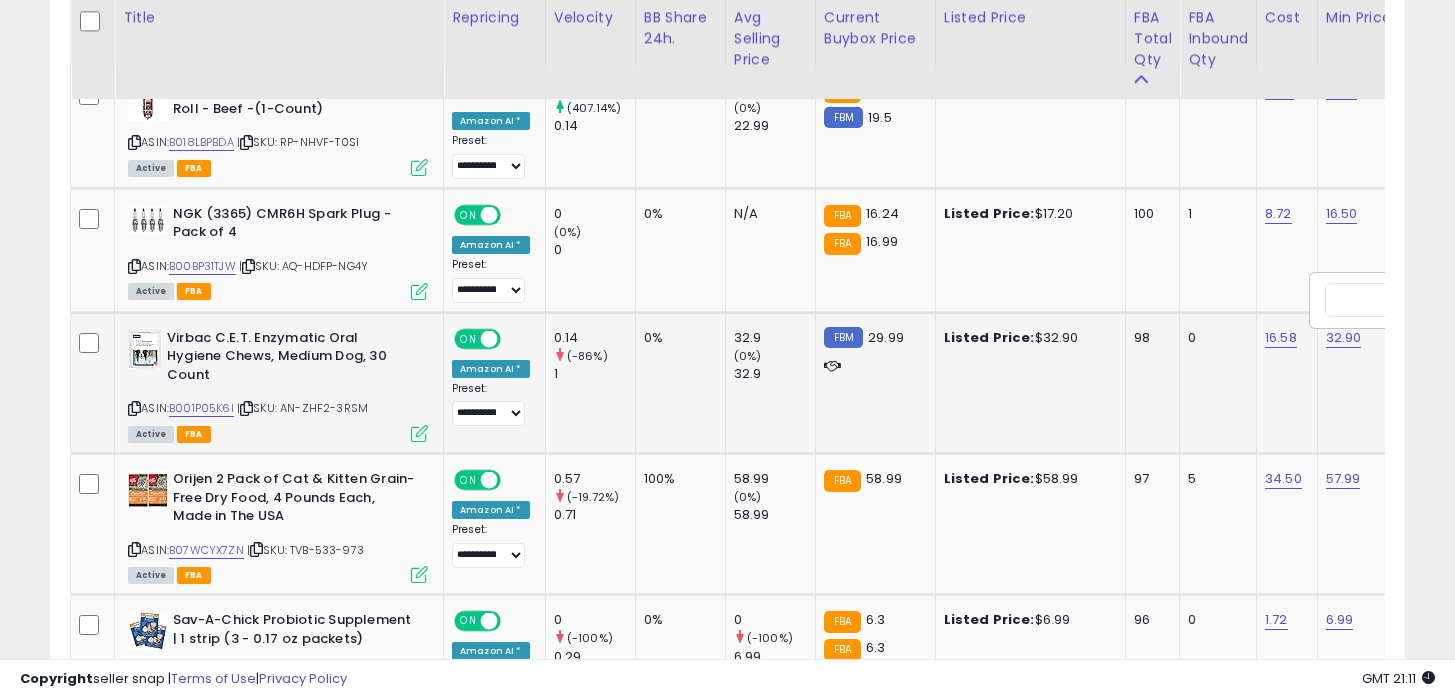 scroll, scrollTop: 0, scrollLeft: 134, axis: horizontal 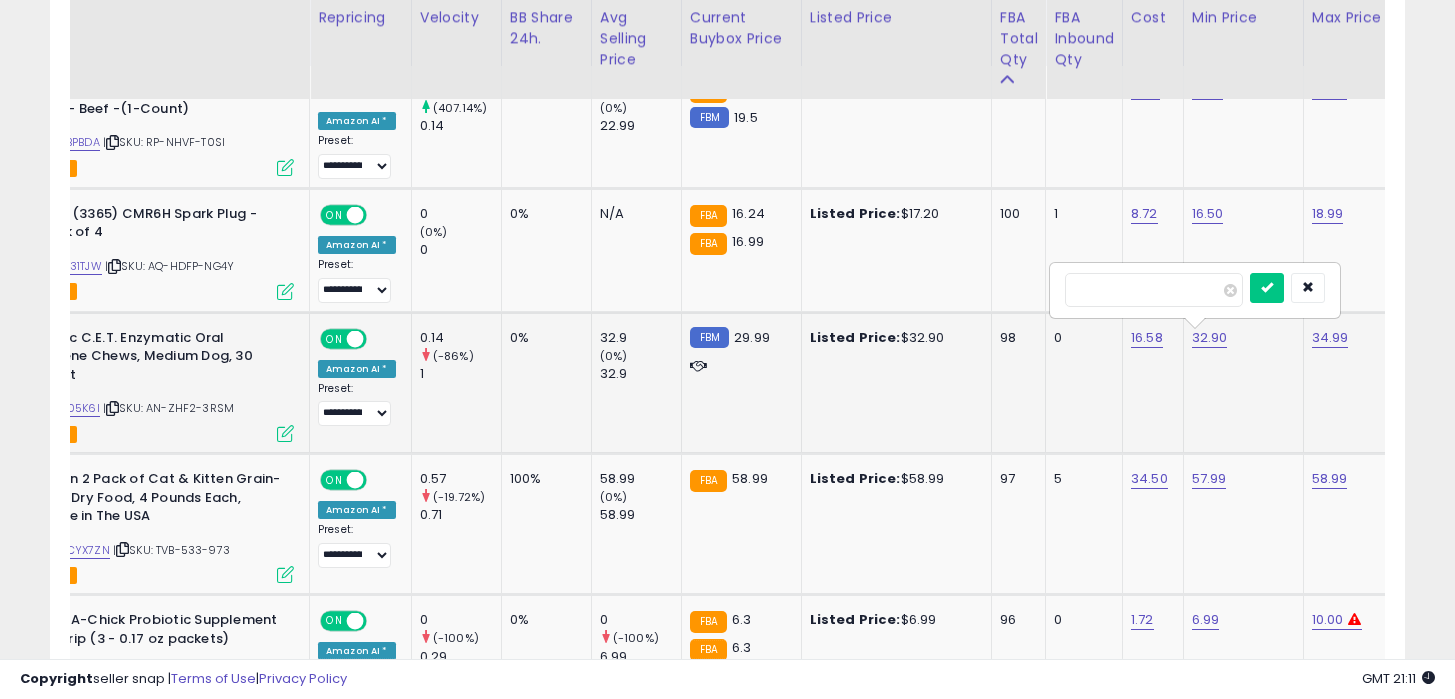 type on "*****" 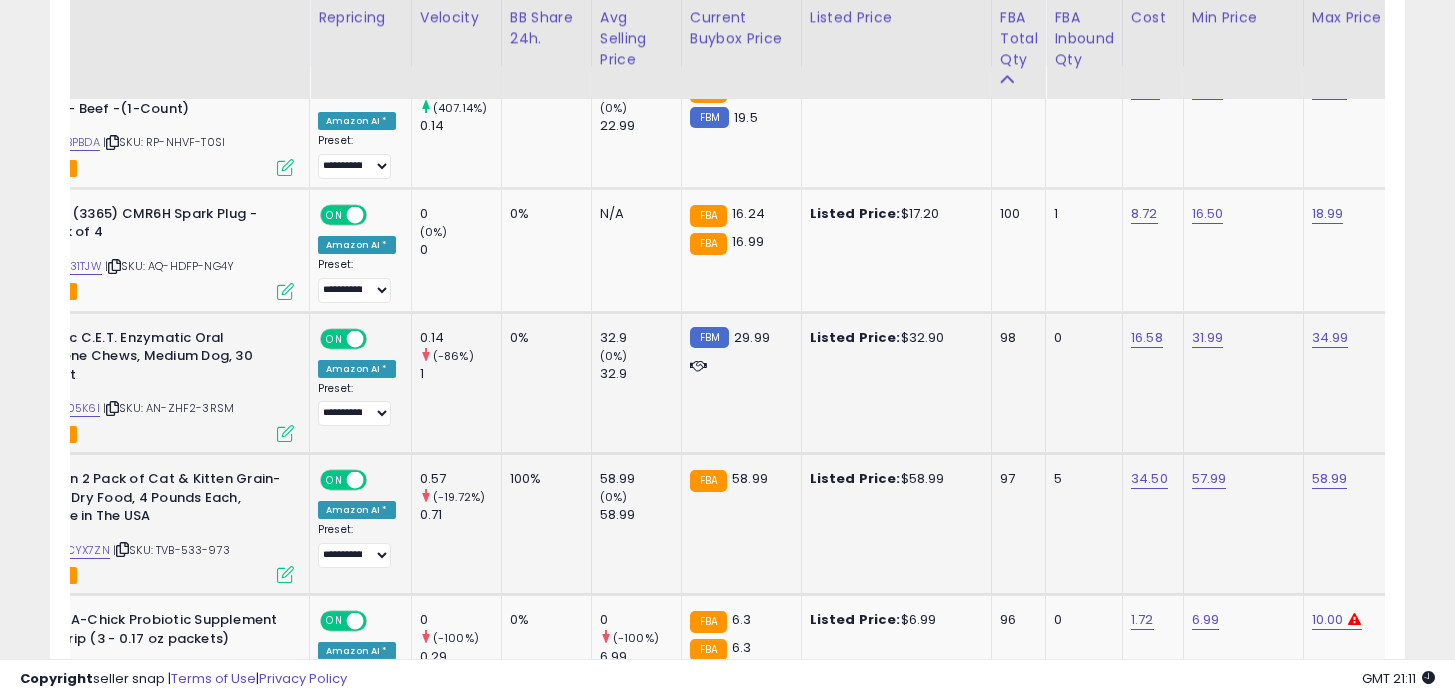 scroll, scrollTop: 0, scrollLeft: 0, axis: both 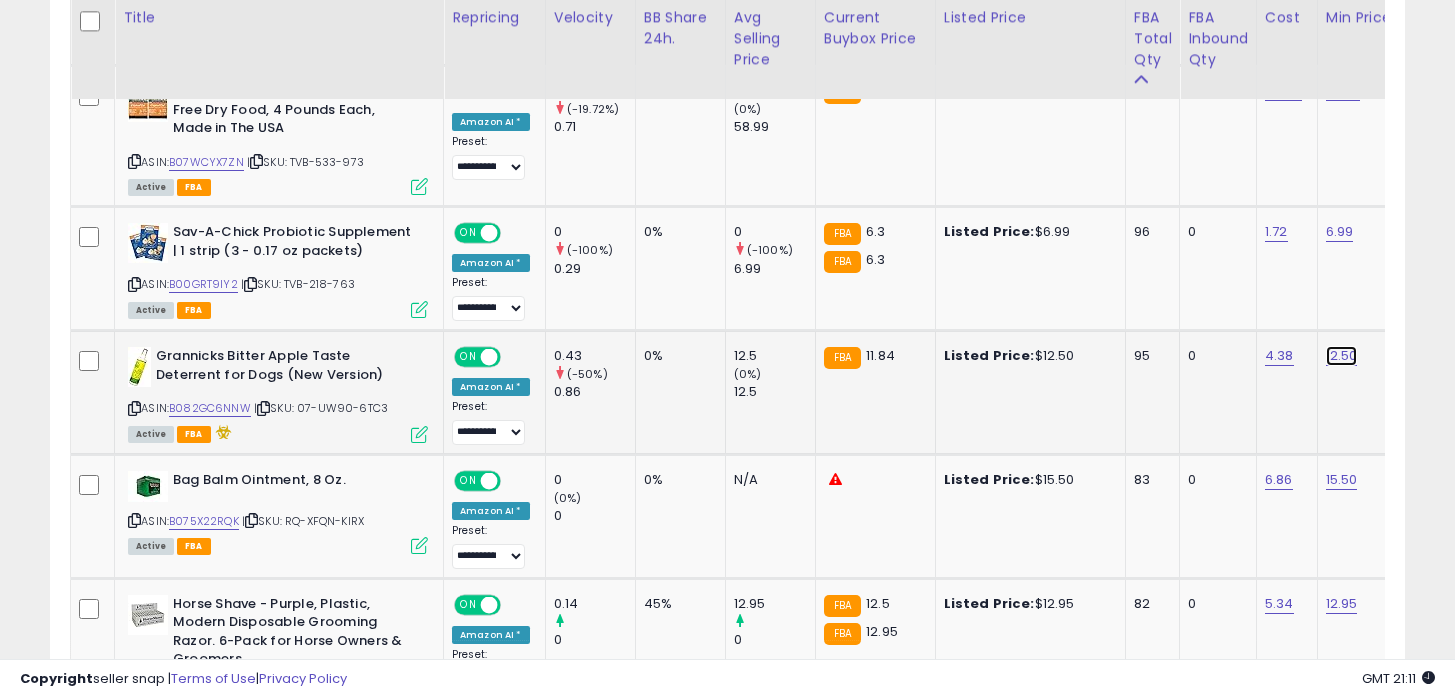click on "12.50" at bounding box center (1342, -298) 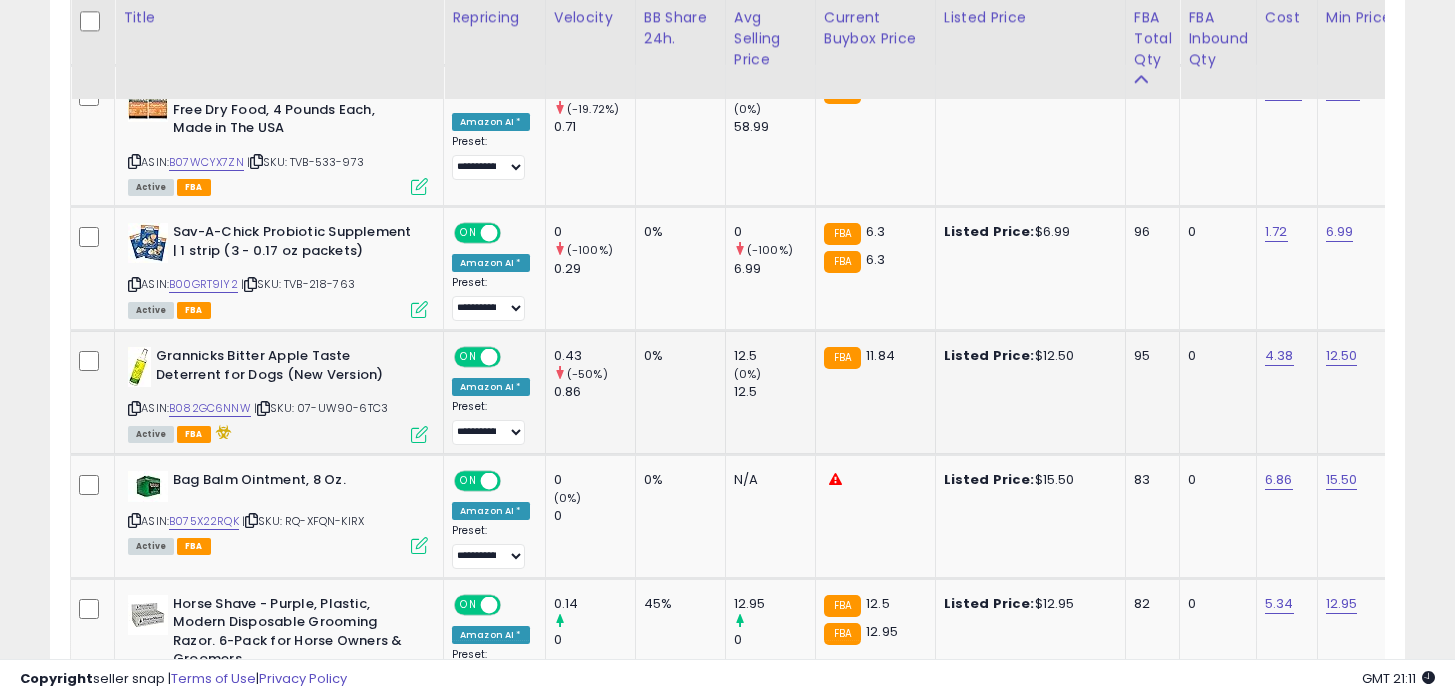 scroll, scrollTop: 0, scrollLeft: 132, axis: horizontal 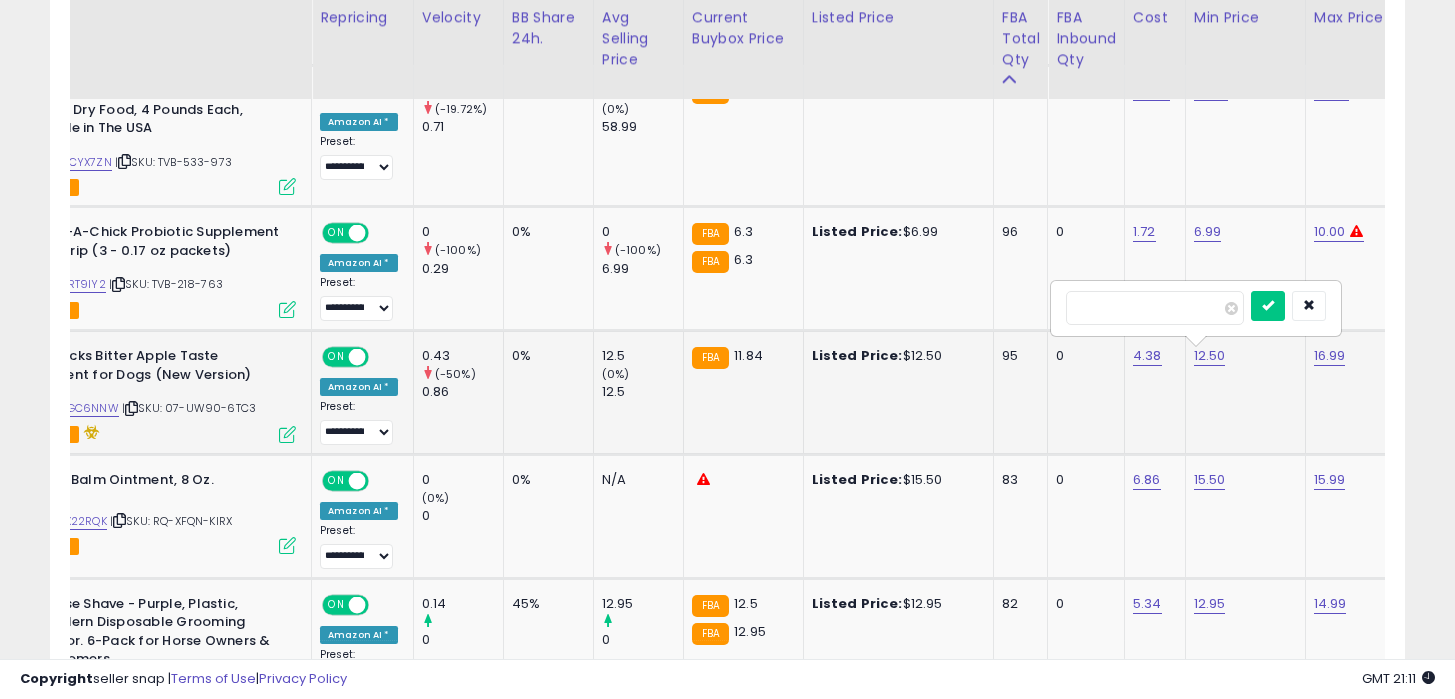 type on "*****" 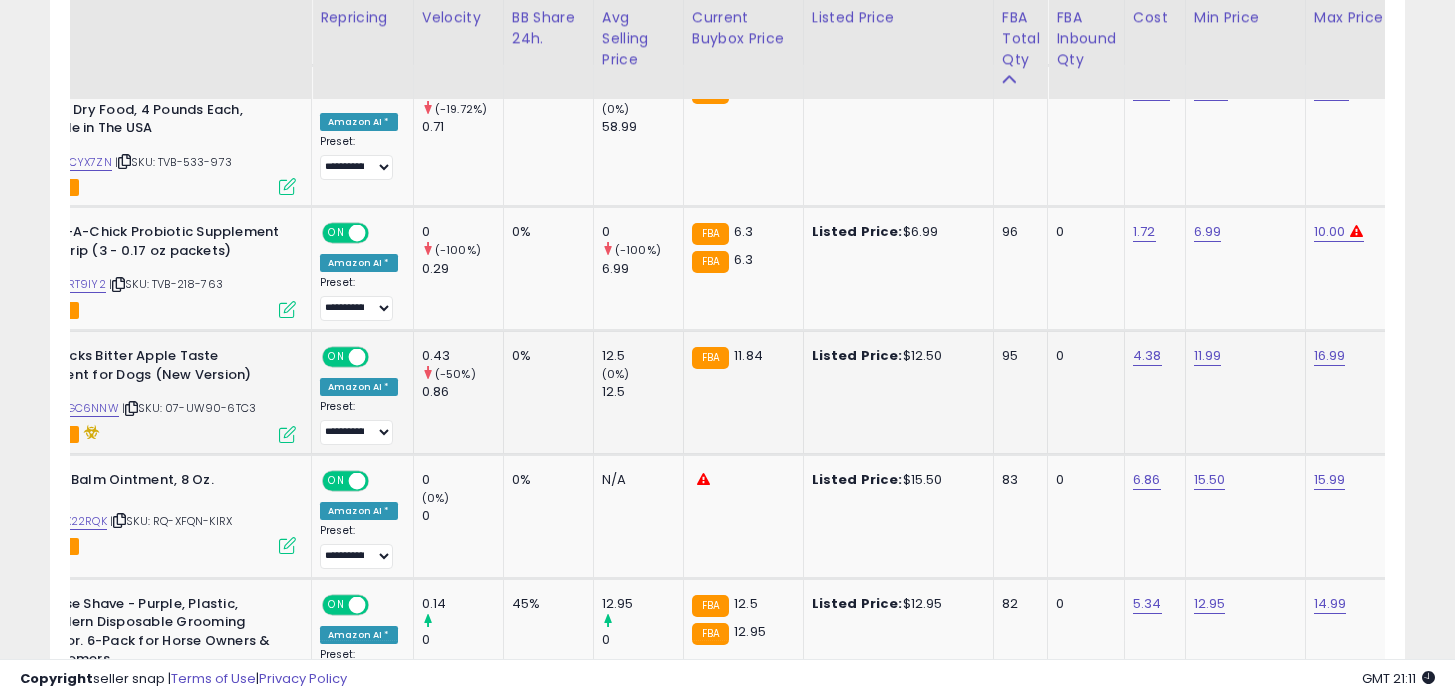 scroll, scrollTop: 0, scrollLeft: 0, axis: both 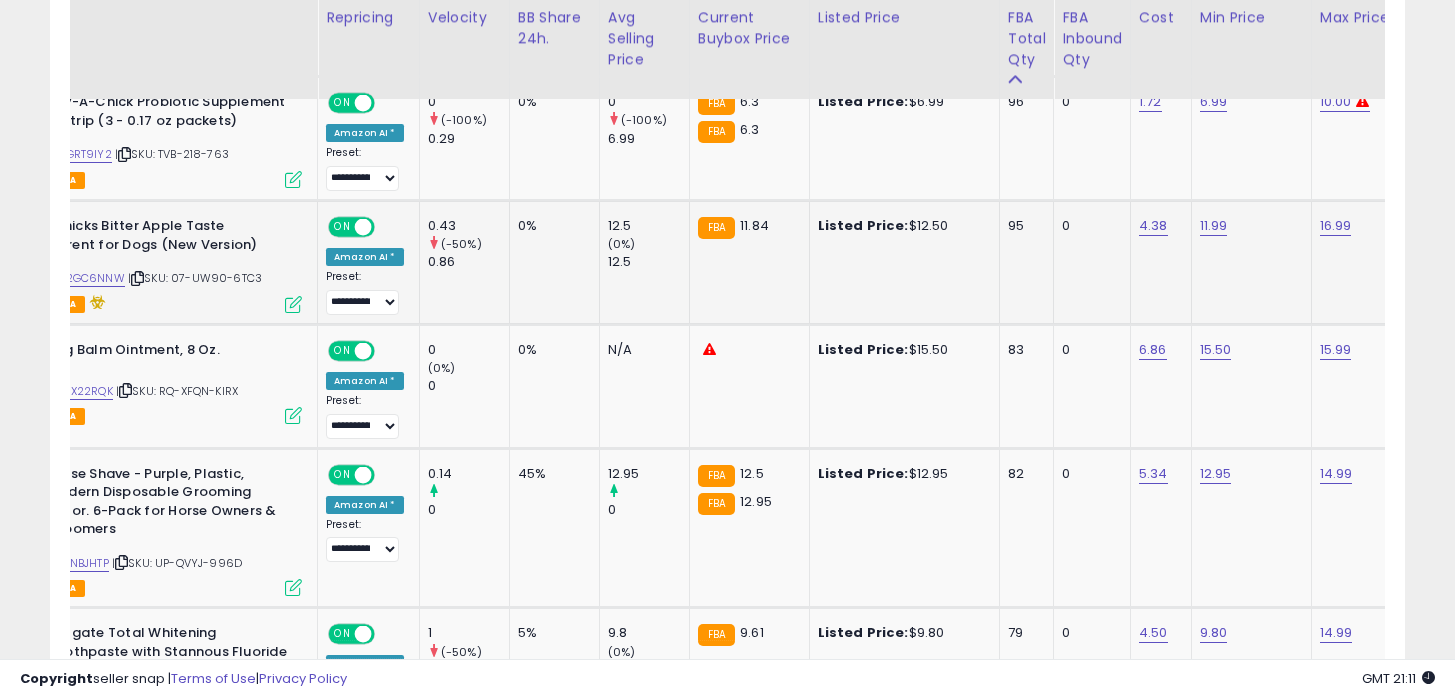 click on "11.99" 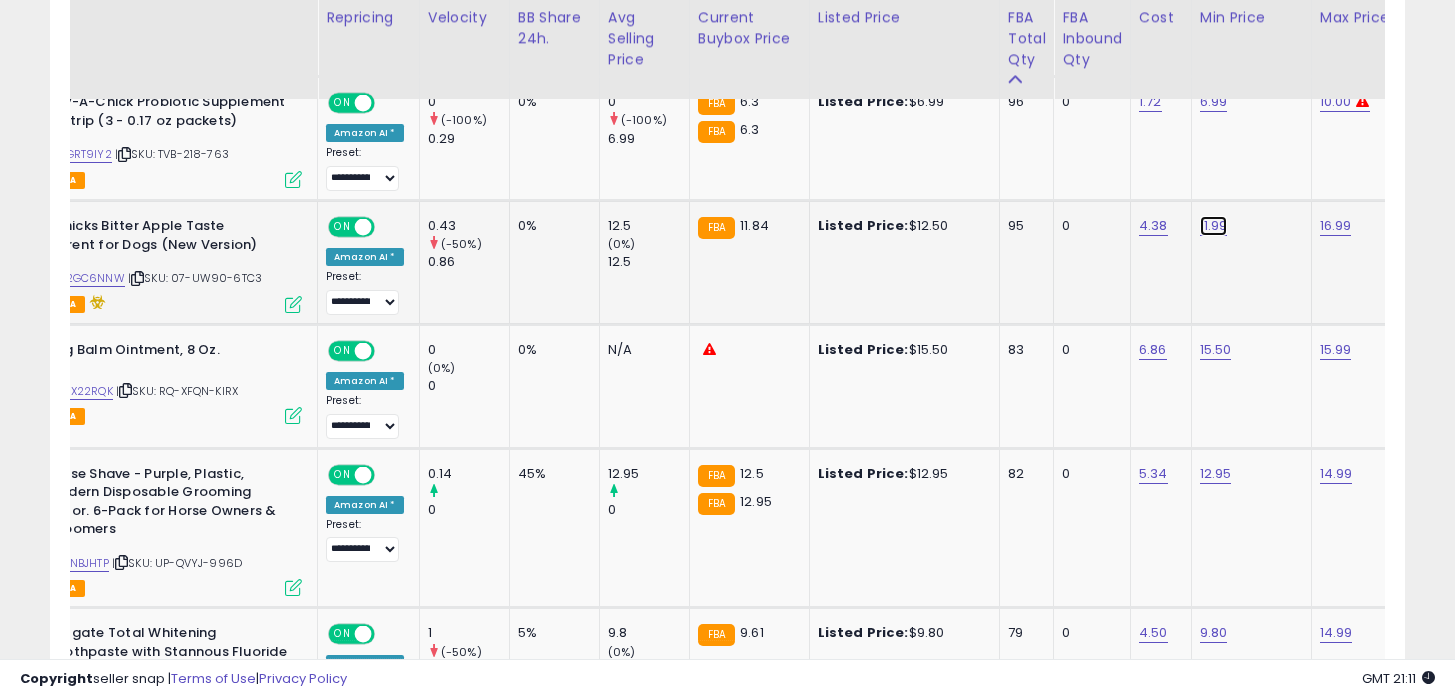 click on "11.99" at bounding box center (1216, -428) 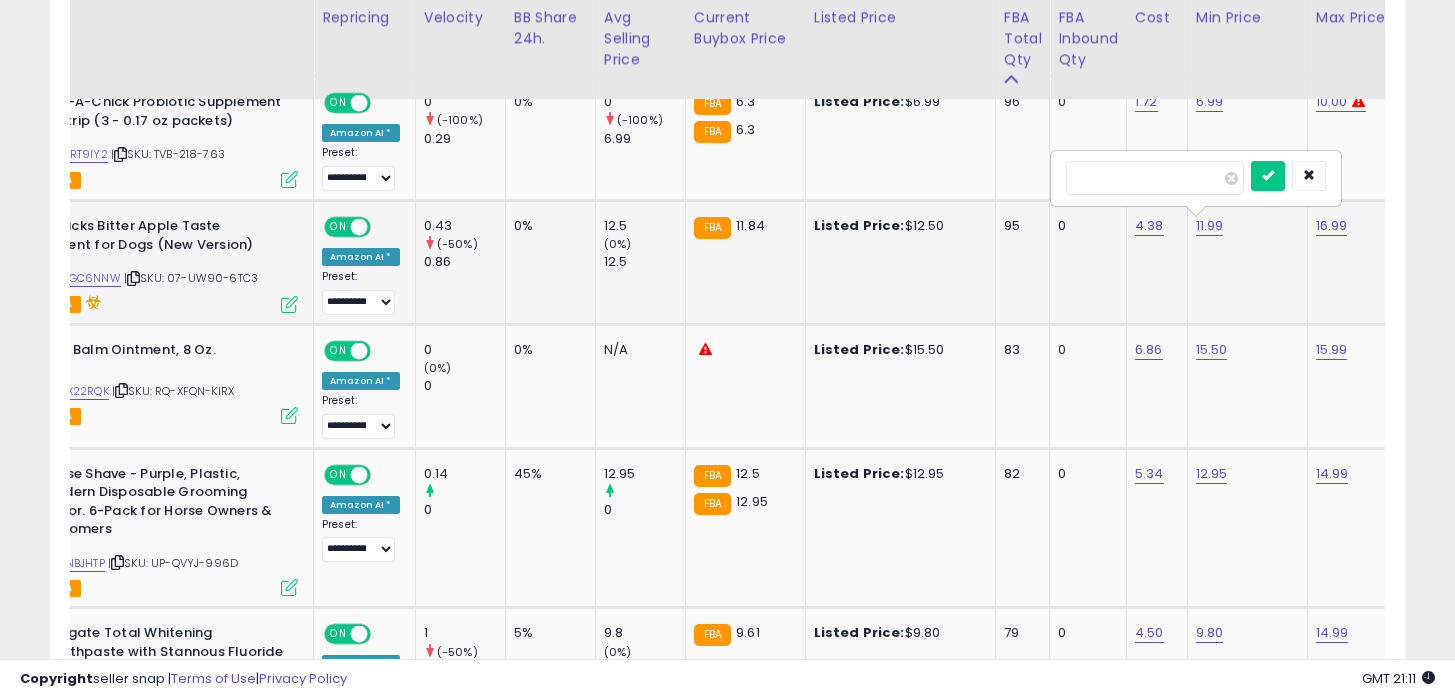 type on "*****" 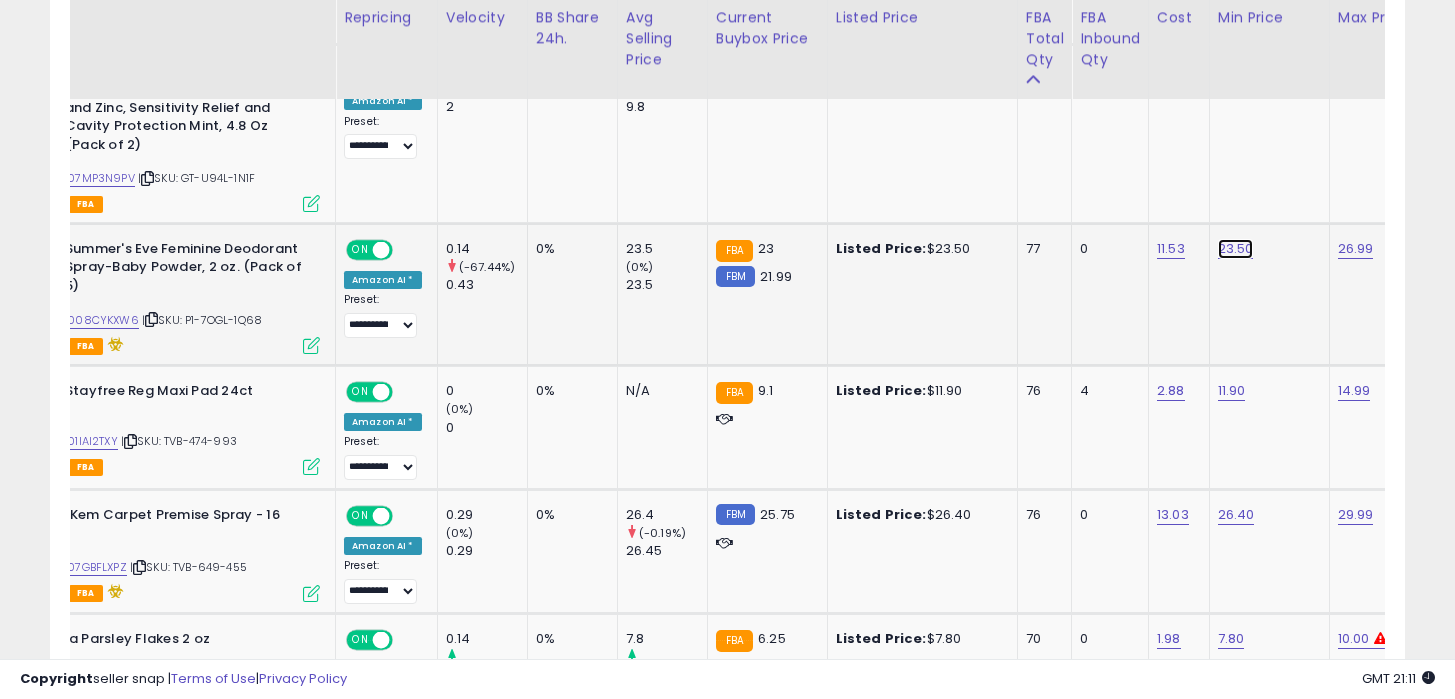 click on "23.50" at bounding box center (1234, -991) 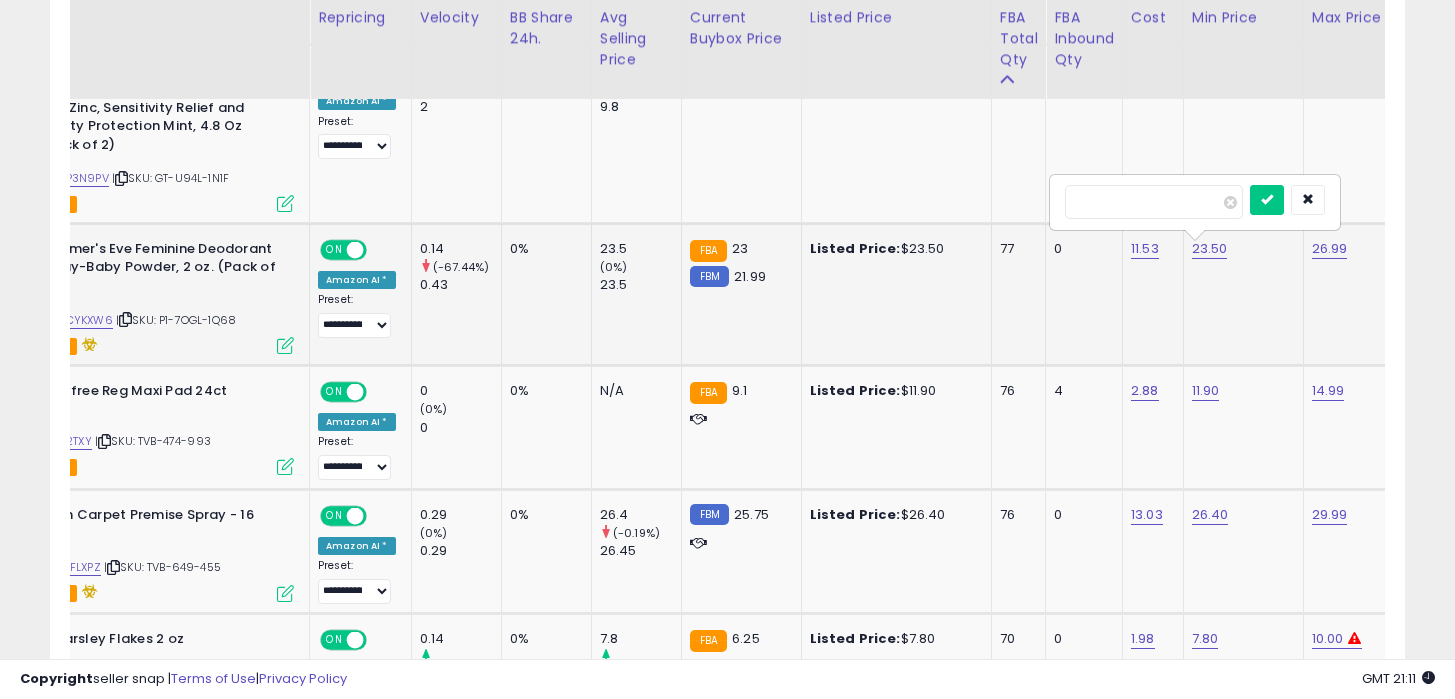 type on "****" 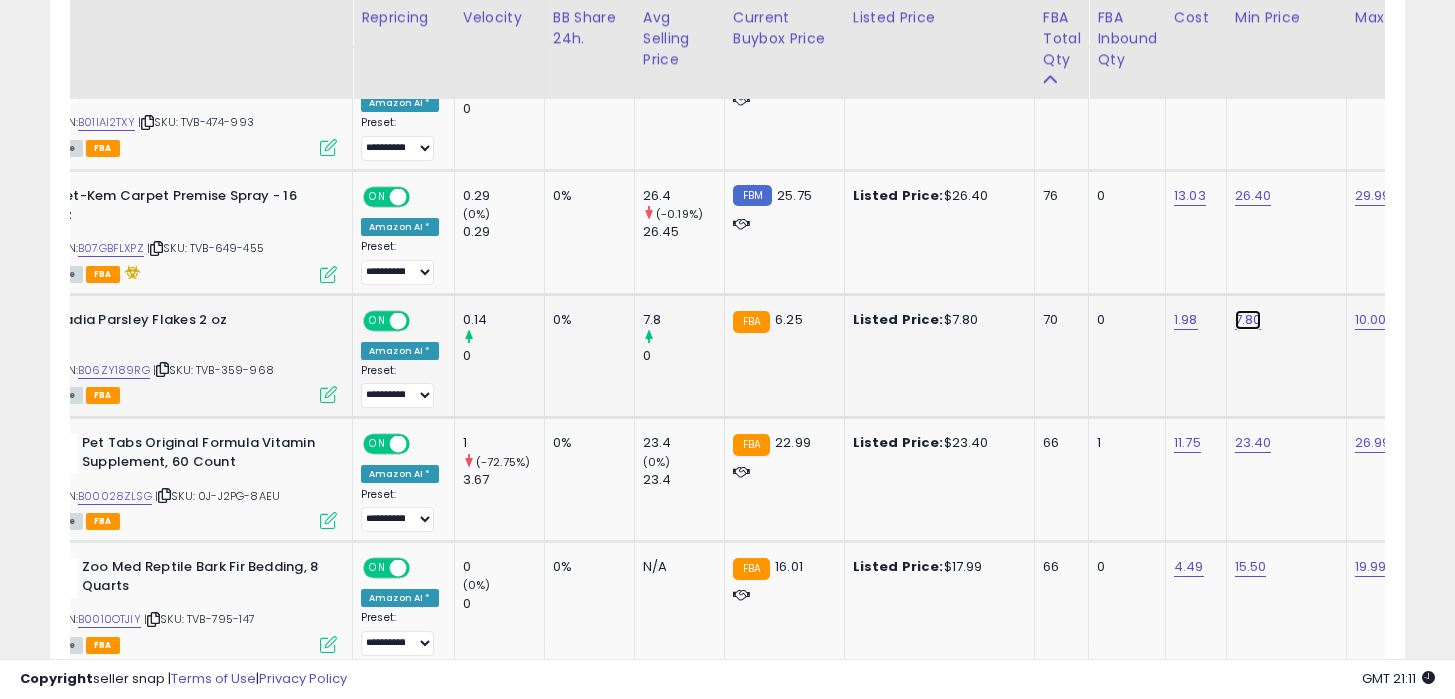 click on "7.80" at bounding box center [1251, -1310] 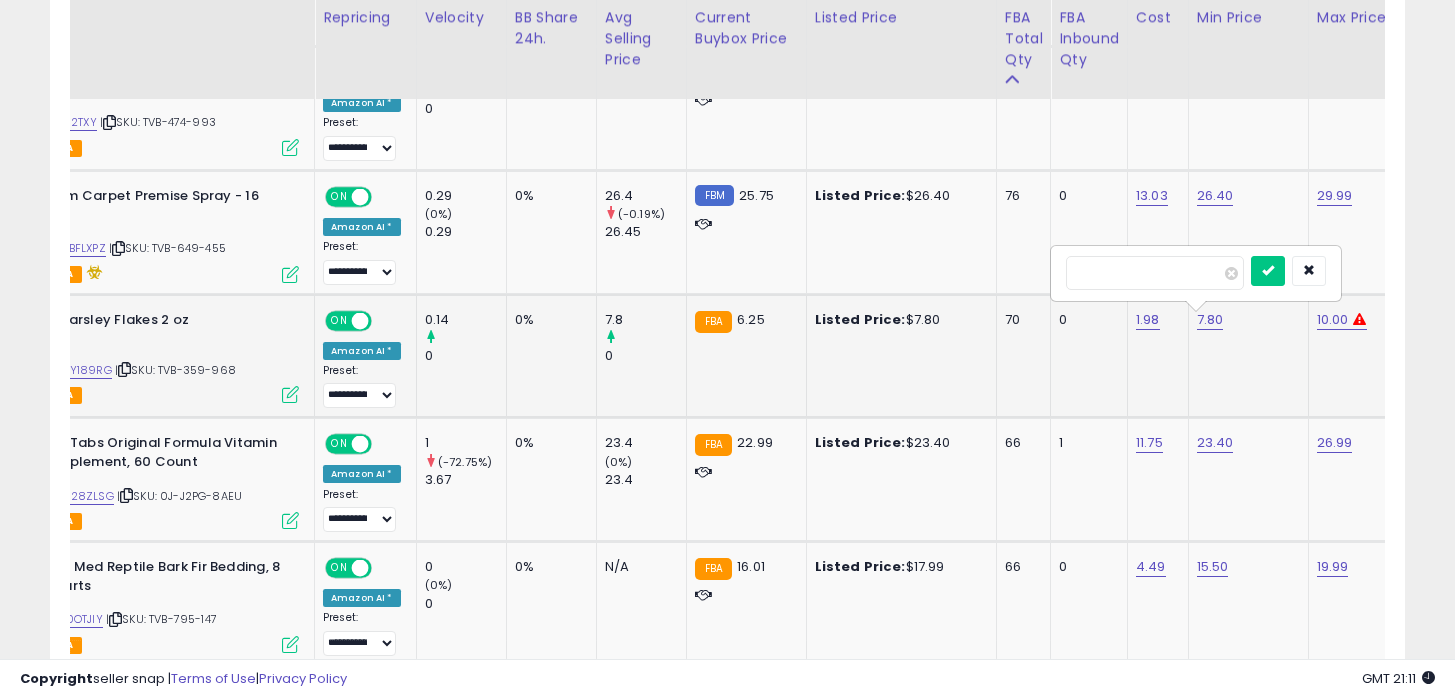 type on "*" 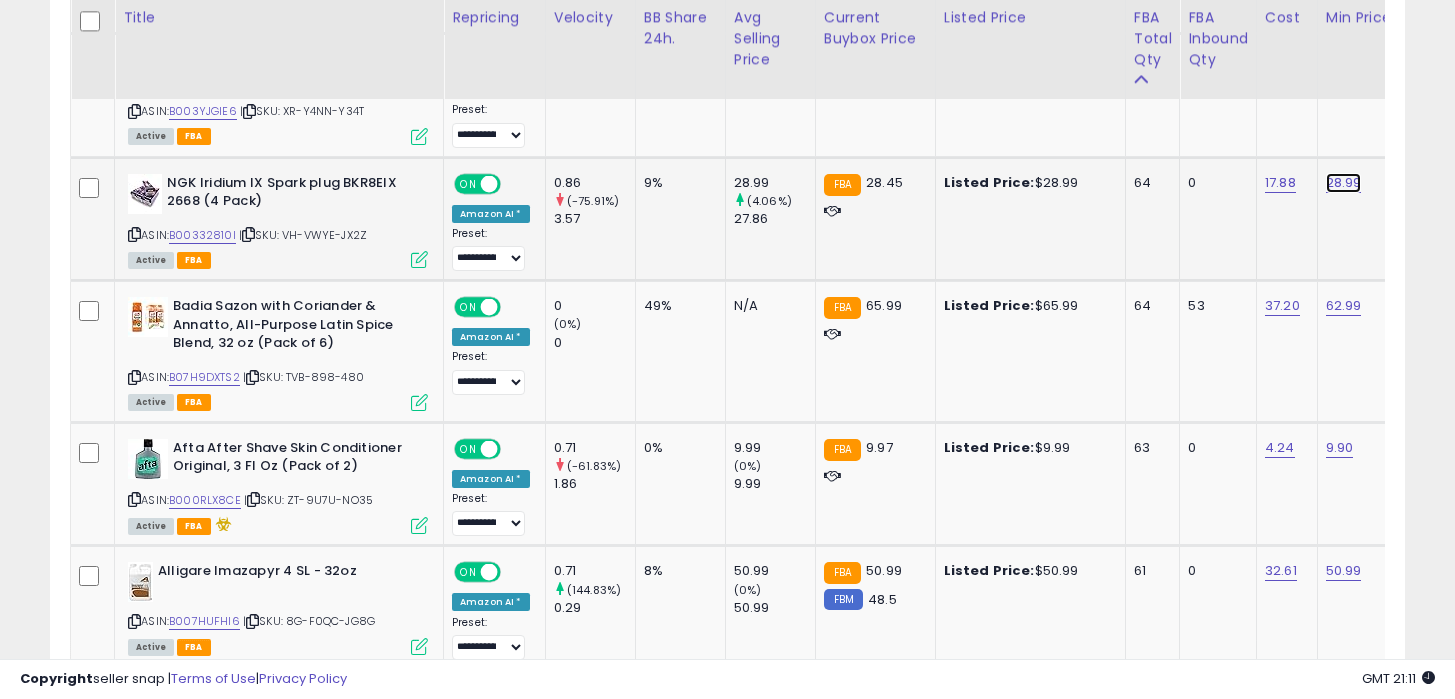 click on "28.99" at bounding box center (1342, -2331) 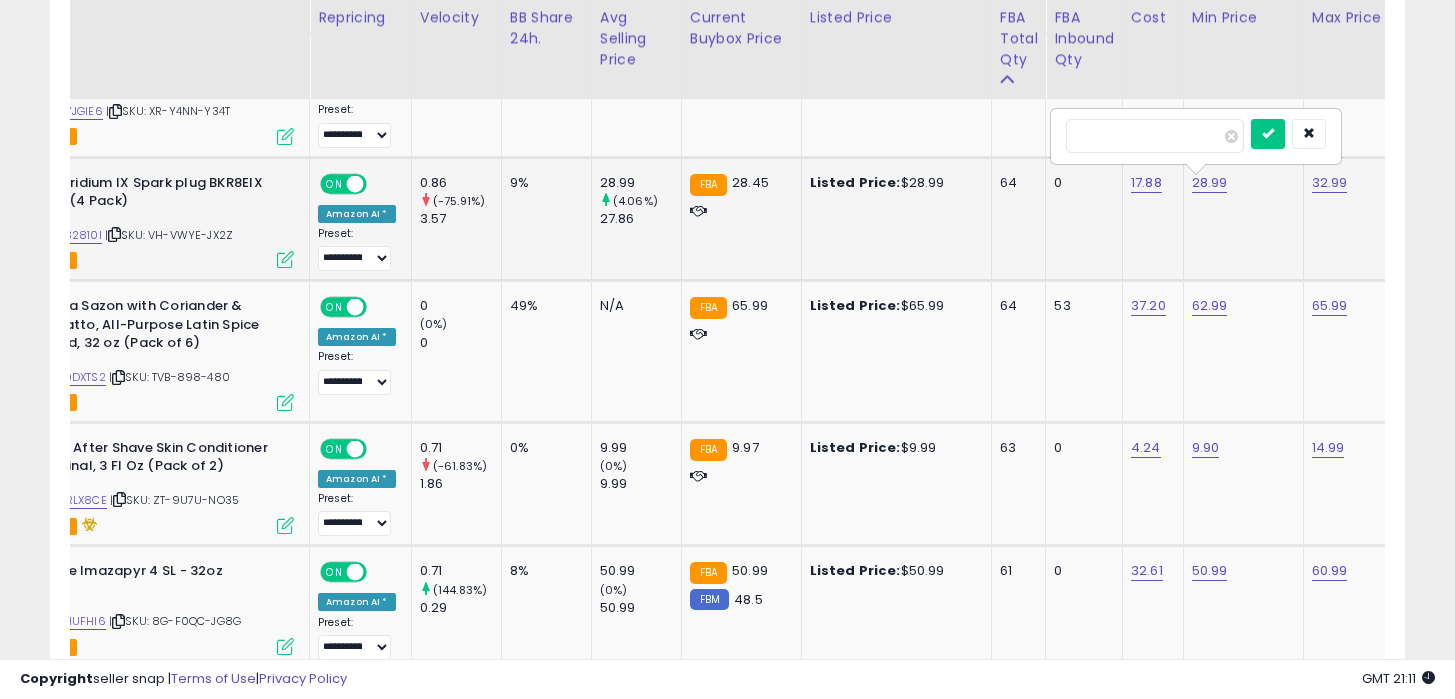 type on "****" 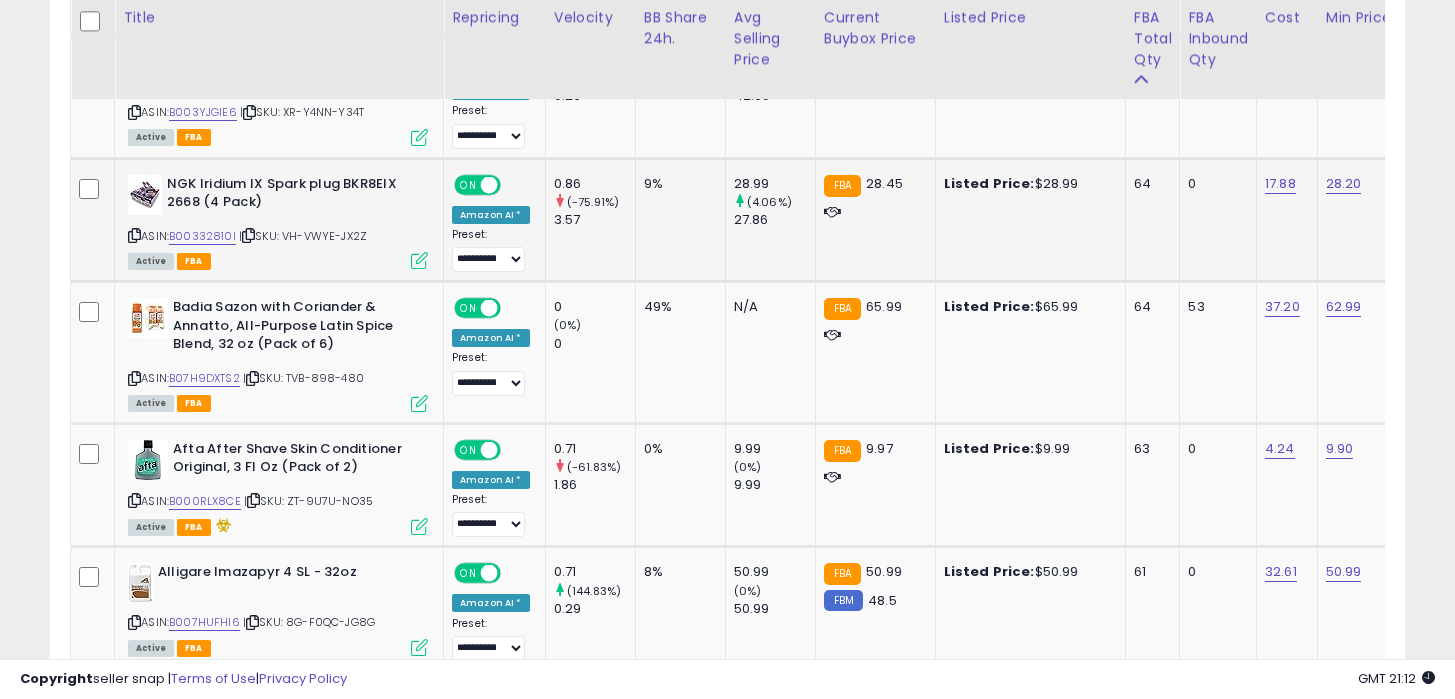 click at bounding box center (134, 235) 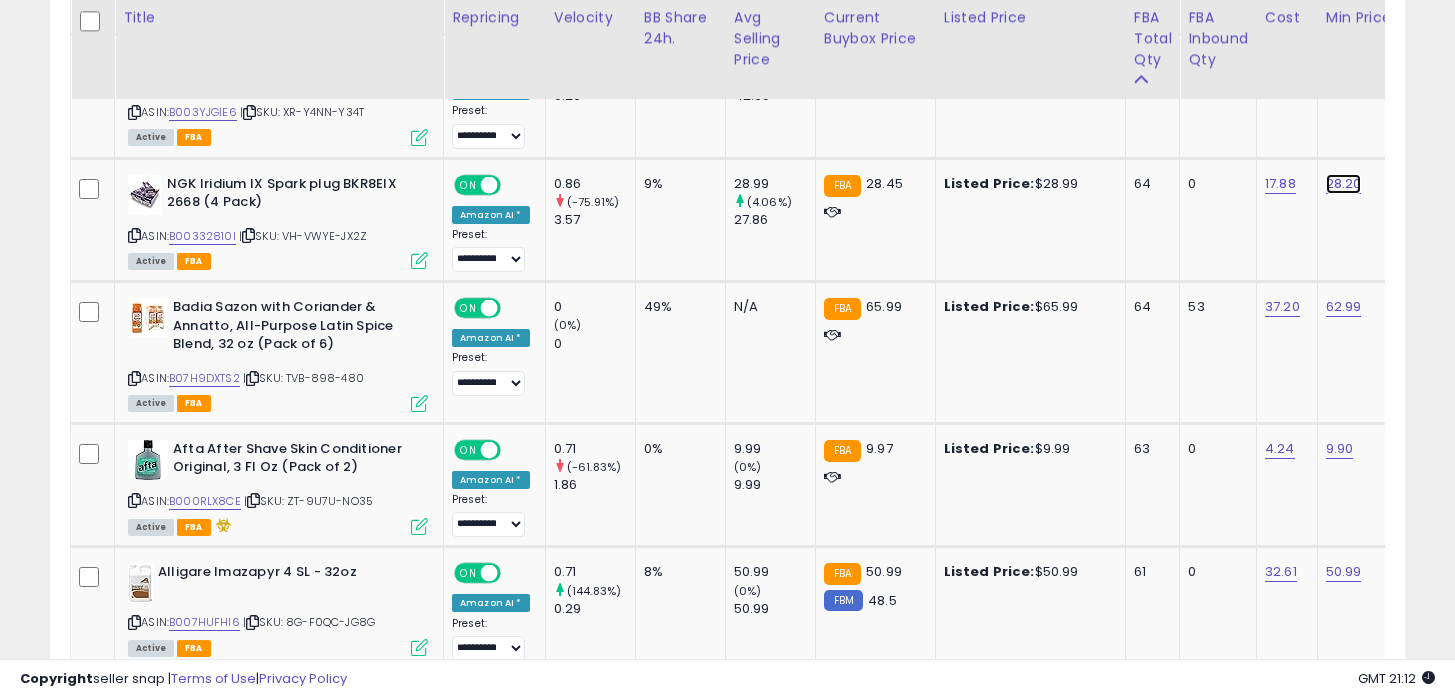 click on "28.20" at bounding box center (1342, -2330) 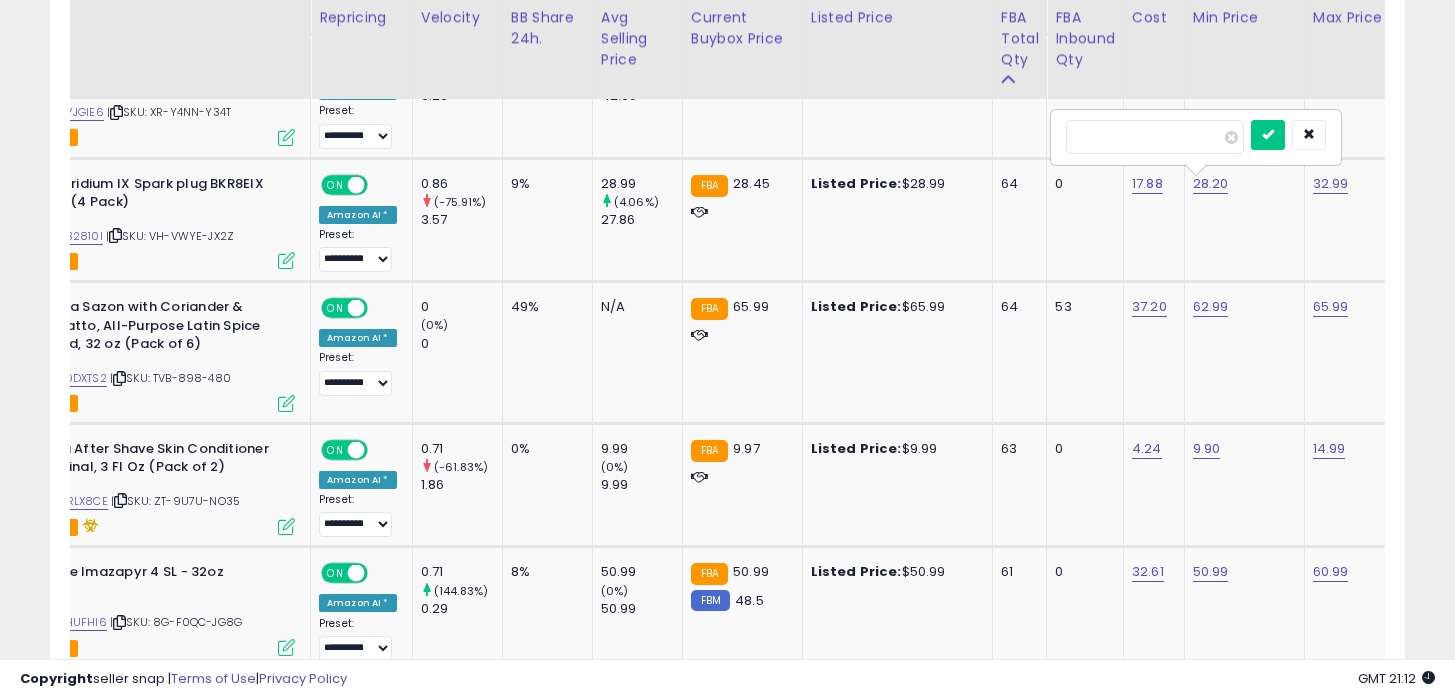type on "*****" 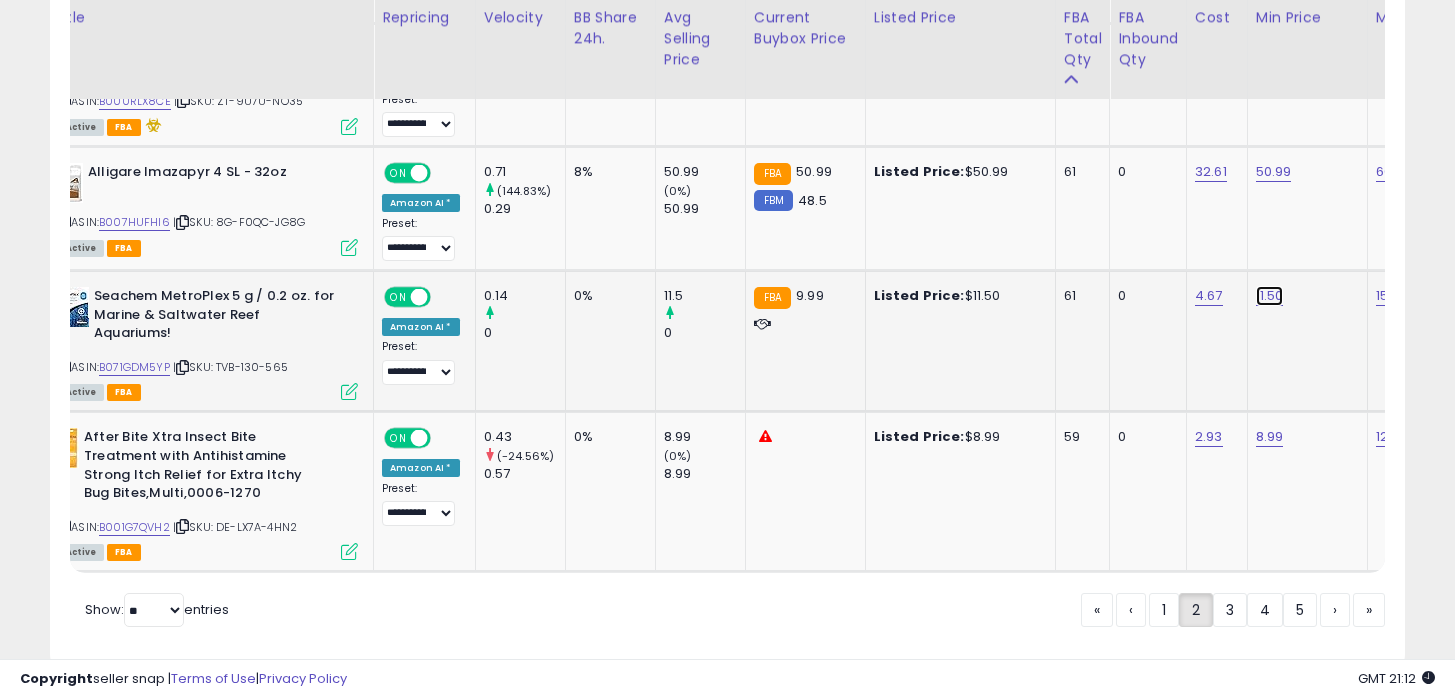click on "11.50" at bounding box center [1272, -2730] 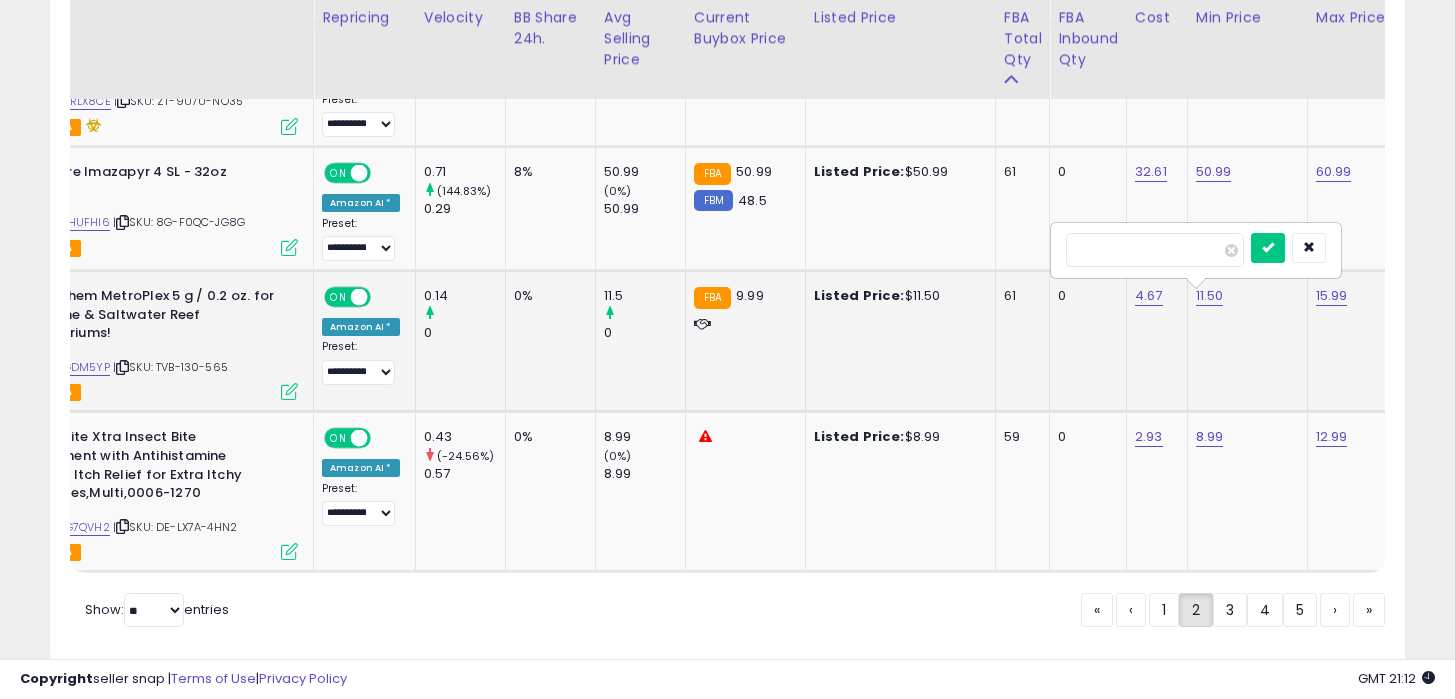 type on "*" 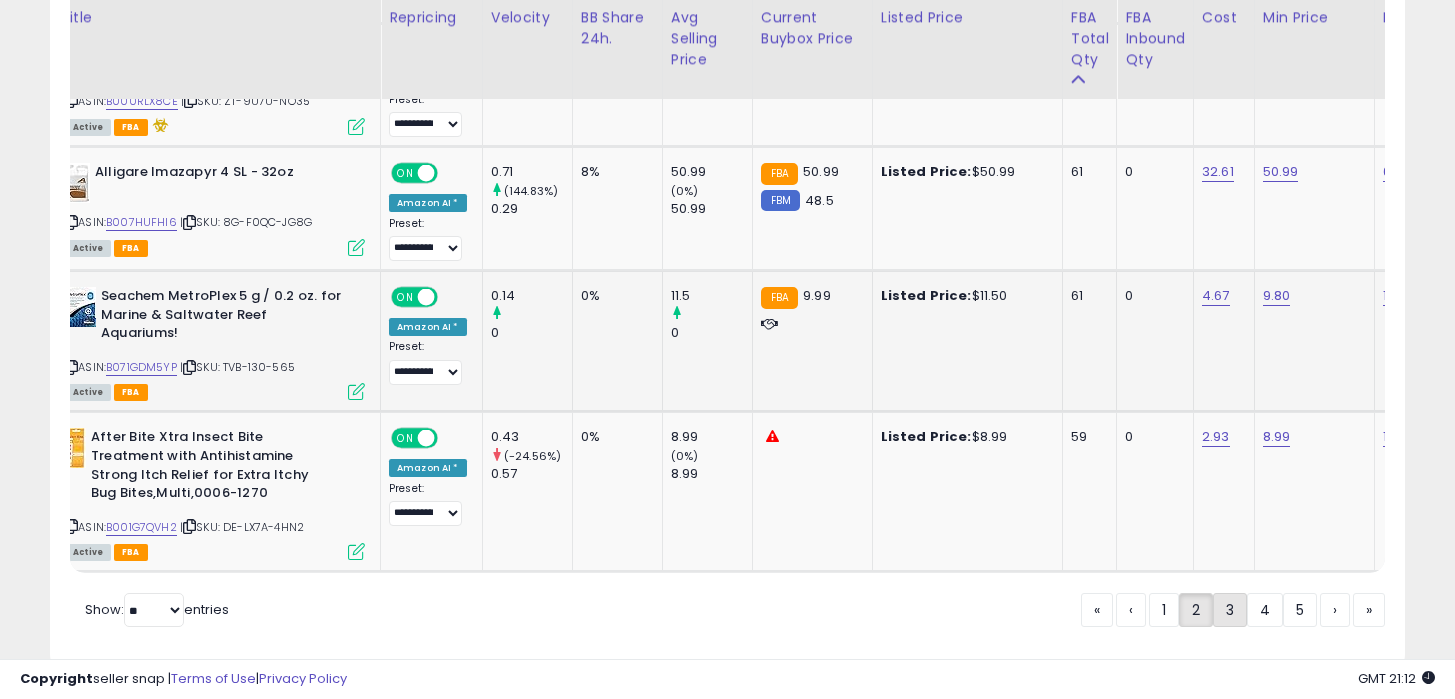 click on "3" 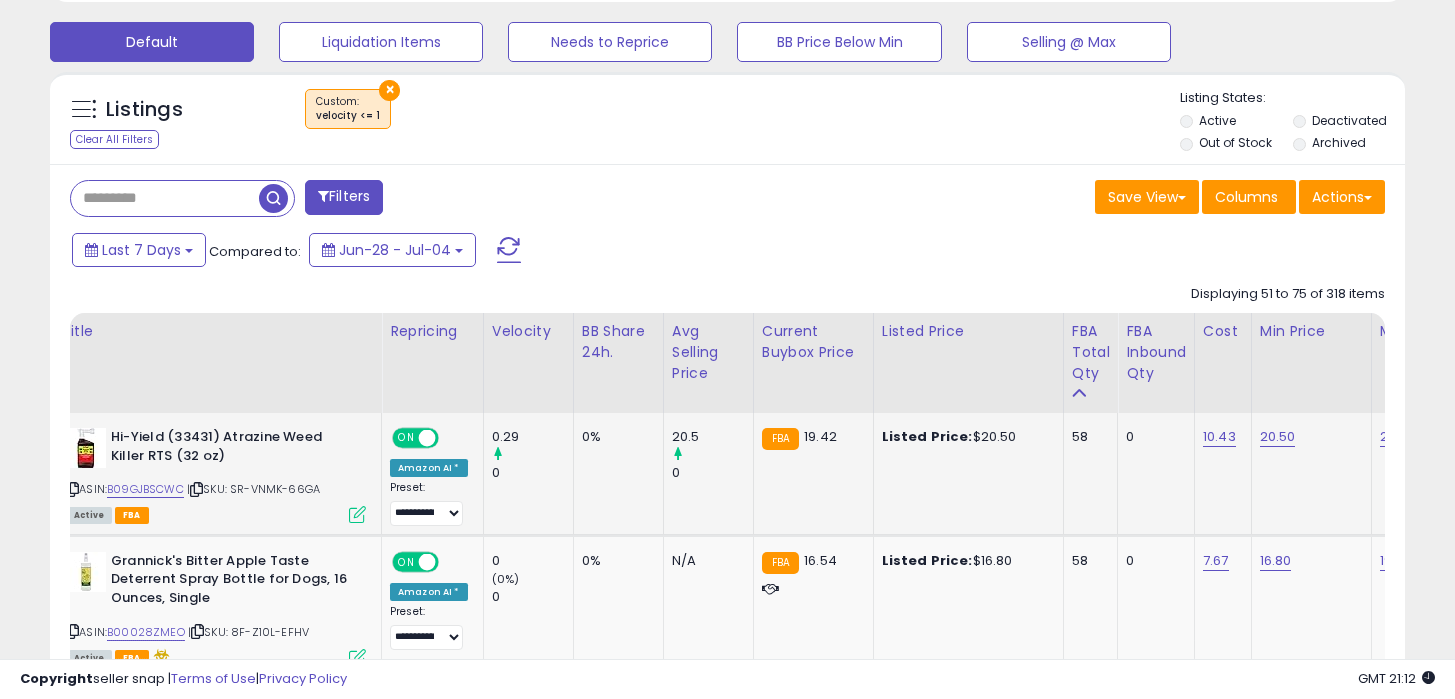 click on "20.50" at bounding box center (1308, 437) 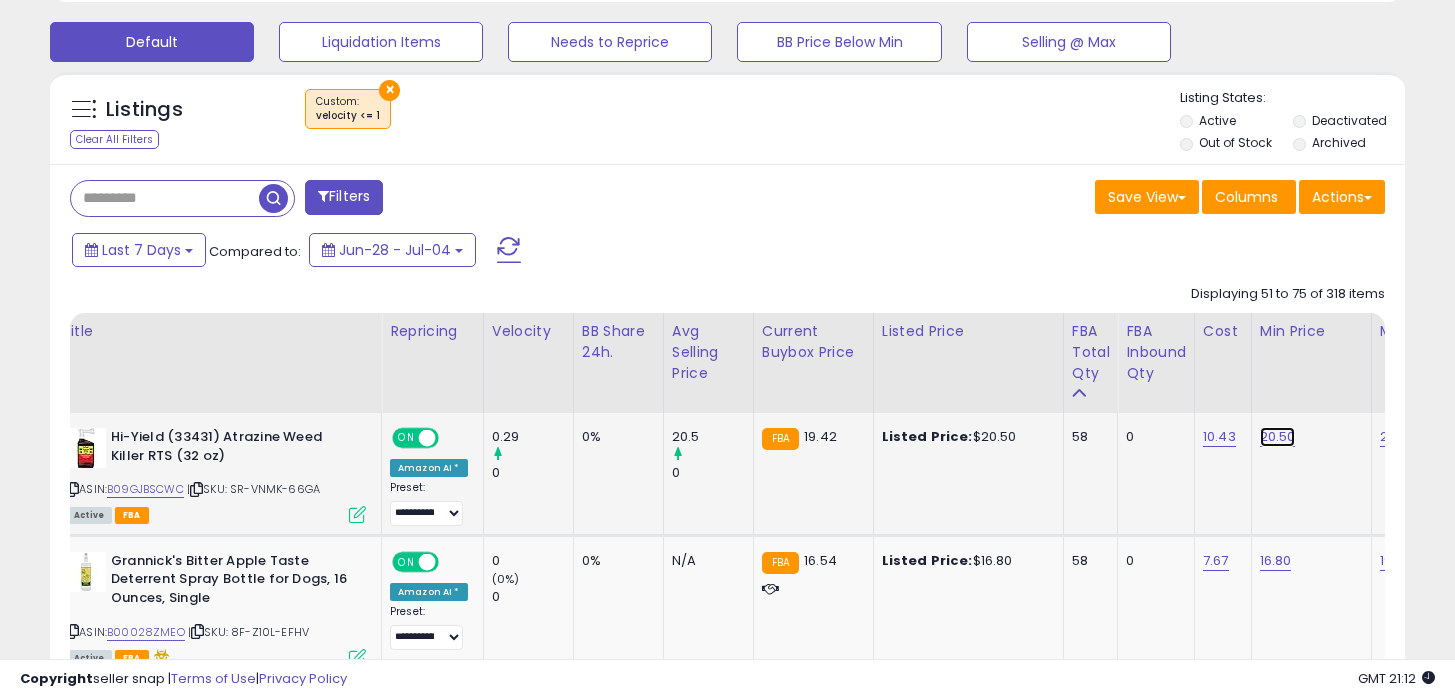 click on "20.50" at bounding box center [1278, 437] 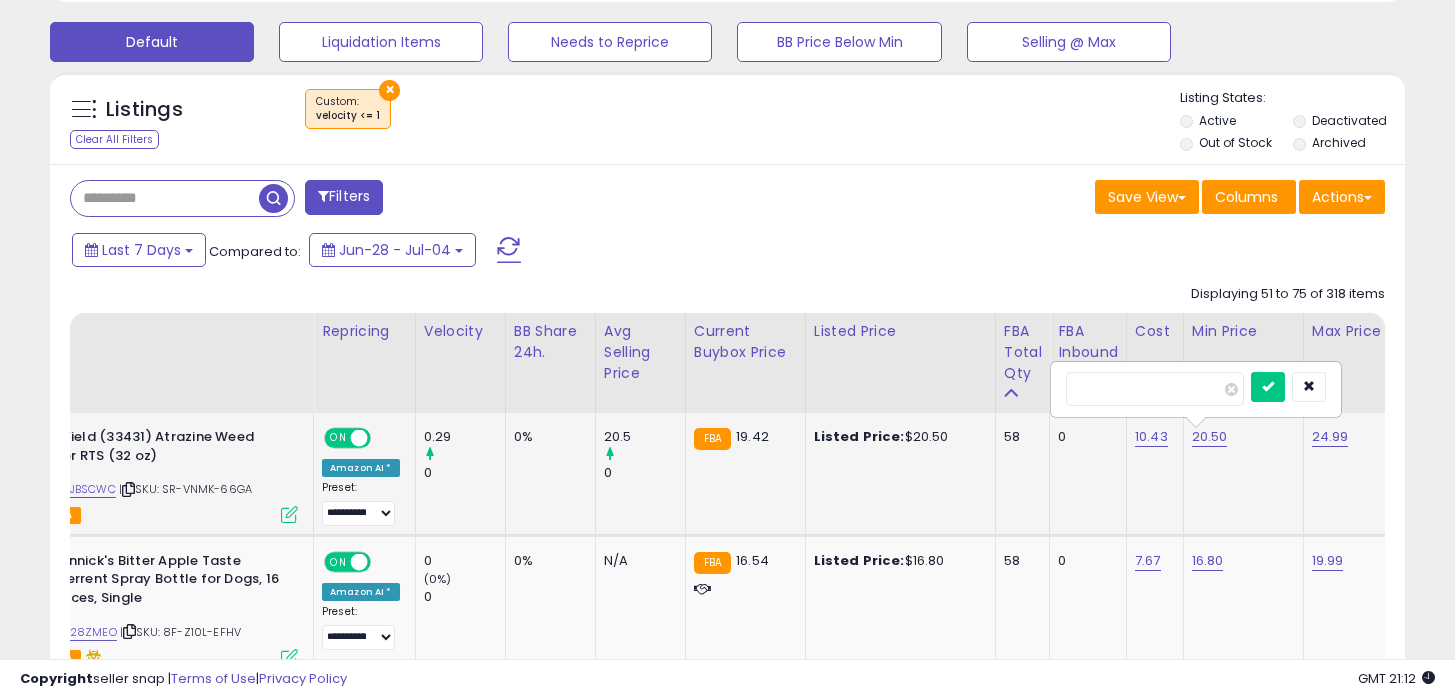 type on "*" 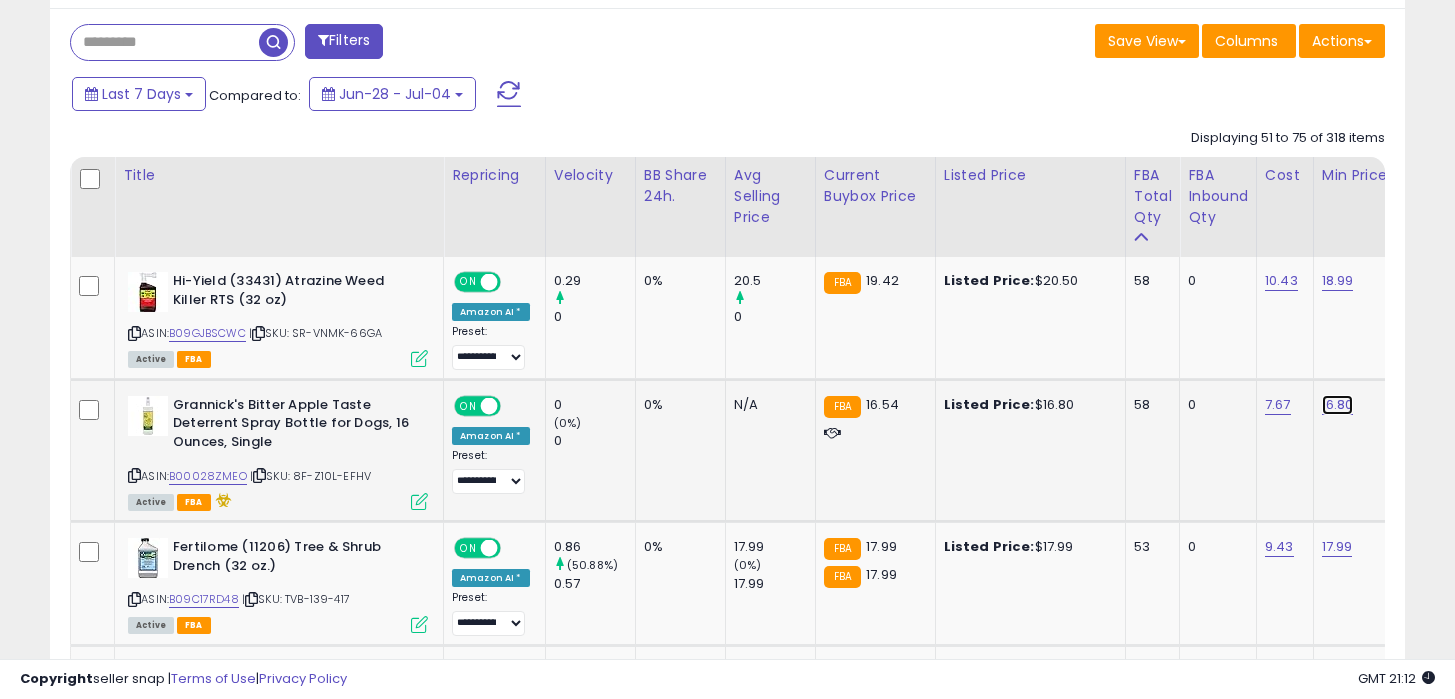 click on "16.80" at bounding box center [1338, 281] 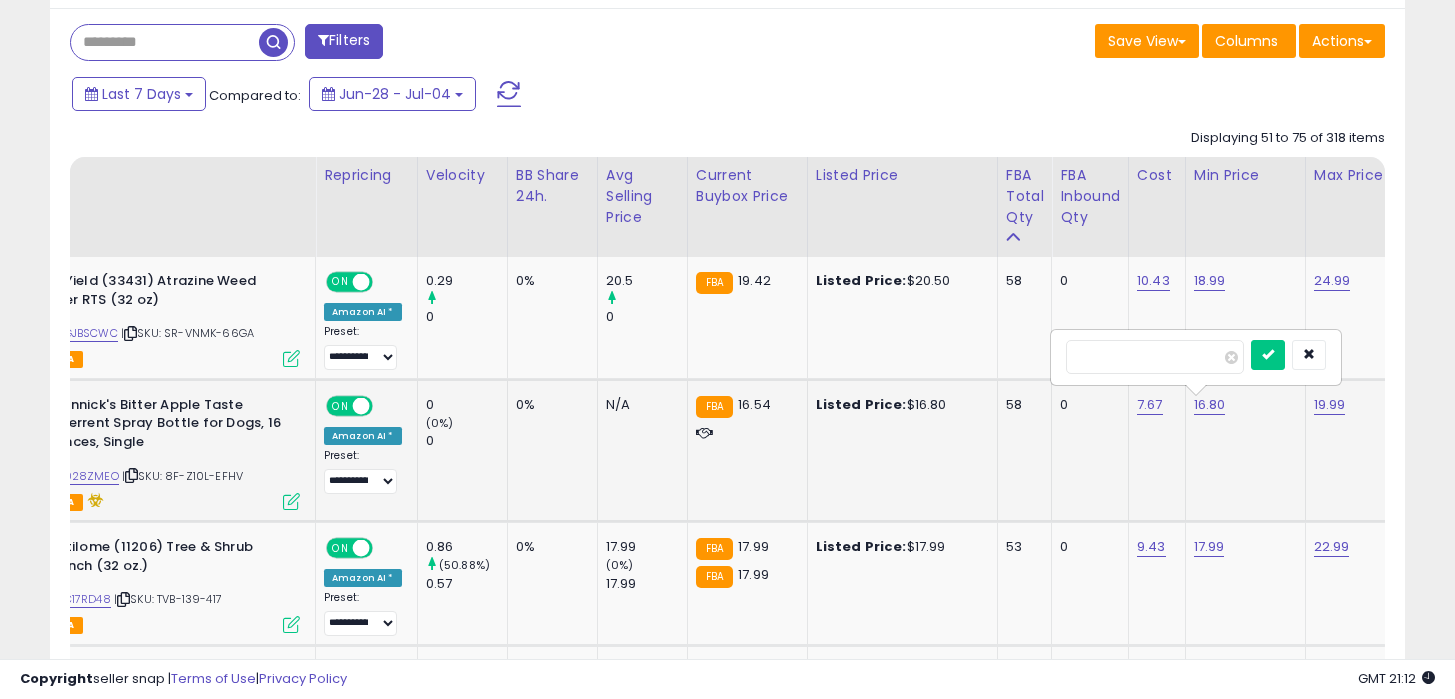 type on "****" 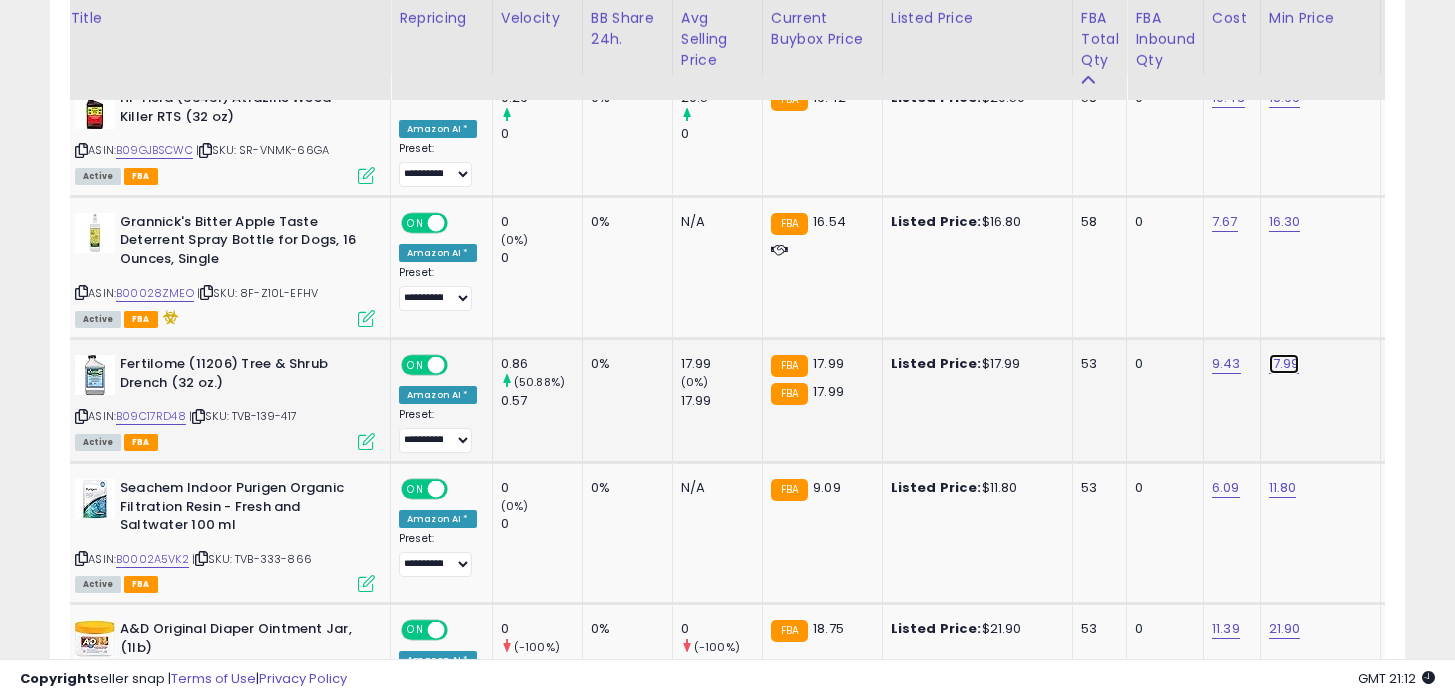 click on "17.99" at bounding box center (1285, 98) 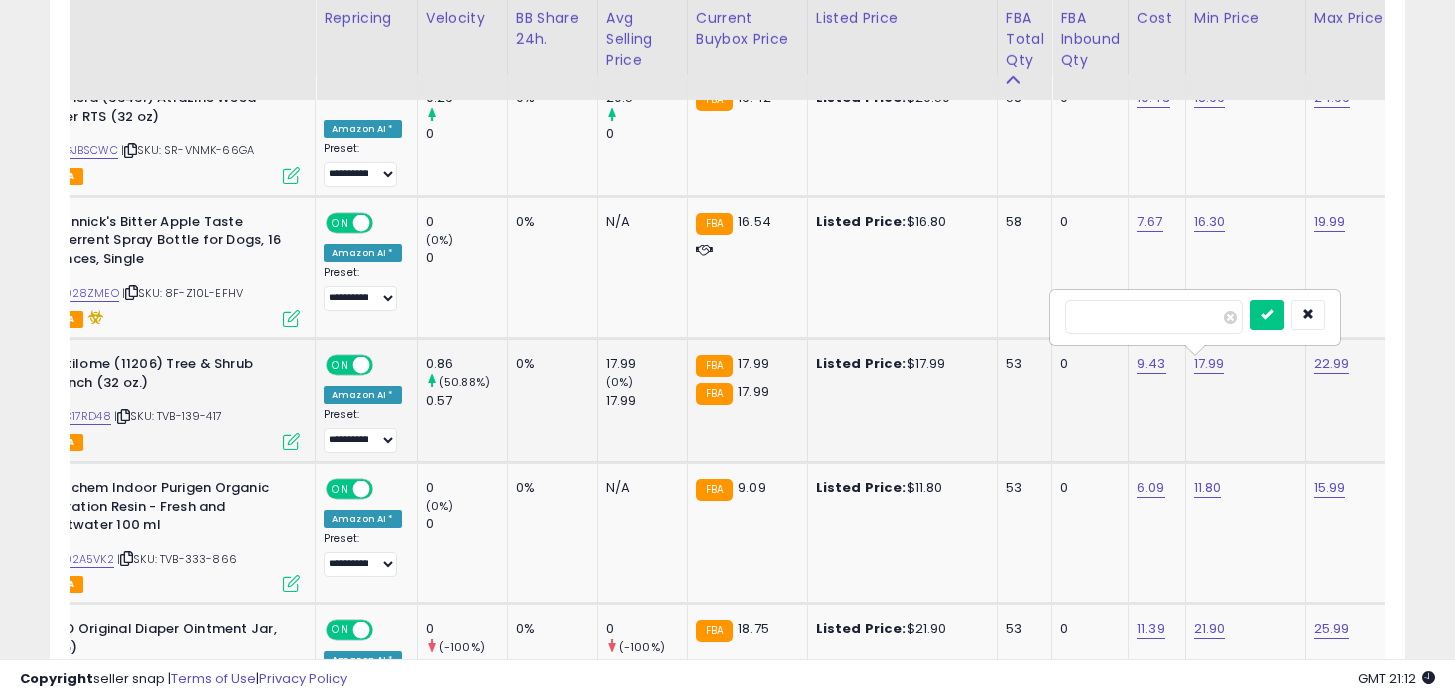 type on "****" 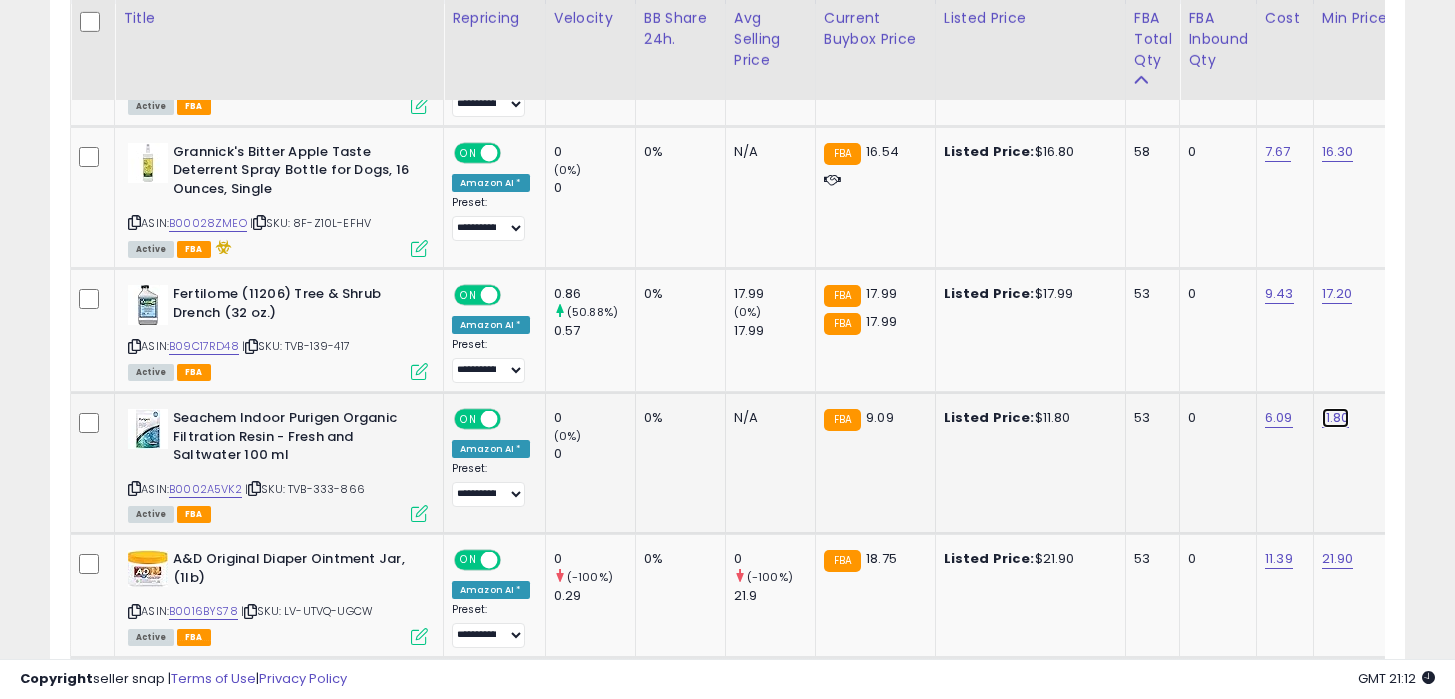 click on "11.80" at bounding box center (1338, 28) 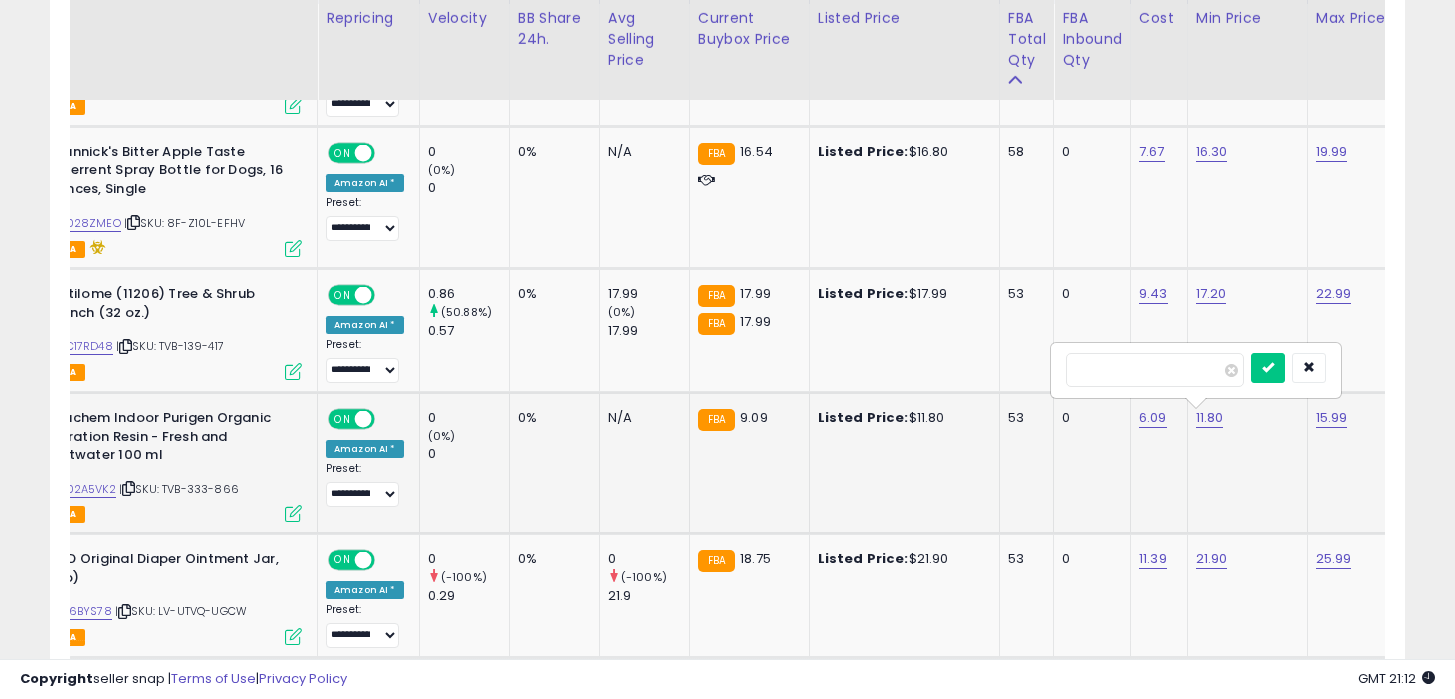 type on "*" 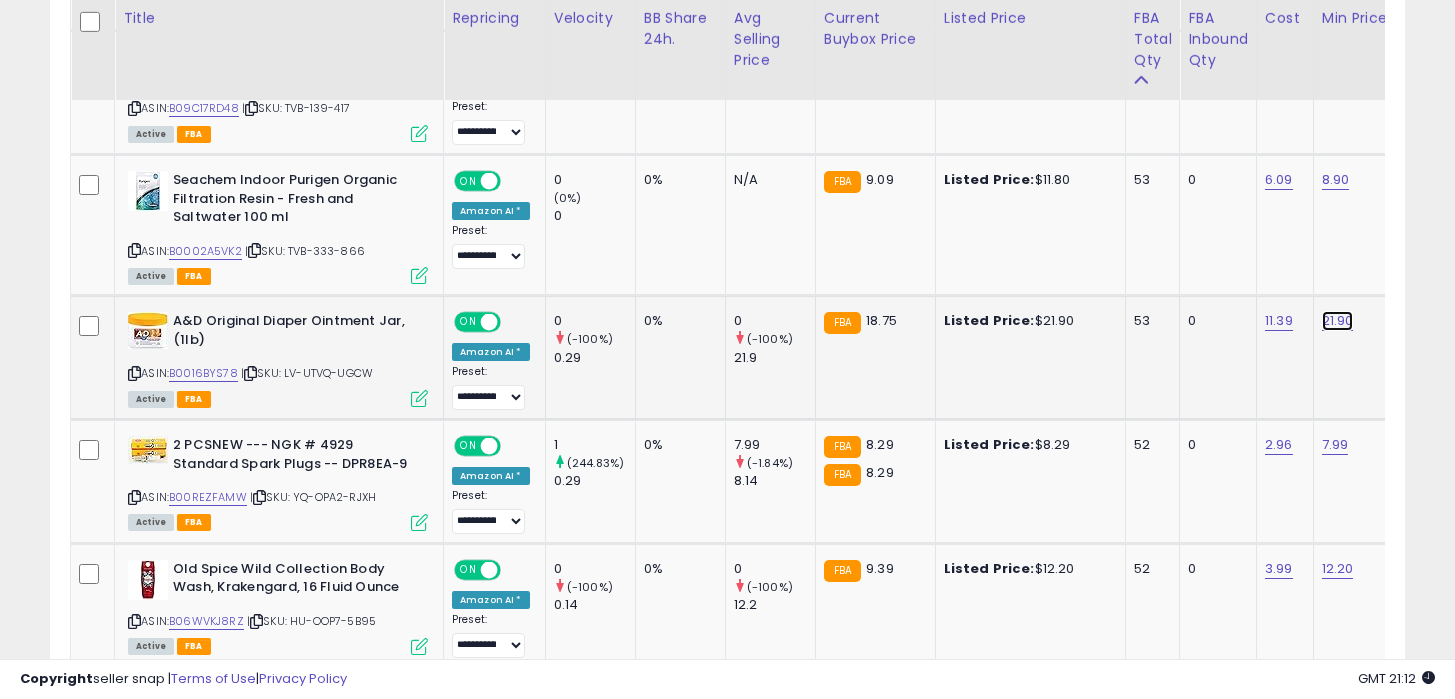 click on "21.90" at bounding box center (1338, -210) 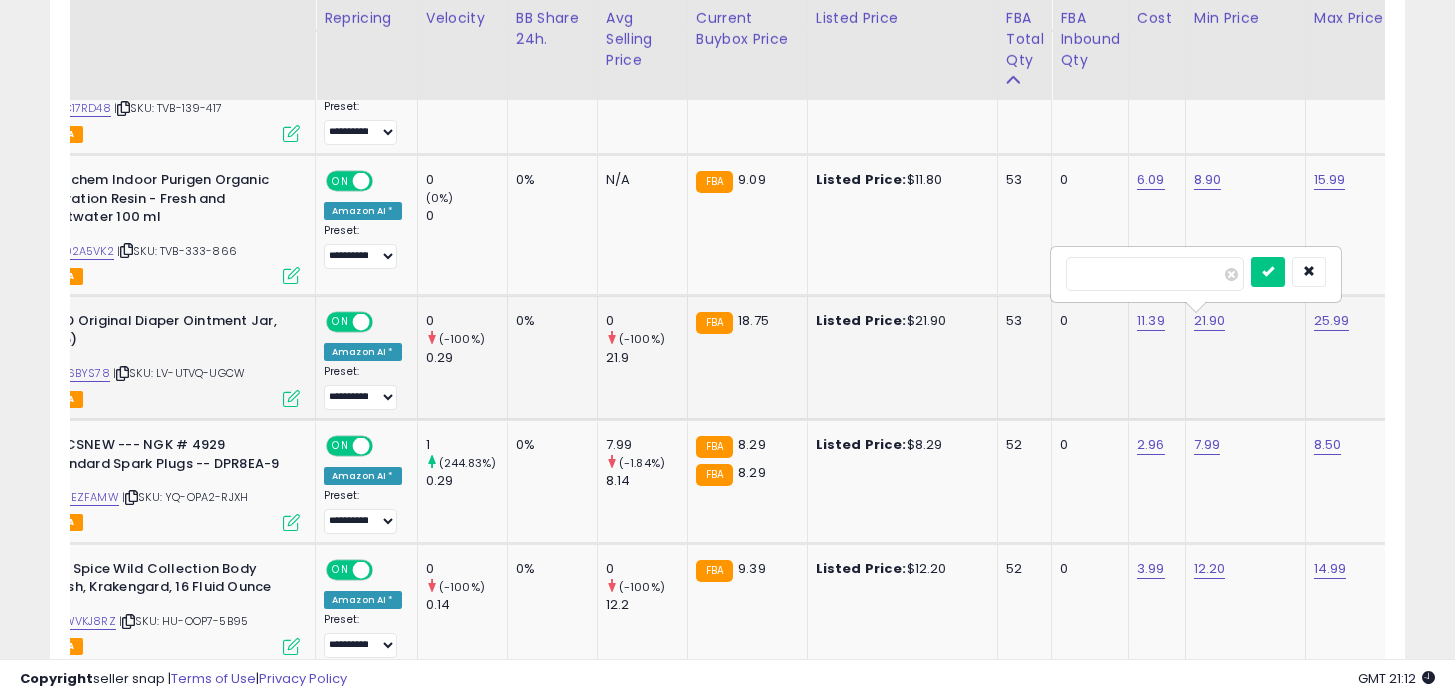 type on "*" 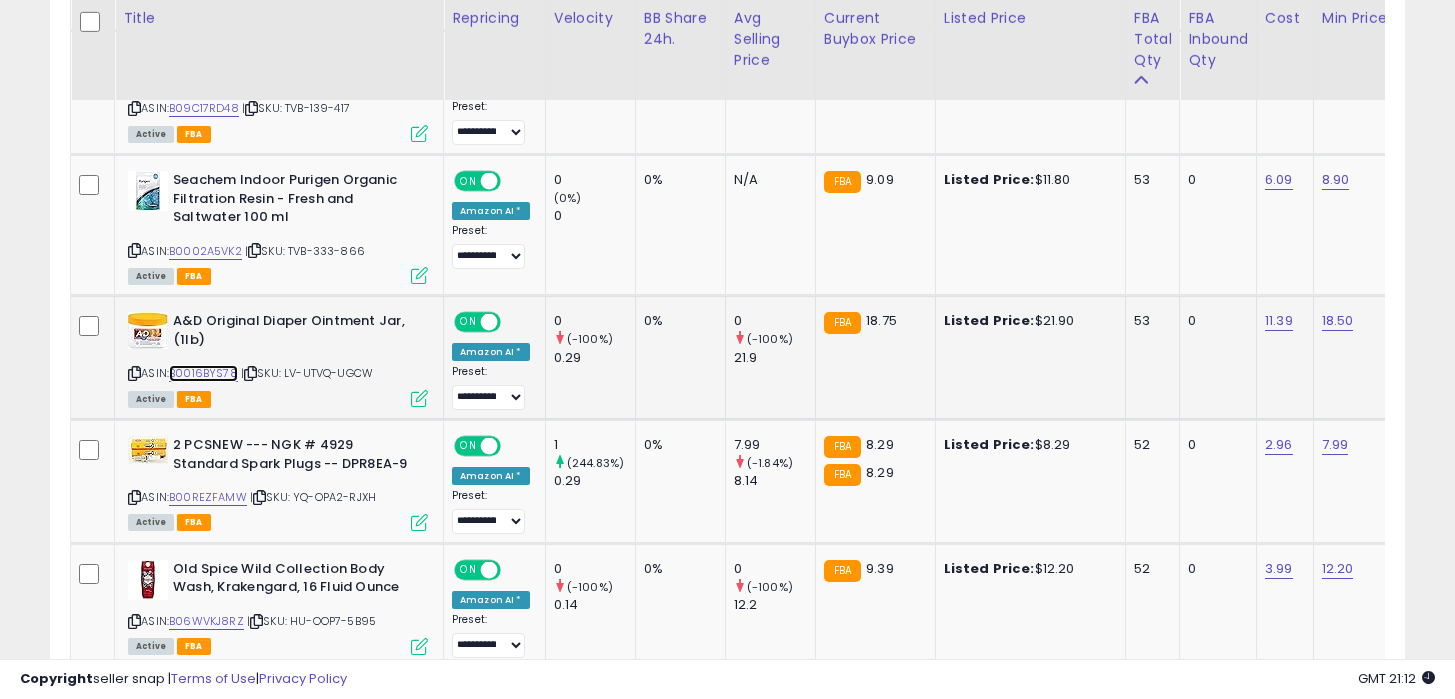 click on "B0016BYS78" at bounding box center (203, 373) 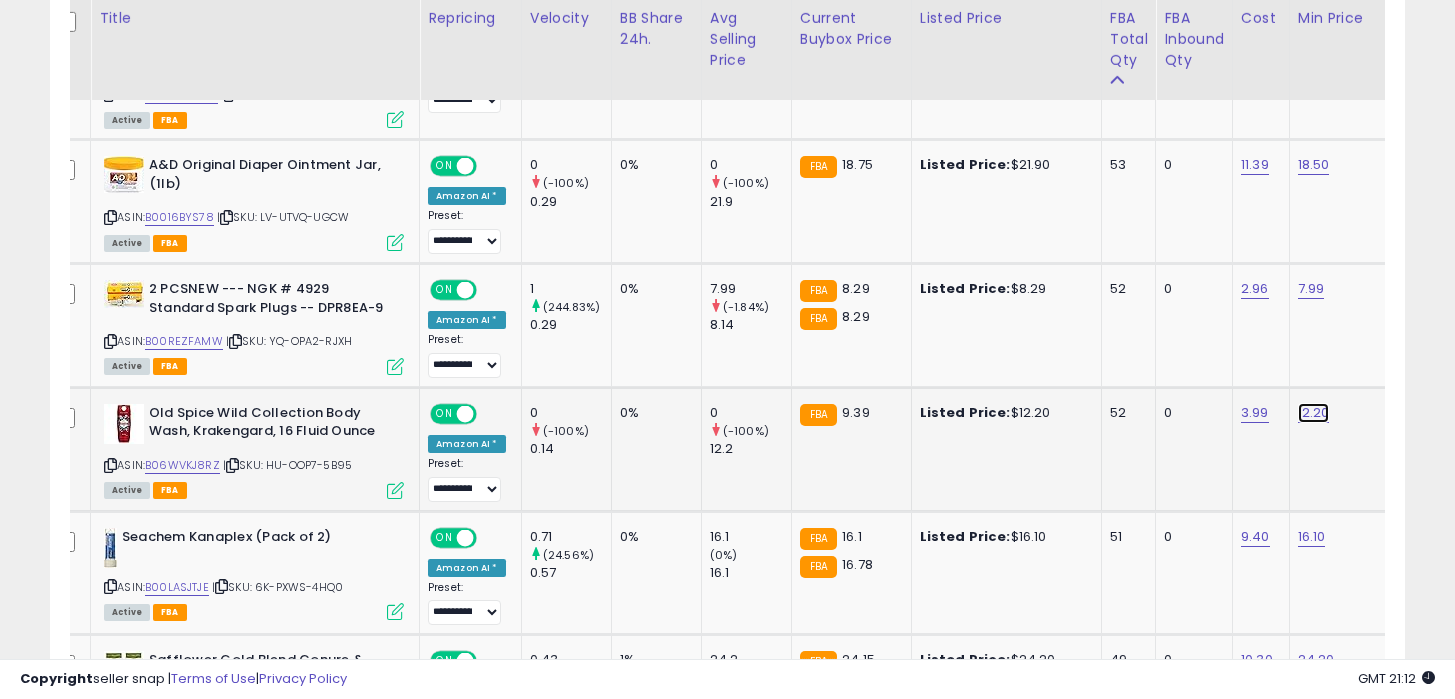 click on "12.20" at bounding box center (1314, -366) 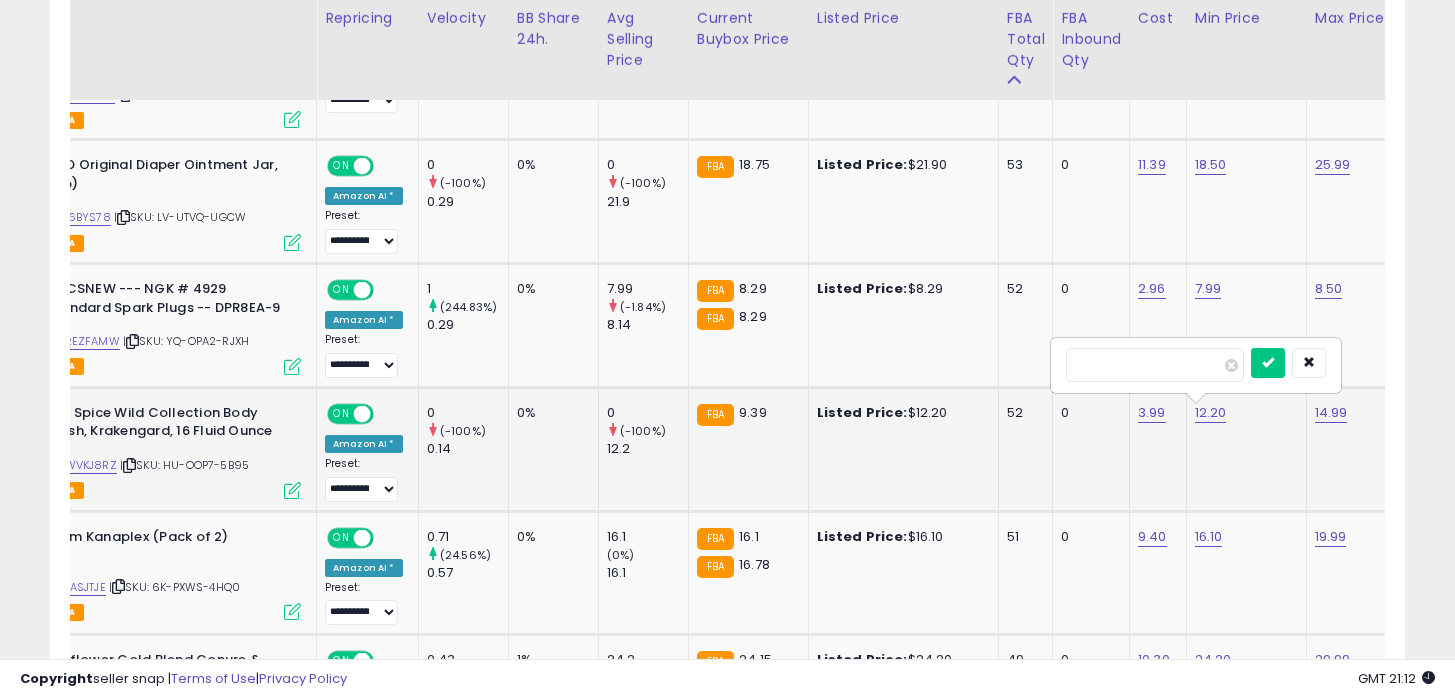 type on "*" 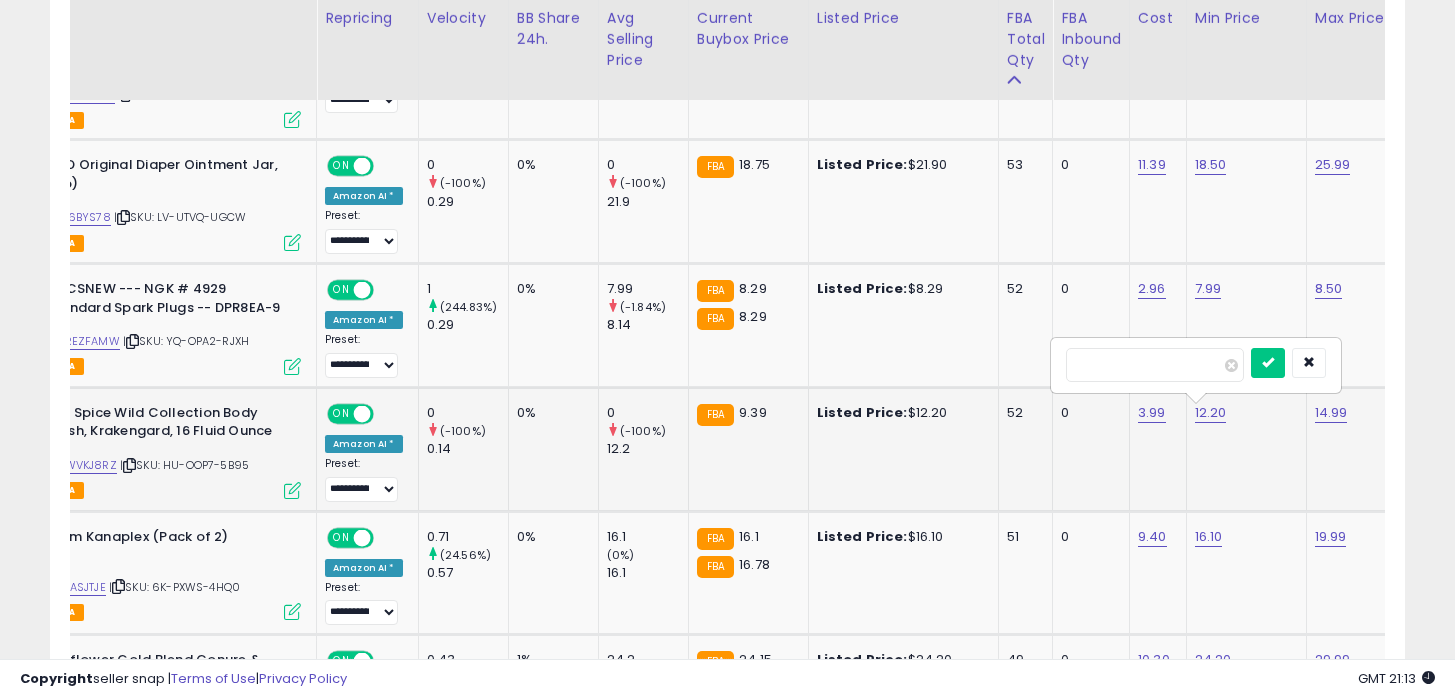 type on "***" 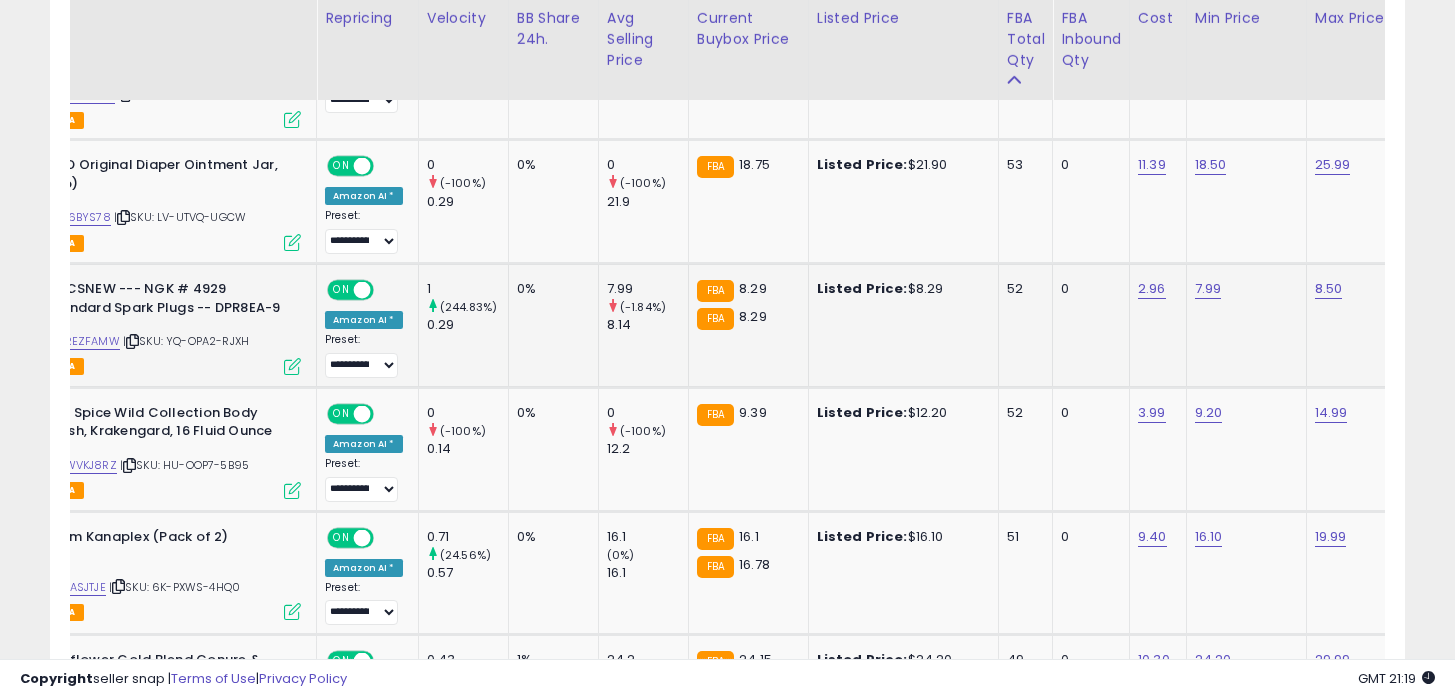 scroll, scrollTop: 0, scrollLeft: 0, axis: both 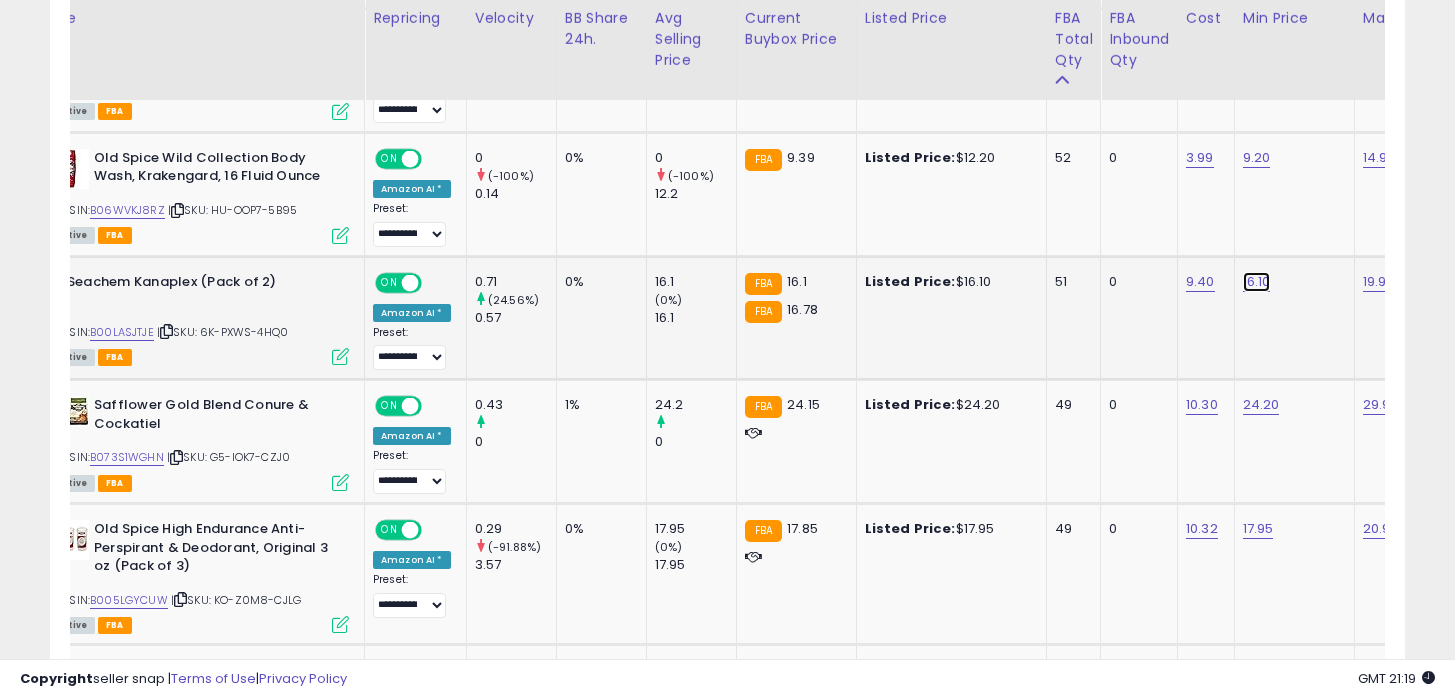 click on "16.10" at bounding box center [1259, -621] 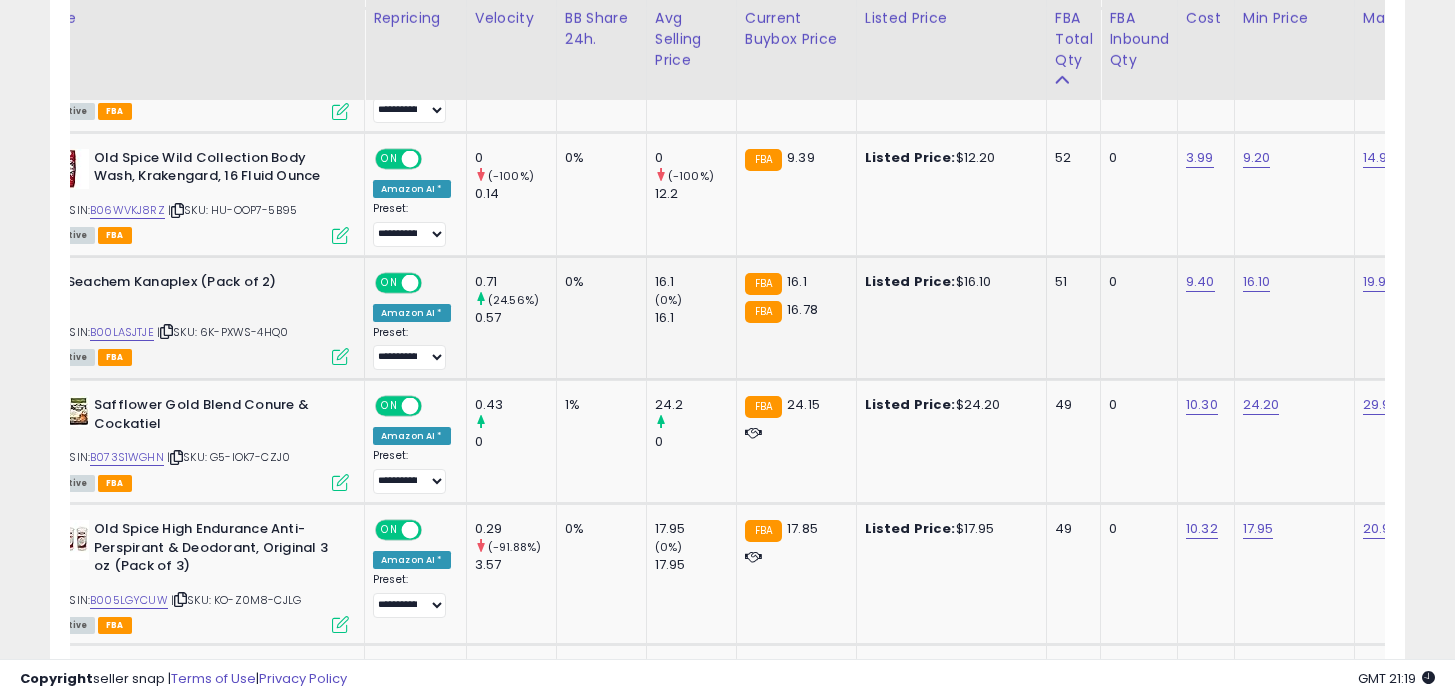 scroll, scrollTop: 0, scrollLeft: 126, axis: horizontal 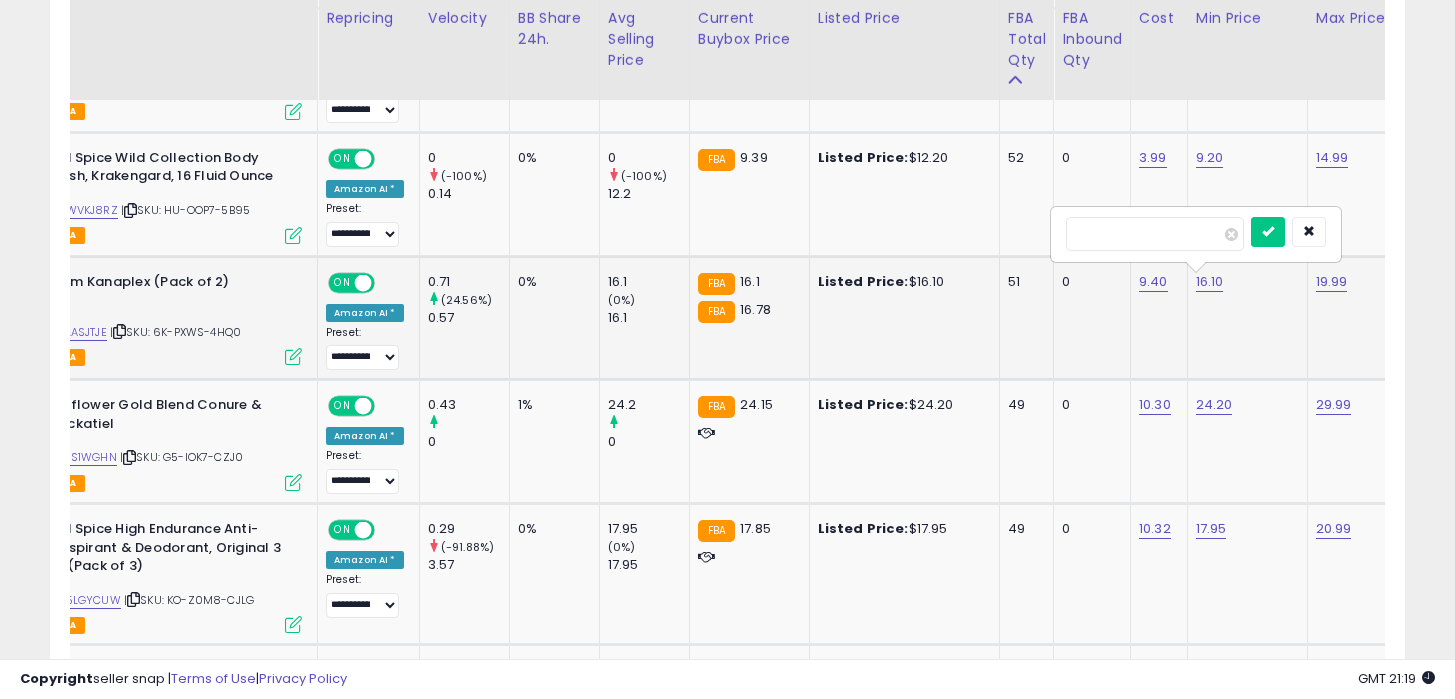 type on "****" 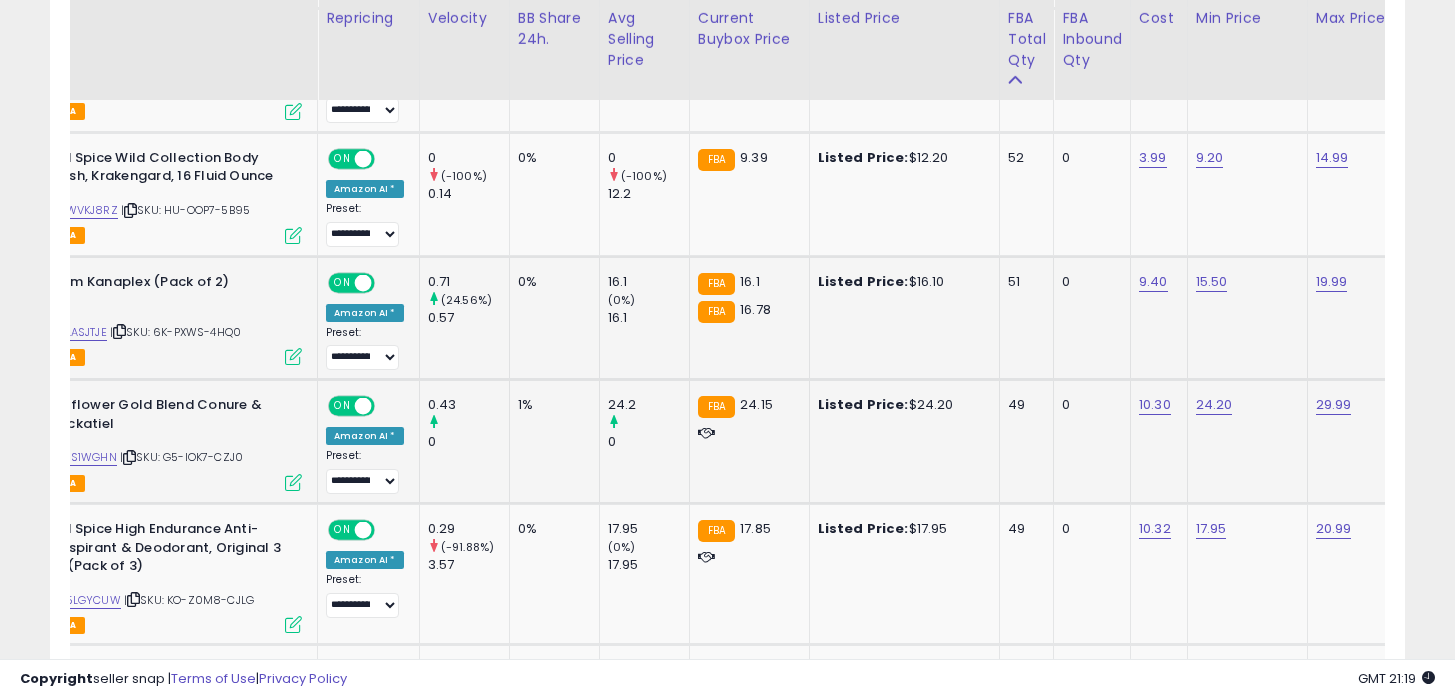 scroll, scrollTop: 0, scrollLeft: 0, axis: both 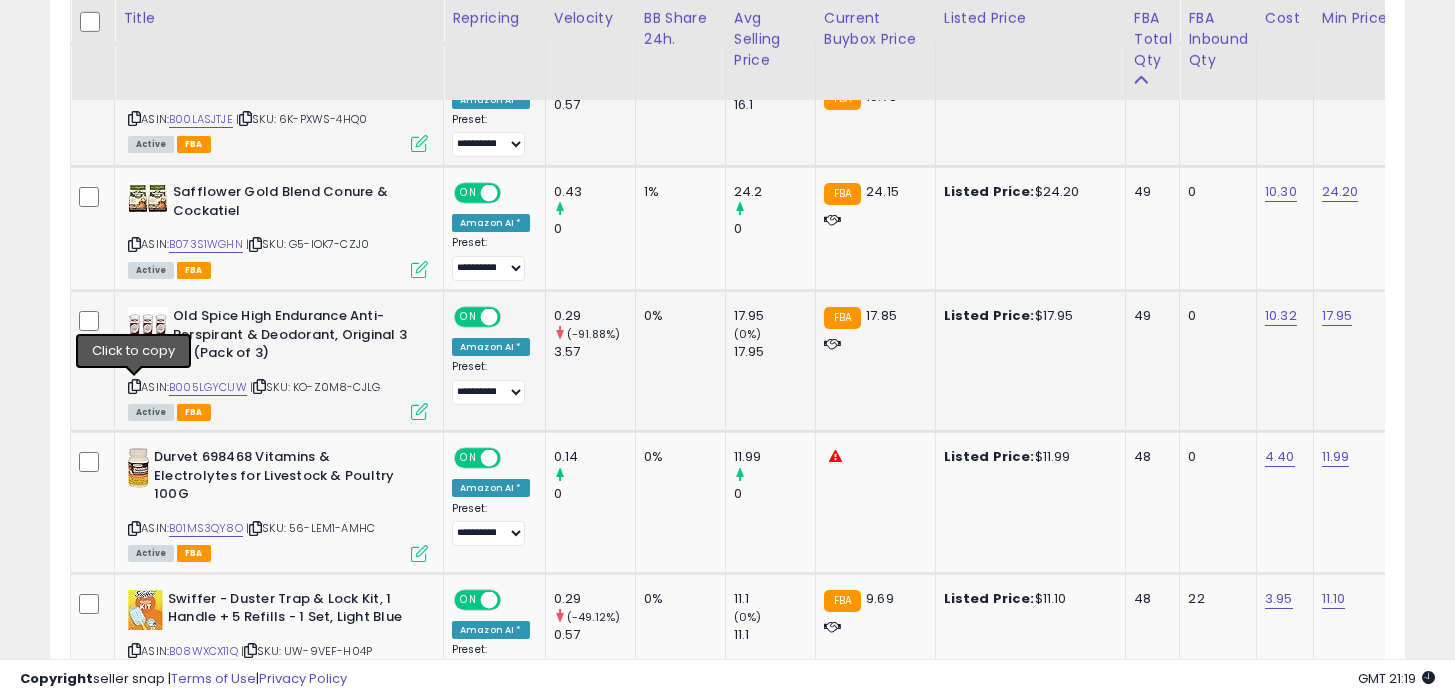 click at bounding box center [134, 386] 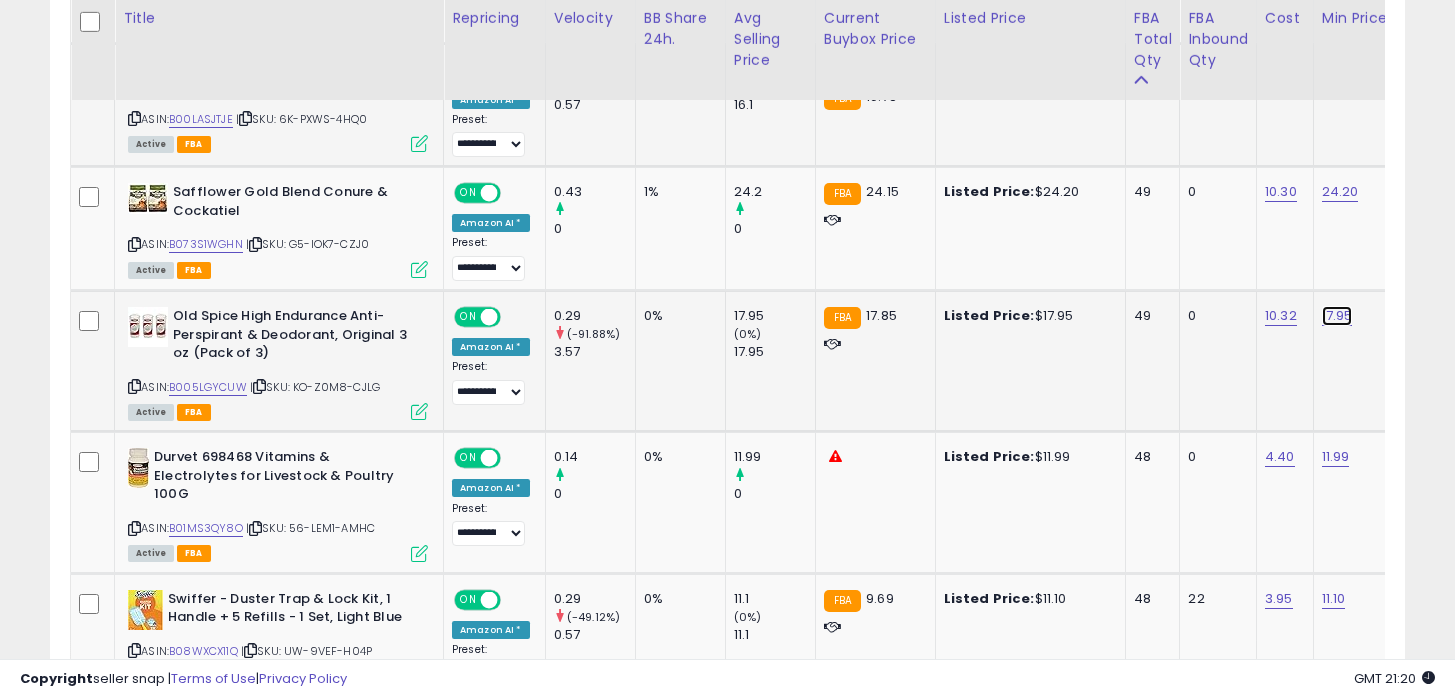 click on "17.95" at bounding box center [1338, -834] 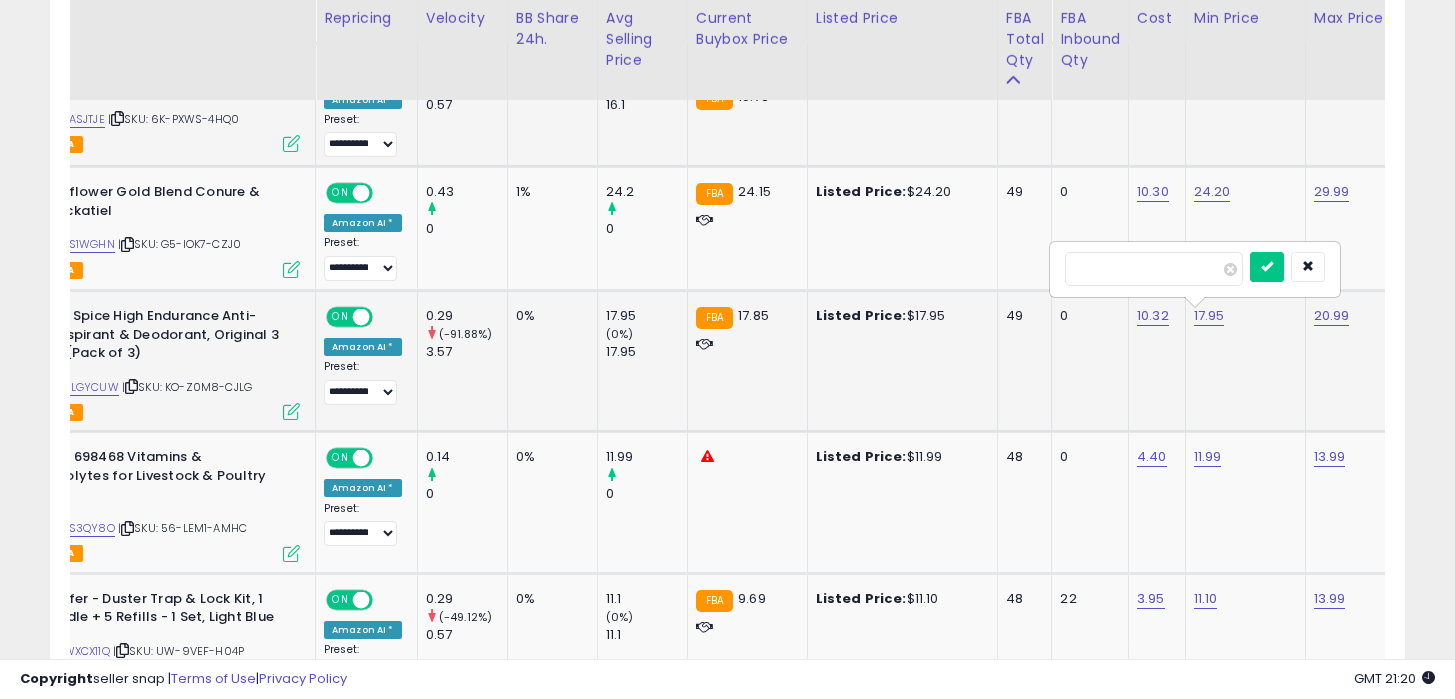 type on "****" 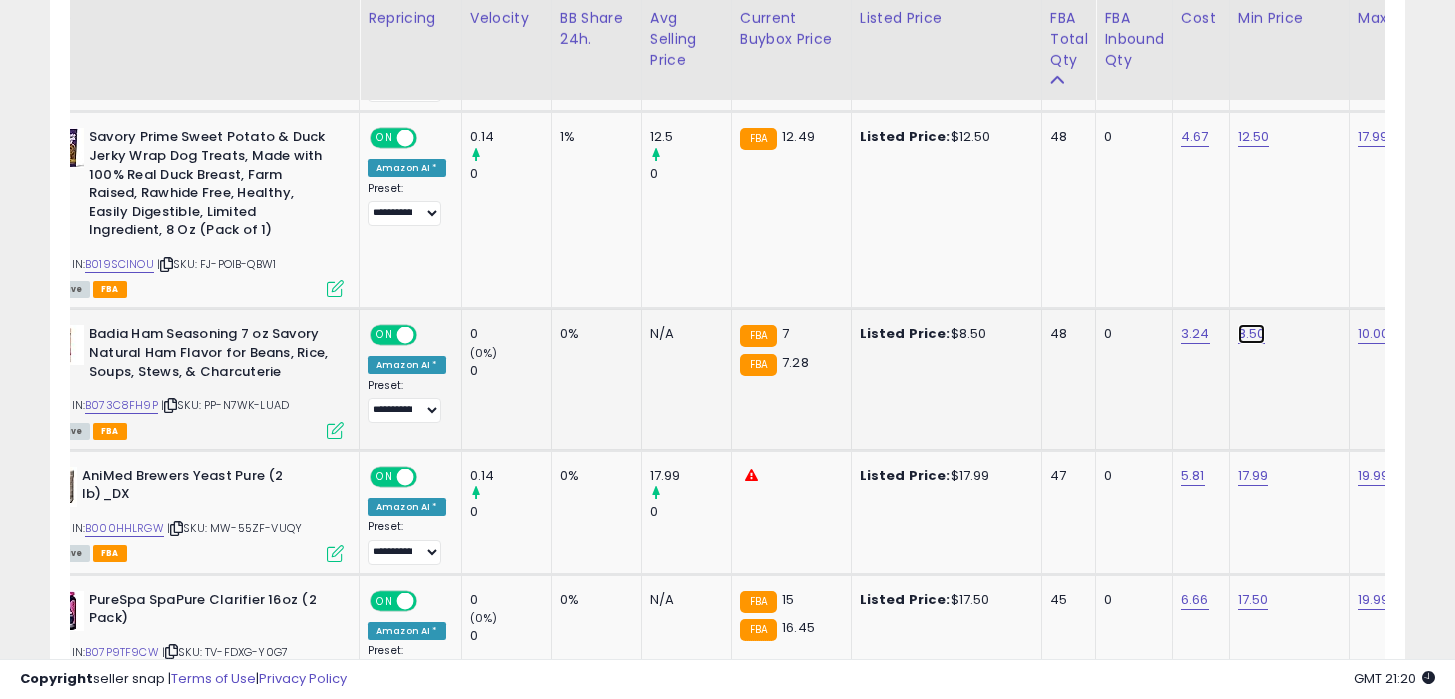 click on "8.50" at bounding box center [1254, -1419] 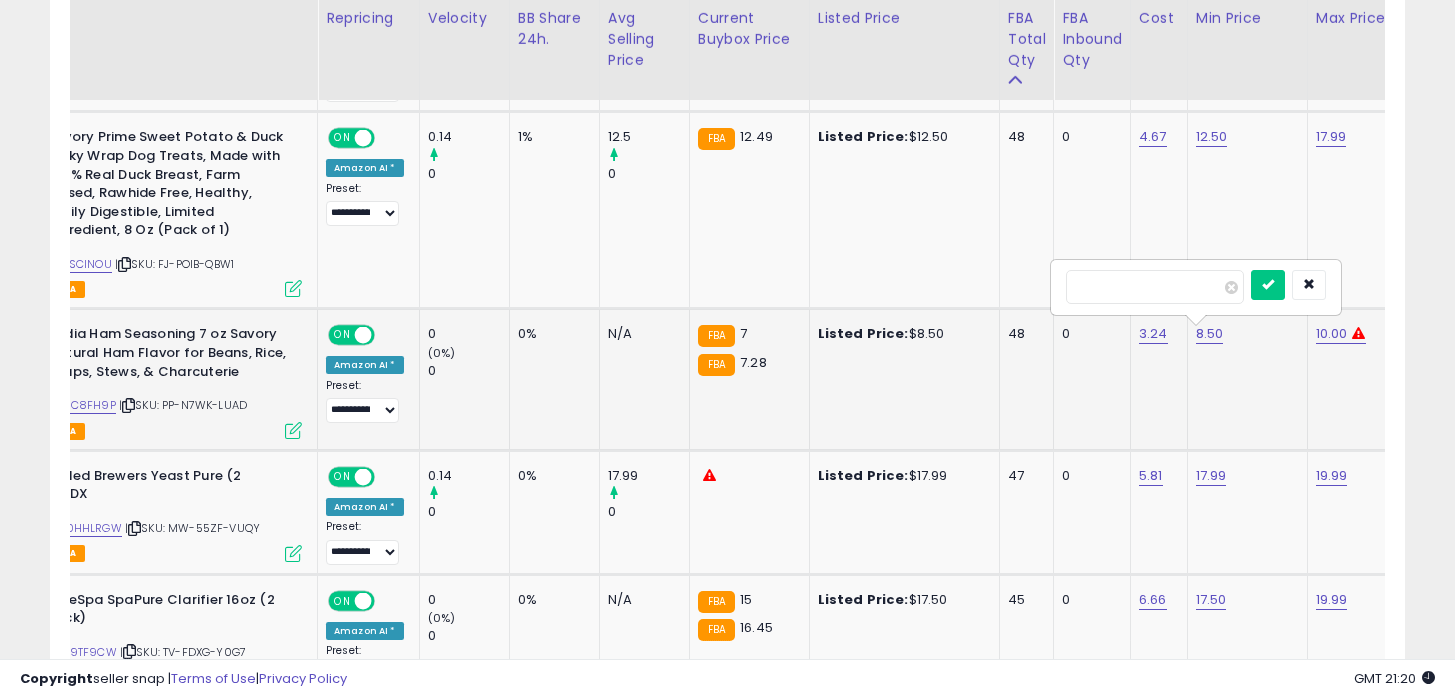 type on "*" 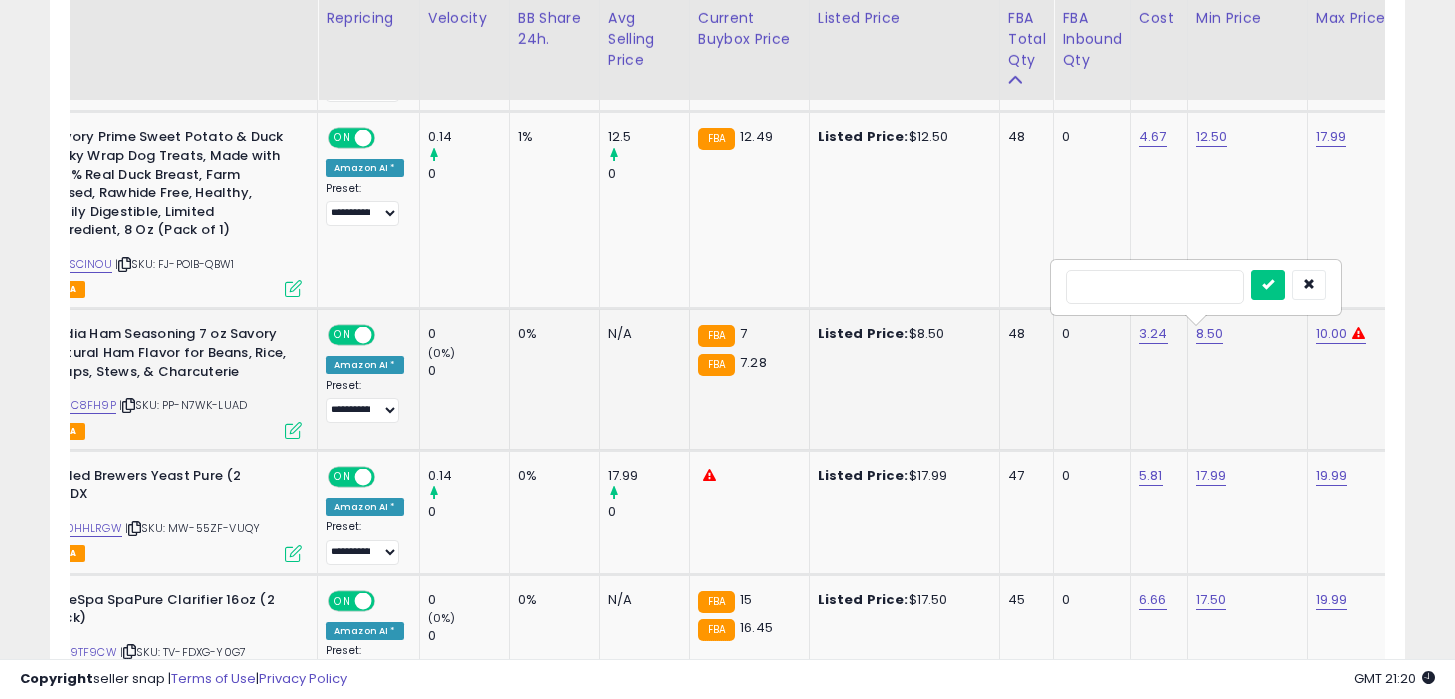 type on "*" 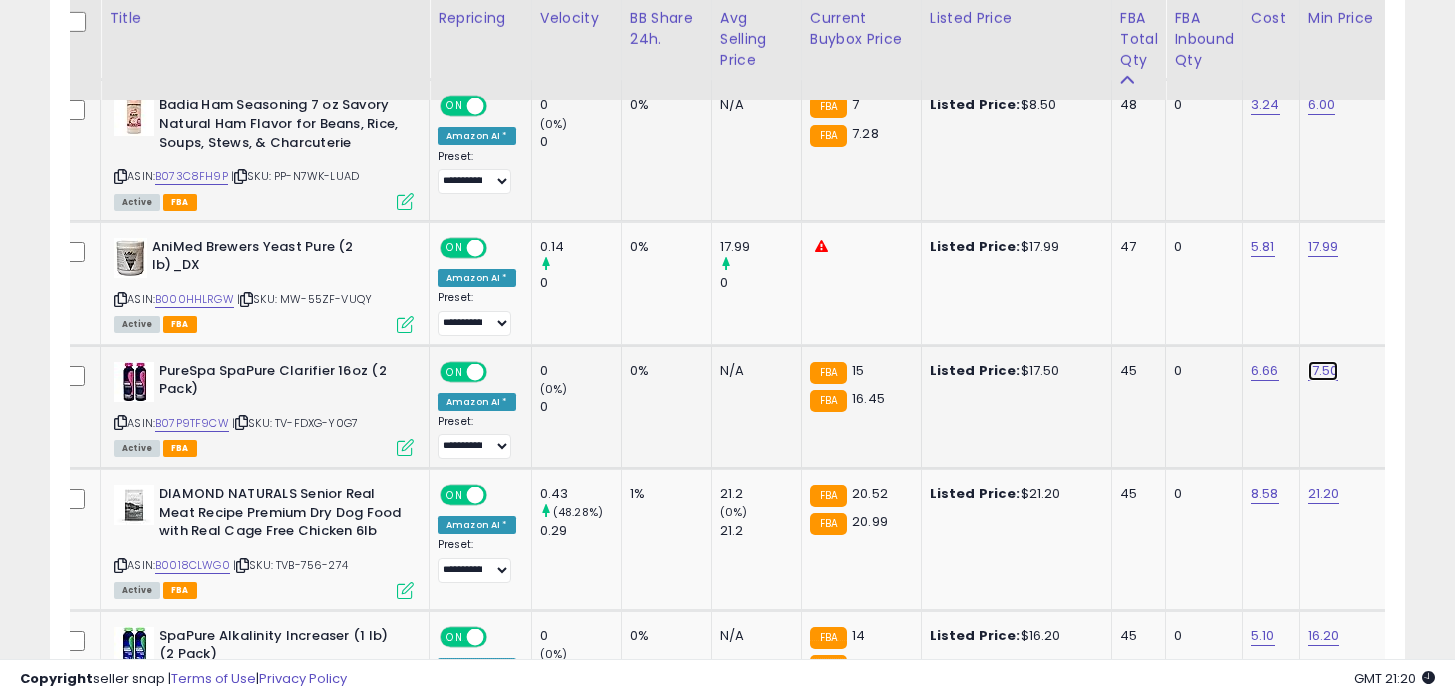 click on "17.50" at bounding box center [1324, -1648] 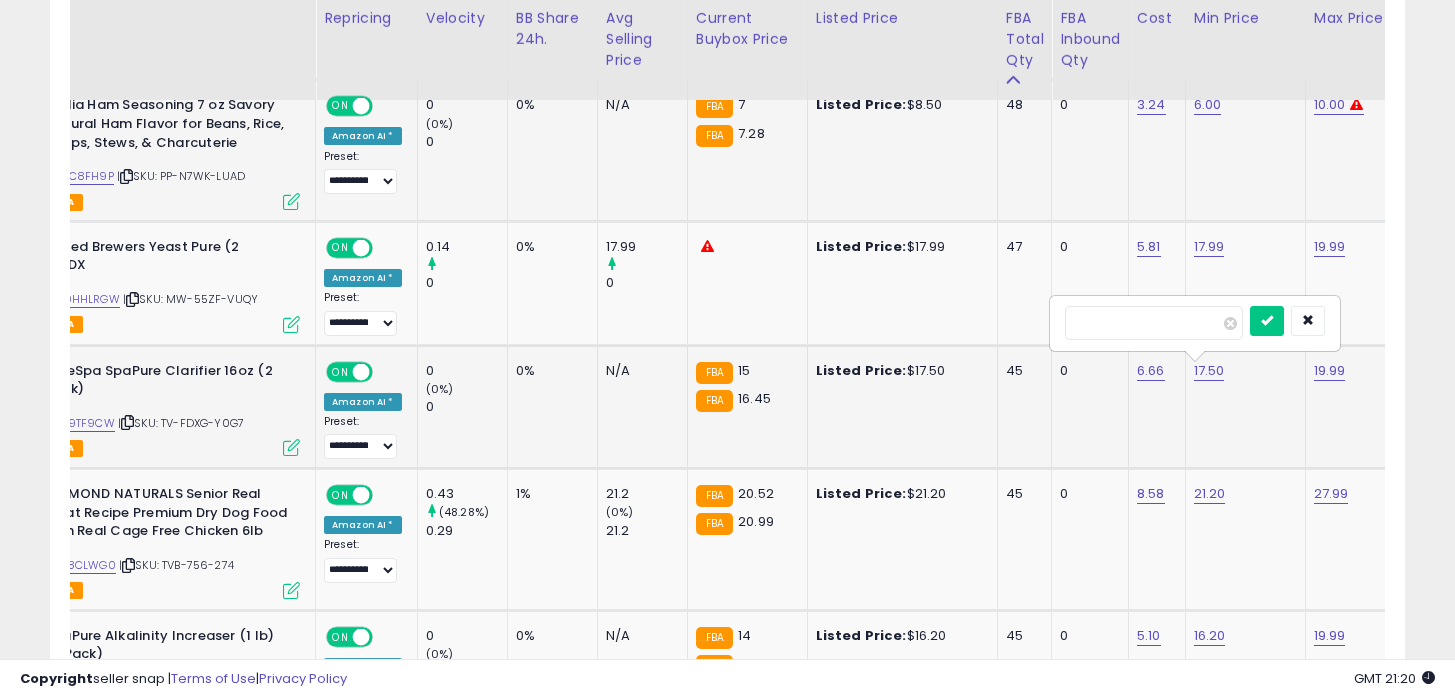 type on "****" 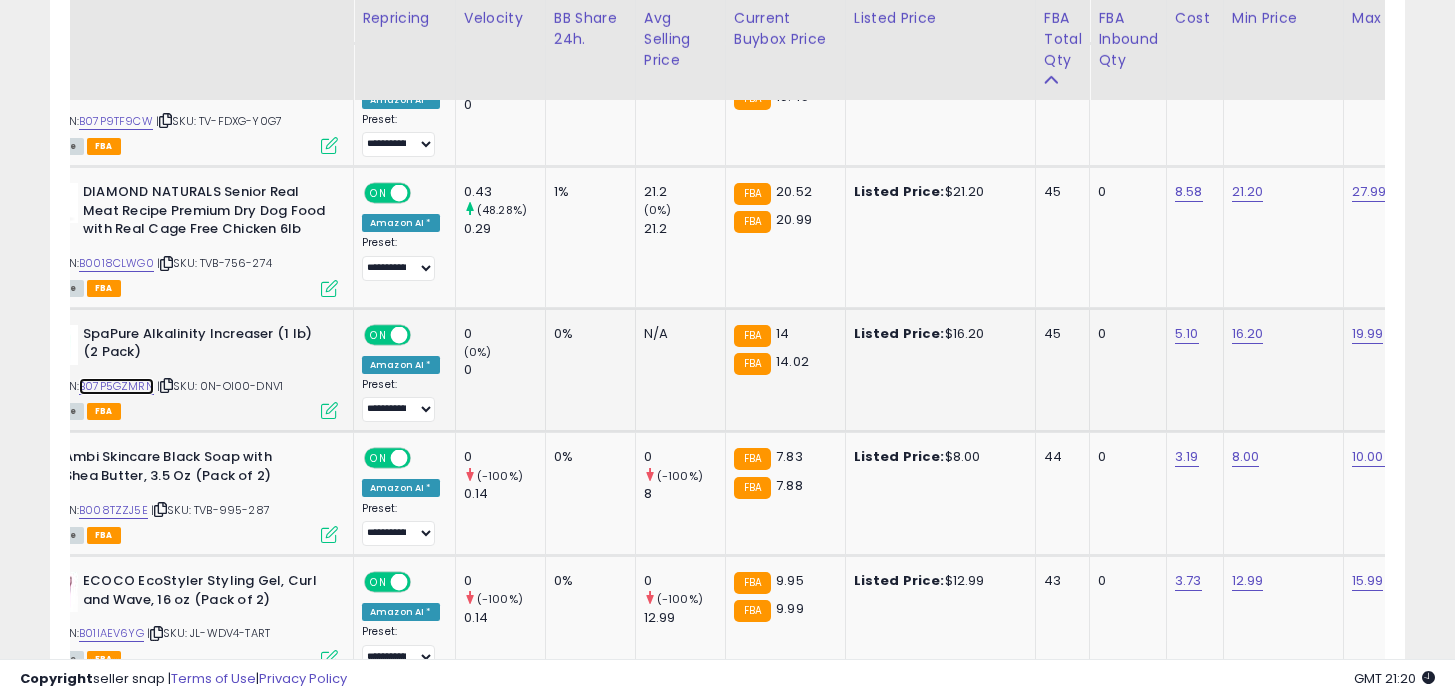 click on "B07P5GZMRN" at bounding box center (116, 386) 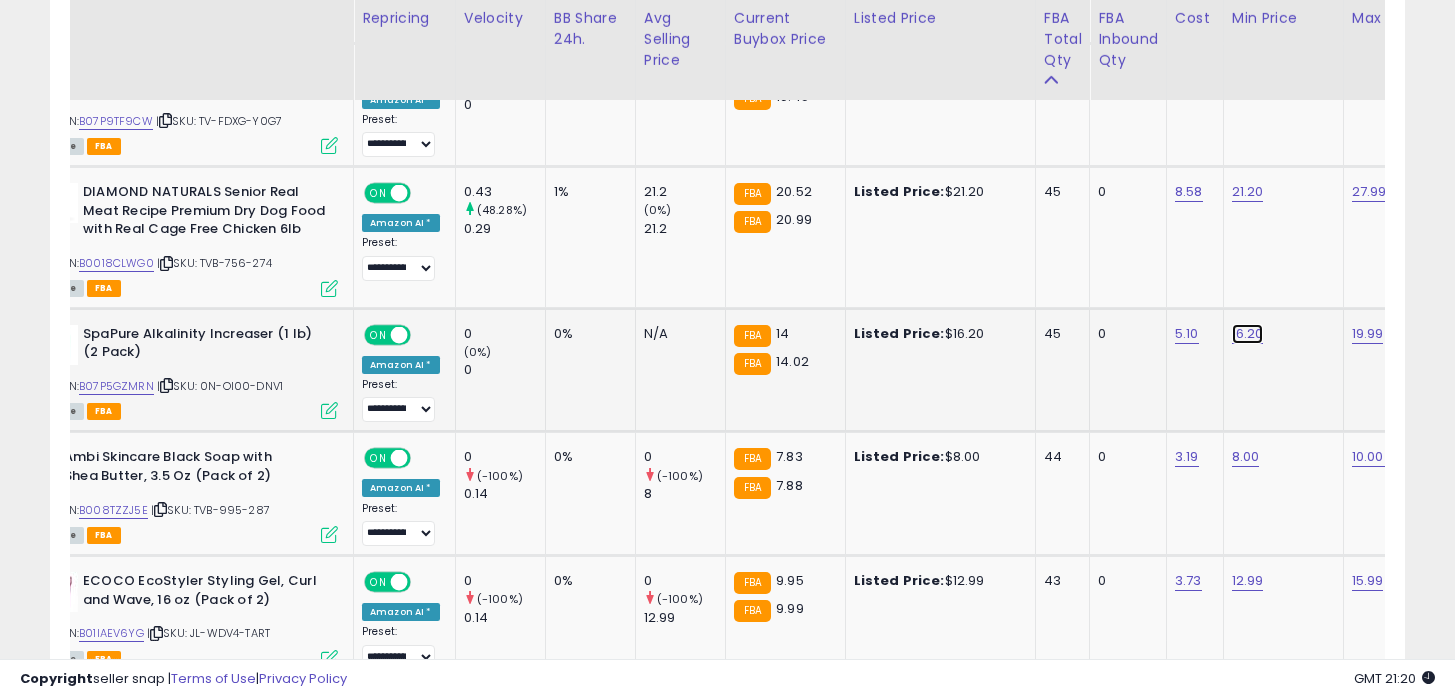 click on "16.20" at bounding box center [1248, -1950] 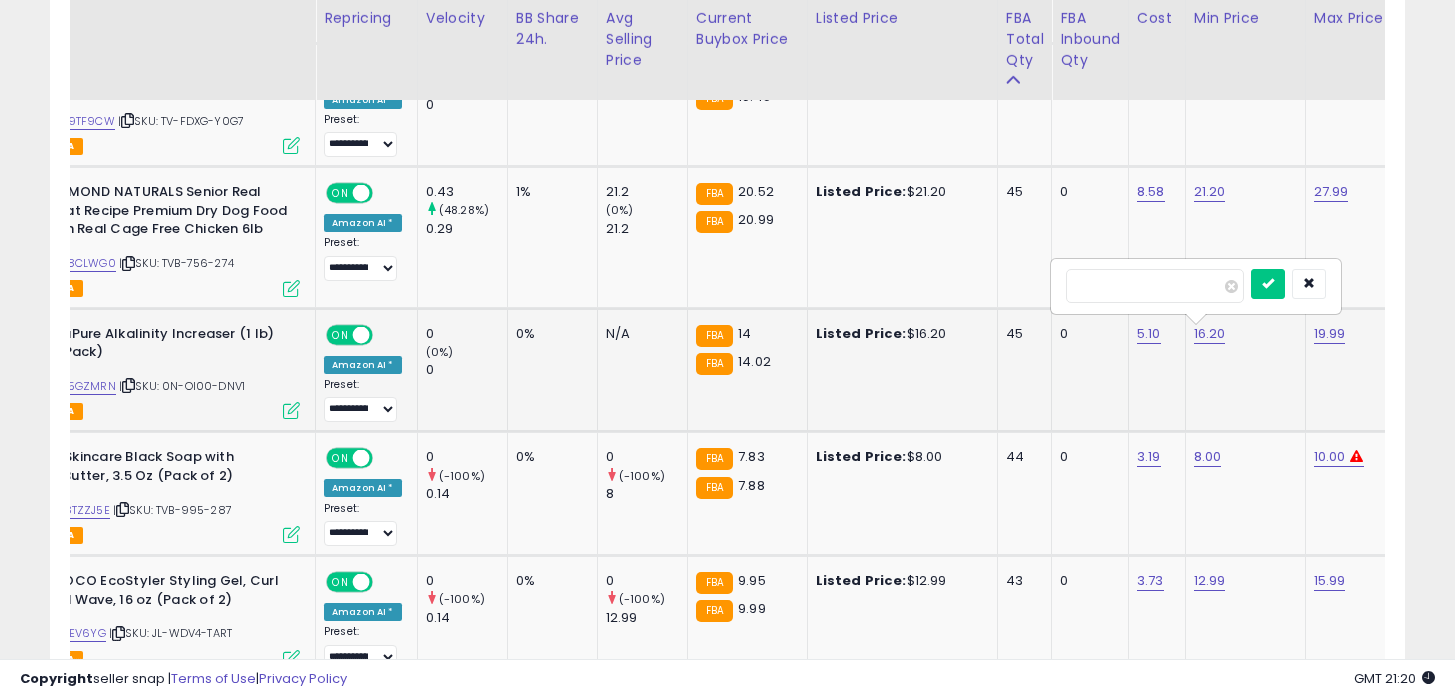 type on "*****" 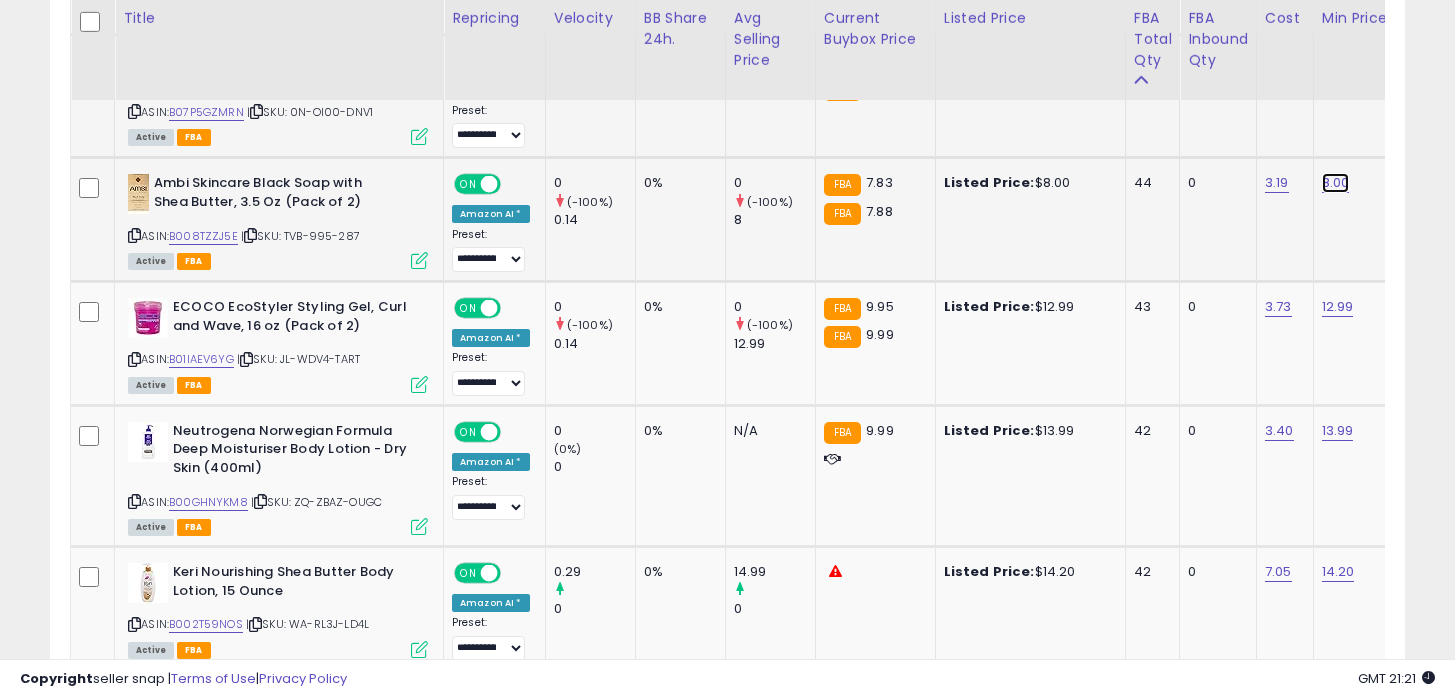 click on "8.00" at bounding box center (1338, -2224) 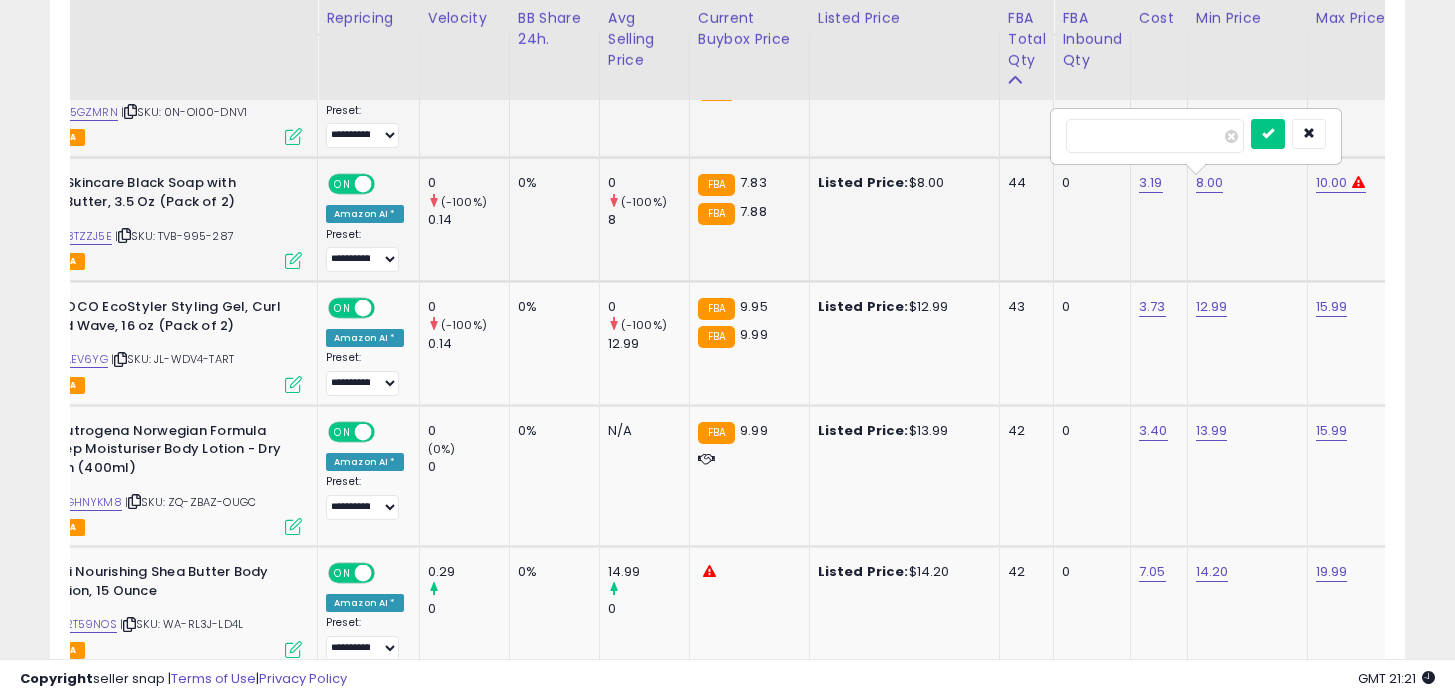 type on "*" 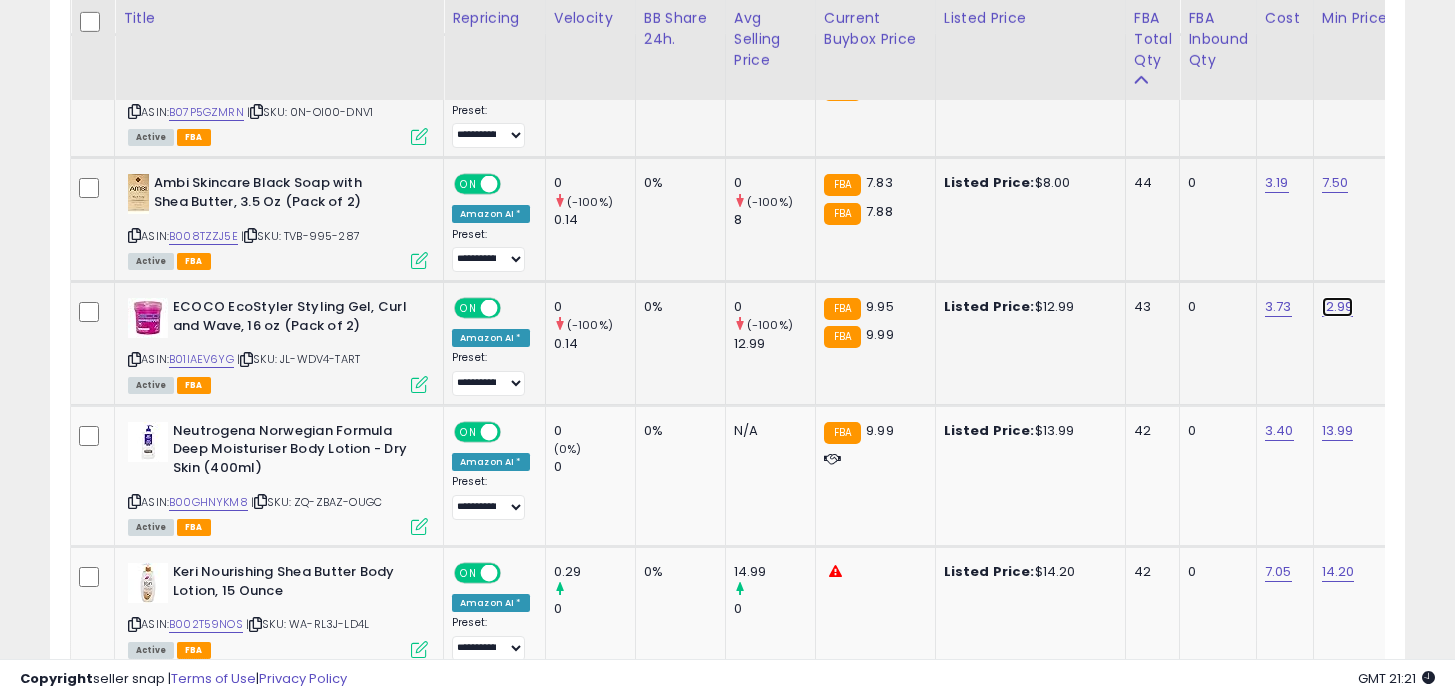 click on "12.99" at bounding box center (1338, -2224) 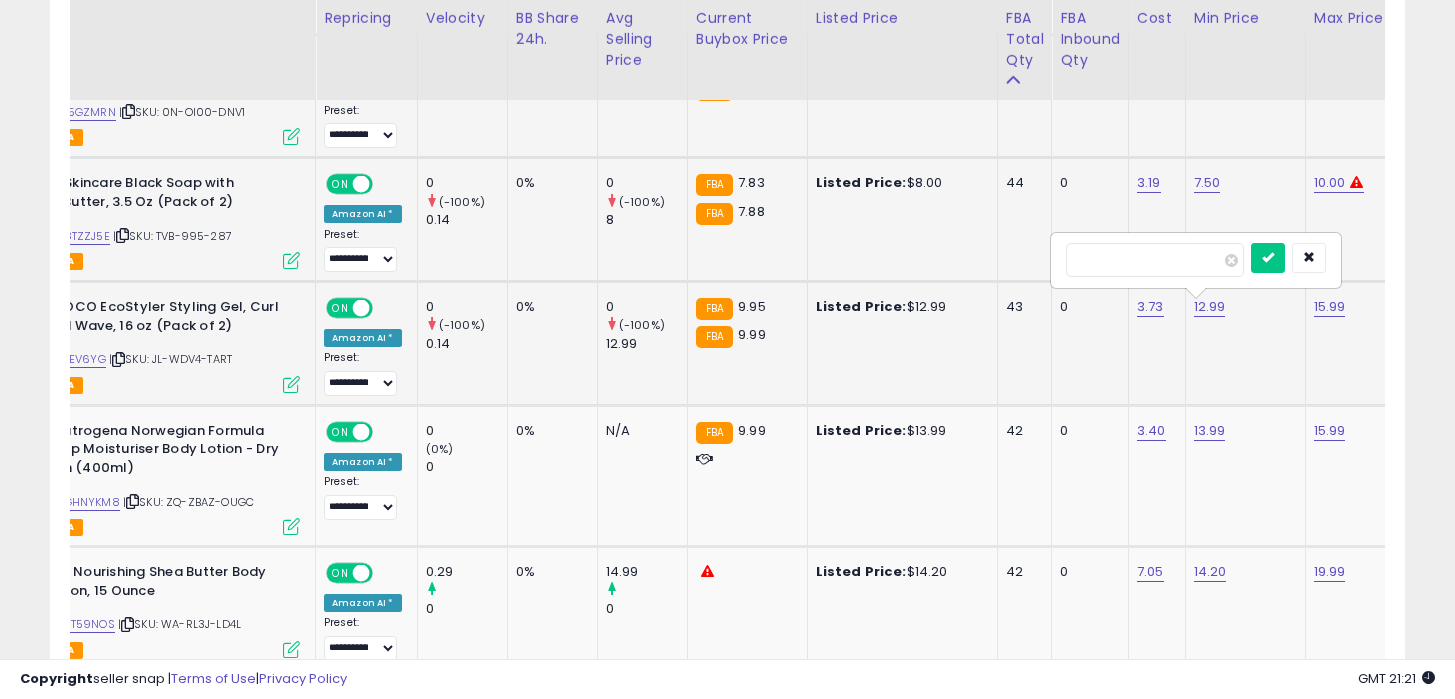 click on "*****" at bounding box center (1155, 260) 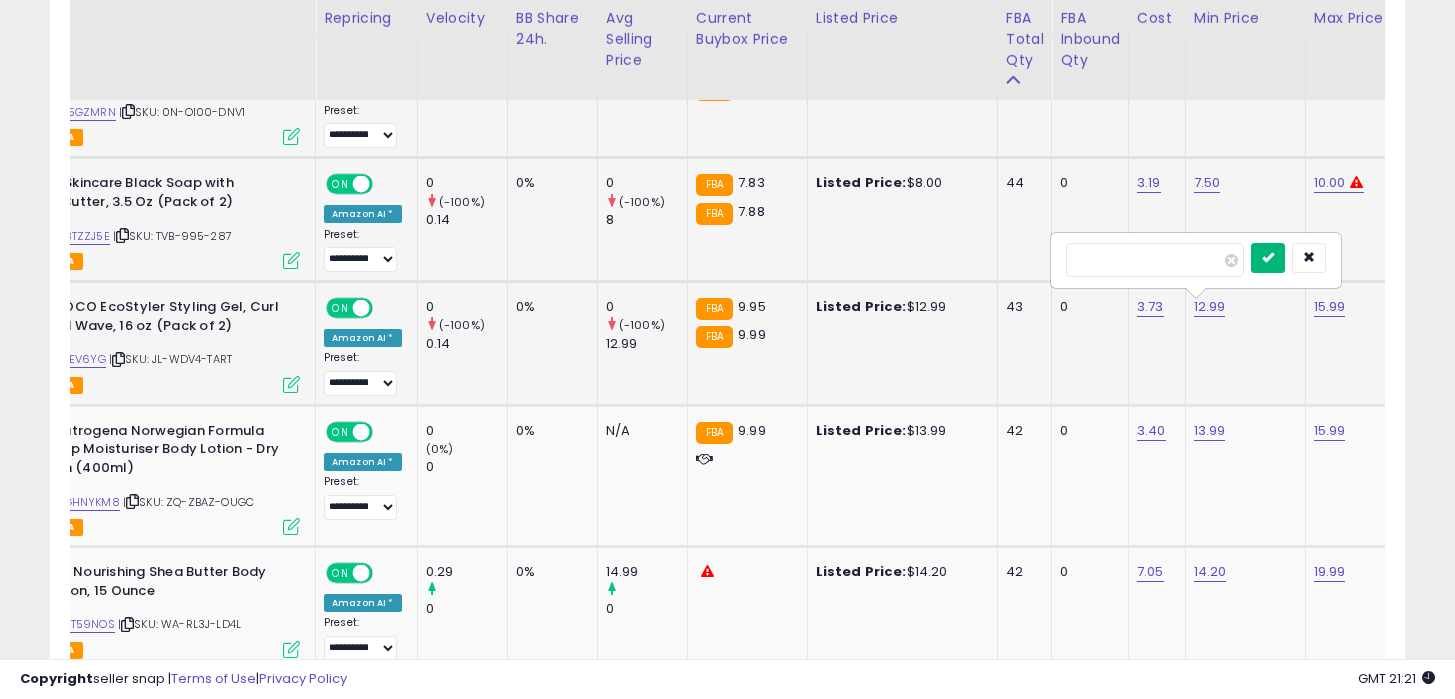 type on "***" 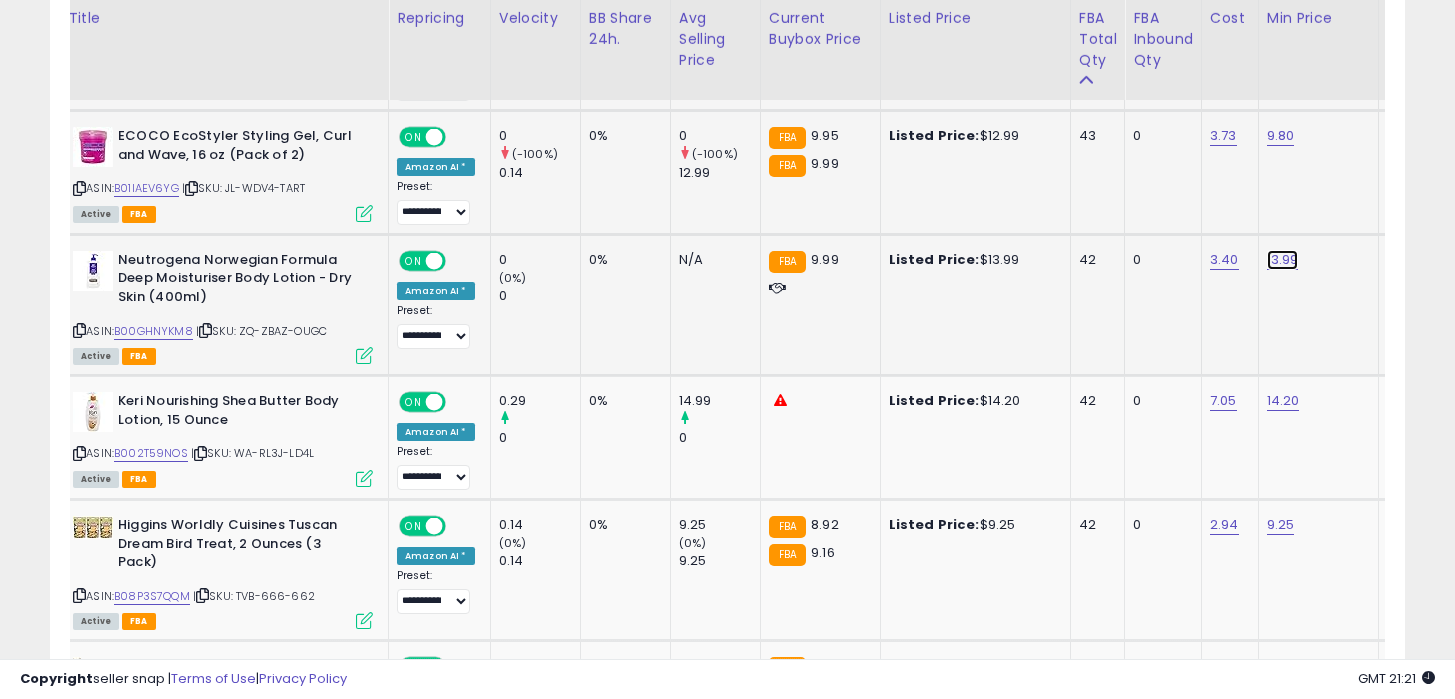 click on "13.99" at bounding box center [1283, -2395] 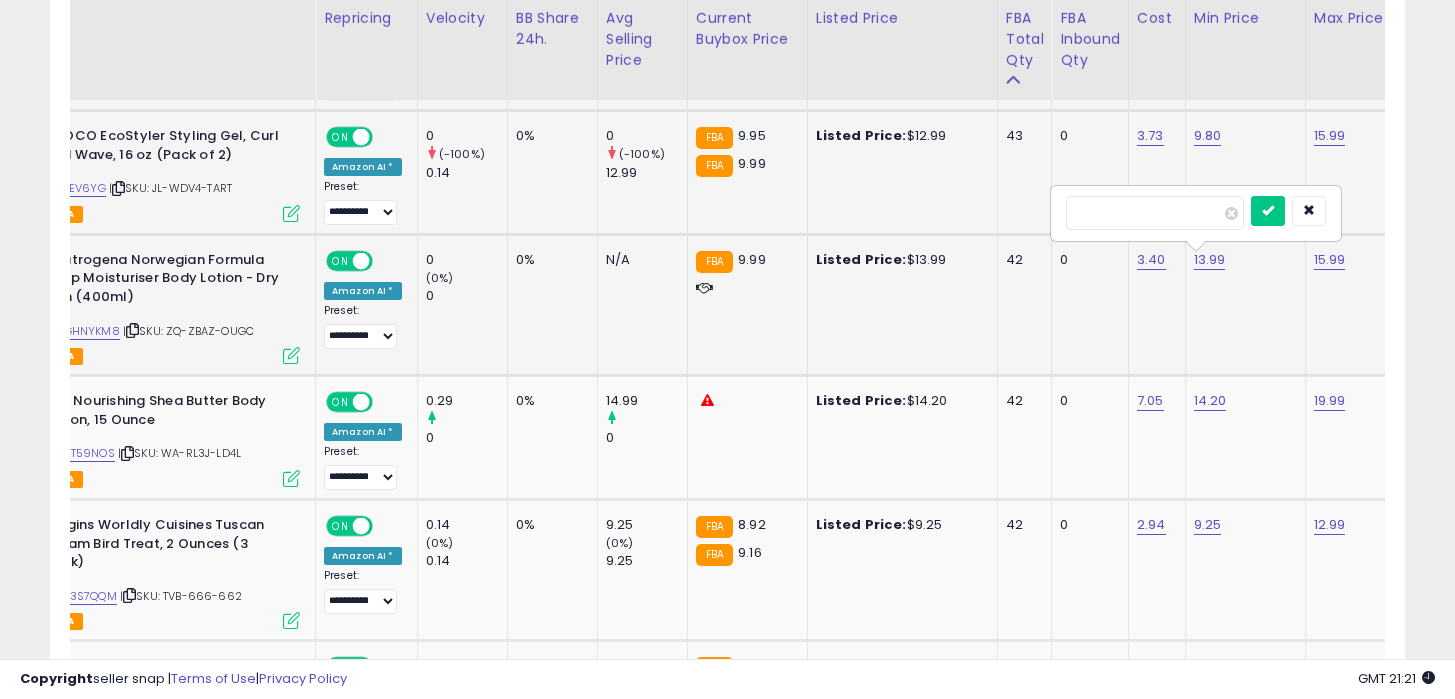type on "*" 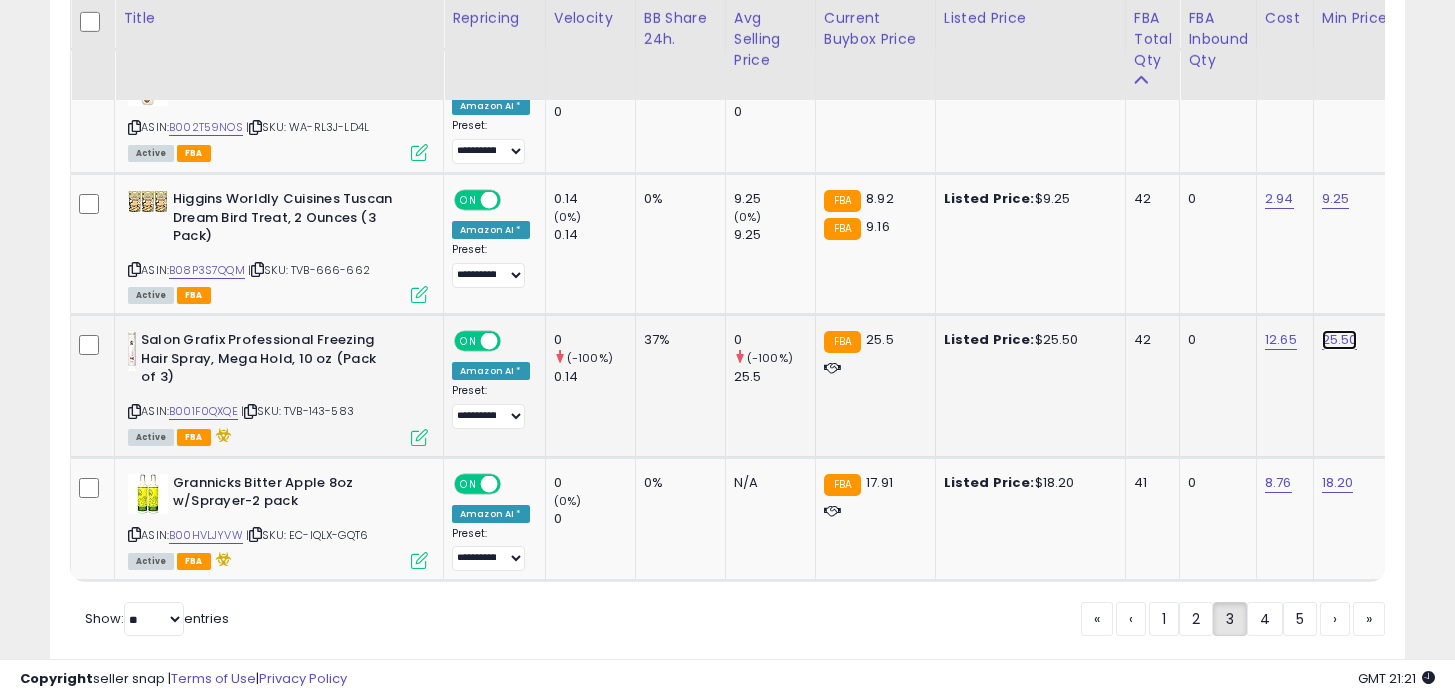 click on "25.50" at bounding box center (1338, -2721) 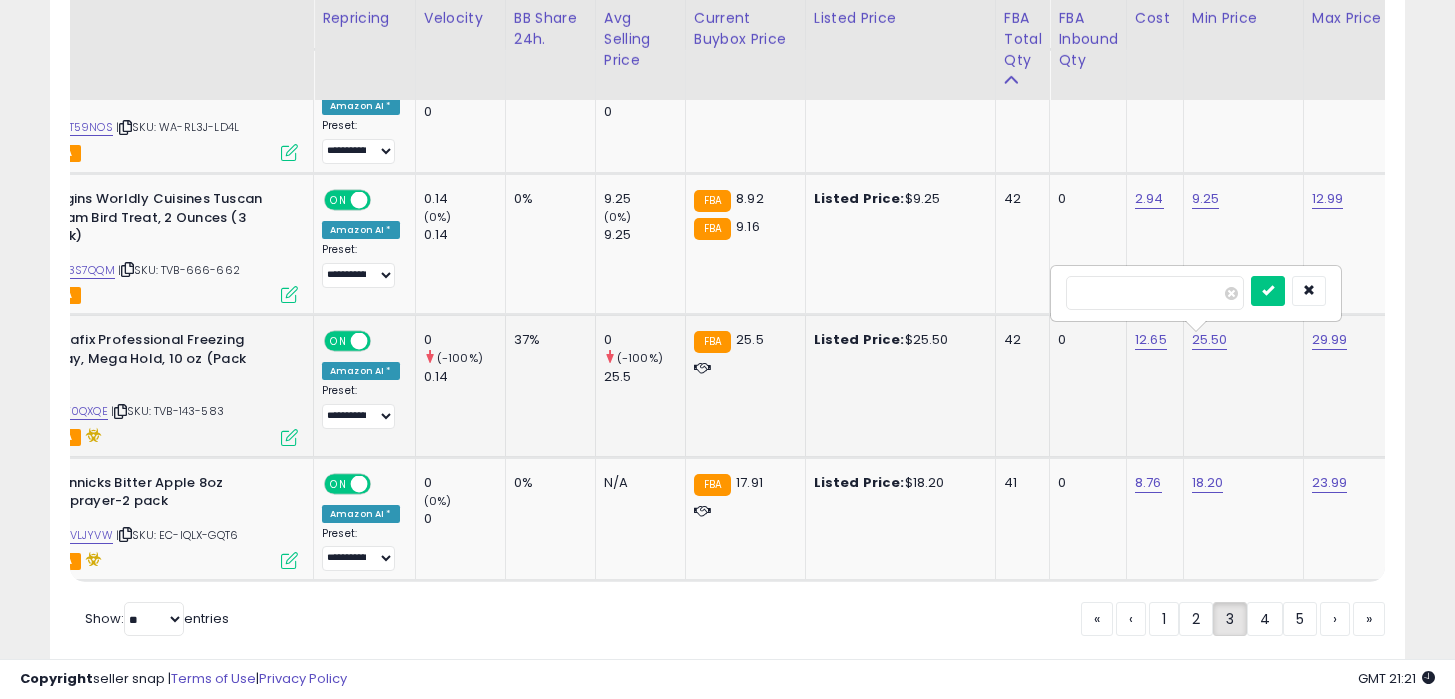 type on "*****" 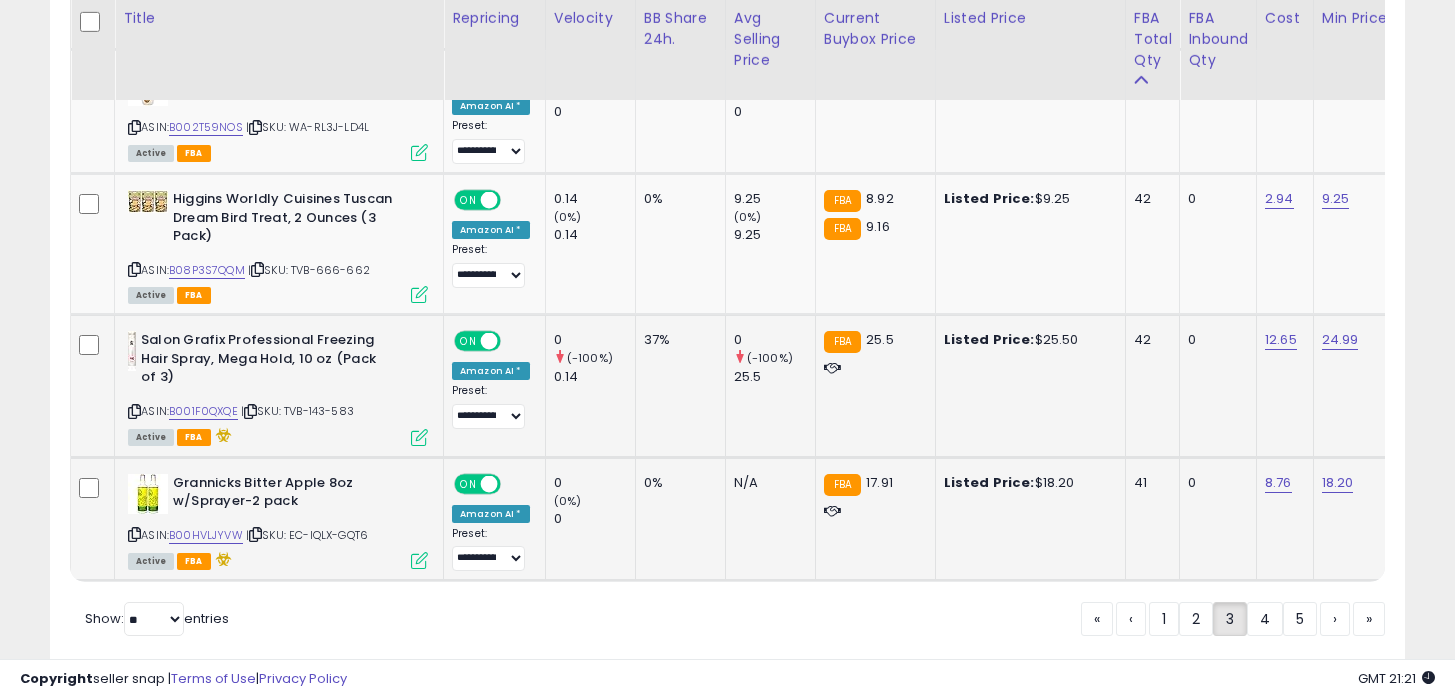 click on "18.20" 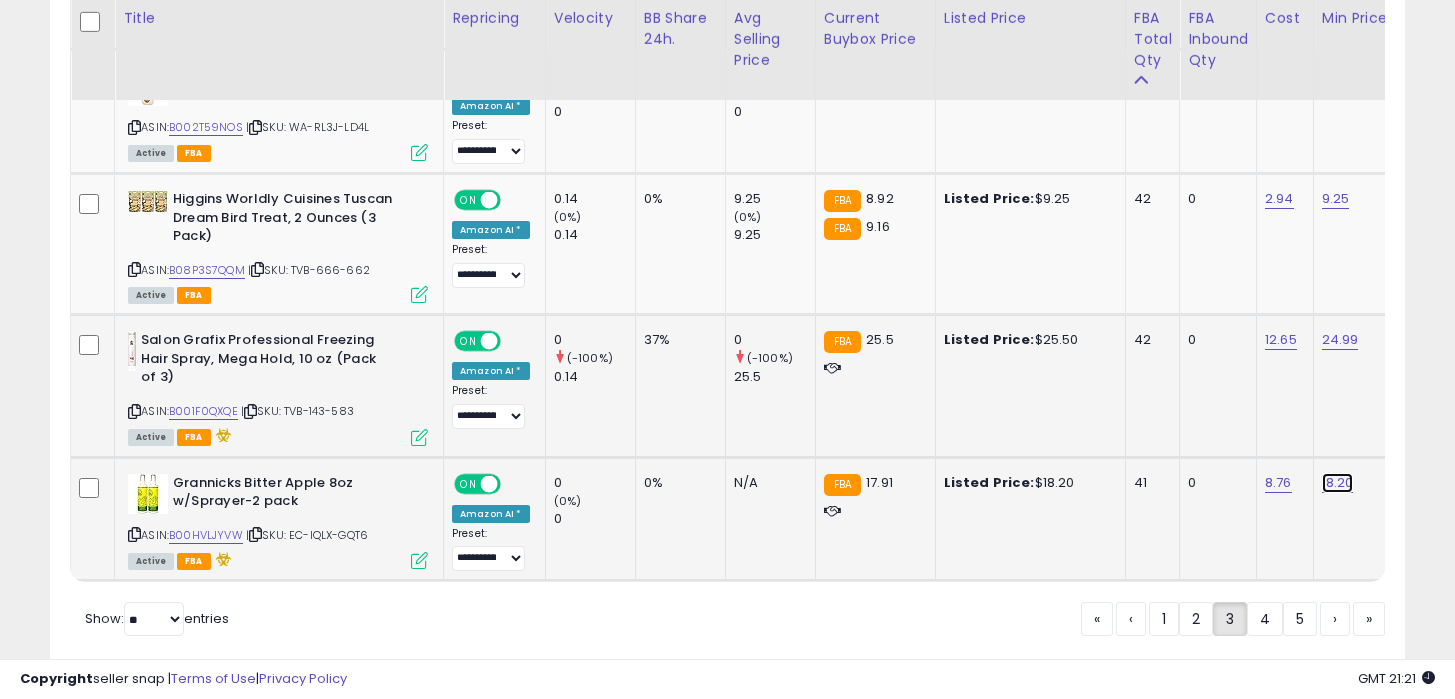 click on "18.20" at bounding box center [1338, -2721] 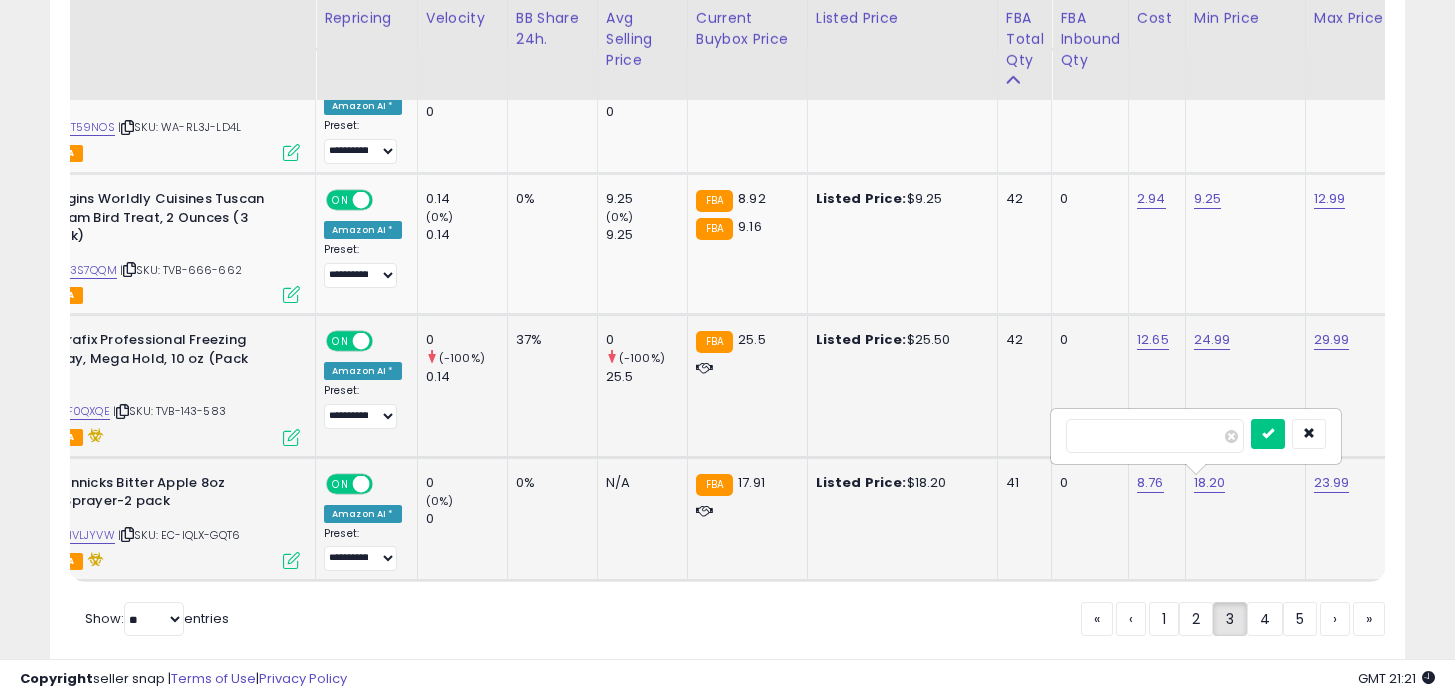type on "****" 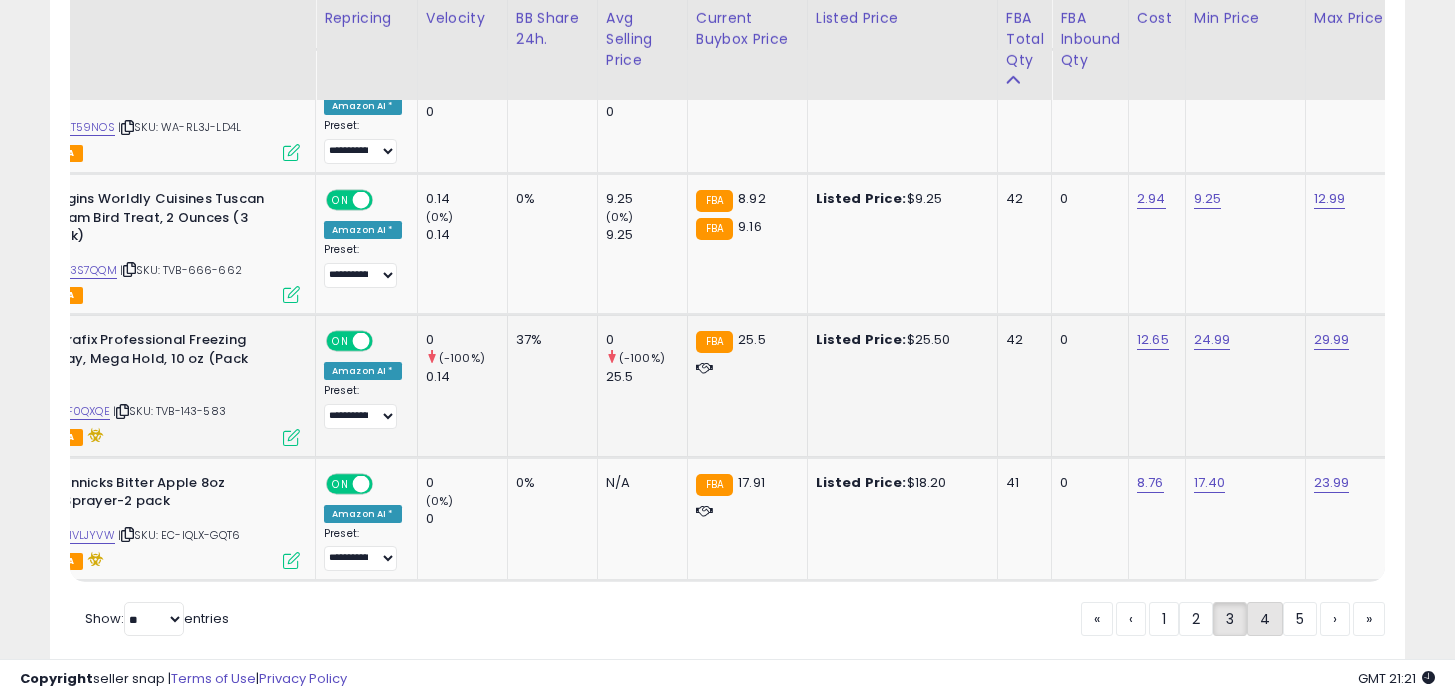 click on "4" 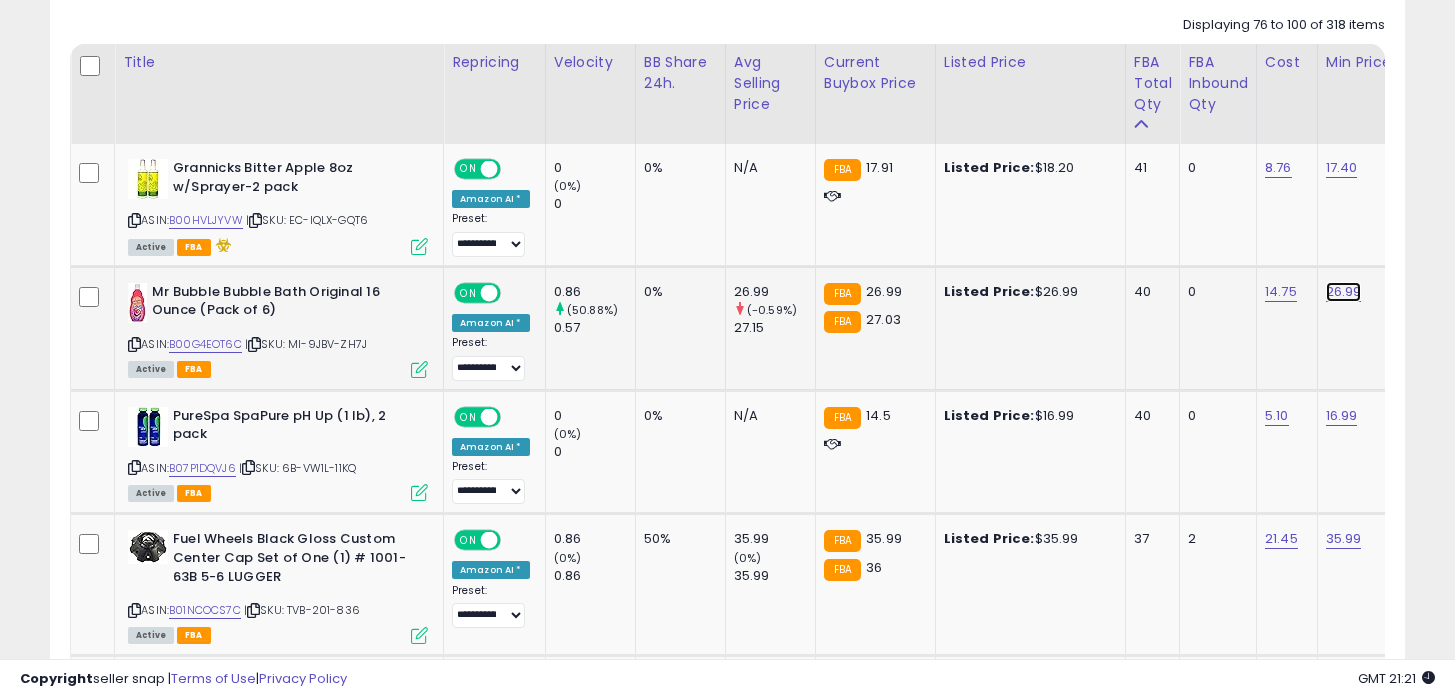 click on "26.99" at bounding box center (1342, 168) 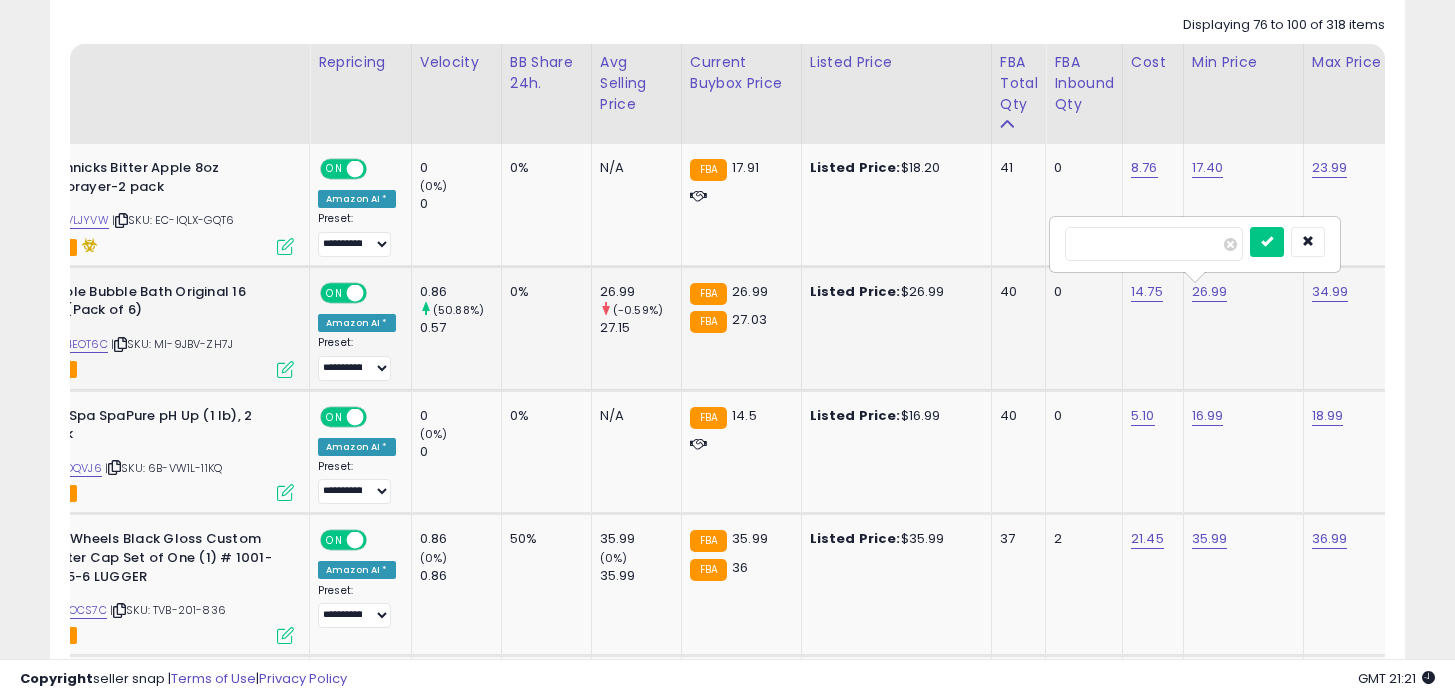 type on "****" 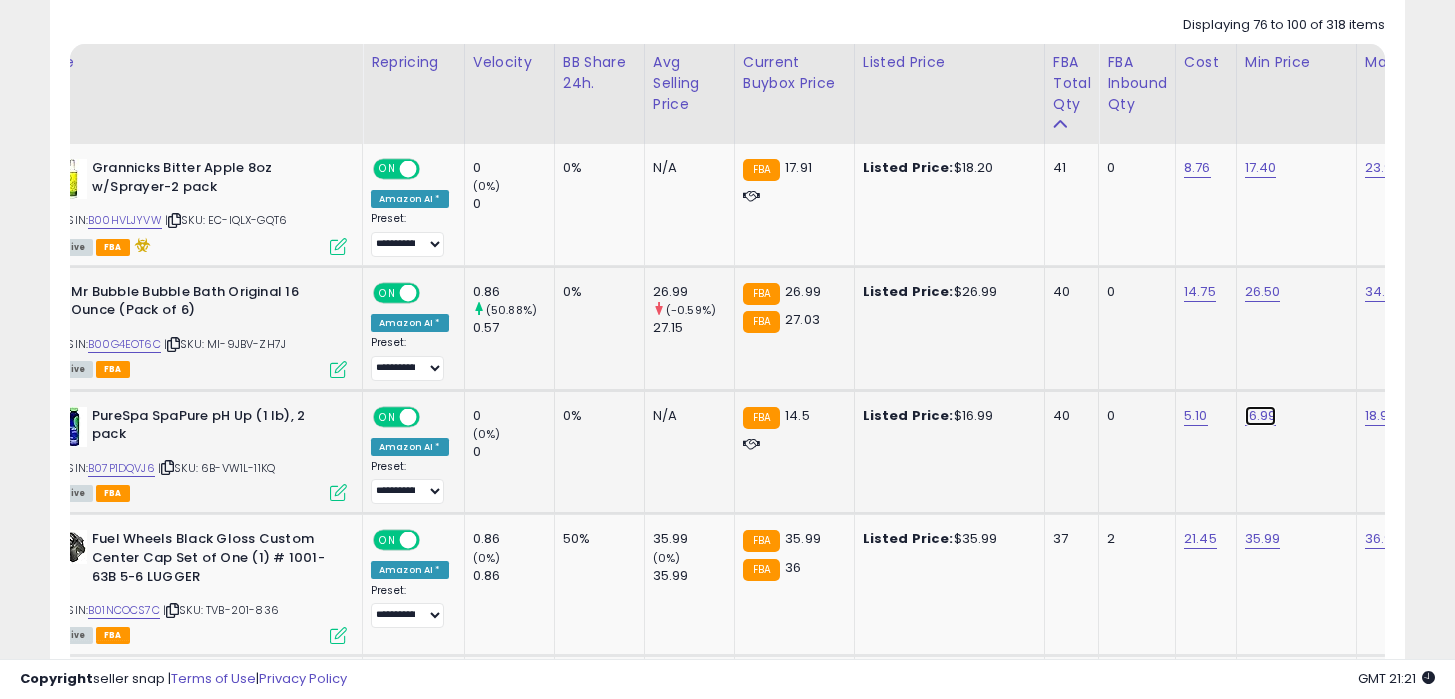 click on "16.99" at bounding box center (1261, 168) 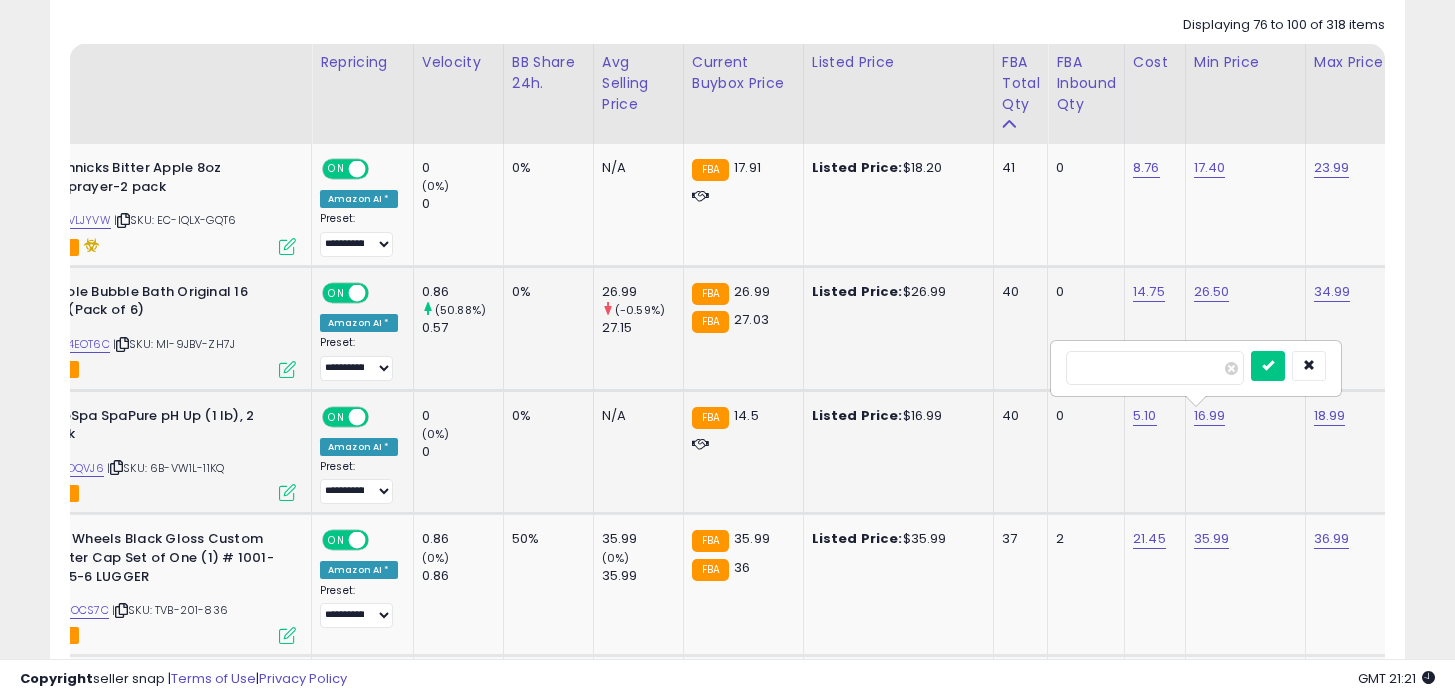 type on "****" 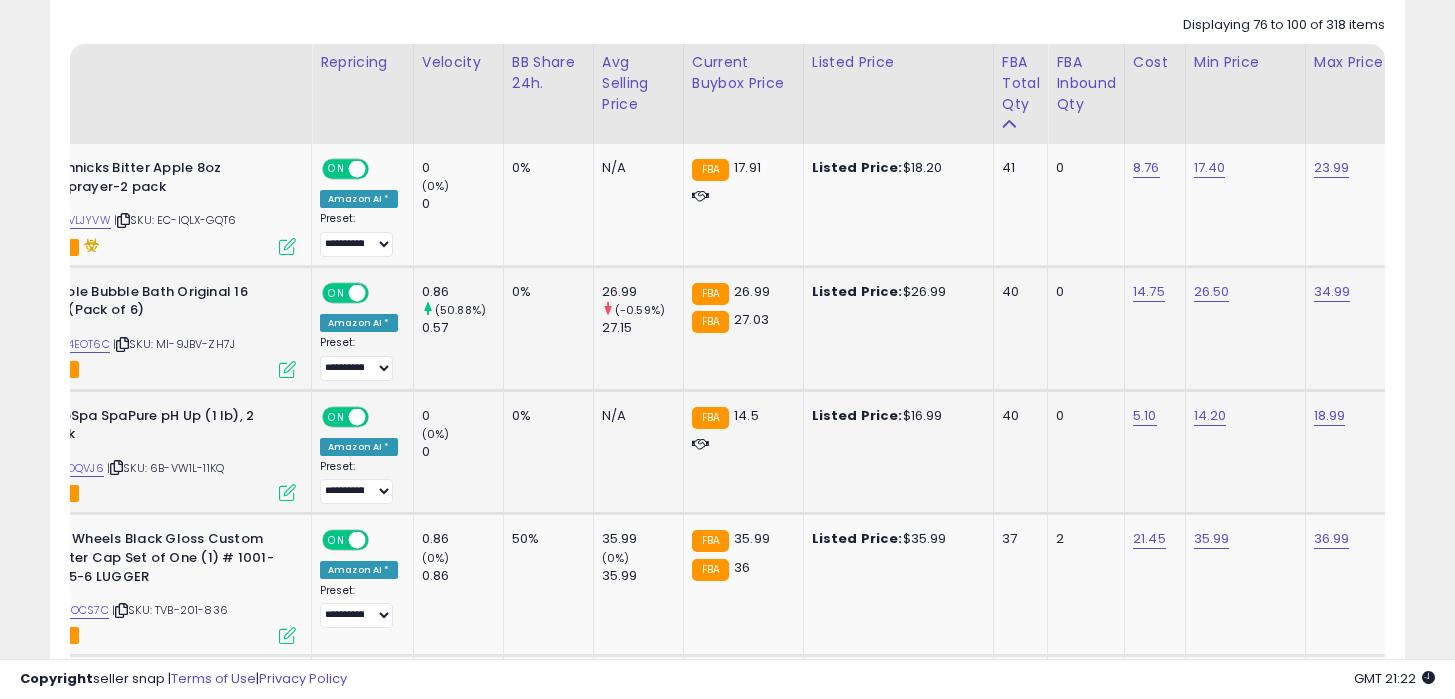 scroll, scrollTop: 0, scrollLeft: 0, axis: both 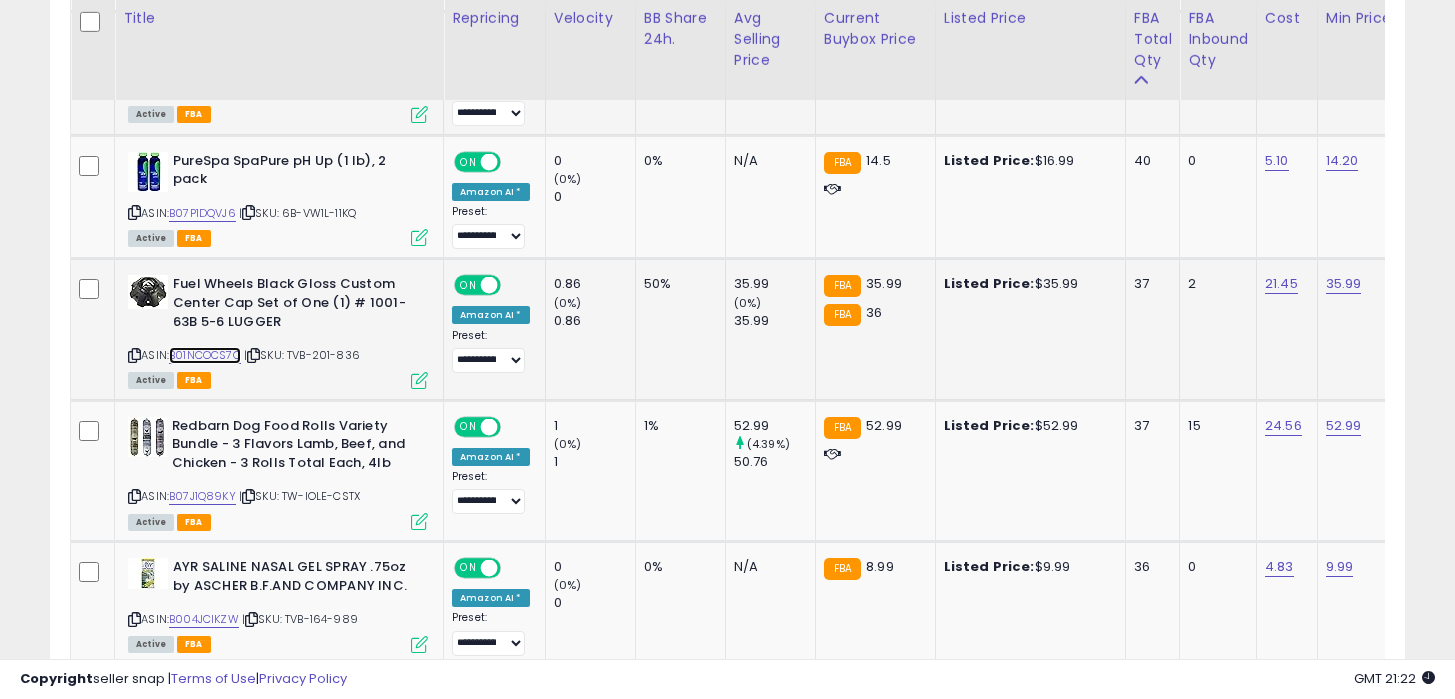 click on "B01NCOCS7C" at bounding box center (205, 355) 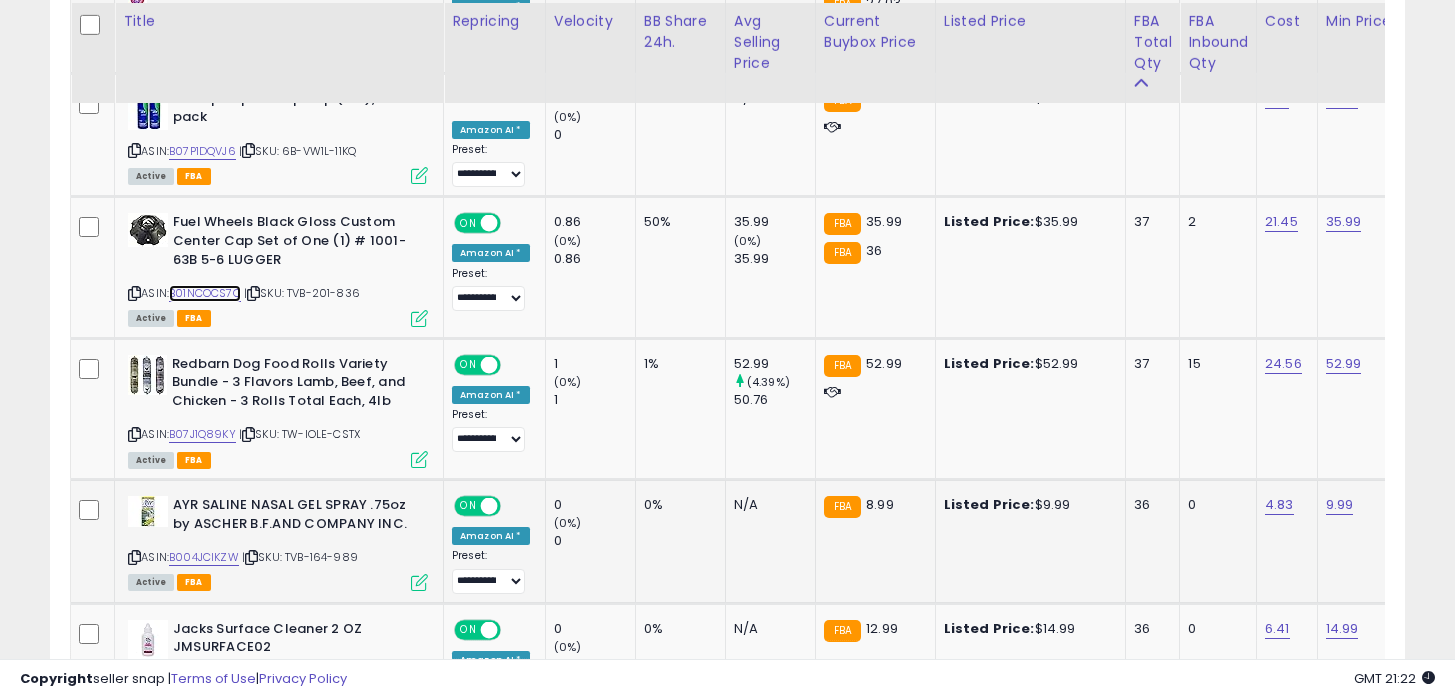 scroll, scrollTop: 1197, scrollLeft: 0, axis: vertical 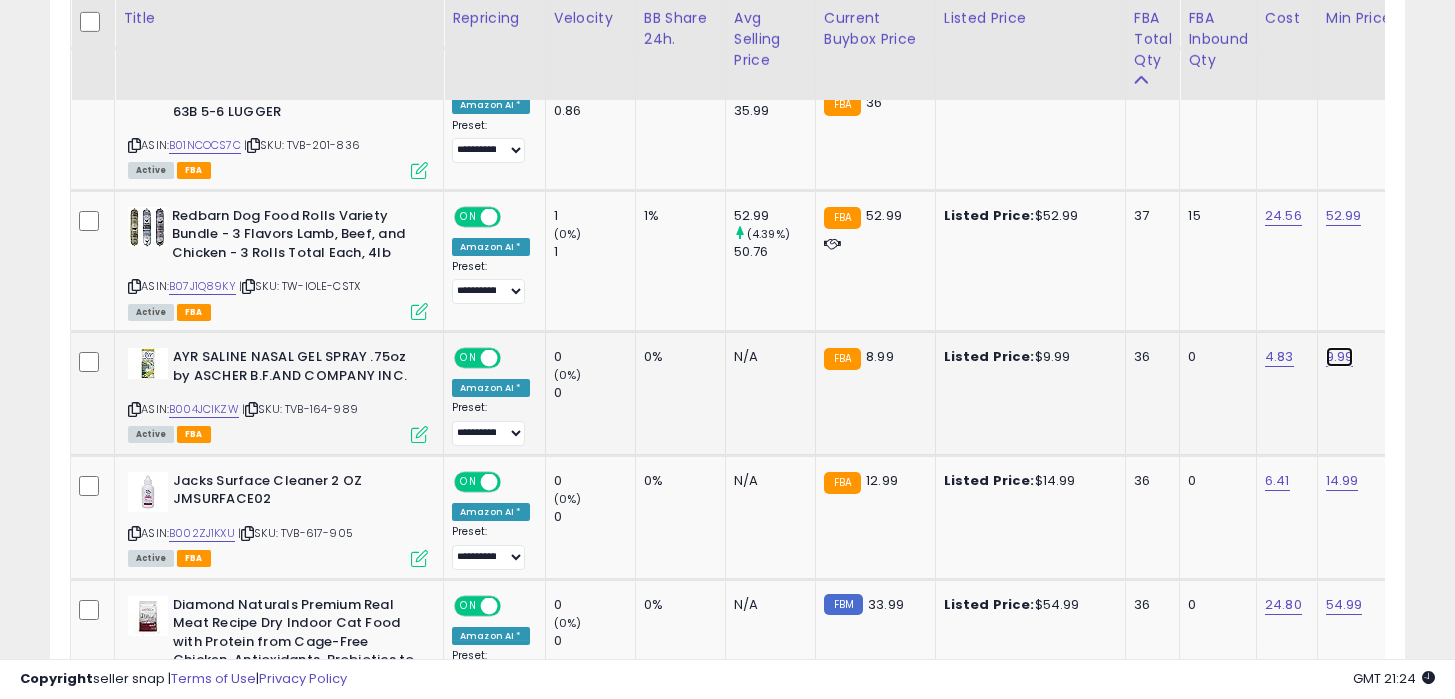 click on "9.99" at bounding box center [1342, -297] 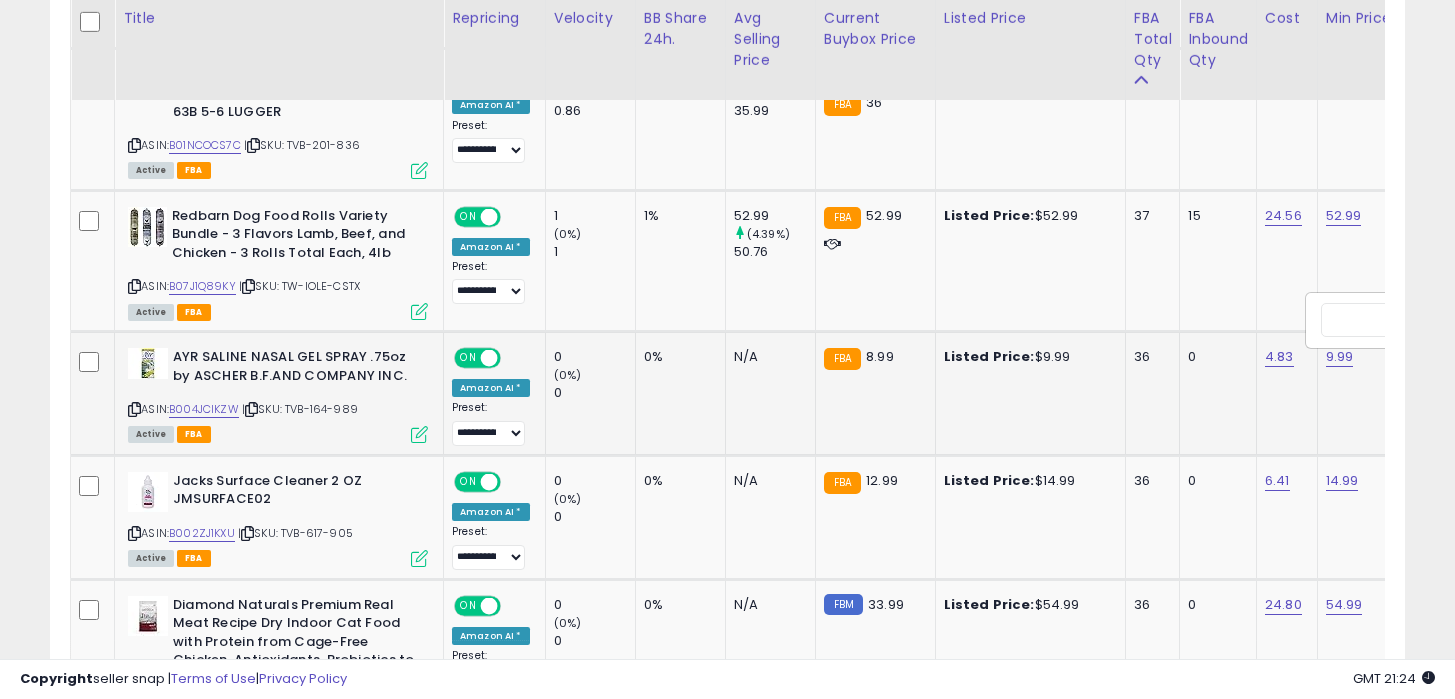 scroll, scrollTop: 0, scrollLeft: 130, axis: horizontal 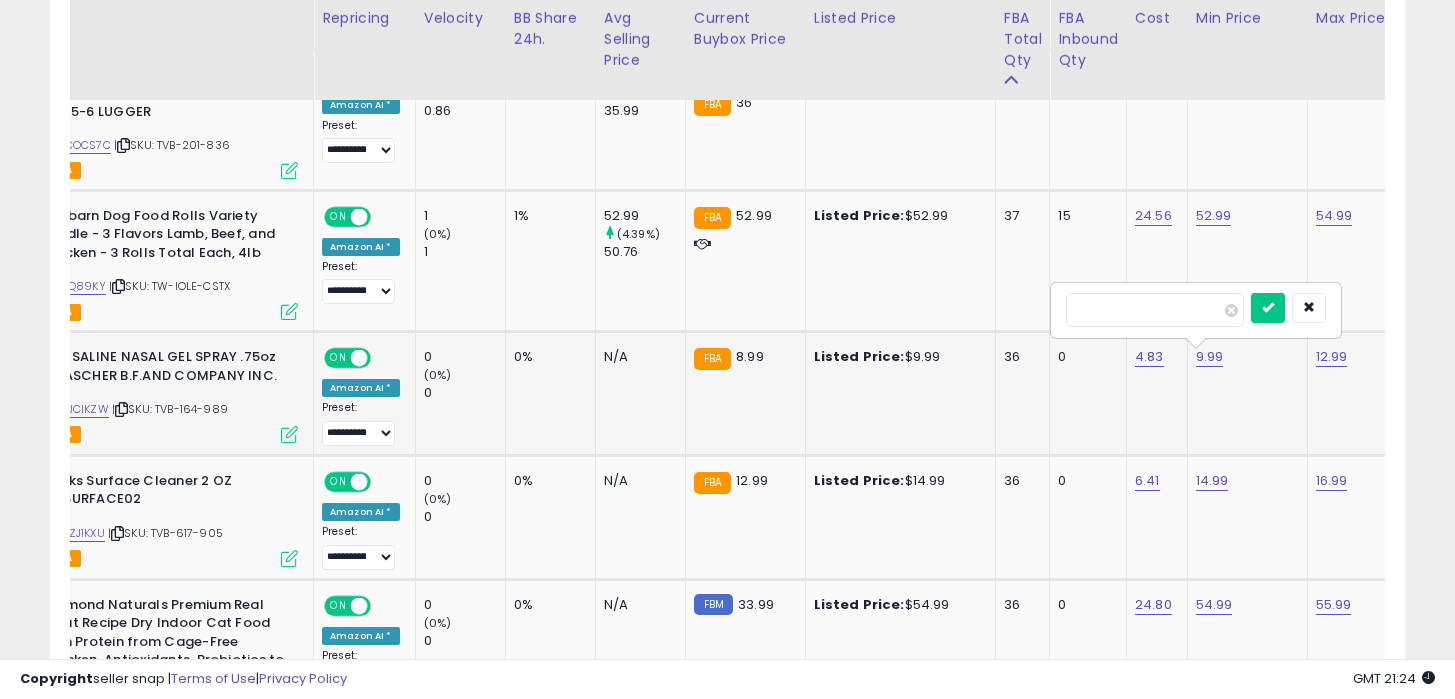 type on "*" 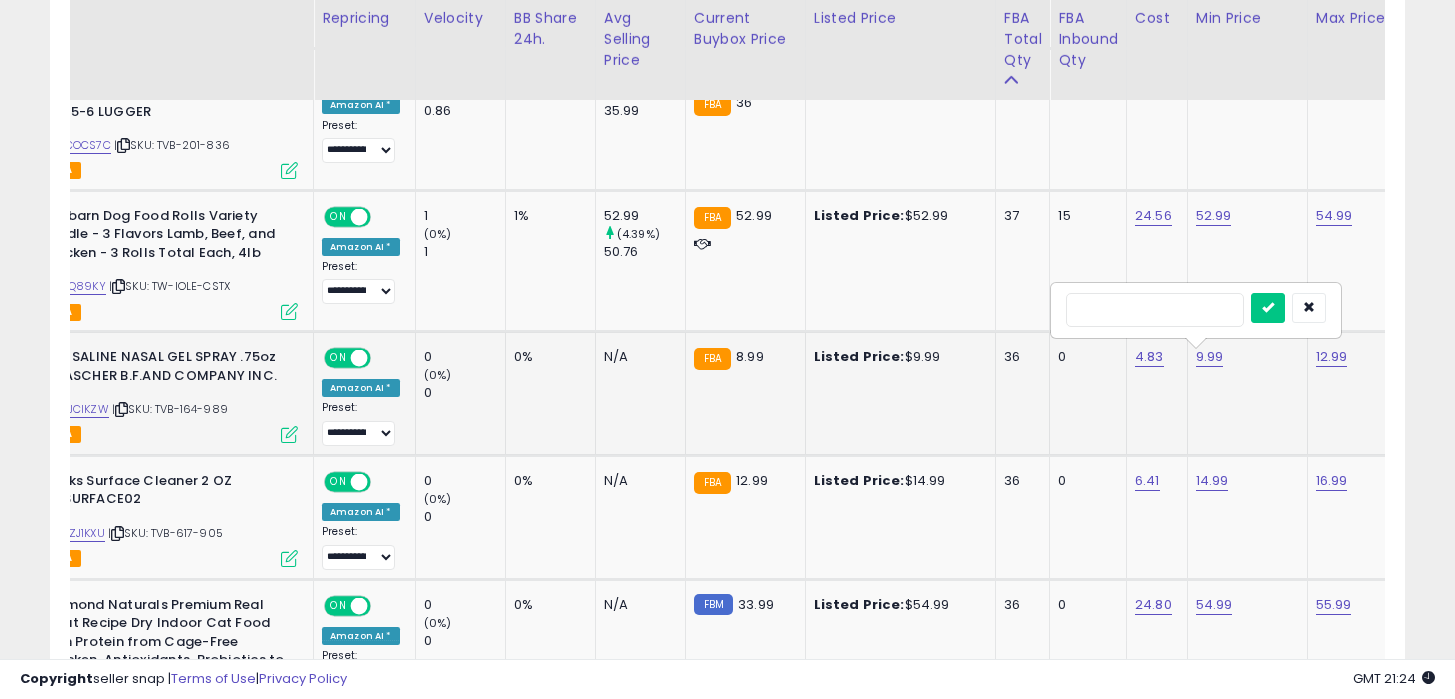 type on "***" 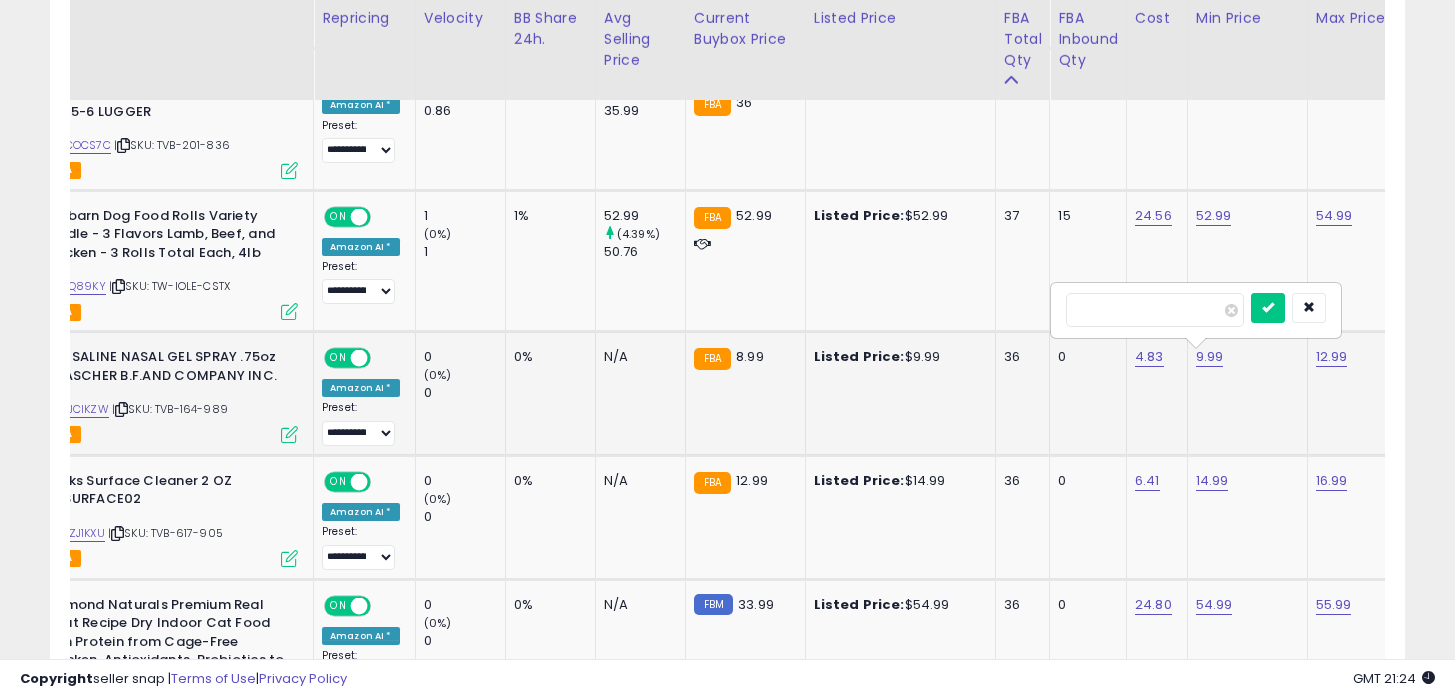 click at bounding box center (1268, 308) 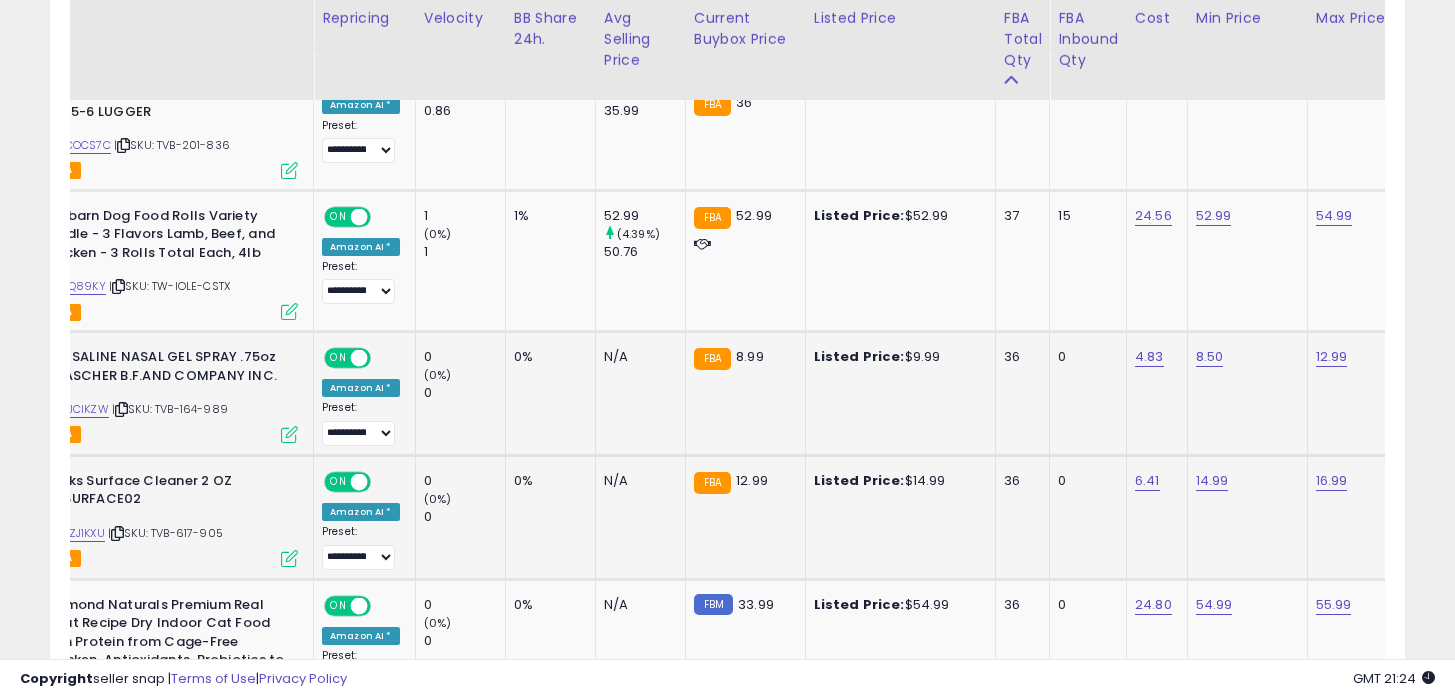 scroll, scrollTop: 0, scrollLeft: 4, axis: horizontal 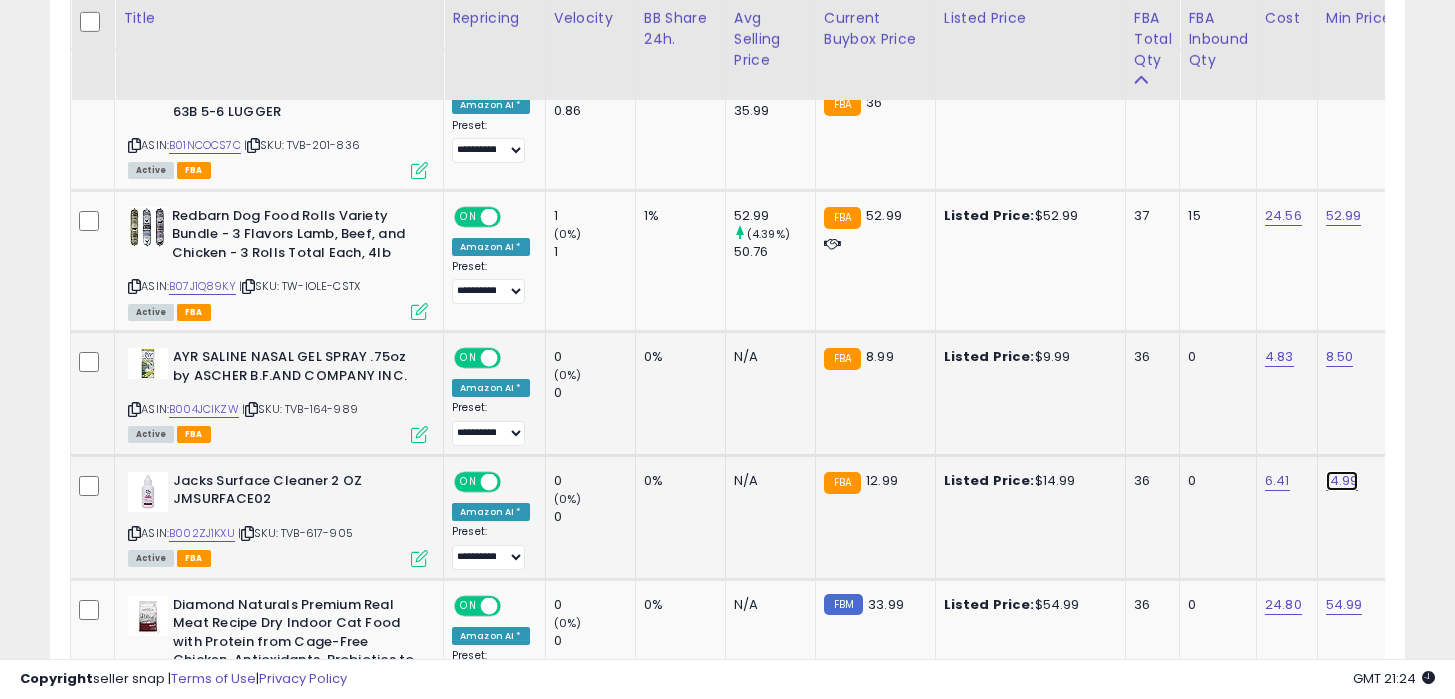 click on "14.99" at bounding box center (1342, -297) 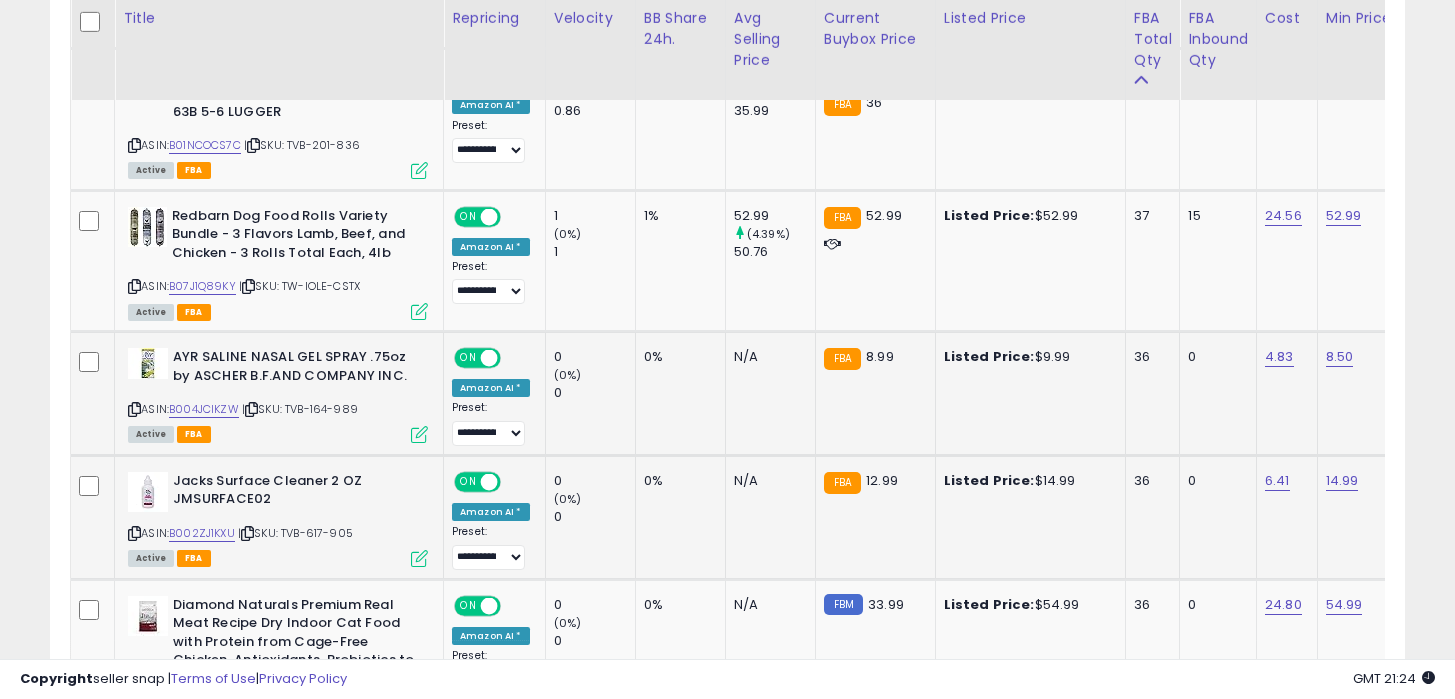 scroll, scrollTop: 0, scrollLeft: 132, axis: horizontal 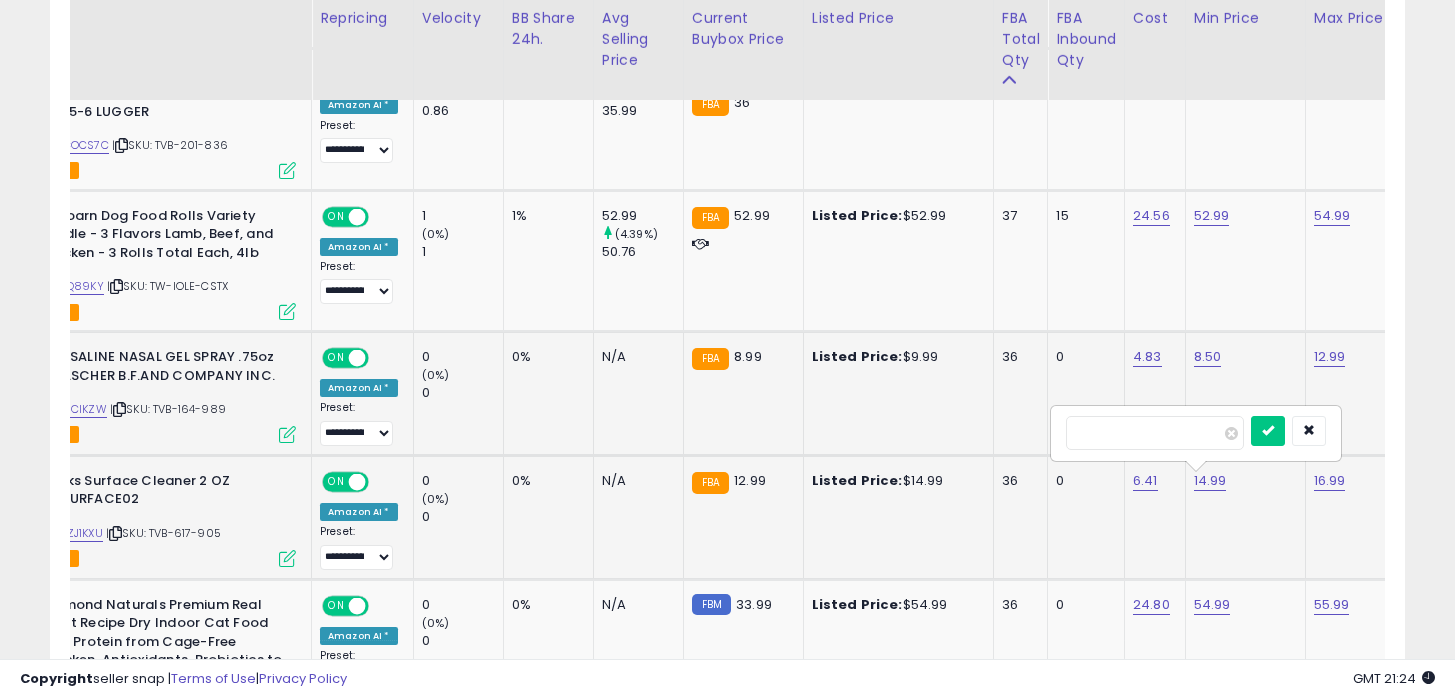 type on "****" 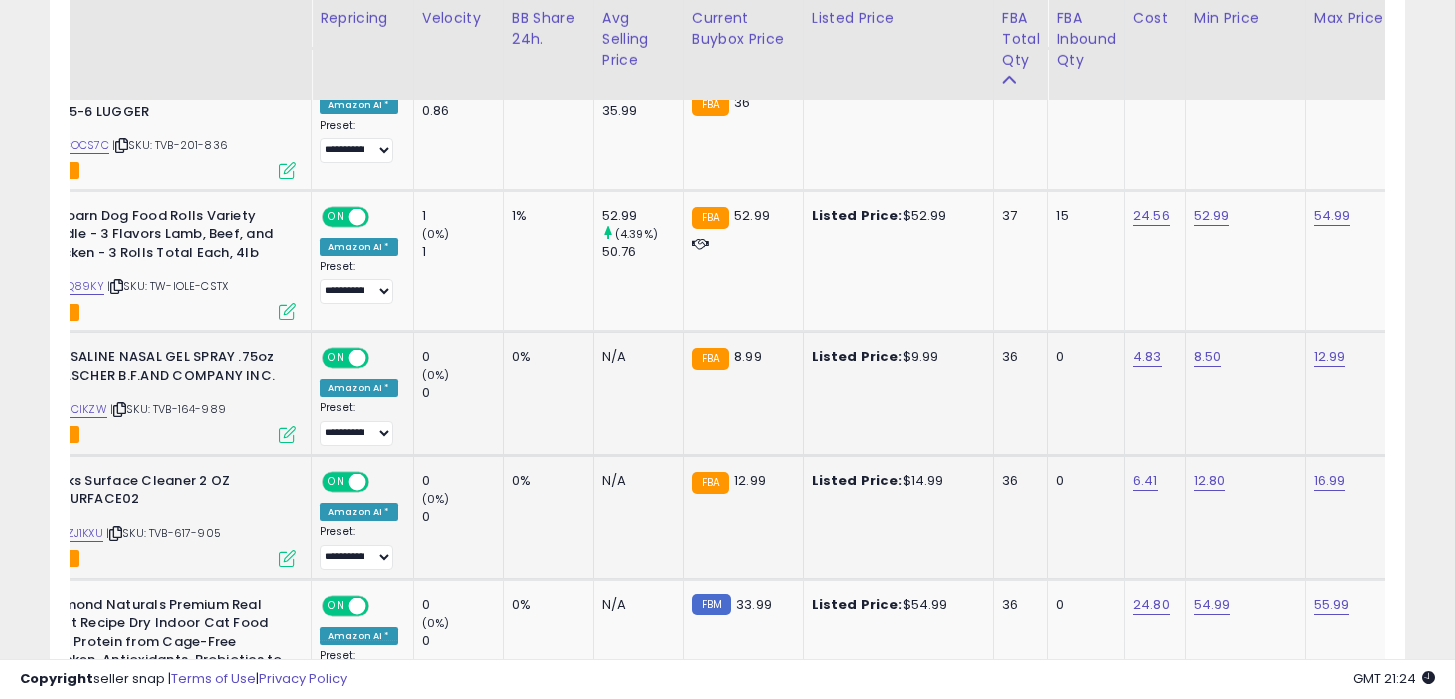 scroll, scrollTop: 0, scrollLeft: 0, axis: both 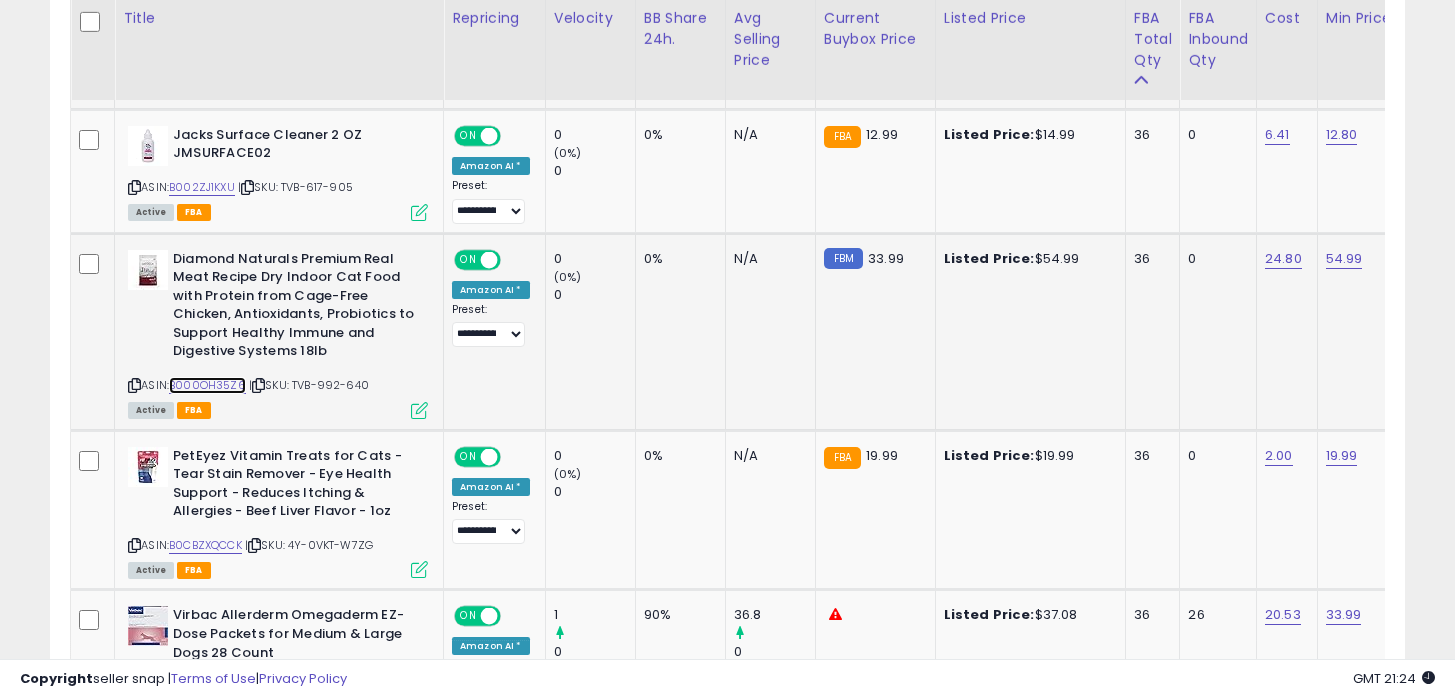 click on "B000OH35Z6" at bounding box center (207, 385) 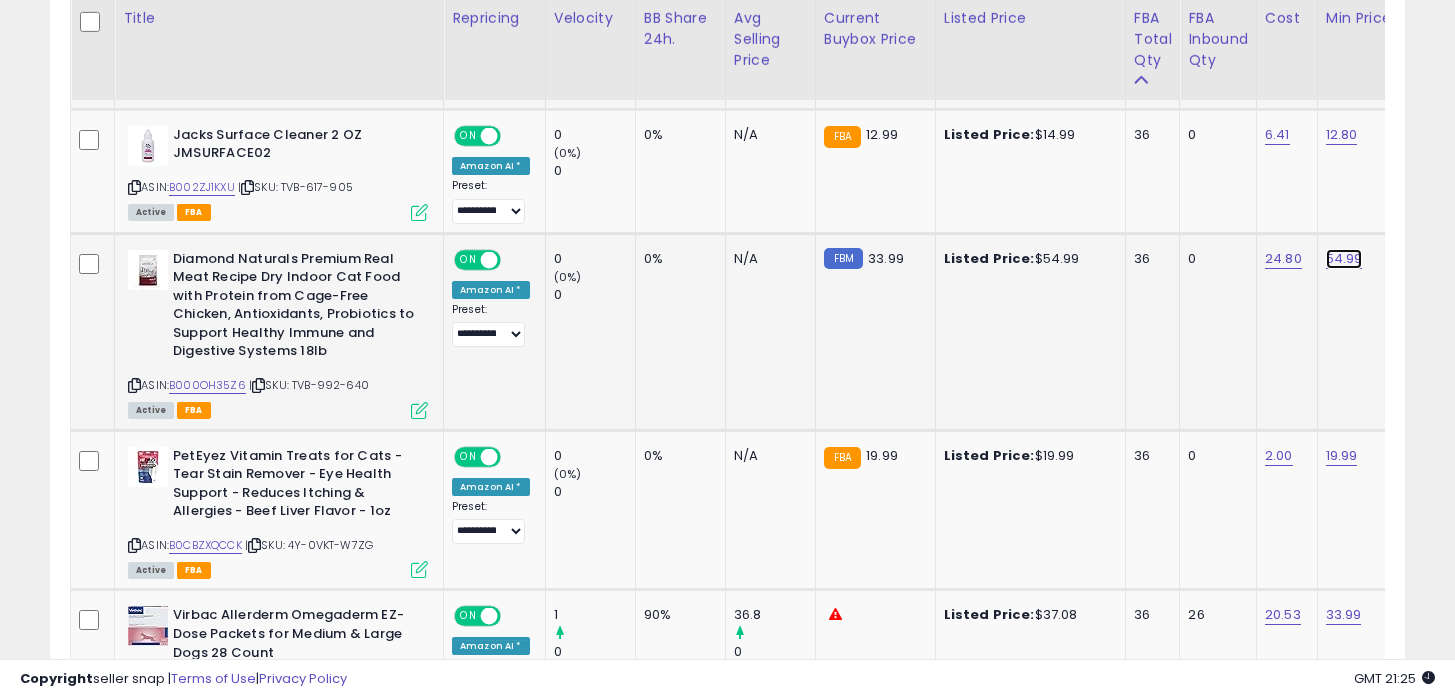 click on "54.99" at bounding box center [1342, -643] 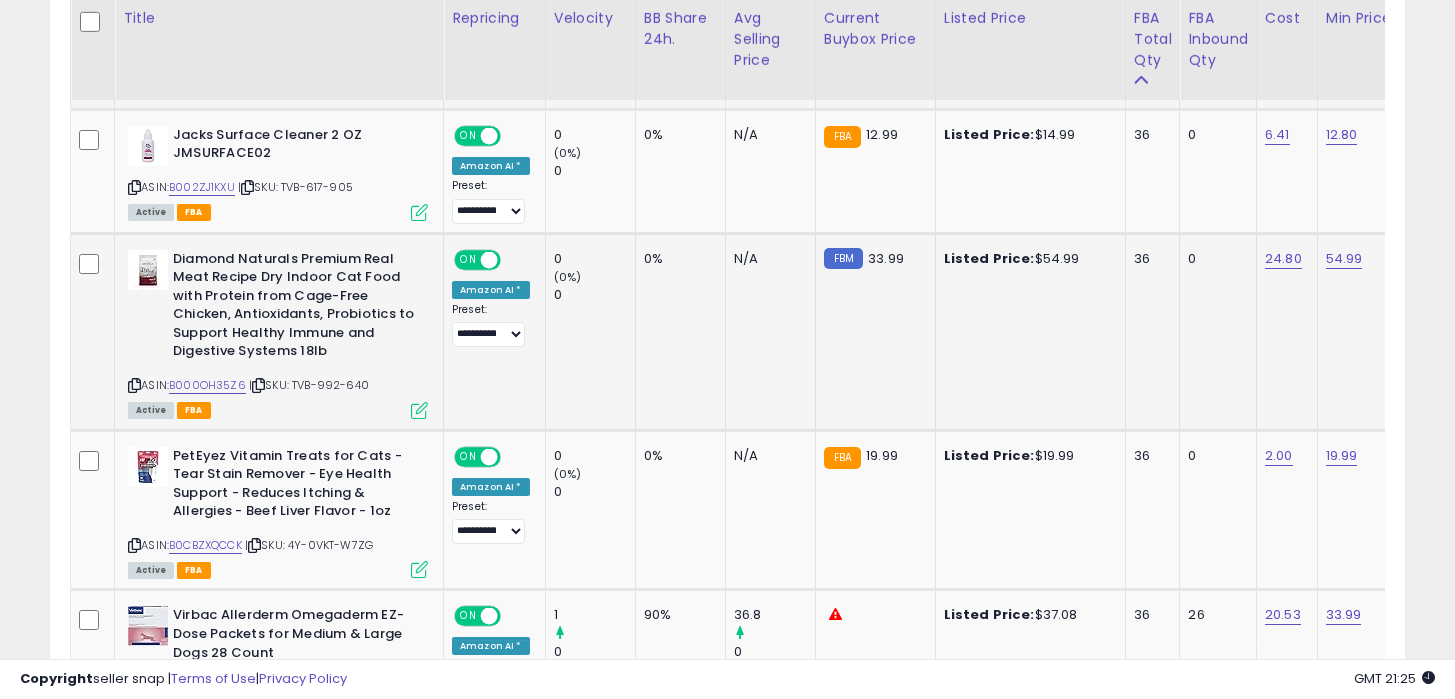 scroll, scrollTop: 0, scrollLeft: 134, axis: horizontal 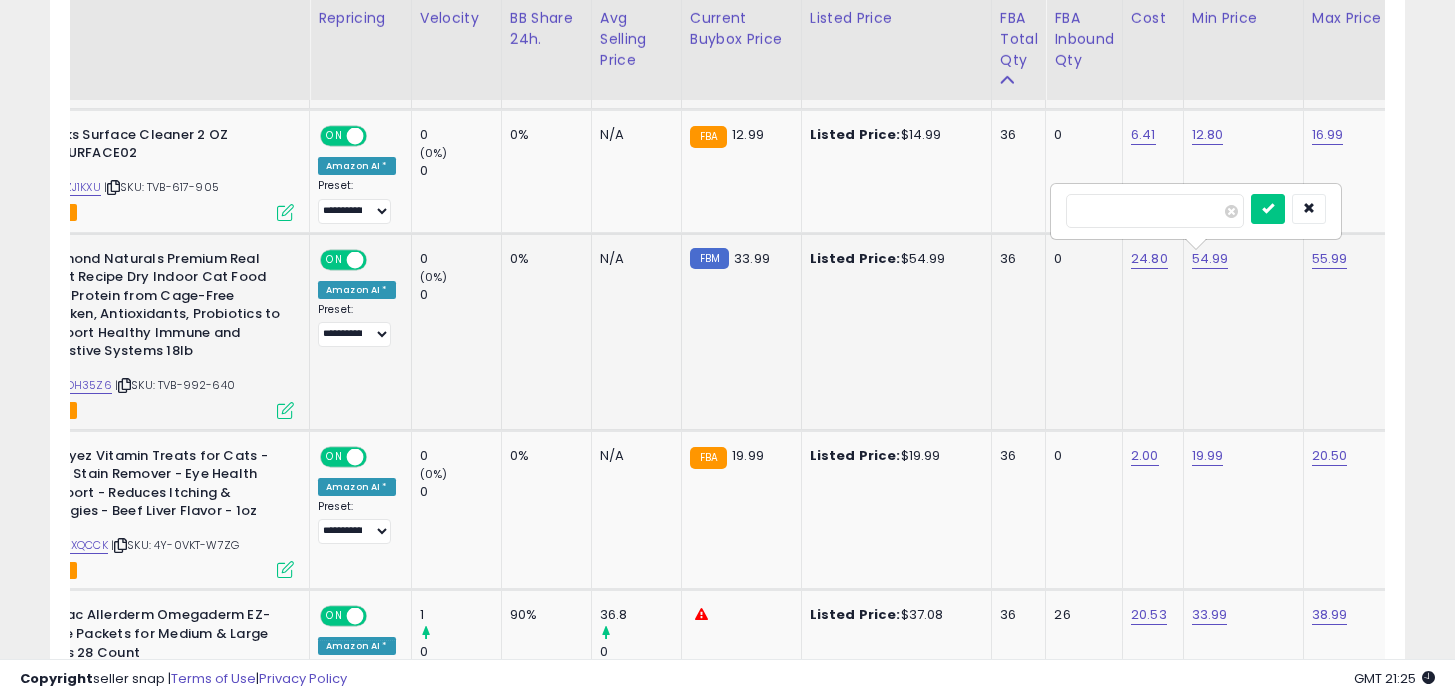 type on "*" 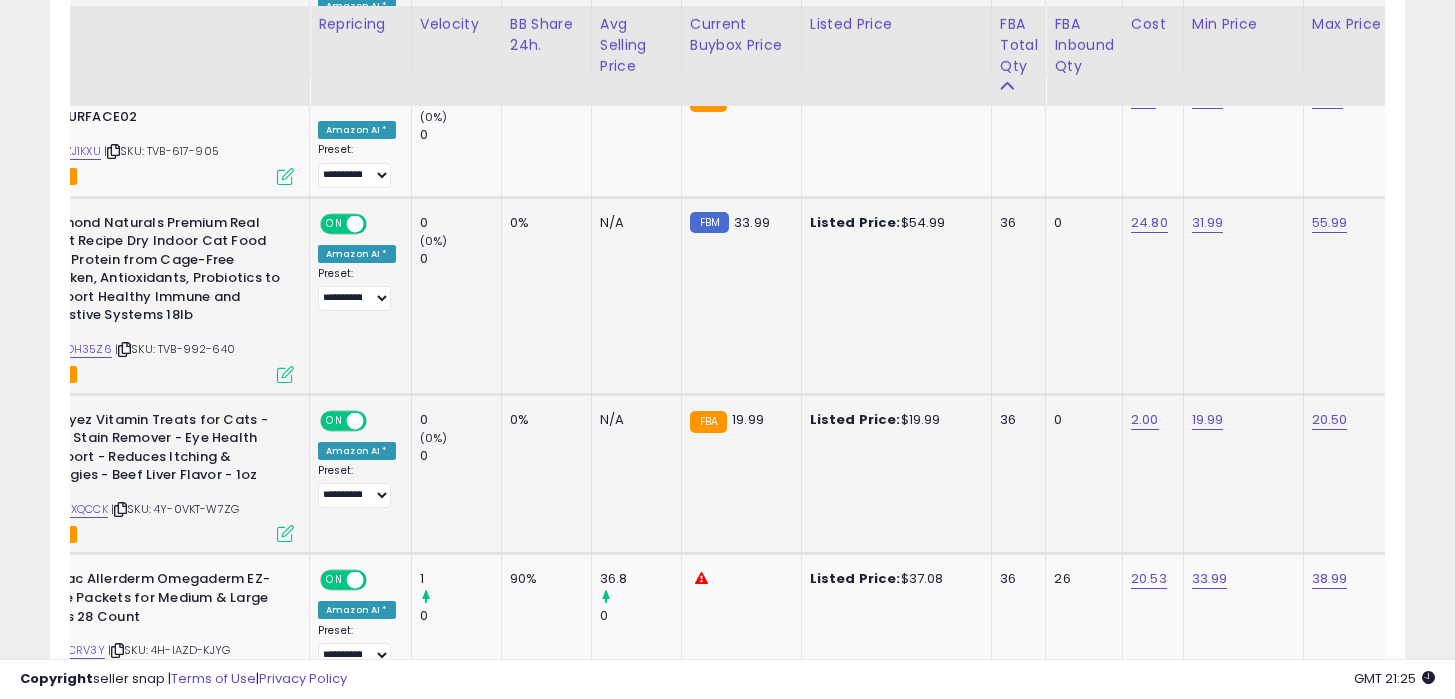 scroll, scrollTop: 1731, scrollLeft: 0, axis: vertical 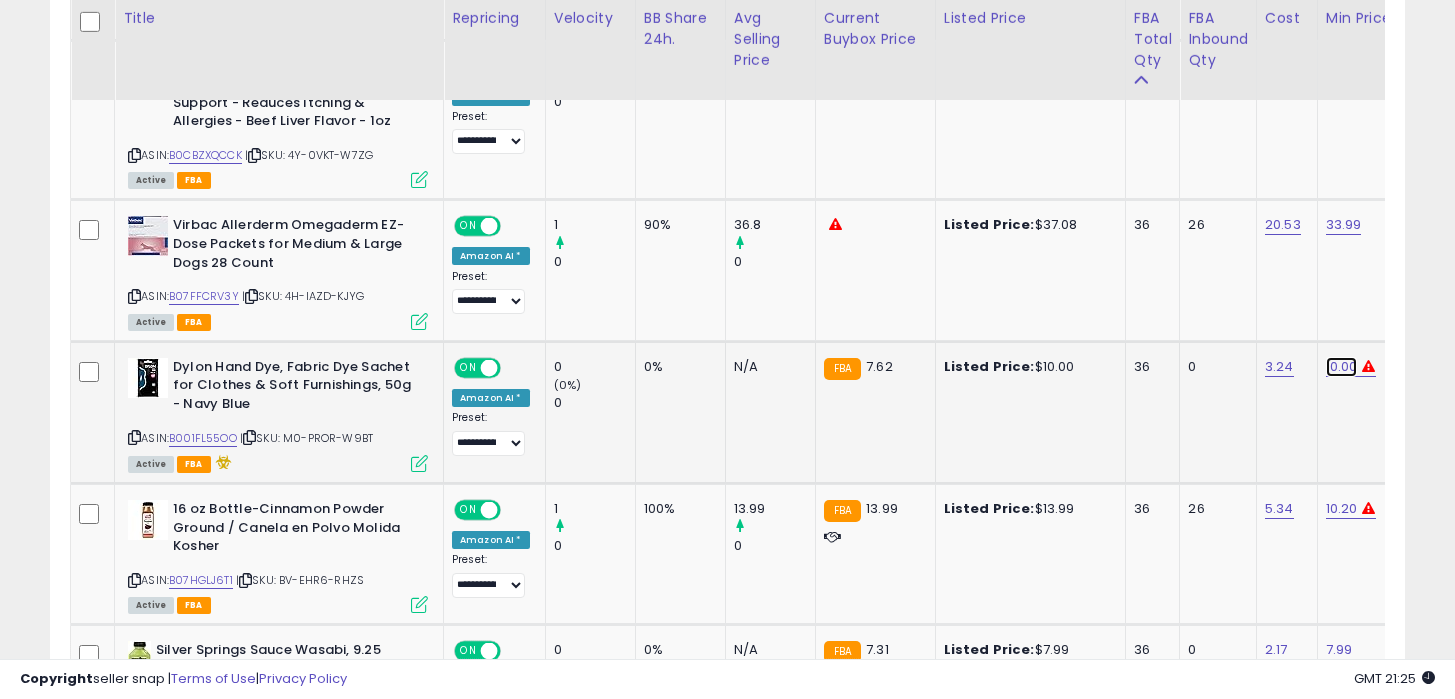 click on "10.00" at bounding box center [1342, -1033] 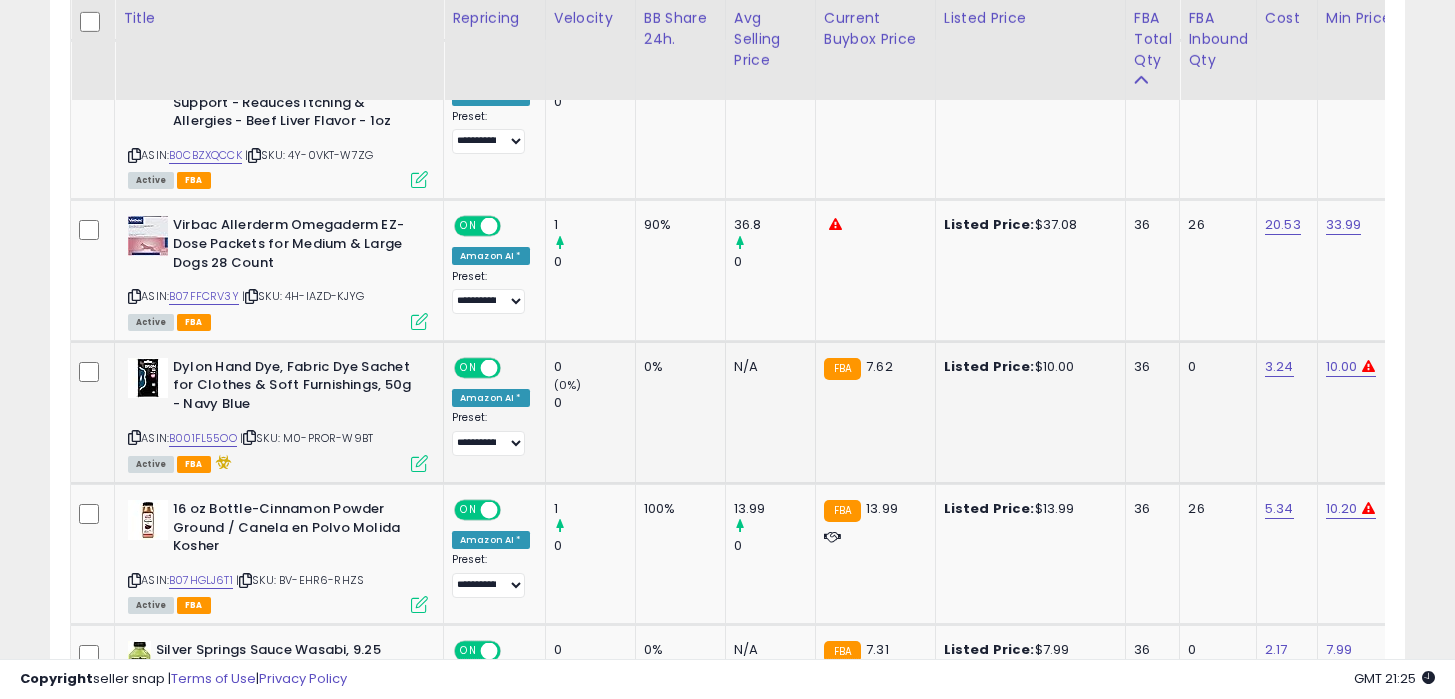 scroll, scrollTop: 0, scrollLeft: 132, axis: horizontal 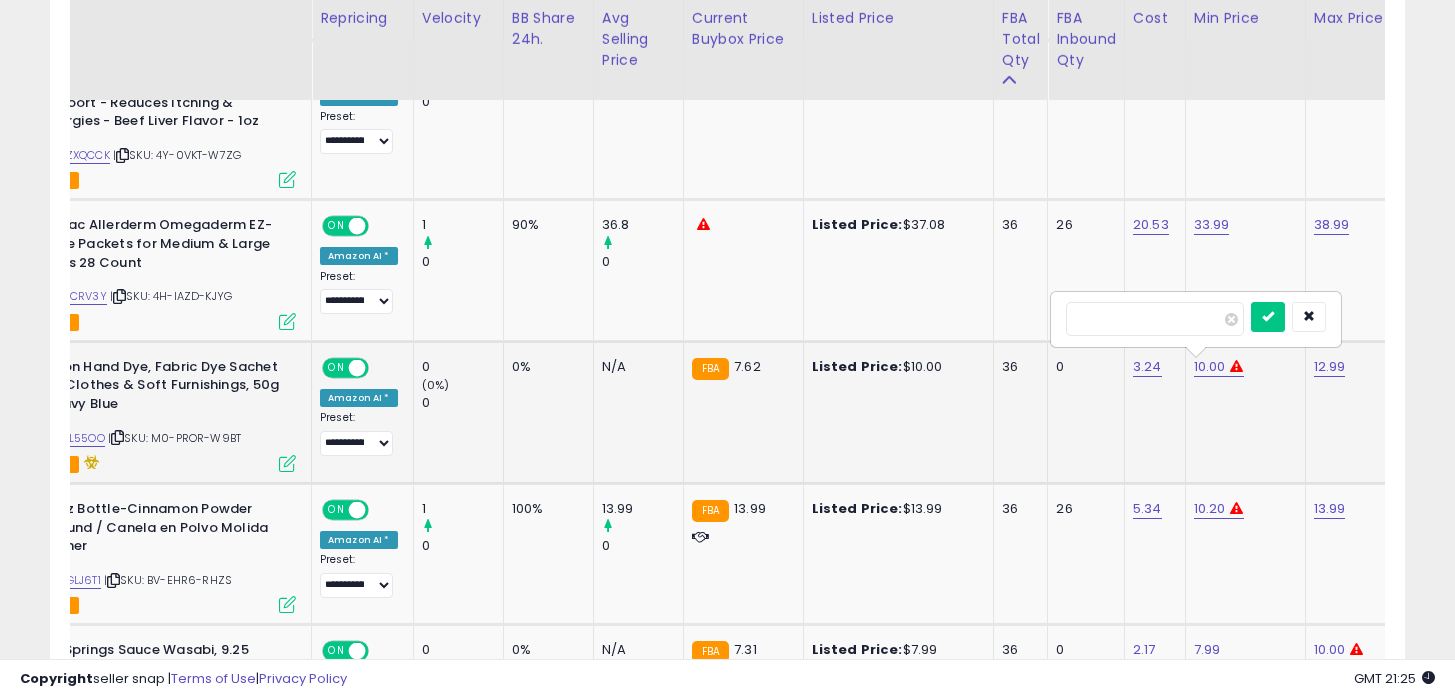 type on "*" 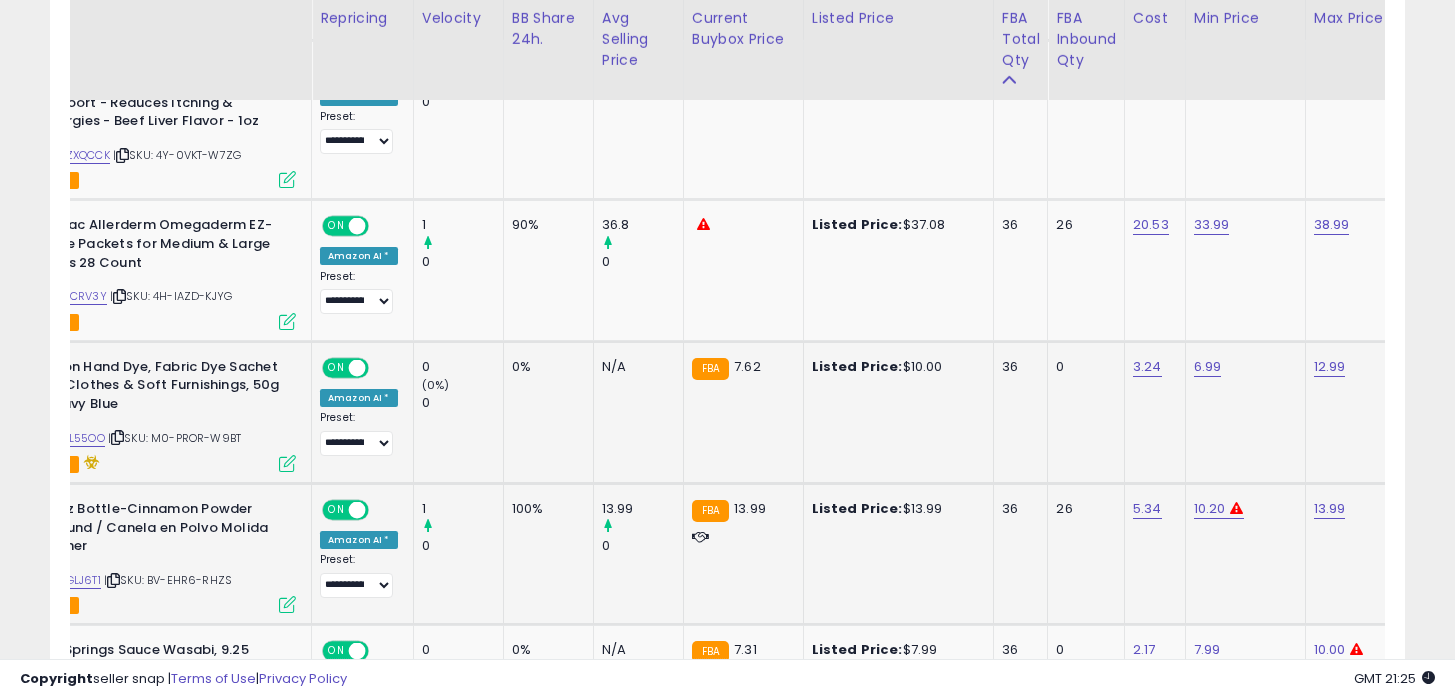 scroll, scrollTop: 0, scrollLeft: 0, axis: both 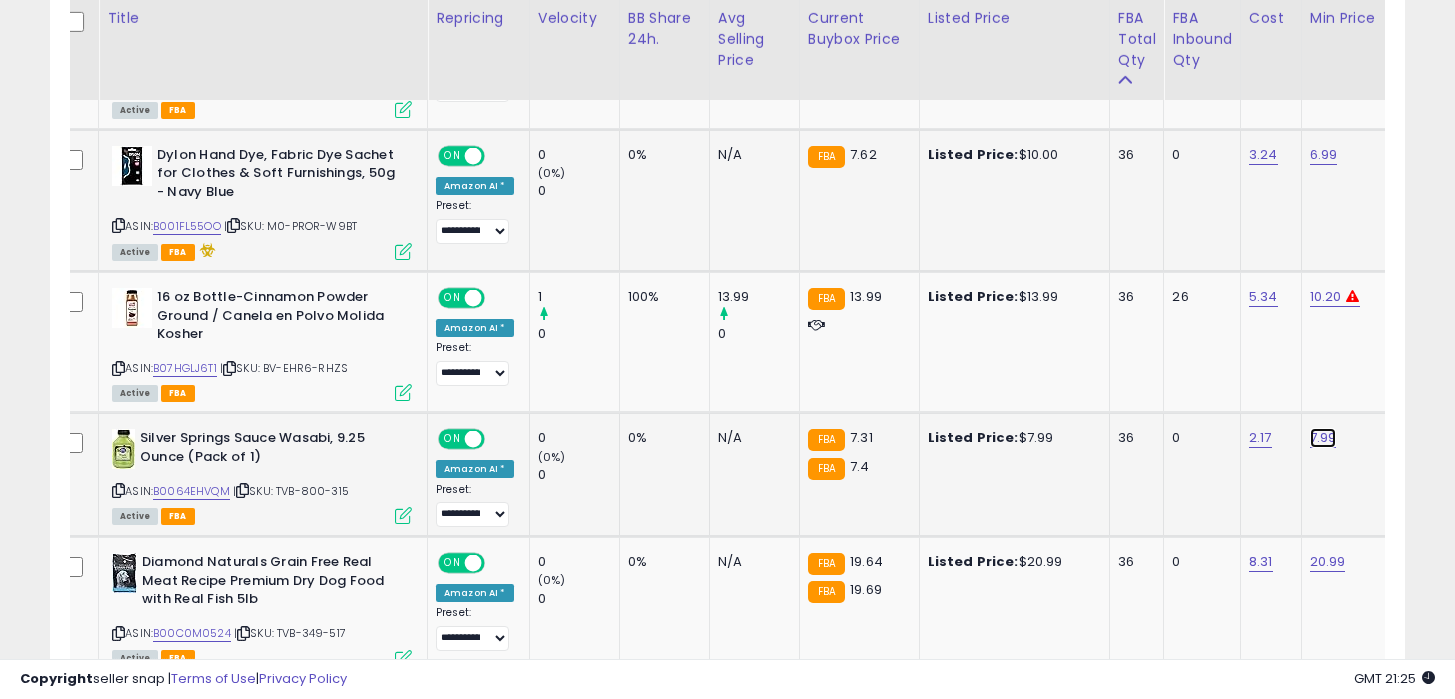 click on "7.99" at bounding box center (1326, -1245) 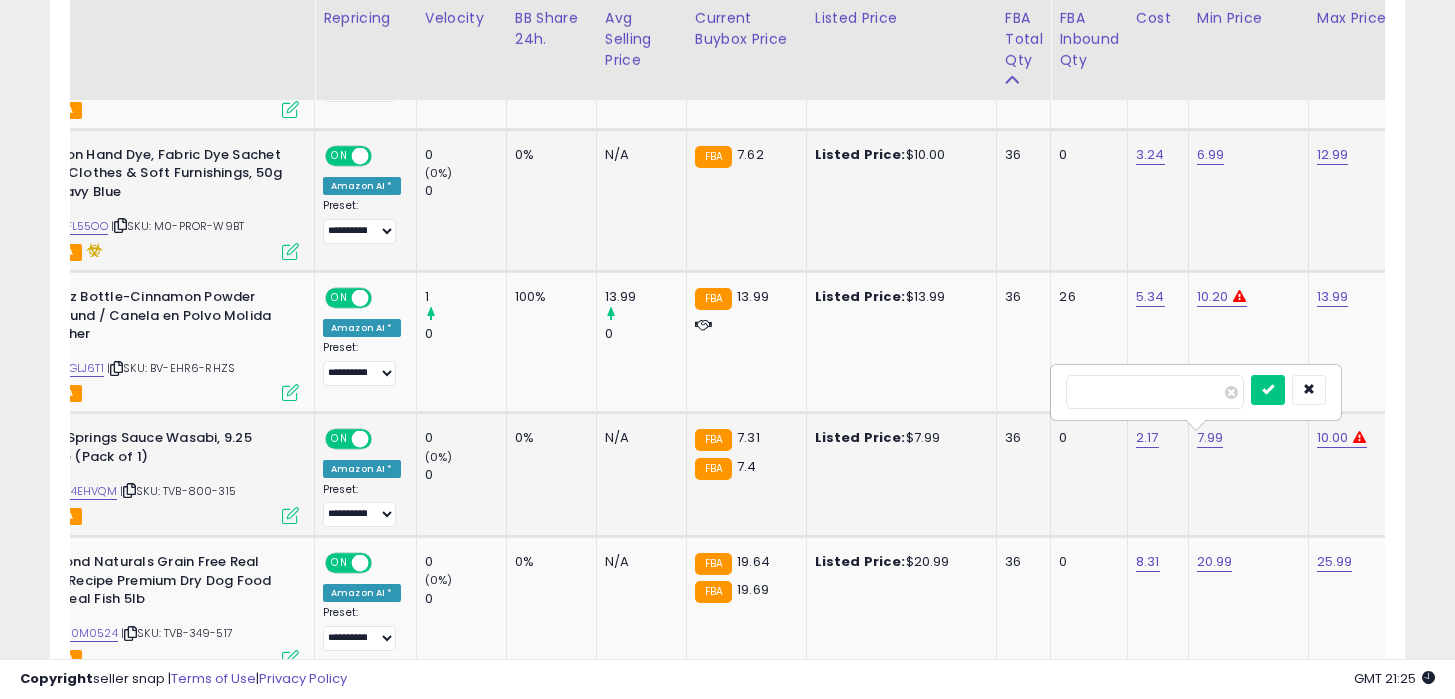 type on "*" 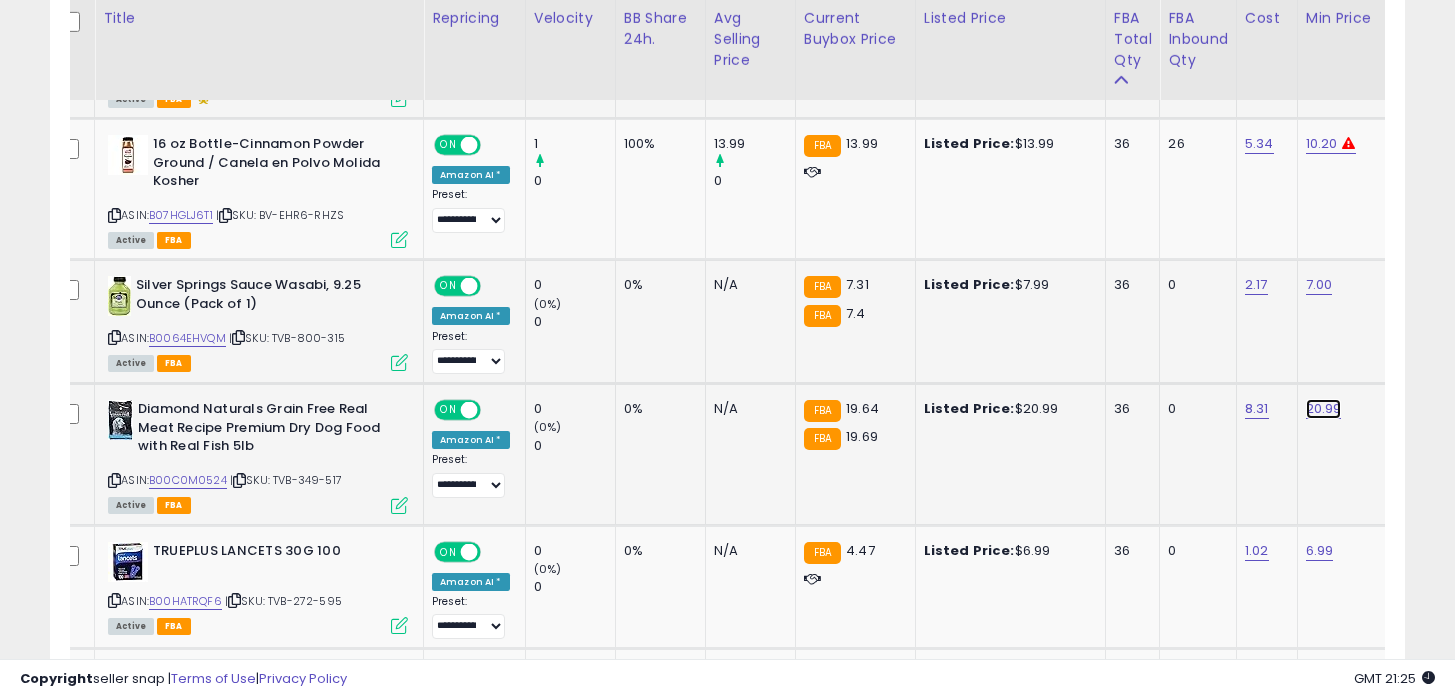 click on "20.99" at bounding box center [1322, -1398] 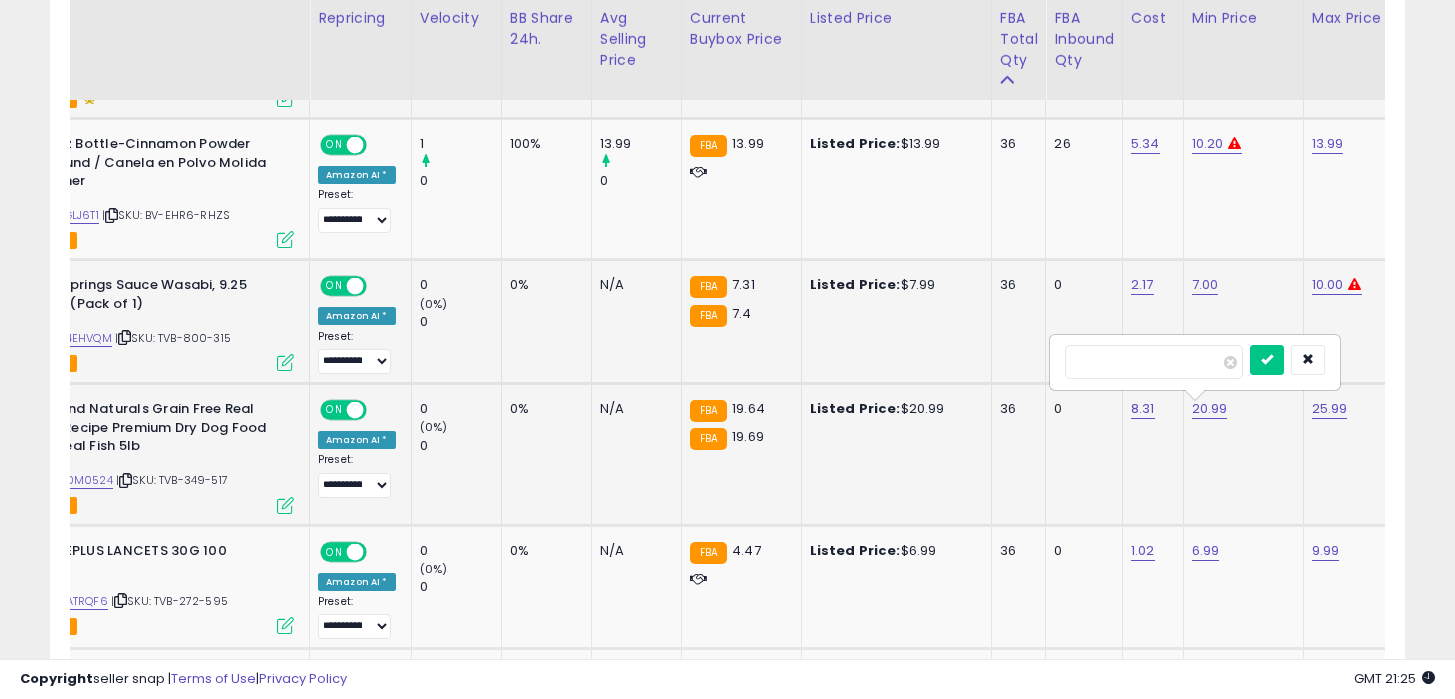 type on "*" 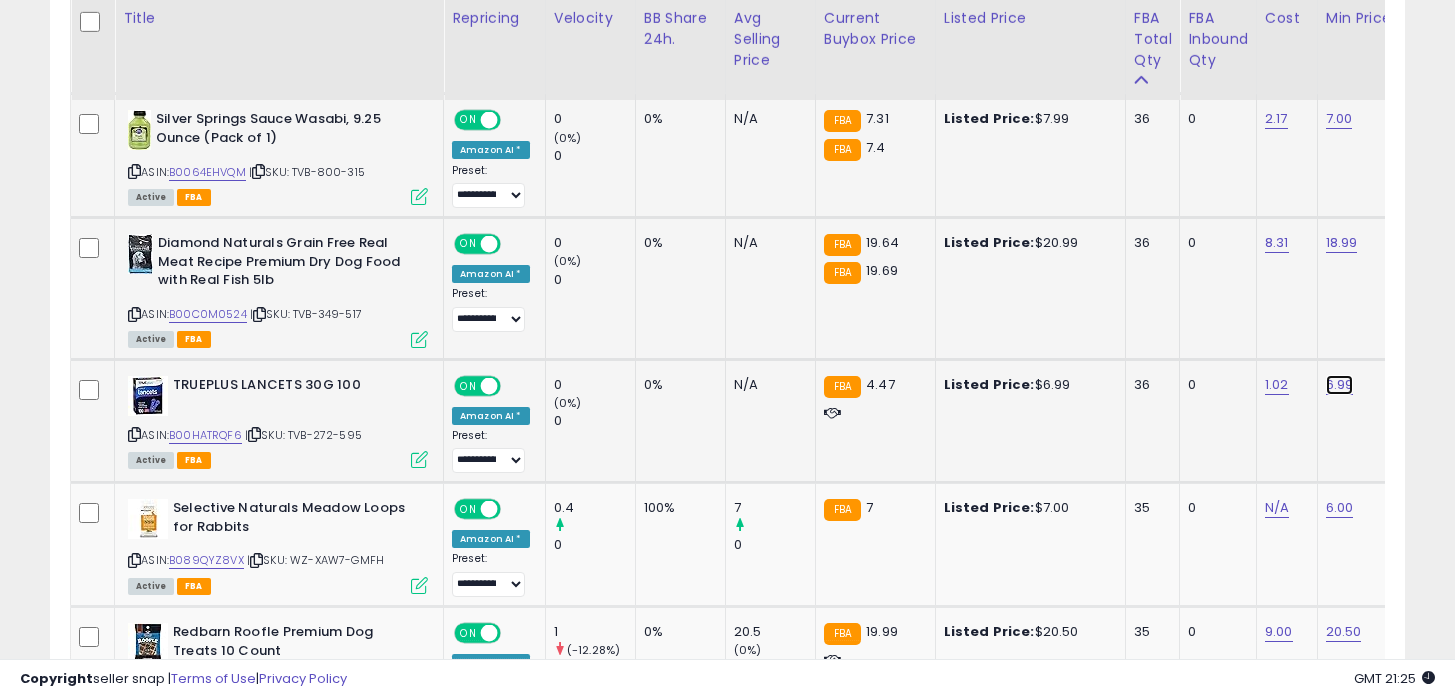 click on "6.99" at bounding box center [1342, -1564] 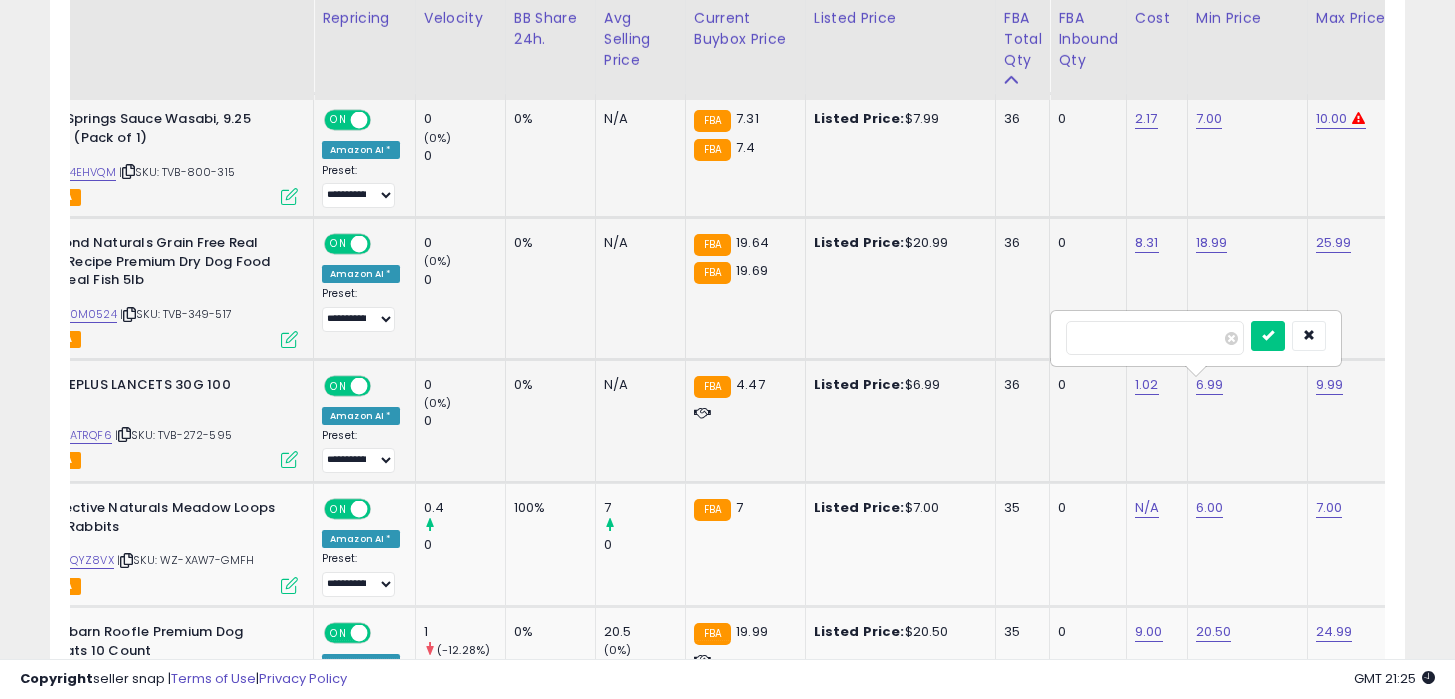 type on "*" 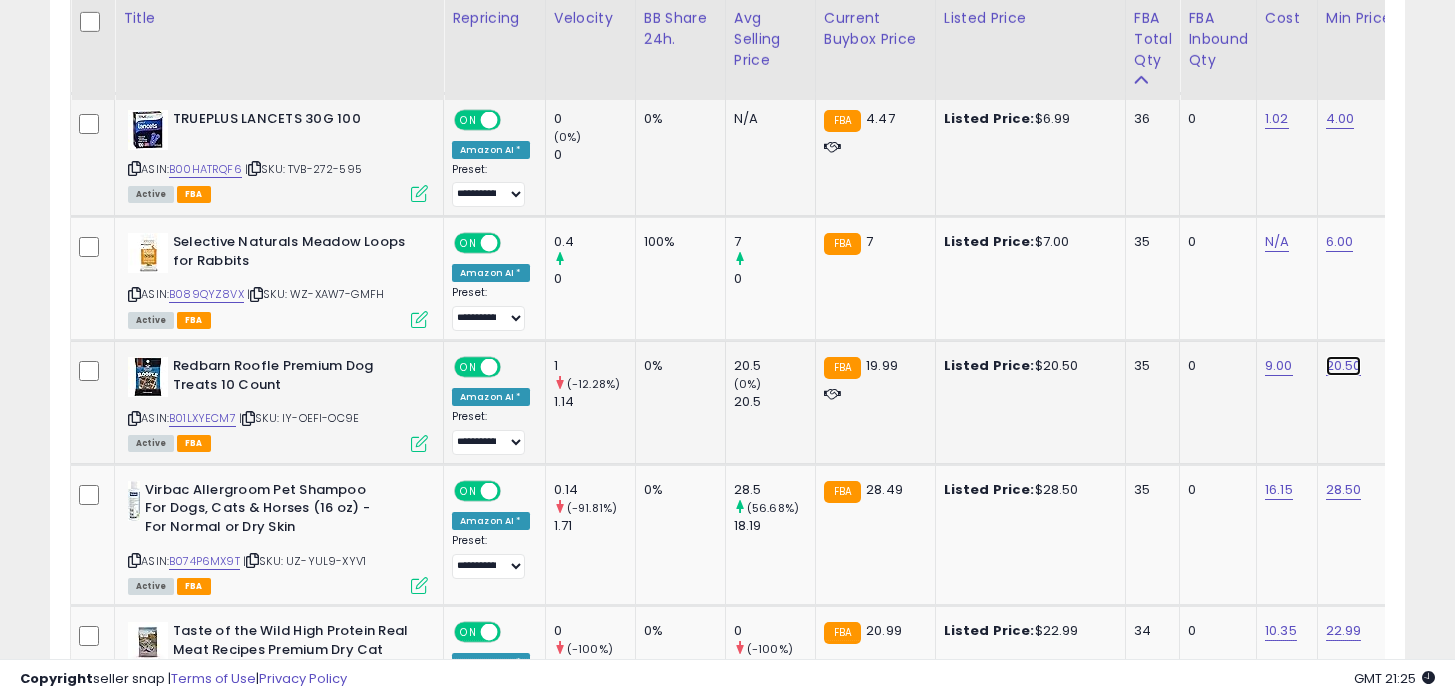 click on "20.50" at bounding box center (1342, -1830) 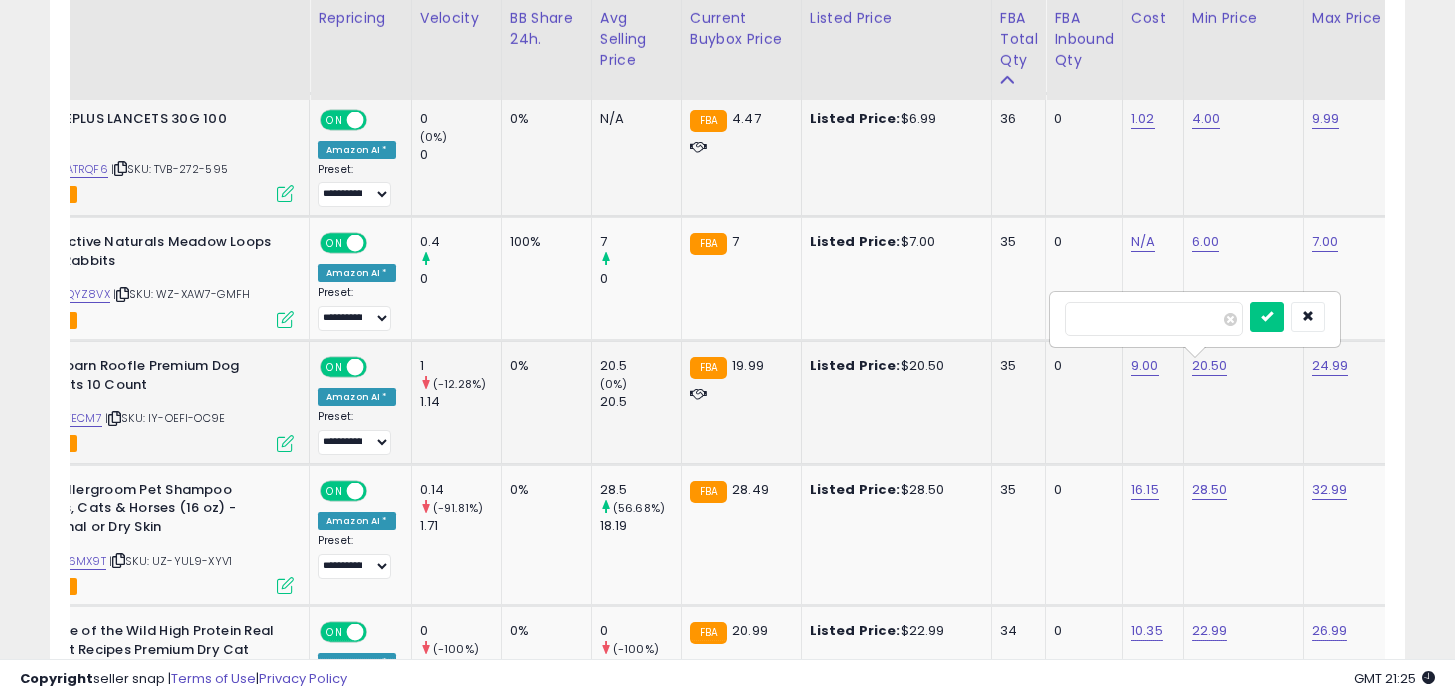 type on "*" 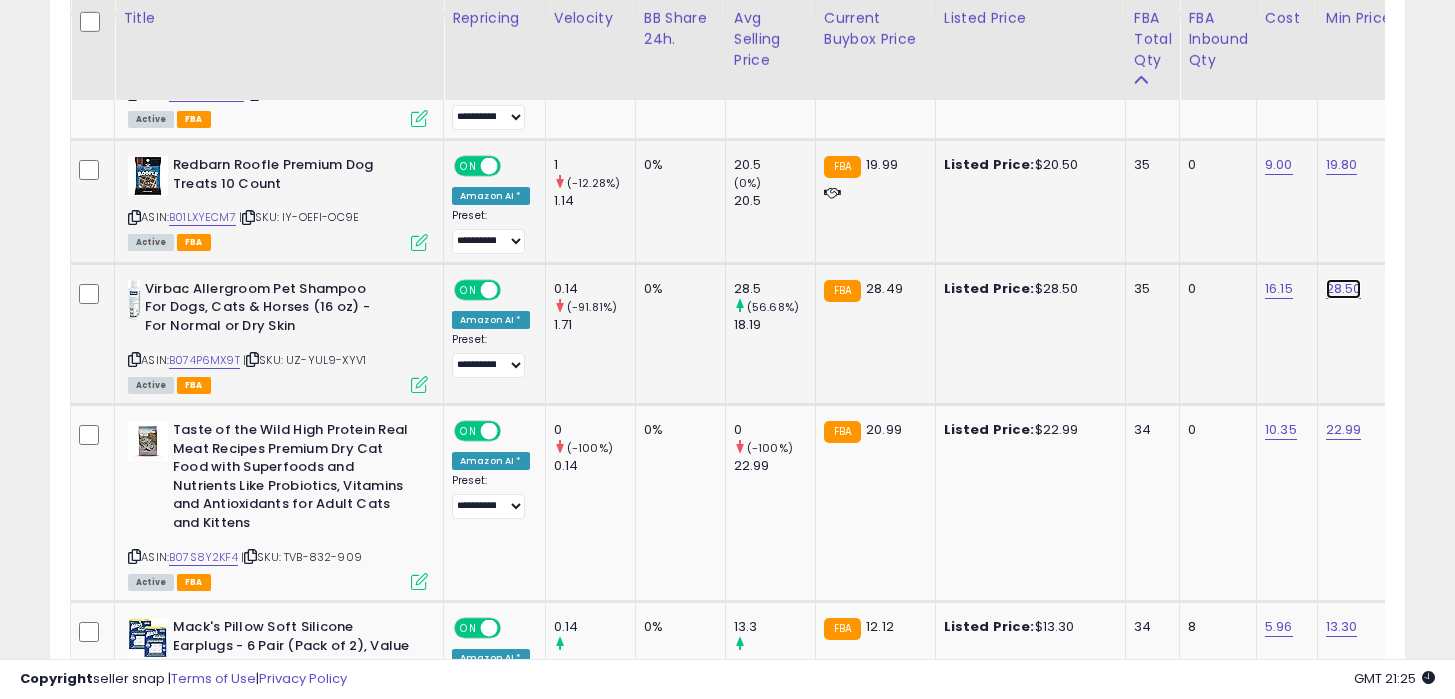 click on "28.50" at bounding box center (1342, -2031) 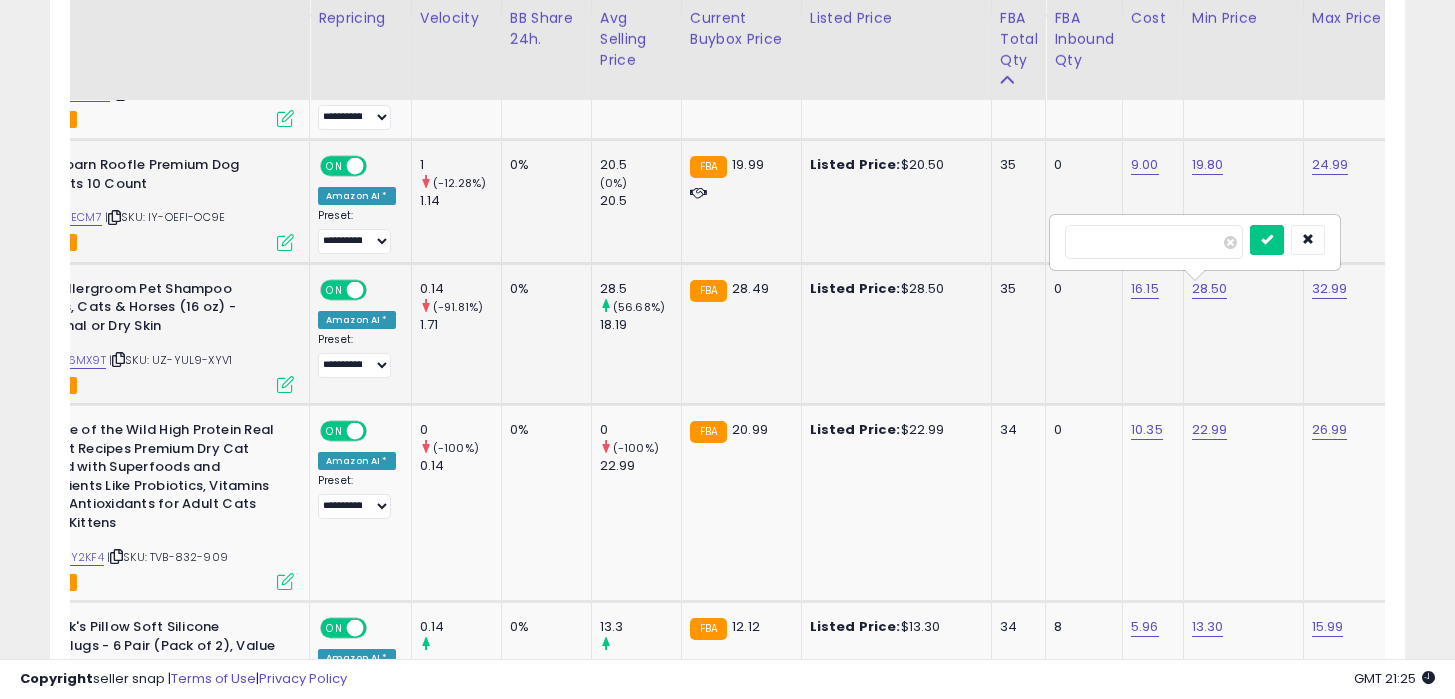 type on "****" 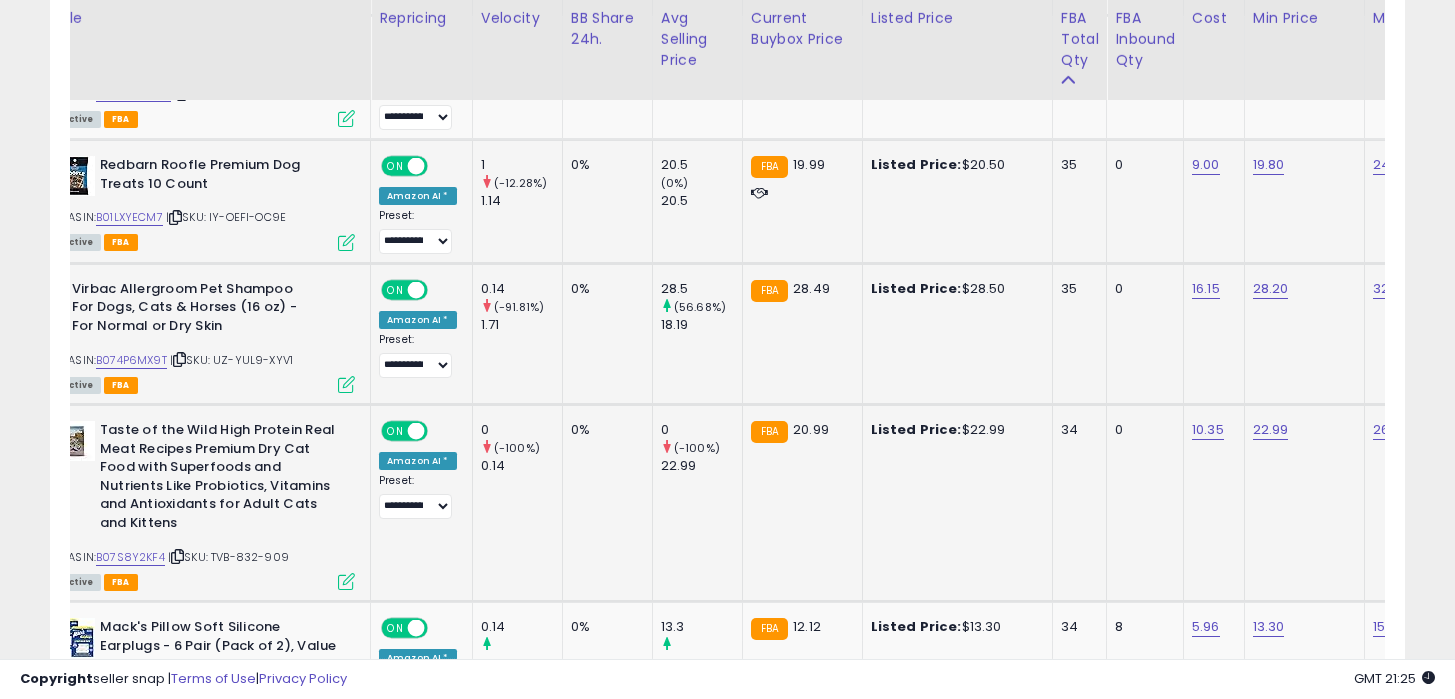 click on "22.99" at bounding box center [1301, 430] 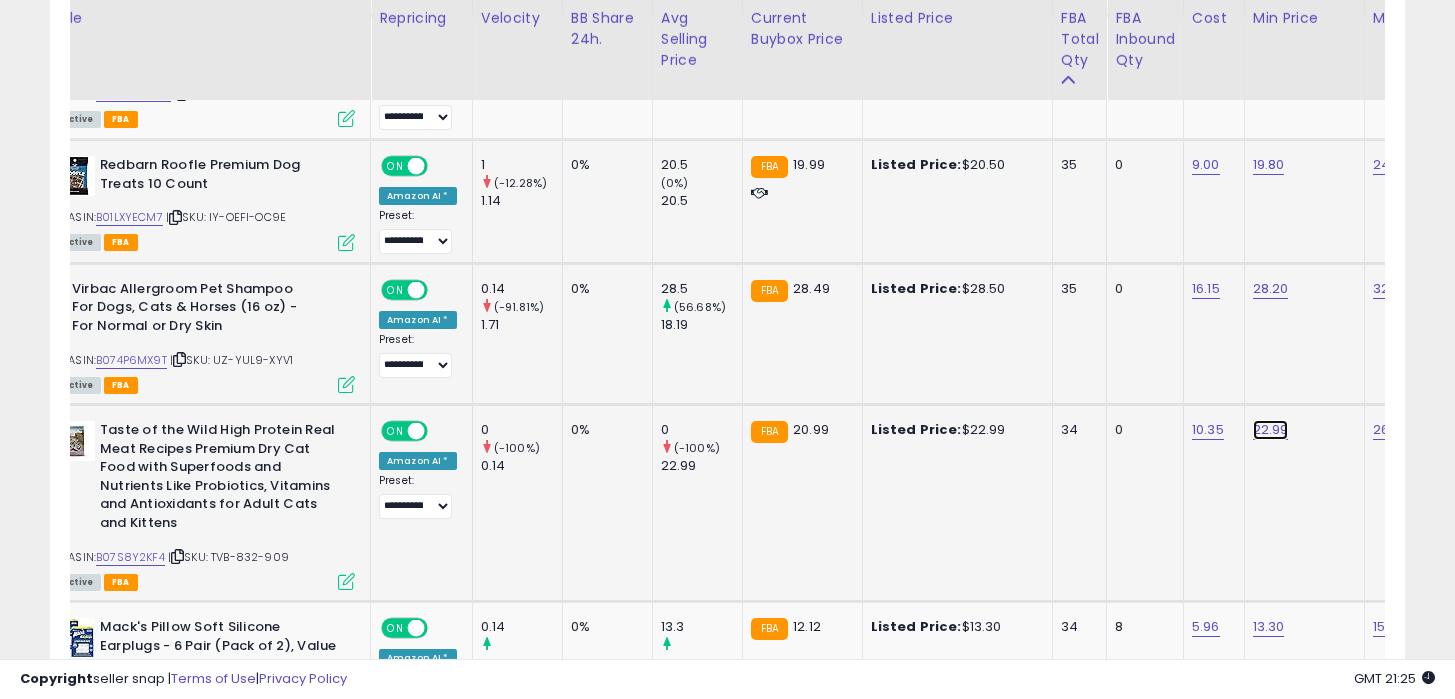 click on "22.99" at bounding box center (1269, -2031) 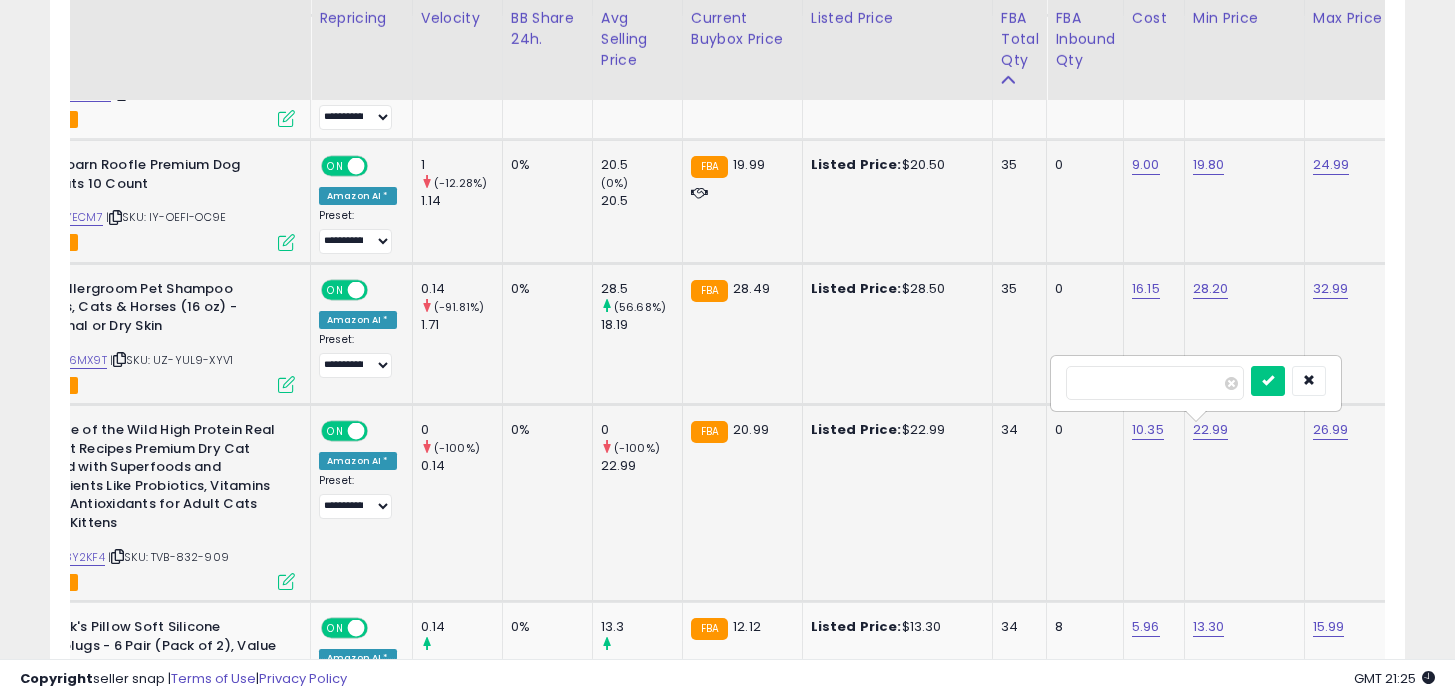 click on "*****" at bounding box center (1155, 383) 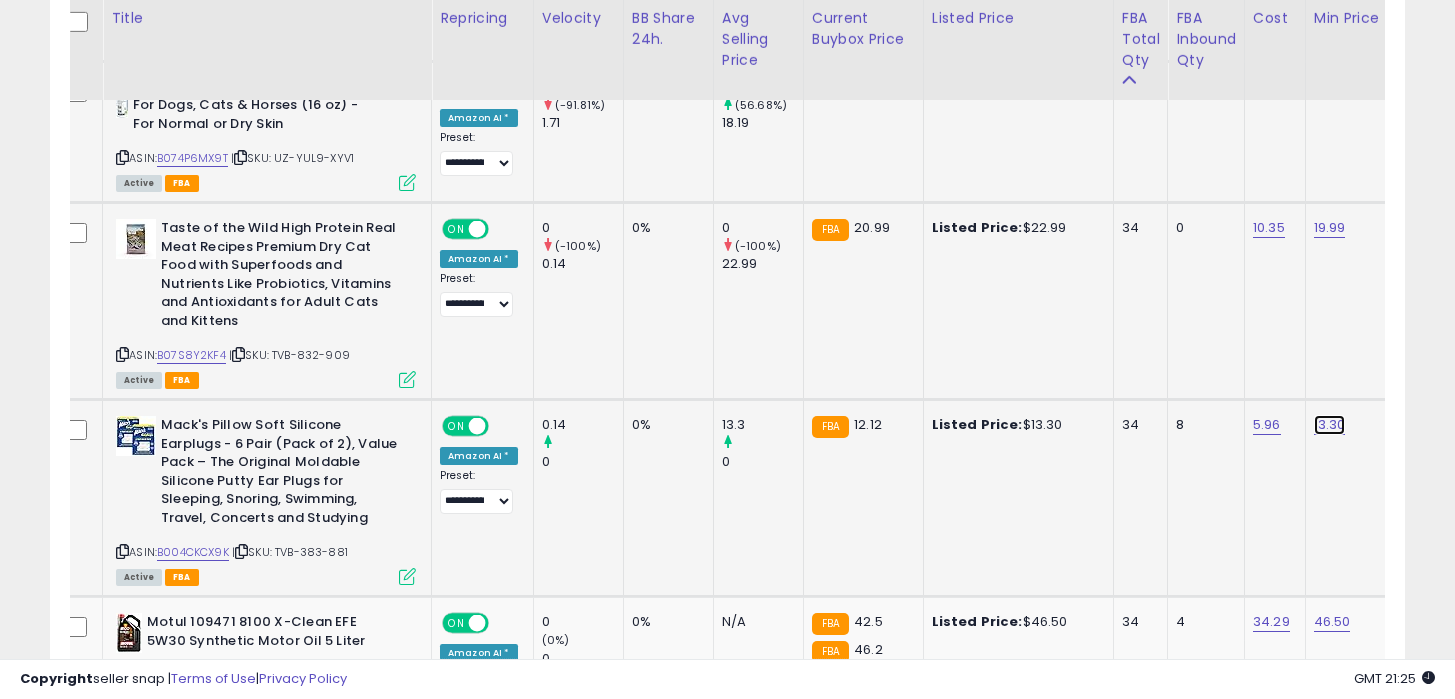 click on "13.30" at bounding box center (1330, -2233) 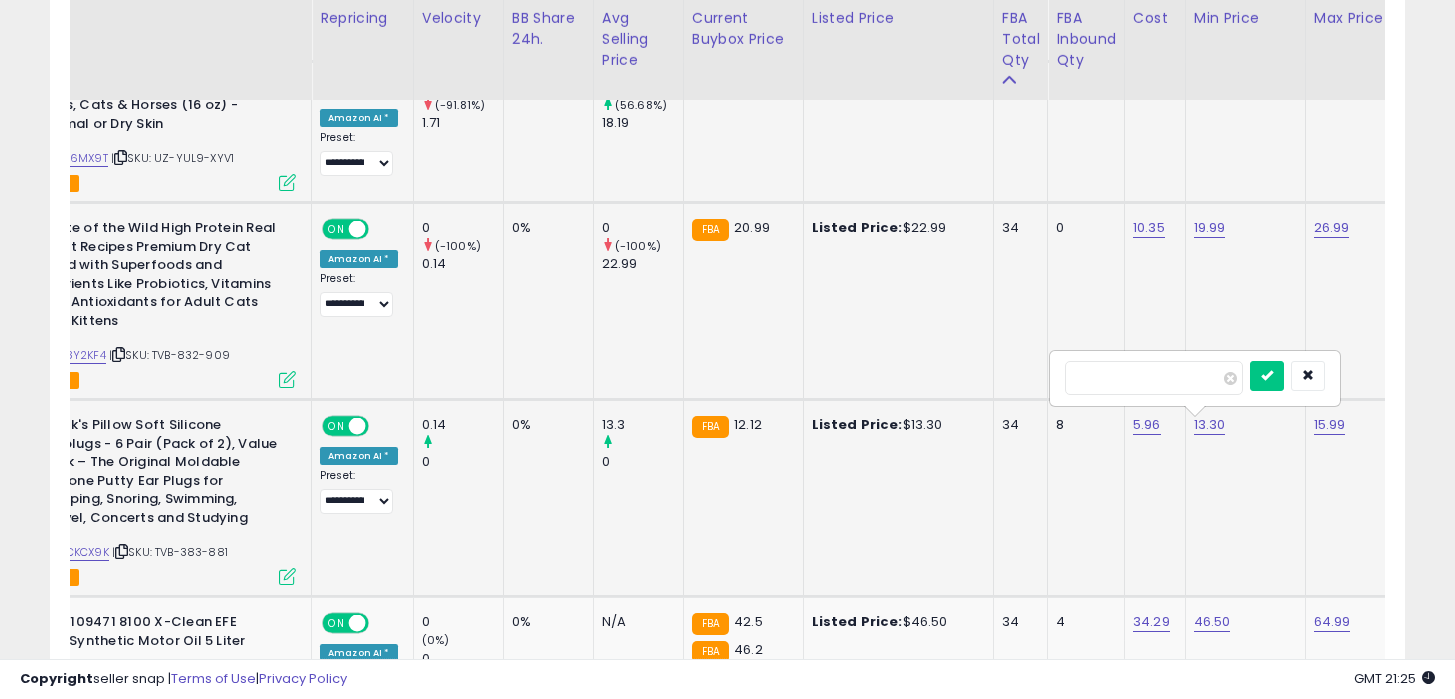 type on "*****" 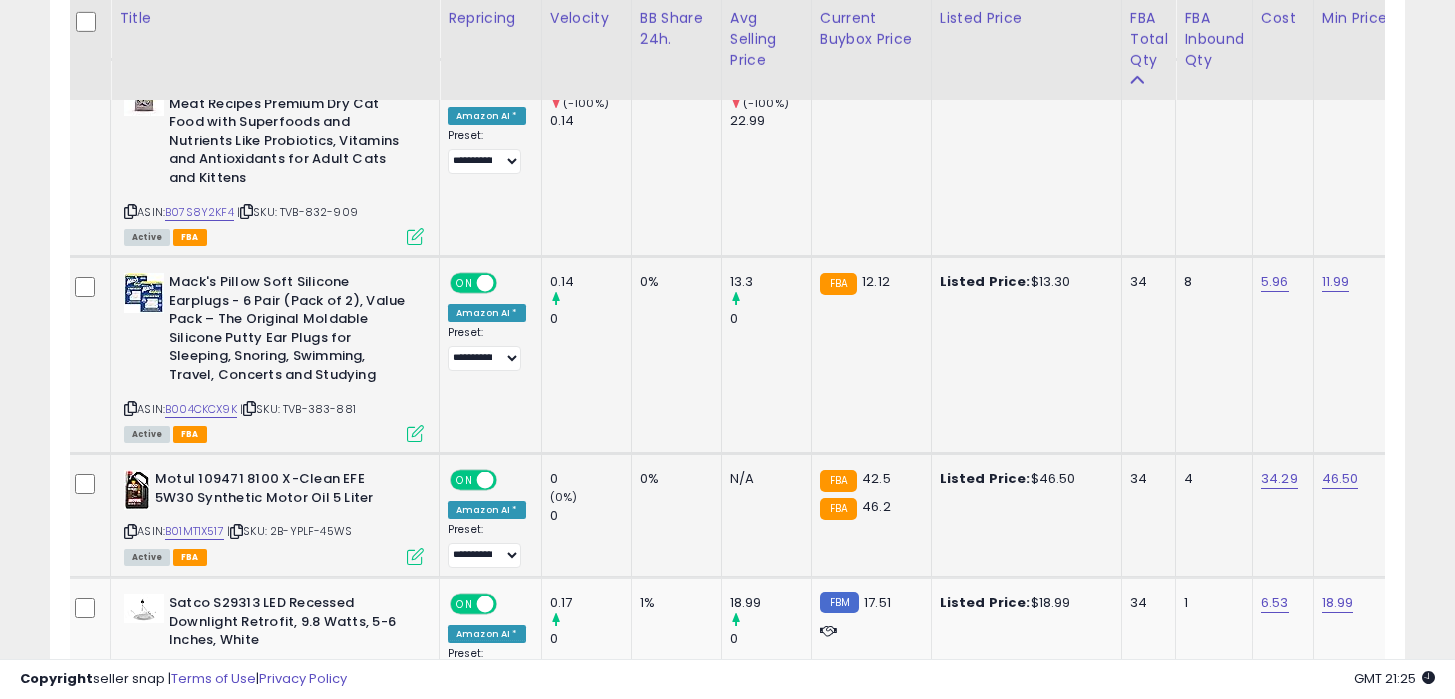 click at bounding box center [130, 531] 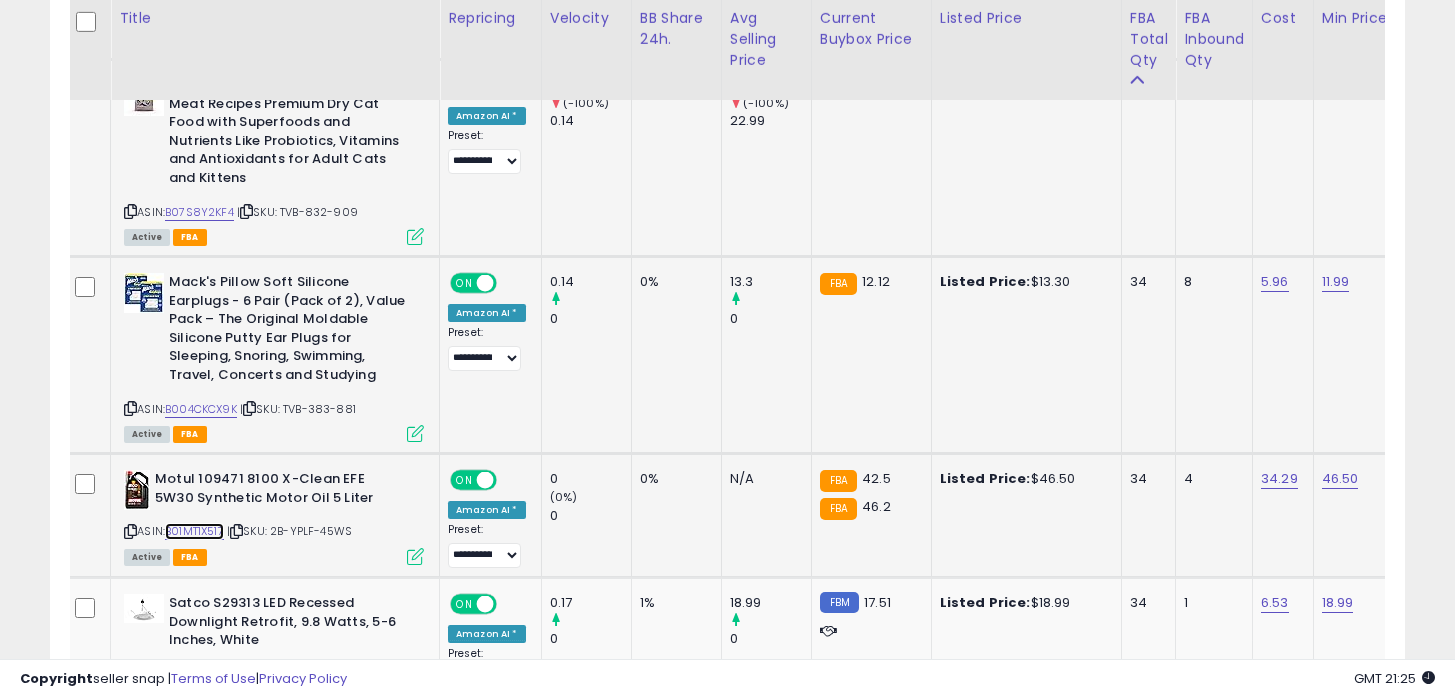click on "B01MT1X517" at bounding box center [194, 531] 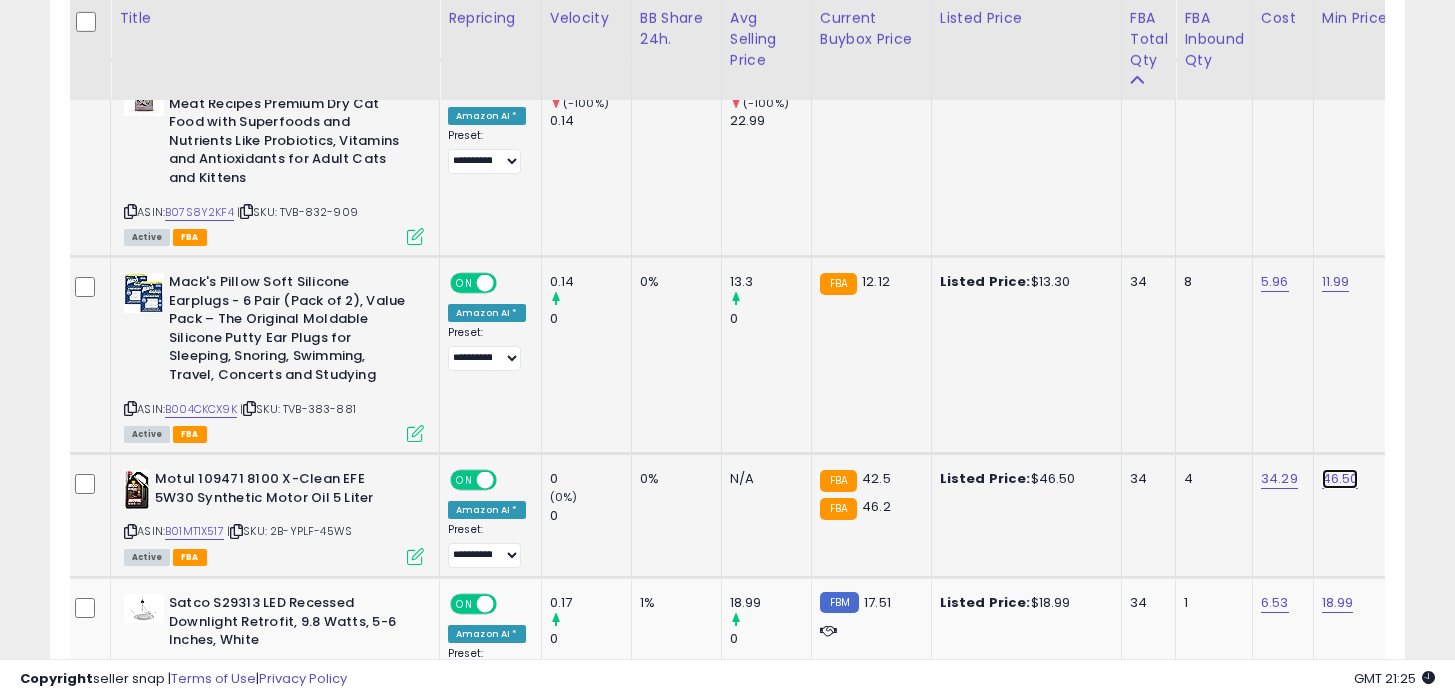 click on "46.50" at bounding box center (1338, -2376) 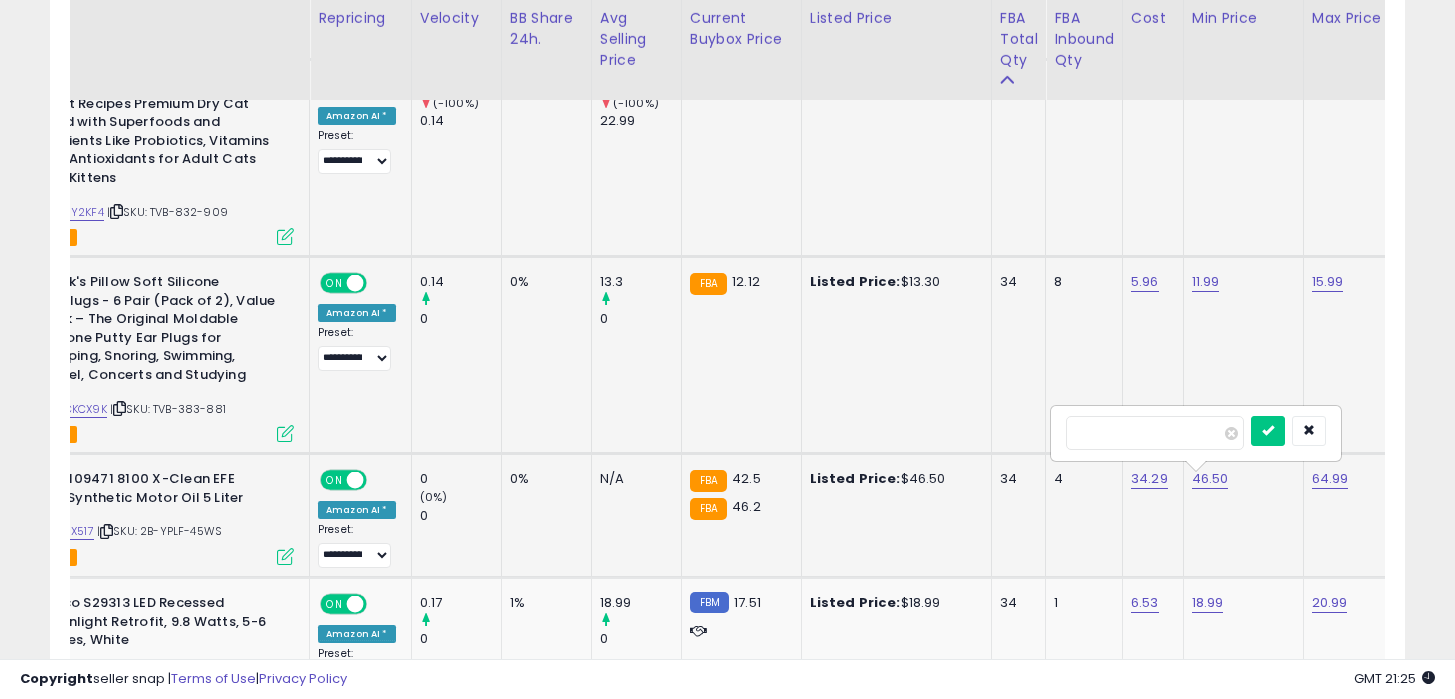 type on "*****" 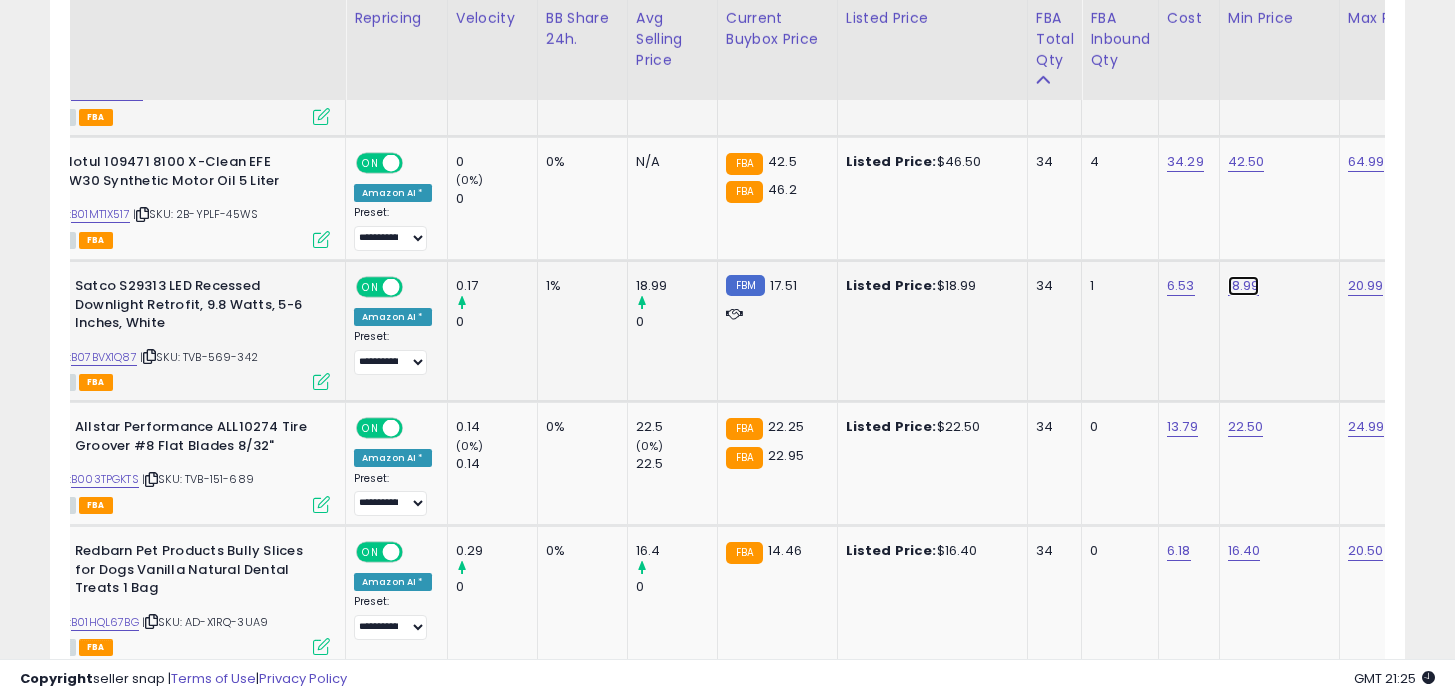 click on "18.99" at bounding box center (1244, -2693) 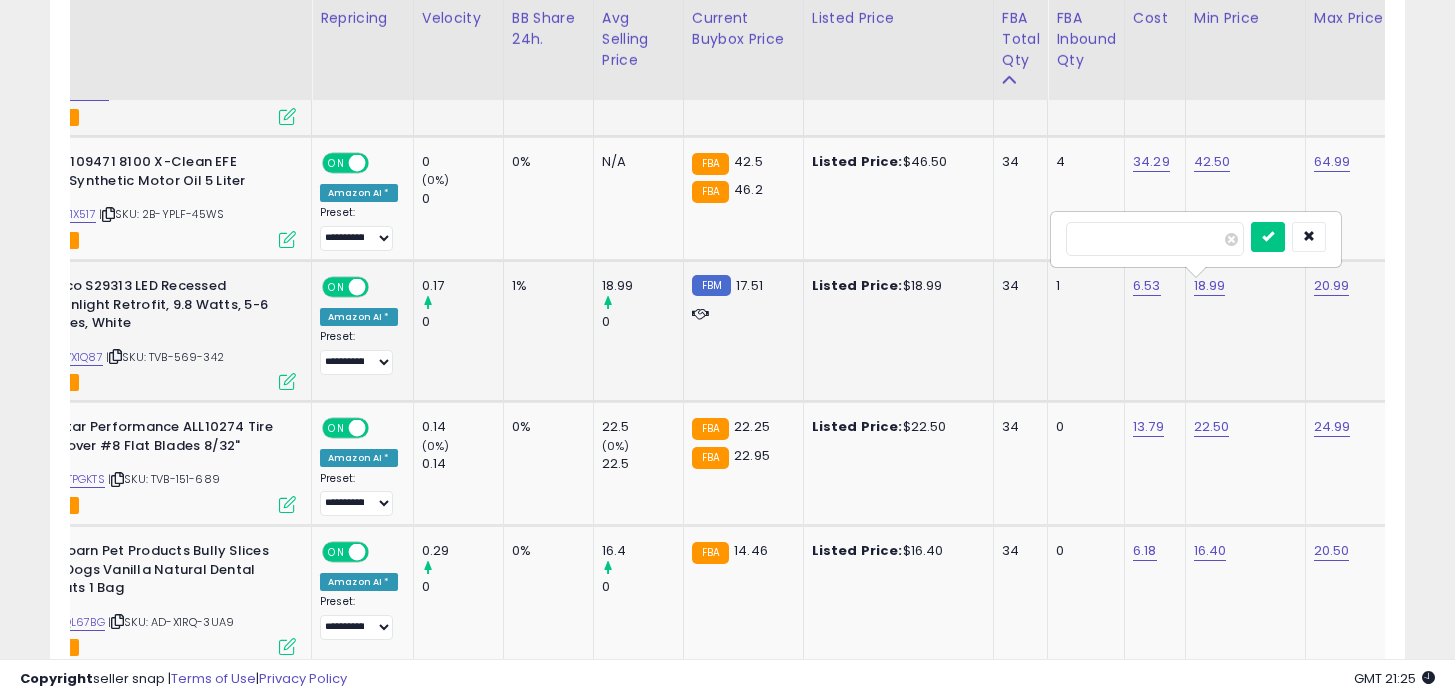 type on "*****" 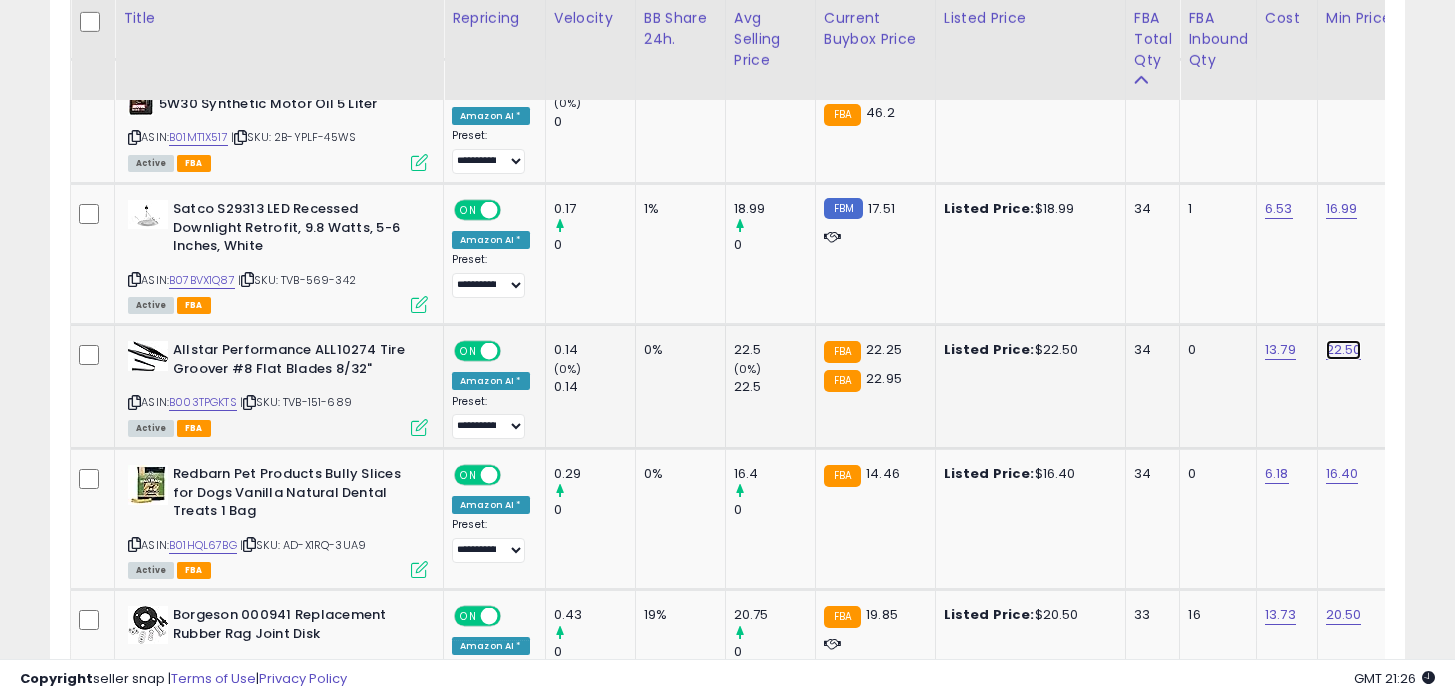 click on "22.50" at bounding box center (1342, -2770) 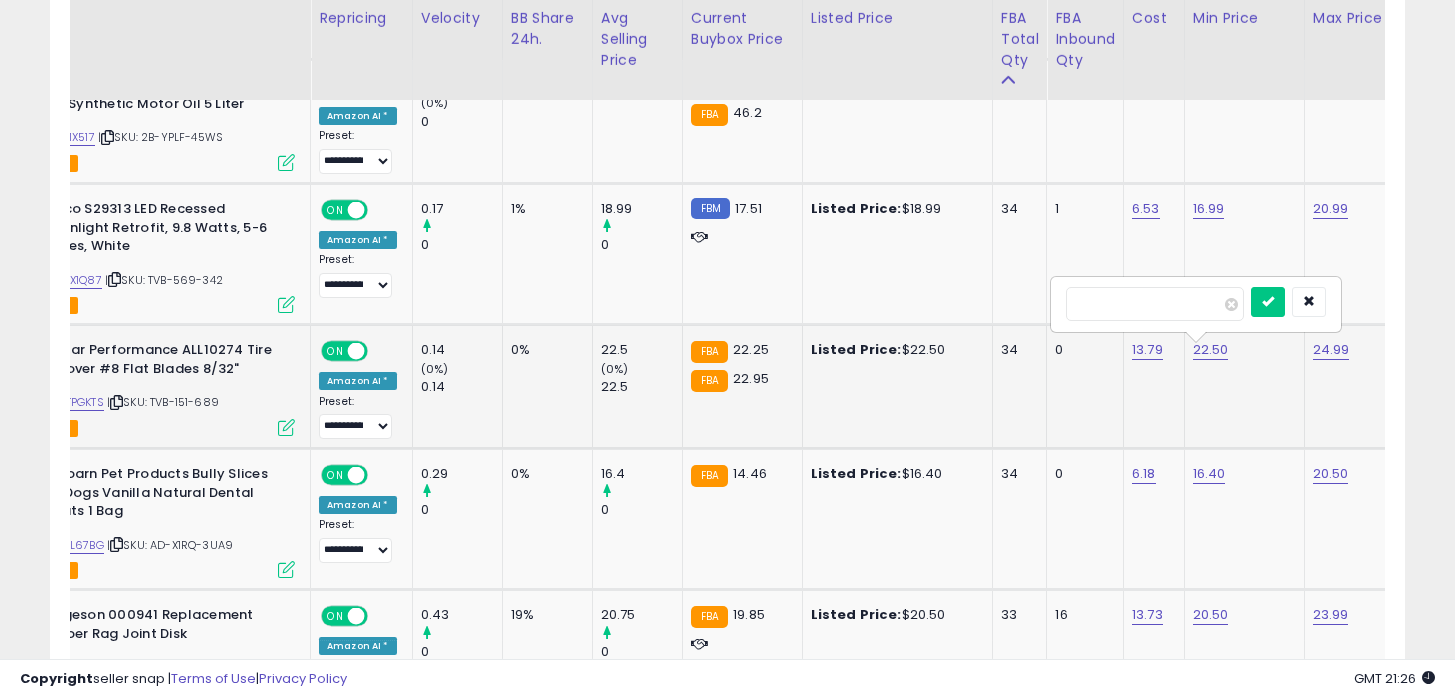 type on "****" 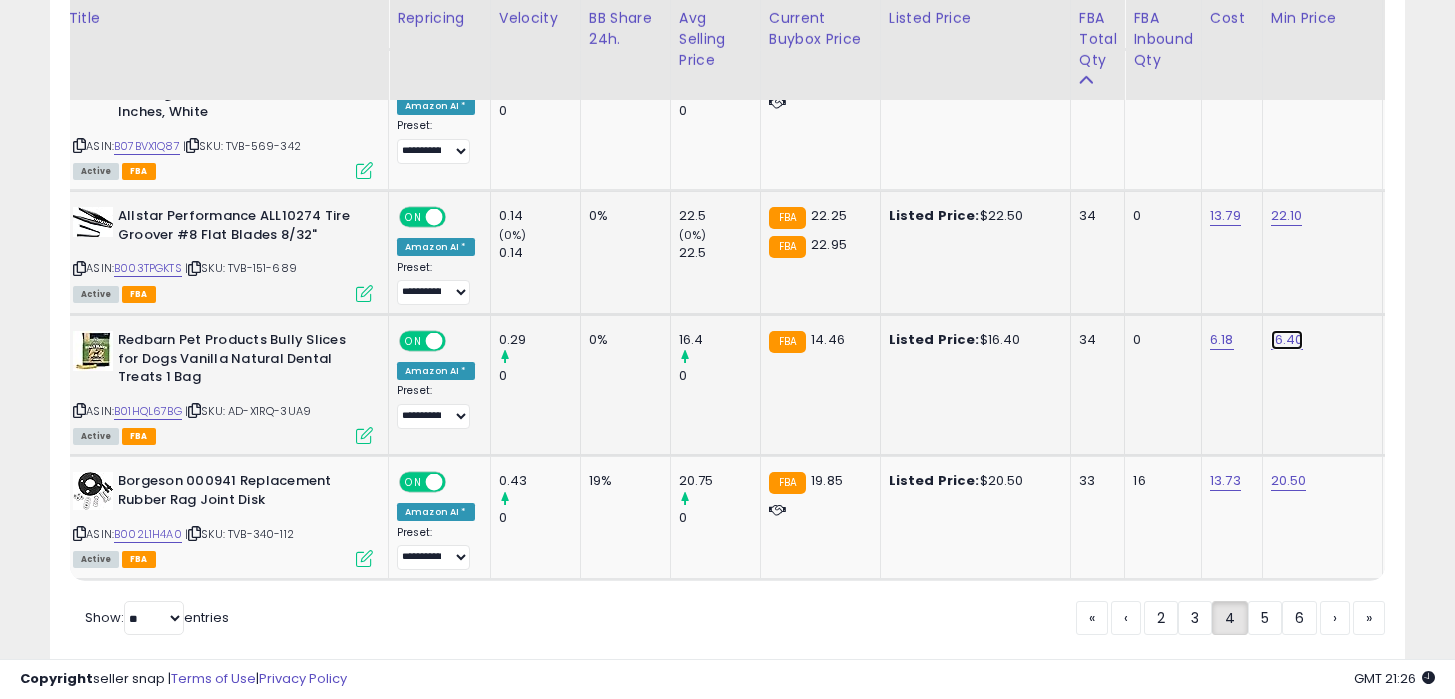 click on "16.40" at bounding box center [1287, -2904] 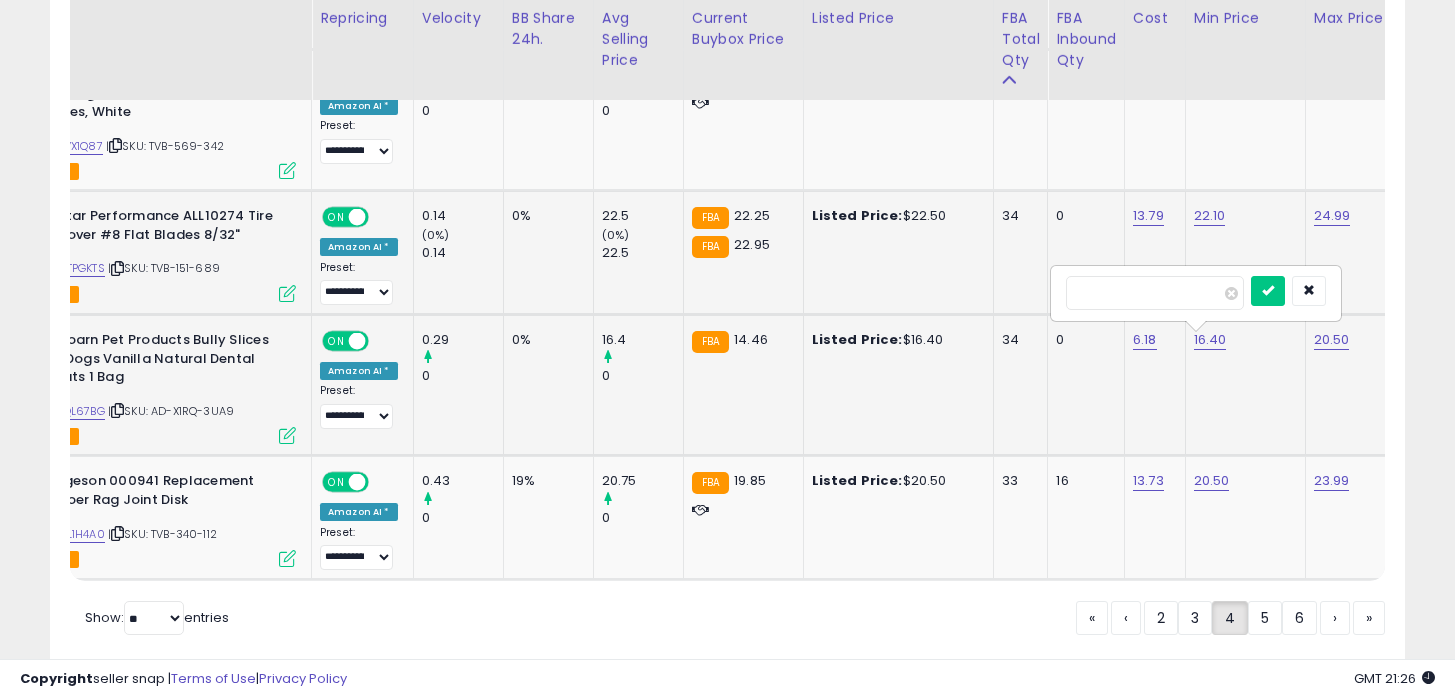 type on "*****" 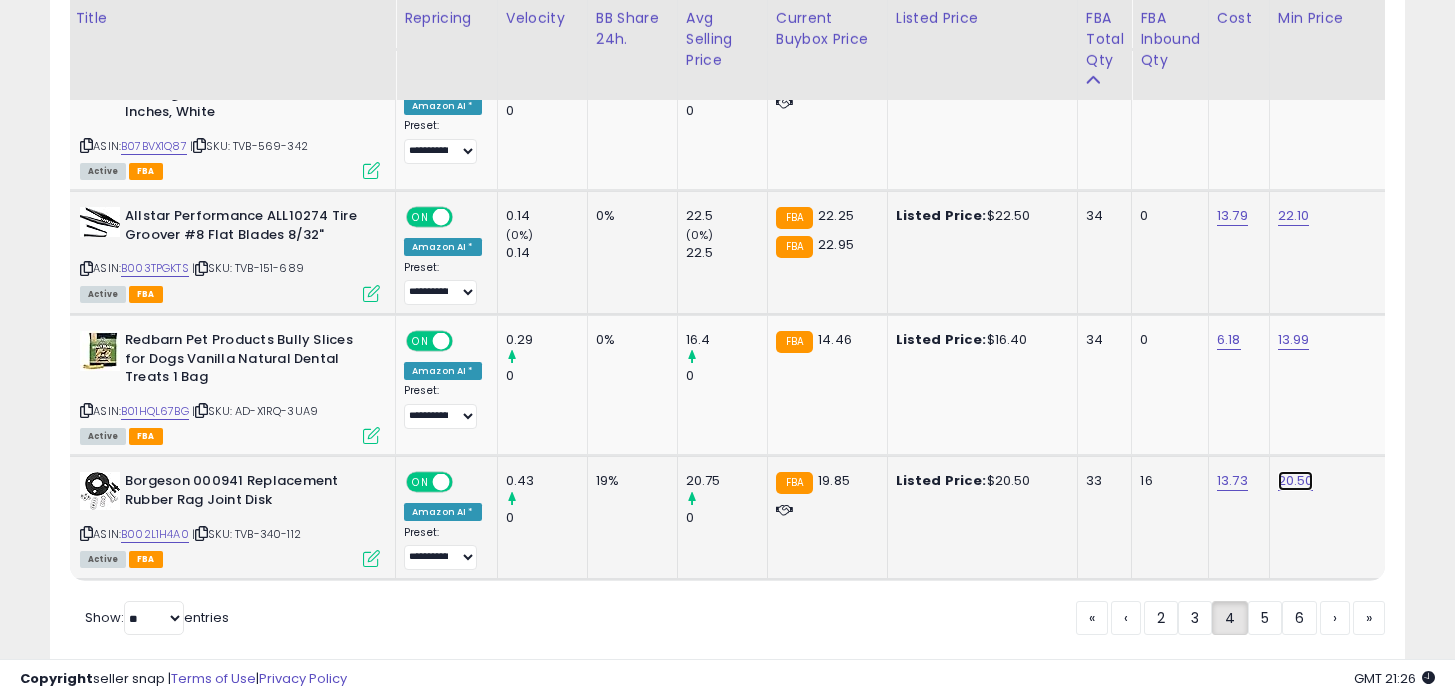 click on "20.50" at bounding box center (1294, -2904) 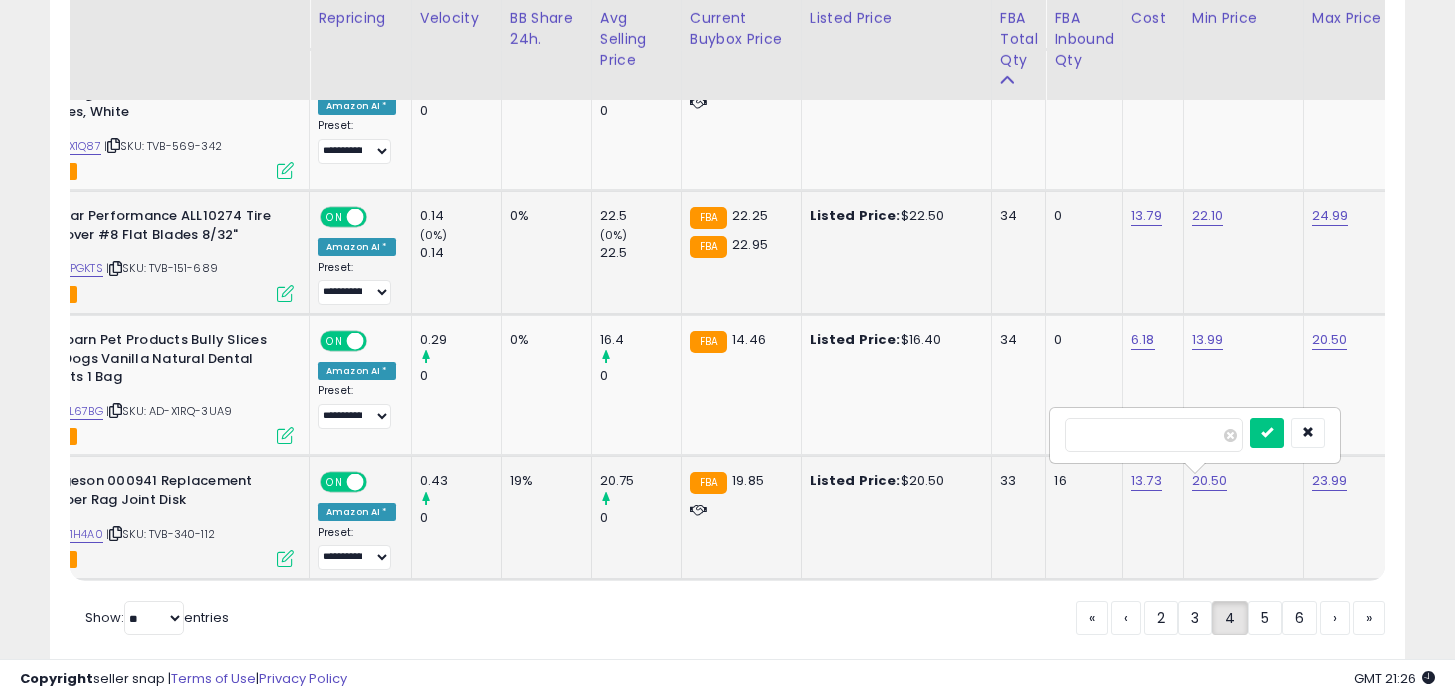 type on "*" 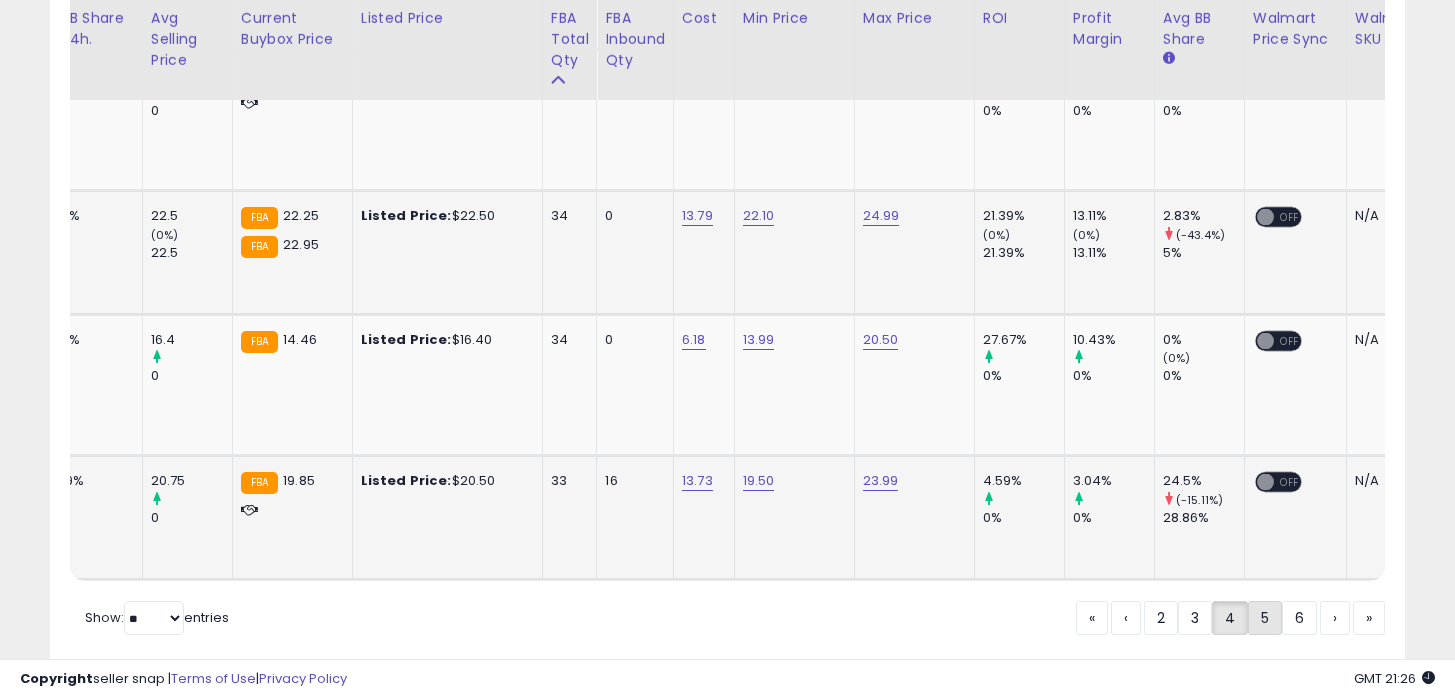 click on "5" 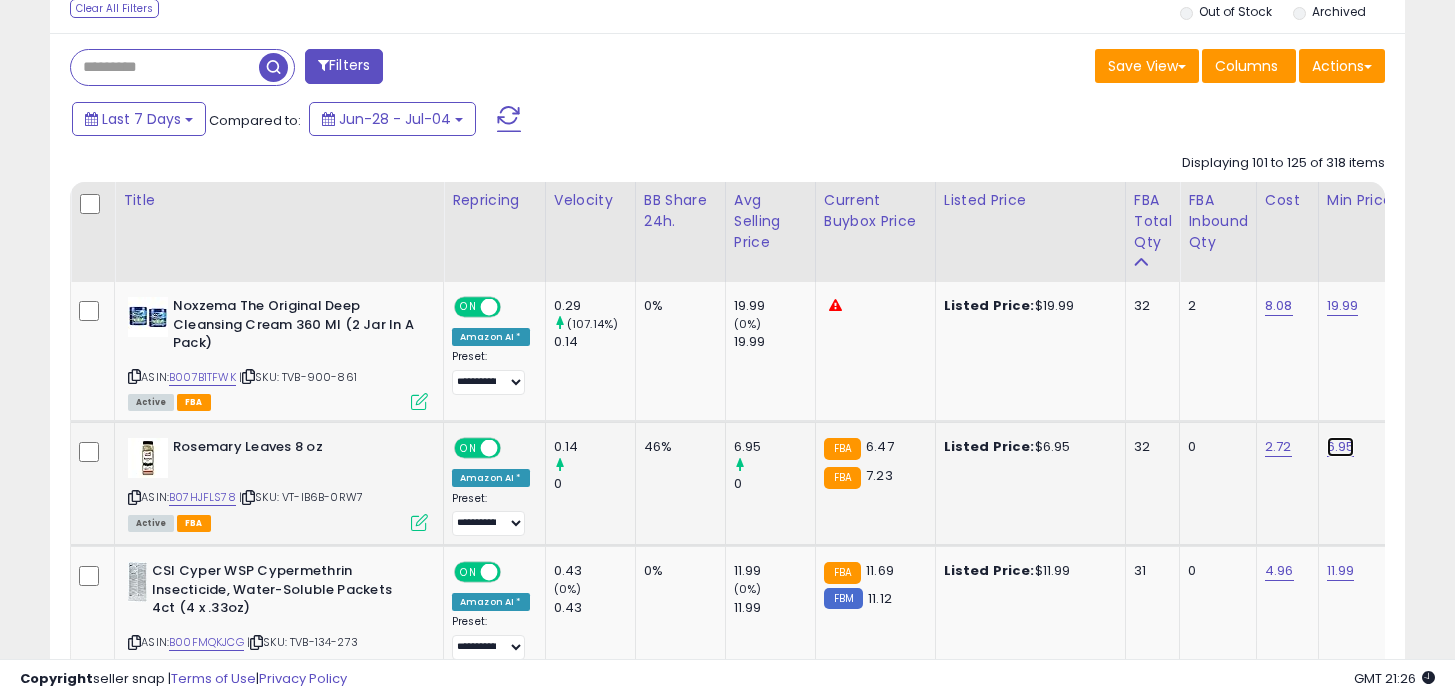 click on "6.95" at bounding box center (1343, 306) 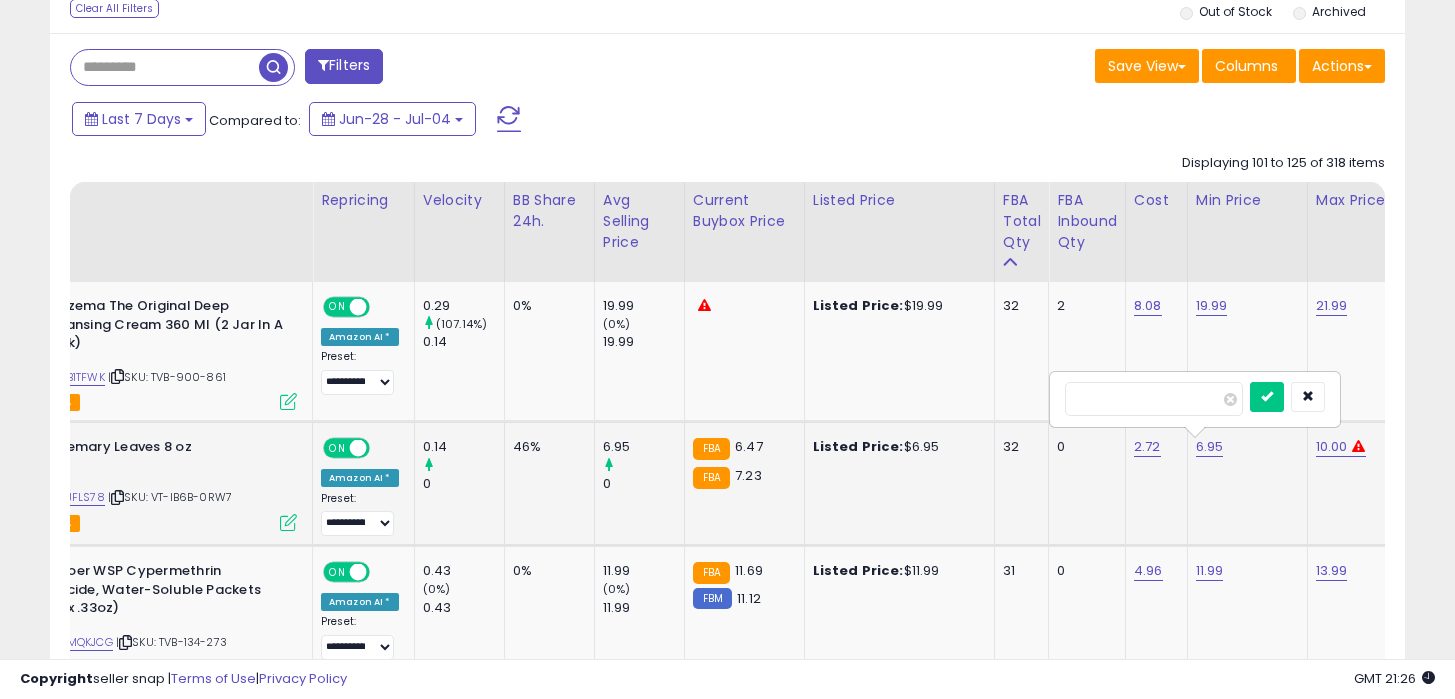type on "***" 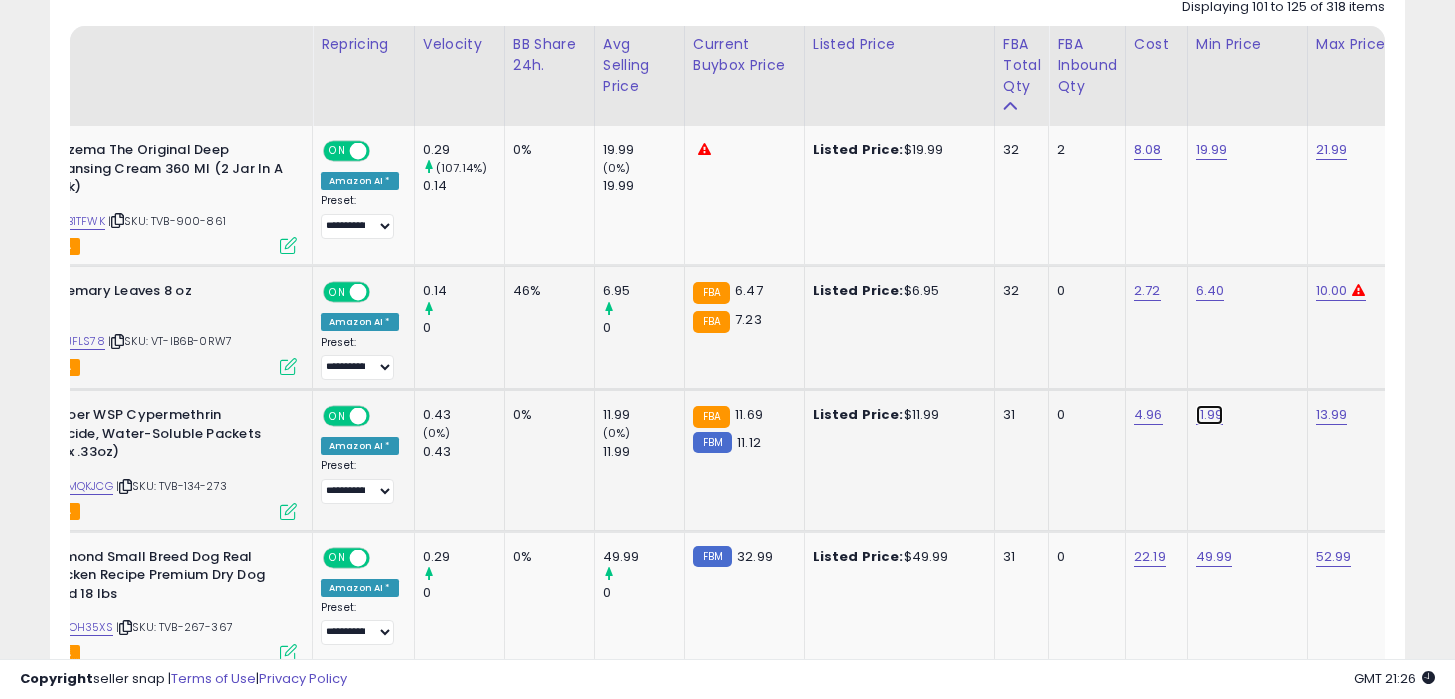 click on "11.99" at bounding box center (1212, 150) 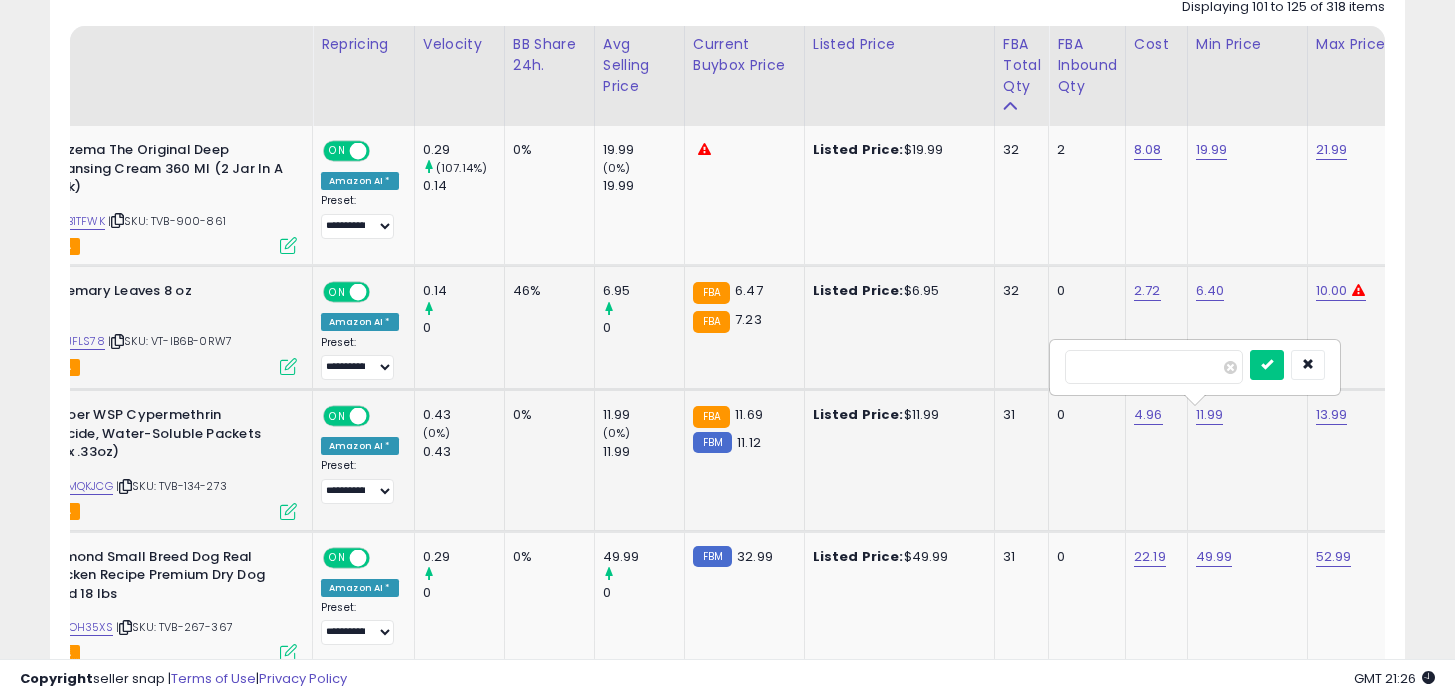 type on "****" 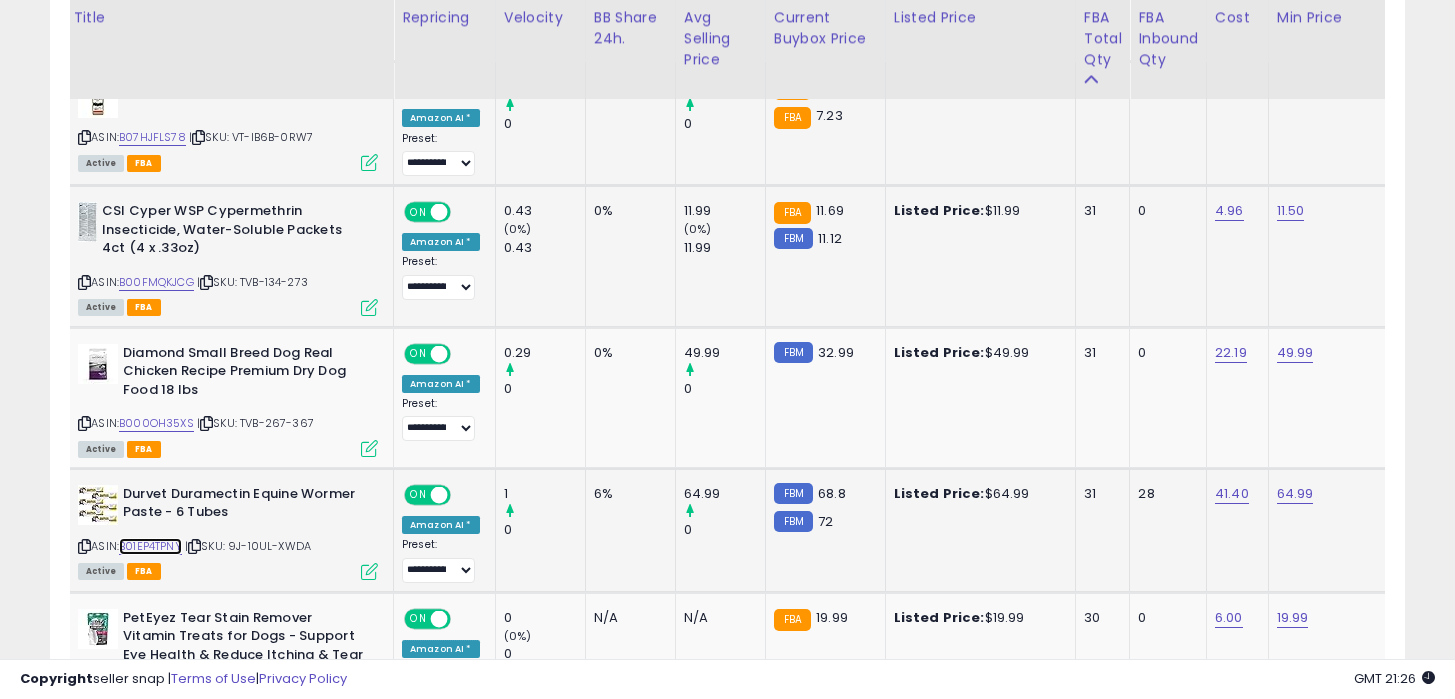 click on "B01EP4TPNY" at bounding box center (150, 546) 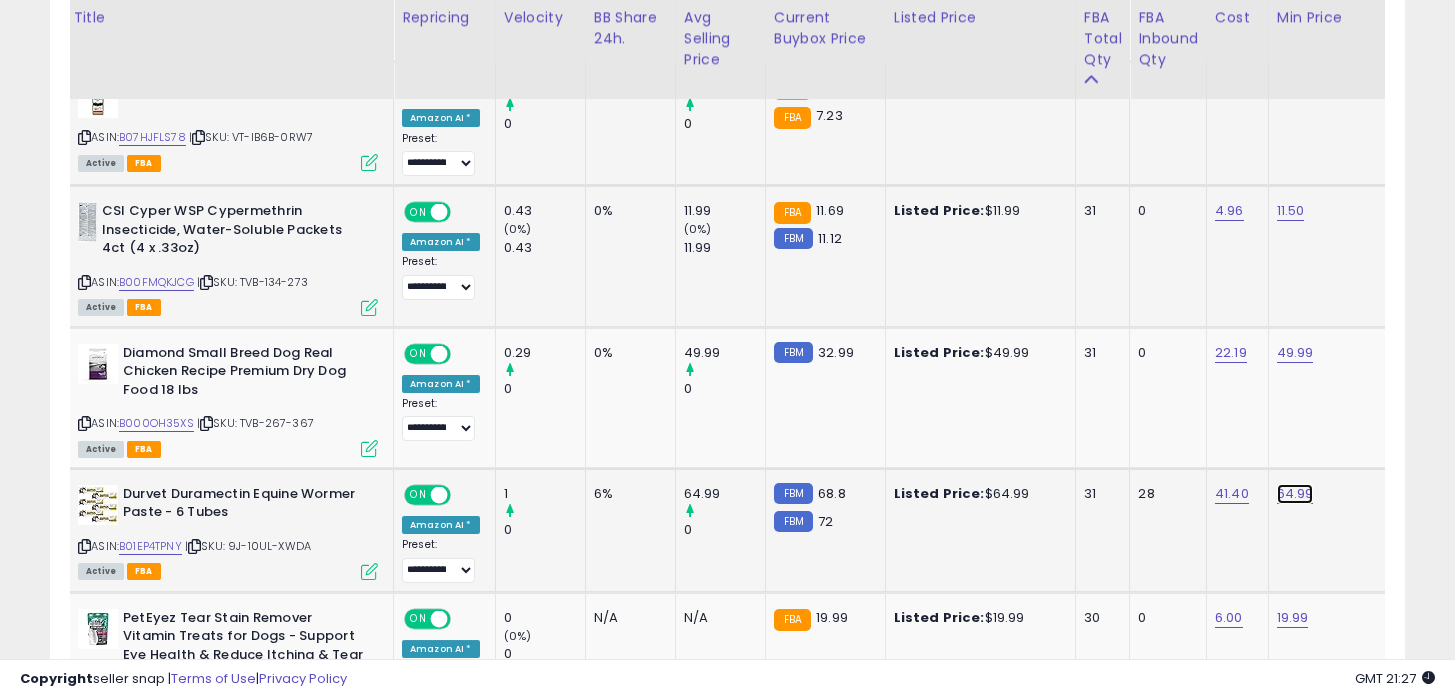 scroll, scrollTop: 0, scrollLeft: 135, axis: horizontal 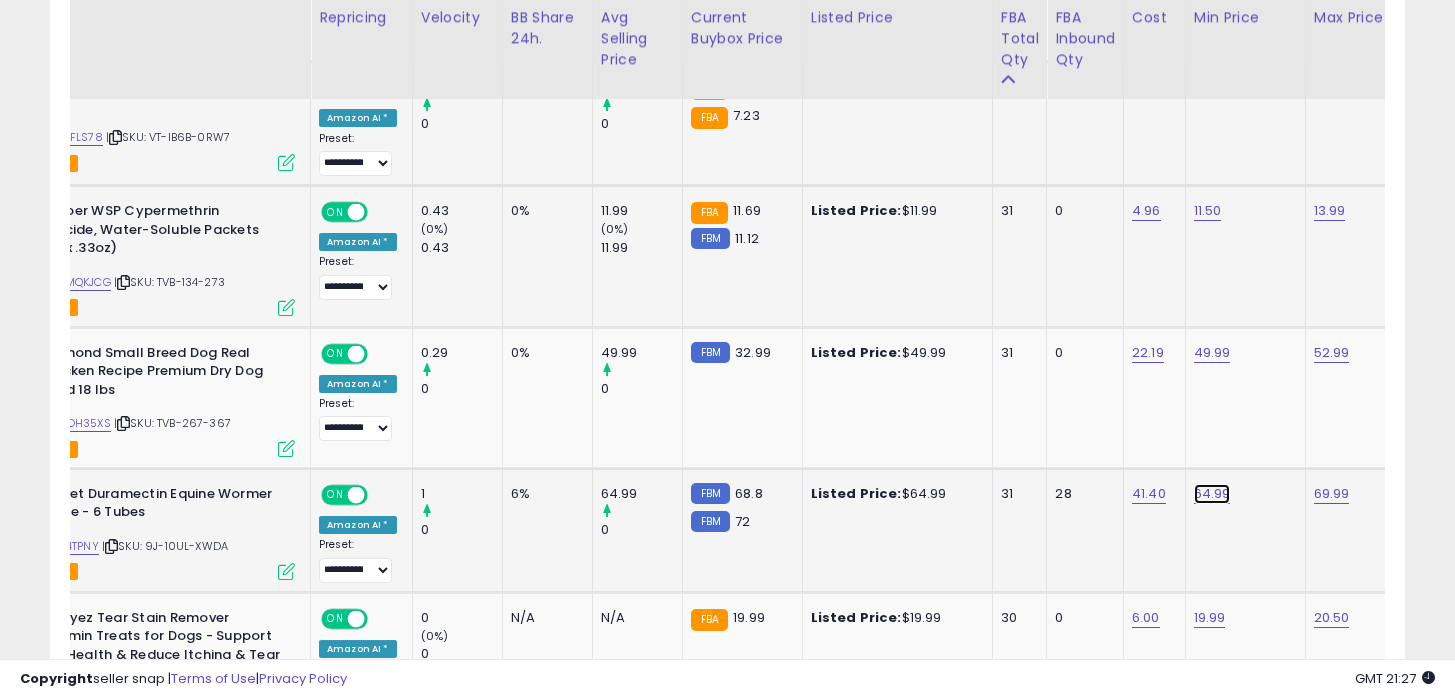 click on "64.99" at bounding box center (1210, -54) 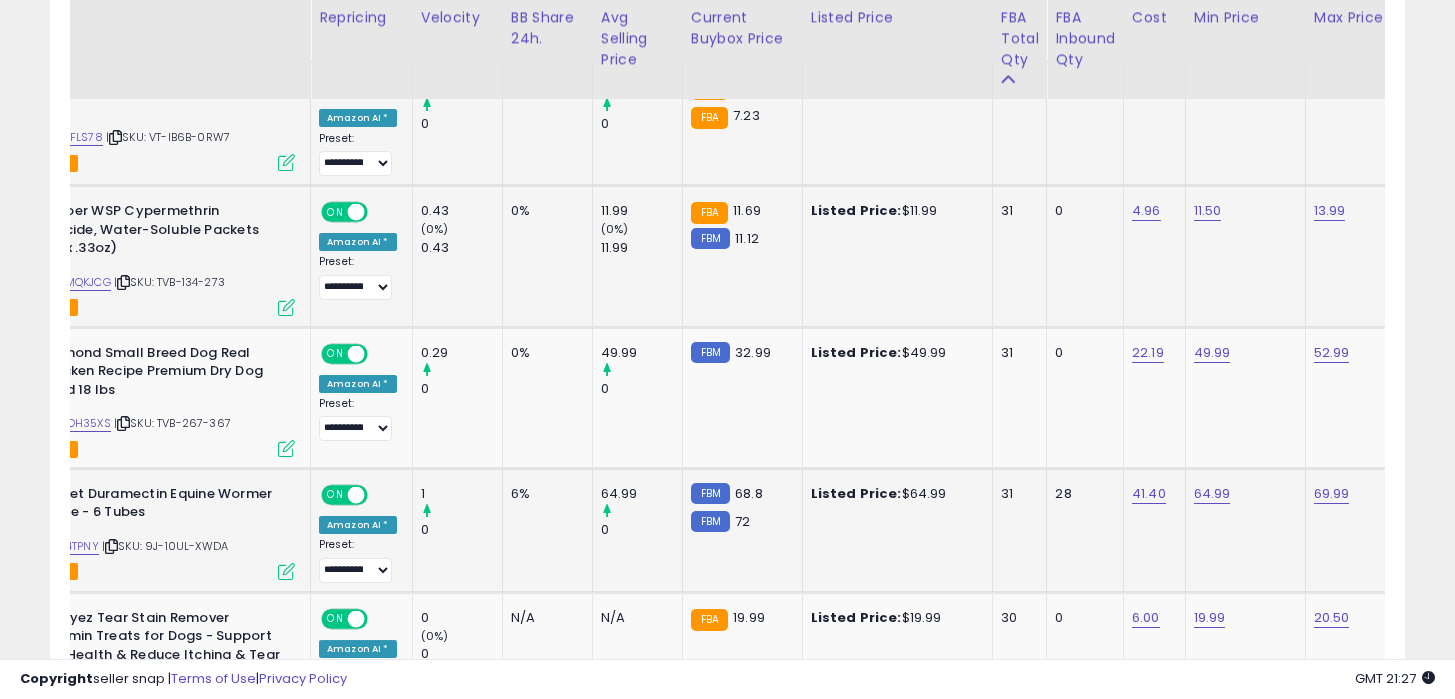 scroll, scrollTop: 0, scrollLeft: 135, axis: horizontal 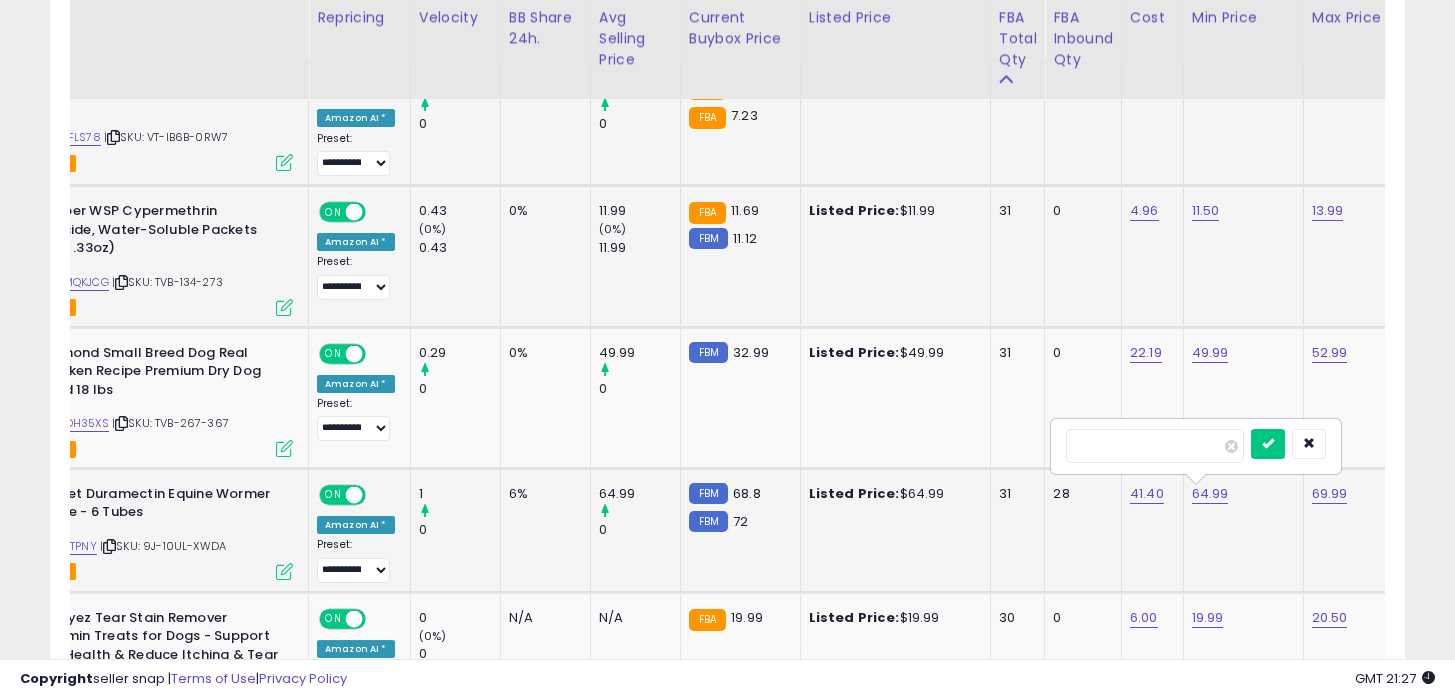 type on "*****" 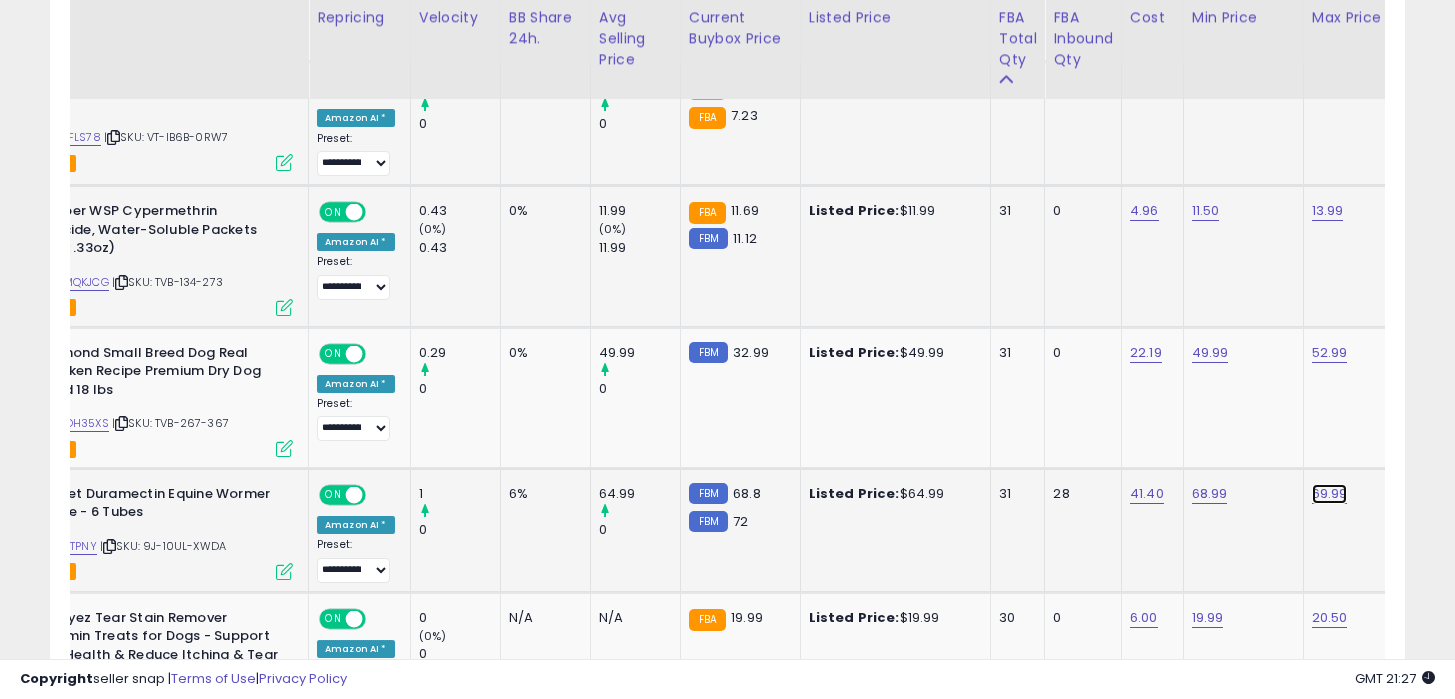 click on "69.99" at bounding box center (1328, -54) 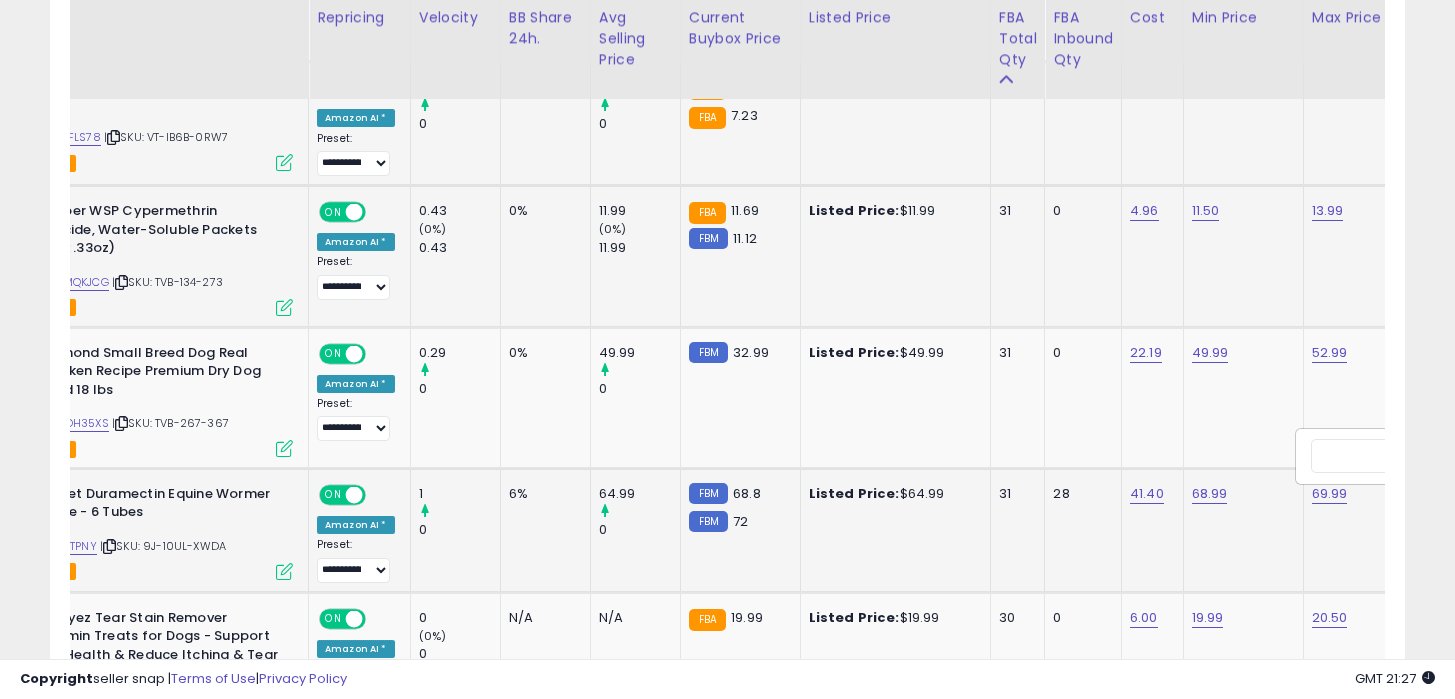 scroll, scrollTop: 0, scrollLeft: 255, axis: horizontal 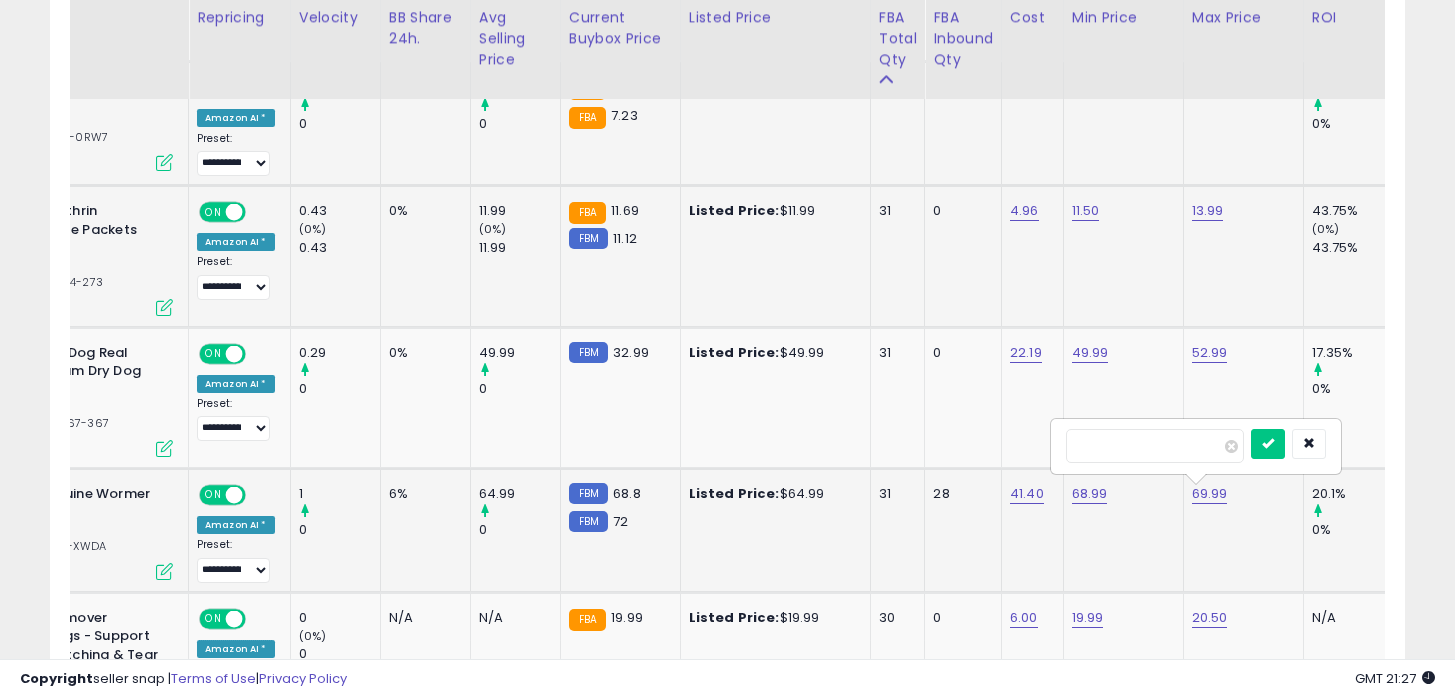 type on "*****" 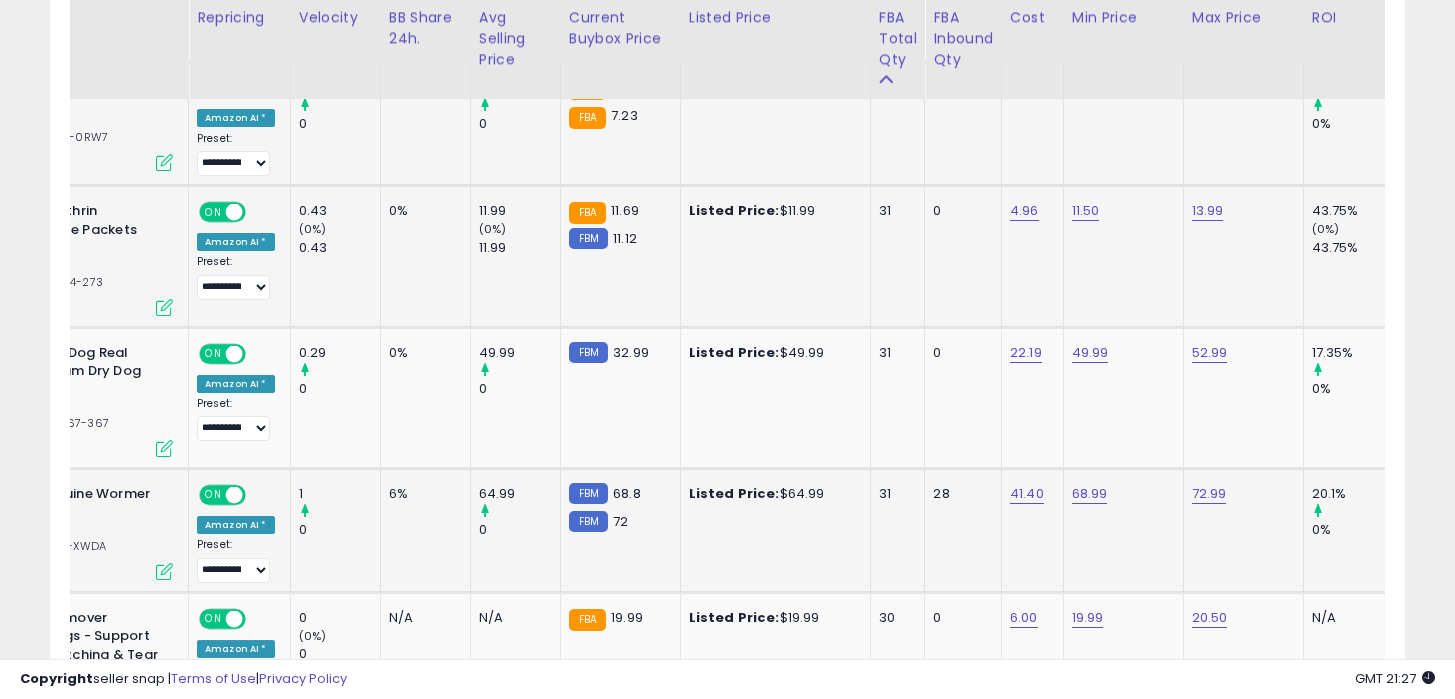 scroll, scrollTop: 0, scrollLeft: 23, axis: horizontal 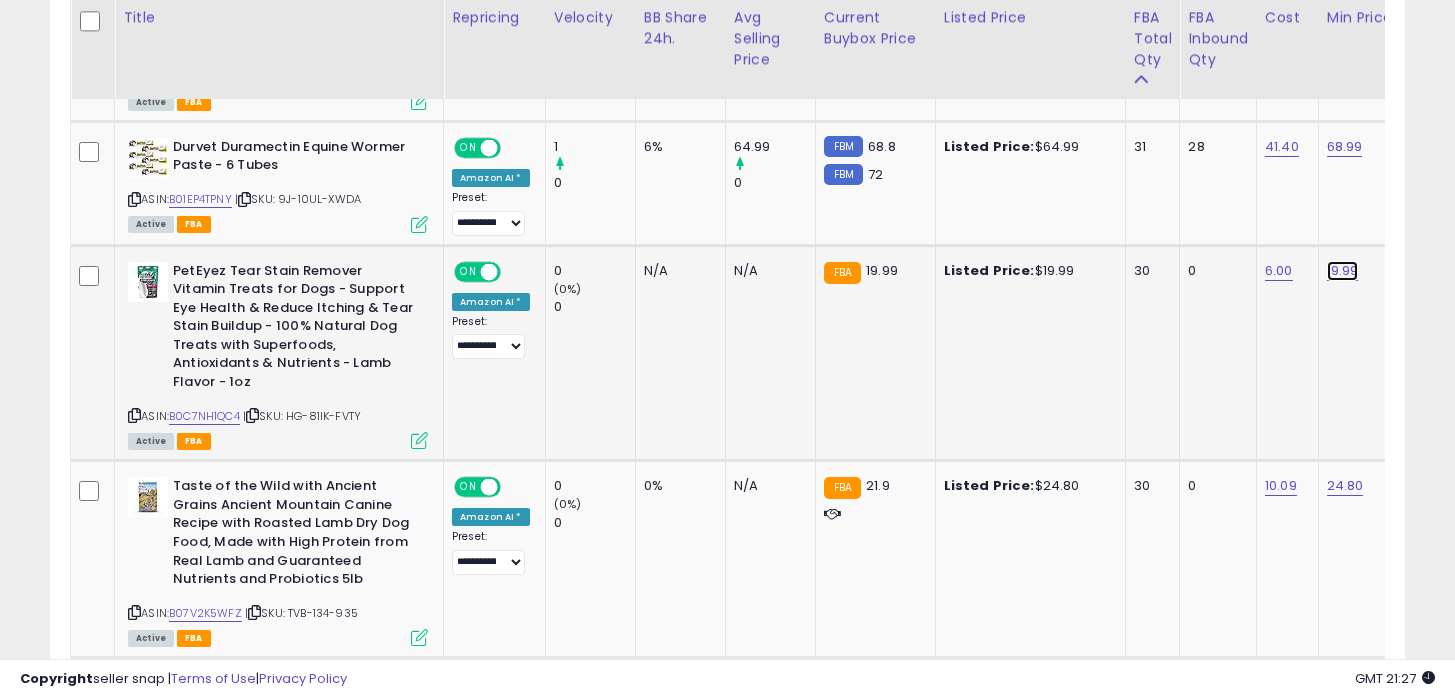 click on "19.99" at bounding box center [1343, -401] 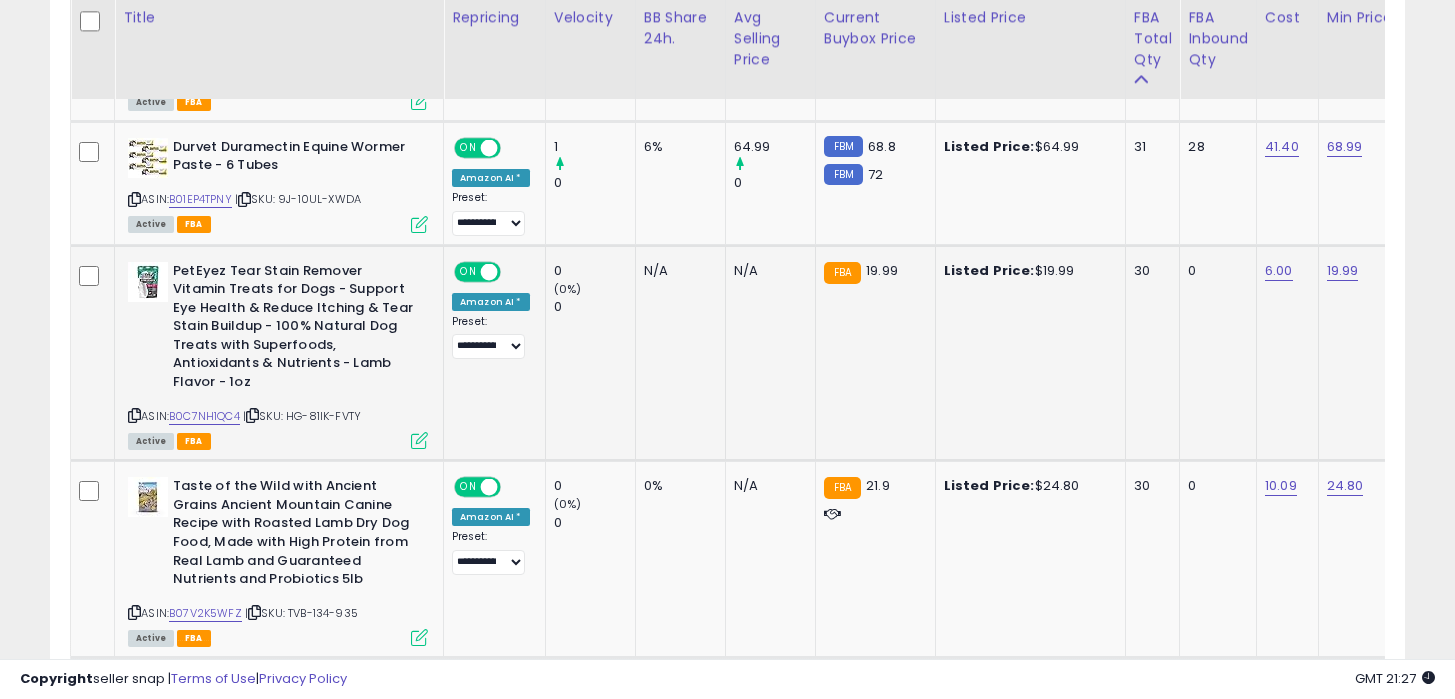 scroll, scrollTop: 0, scrollLeft: 133, axis: horizontal 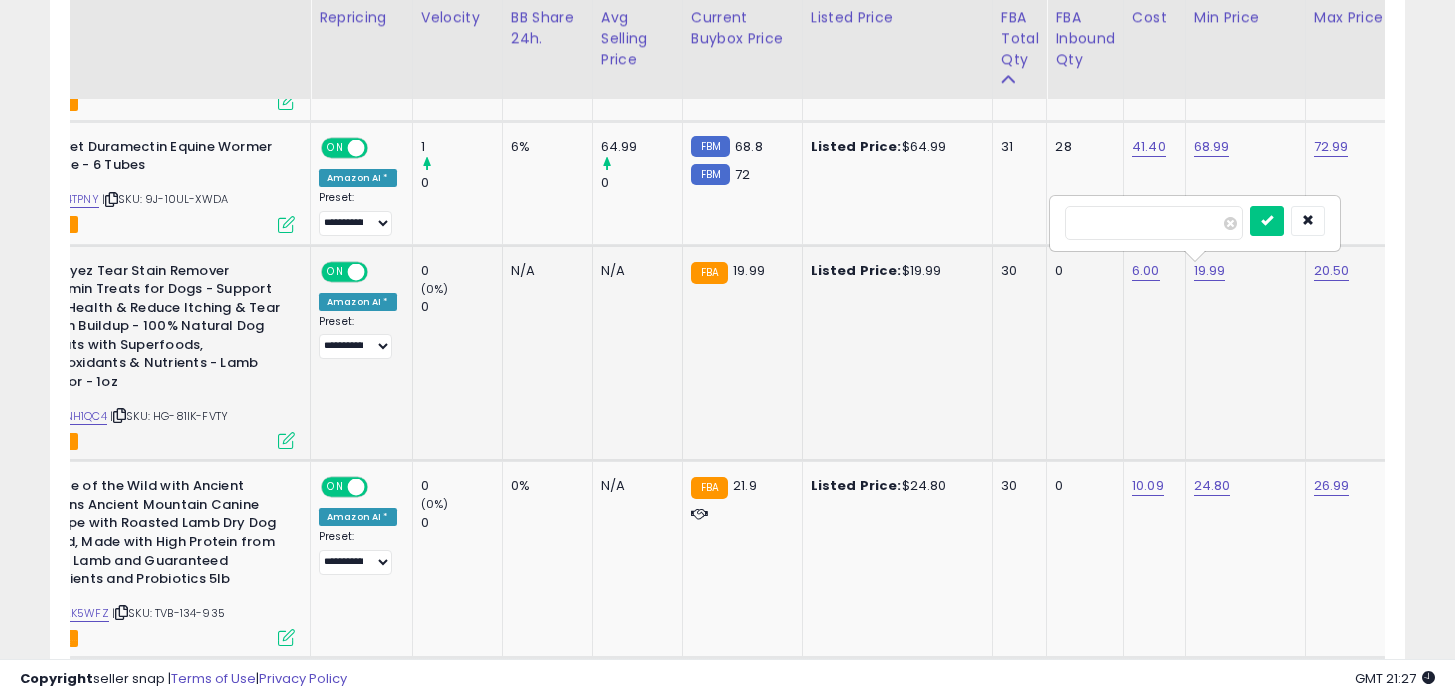 type on "*****" 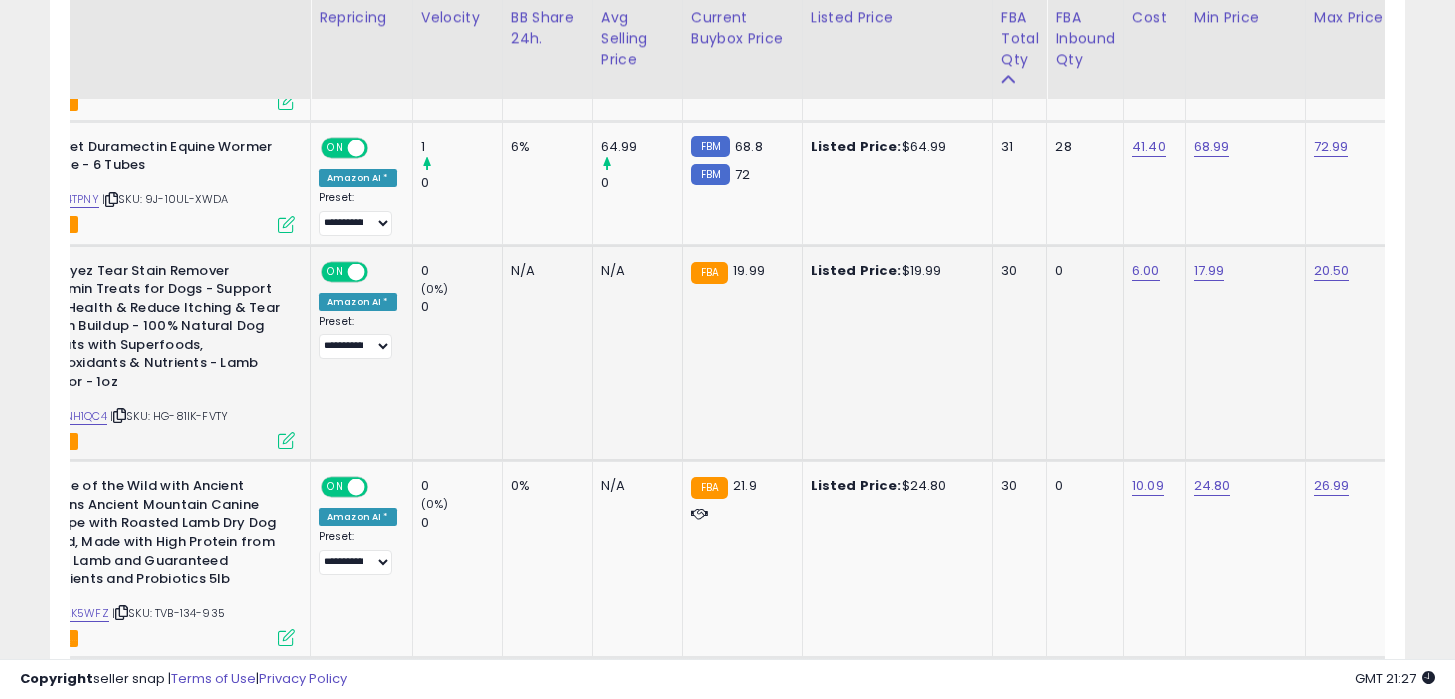 scroll, scrollTop: 0, scrollLeft: 0, axis: both 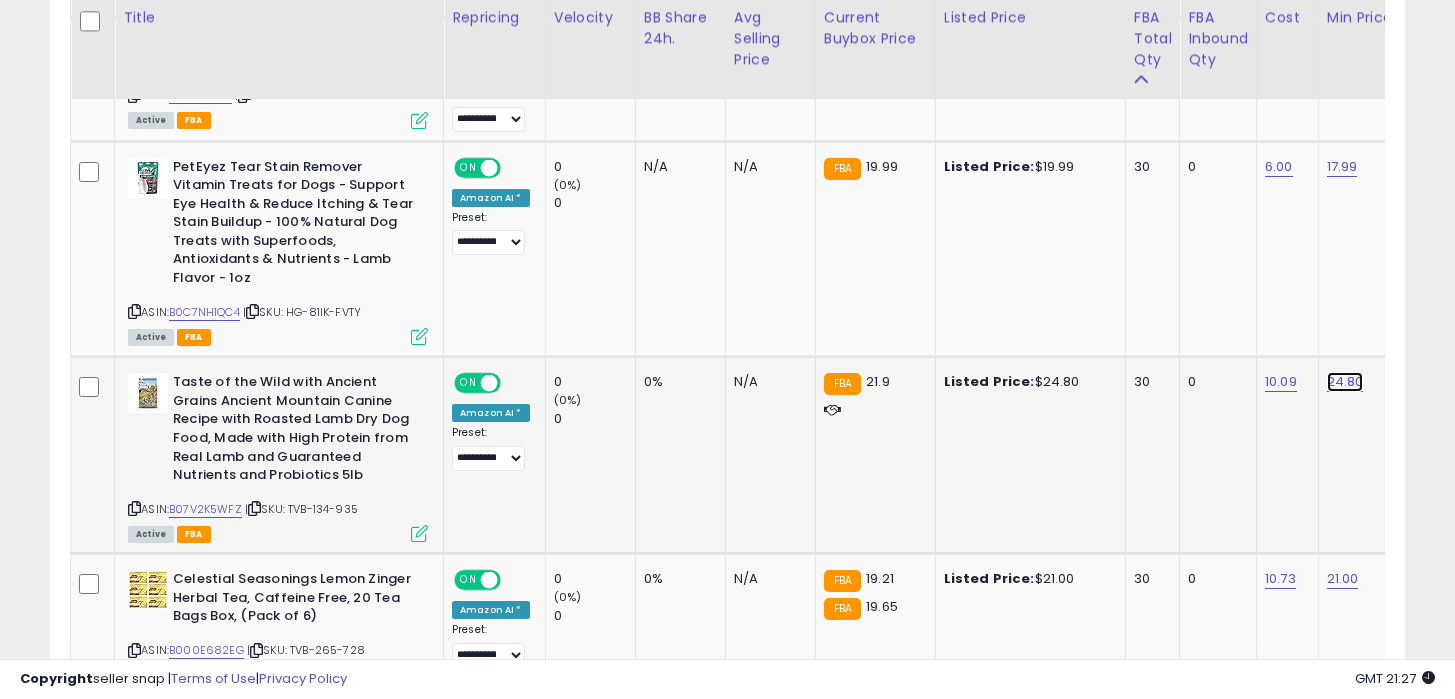 click on "24.80" at bounding box center (1343, -505) 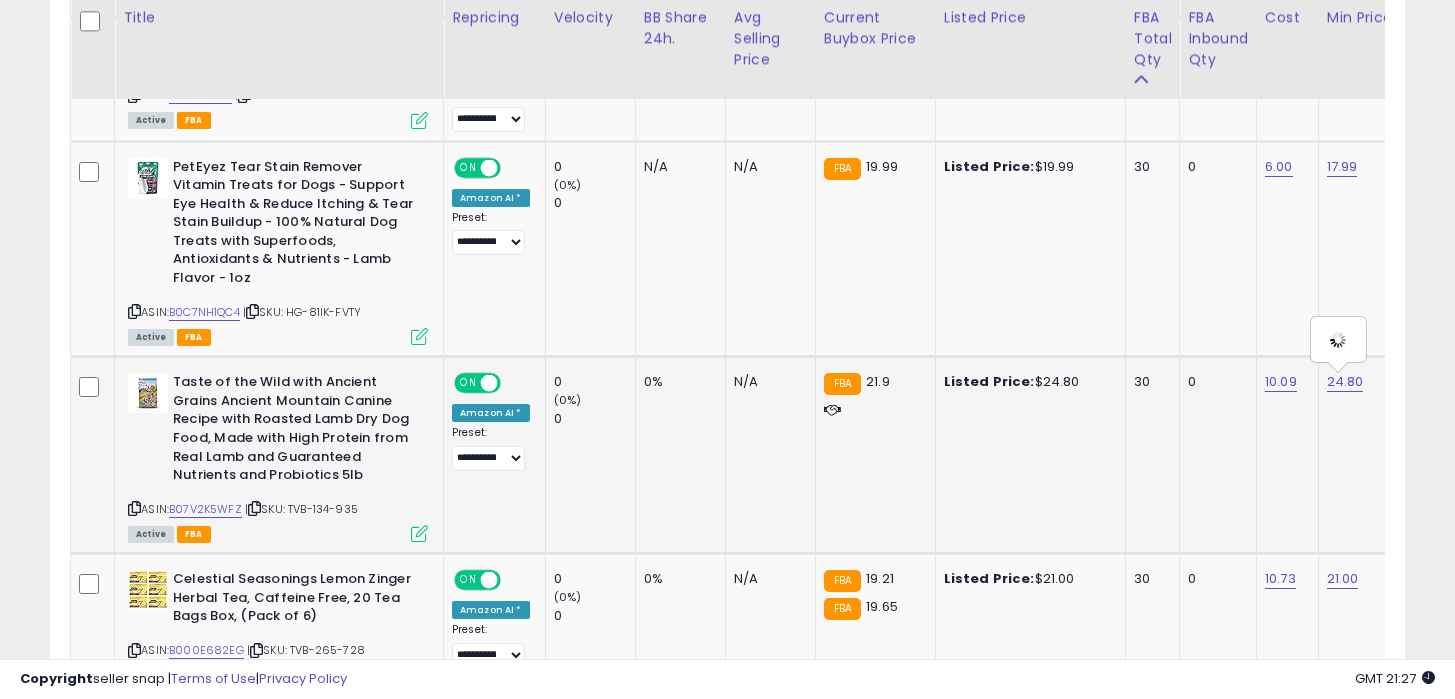 scroll, scrollTop: 0, scrollLeft: 134, axis: horizontal 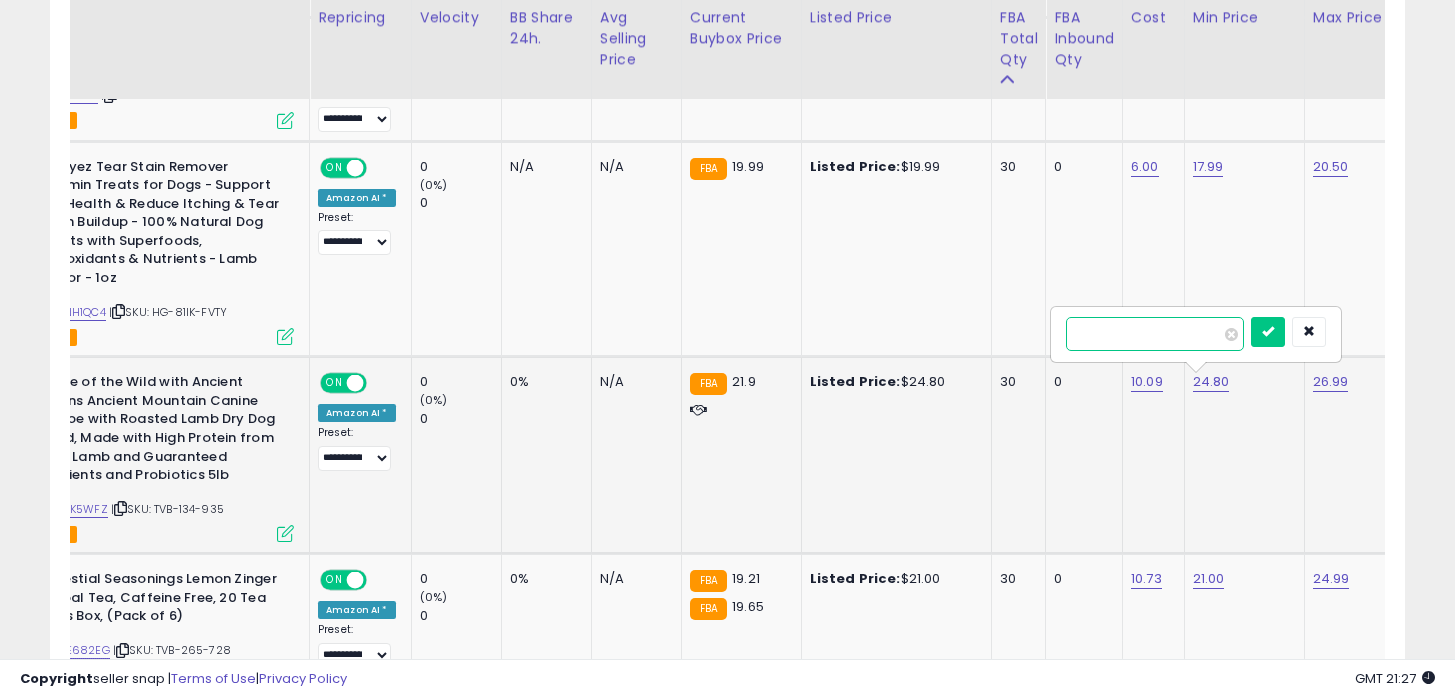 type on "****" 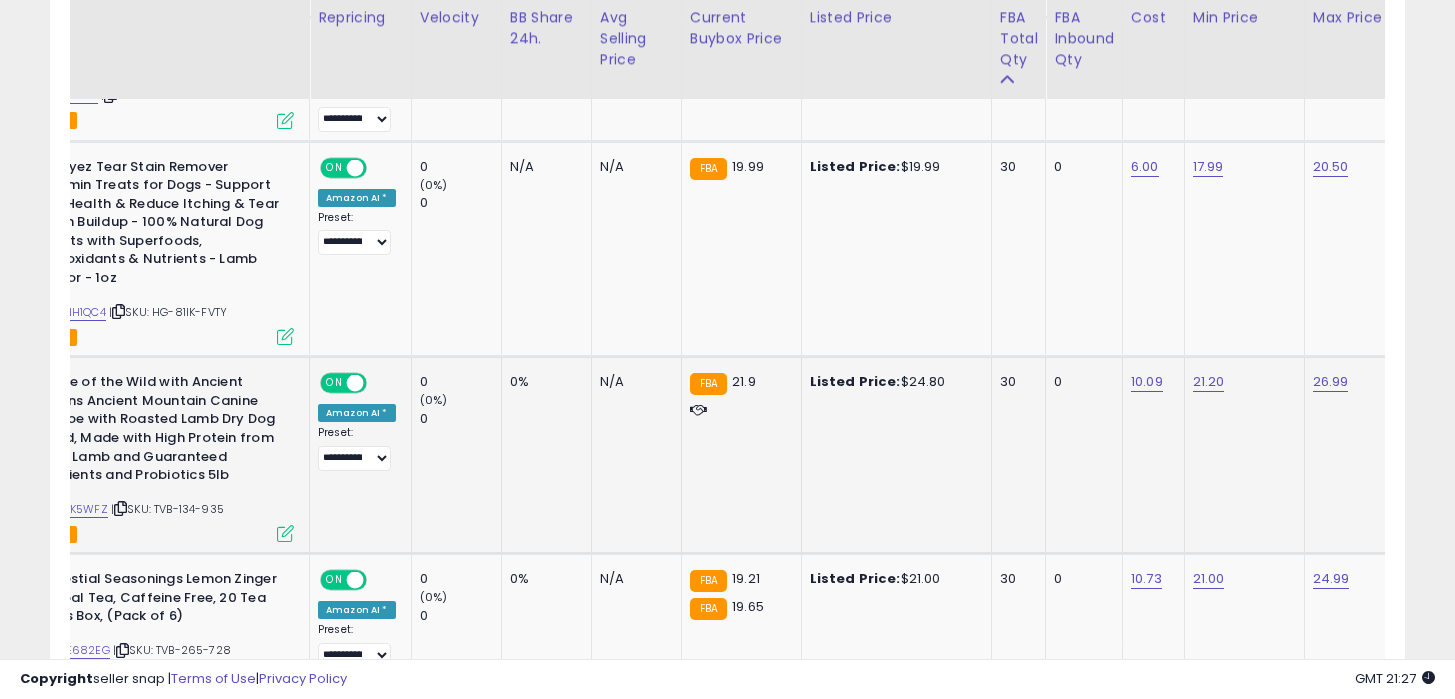 scroll, scrollTop: 0, scrollLeft: 0, axis: both 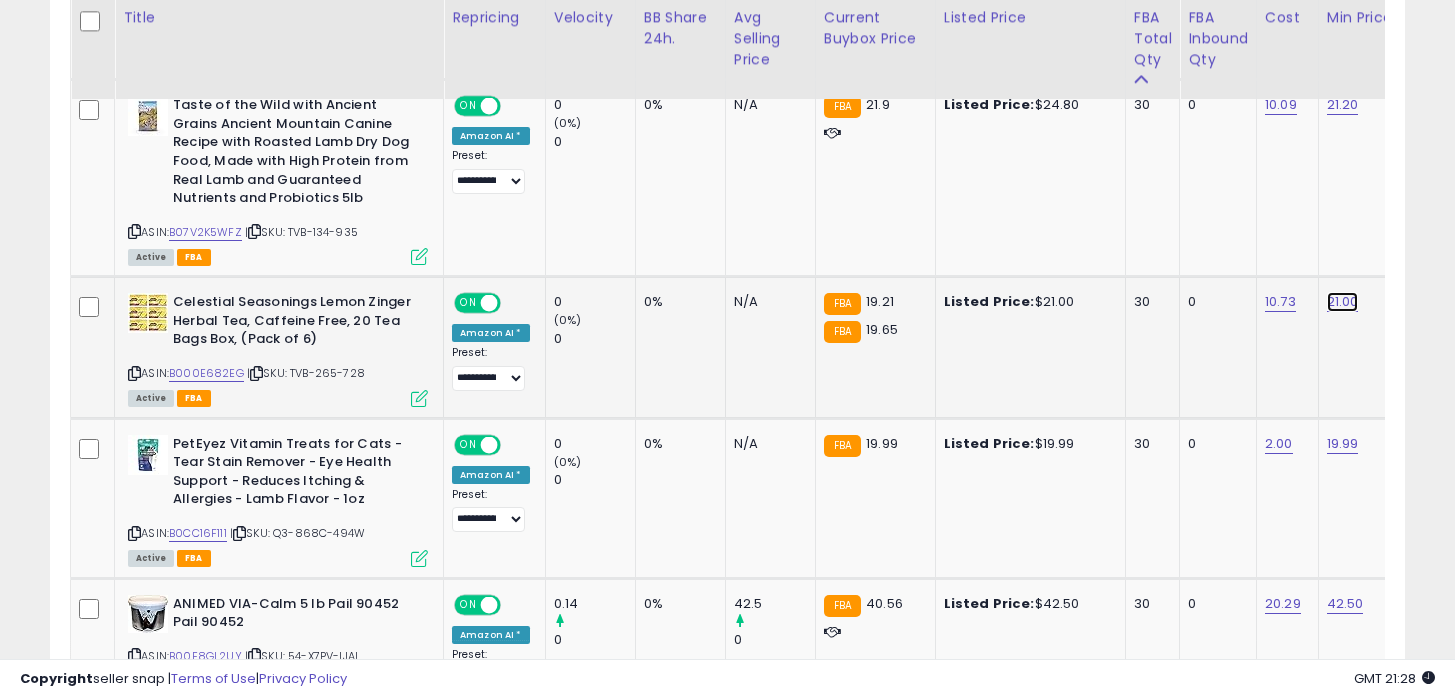click on "21.00" at bounding box center [1343, -782] 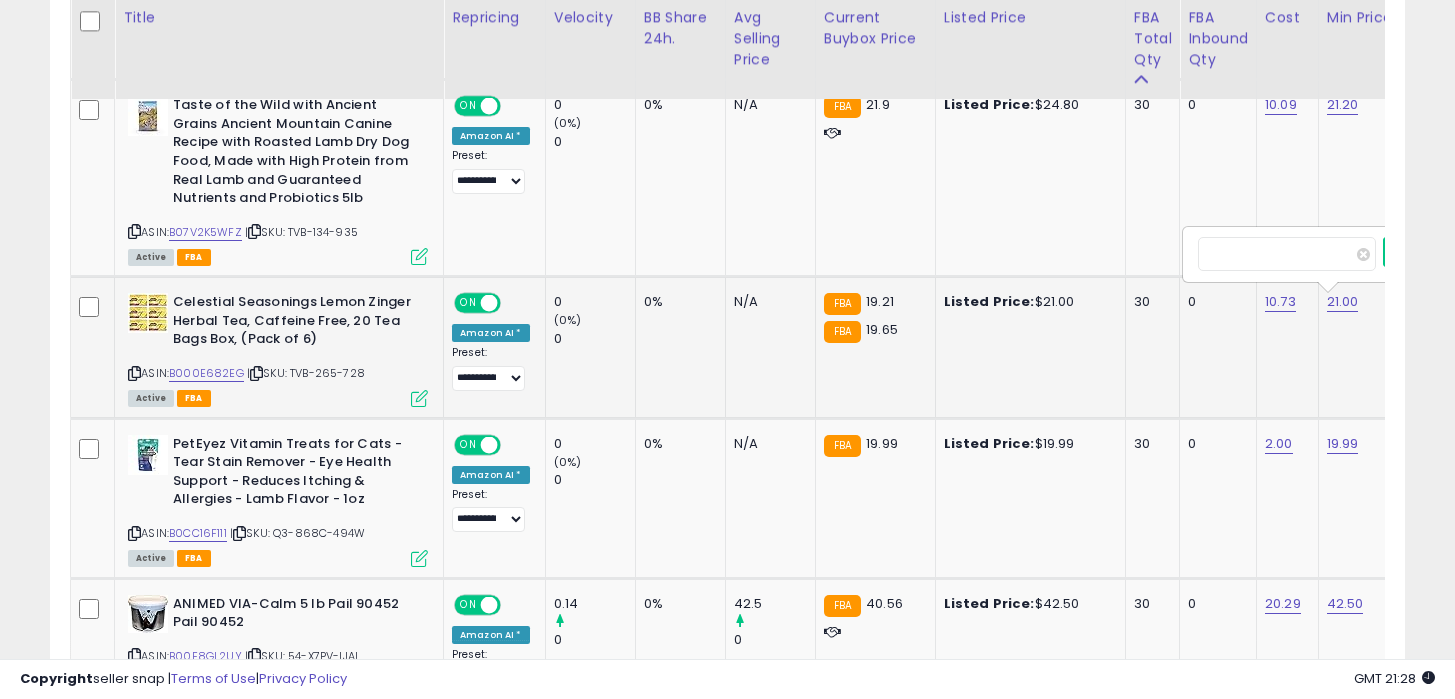 scroll, scrollTop: 0, scrollLeft: 132, axis: horizontal 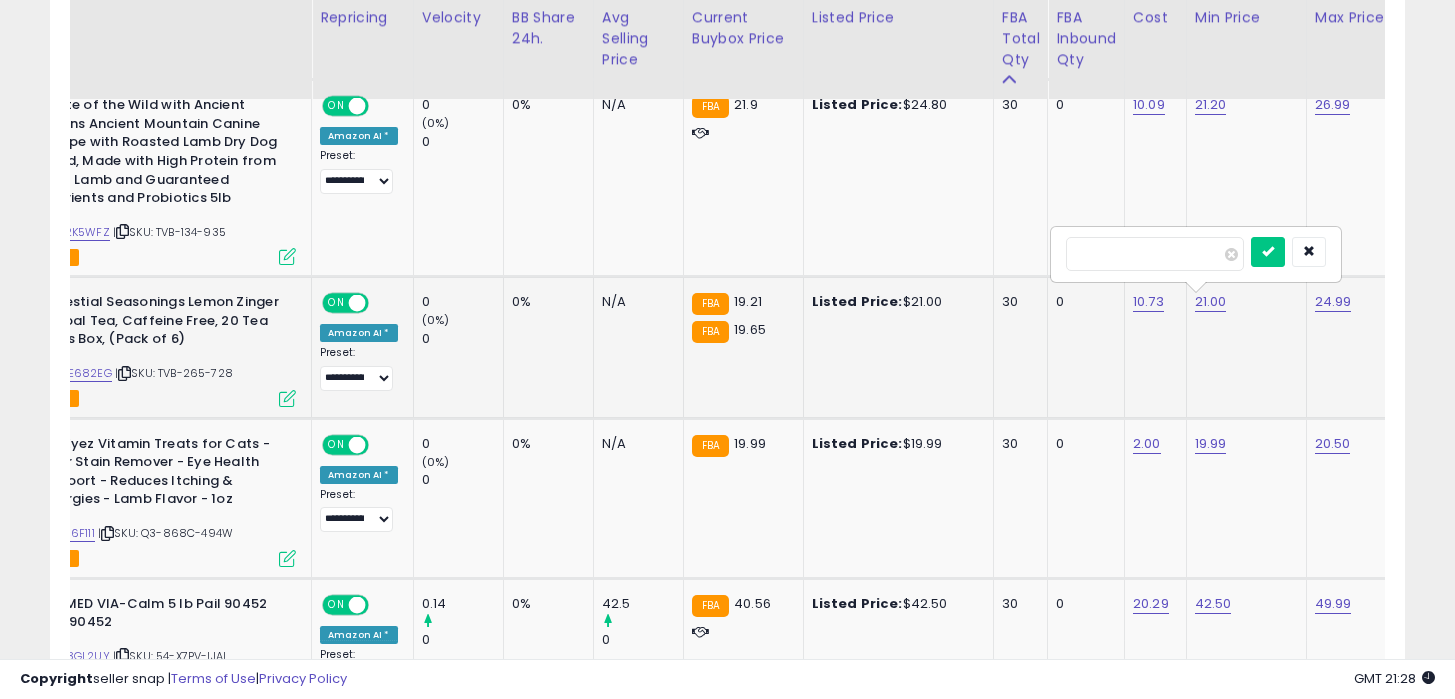 type on "*" 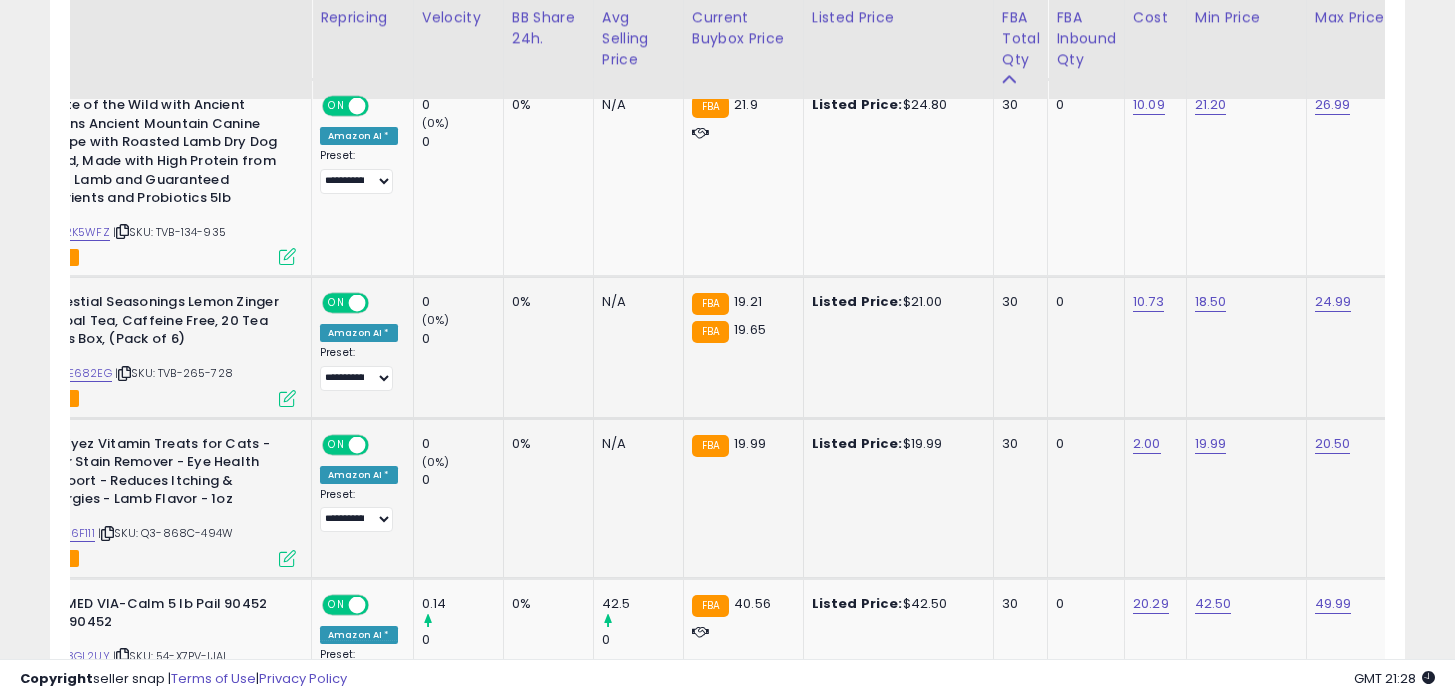 scroll, scrollTop: 0, scrollLeft: 0, axis: both 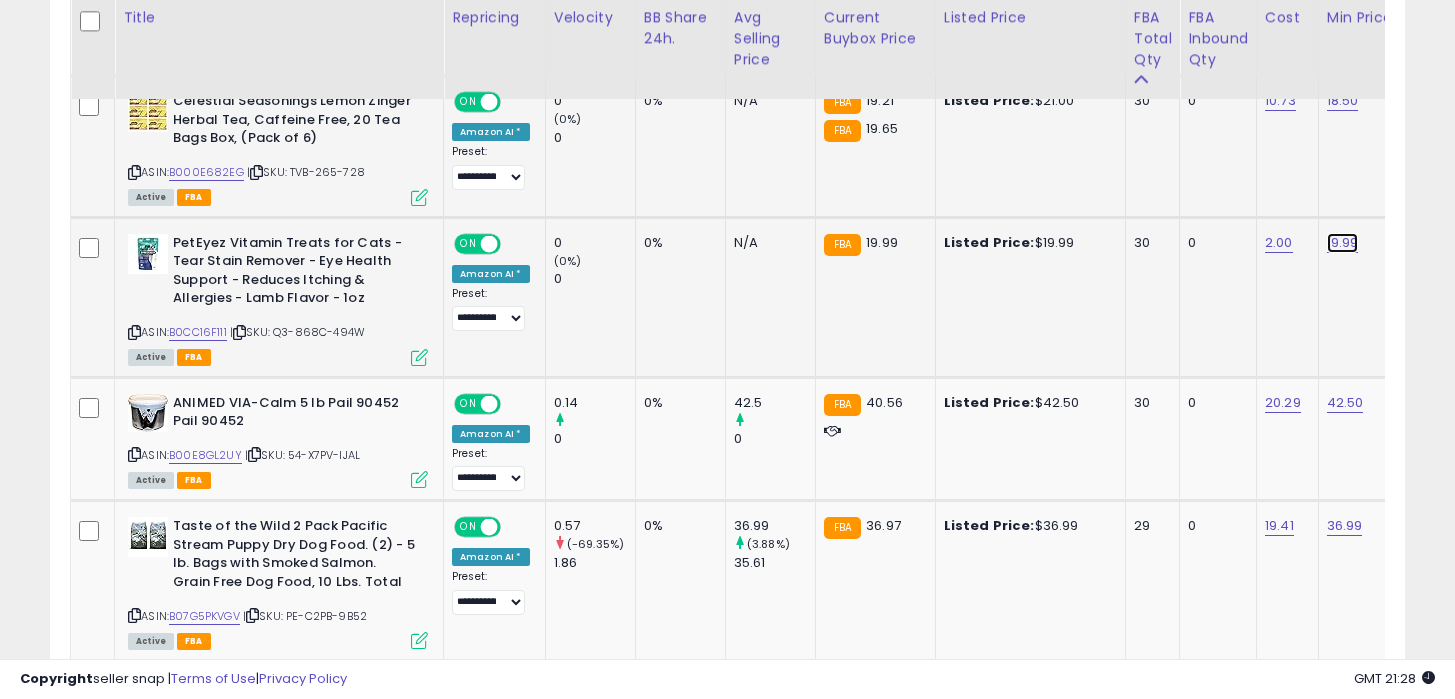 click on "19.99" at bounding box center (1343, -983) 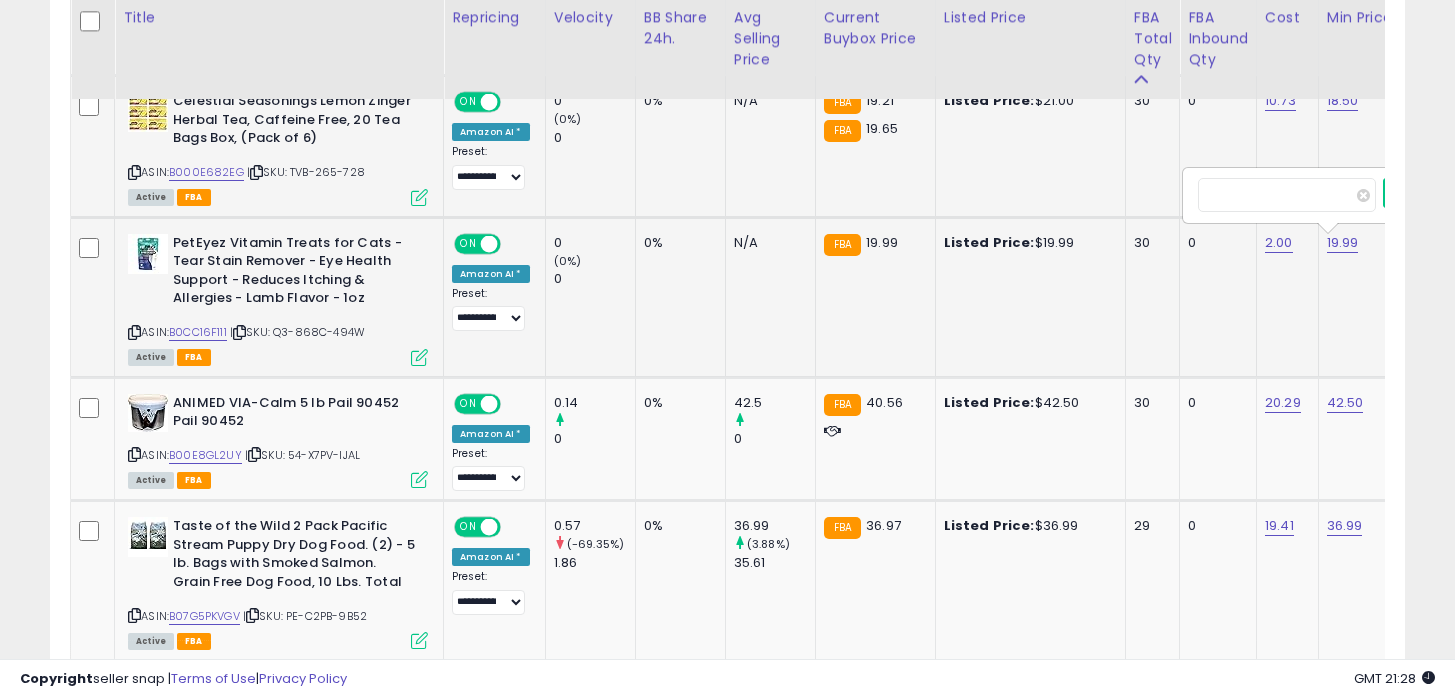 scroll, scrollTop: 0, scrollLeft: 133, axis: horizontal 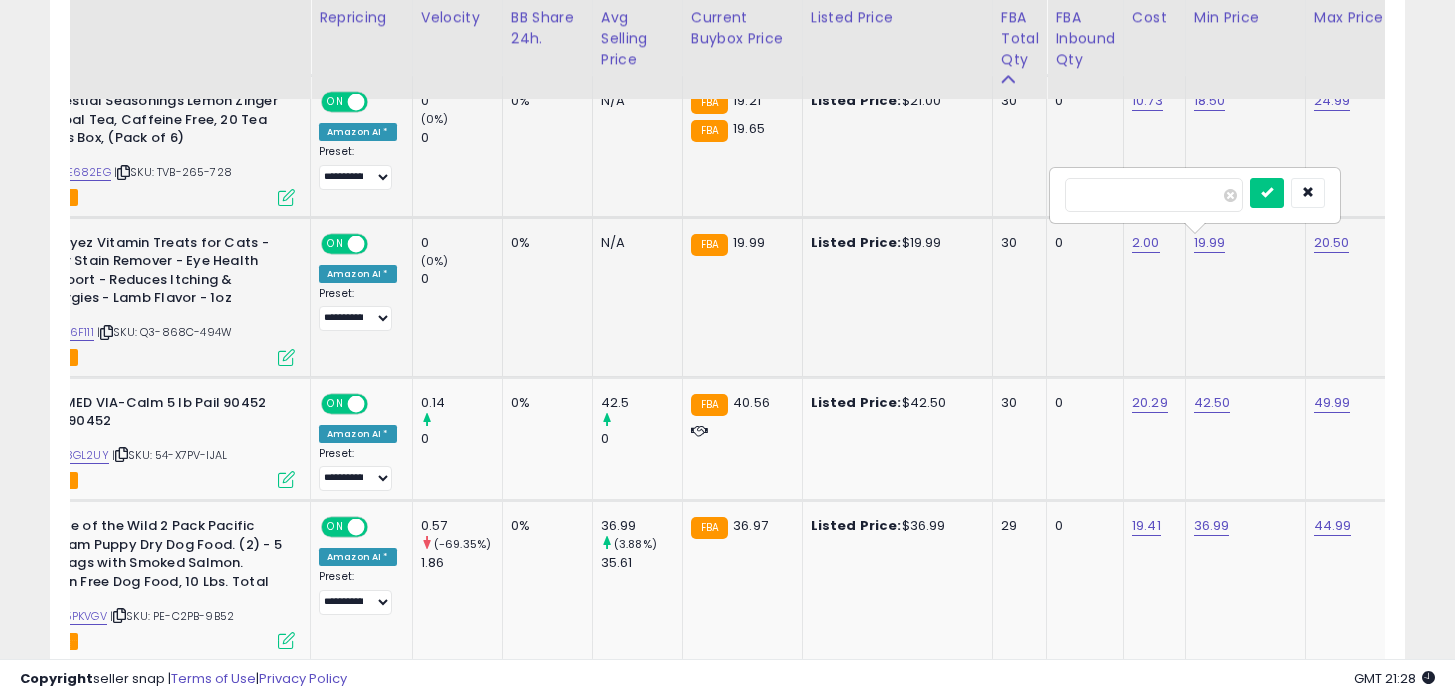 type on "*****" 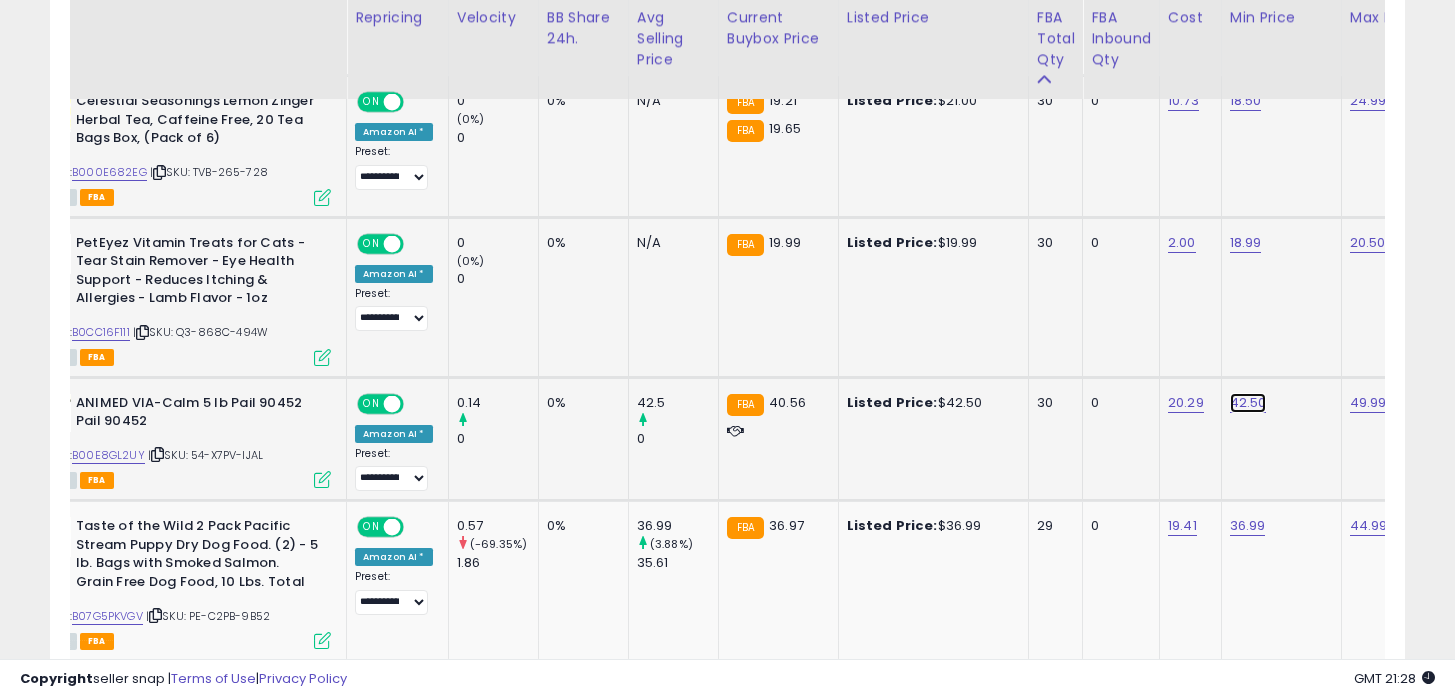 click on "42.50" at bounding box center (1246, -983) 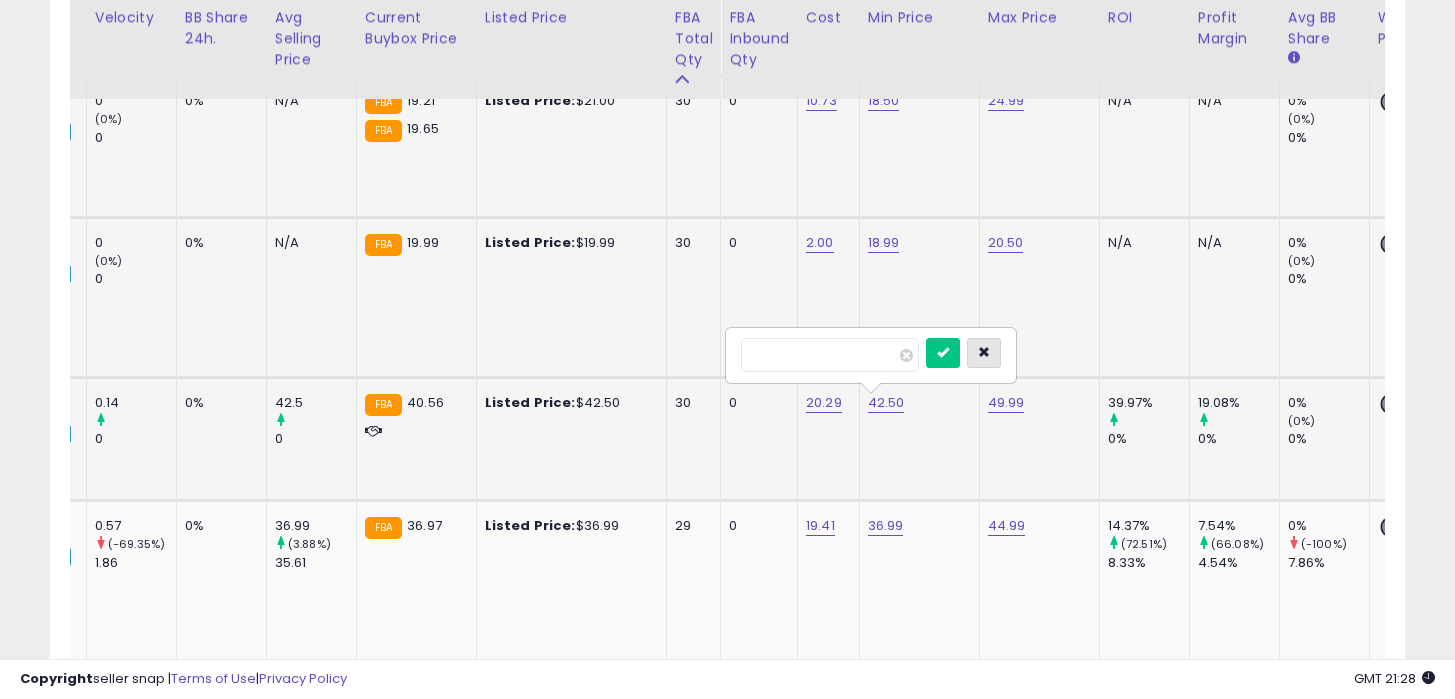 click at bounding box center (984, 352) 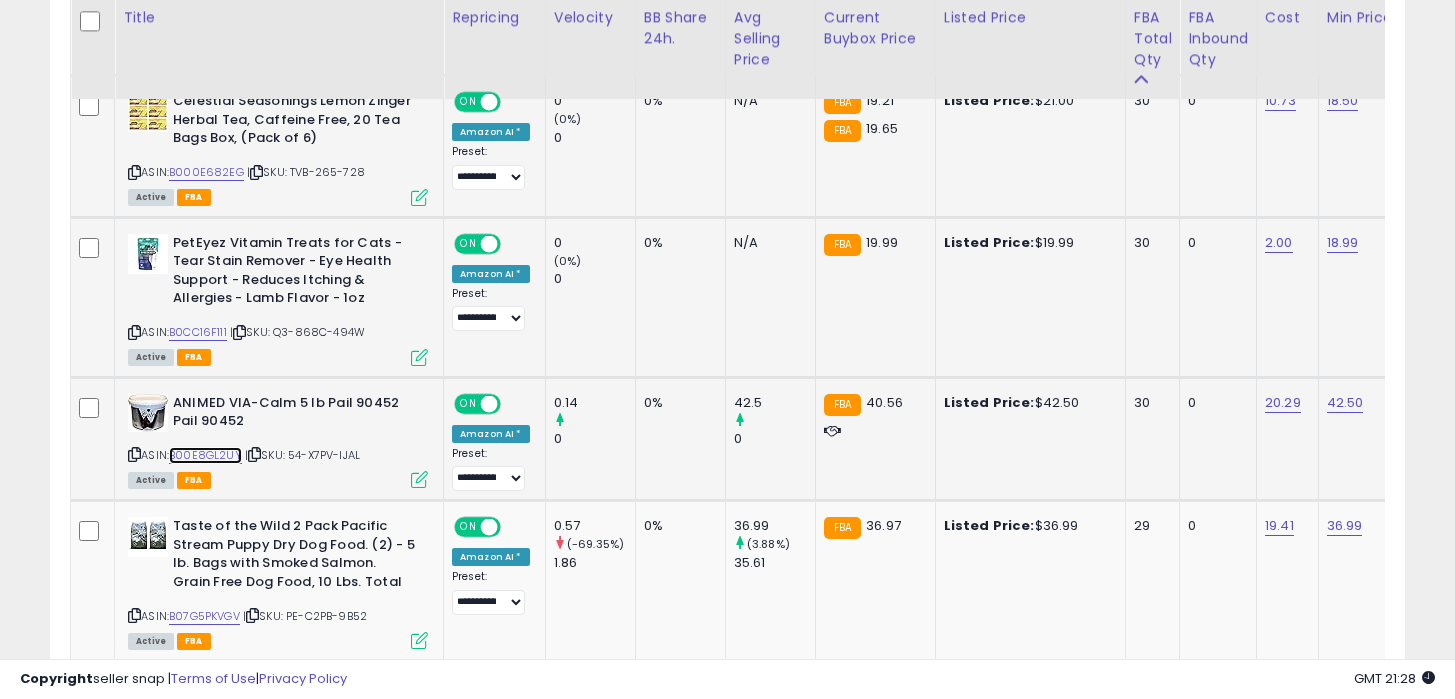 click on "B00E8GL2UY" at bounding box center [205, 455] 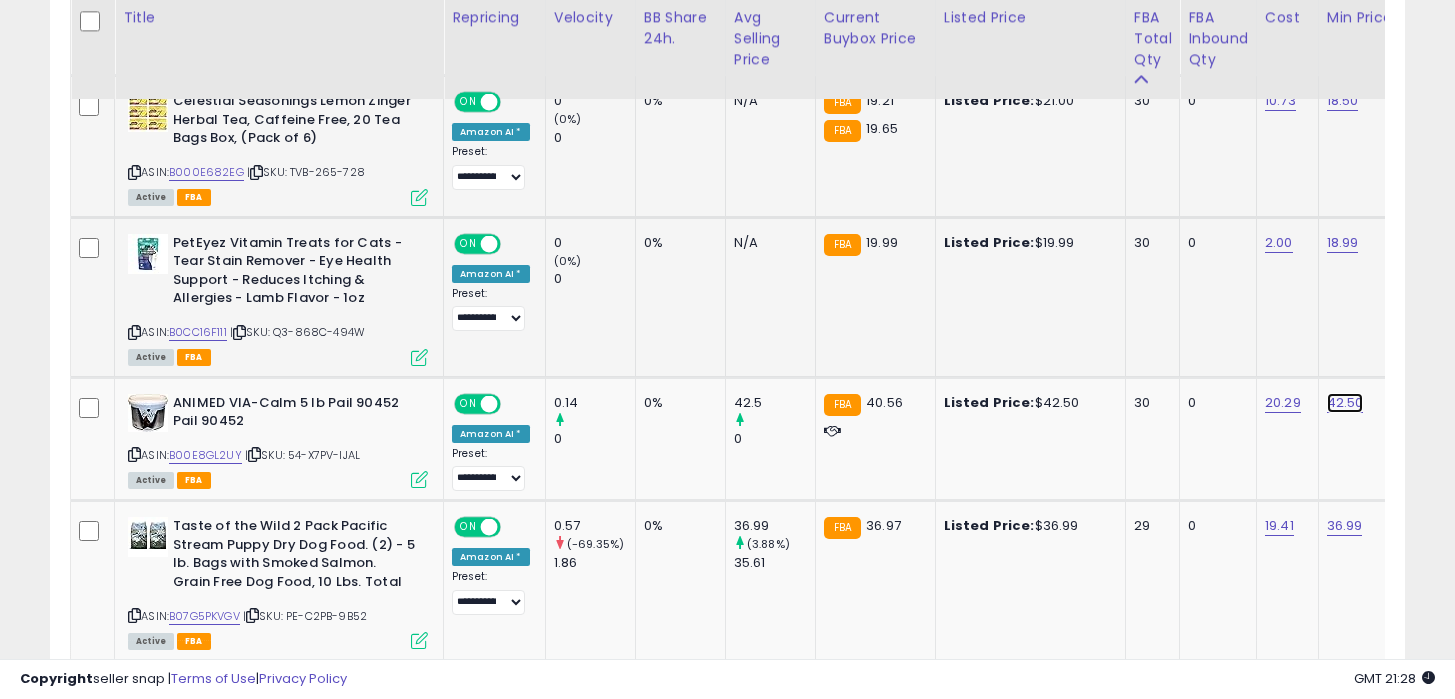 click on "42.50" at bounding box center (1343, -983) 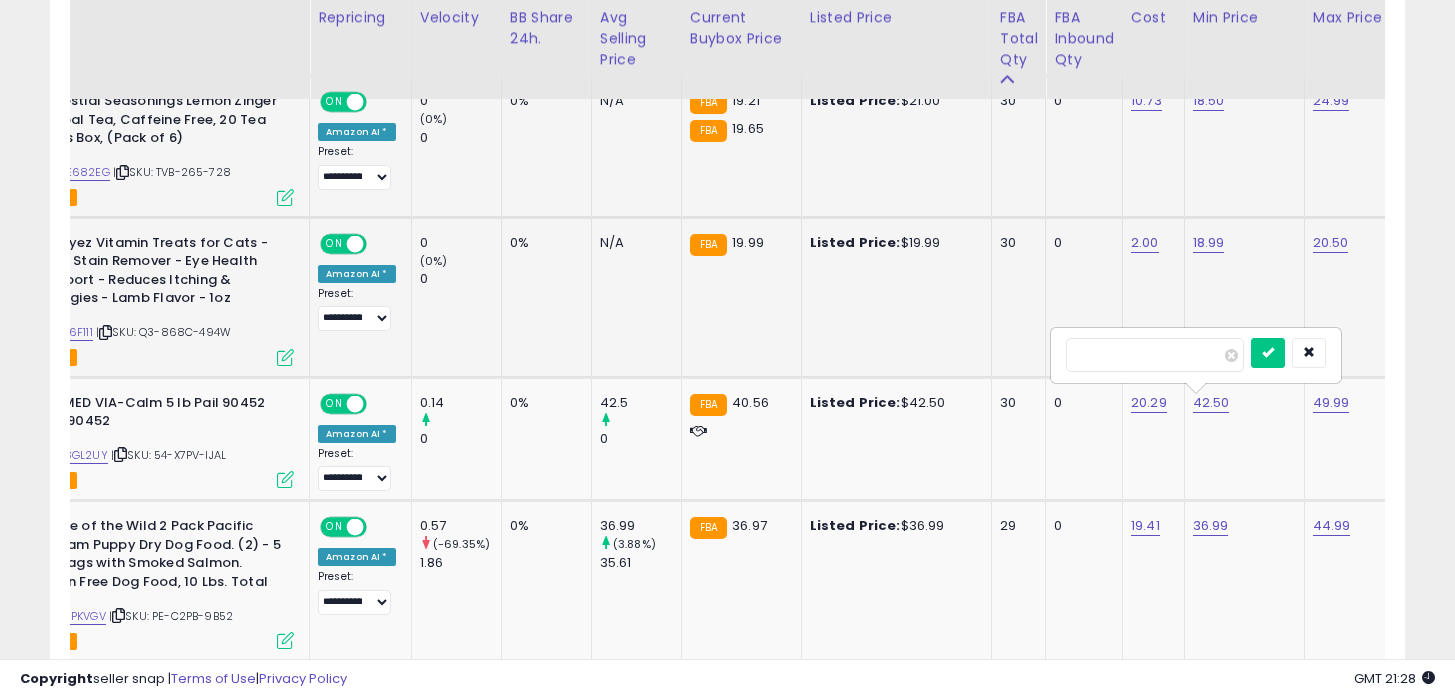 type on "*****" 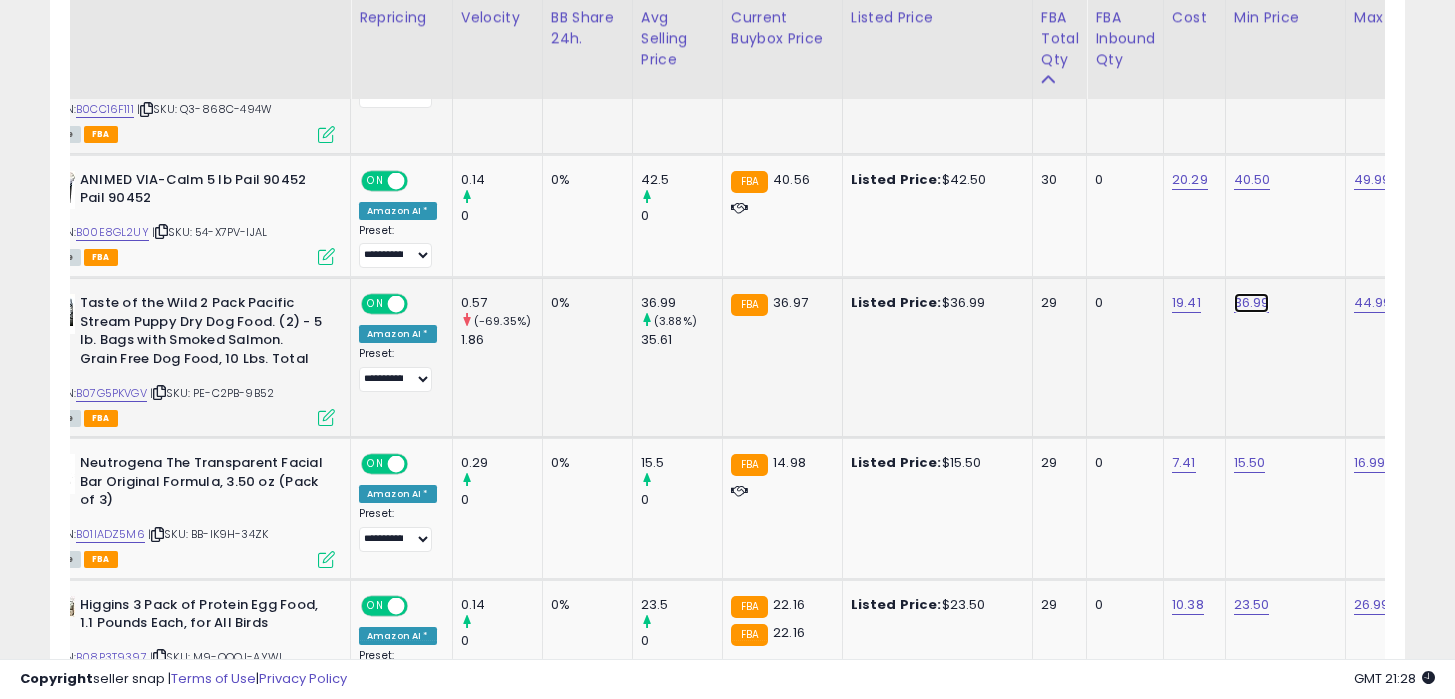 click on "36.99" at bounding box center [1250, -1206] 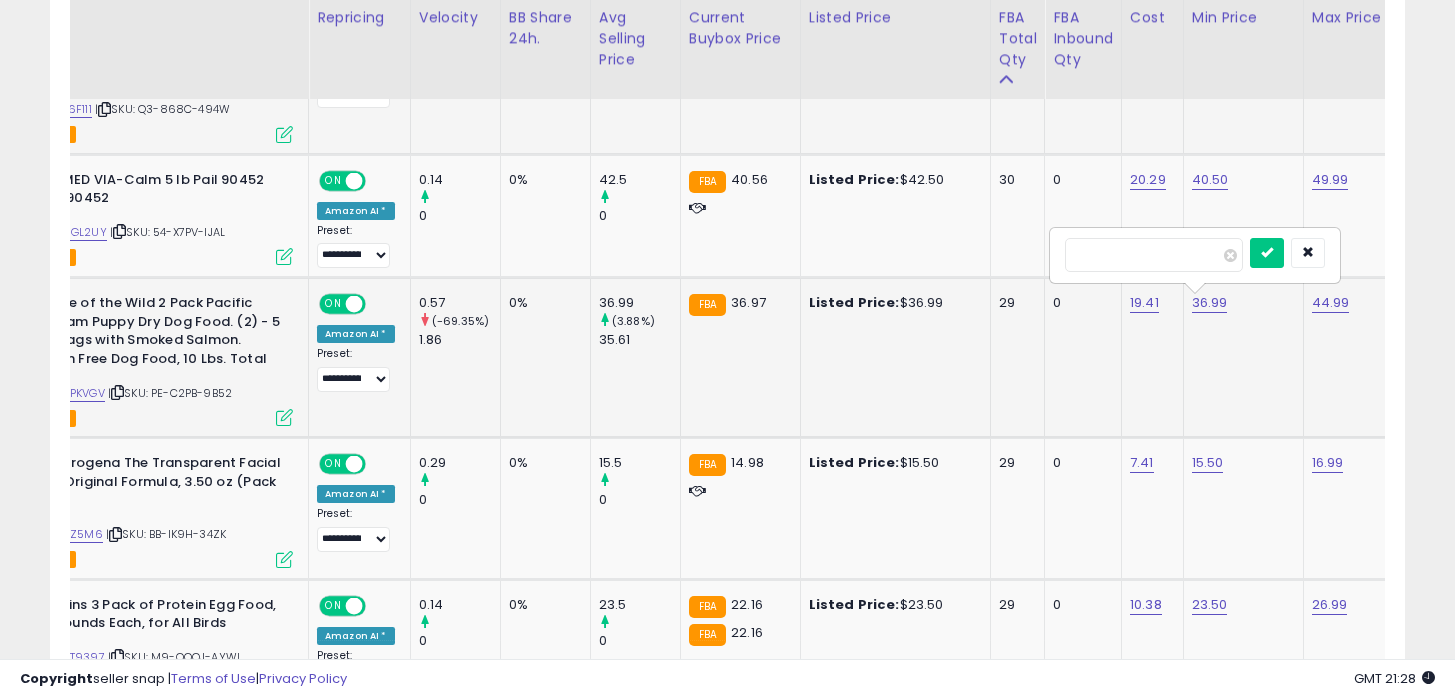 type on "****" 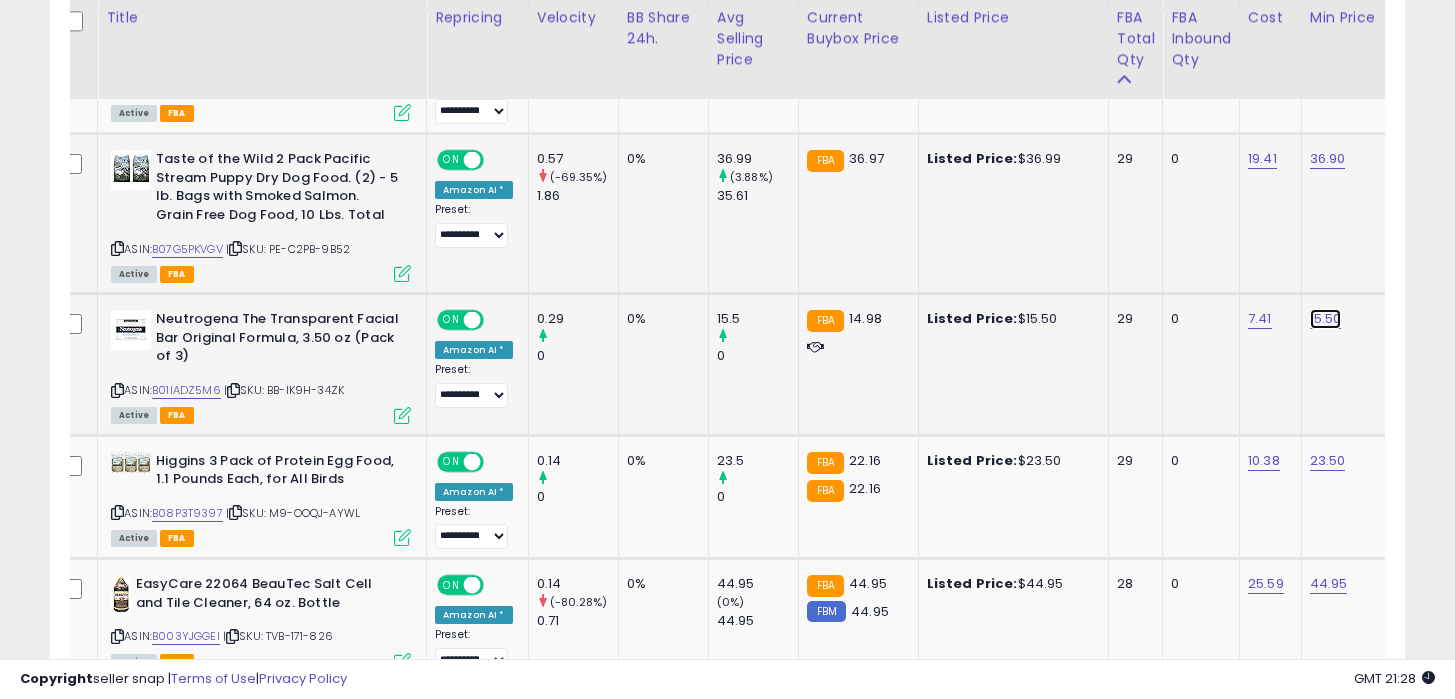 click on "15.50" at bounding box center (1326, -1350) 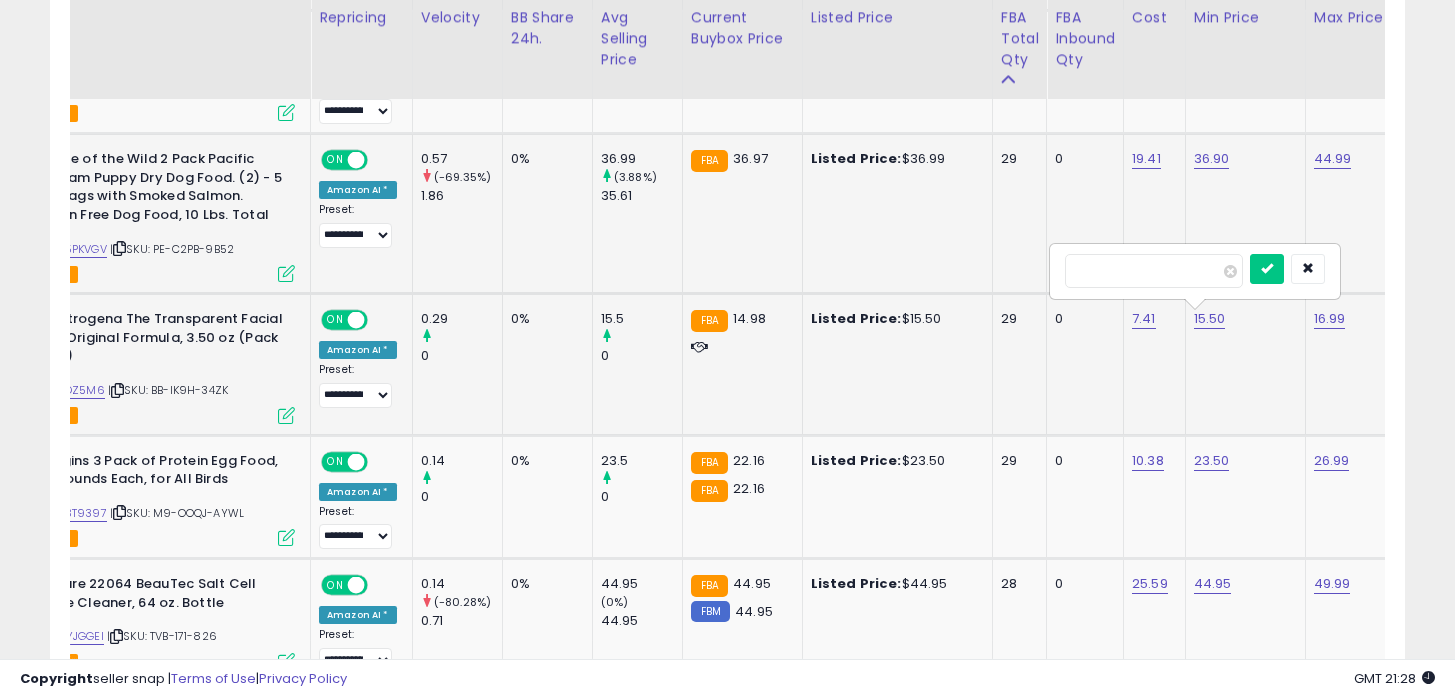 type on "*****" 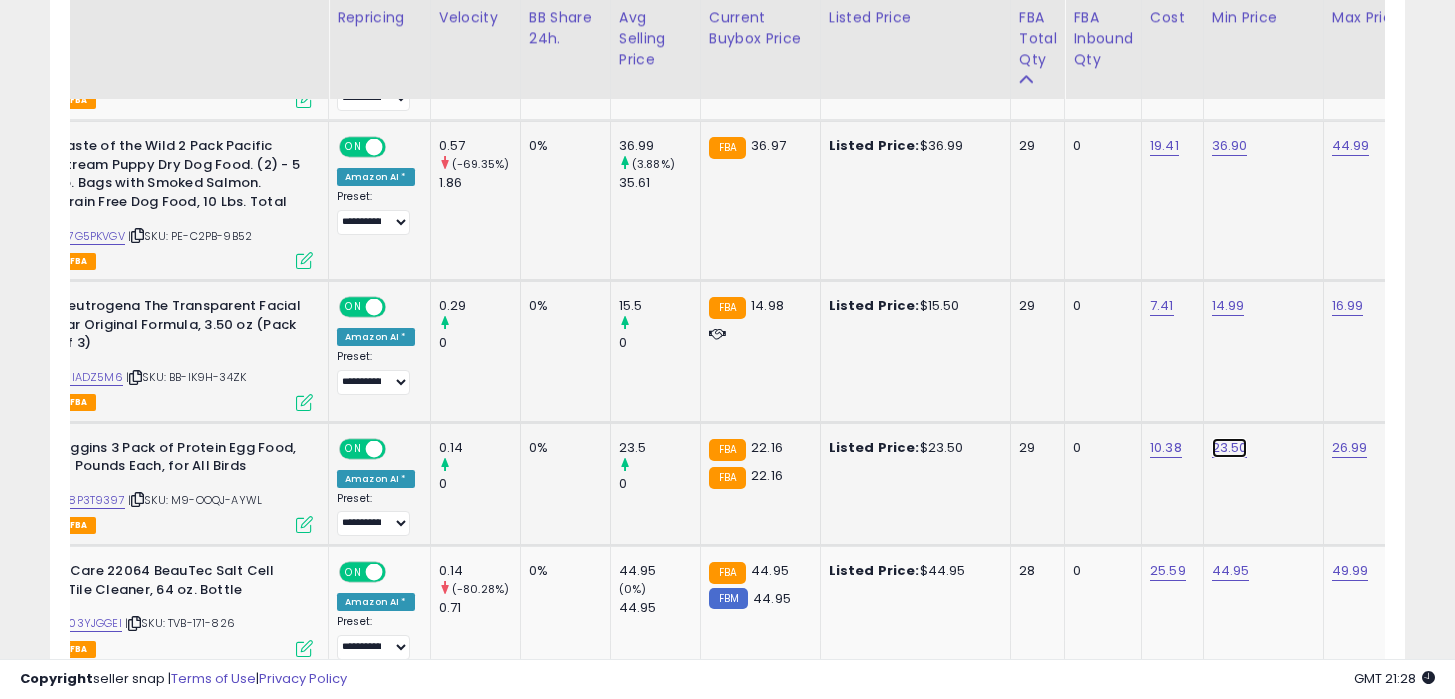 click on "23.50" at bounding box center [1228, -1363] 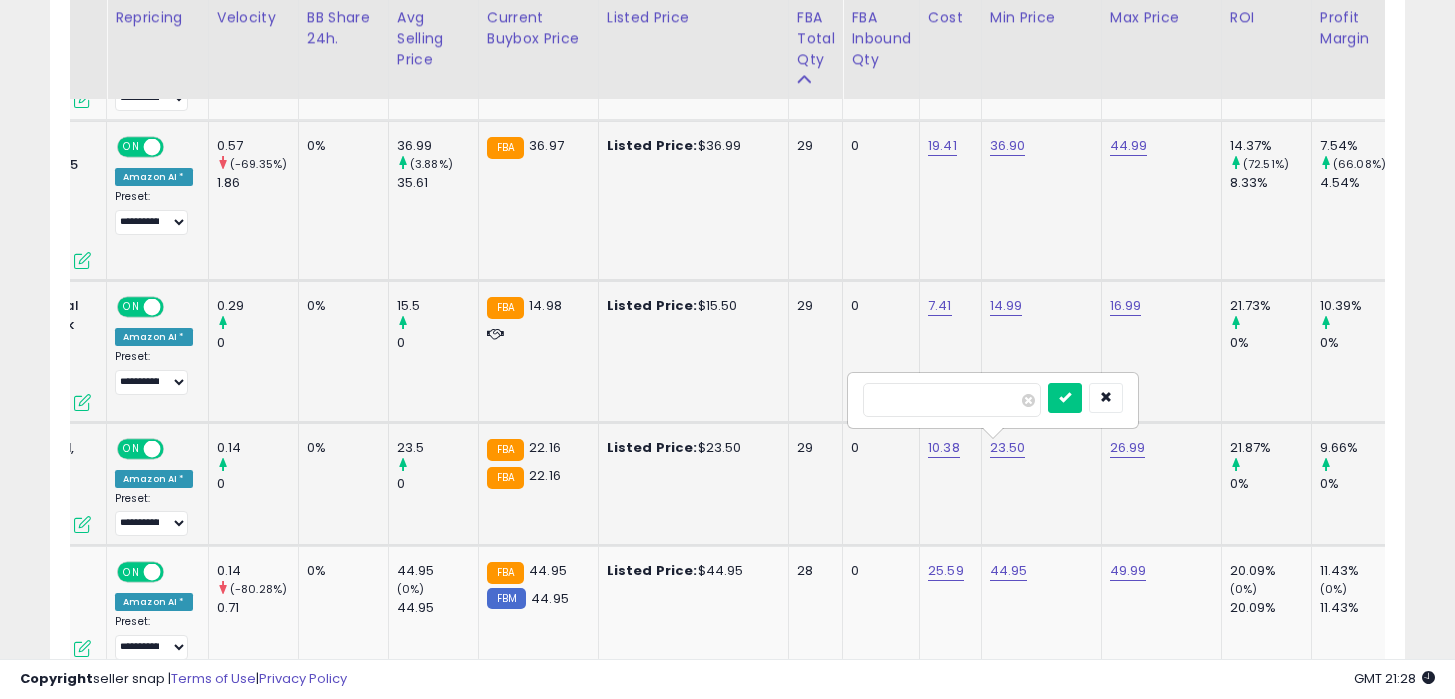 type on "*****" 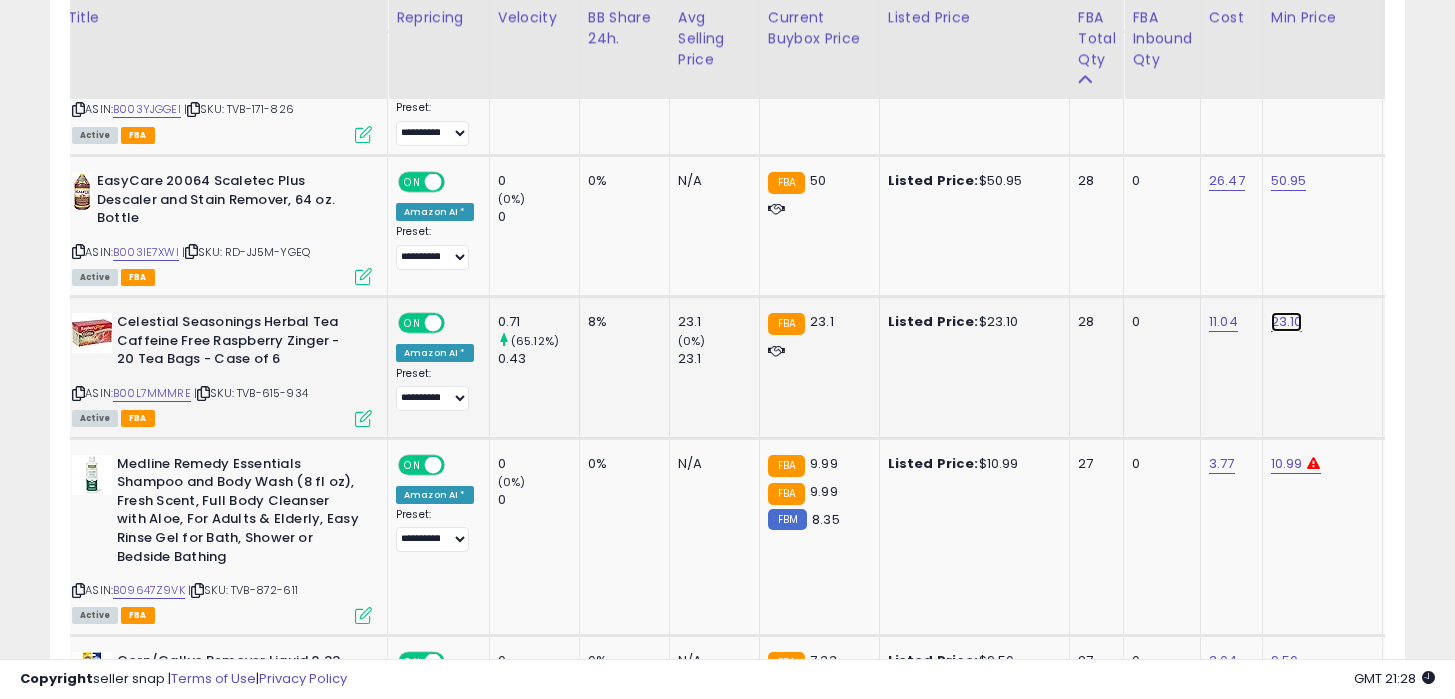 click on "23.10" at bounding box center [1287, -1877] 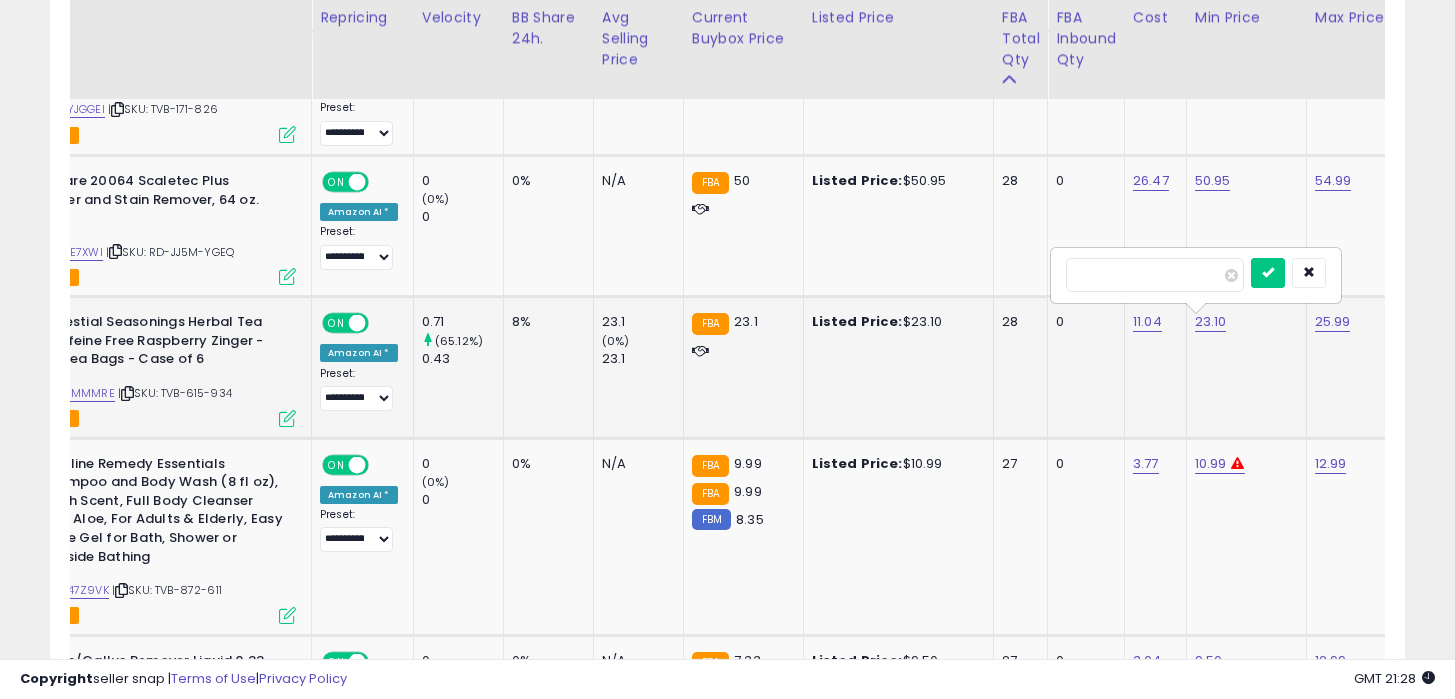 type on "*****" 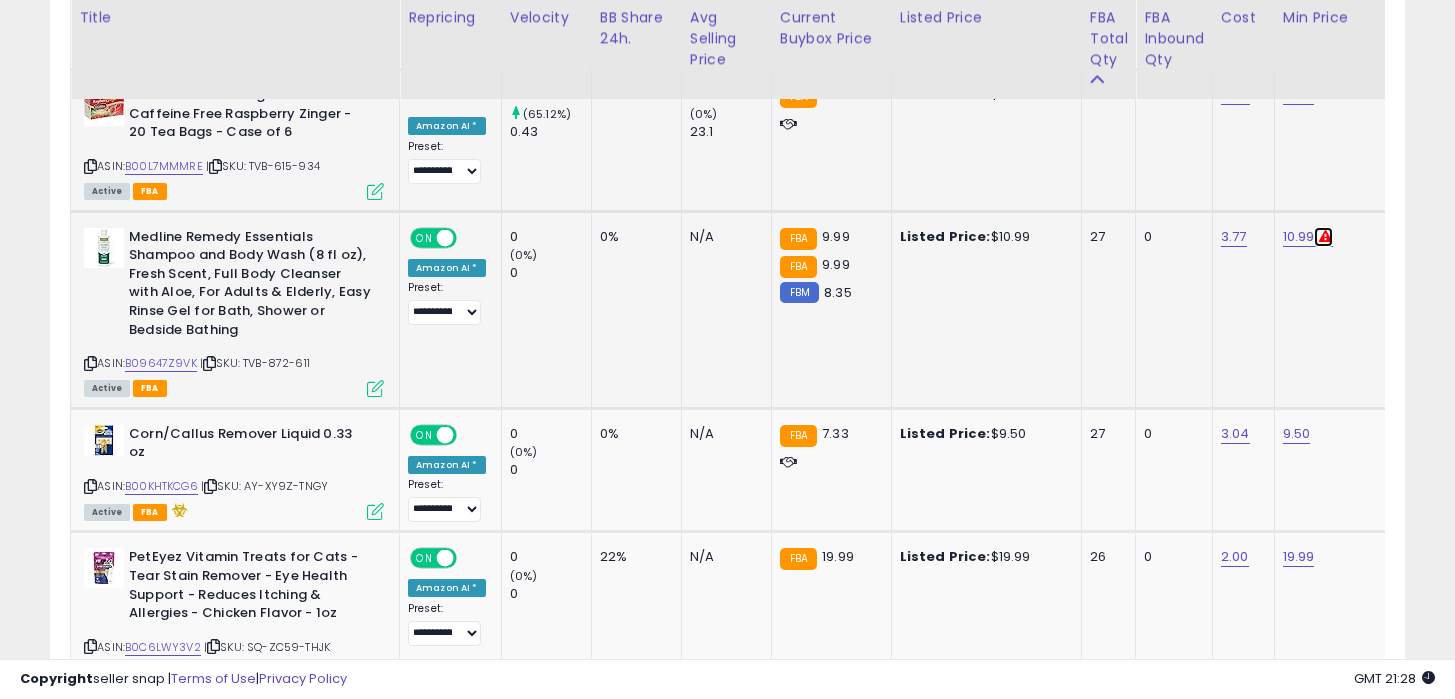 click at bounding box center [1323, 237] 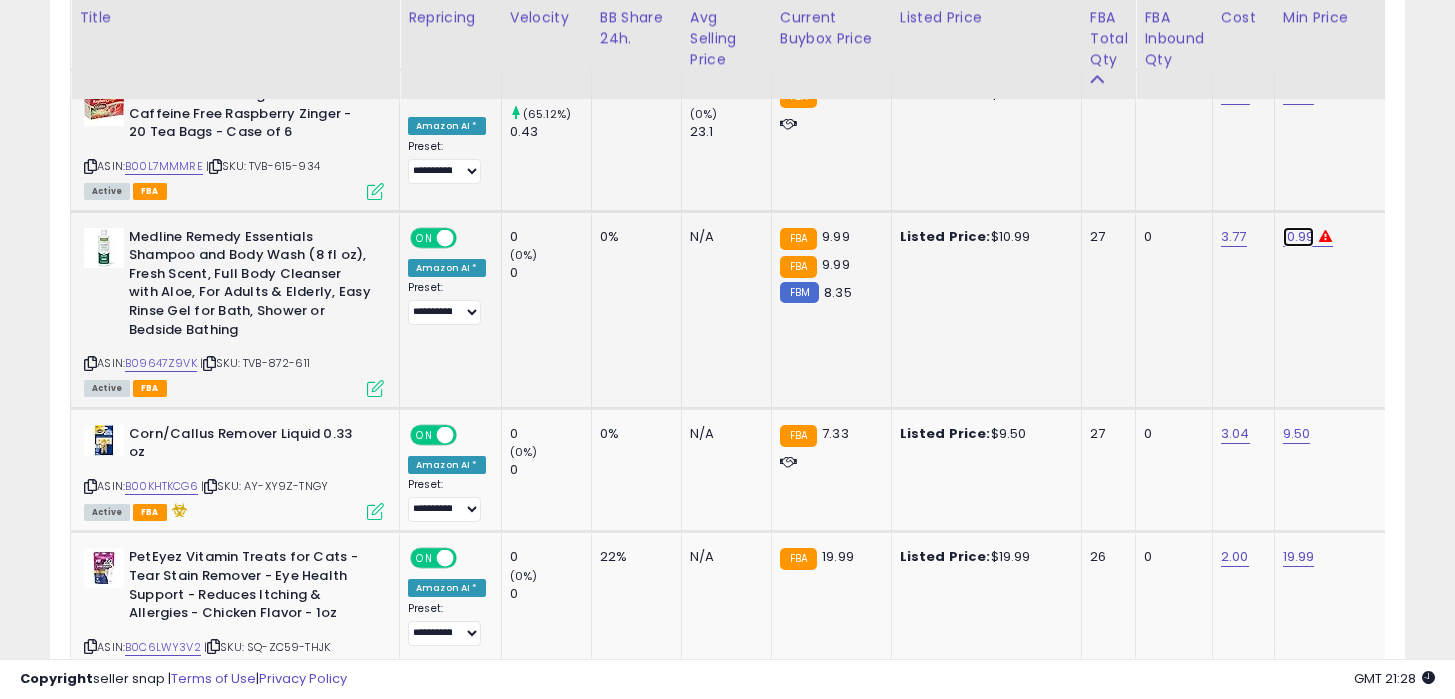 click on "10.99" at bounding box center [1299, -2104] 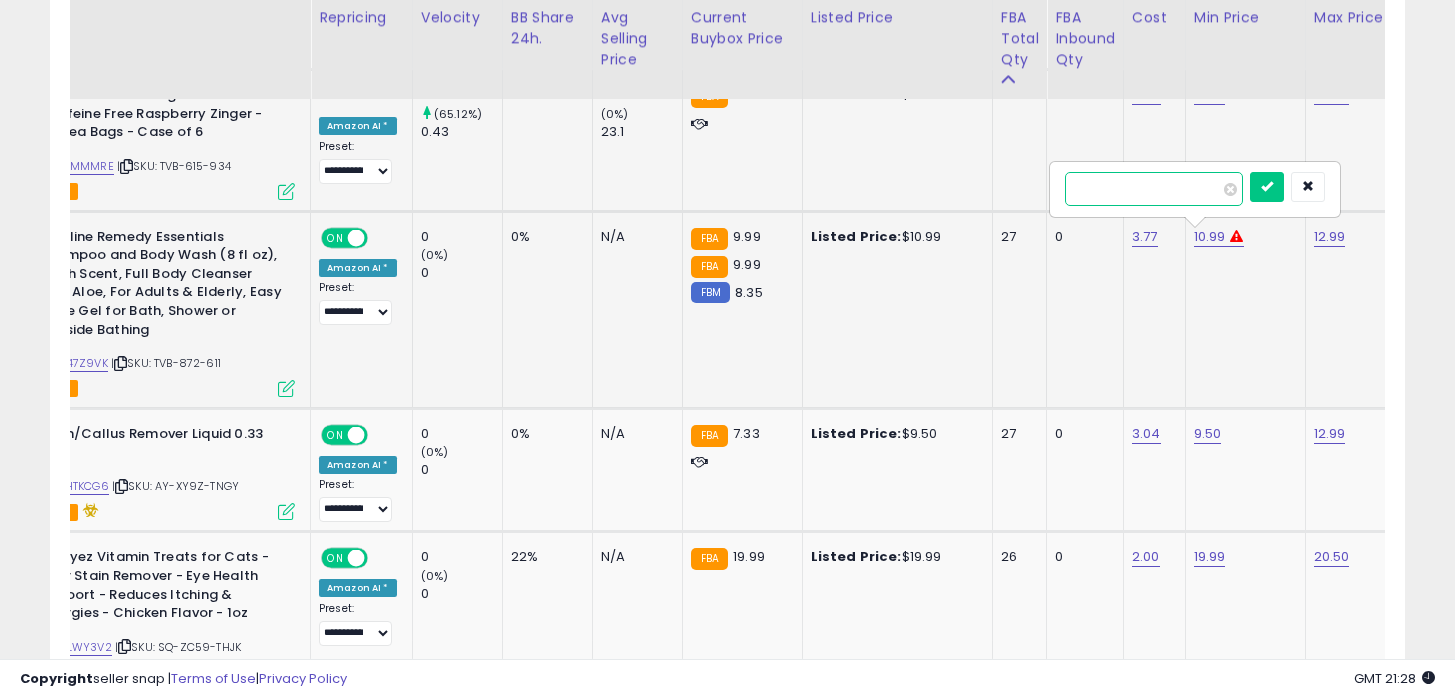 type on "*" 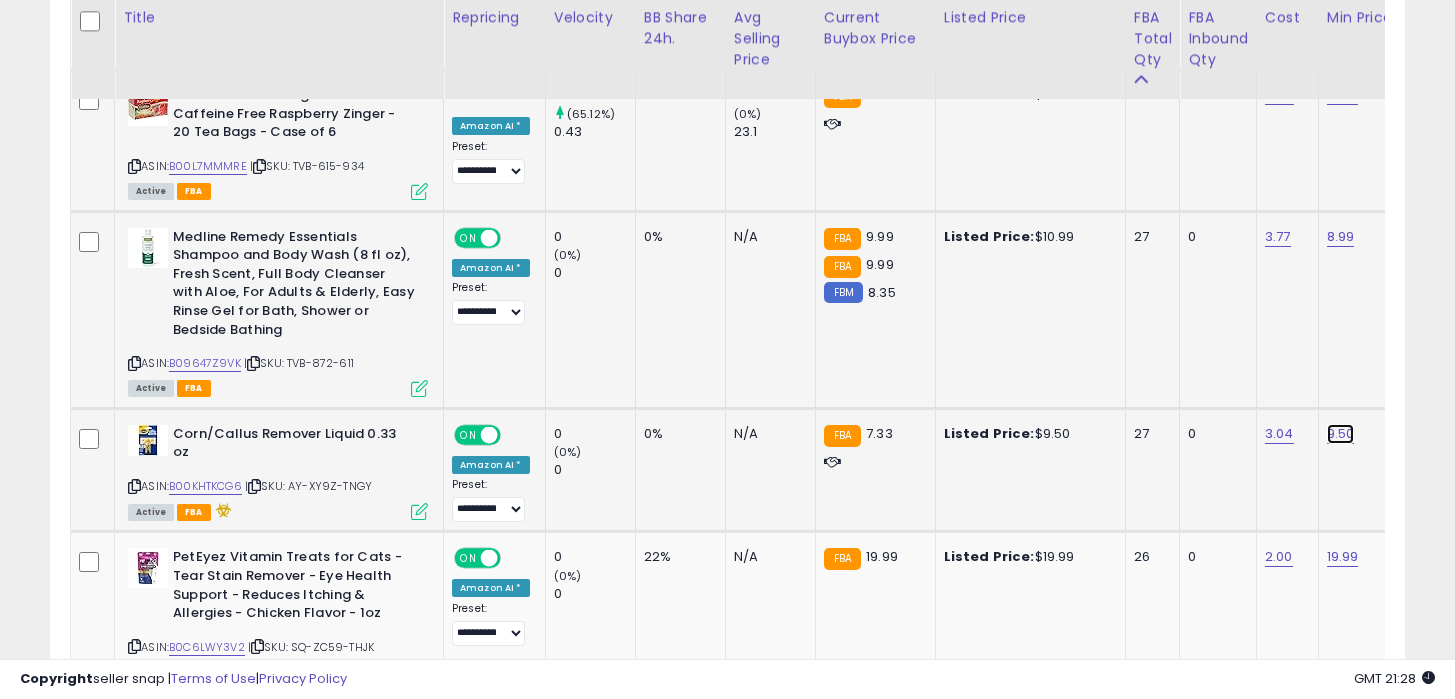 click on "9.50" at bounding box center (1343, -2104) 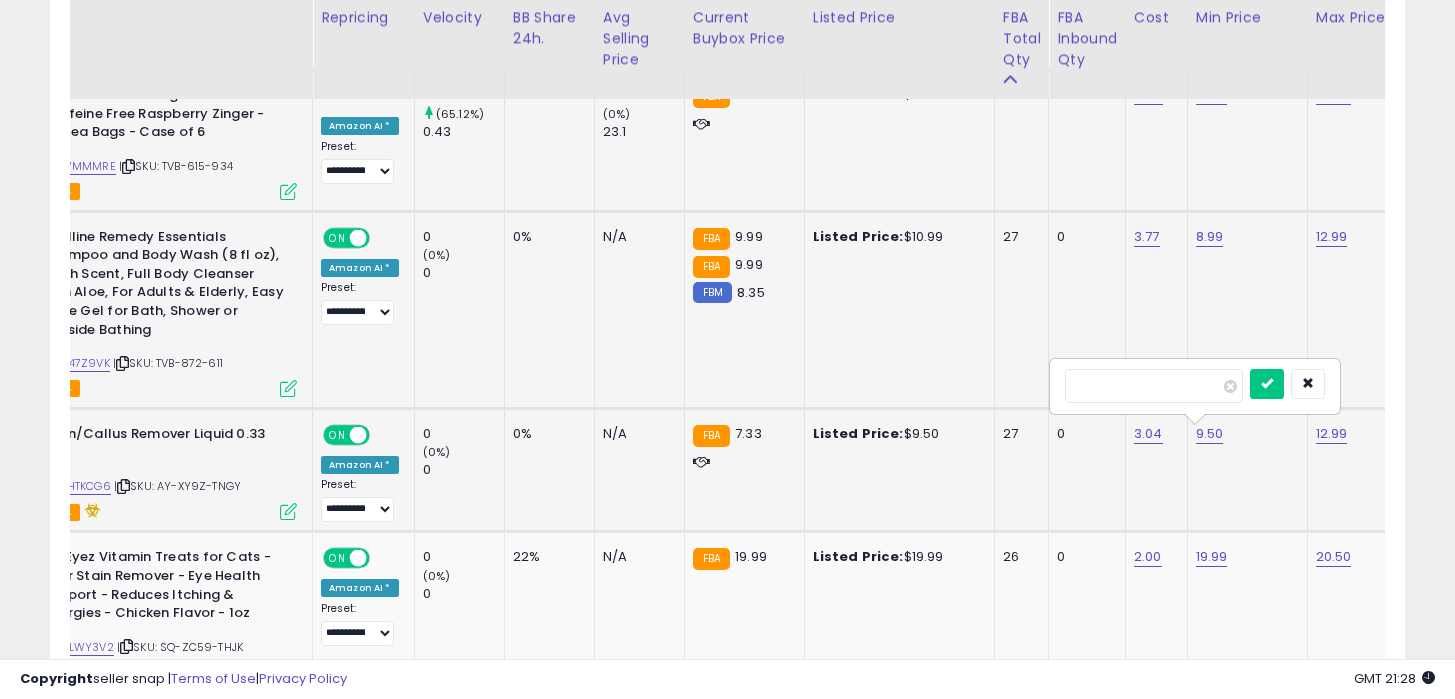 type on "*" 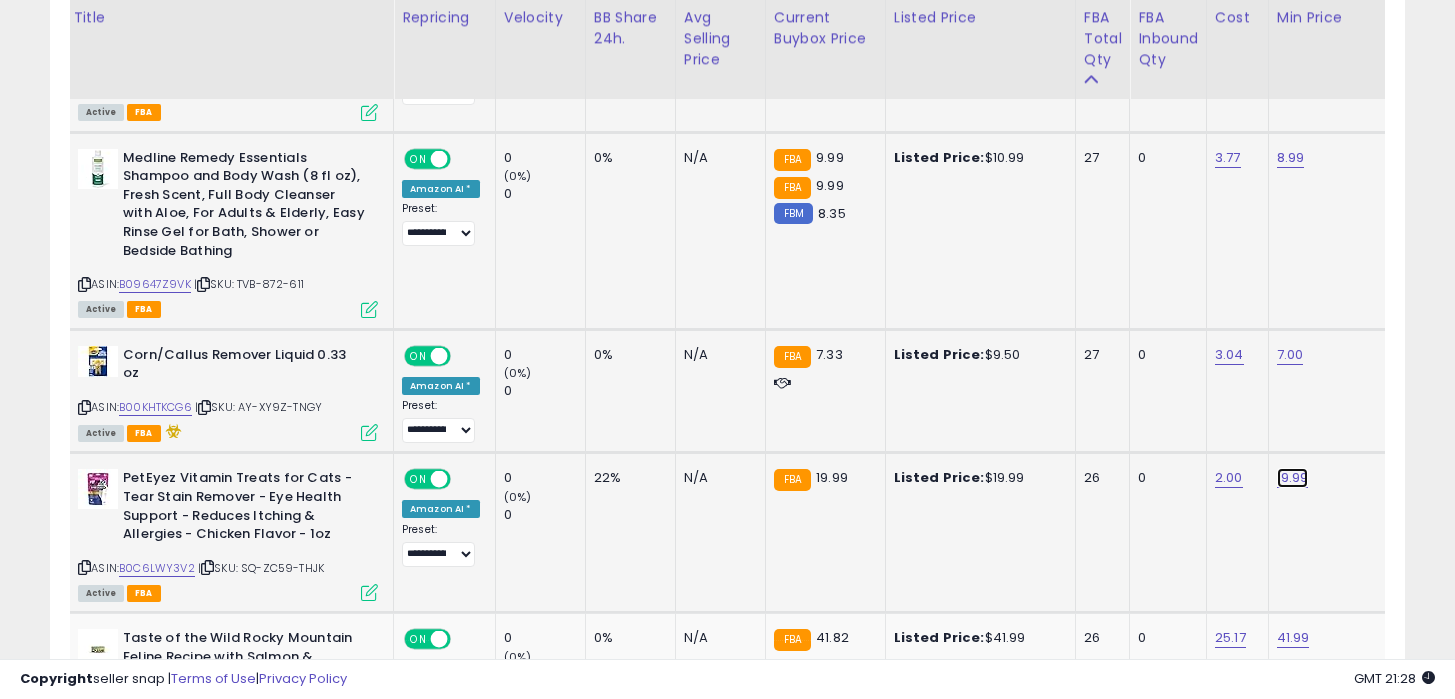 click on "19.99" at bounding box center (1293, -2183) 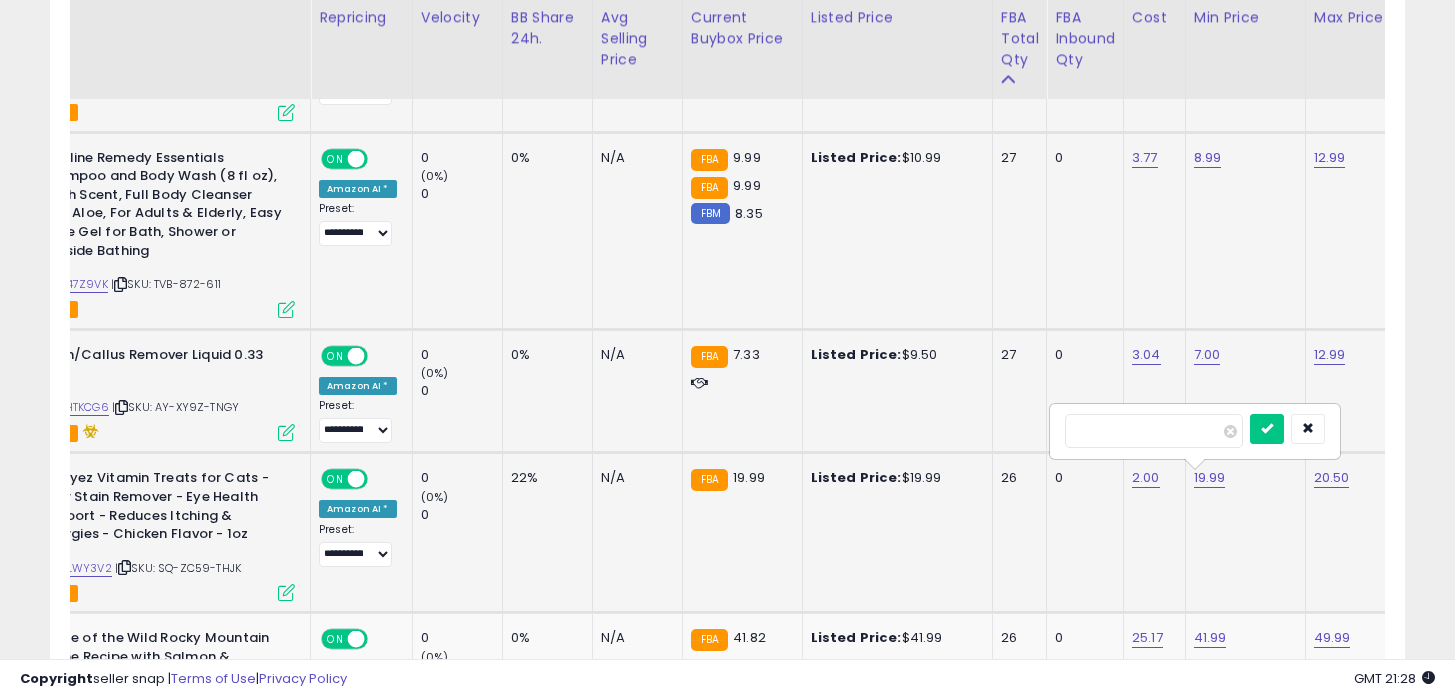 type on "*****" 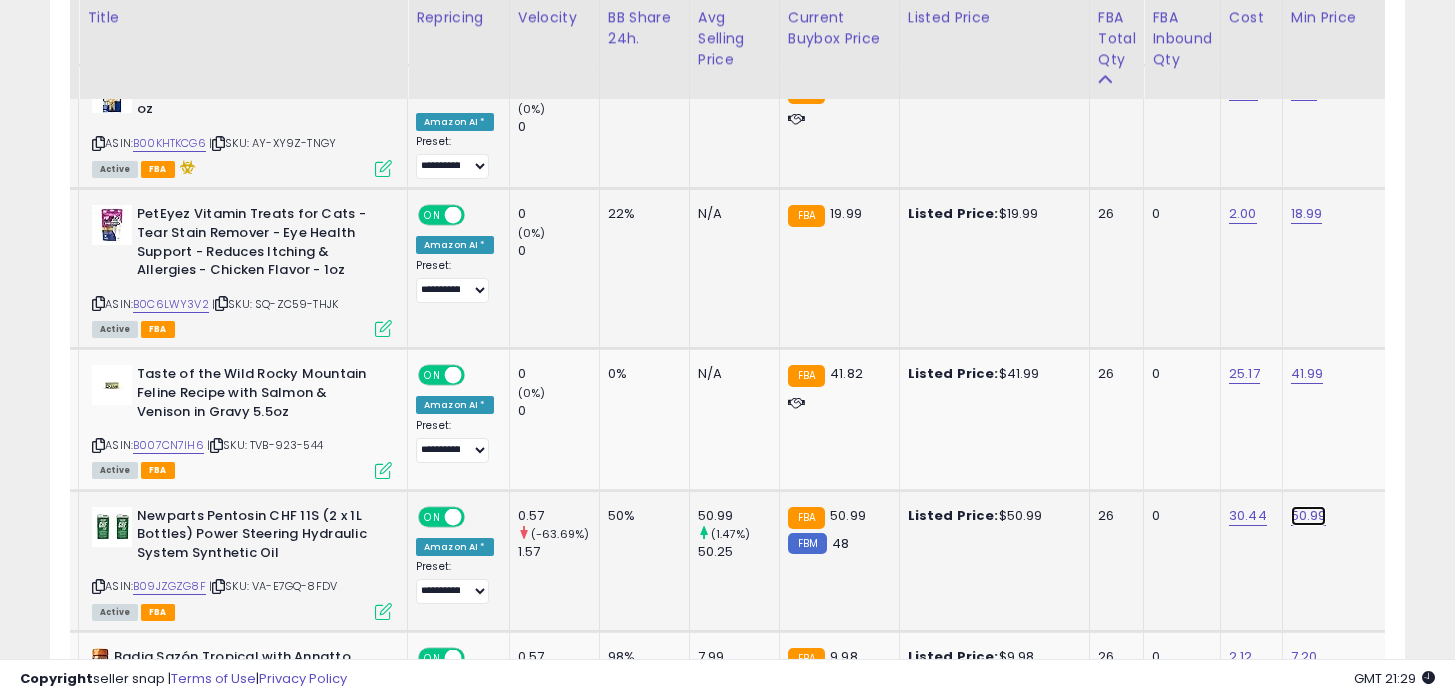 click on "50.99" at bounding box center [1307, -2447] 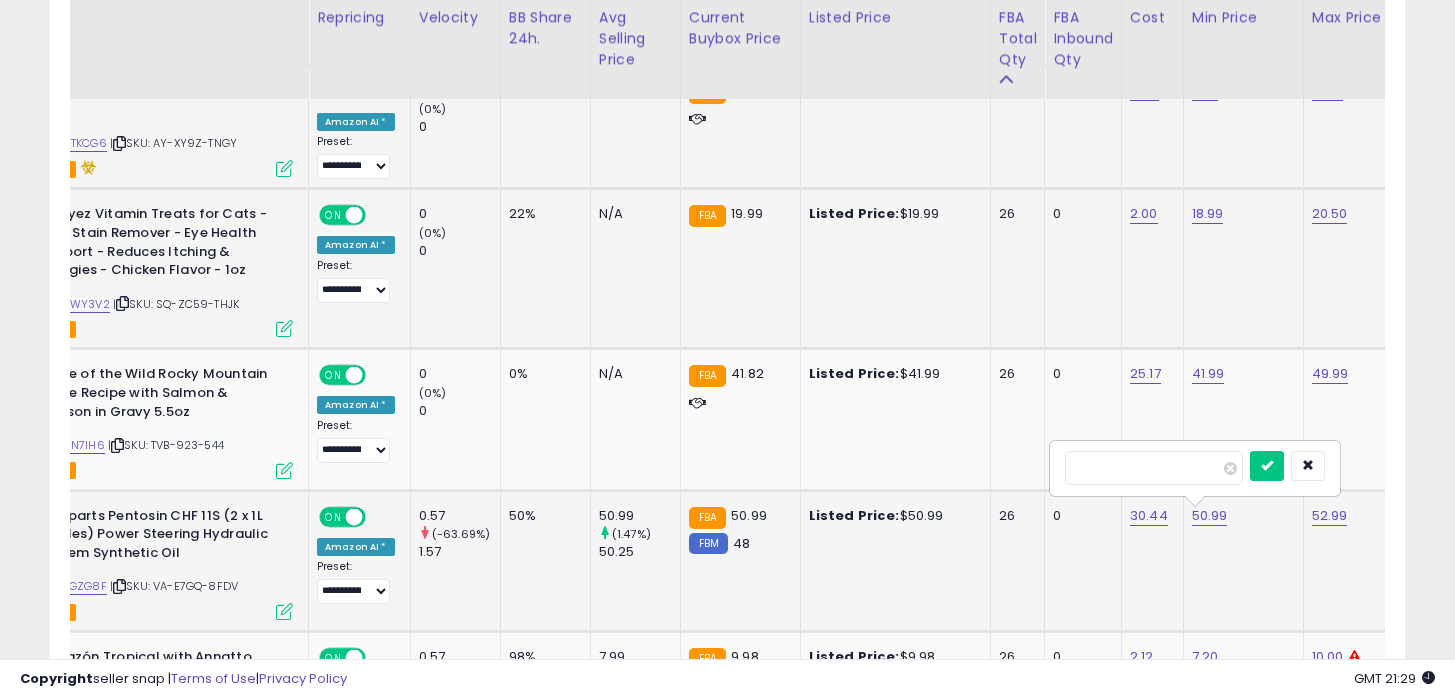 type on "*****" 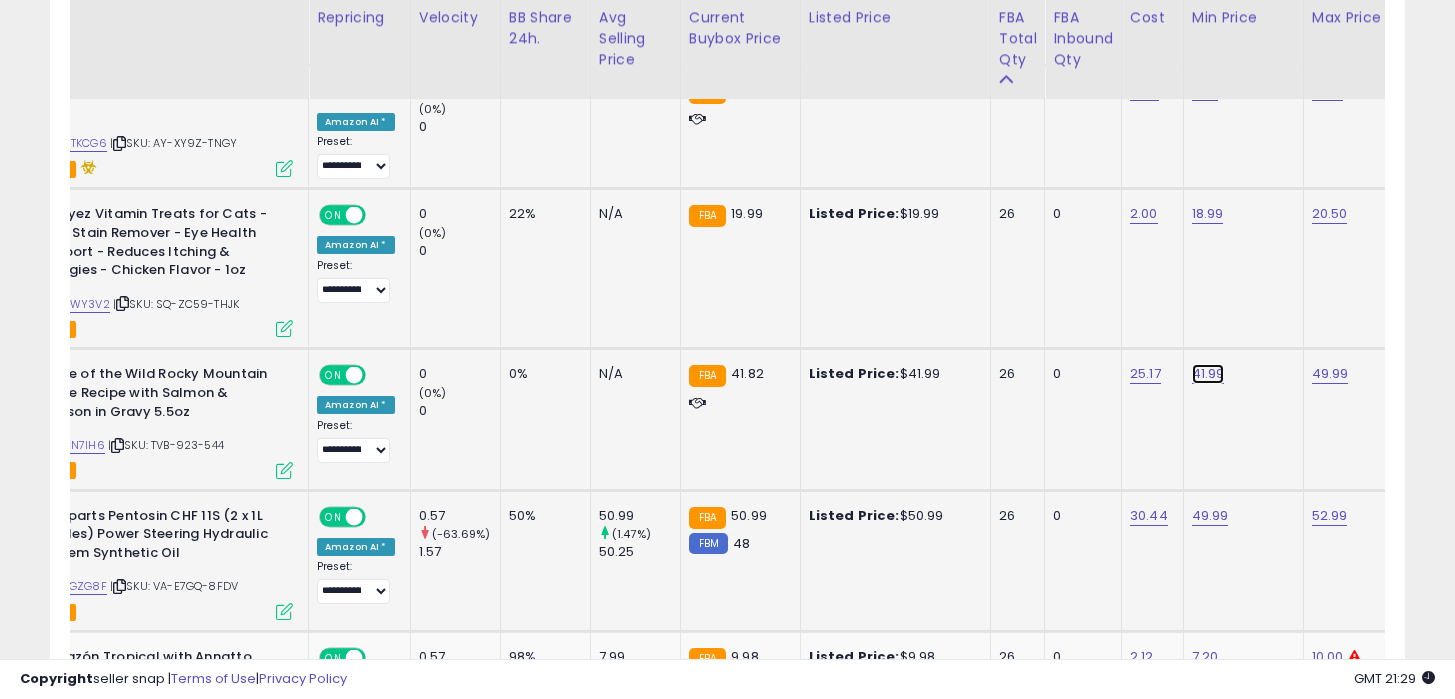 click on "41.99" at bounding box center (1208, -2447) 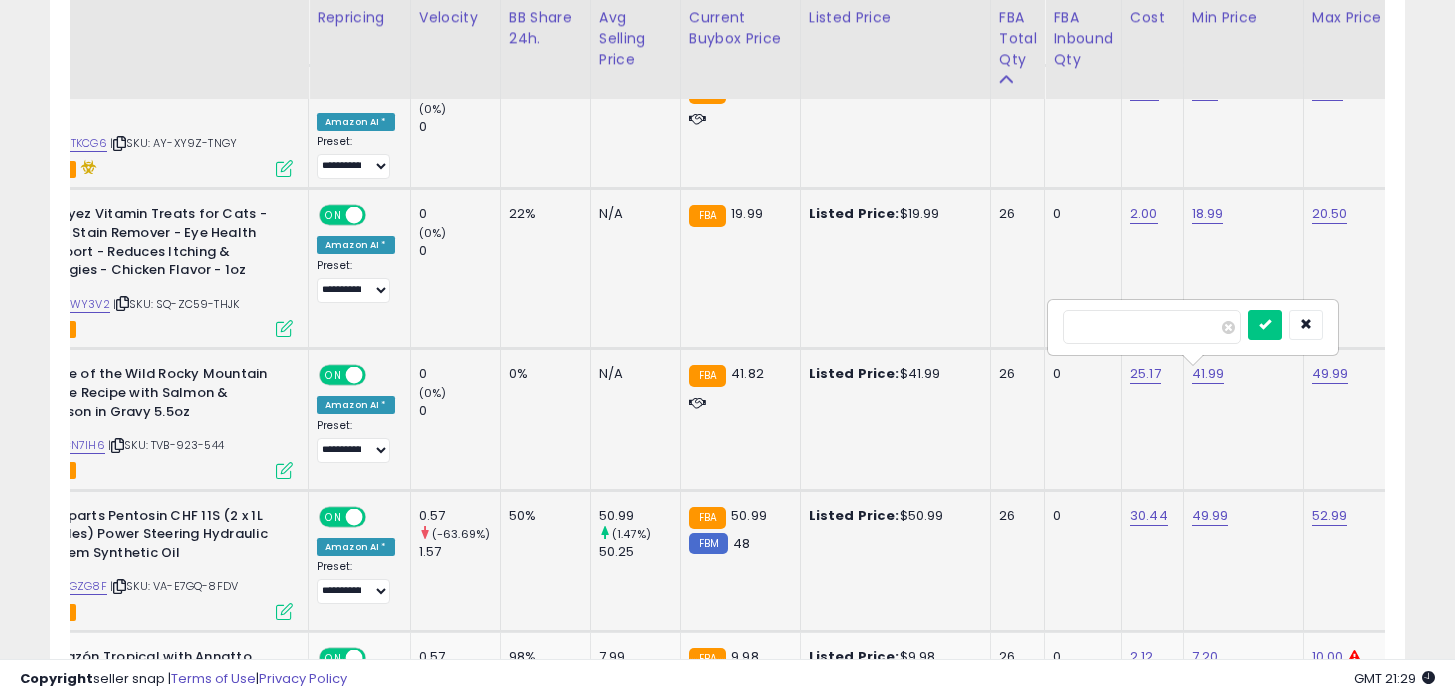 type on "****" 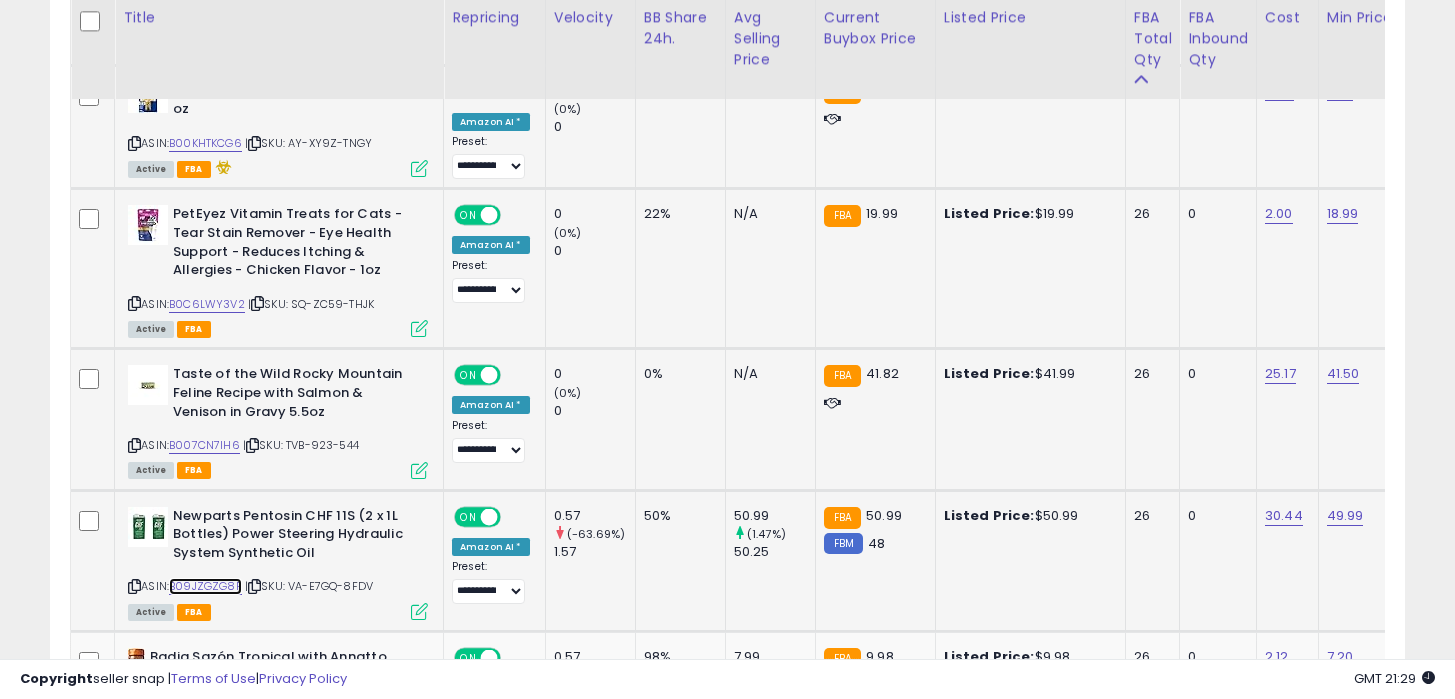 click on "B09JZGZG8F" at bounding box center [205, 586] 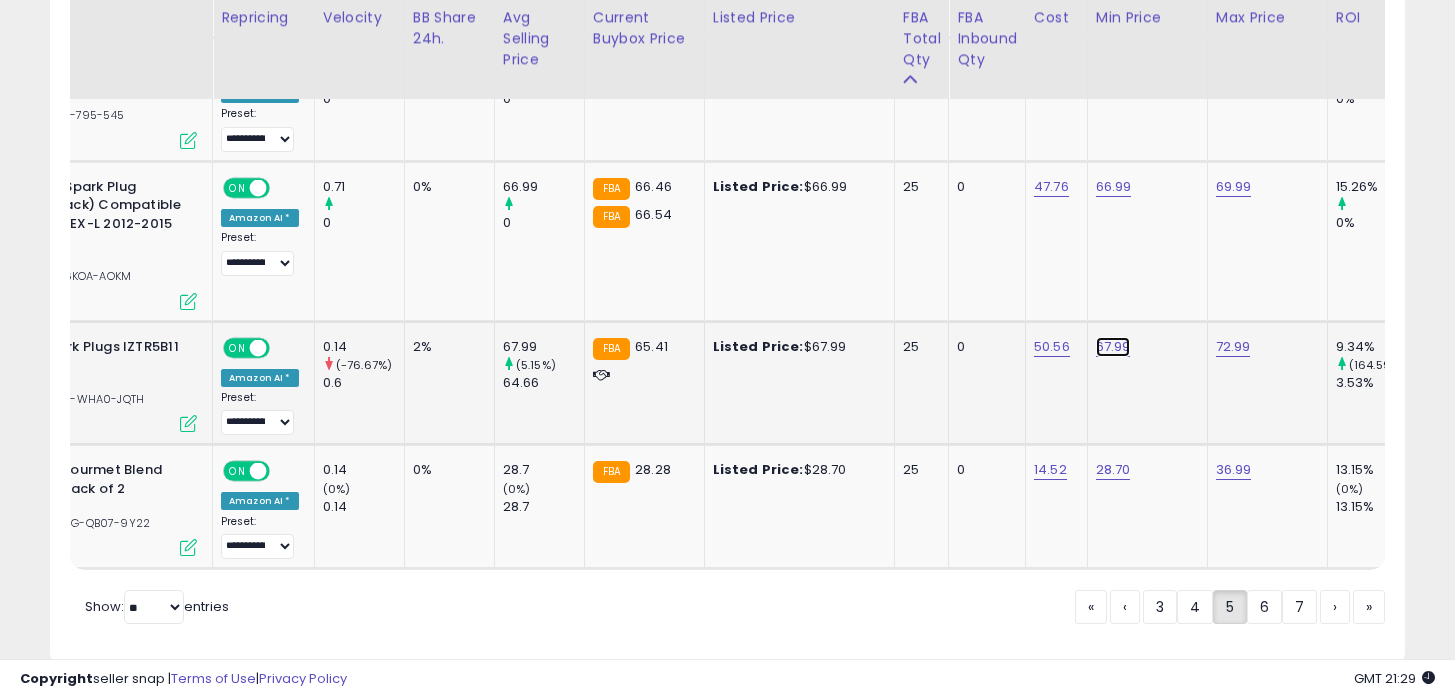 click on "67.99" at bounding box center [1112, -3041] 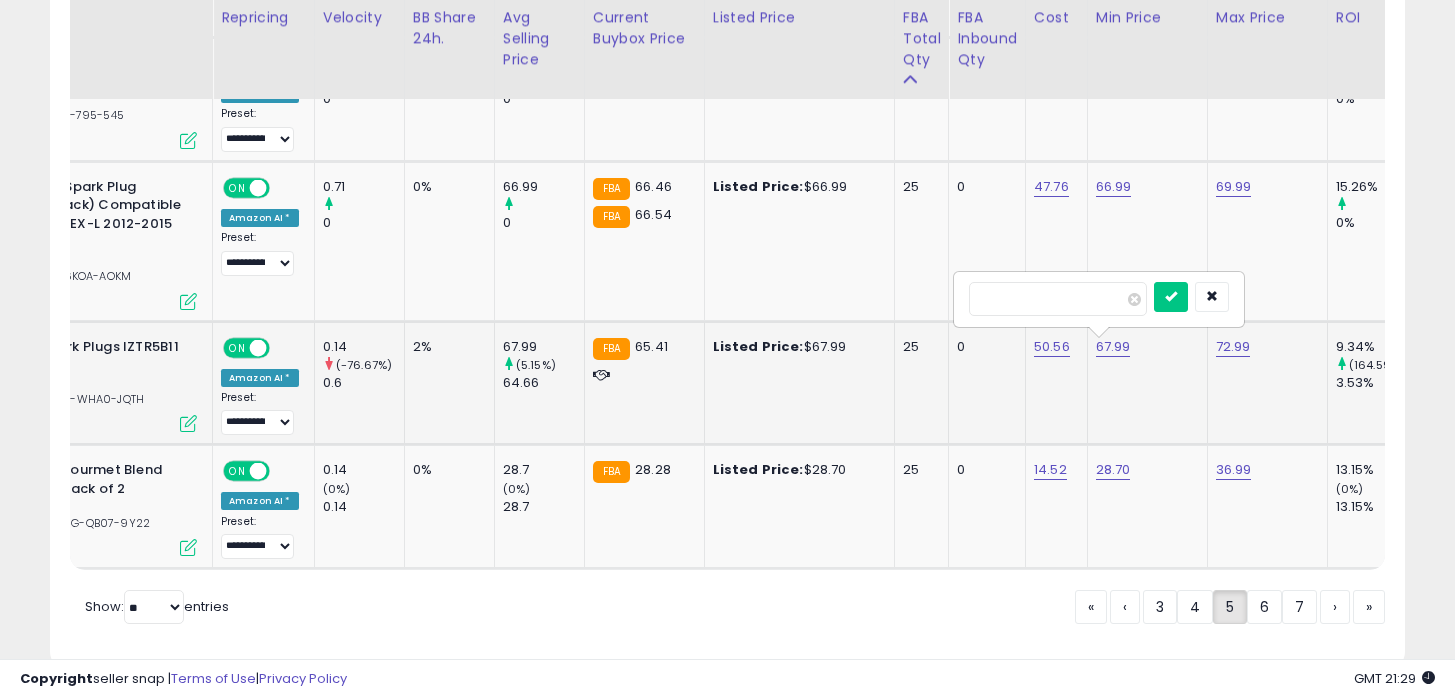 type on "**" 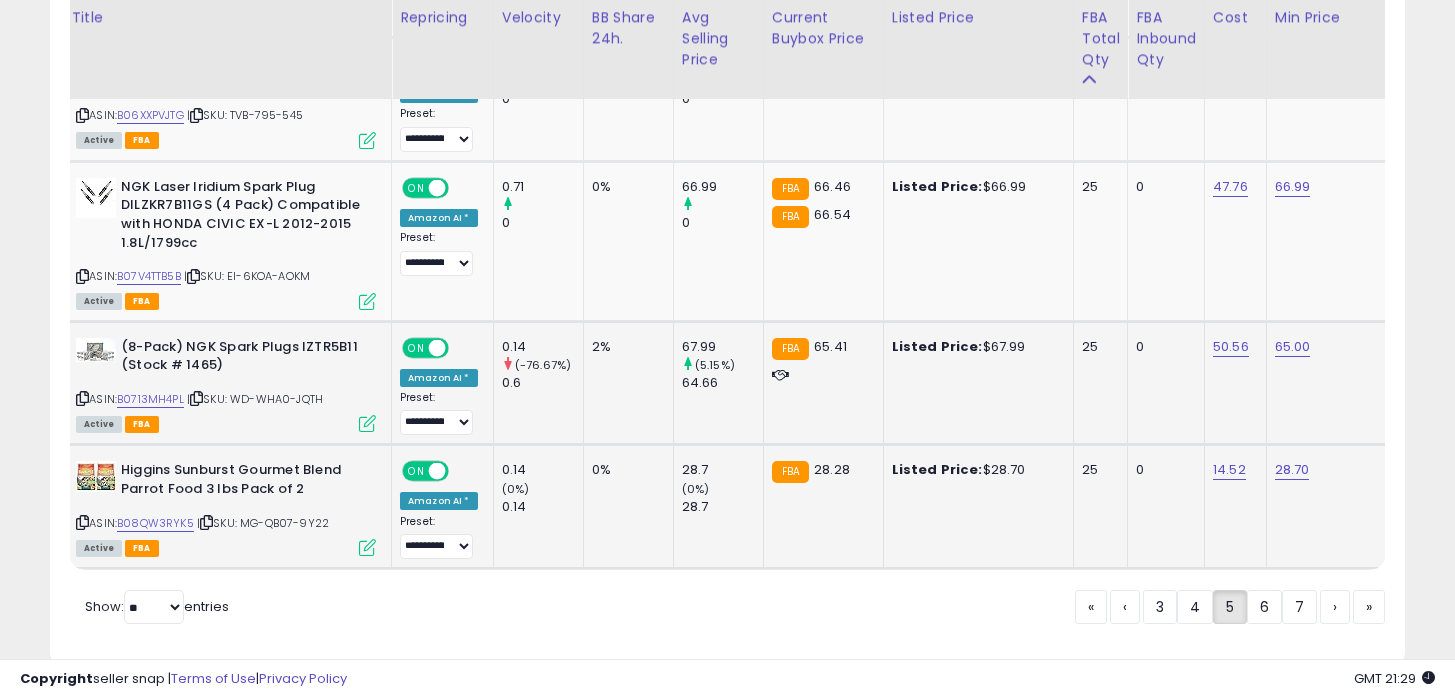 click at bounding box center (82, 522) 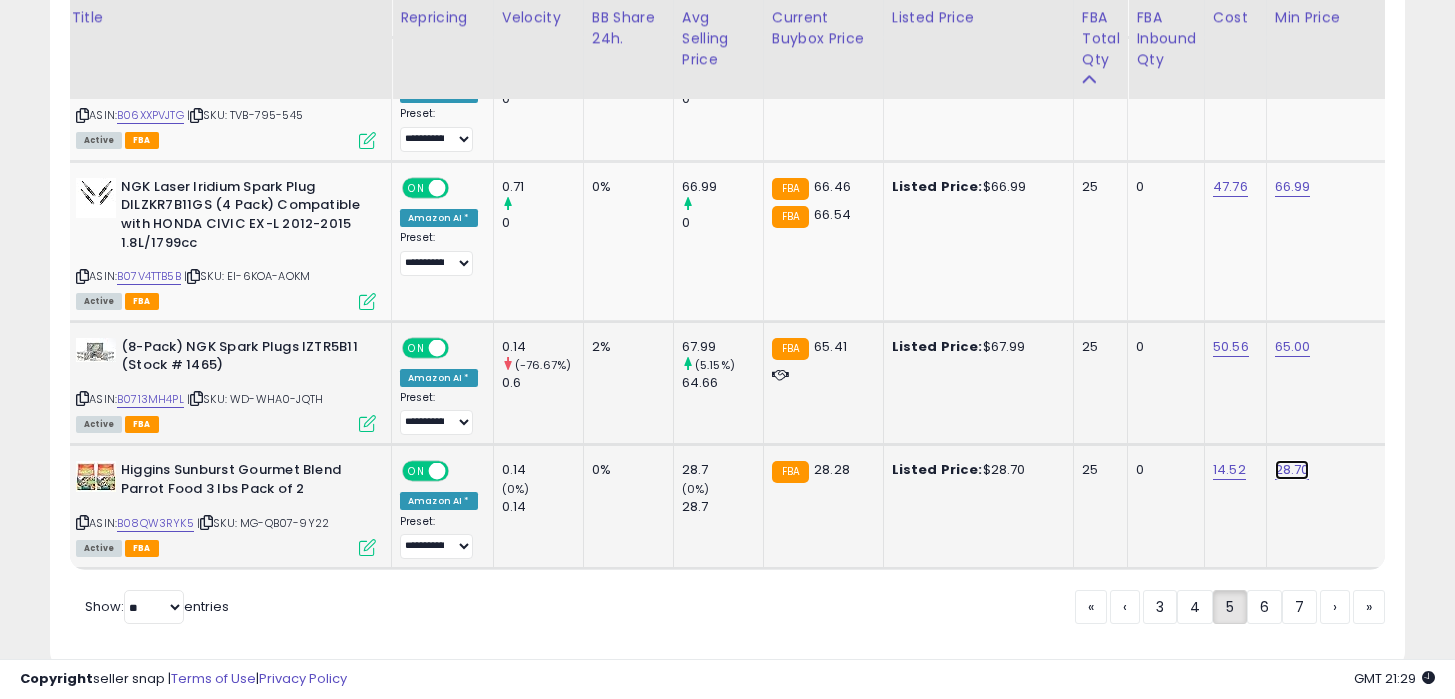 click on "28.70" at bounding box center [1291, -3041] 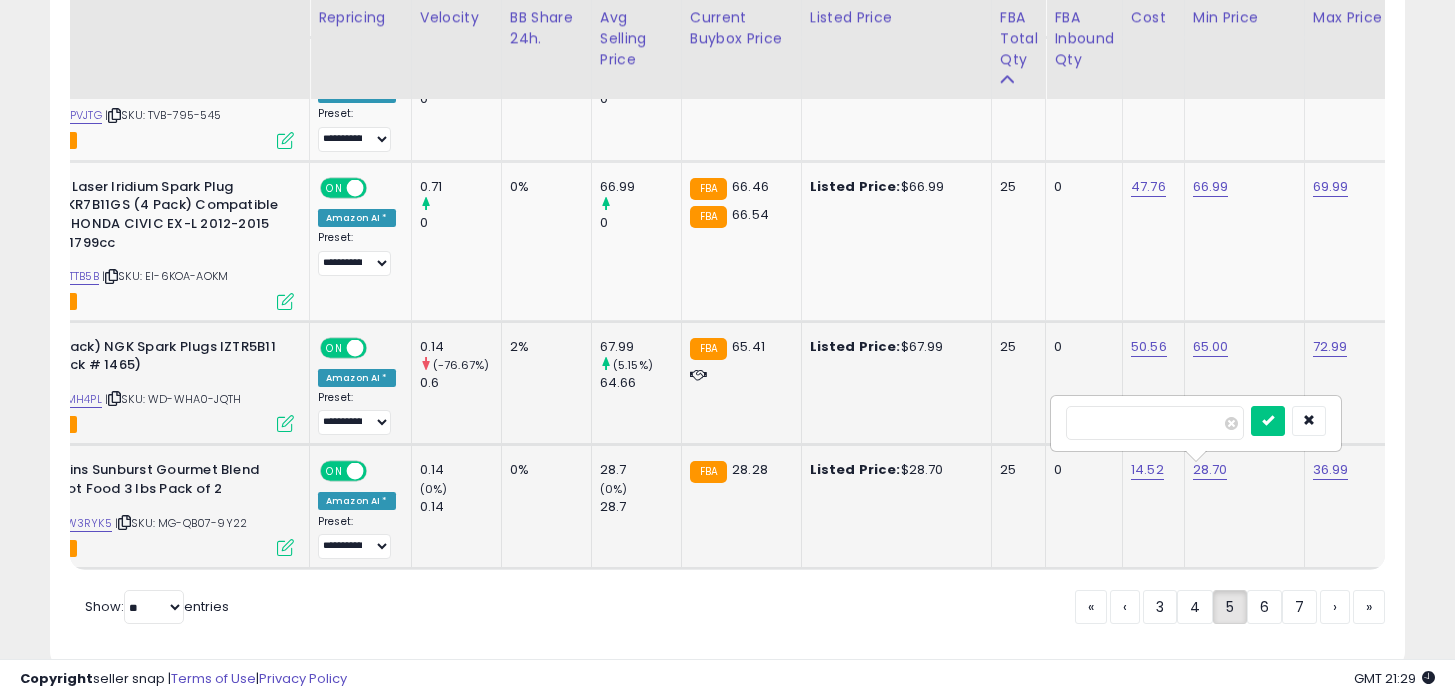 type on "****" 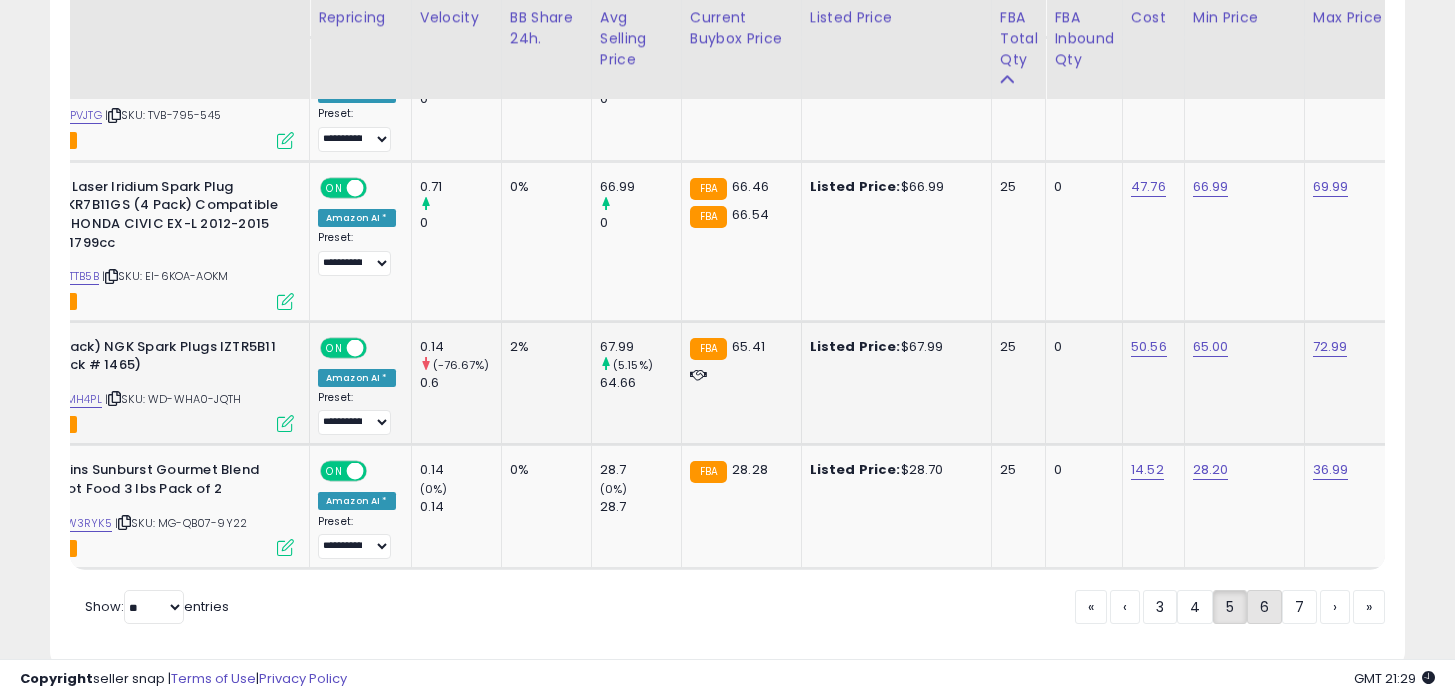 click on "6" 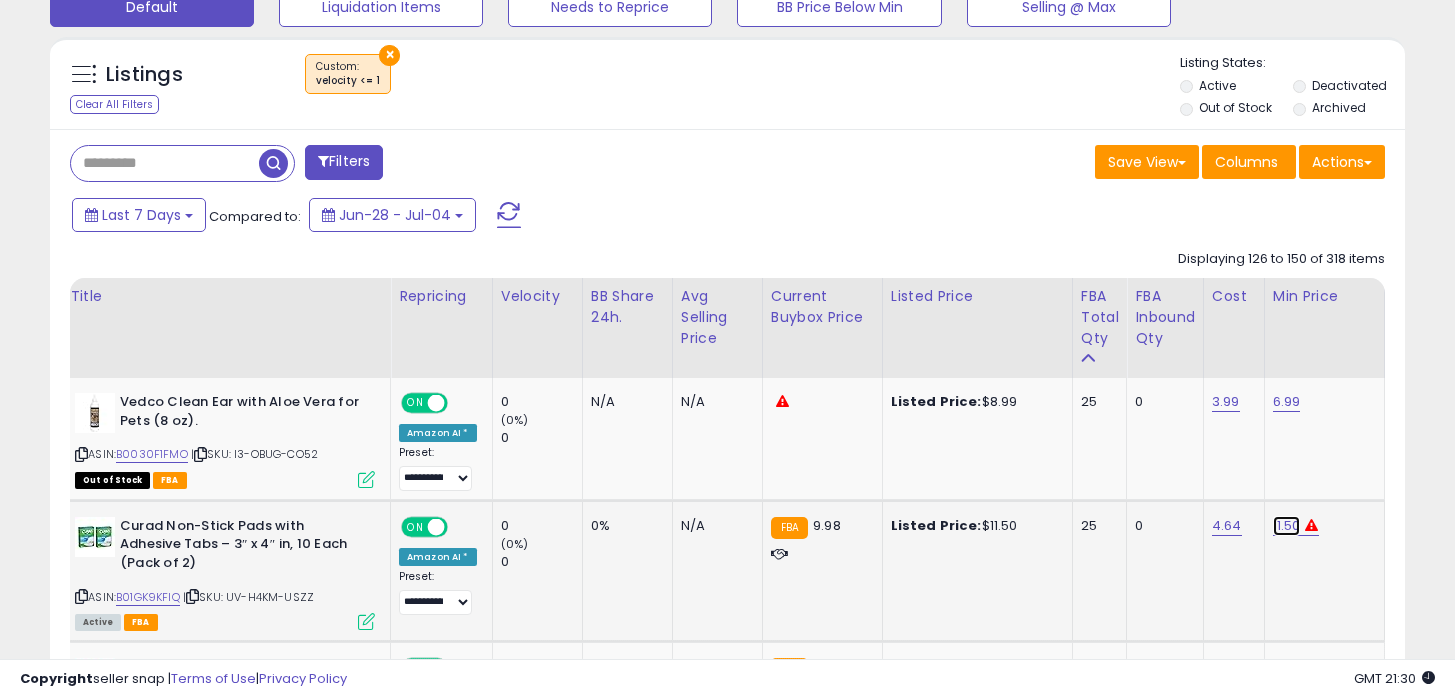 click on "11.50" at bounding box center [1287, 402] 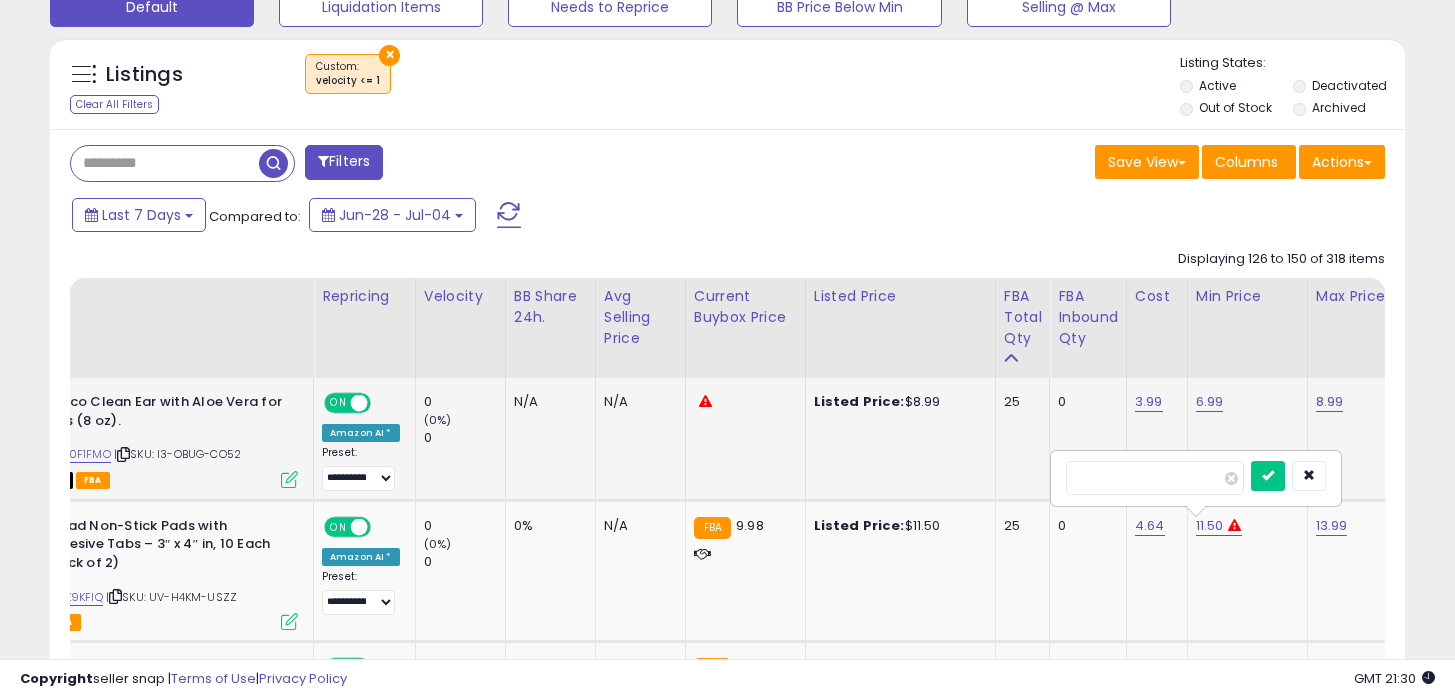 drag, startPoint x: 1121, startPoint y: 475, endPoint x: 1001, endPoint y: 479, distance: 120.06665 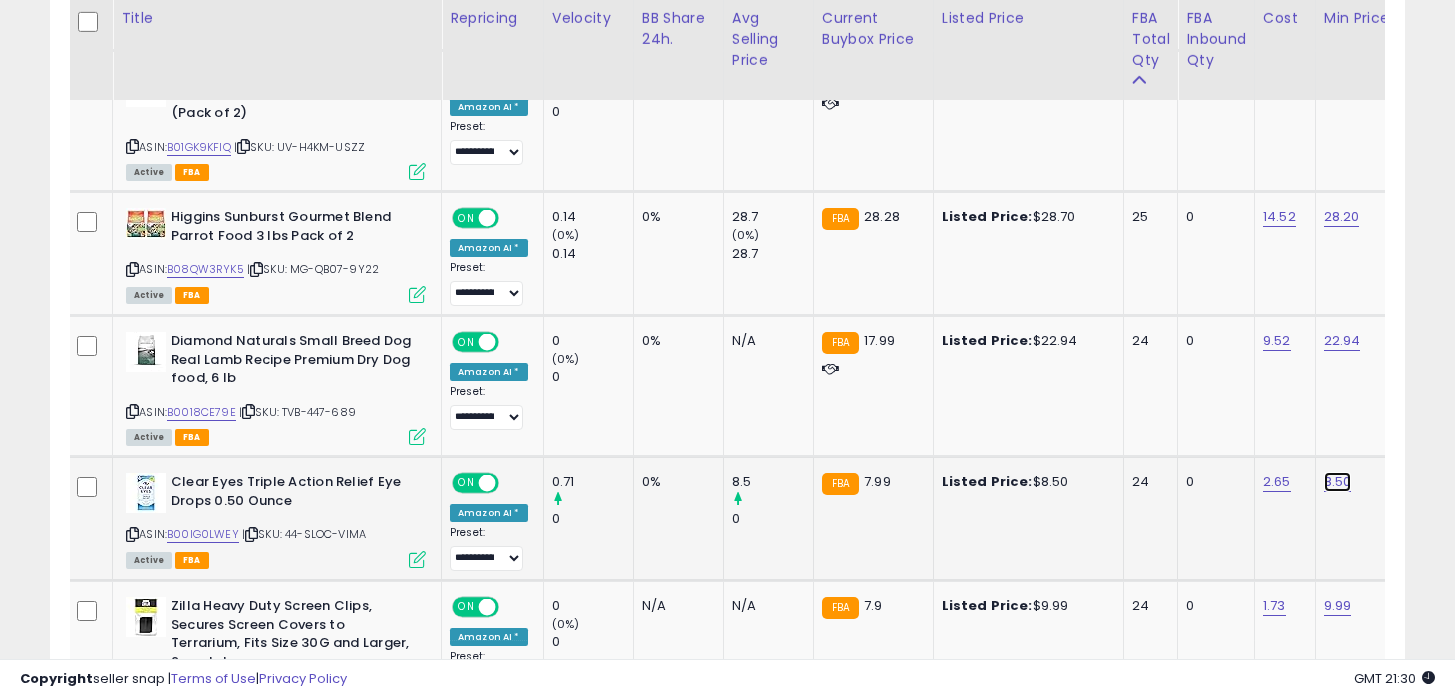 click on "8.50" at bounding box center (1338, -48) 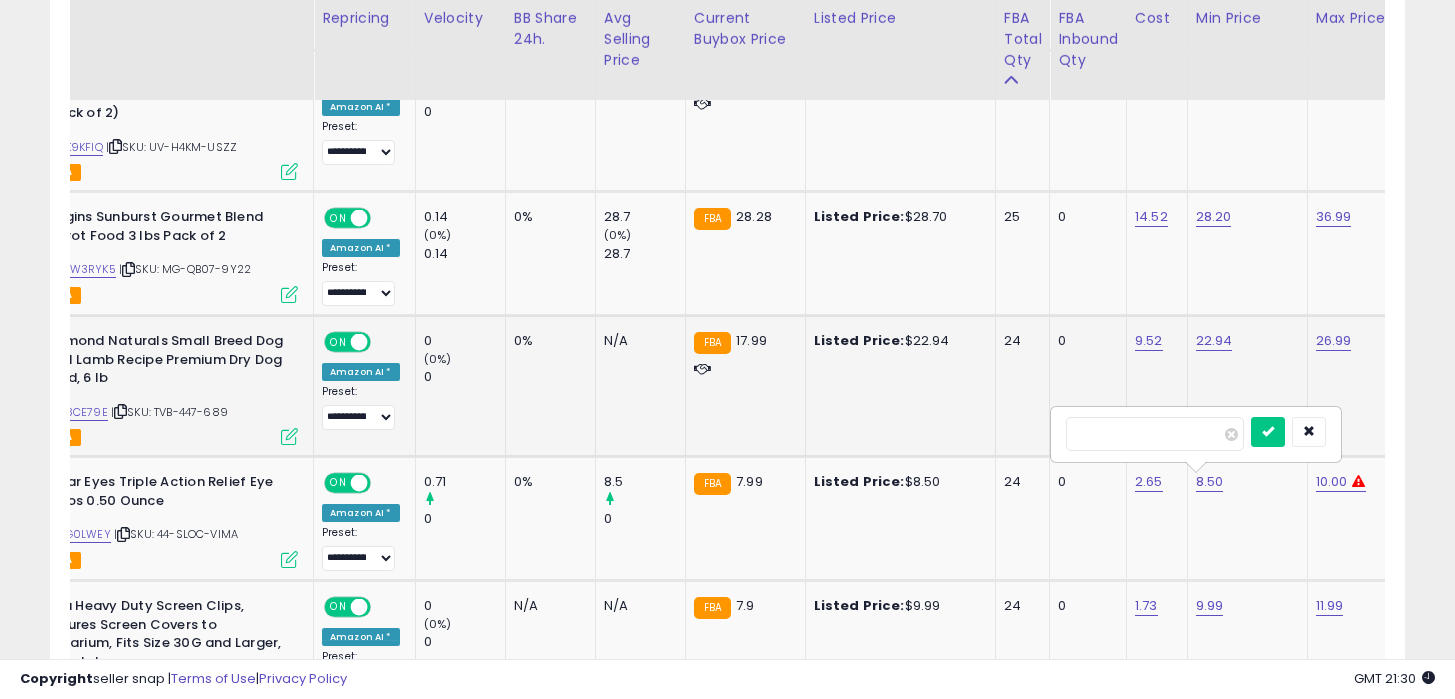 drag, startPoint x: 1155, startPoint y: 441, endPoint x: 977, endPoint y: 437, distance: 178.04494 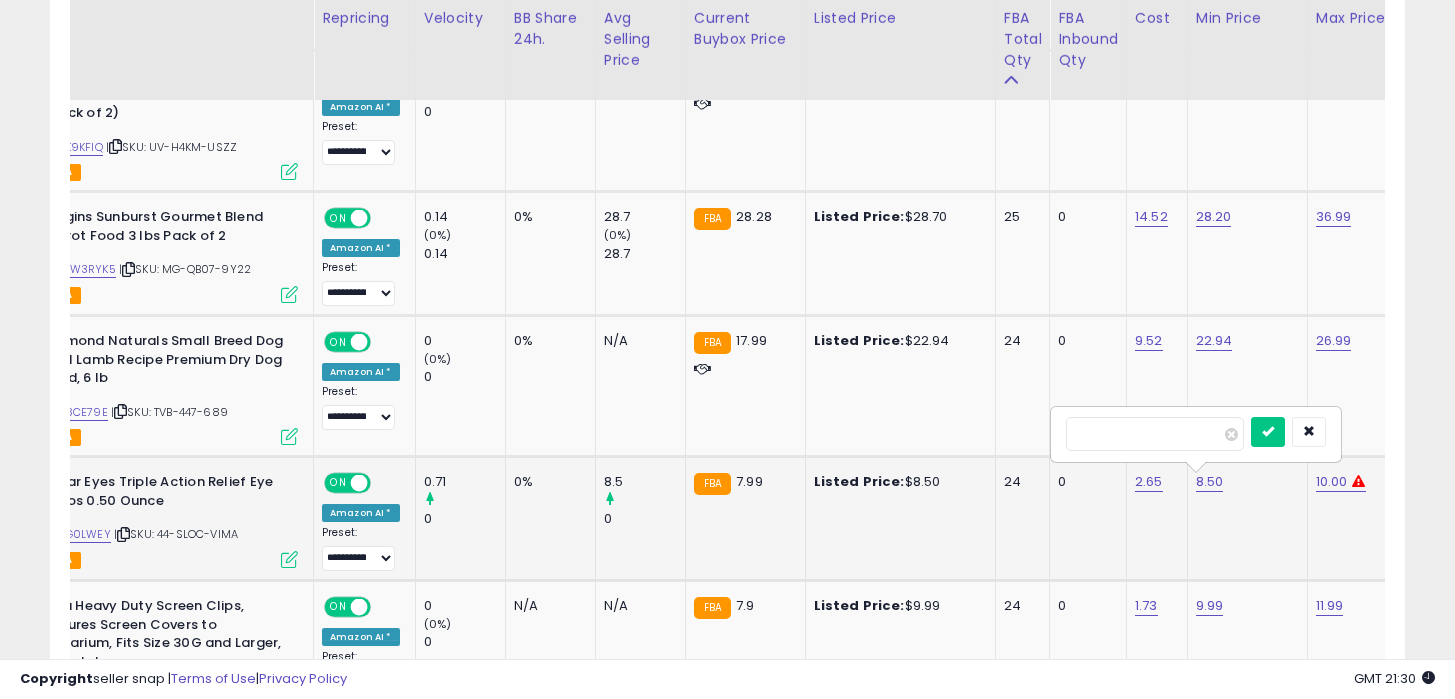 type on "***" 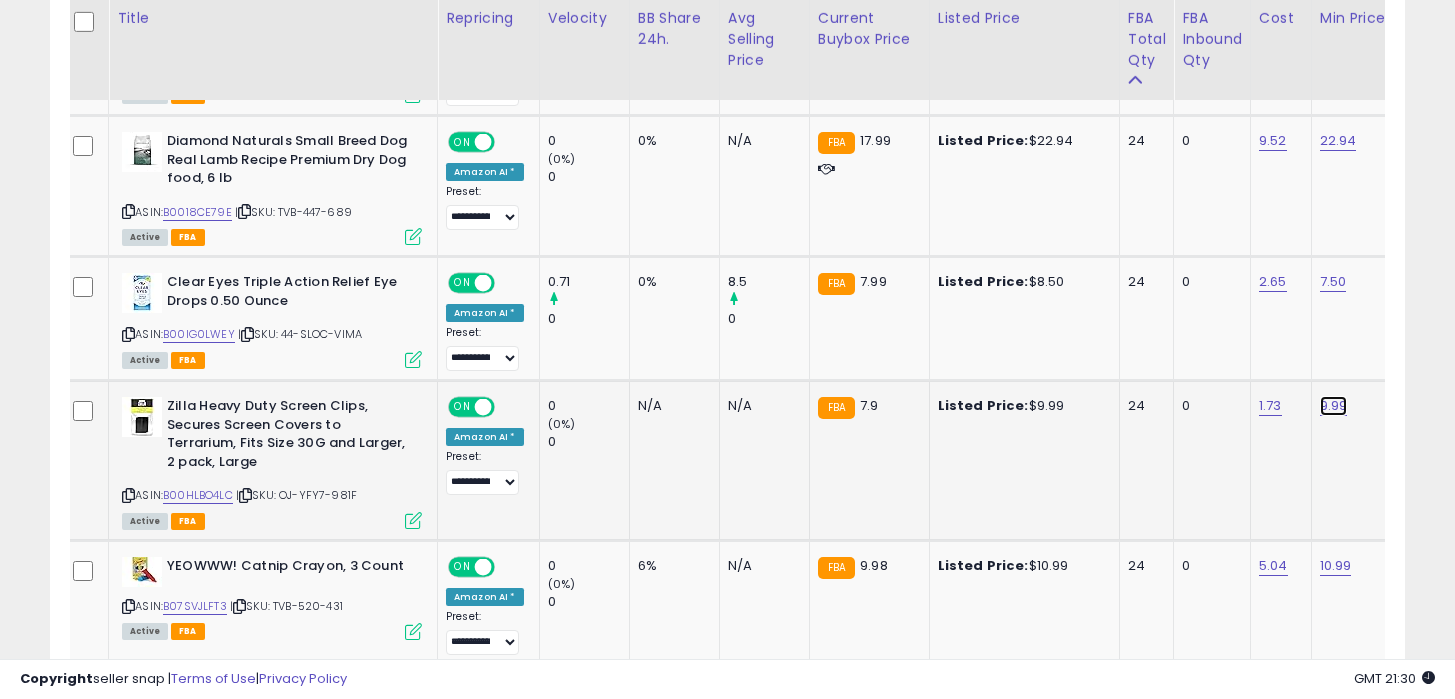 click on "9.99" at bounding box center (1334, -248) 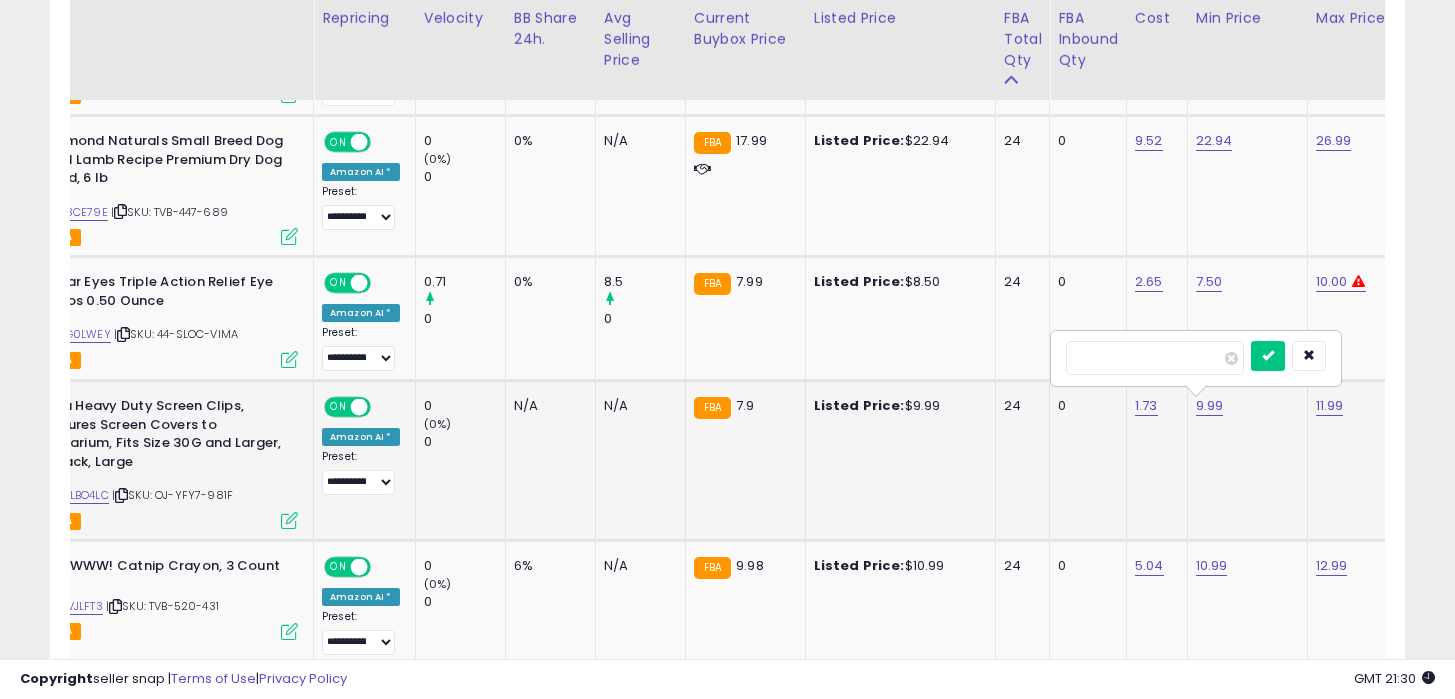 type on "*" 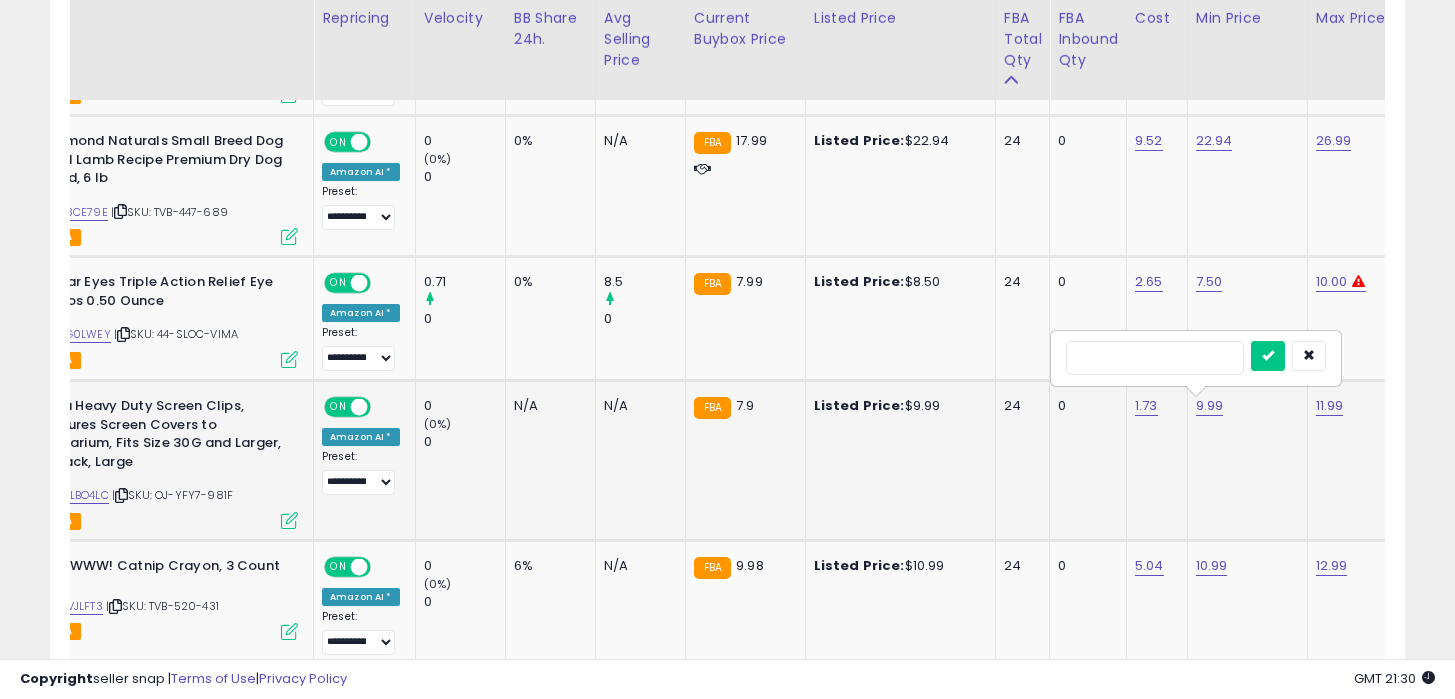 type on "*" 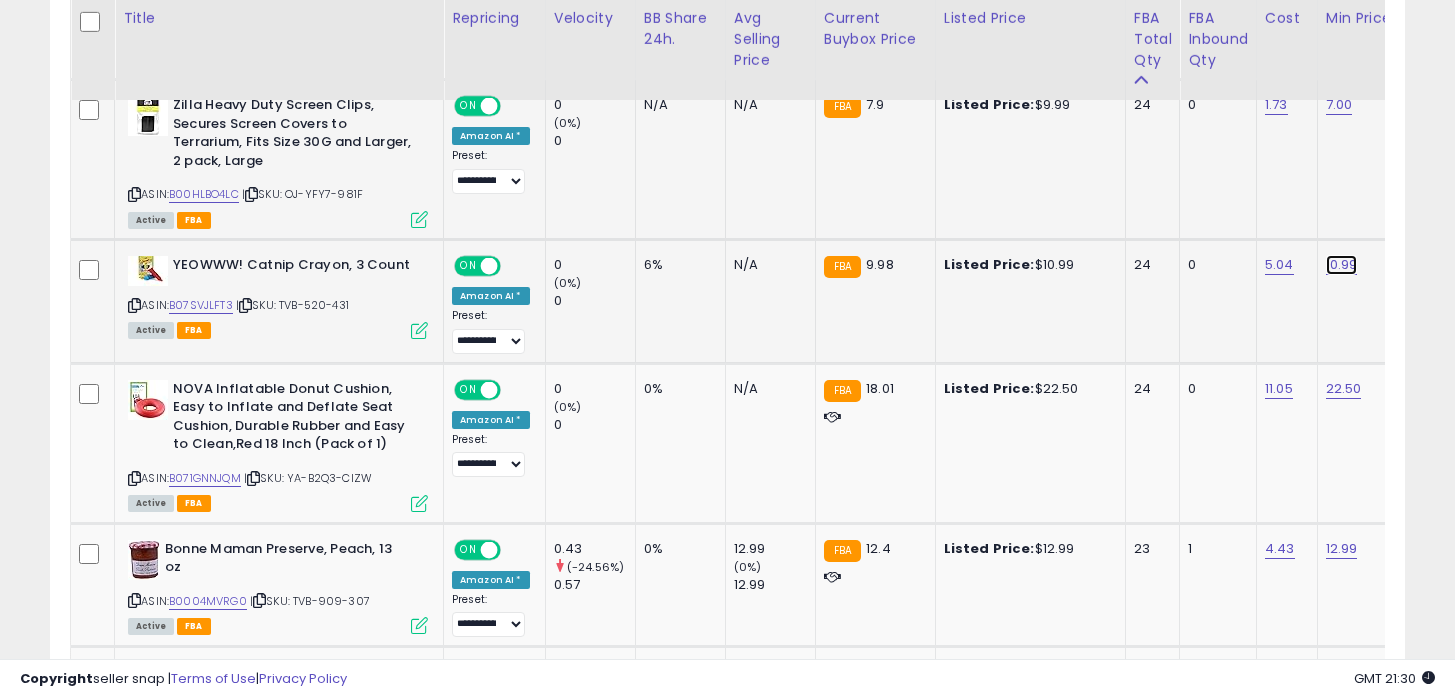 click on "10.99" at bounding box center (1340, -549) 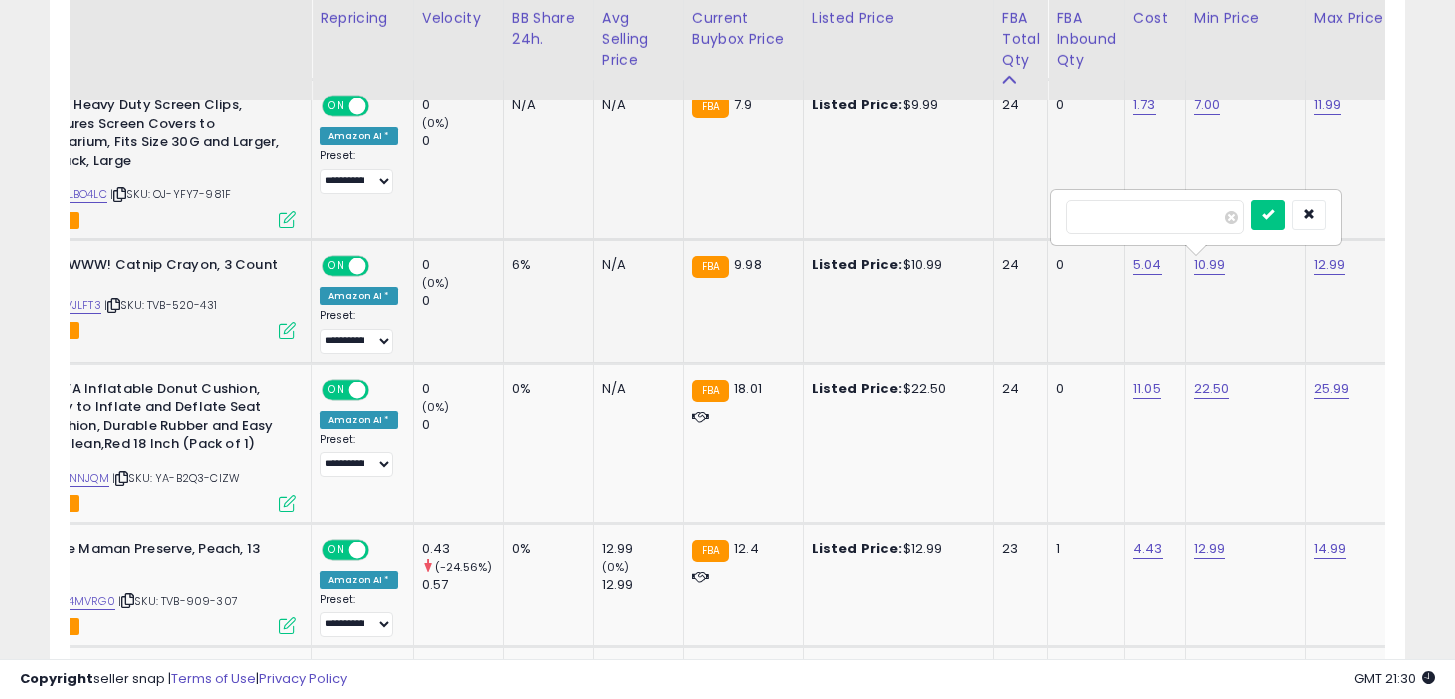 type on "*" 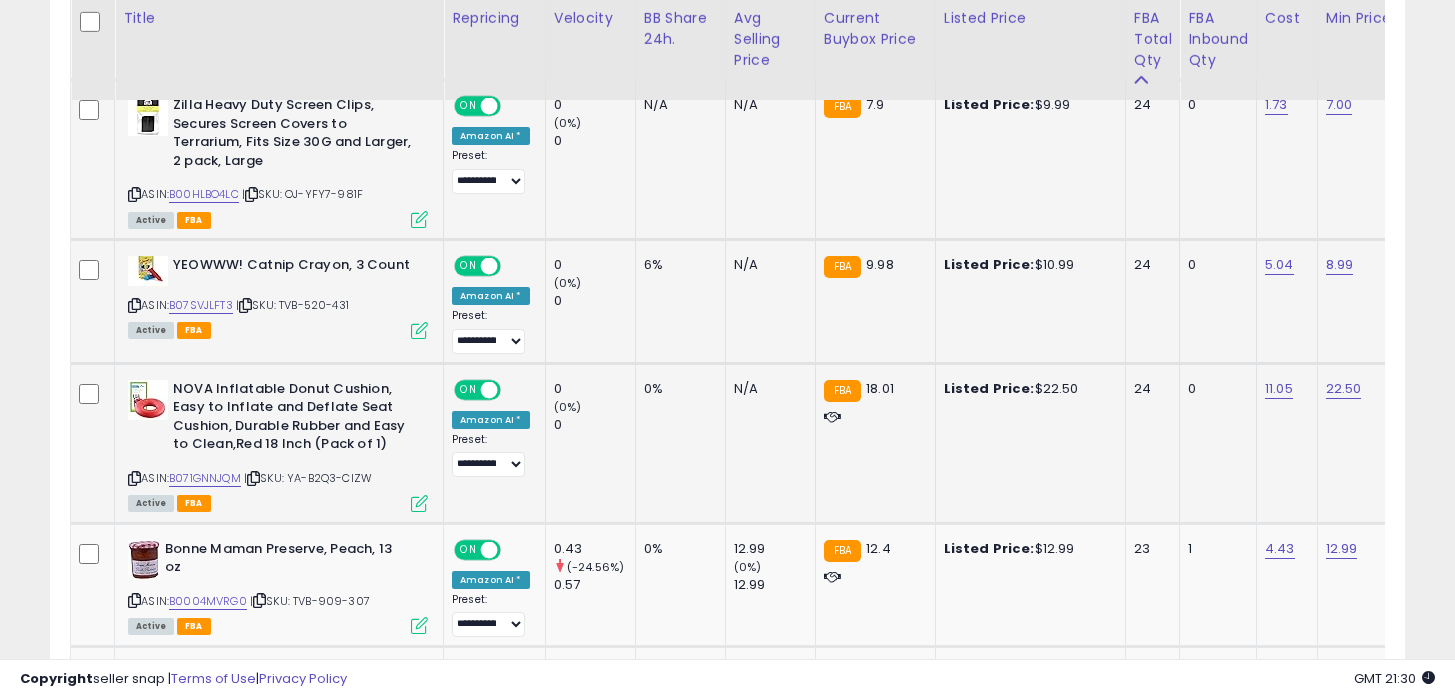 click on "ASIN:  B071GNNJQM    |   SKU: YA-B2Q3-CIZW Active FBA" at bounding box center [278, 445] 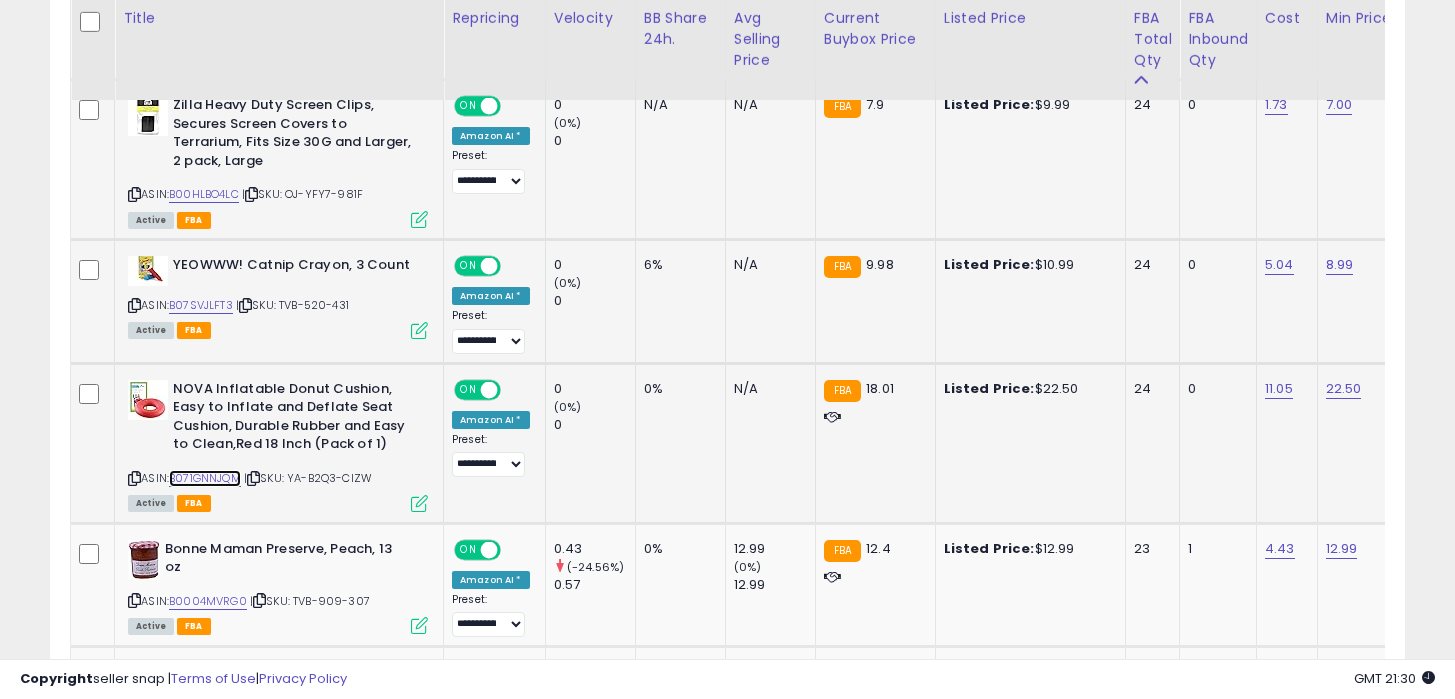 click on "B071GNNJQM" at bounding box center [205, 478] 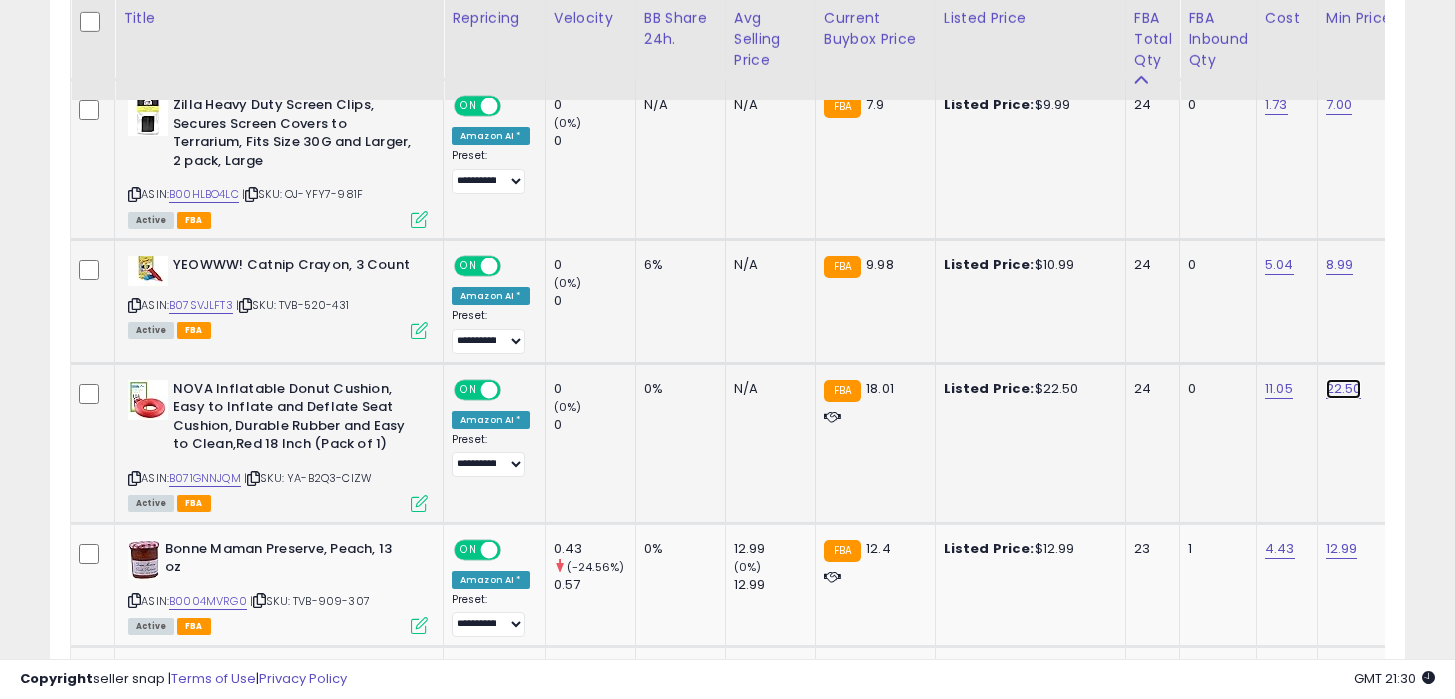click on "22.50" at bounding box center (1340, -549) 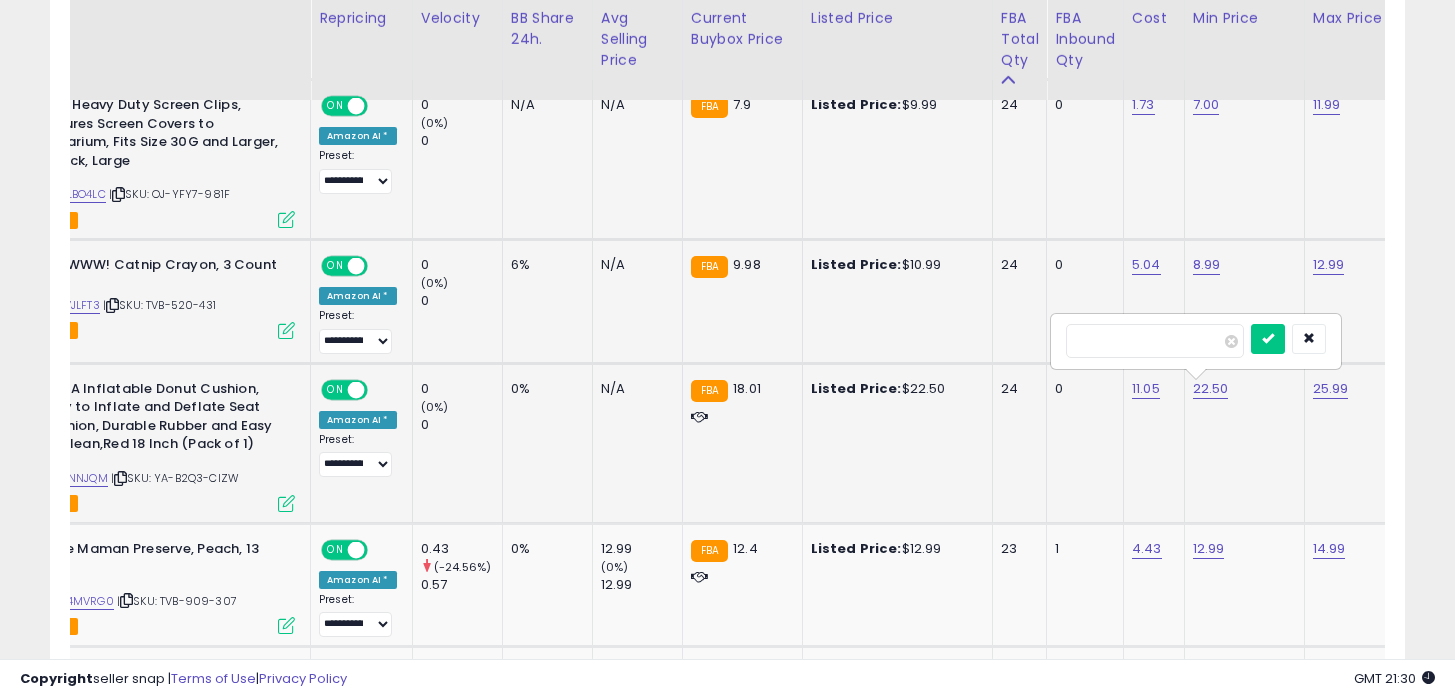 click on "*****" at bounding box center (1155, 341) 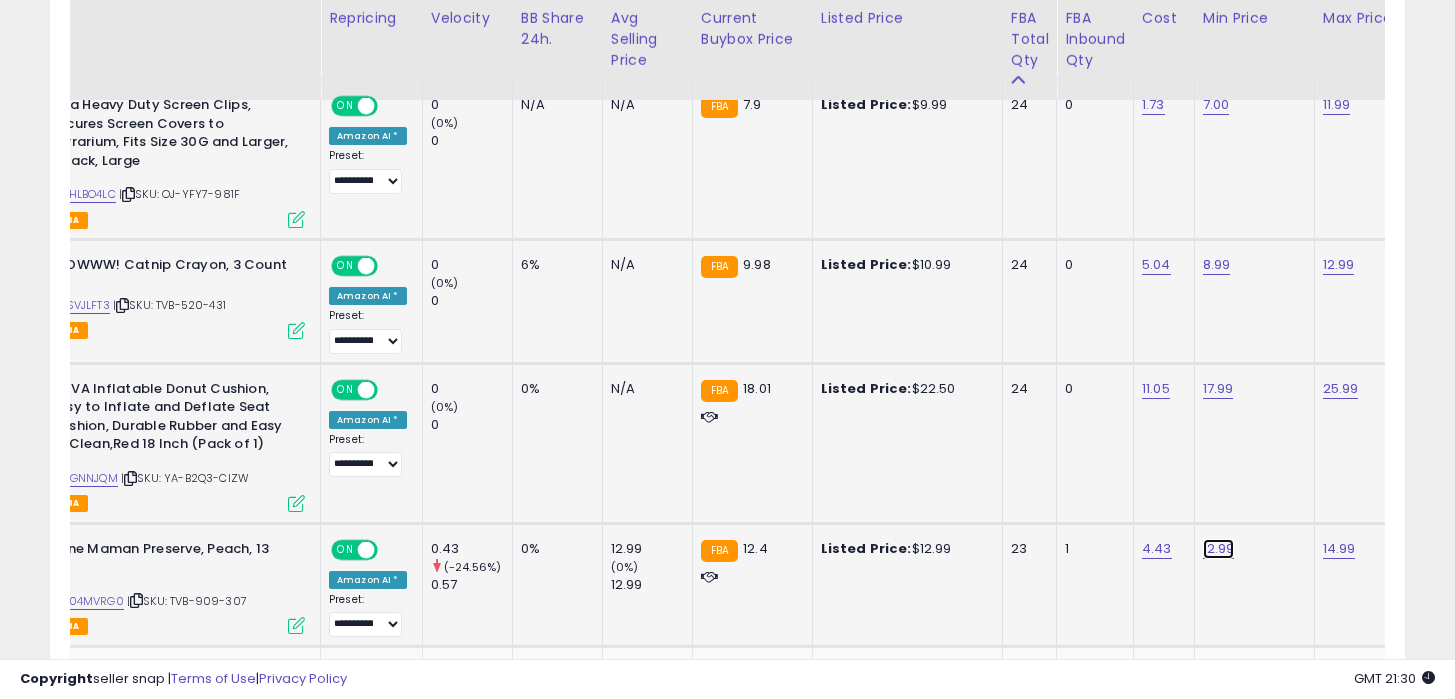 click on "12.99" at bounding box center (1217, -549) 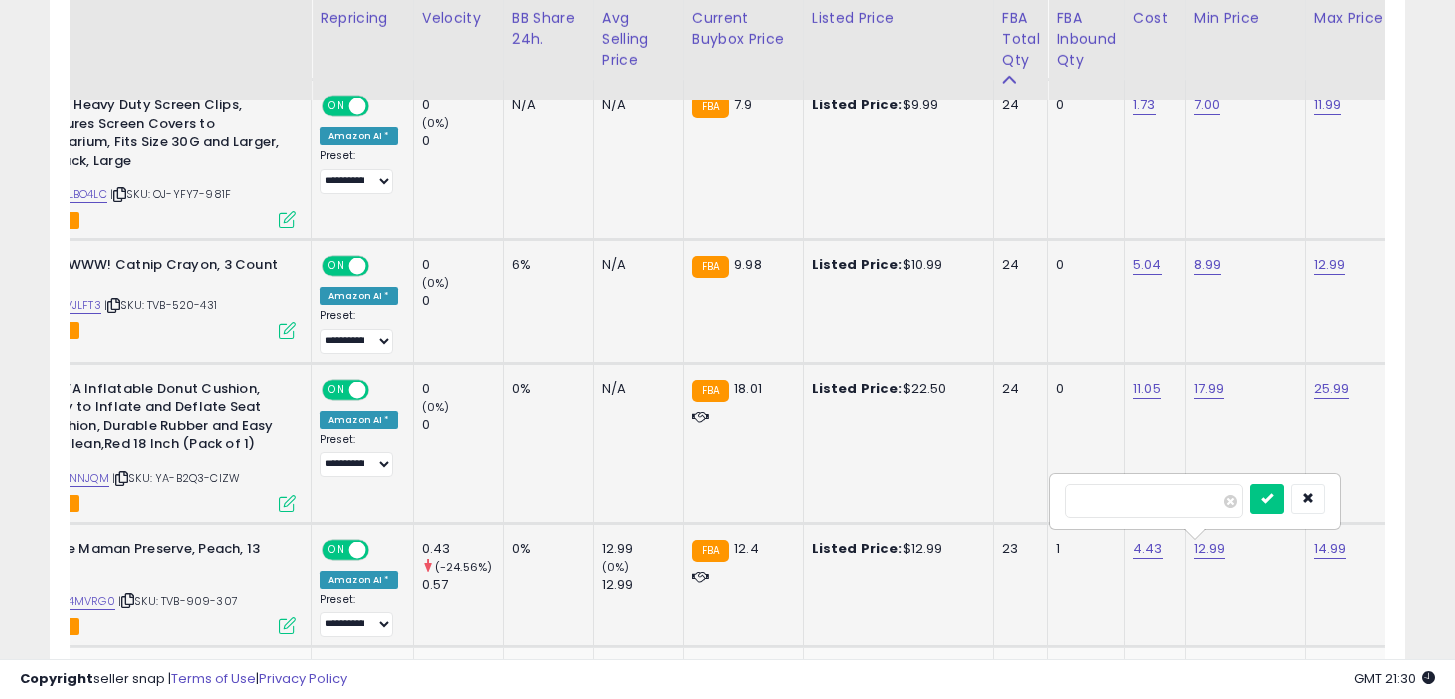 type on "****" 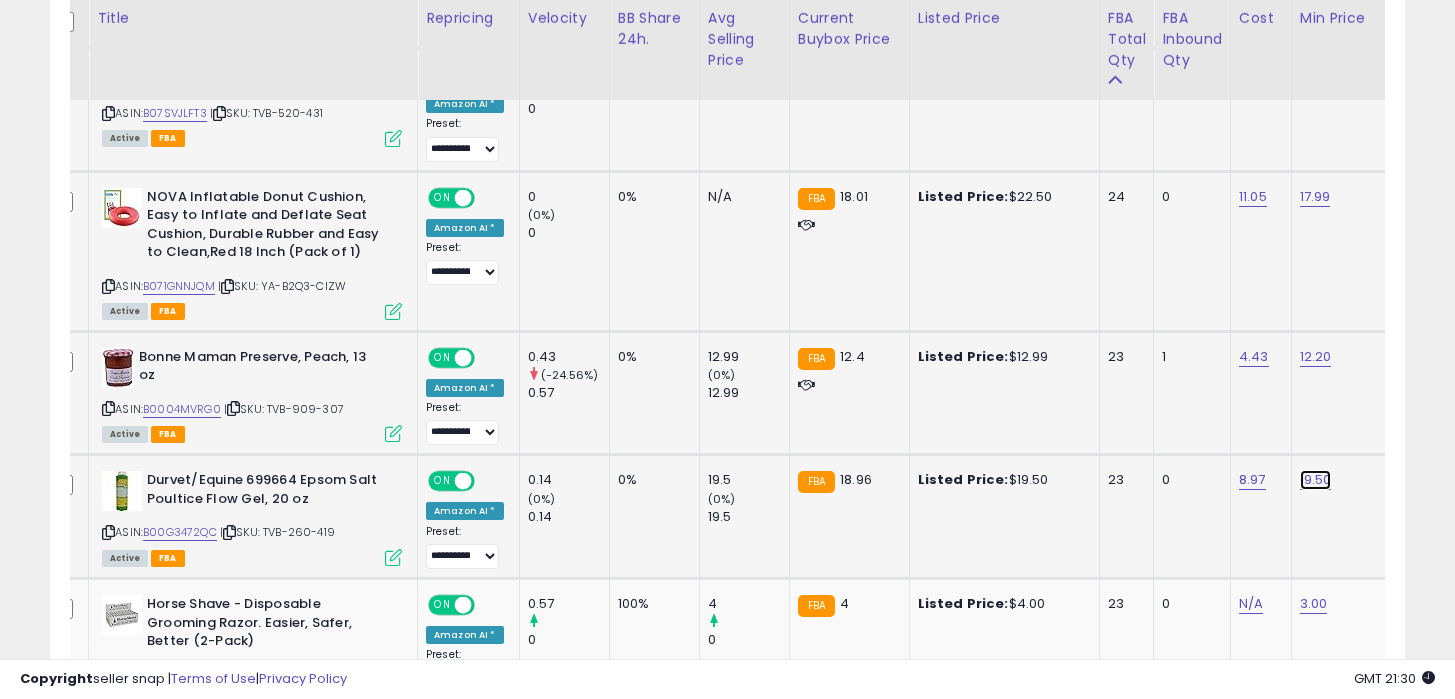click on "19.50" at bounding box center [1314, -741] 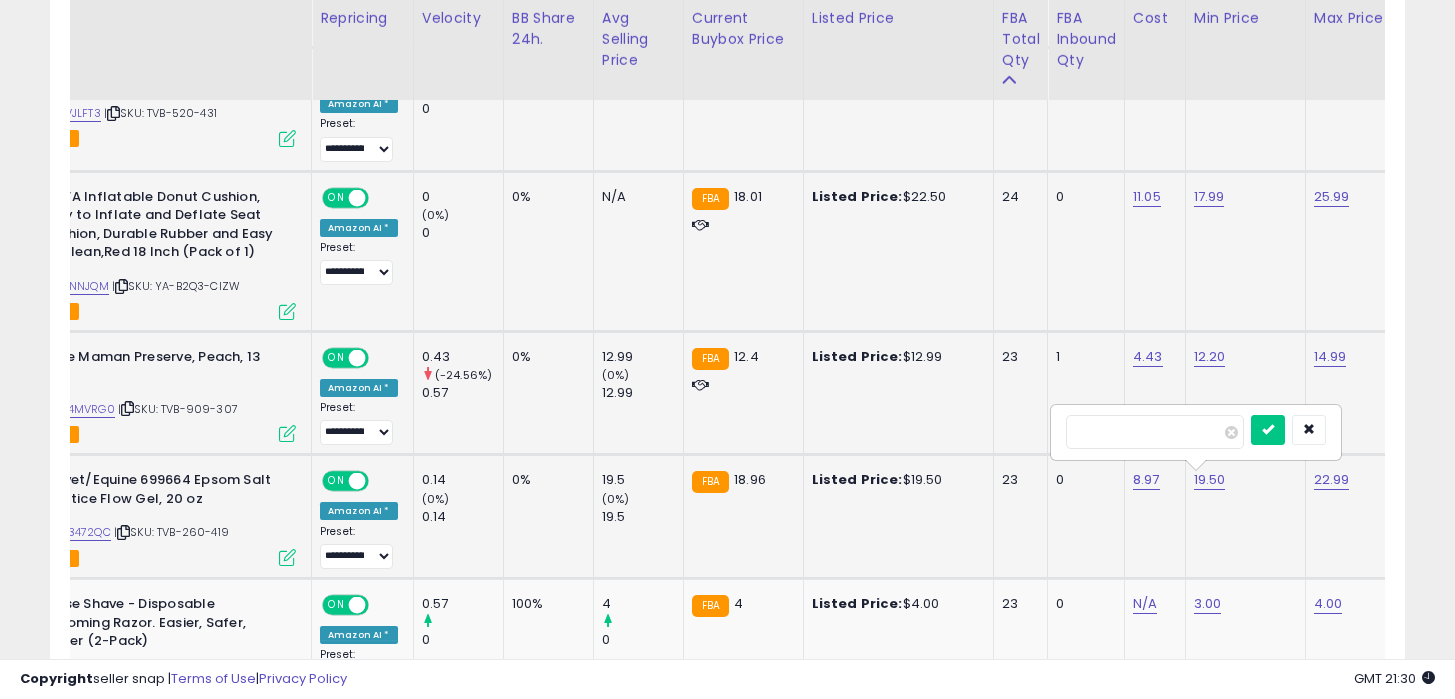 type on "****" 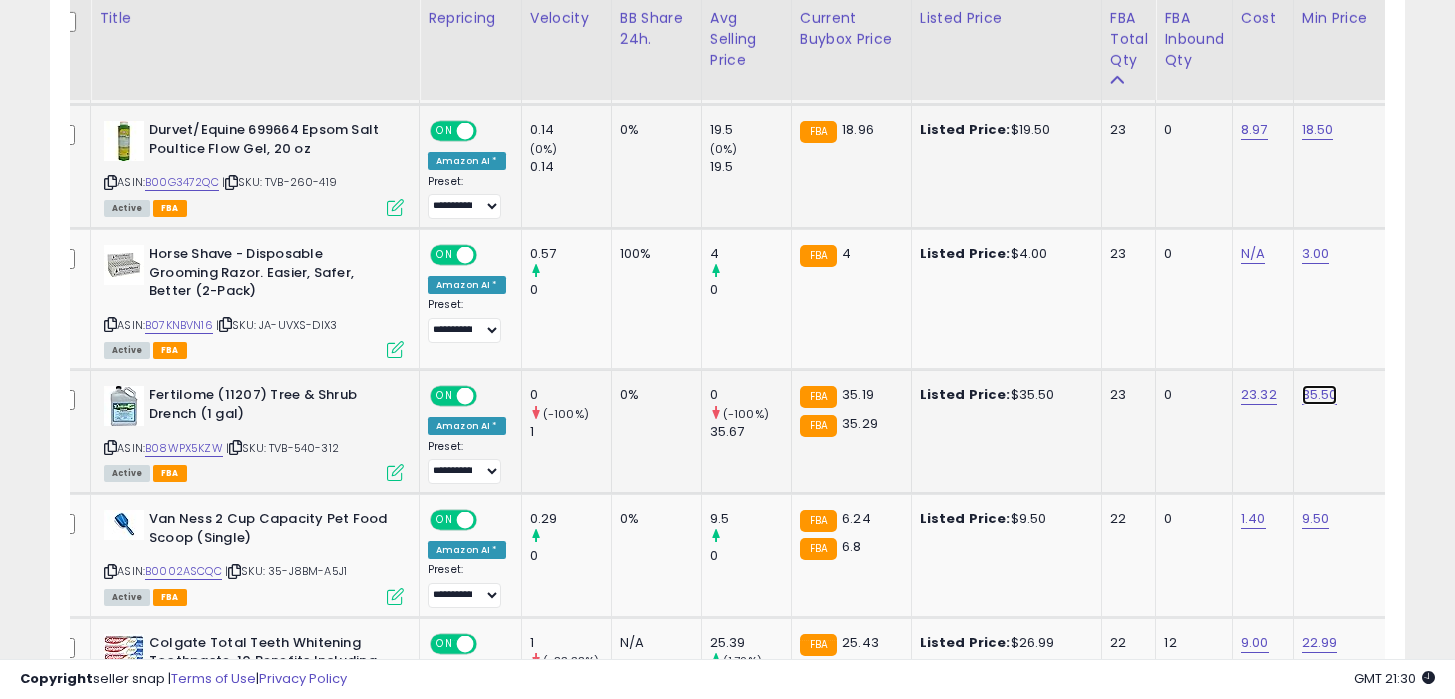 click on "35.50" at bounding box center [1316, -1091] 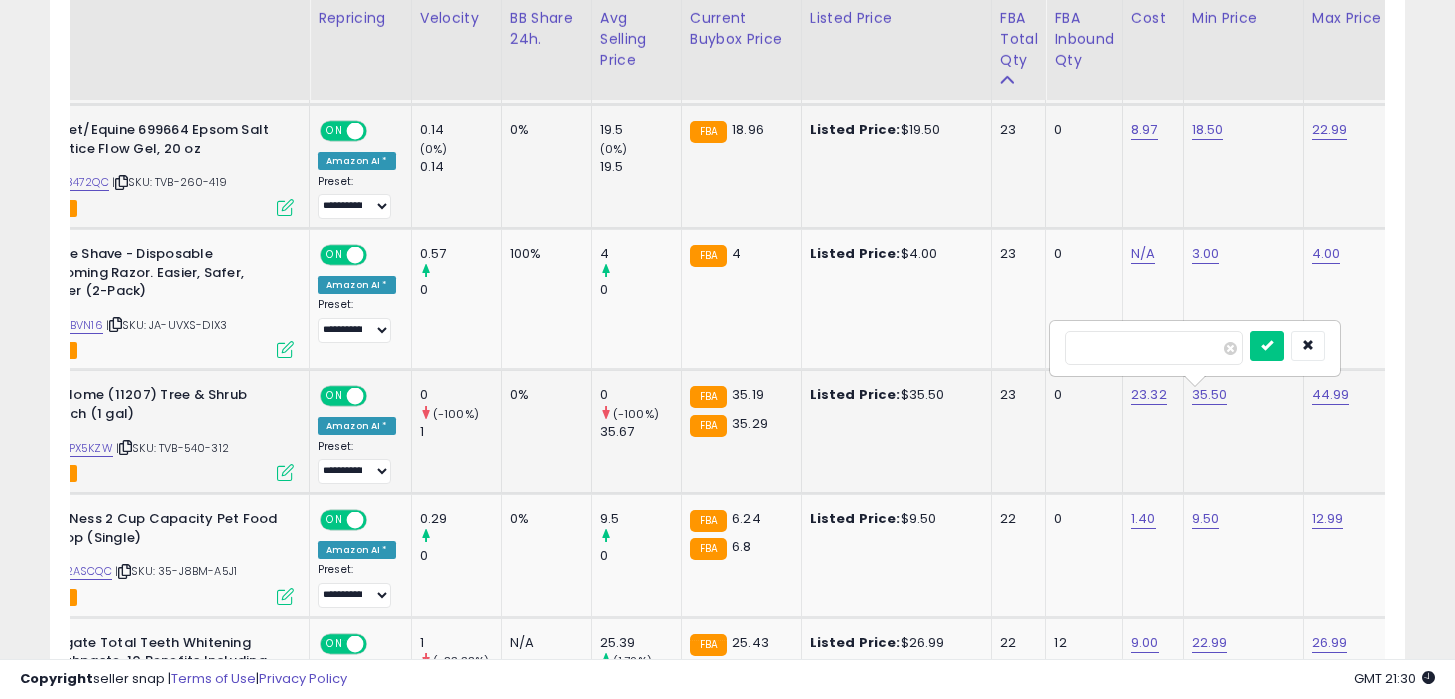 type on "*****" 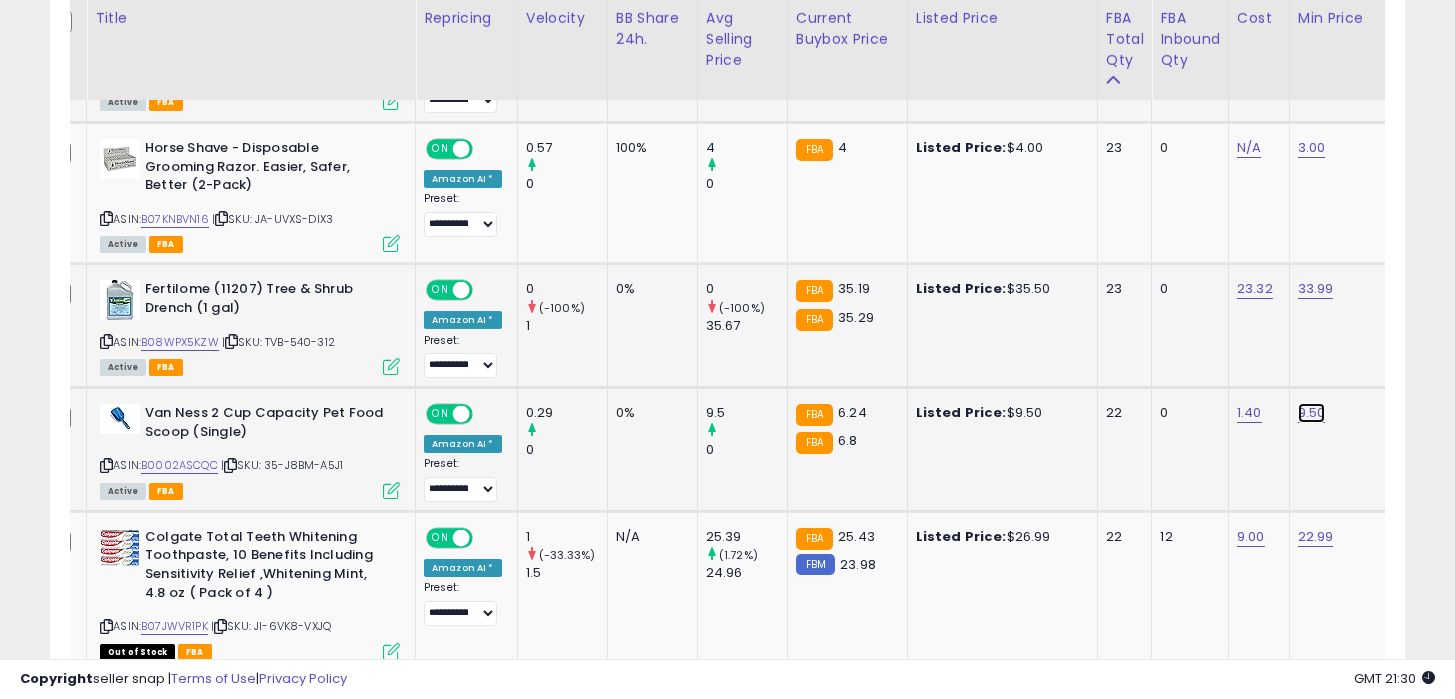 click on "9.50" at bounding box center [1312, -1197] 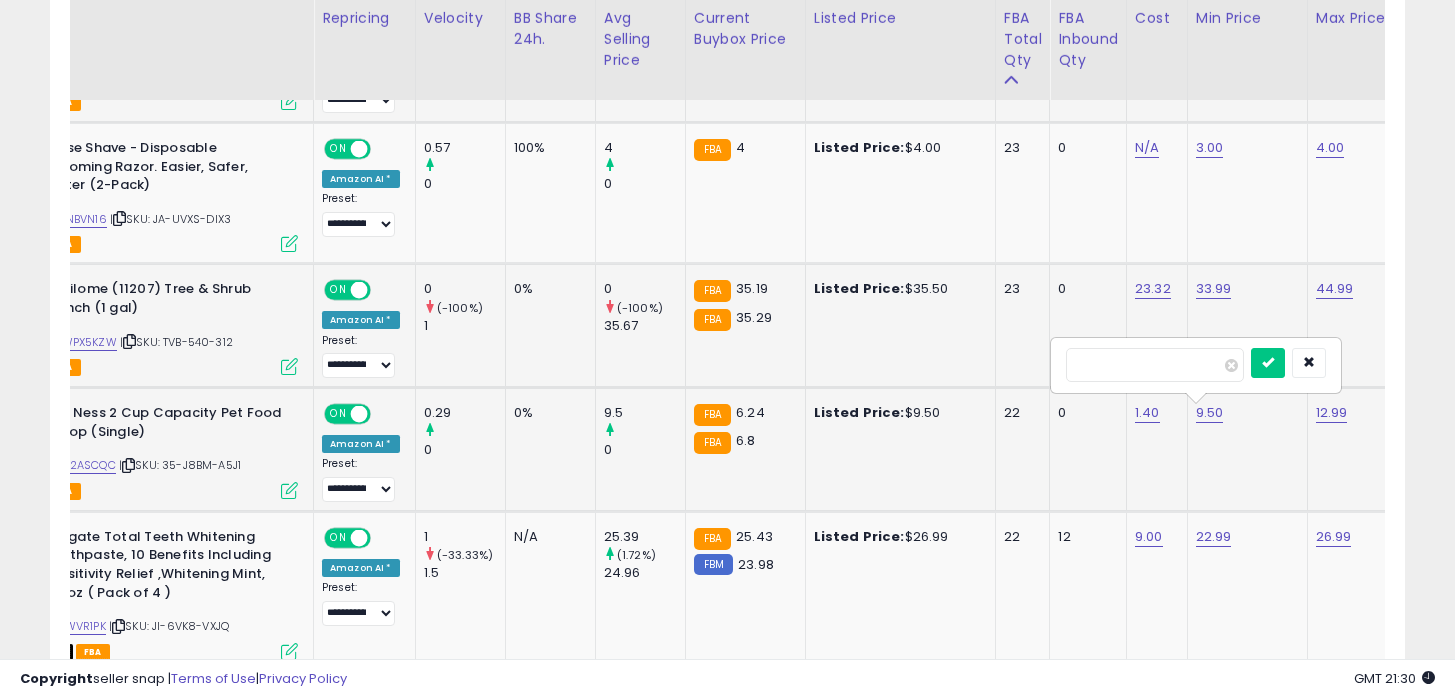 type on "*" 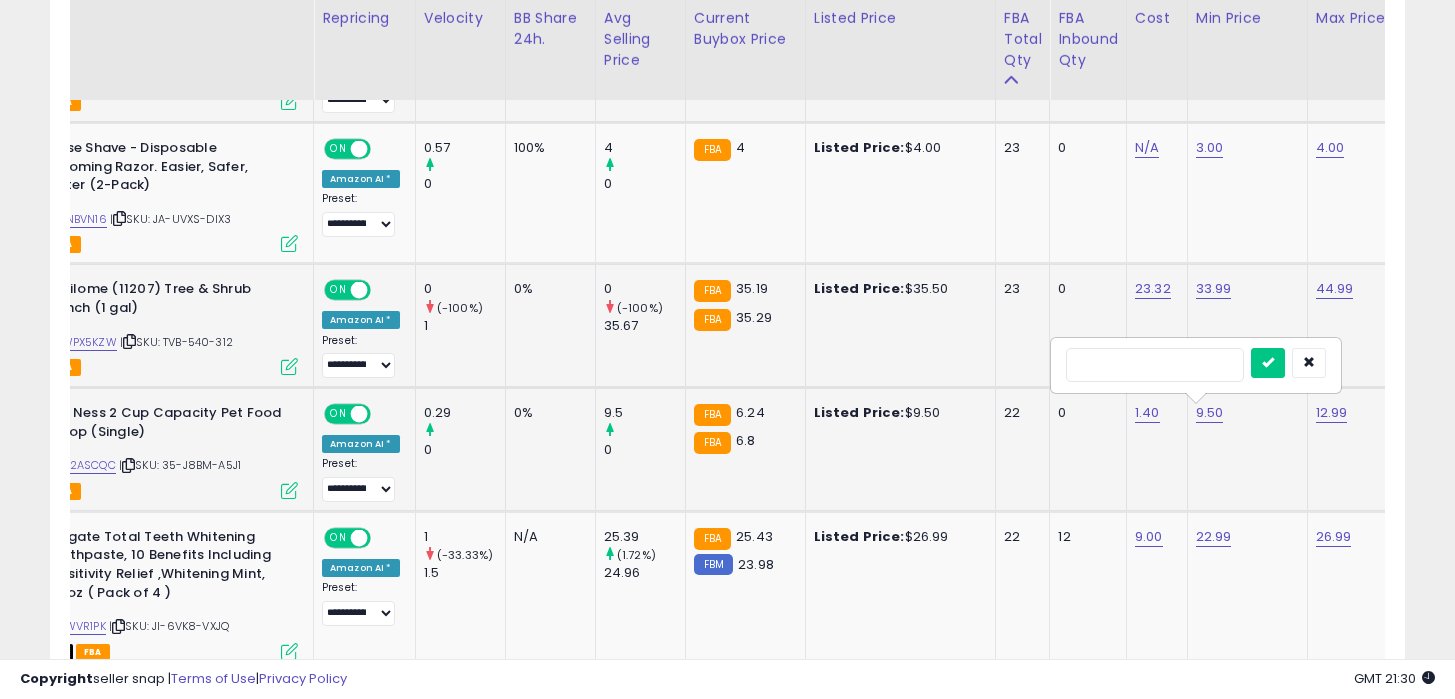 type on "*" 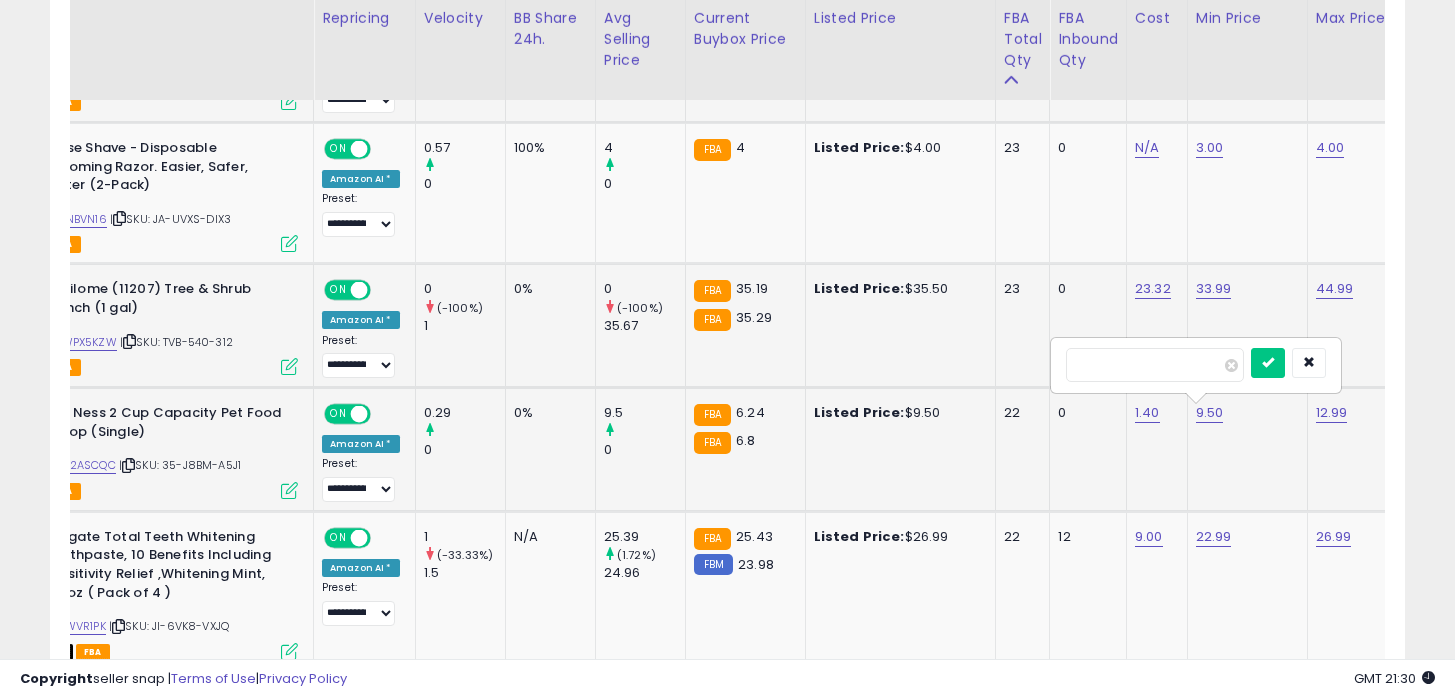 type on "*" 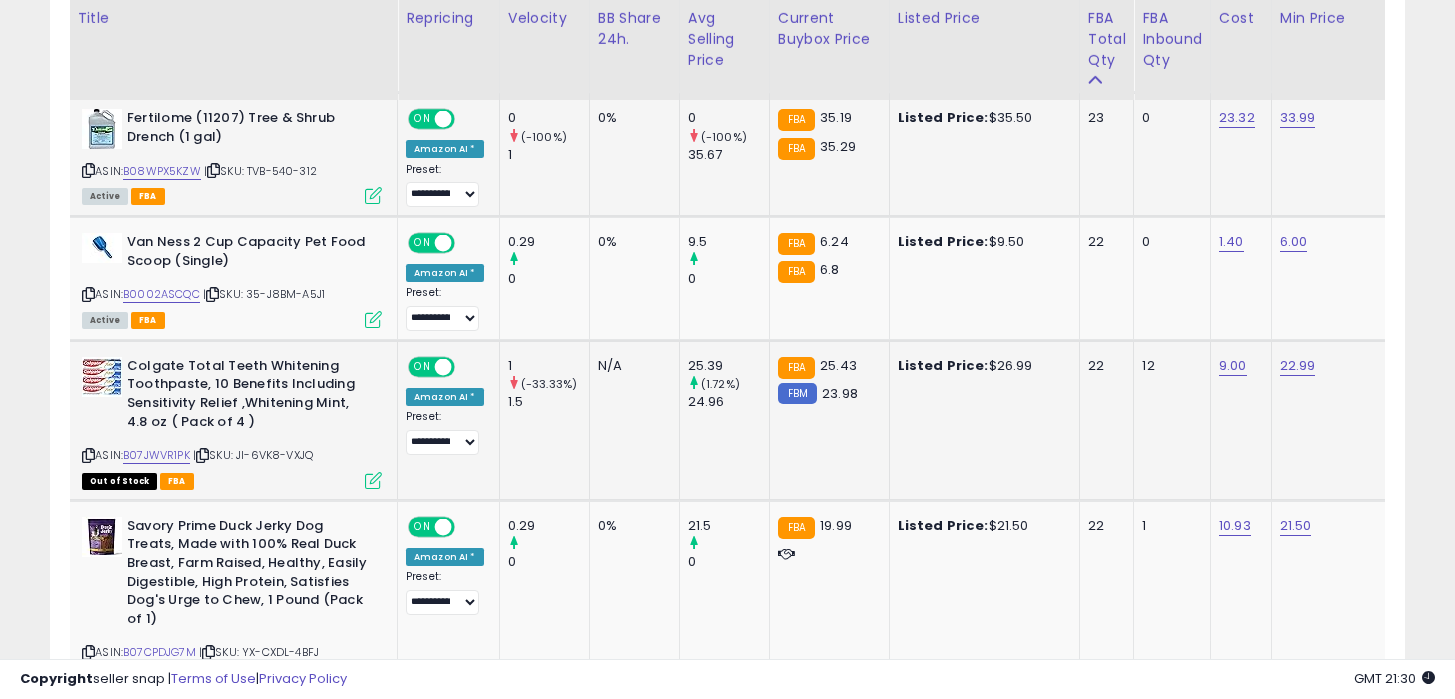 click on "ASIN:  B07JWVR1PK    |   SKU: JI-6VK8-VXJQ Out of Stock FBA" at bounding box center [232, 422] 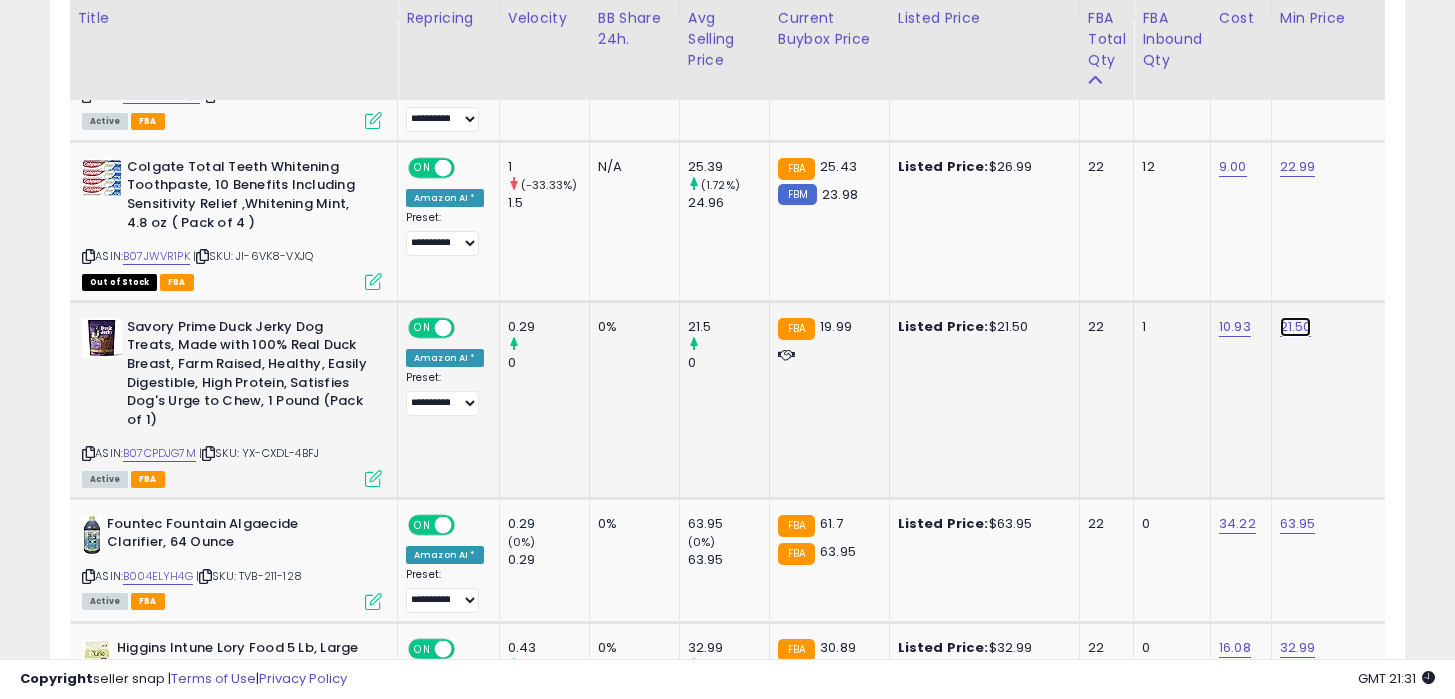 click on "21.50" at bounding box center [1294, -1567] 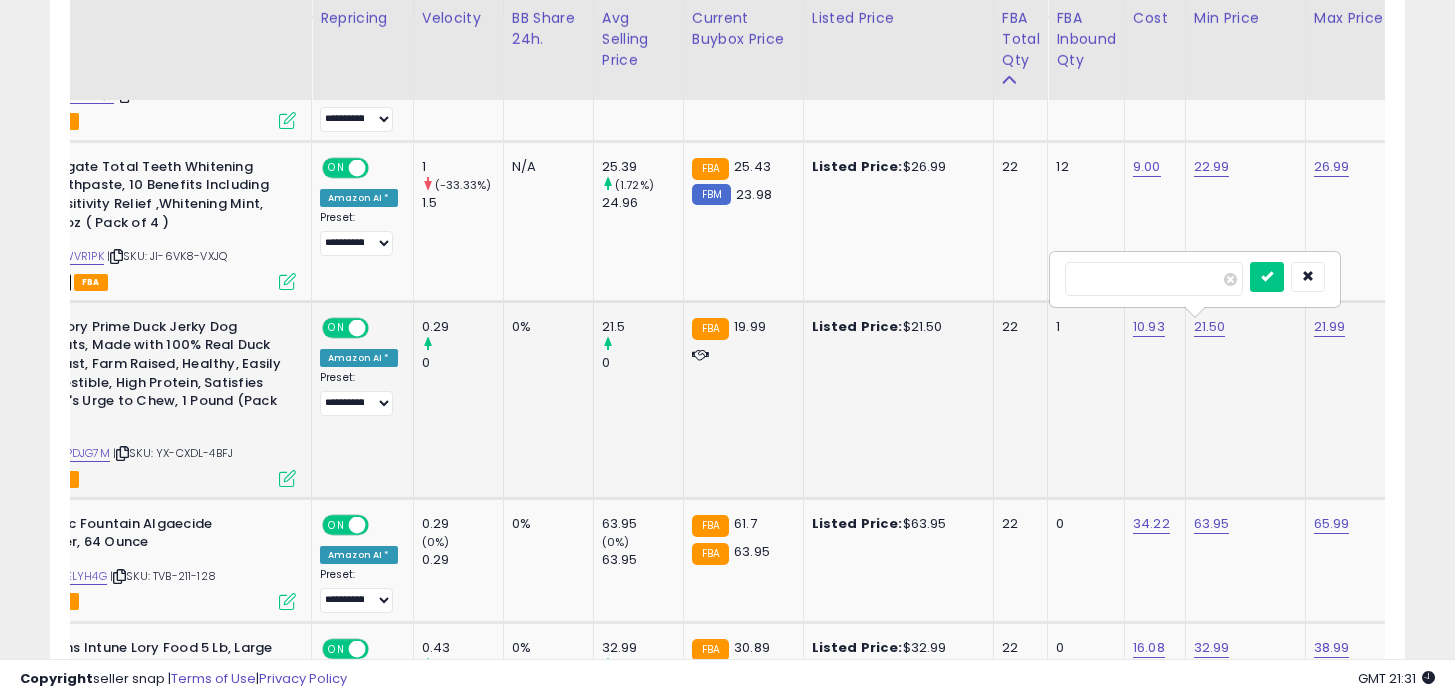 click on "*****" at bounding box center (1154, 279) 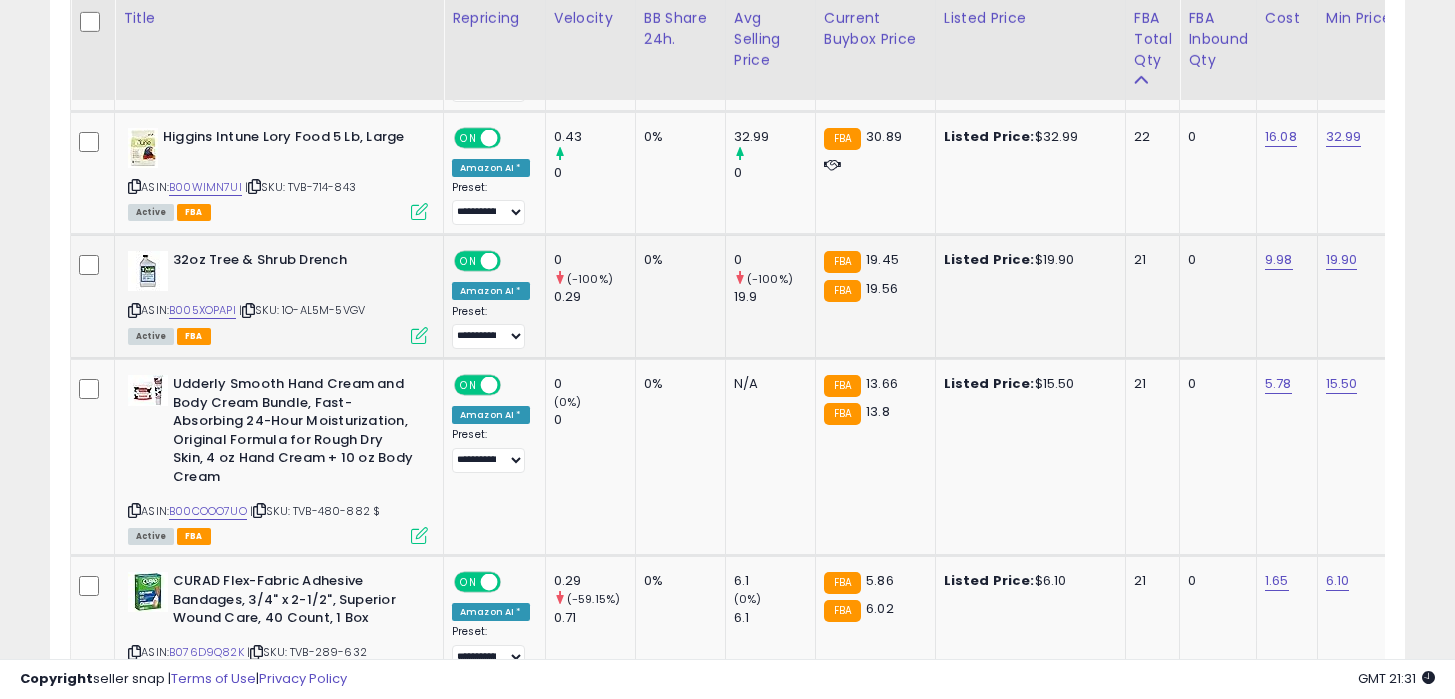 click on "19.90" 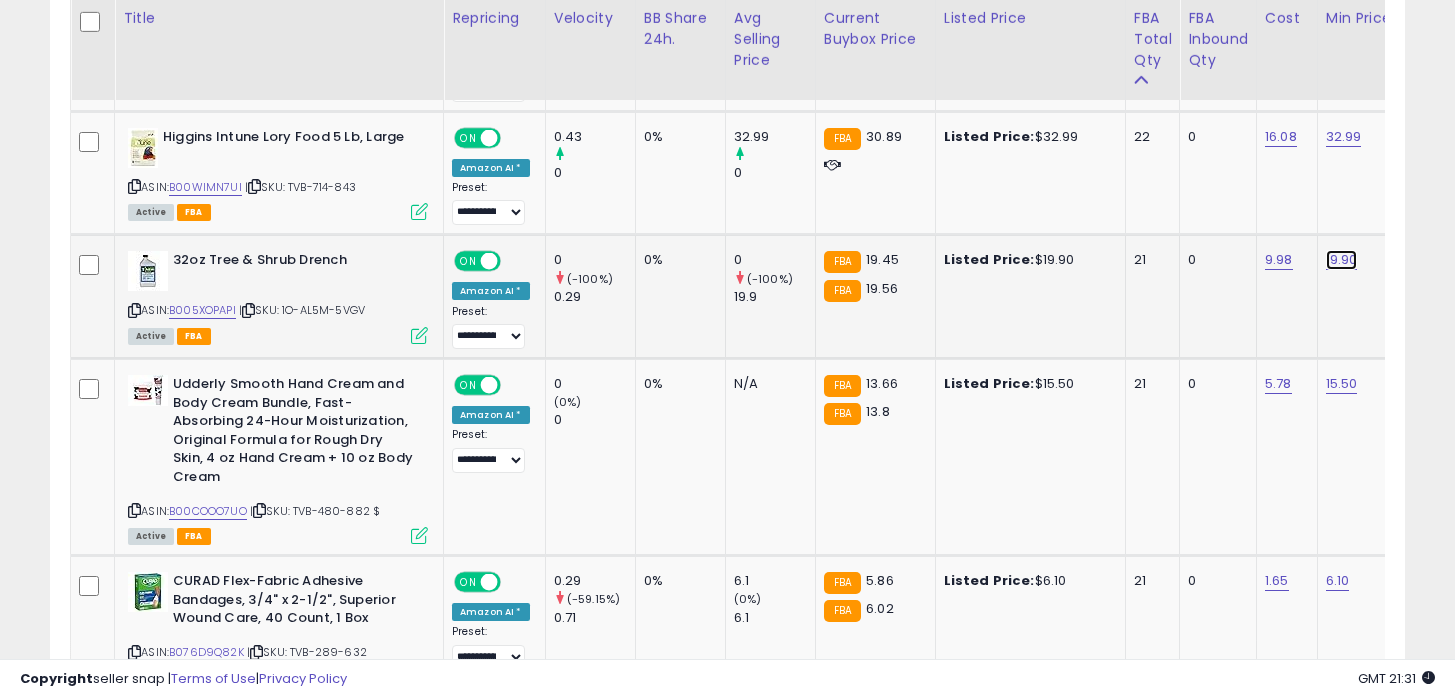 click on "19.90" at bounding box center [1340, -2078] 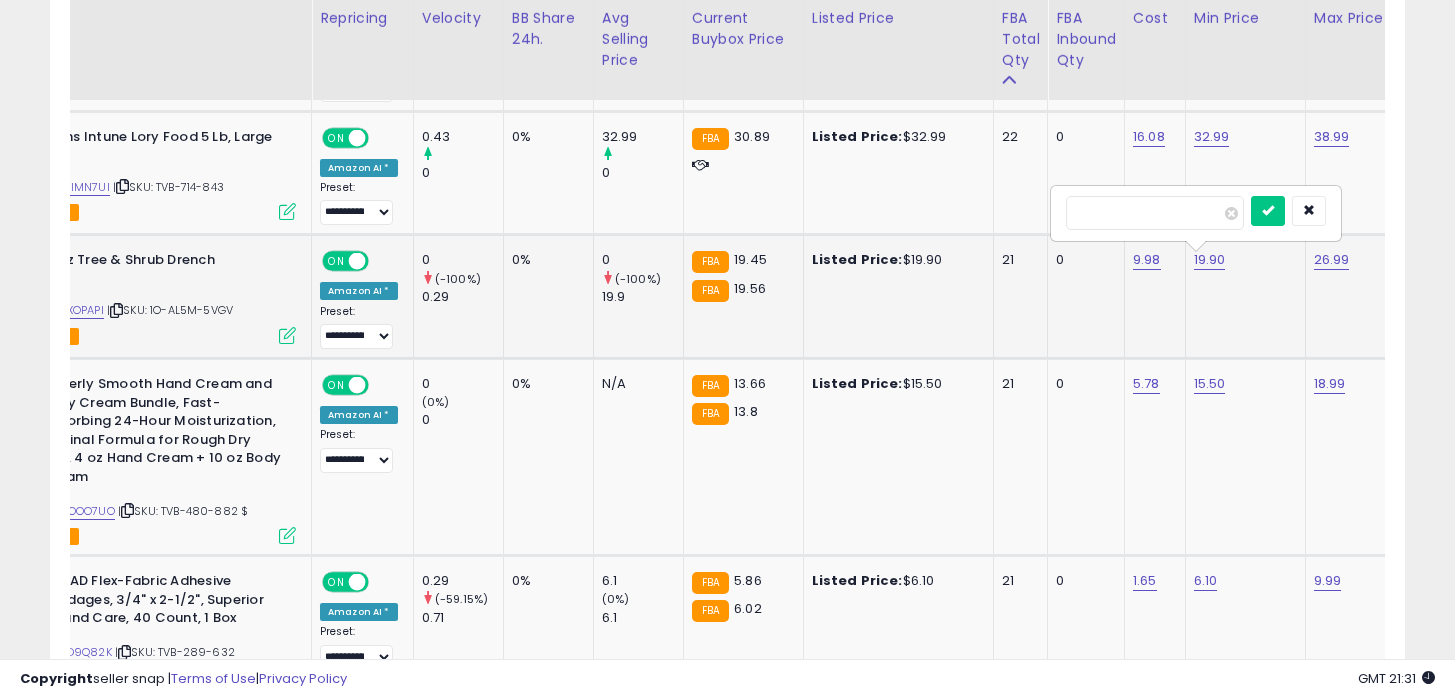 type on "****" 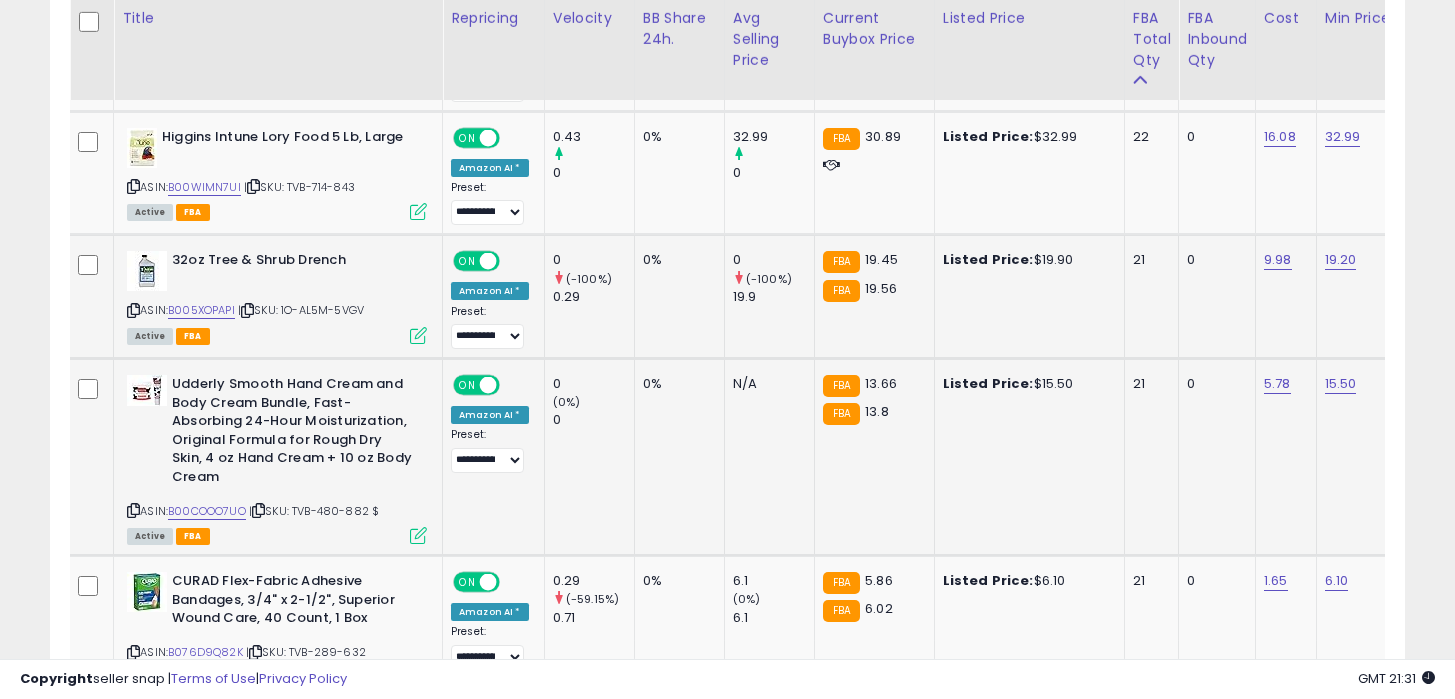 click on "15.50" 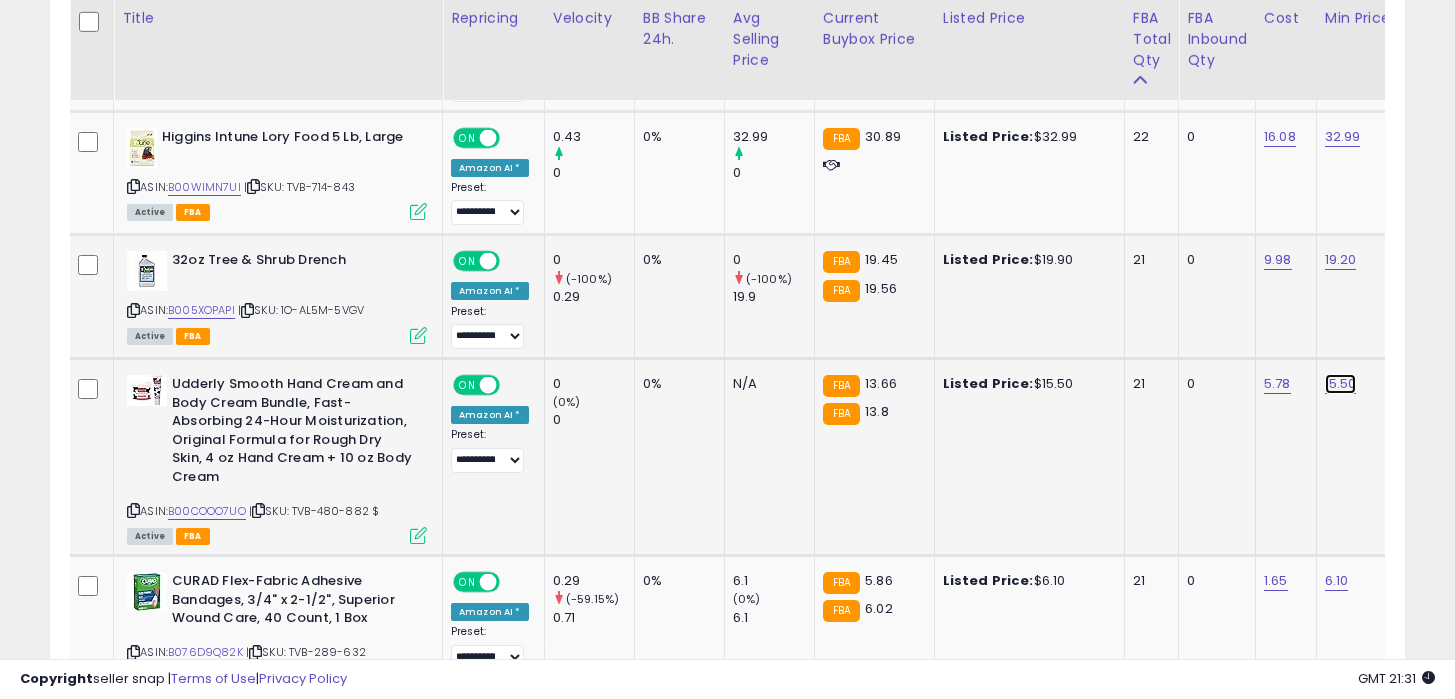 click on "15.50" at bounding box center [1339, -2078] 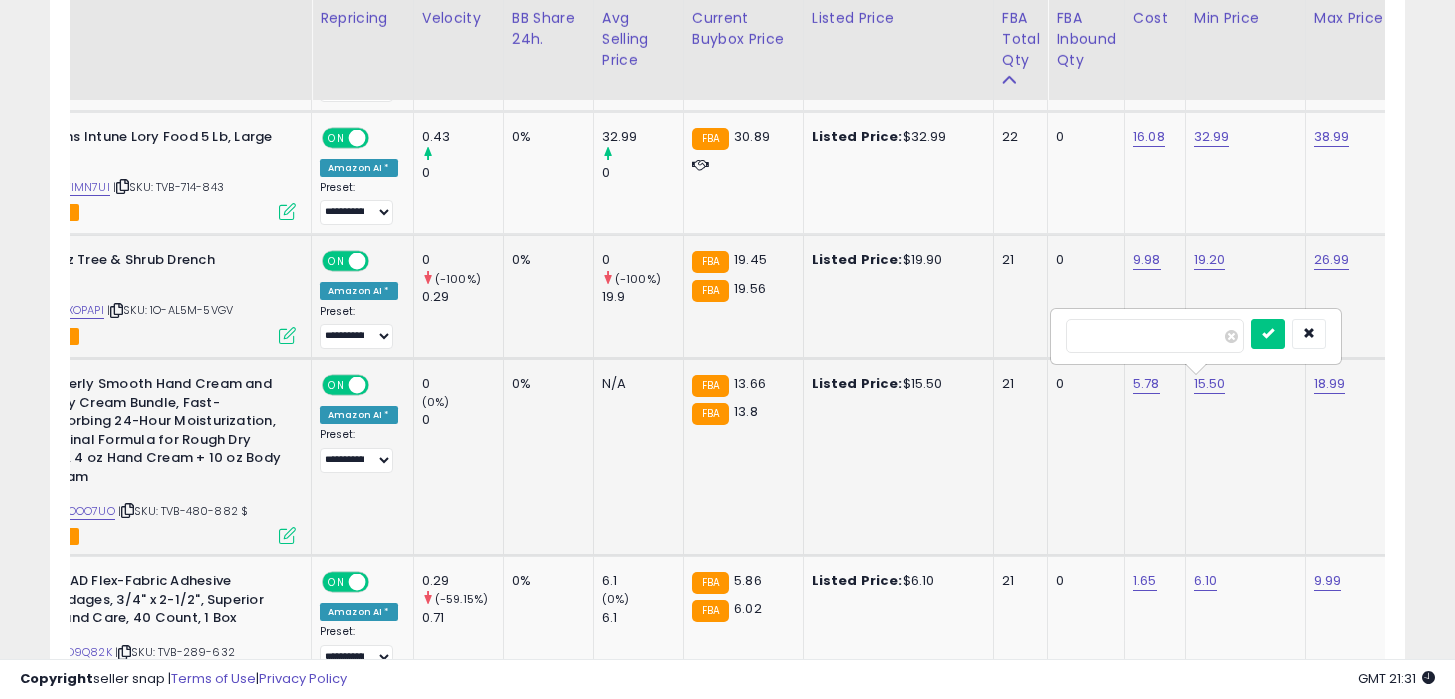 click on "*****" at bounding box center (1155, 336) 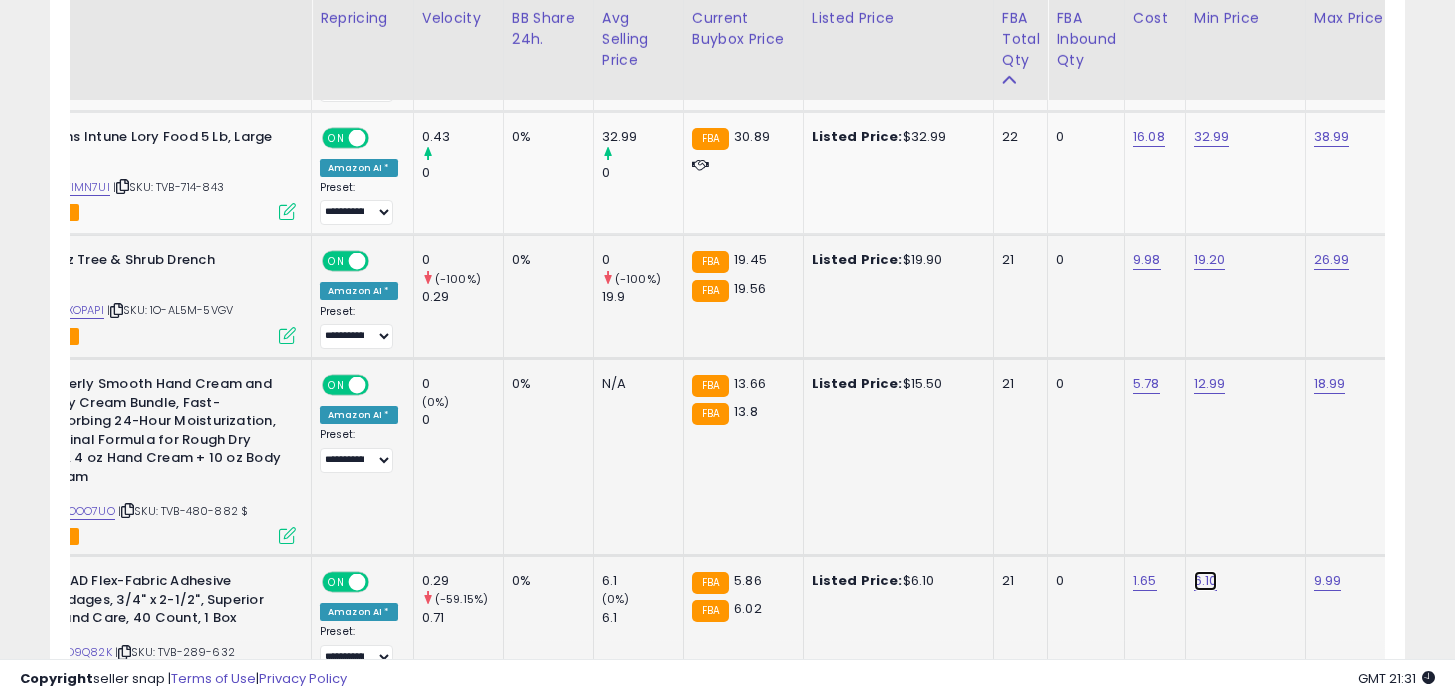 click on "6.10" at bounding box center [1208, -2078] 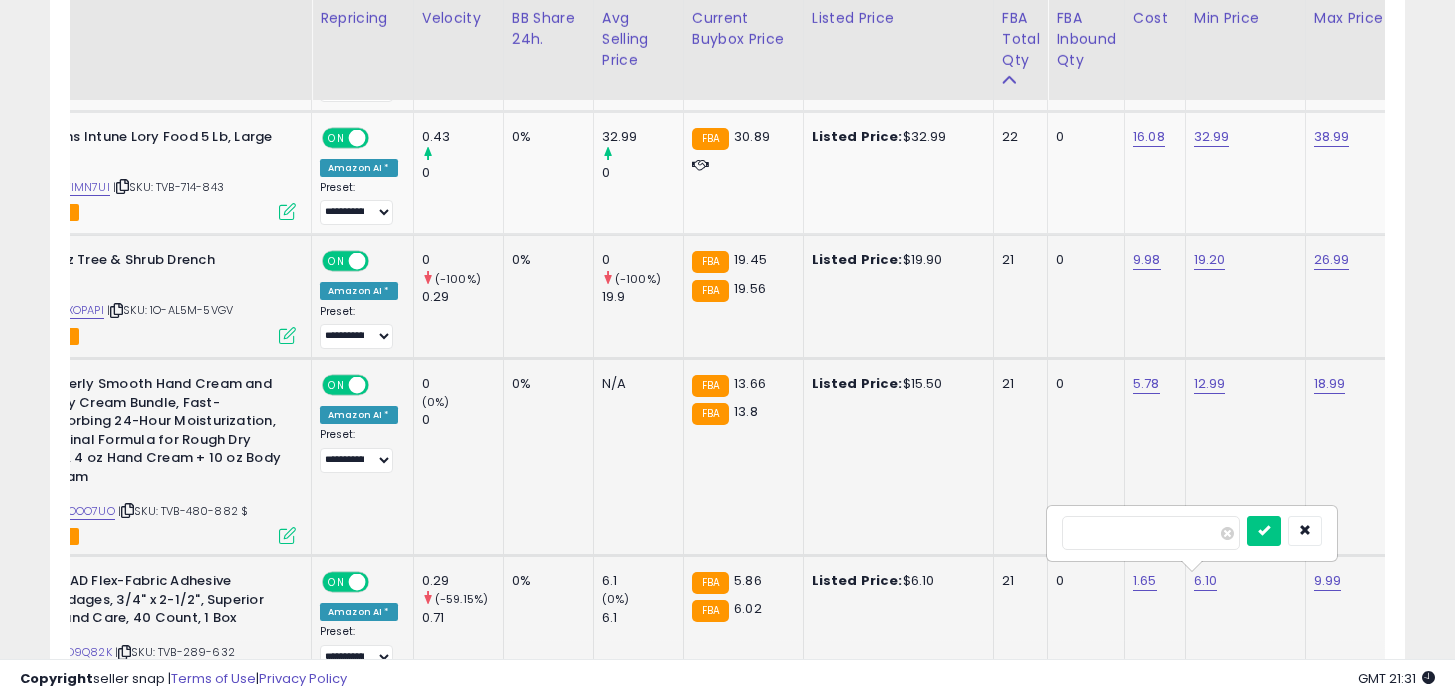 type on "*" 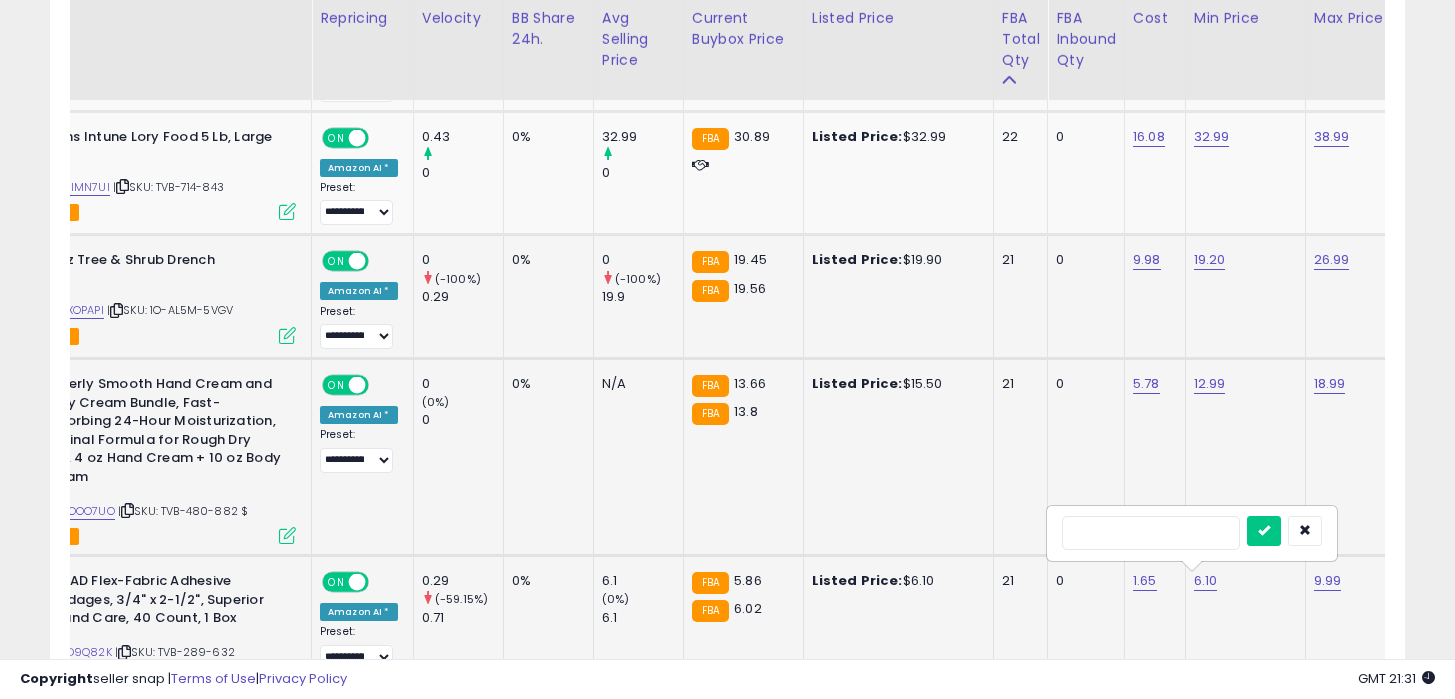 click at bounding box center (1264, 531) 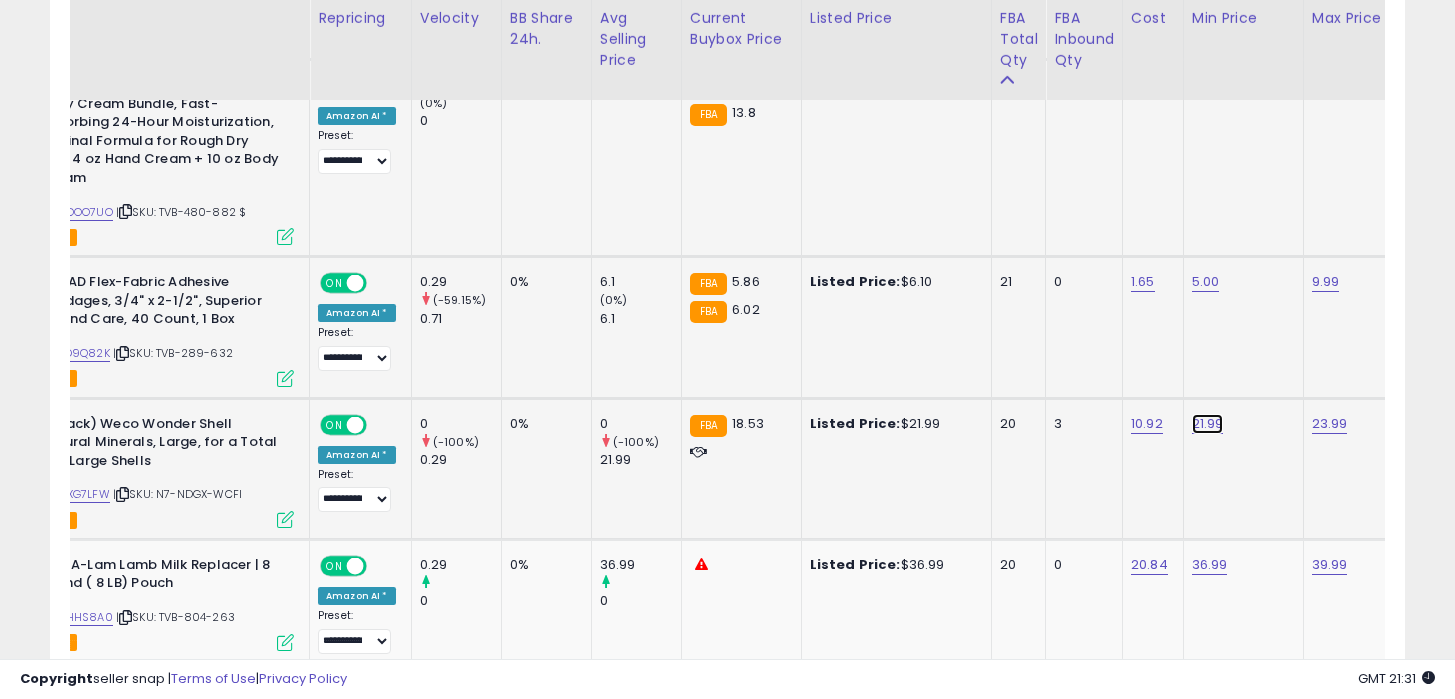 click on "21.99" at bounding box center (1206, -2377) 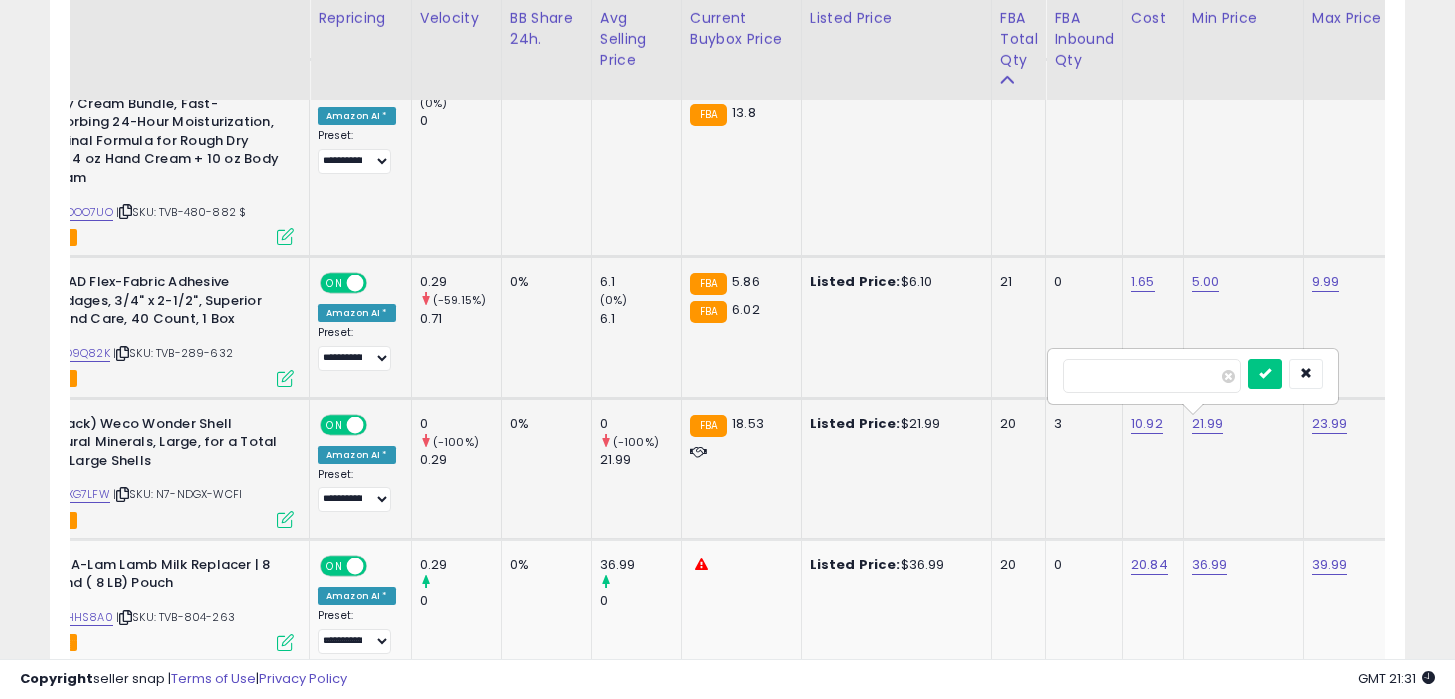 type on "*" 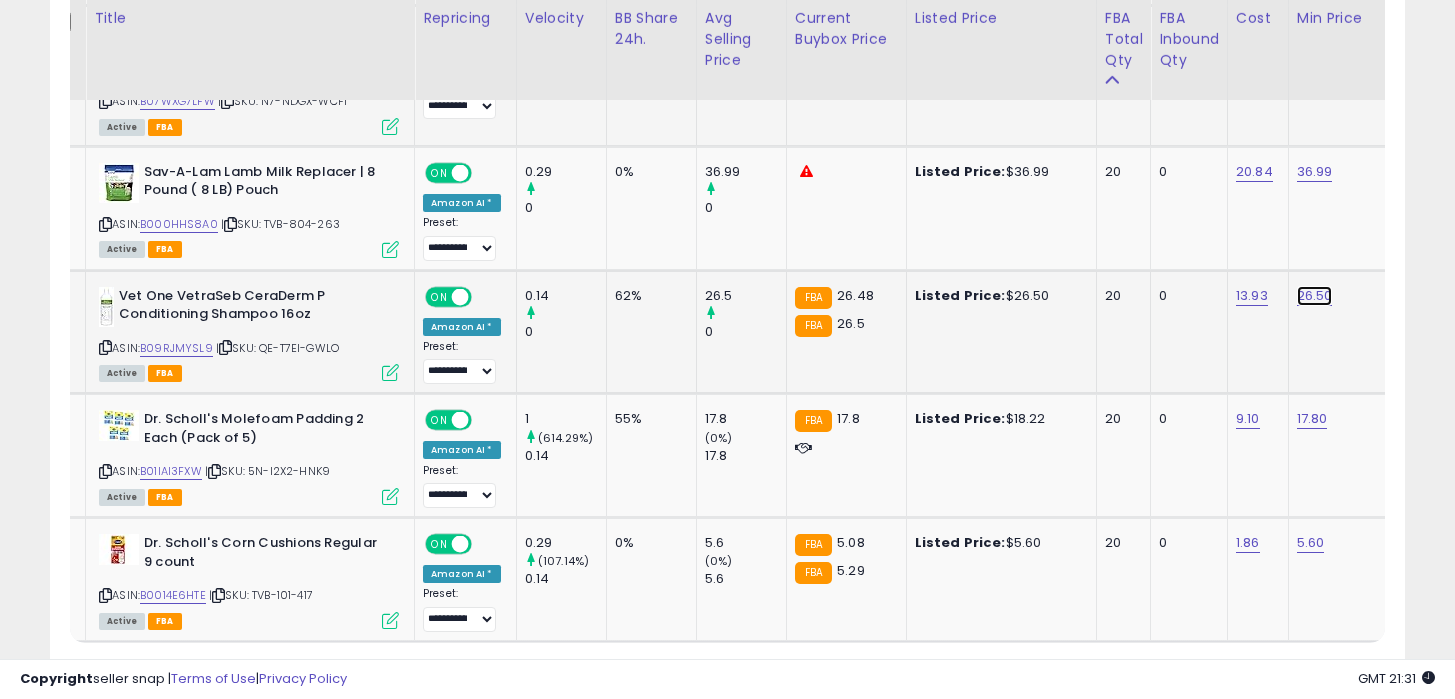 click on "26.50" at bounding box center (1311, -2770) 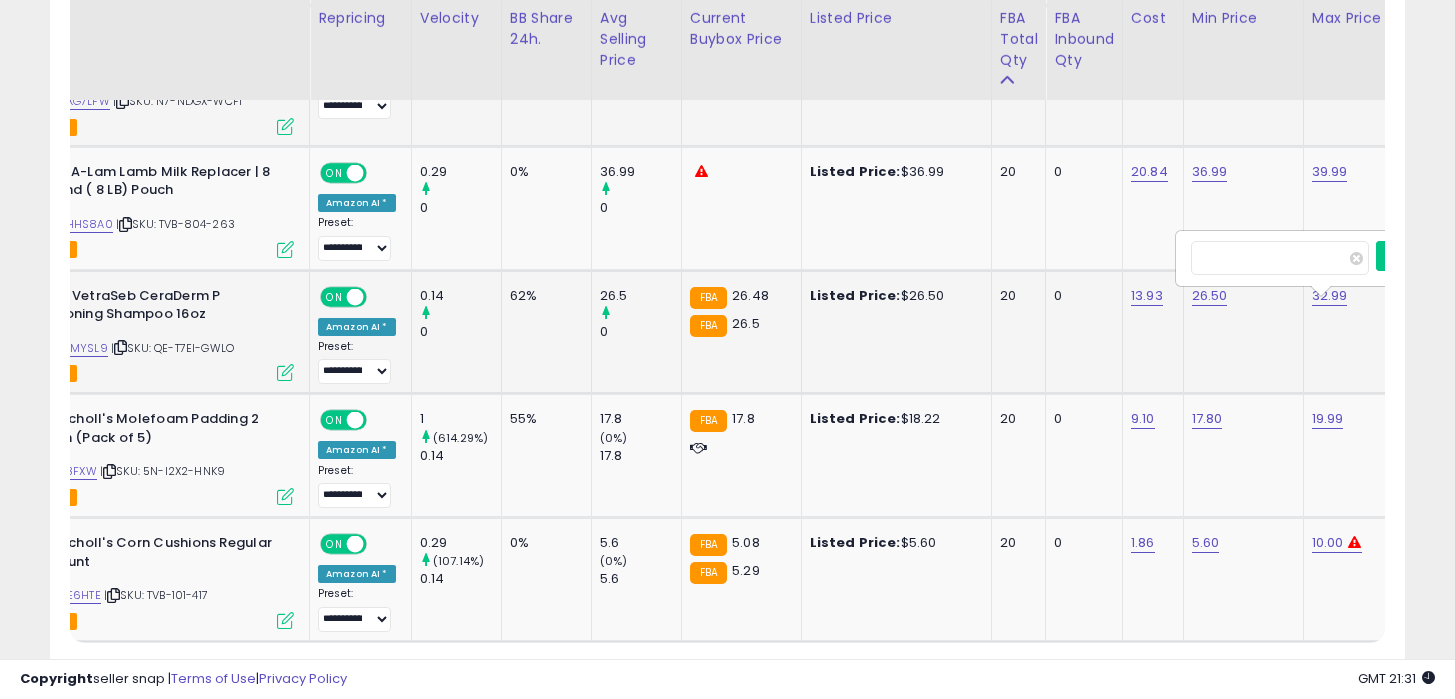 type on "**" 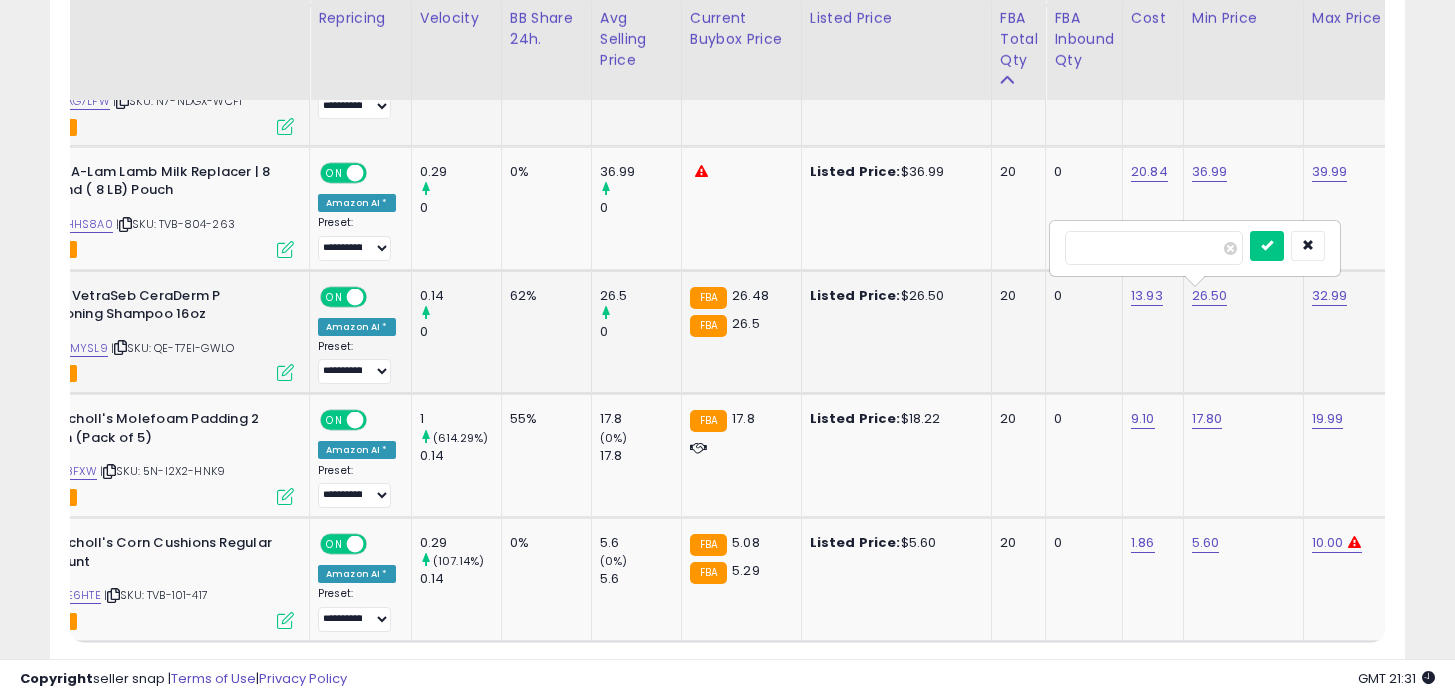 click at bounding box center [1267, 246] 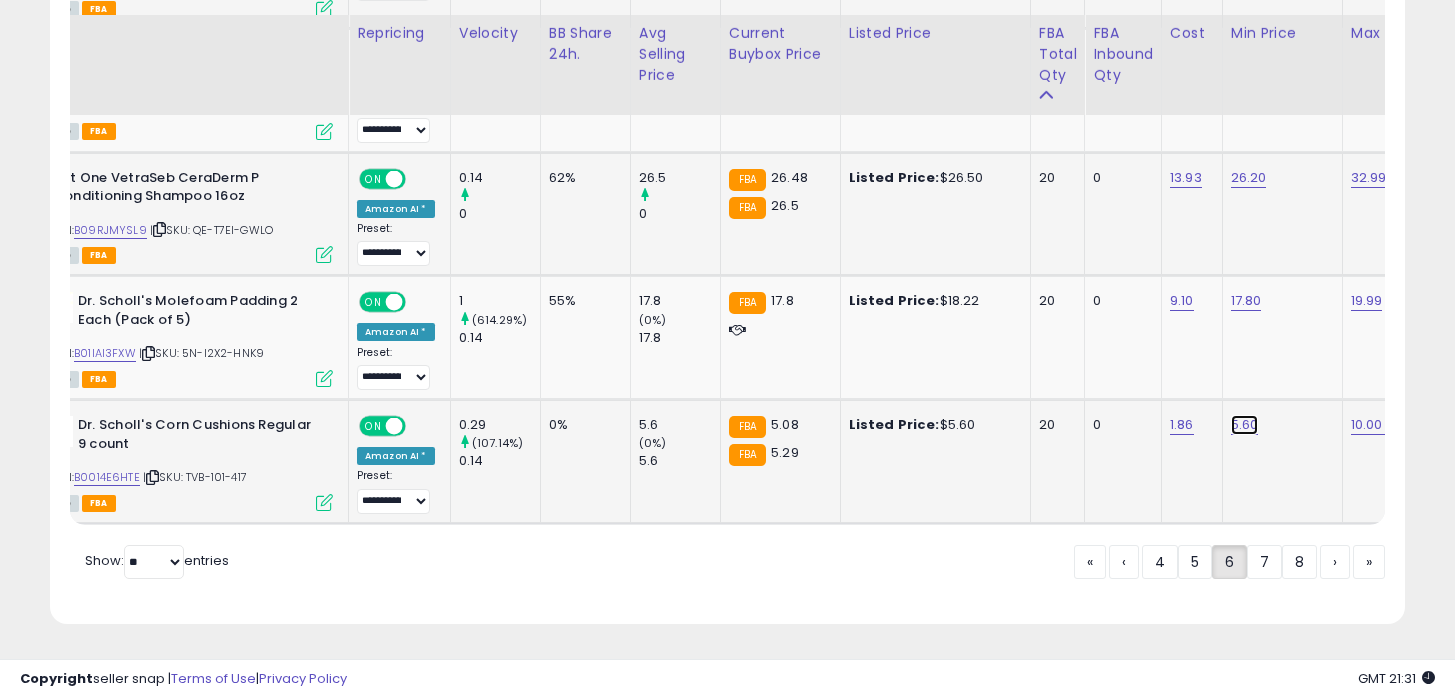 click on "5.60" at bounding box center [1245, -2888] 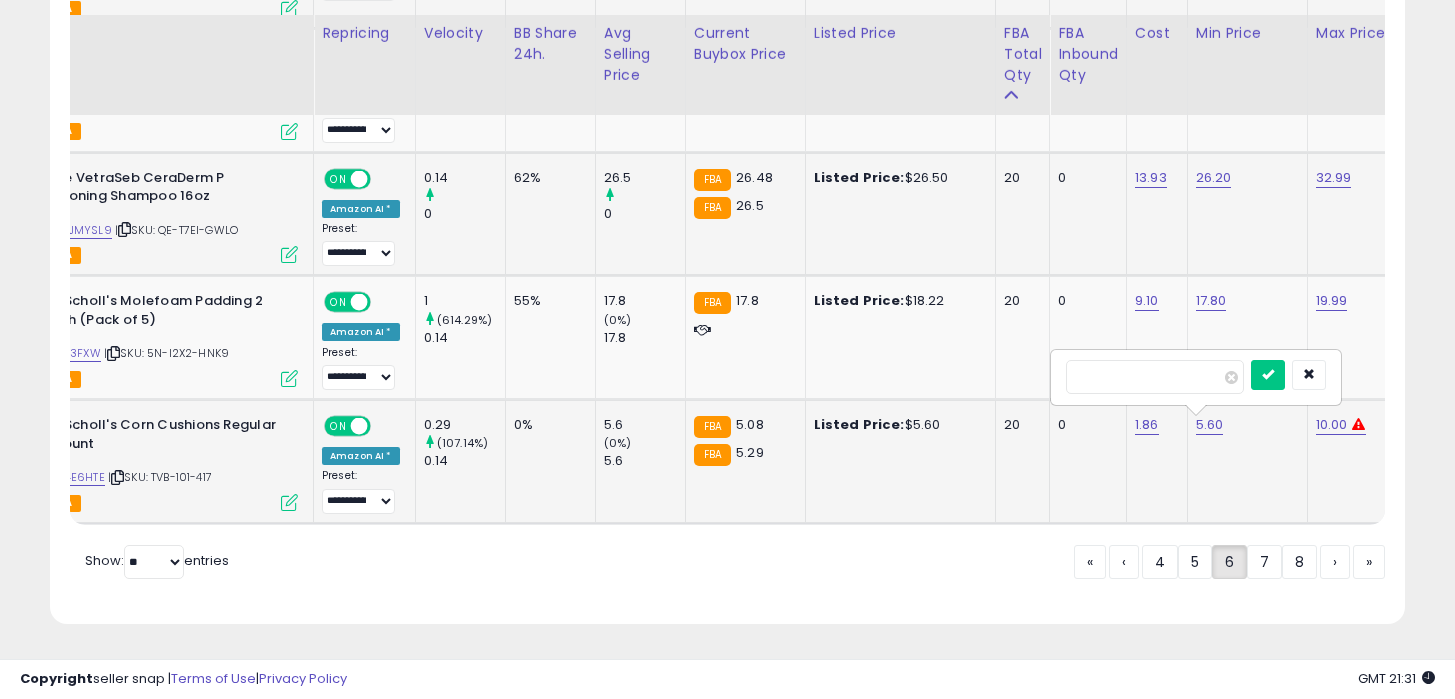 type on "*" 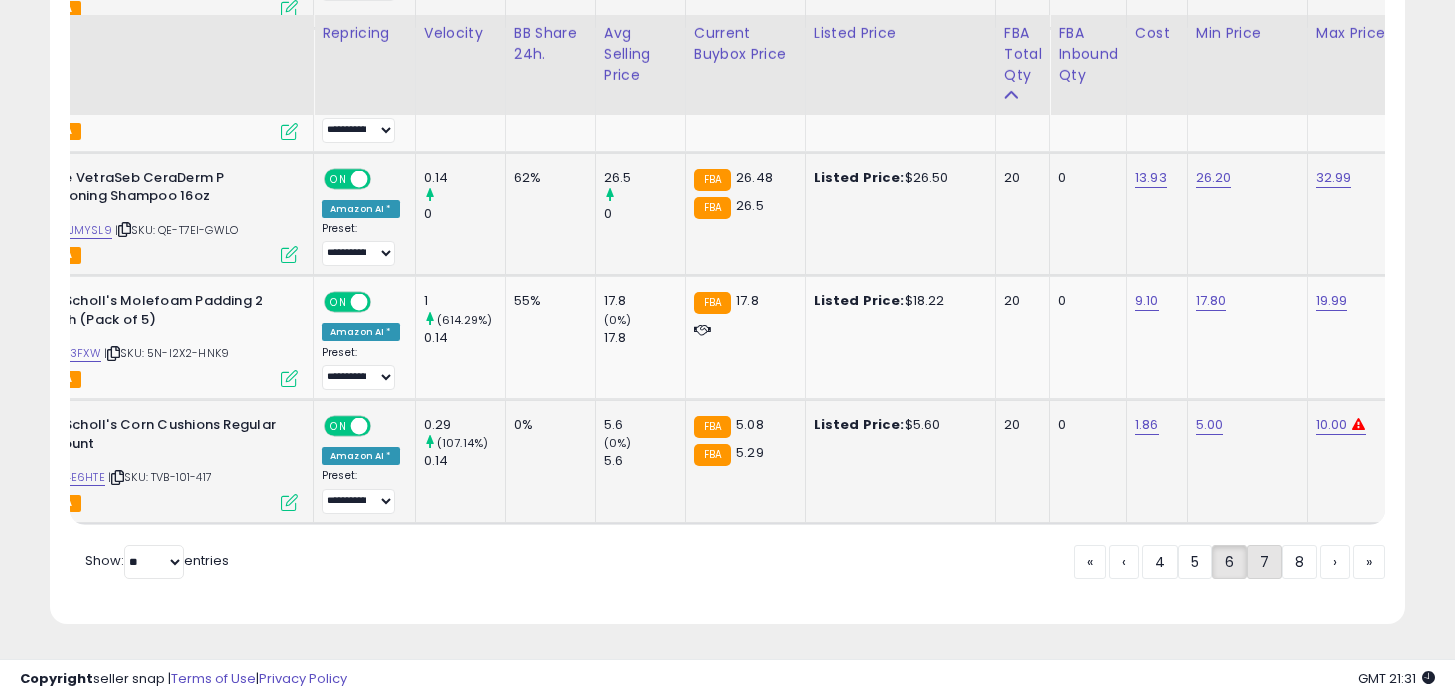 click on "7" 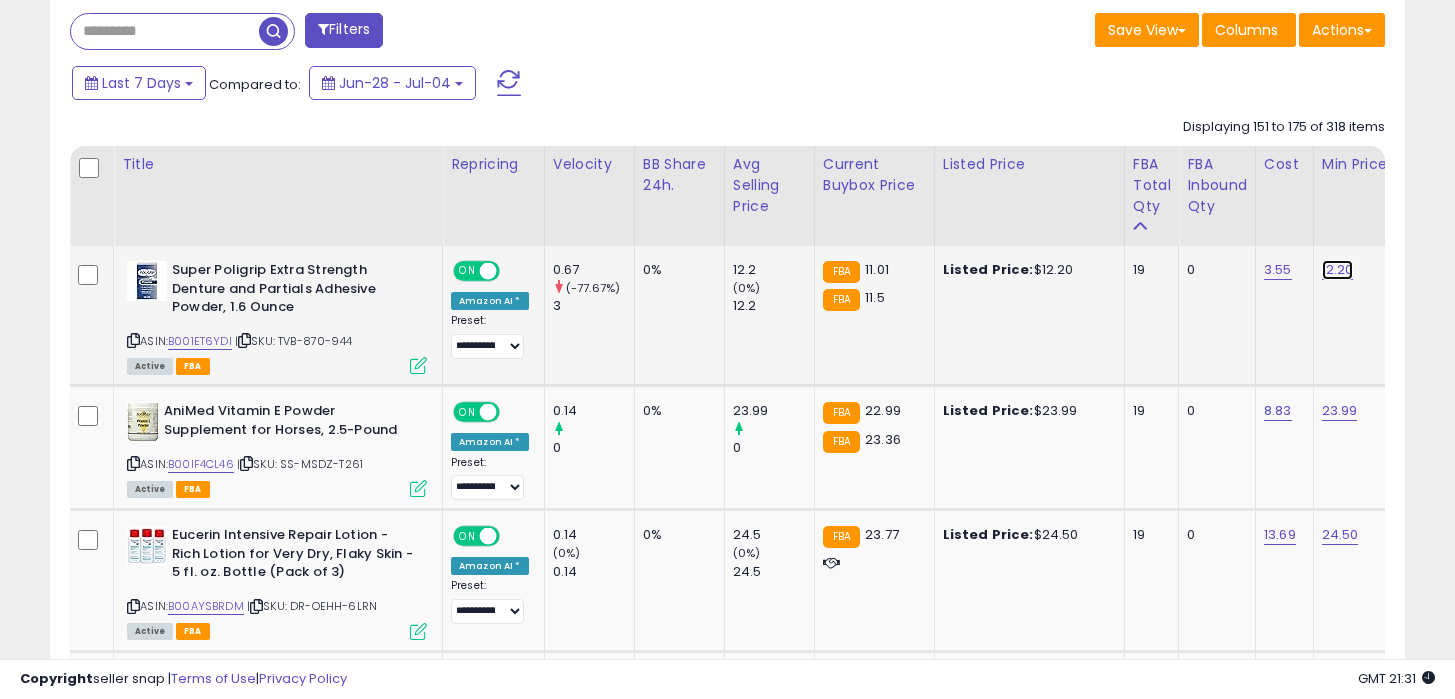 click on "12.20" at bounding box center [1338, 270] 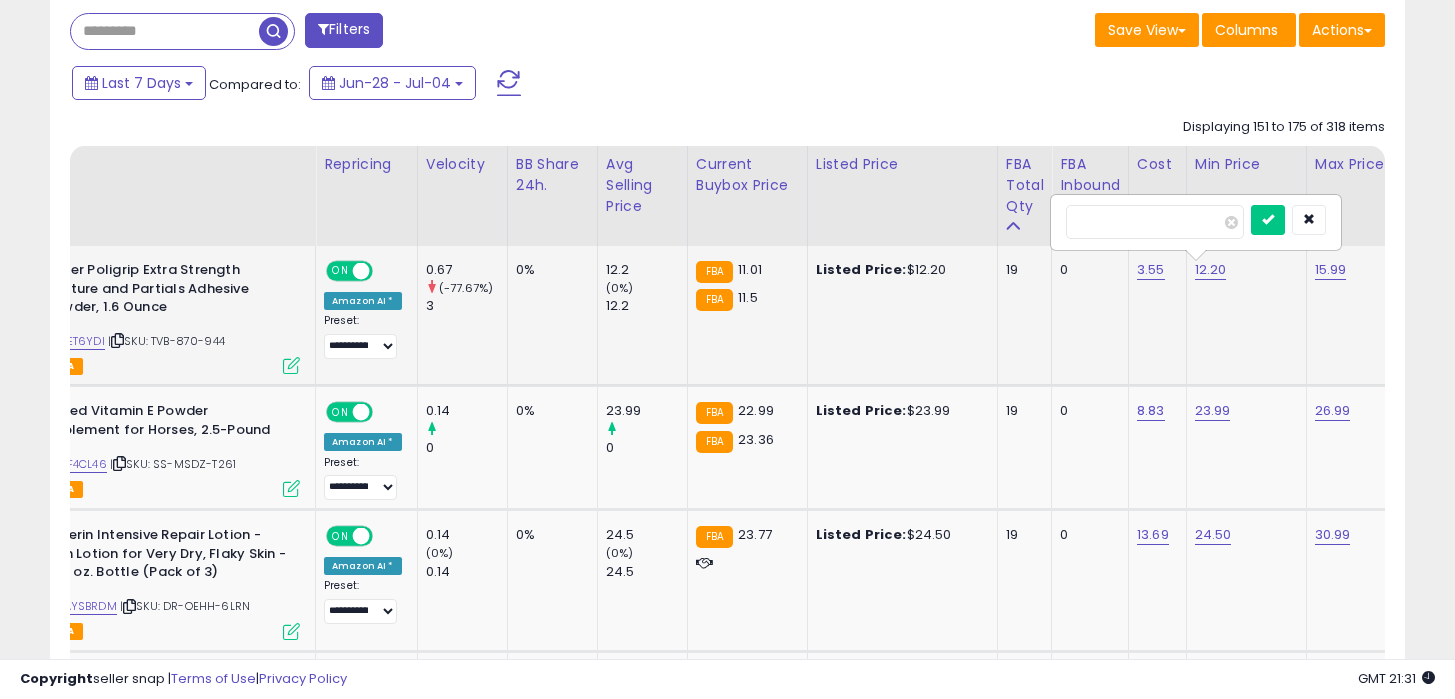 type on "*****" 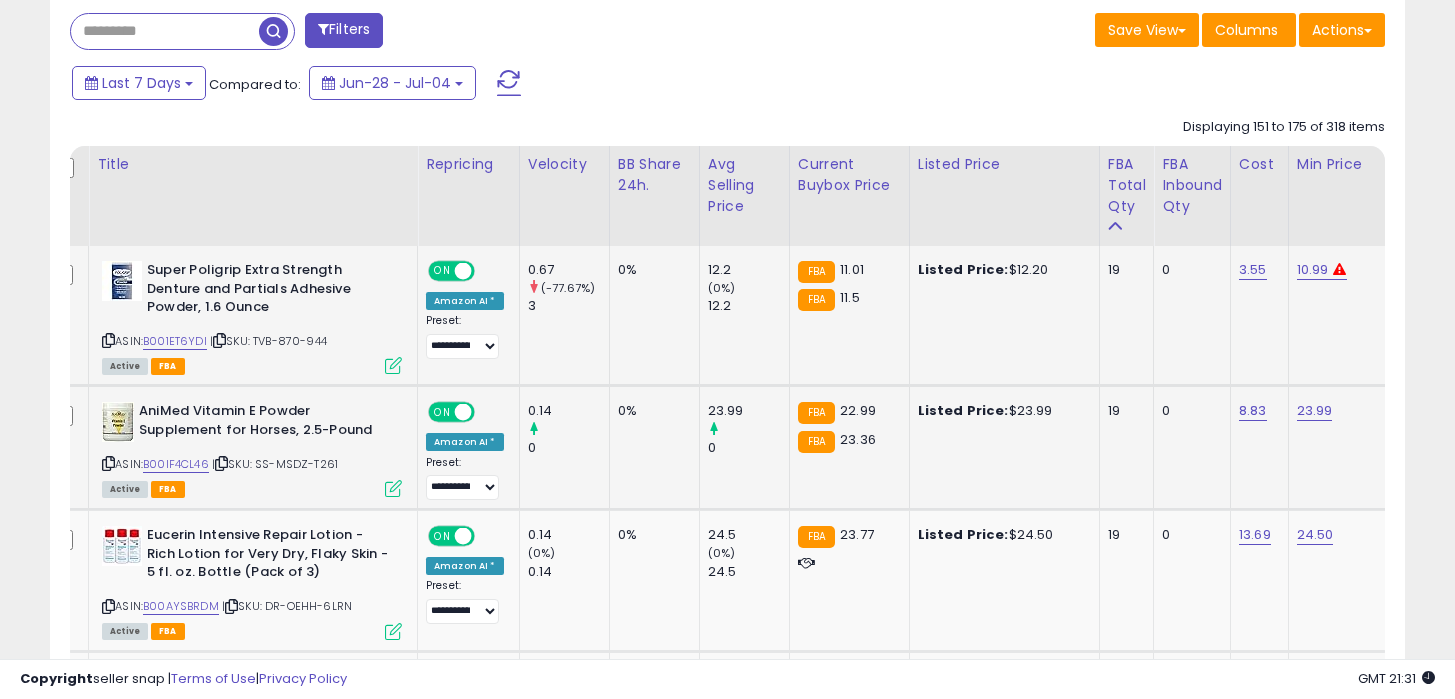 click at bounding box center (108, 463) 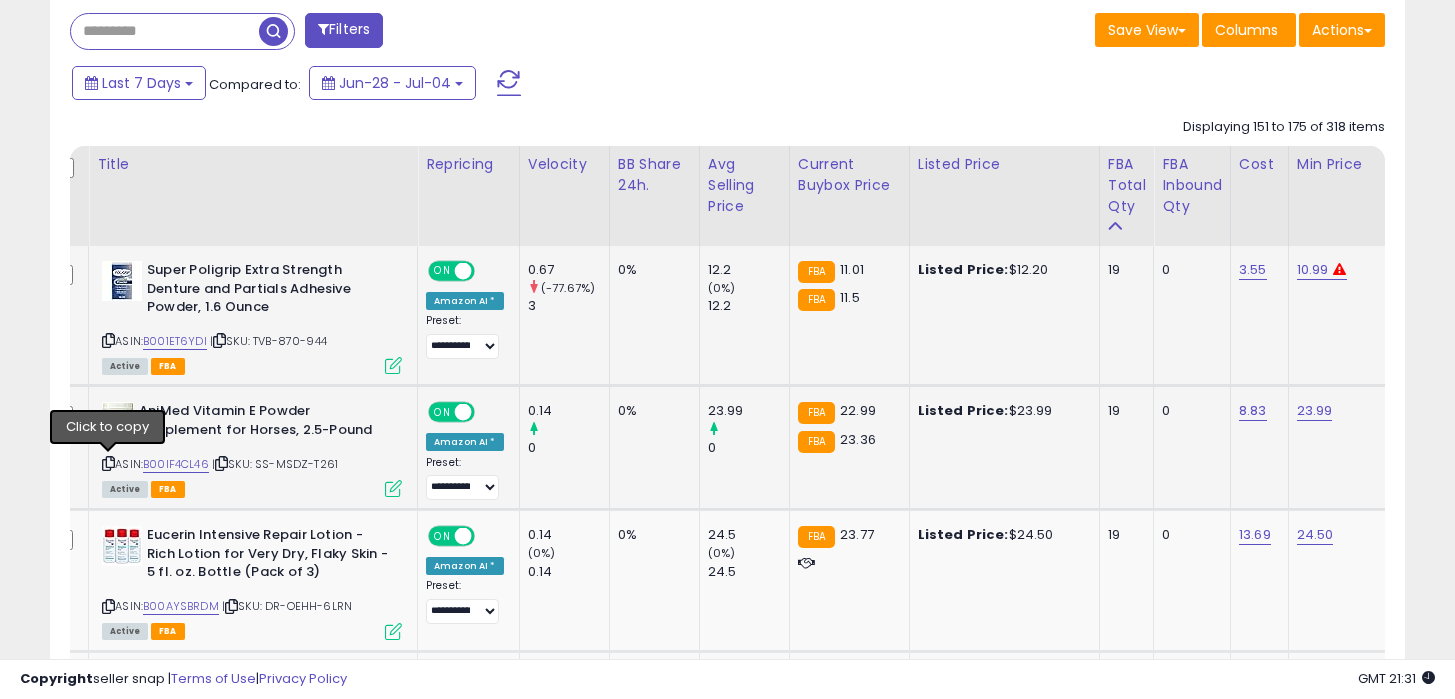 click on "ASIN:  B00IF4CL46    |   SKU: SS-MSDZ-T261 Active FBA" at bounding box center [252, 448] 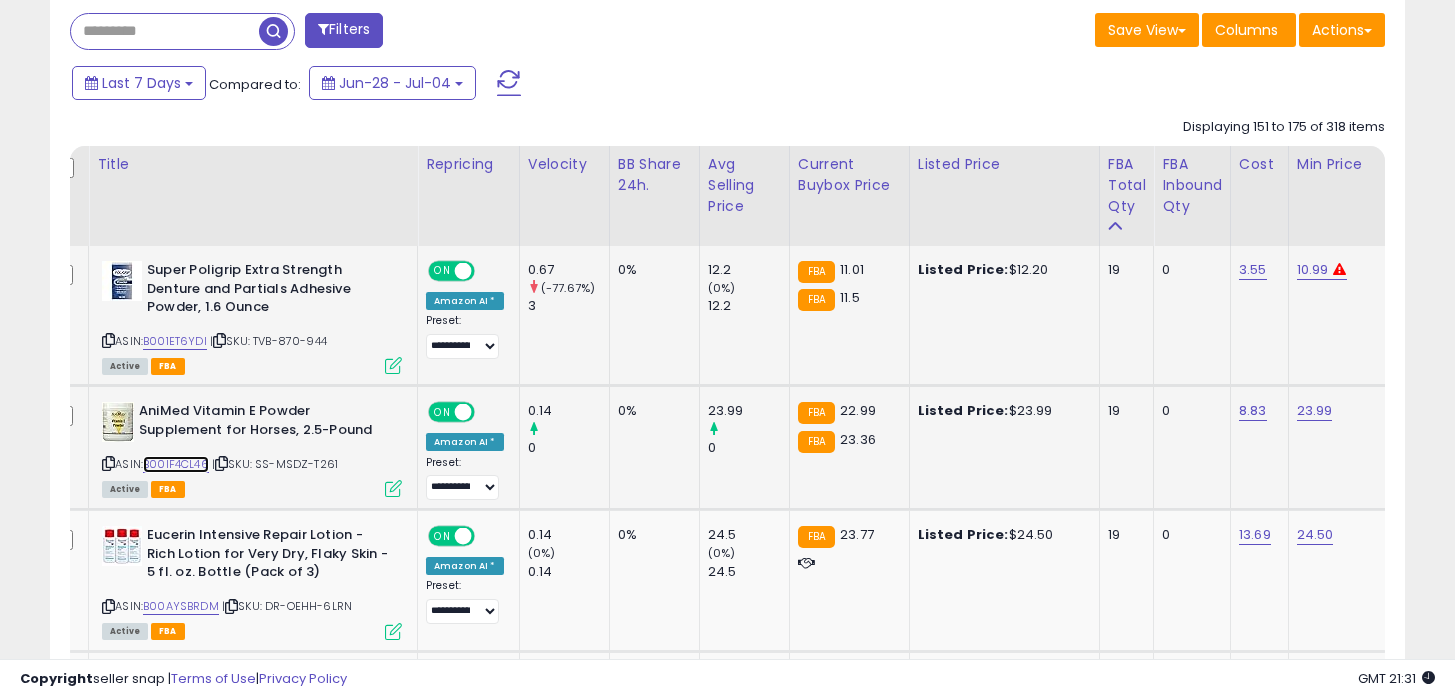 click on "B00IF4CL46" at bounding box center (176, 464) 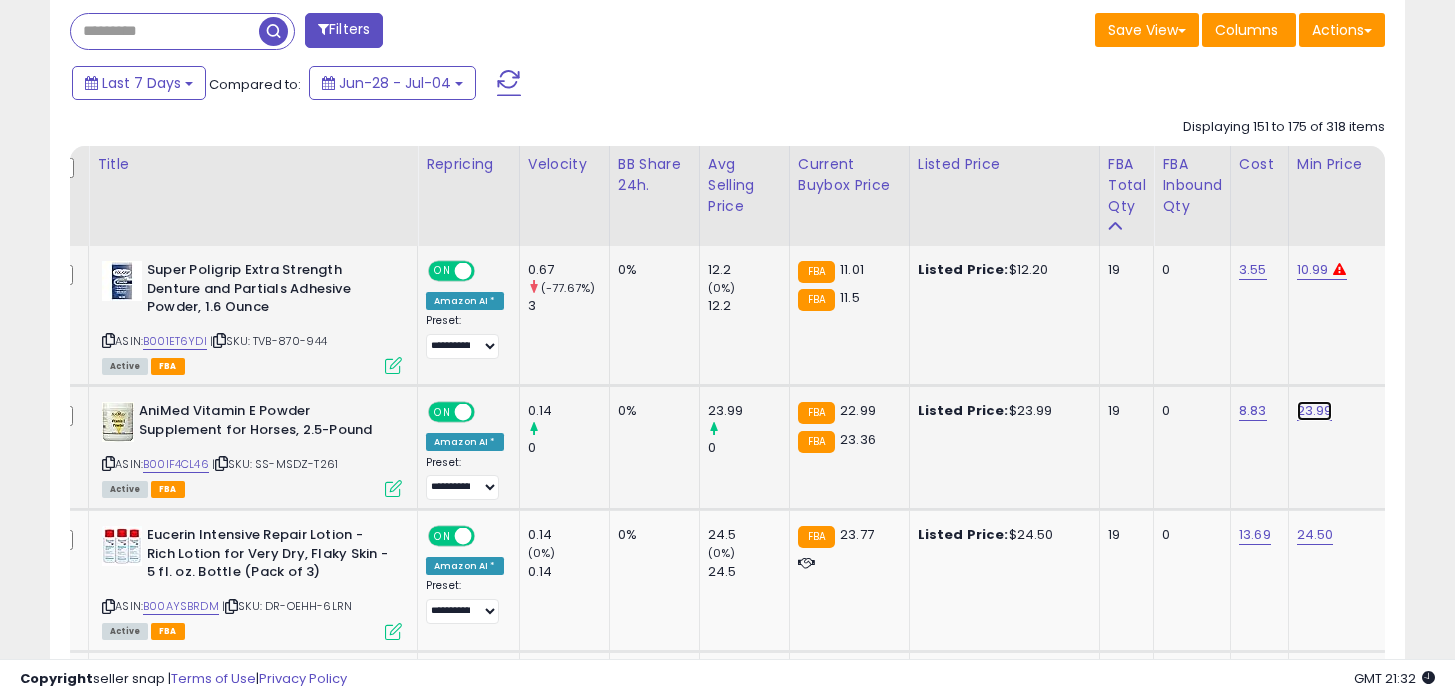 click on "23.99" at bounding box center (1313, 270) 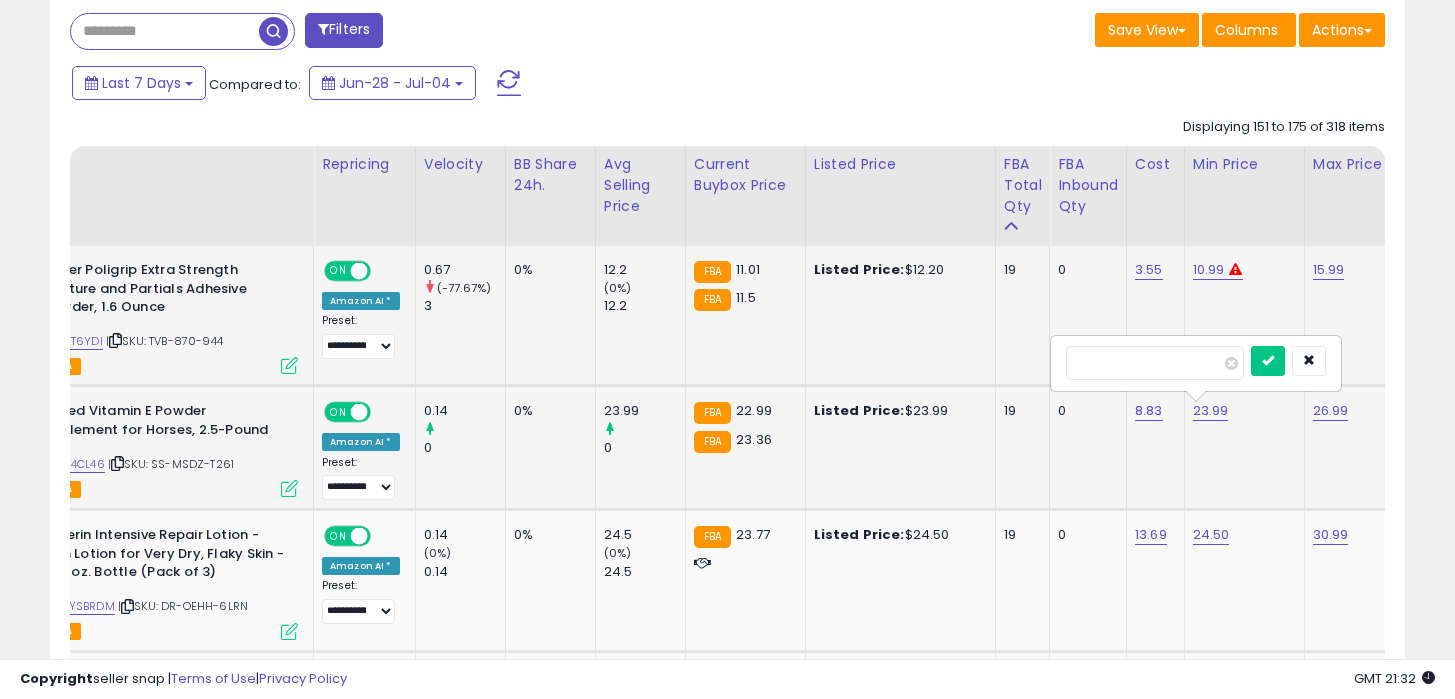 type on "*****" 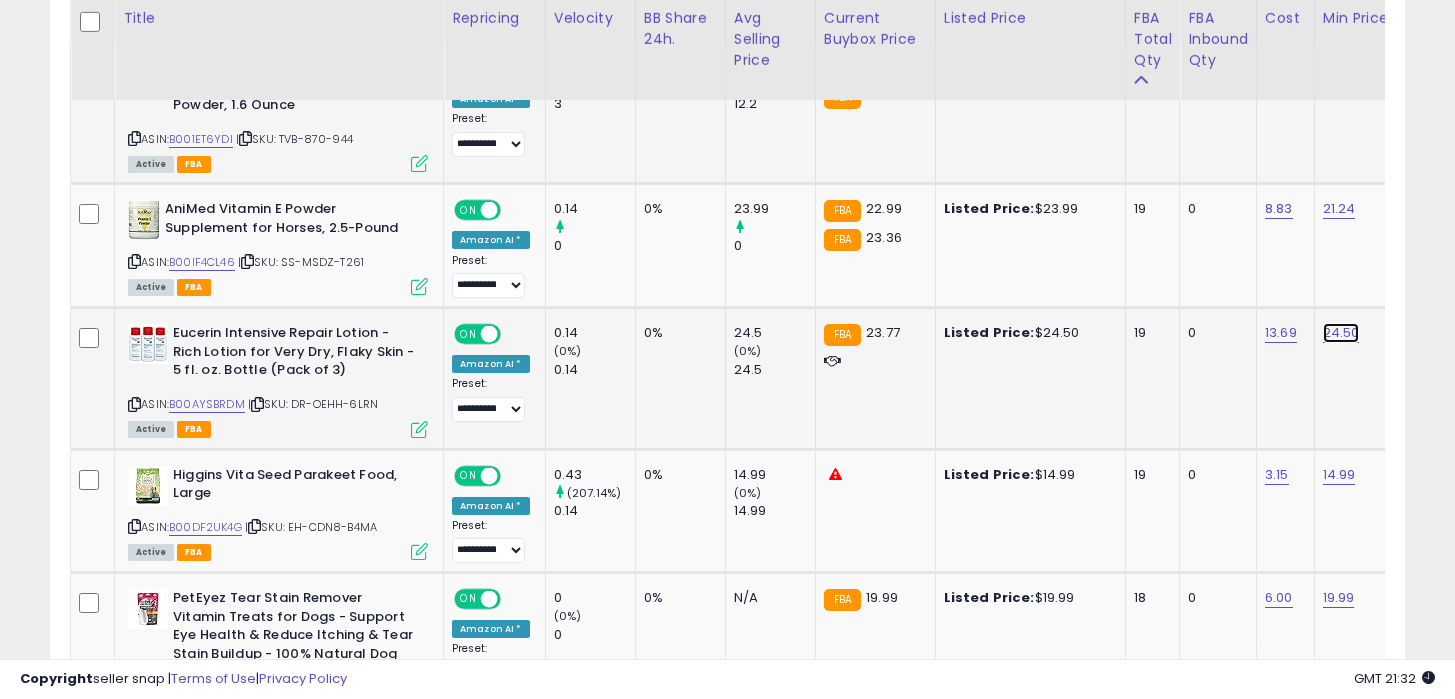 click on "24.50" at bounding box center (1339, 68) 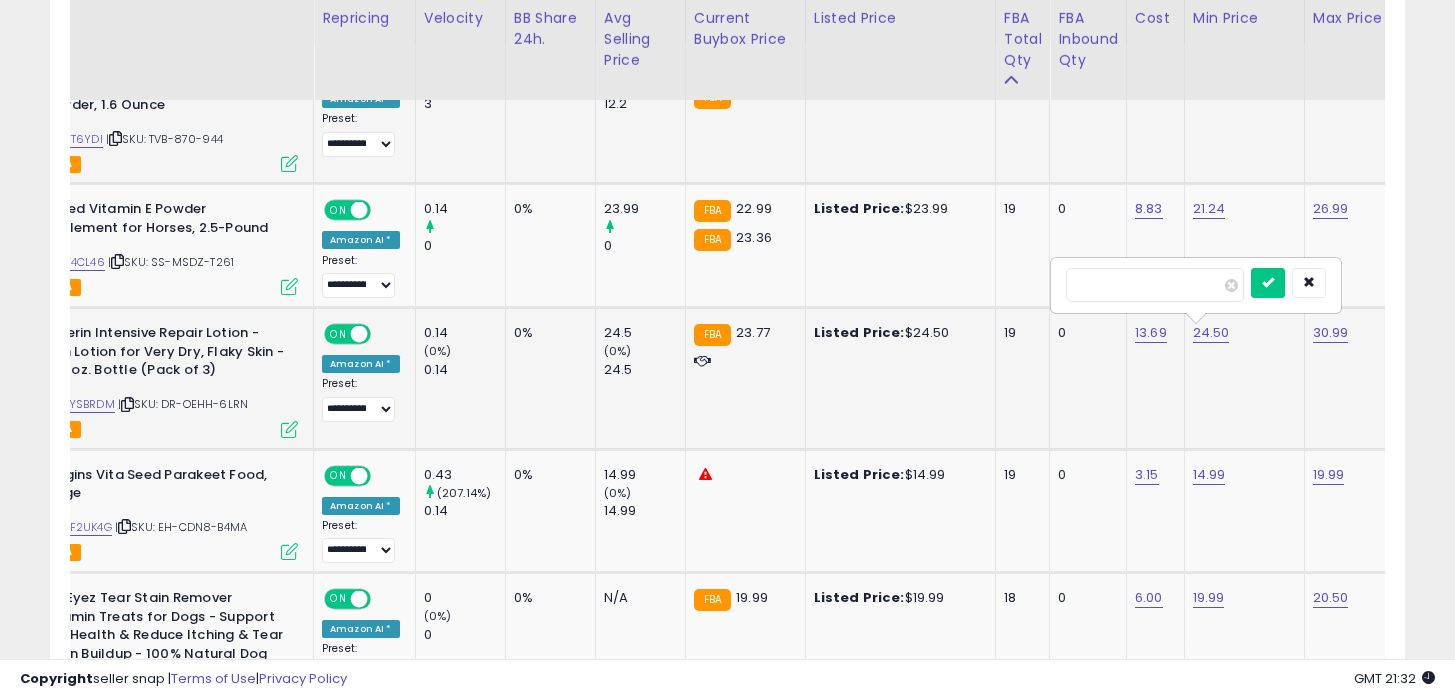 type on "*****" 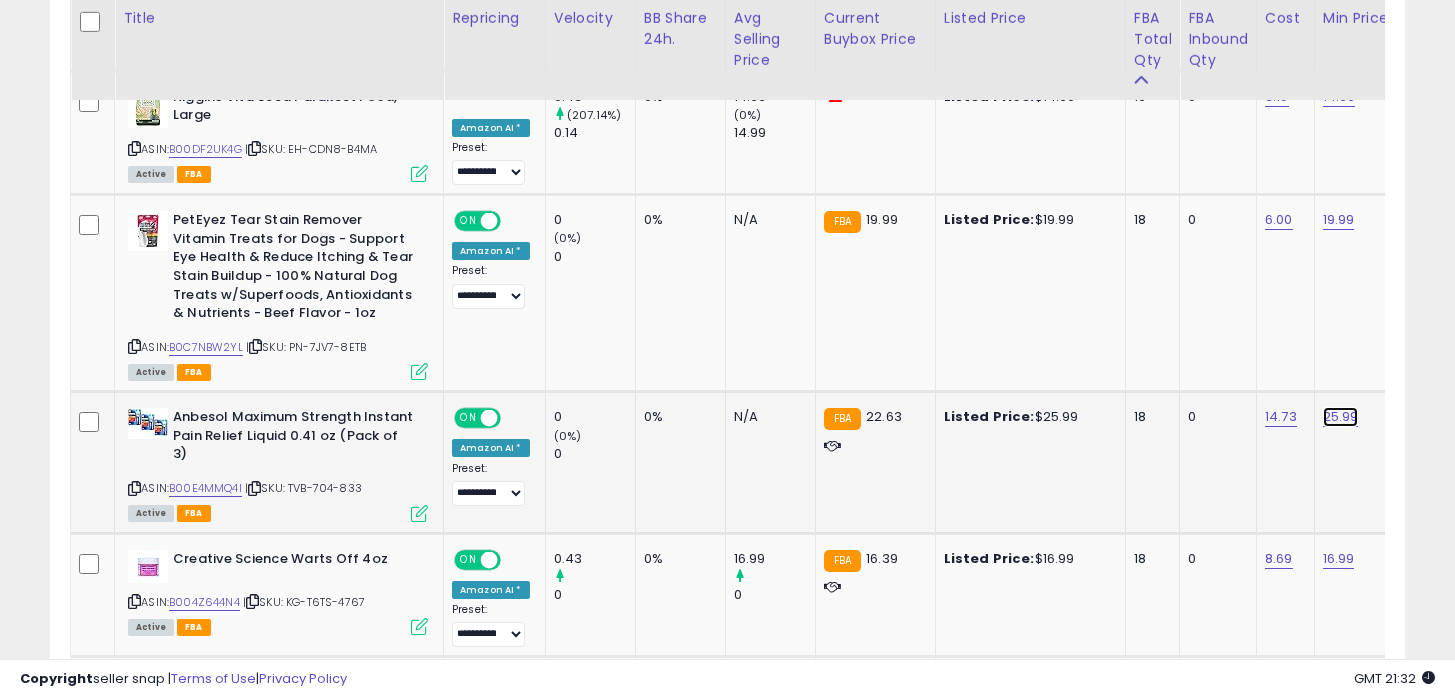 click on "25.99" at bounding box center [1339, -310] 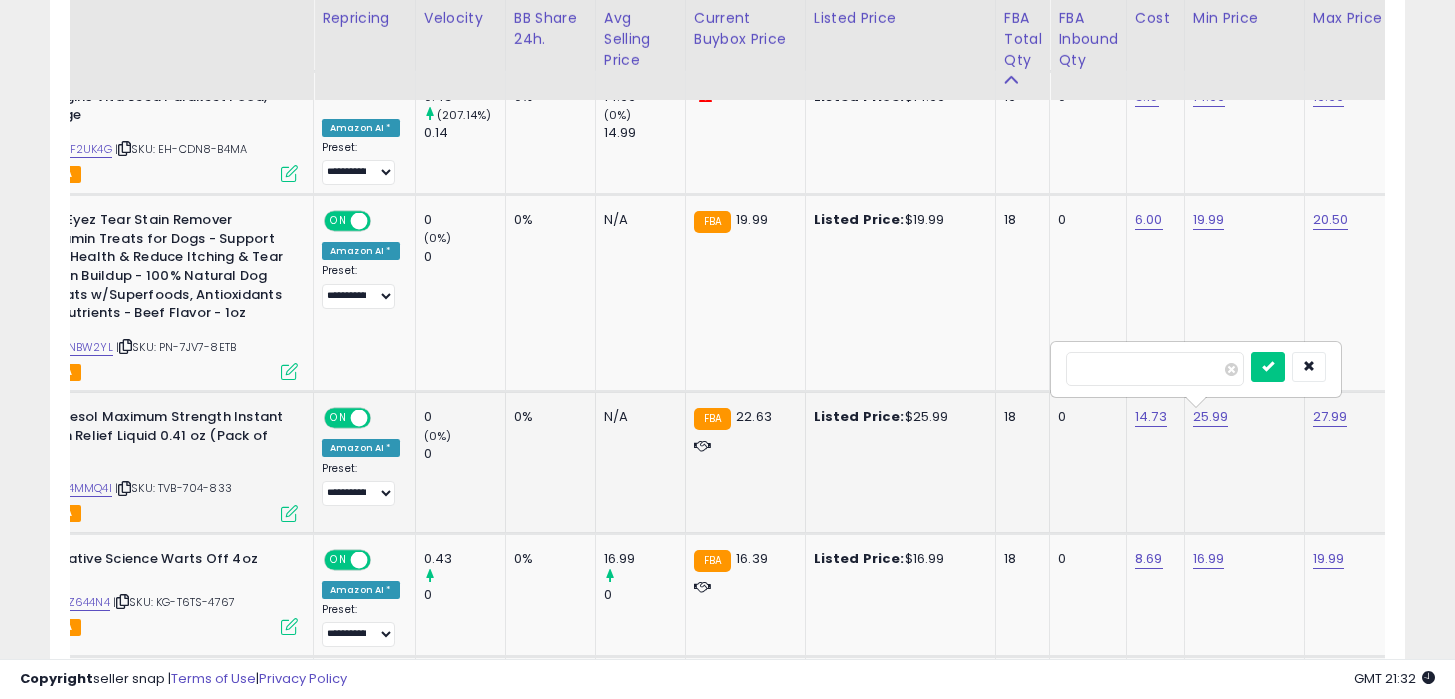 type on "*****" 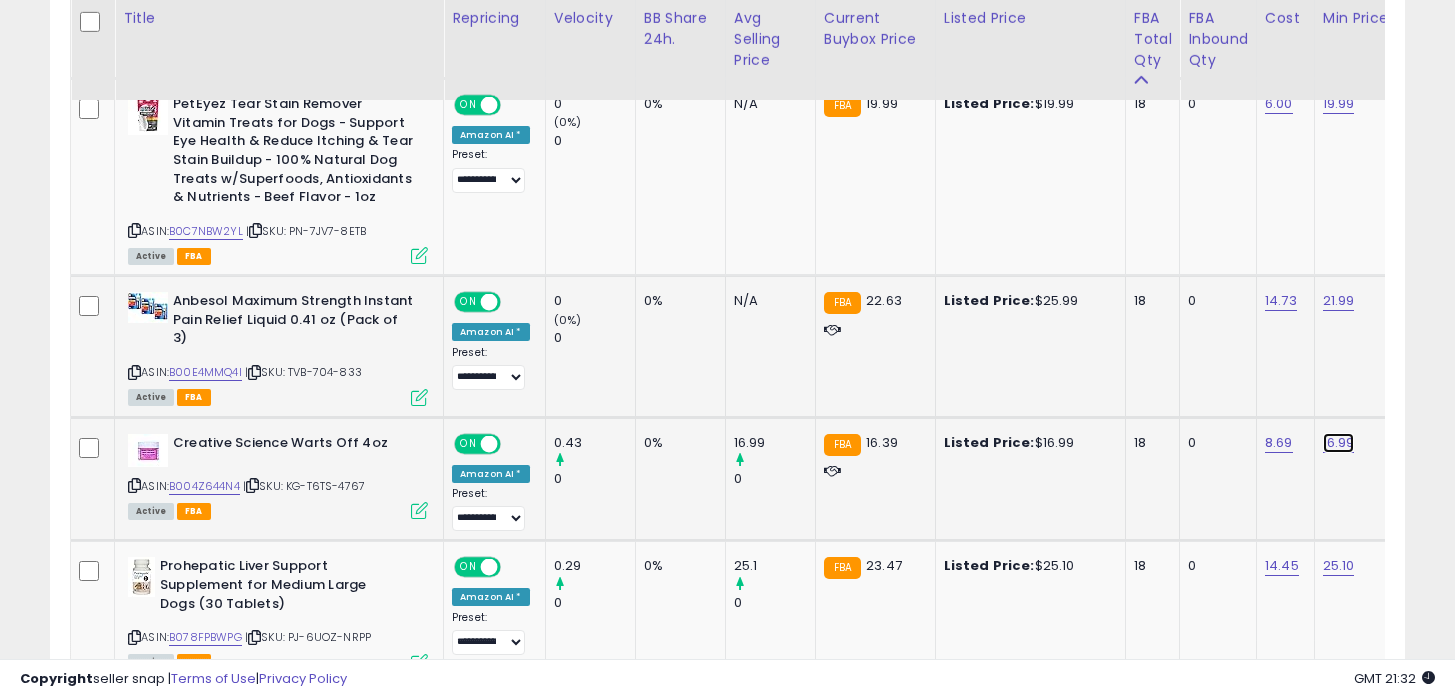 click on "16.99" at bounding box center (1339, -426) 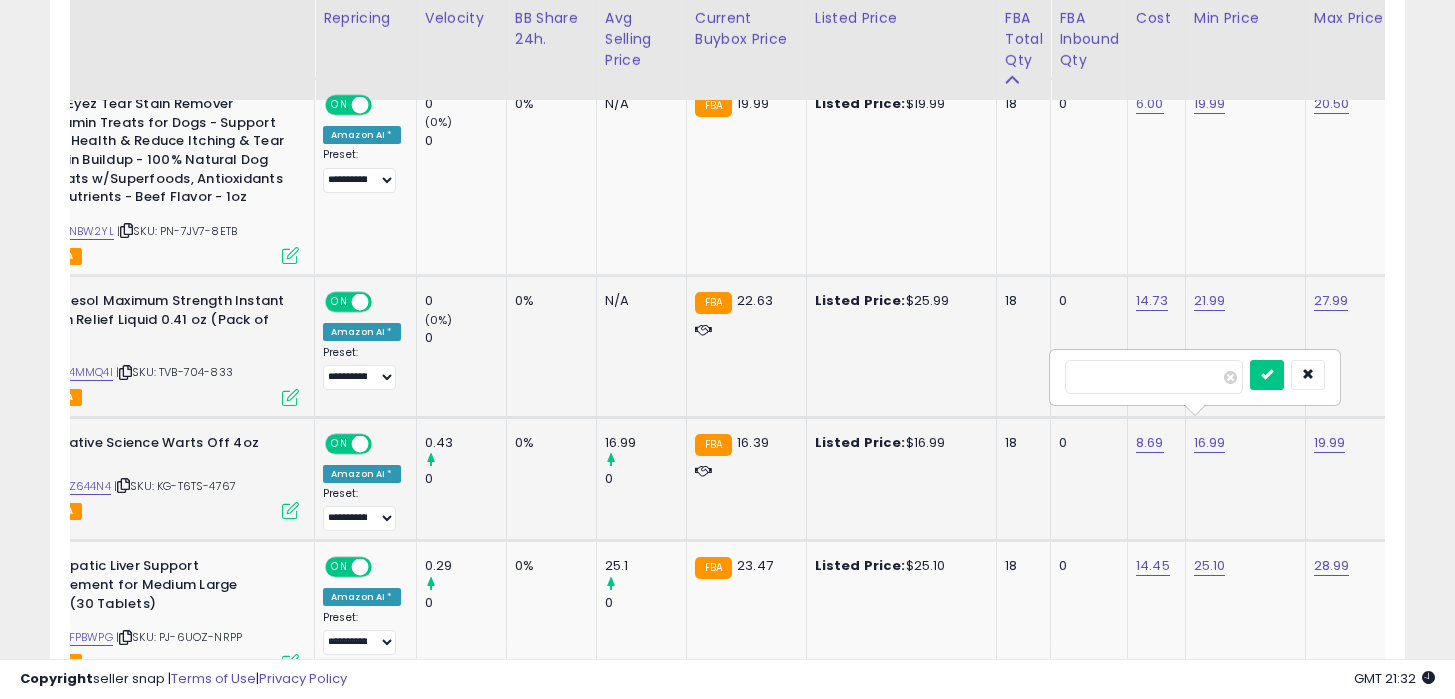type on "****" 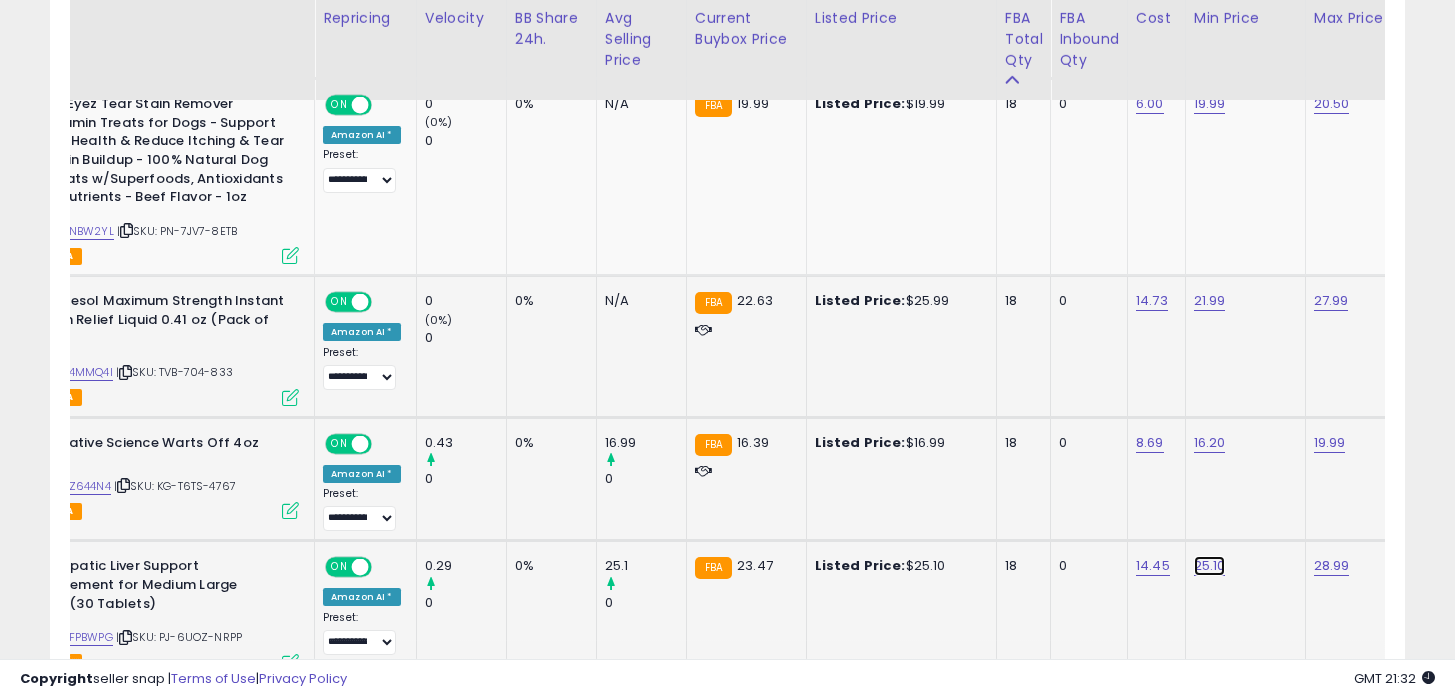 click on "25.10" at bounding box center (1210, -426) 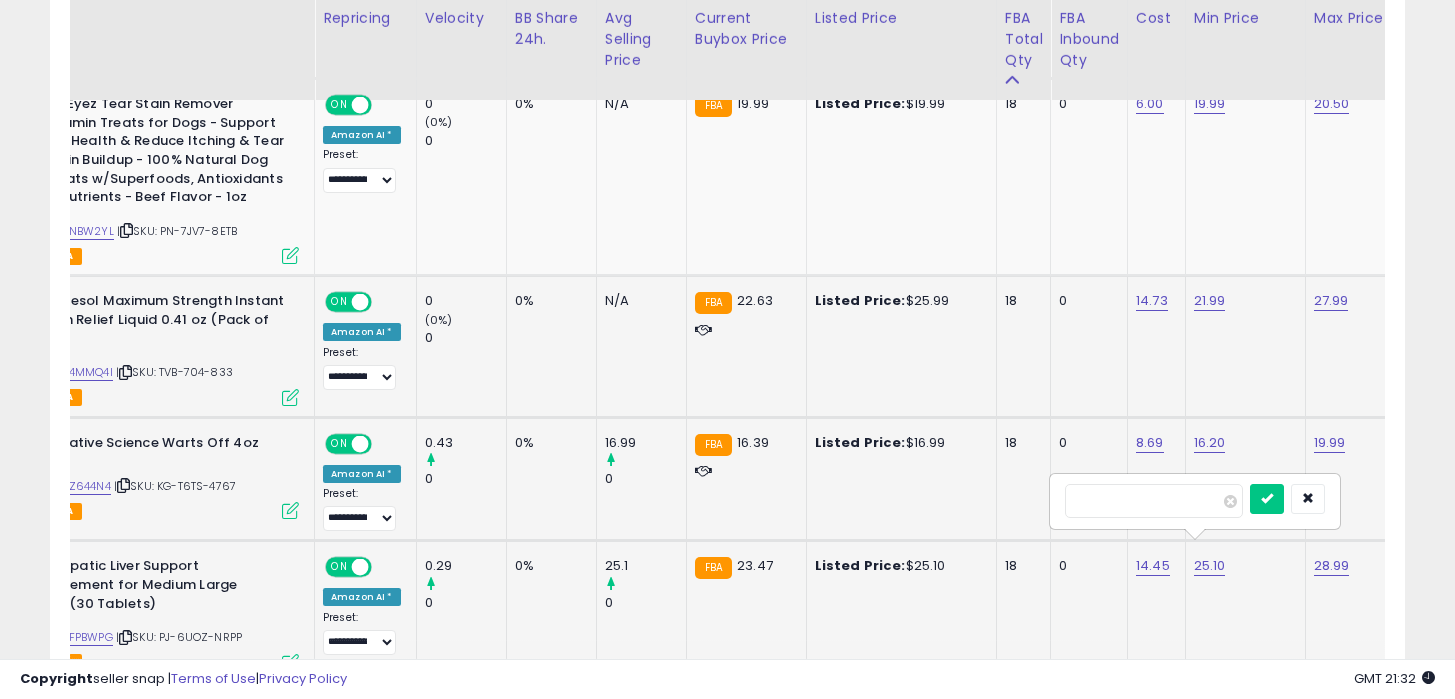 type on "****" 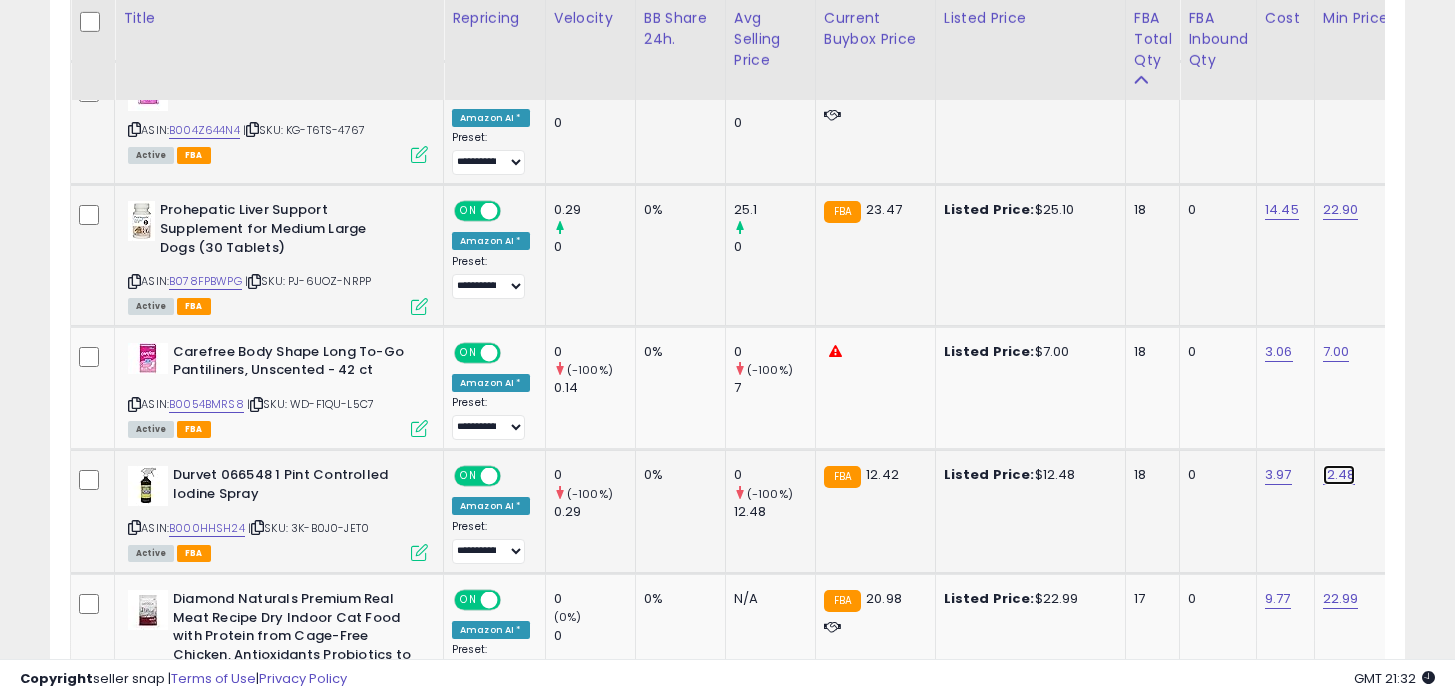 click on "12.48" at bounding box center [1339, -782] 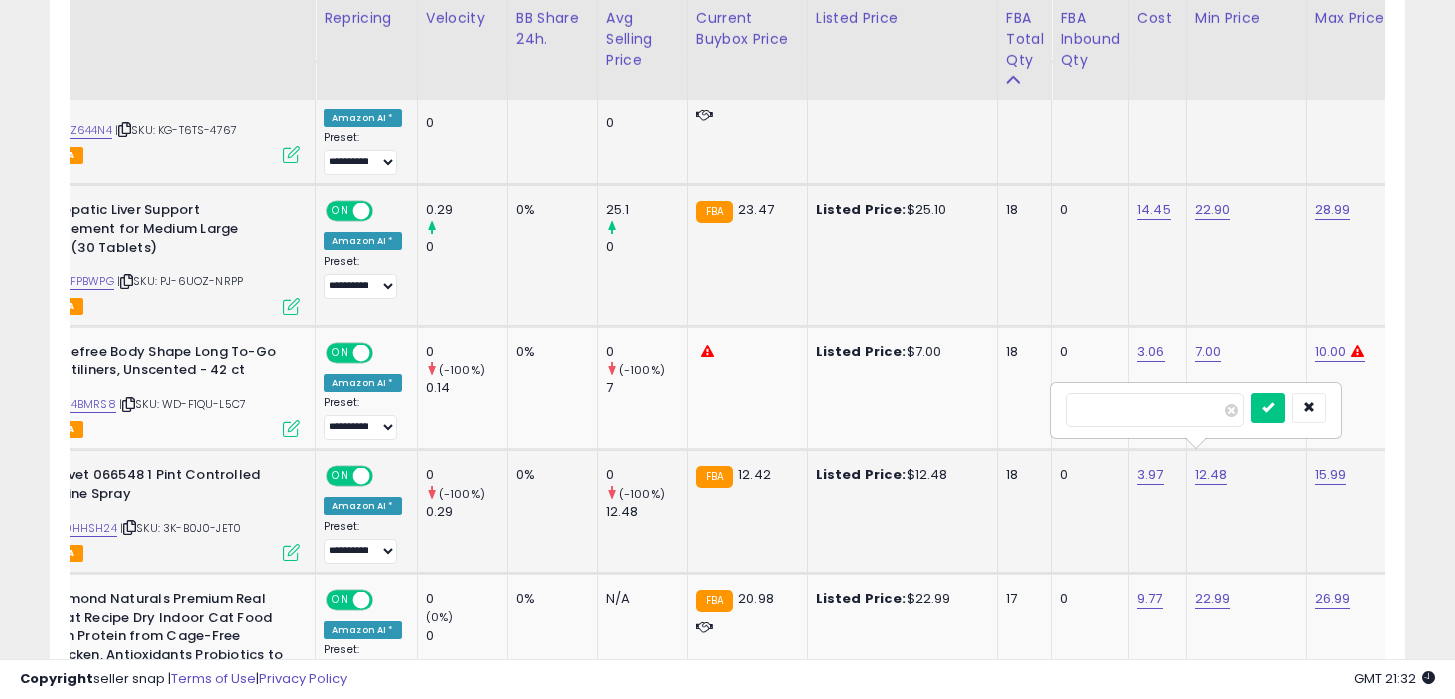 type on "*****" 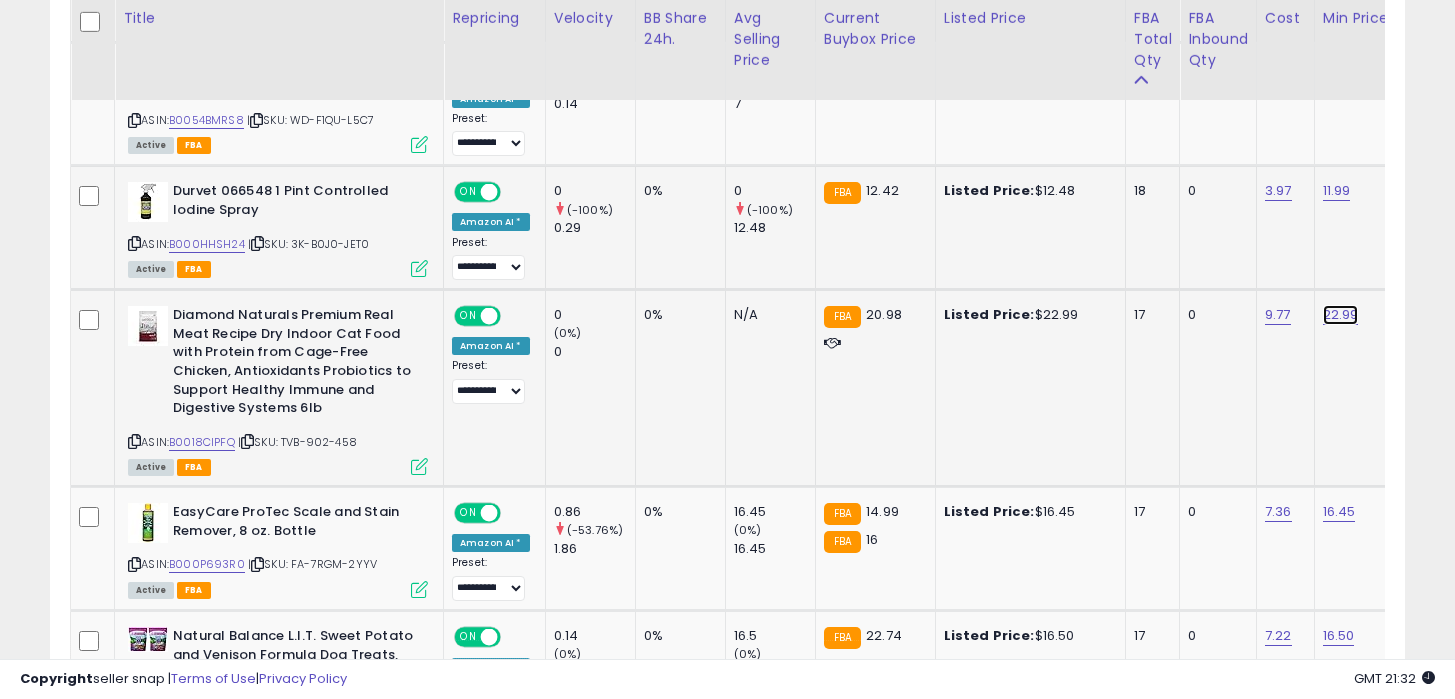 click on "22.99" at bounding box center [1339, -1066] 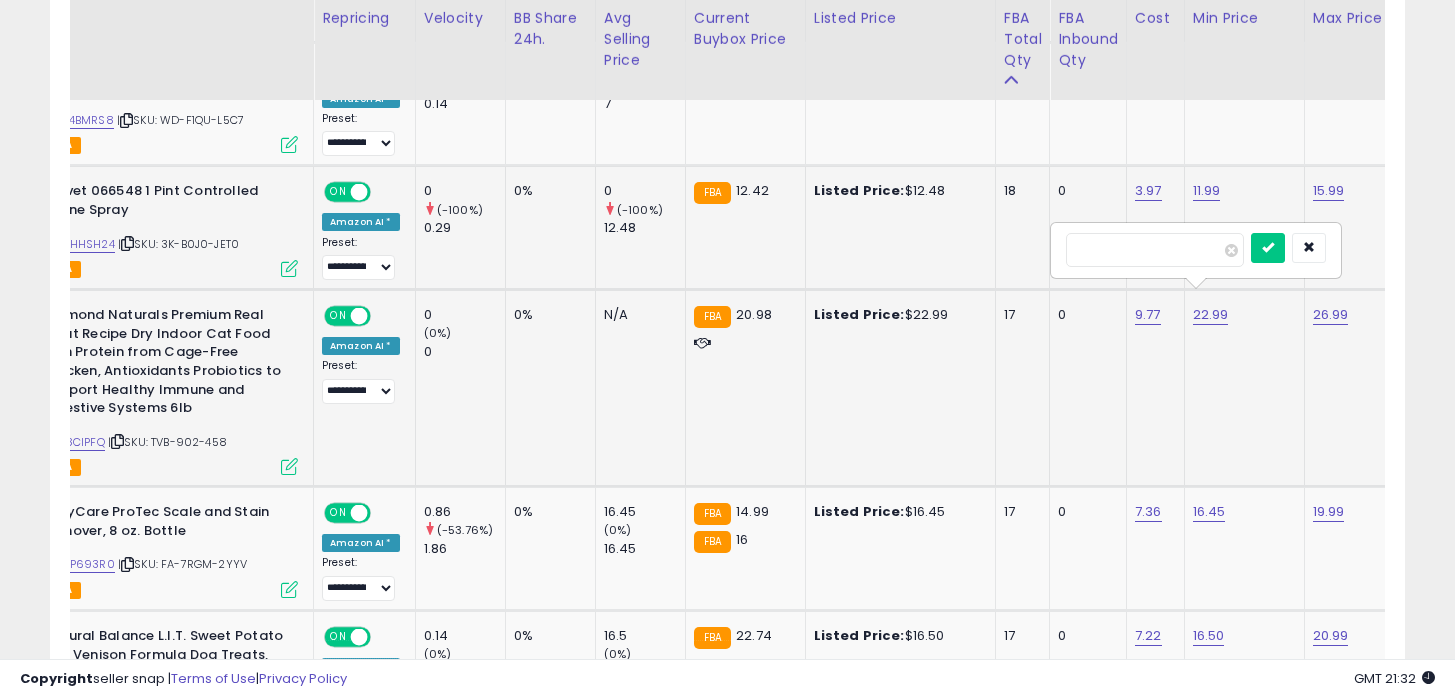 type on "*" 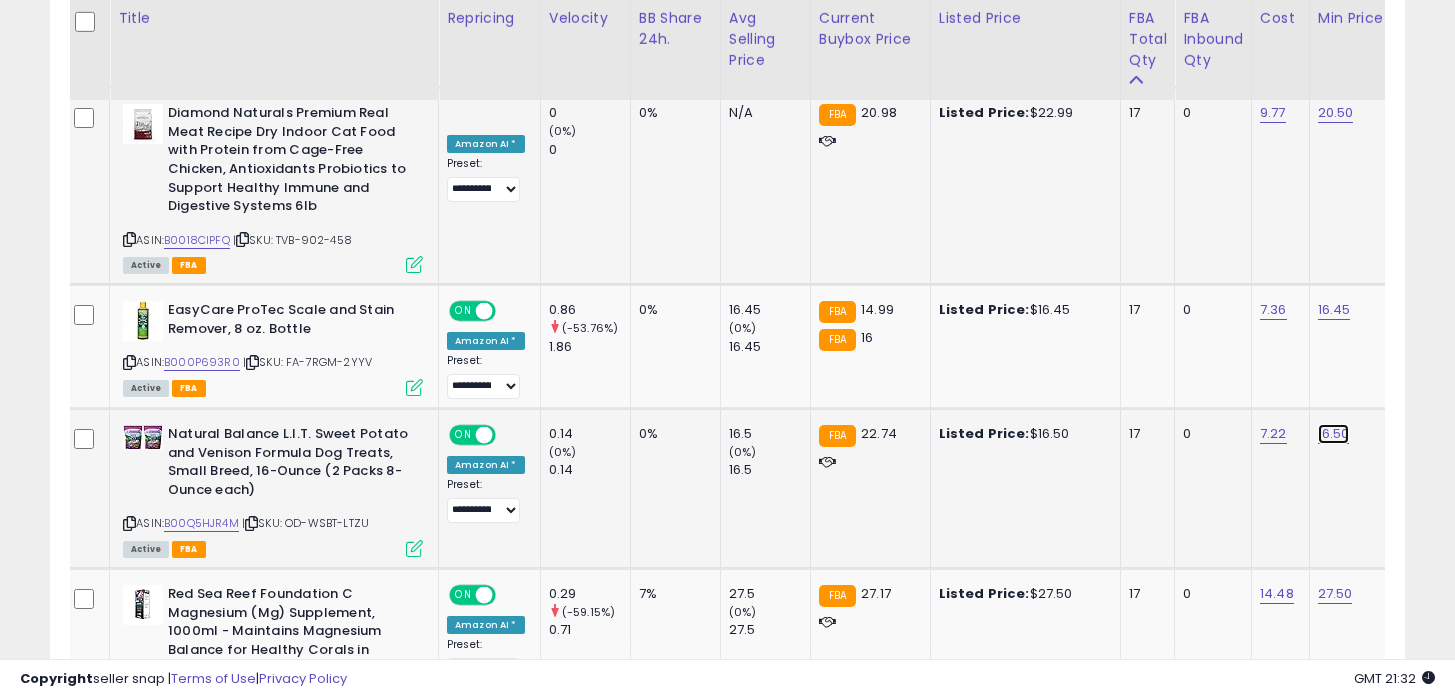 click on "16.50" at bounding box center (1334, -1268) 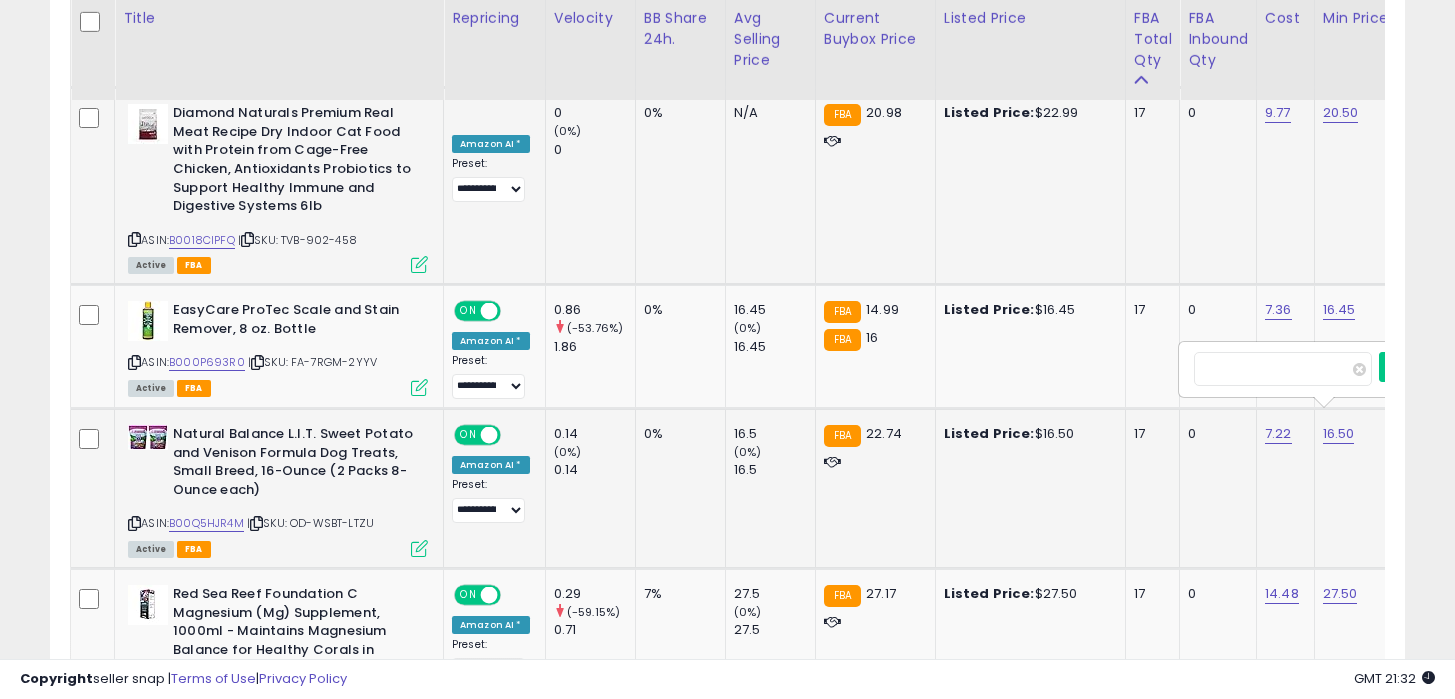 click at bounding box center [134, 523] 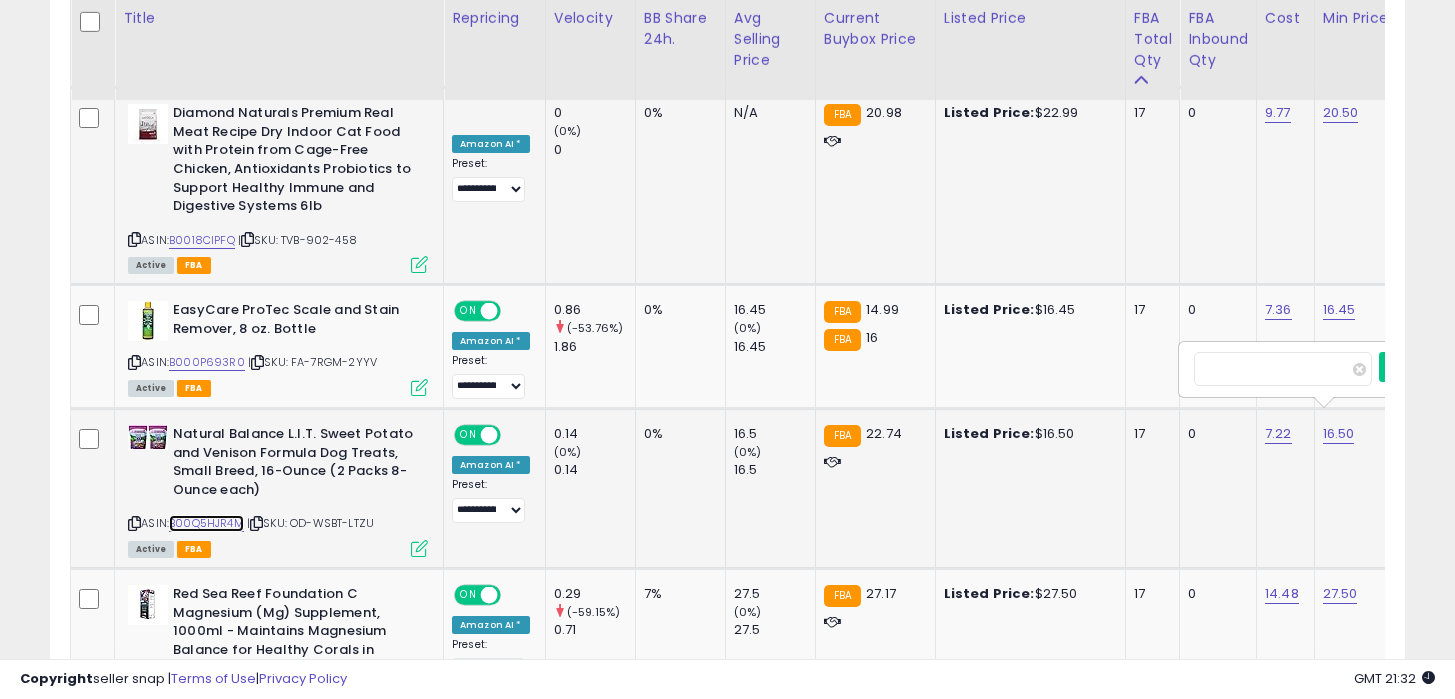 click on "B00Q5HJR4M" at bounding box center (206, 523) 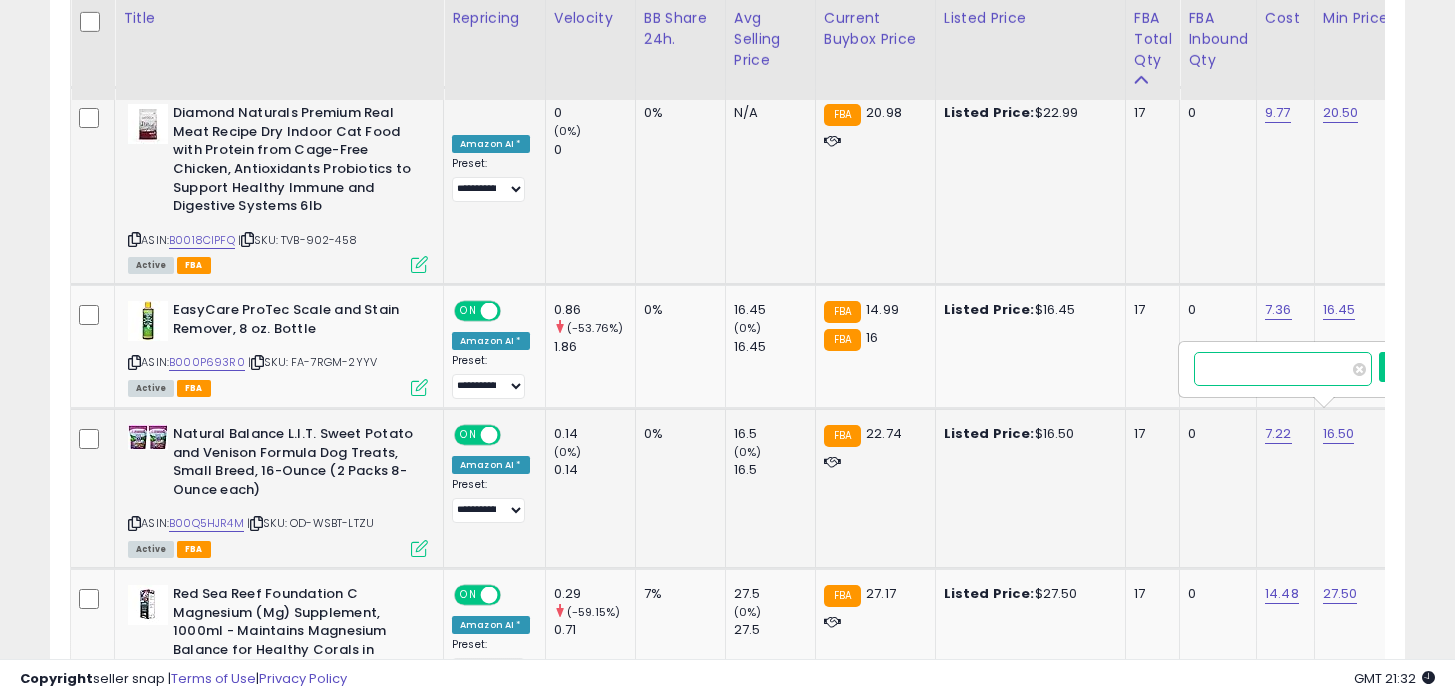 click on "*****" at bounding box center (1283, 369) 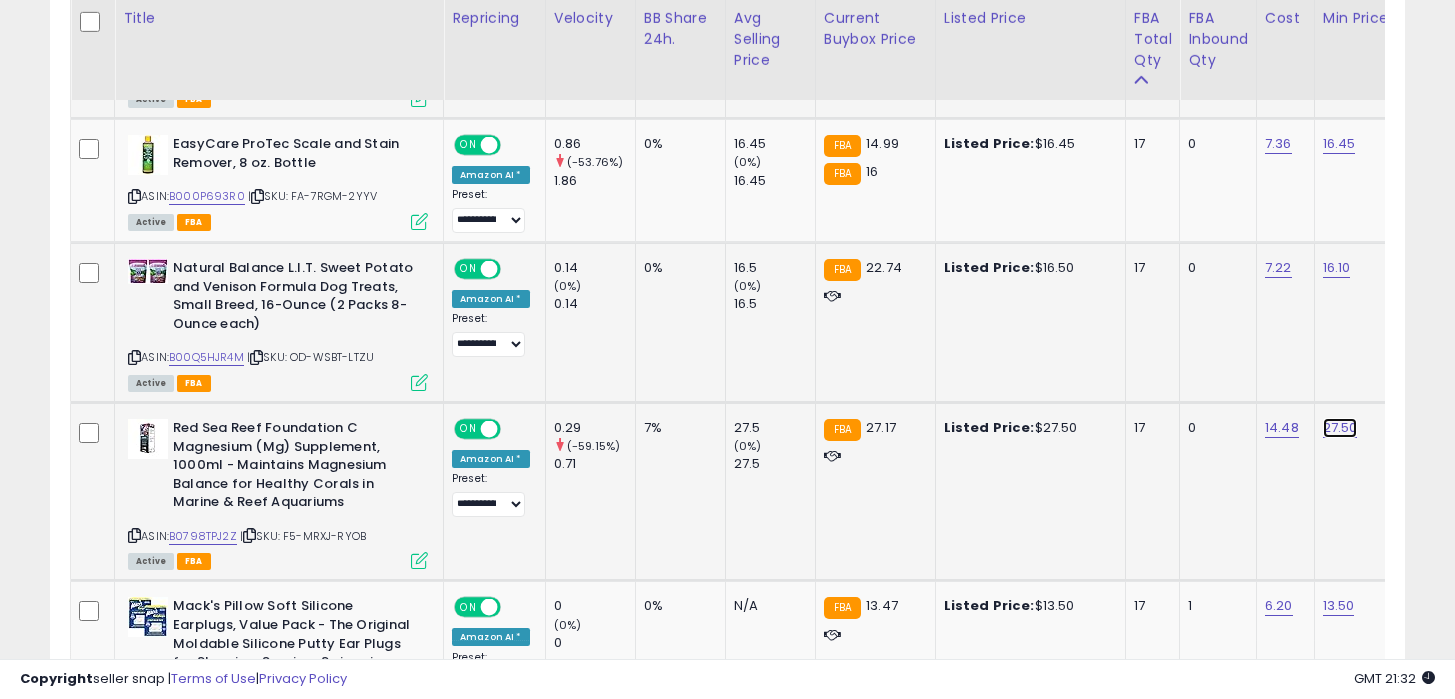 click on "27.50" at bounding box center [1339, -1434] 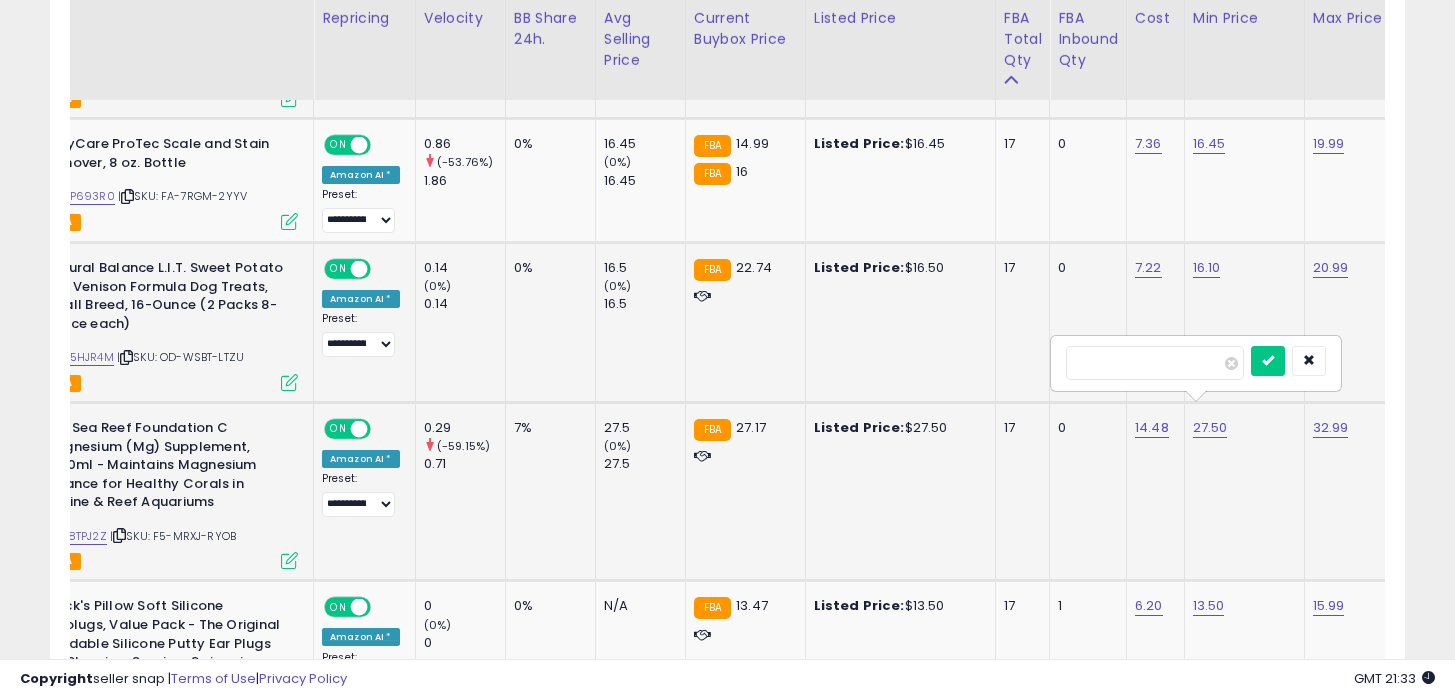 type on "*****" 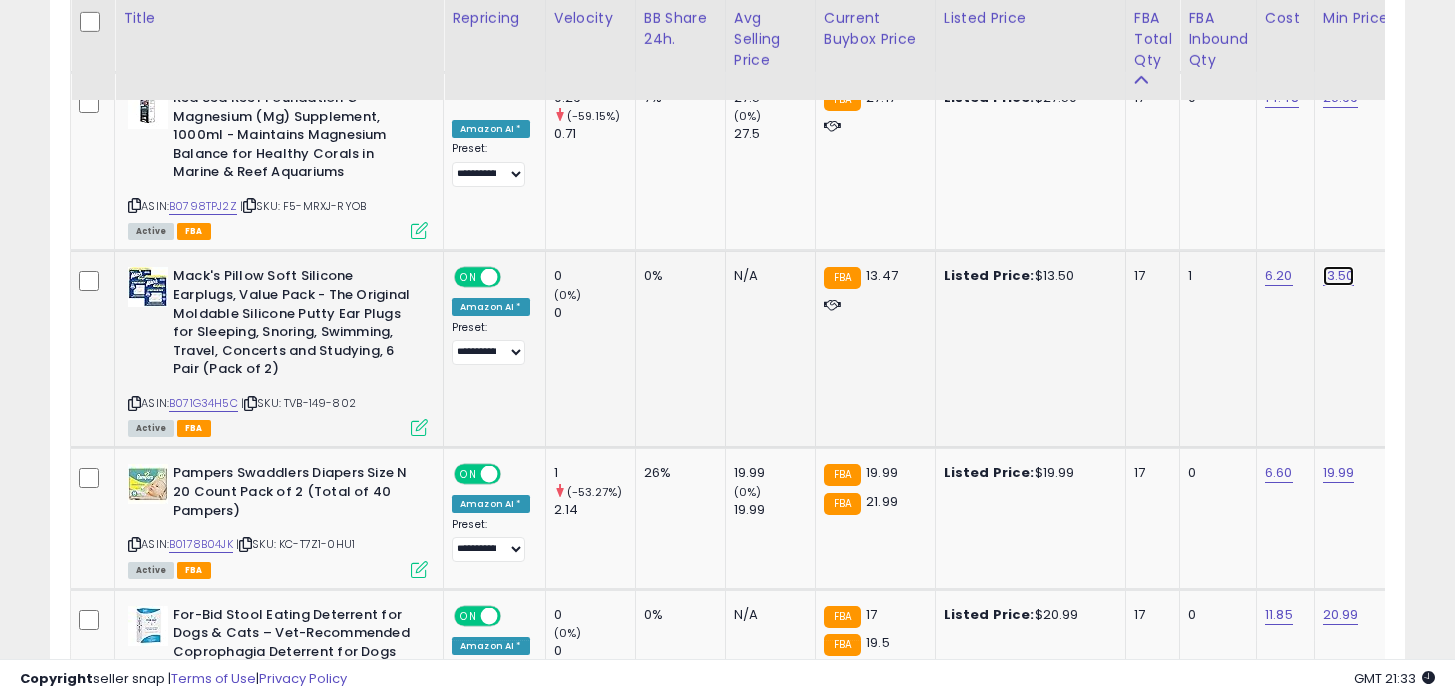 click on "13.50" at bounding box center (1339, -1764) 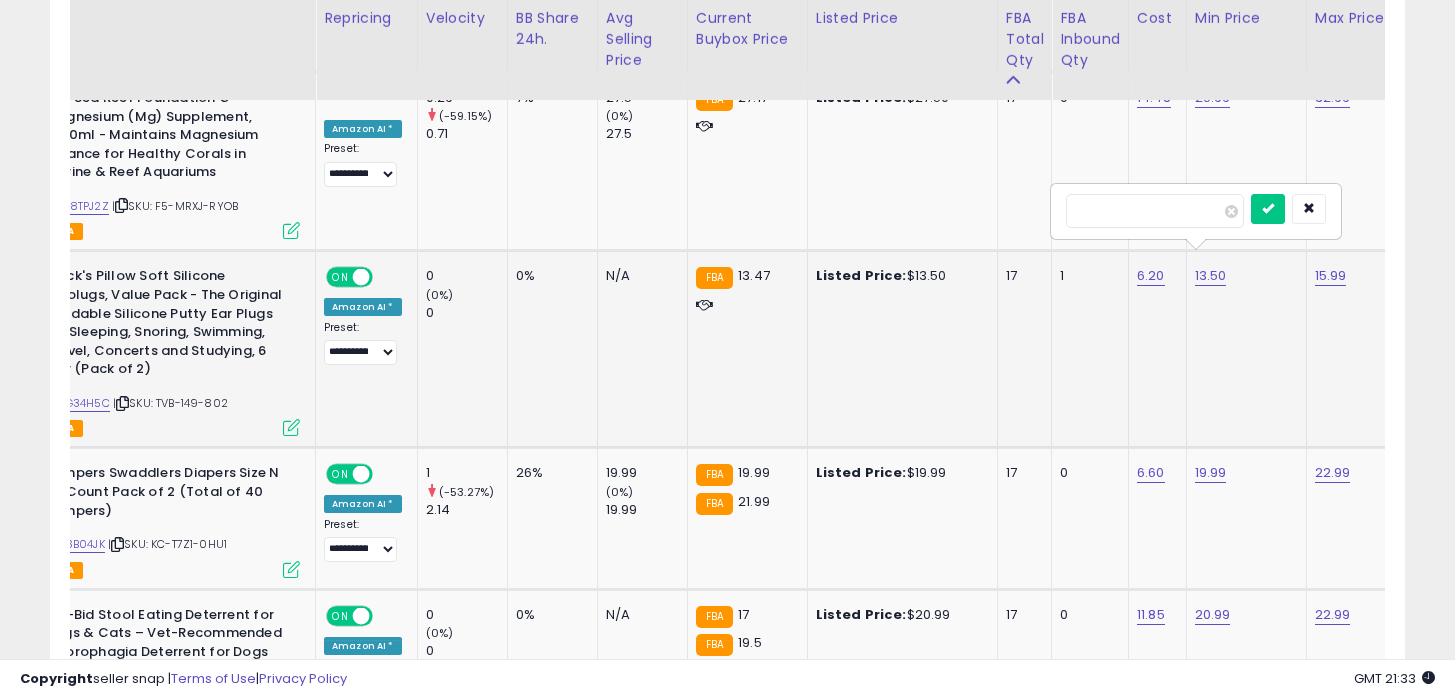 type on "*****" 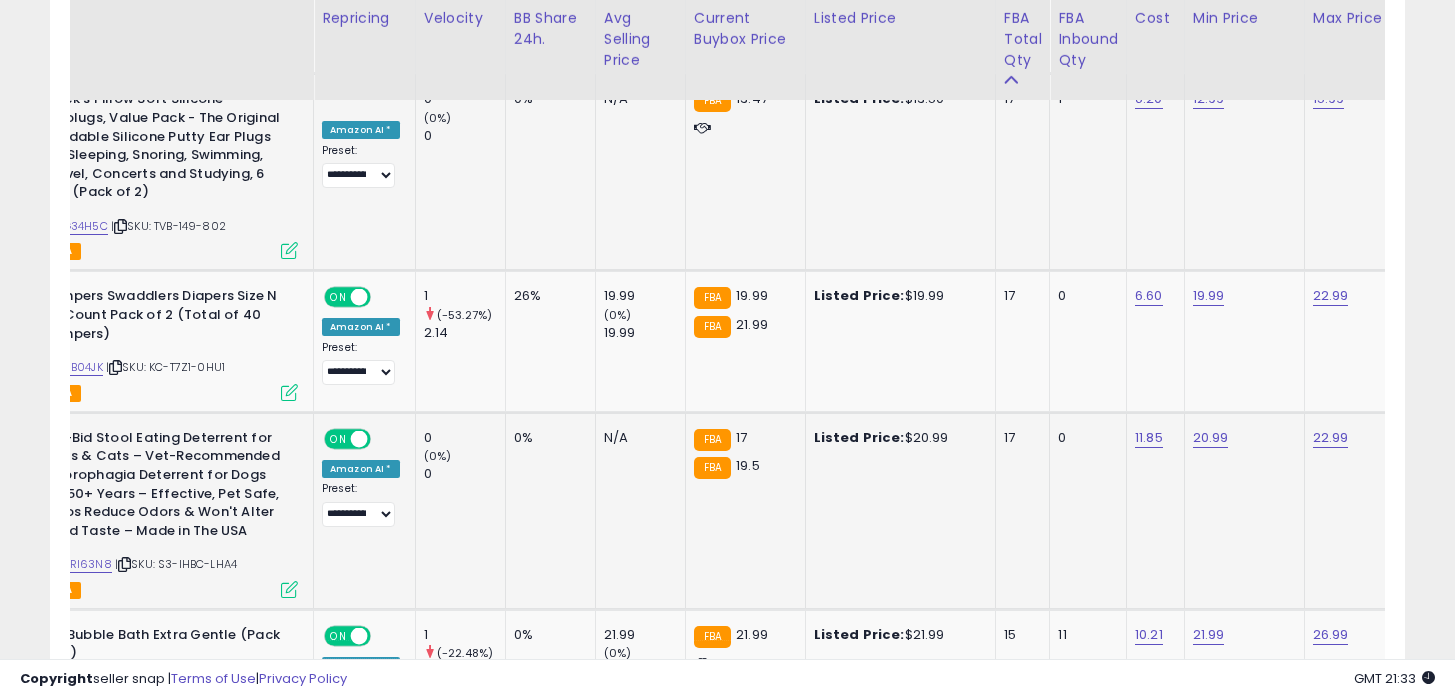 click on "20.99" 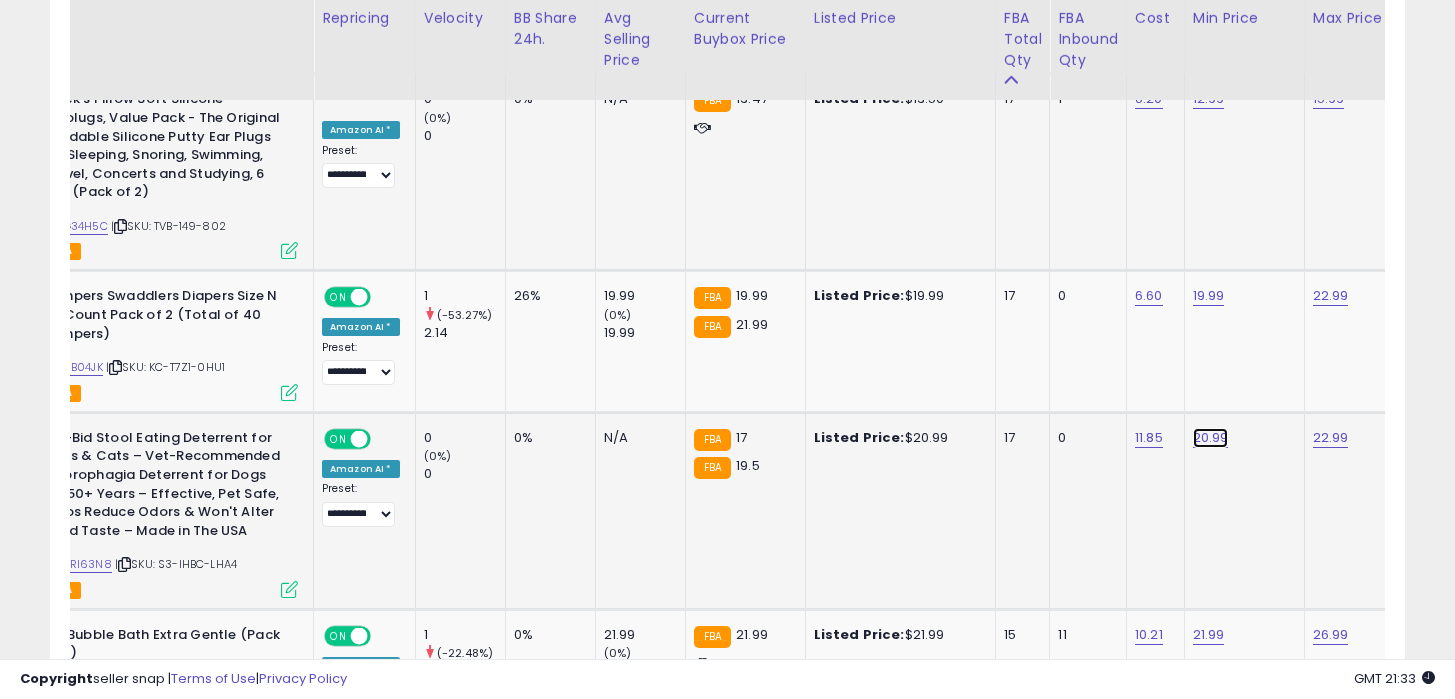 click on "20.99" at bounding box center (1209, -1941) 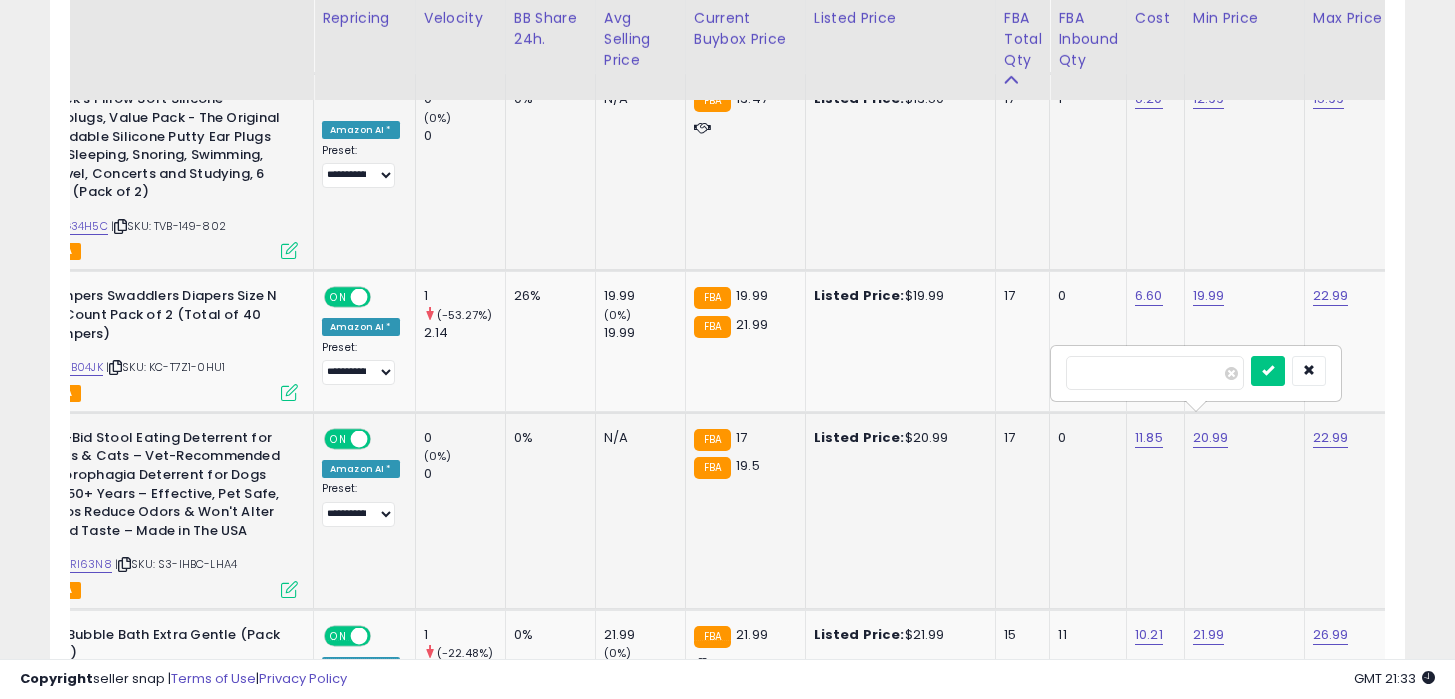 type on "*" 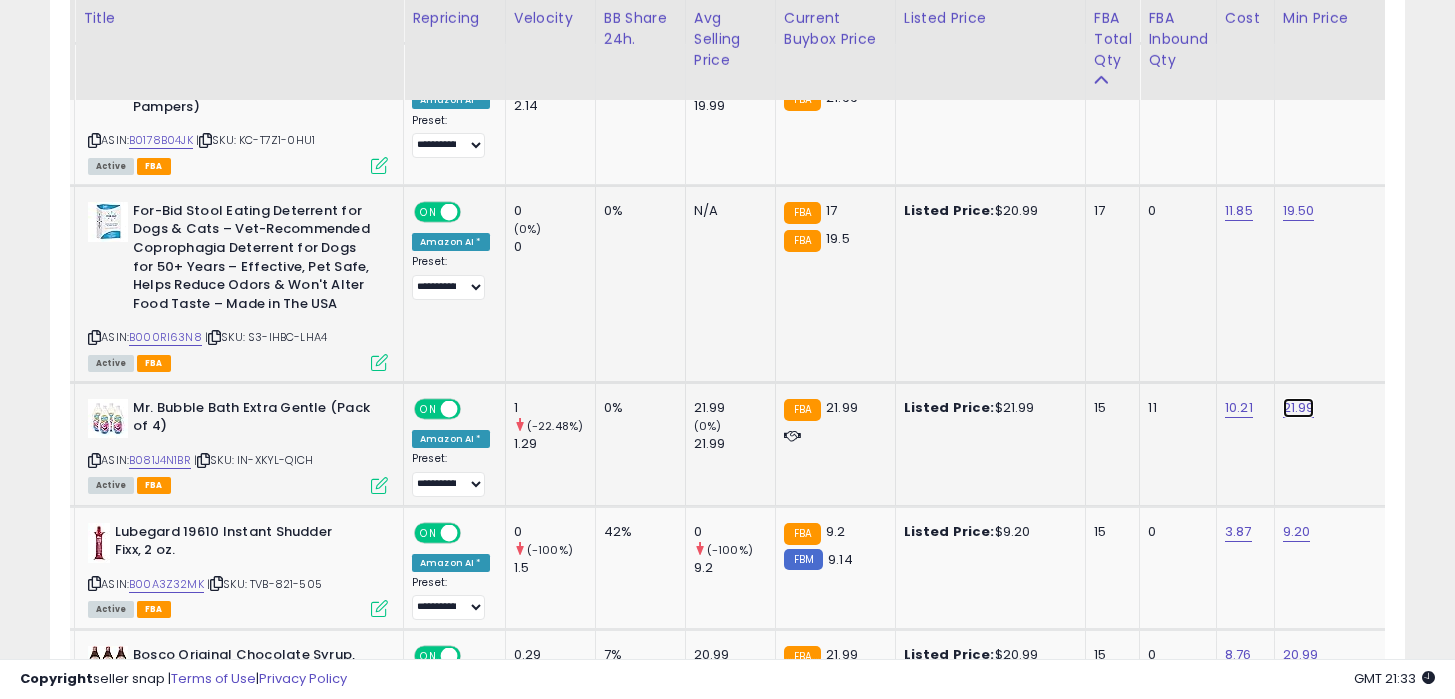 click on "21.99" at bounding box center (1299, -2168) 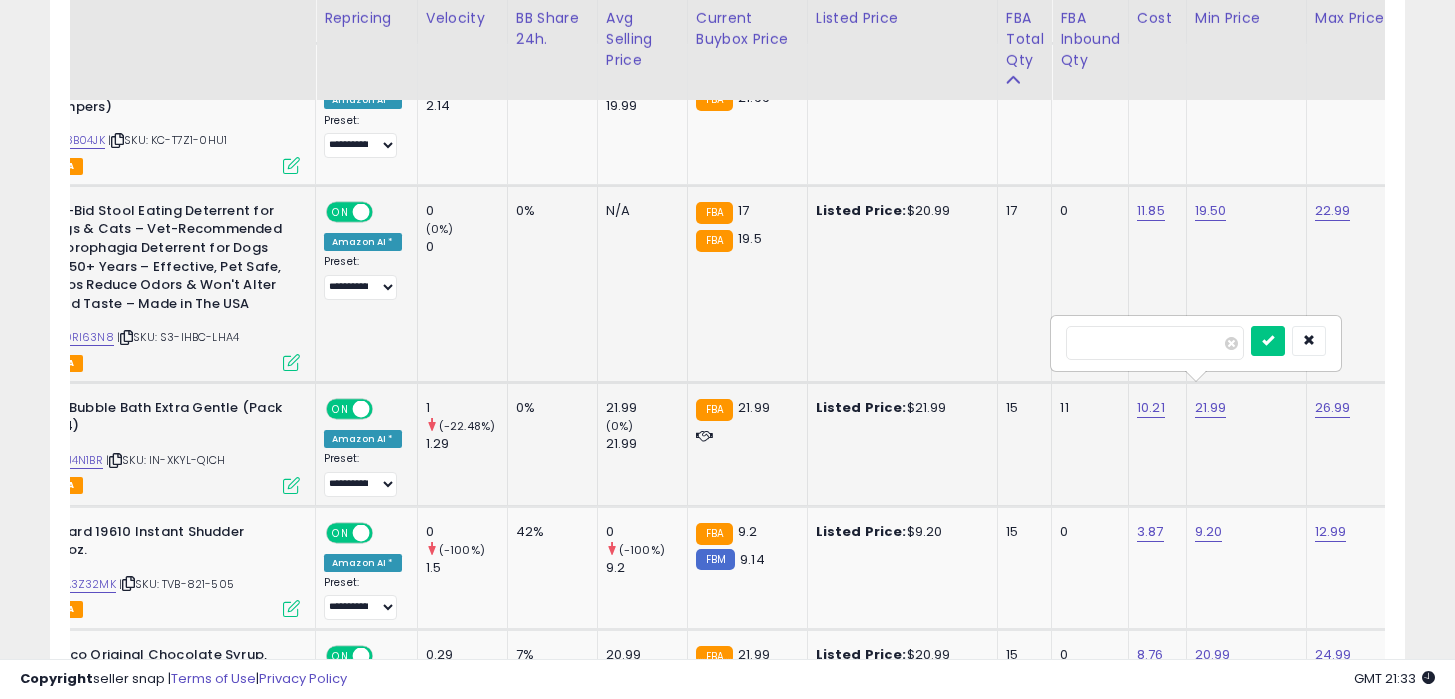 type on "*****" 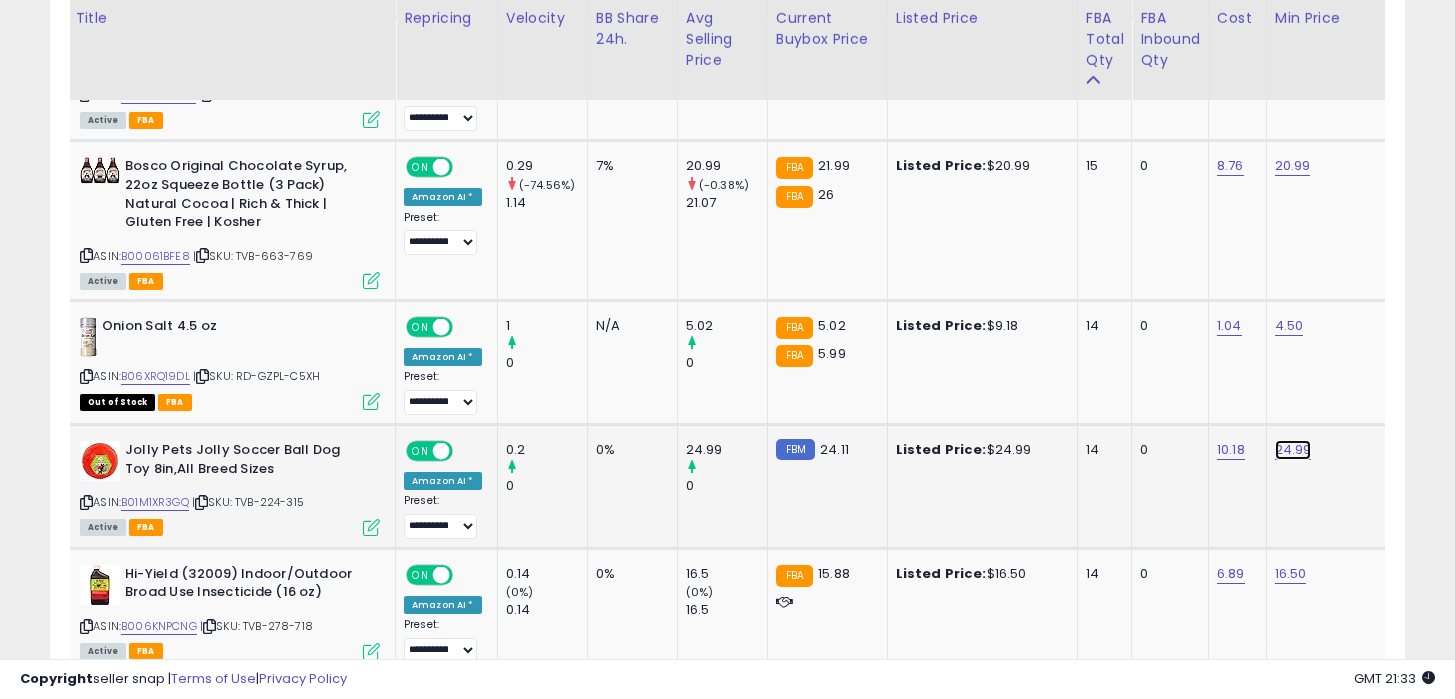 click on "24.99" at bounding box center (1291, -2657) 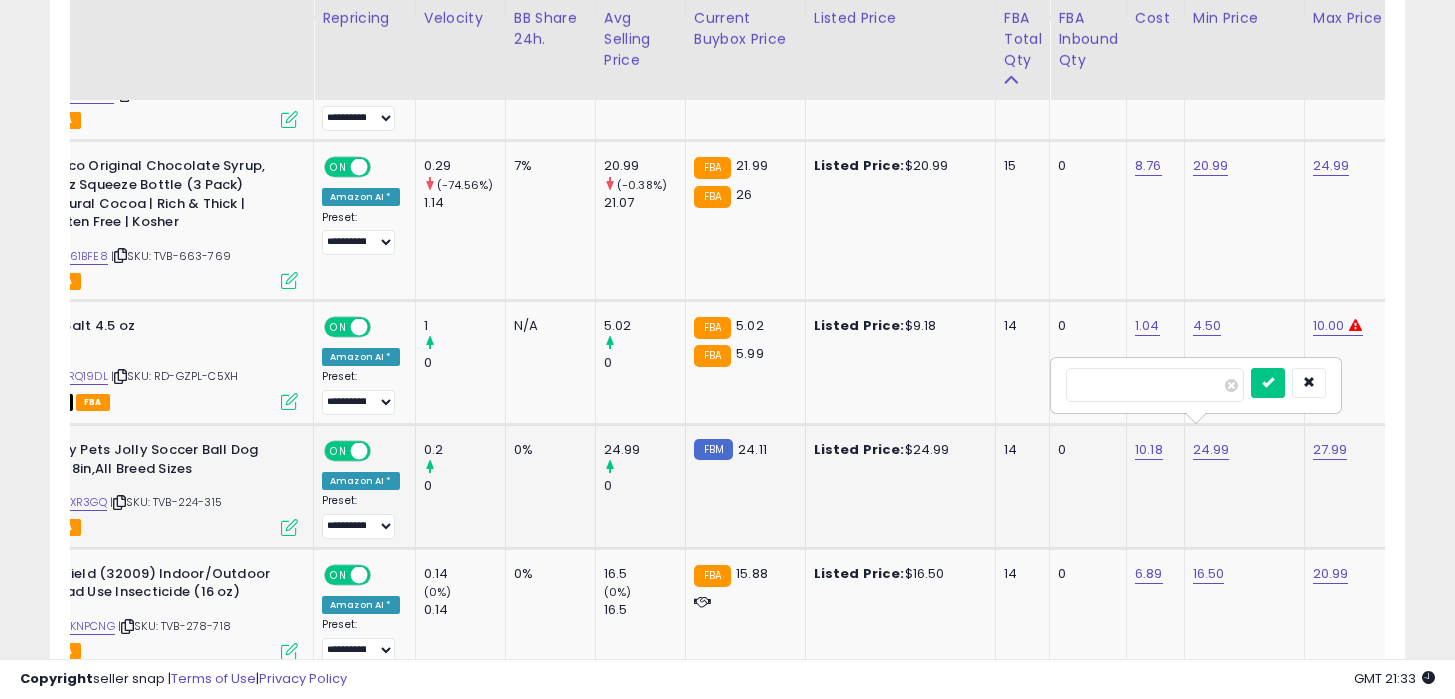 type on "*****" 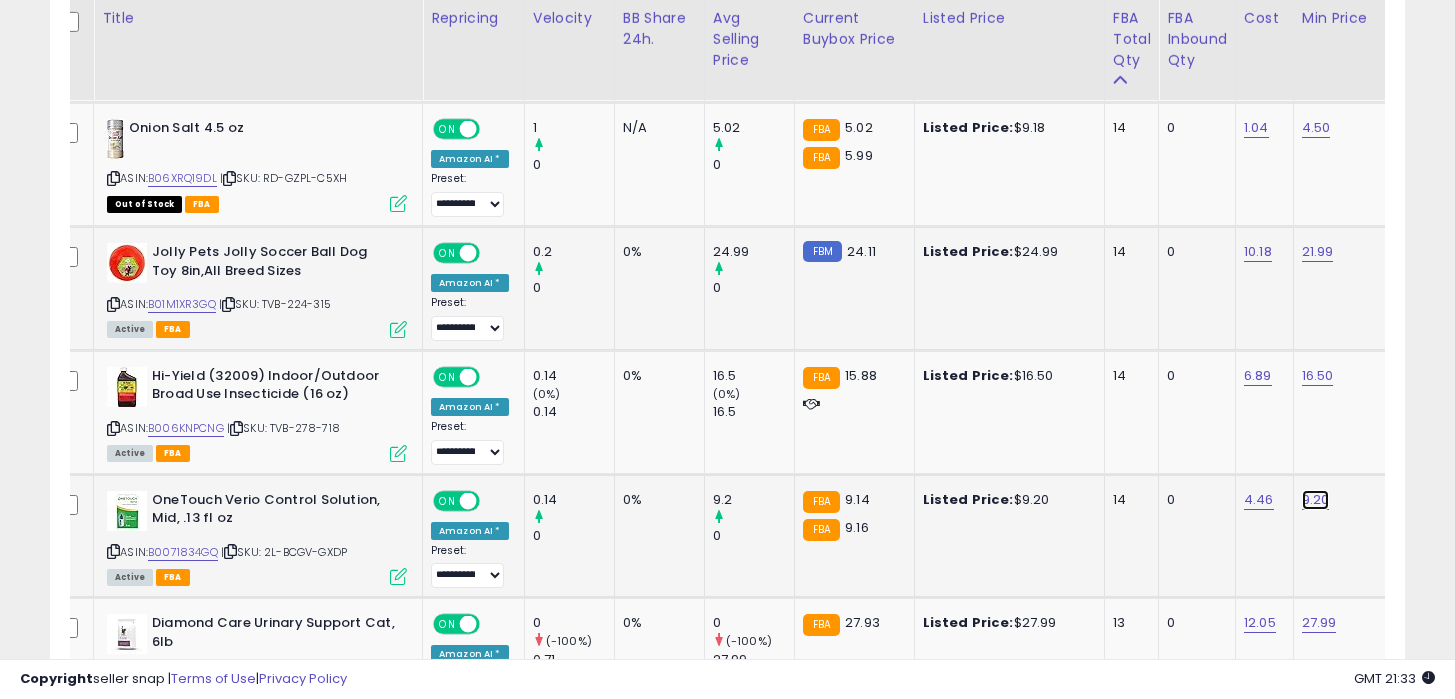 click on "9.20" at bounding box center [1318, -2855] 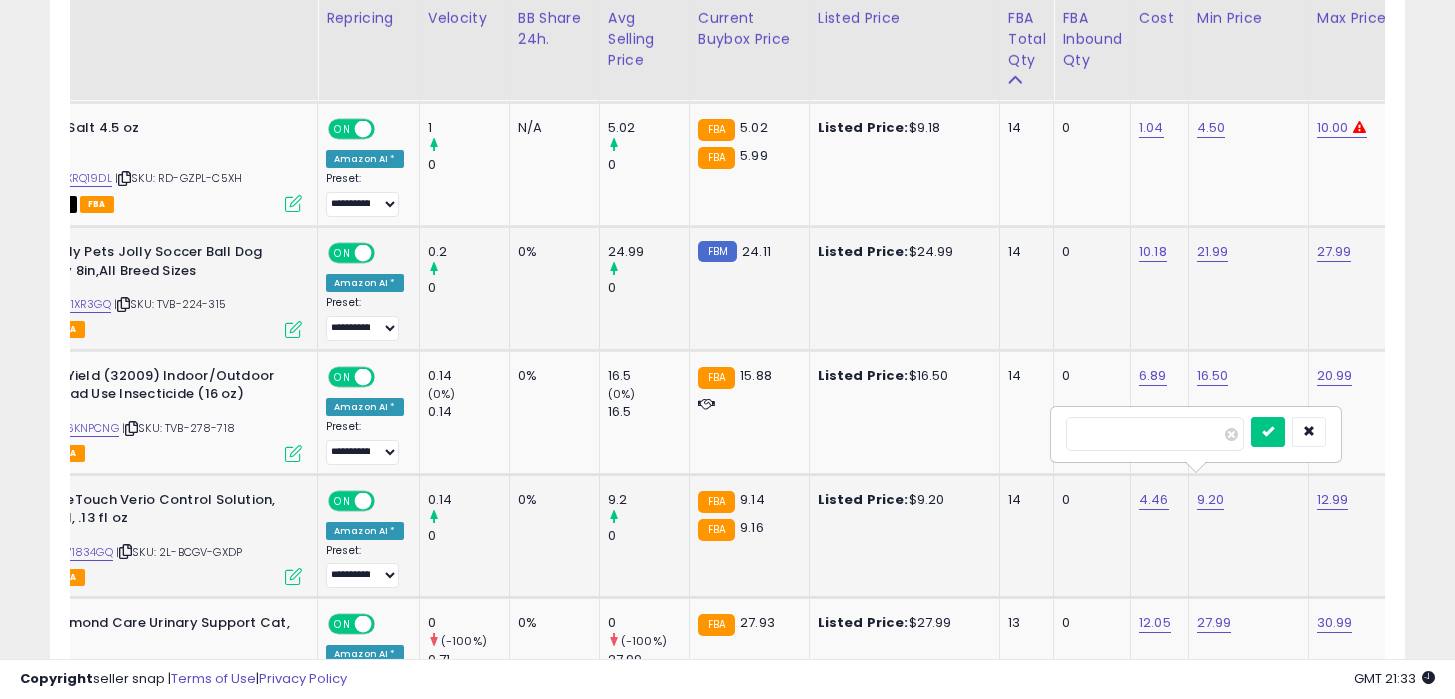 type on "*" 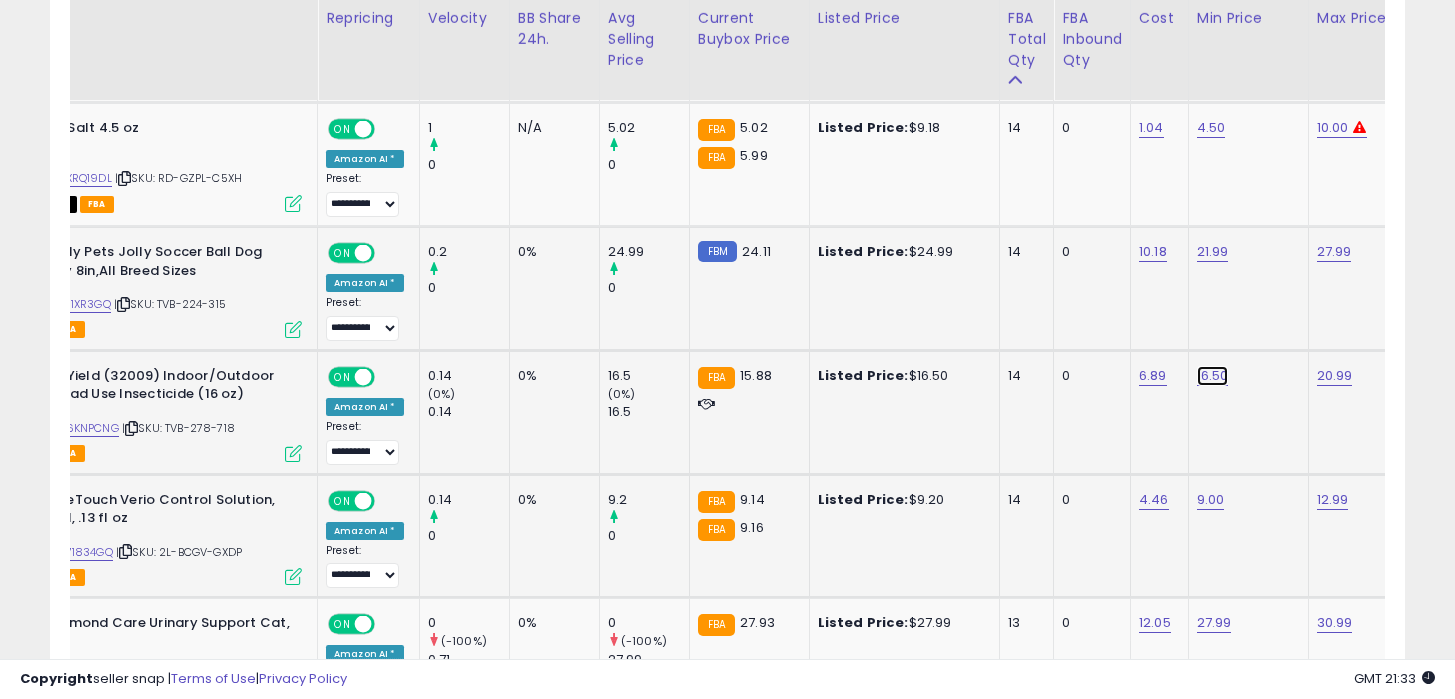 click on "16.50" at bounding box center [1213, -2855] 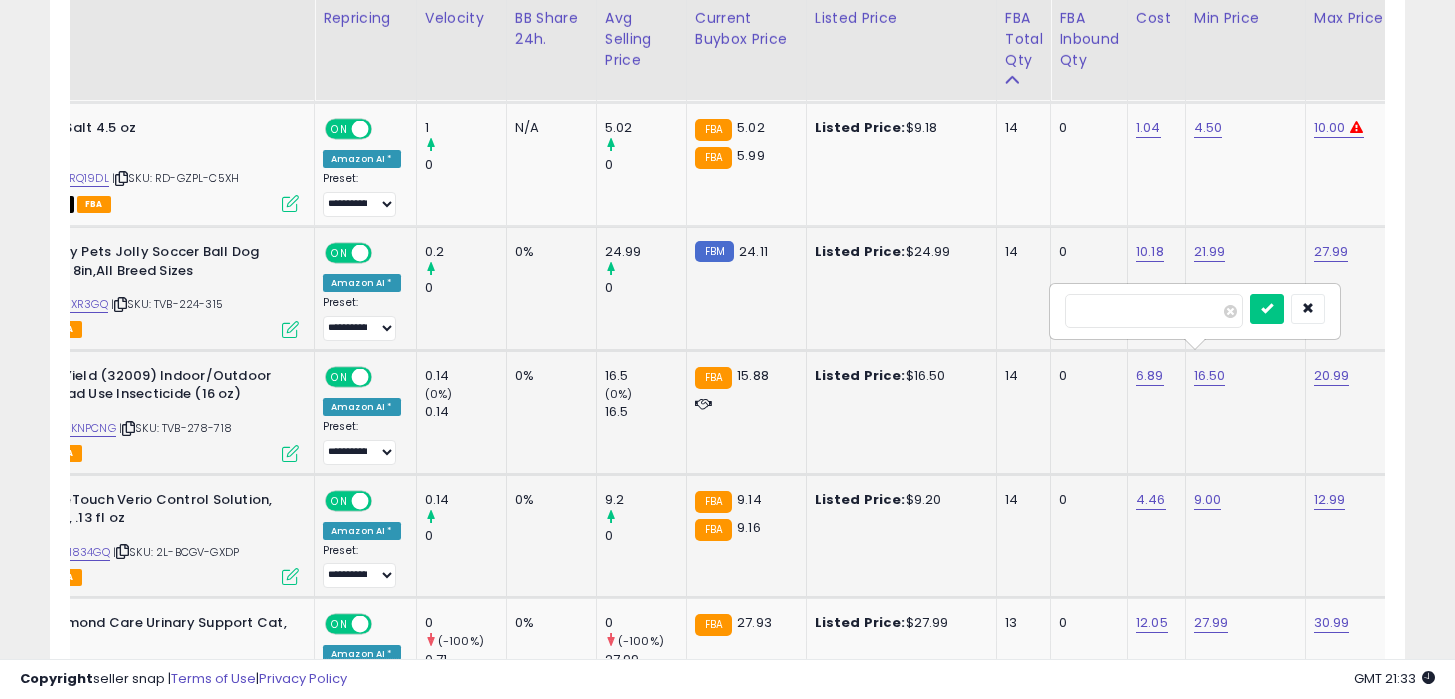 type on "****" 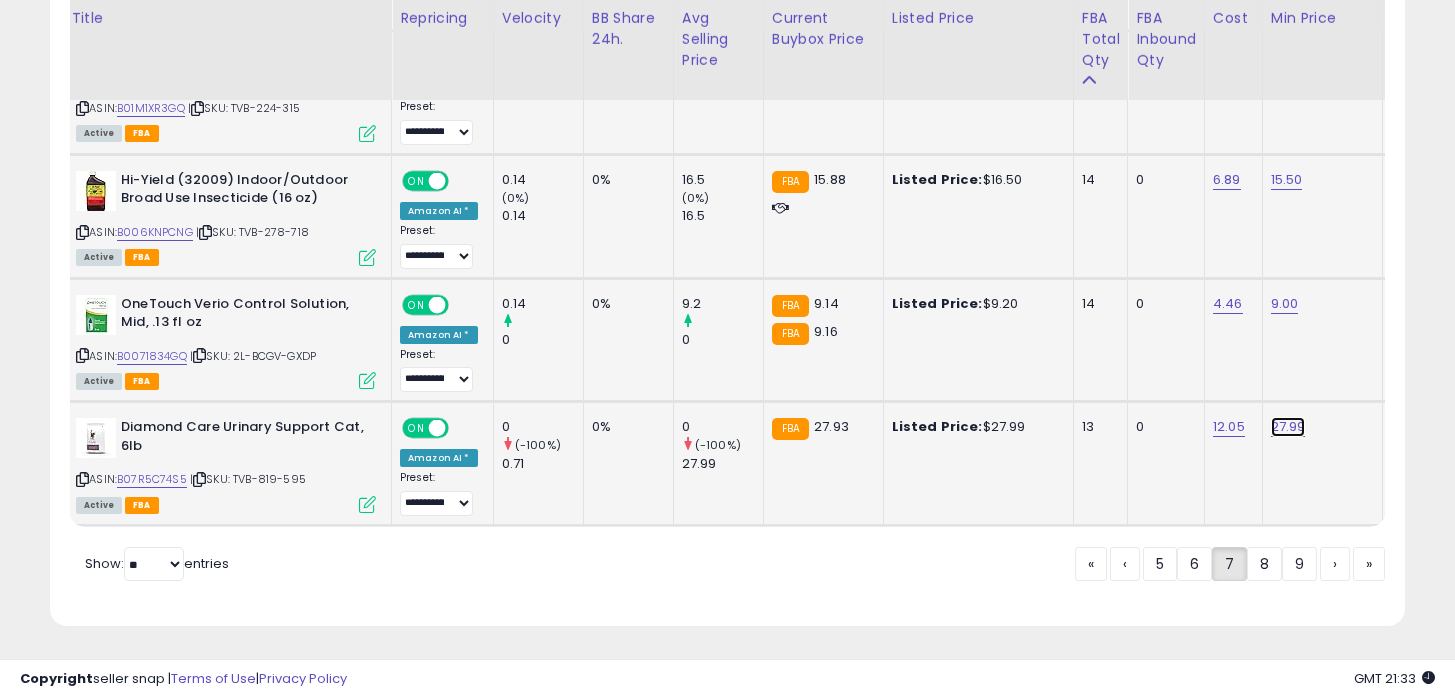 click on "27.99" at bounding box center [1287, -3051] 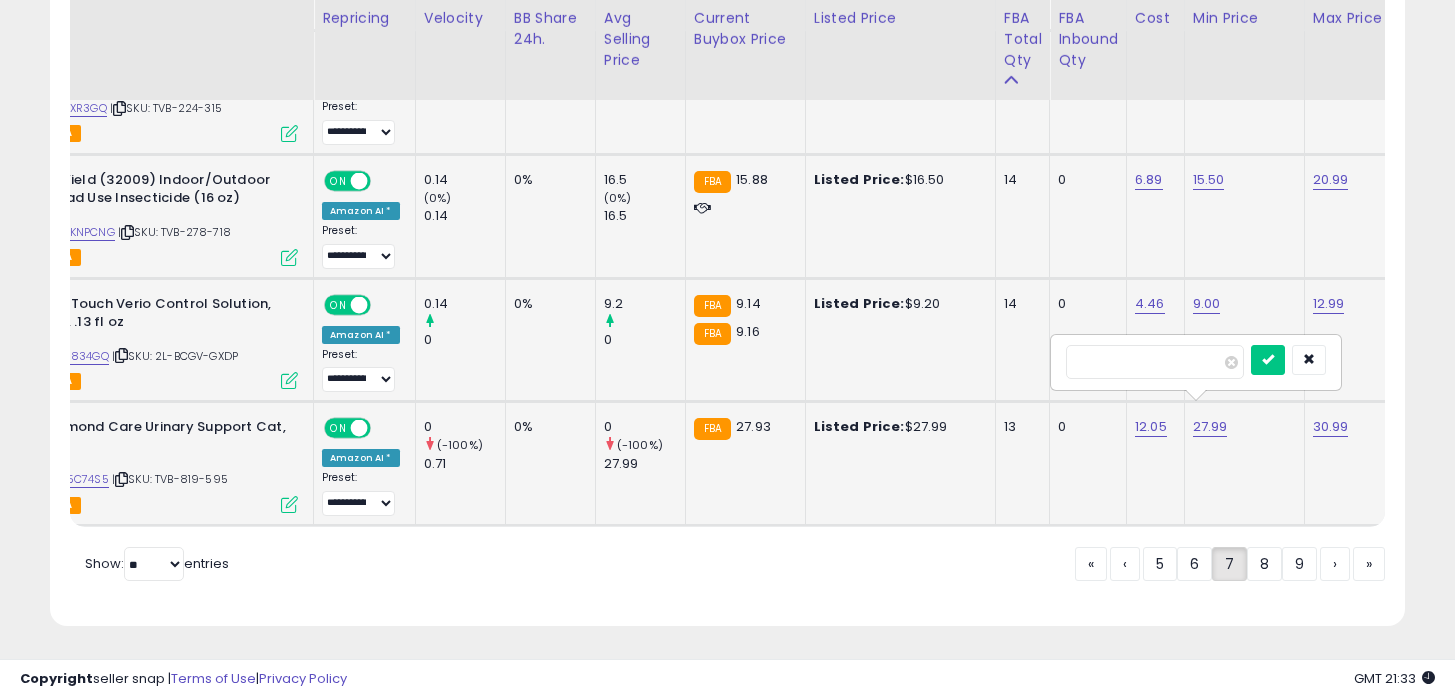 type on "****" 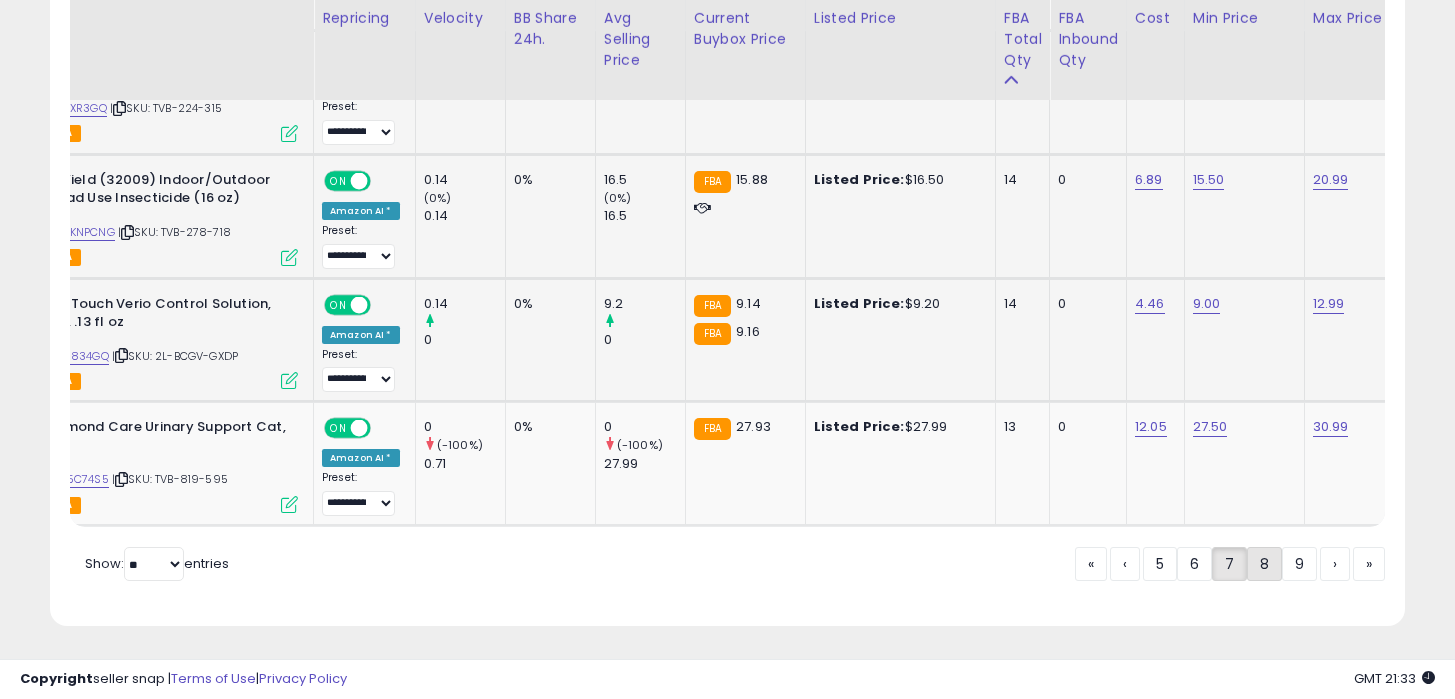 click on "8" 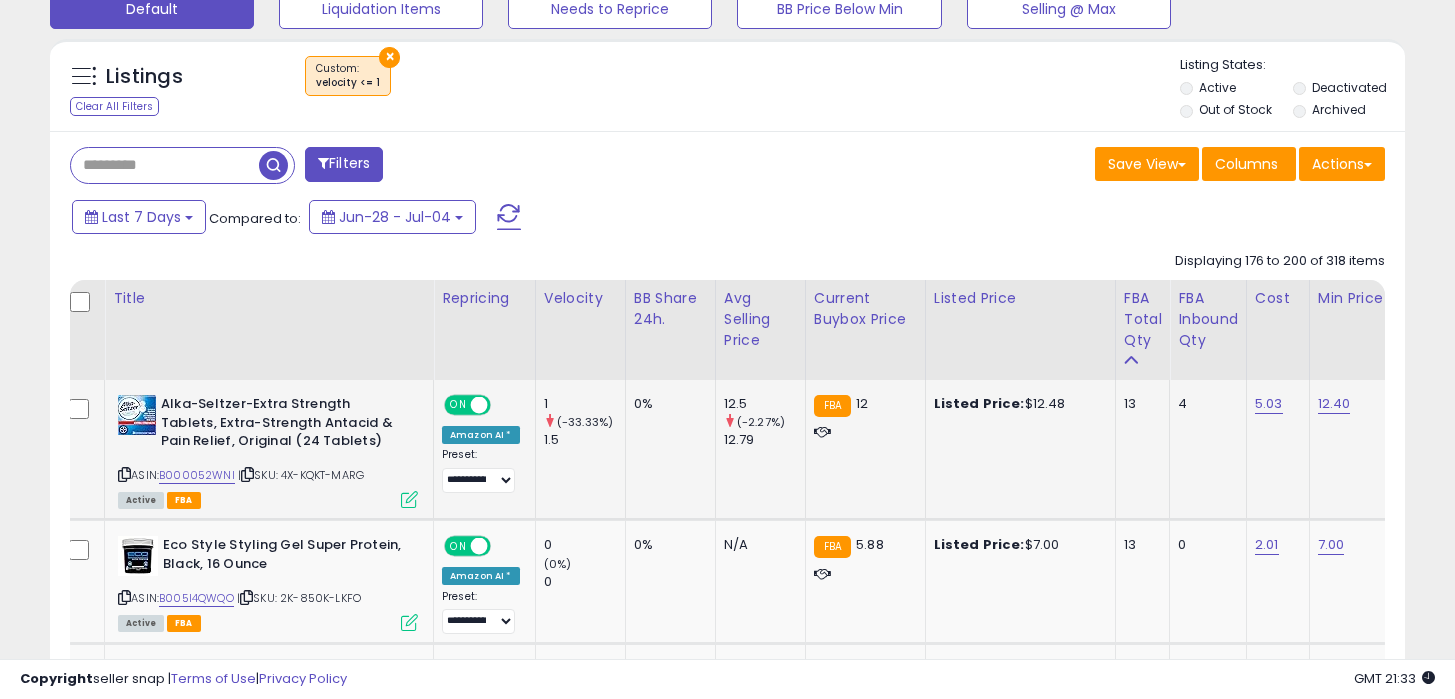 click on "ASIN:  B000052WNI    |   SKU: 4X-KQKT-MARG Active FBA" at bounding box center (268, 450) 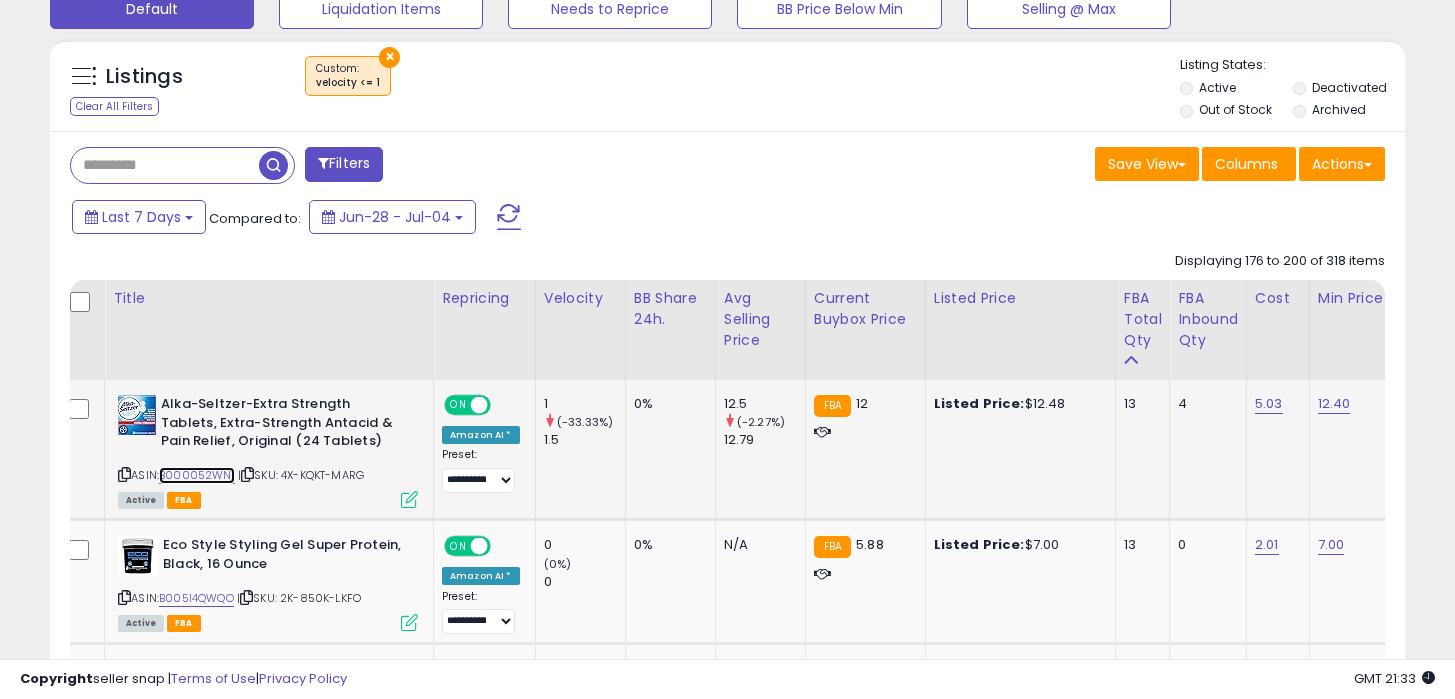 click on "B000052WNI" at bounding box center (197, 475) 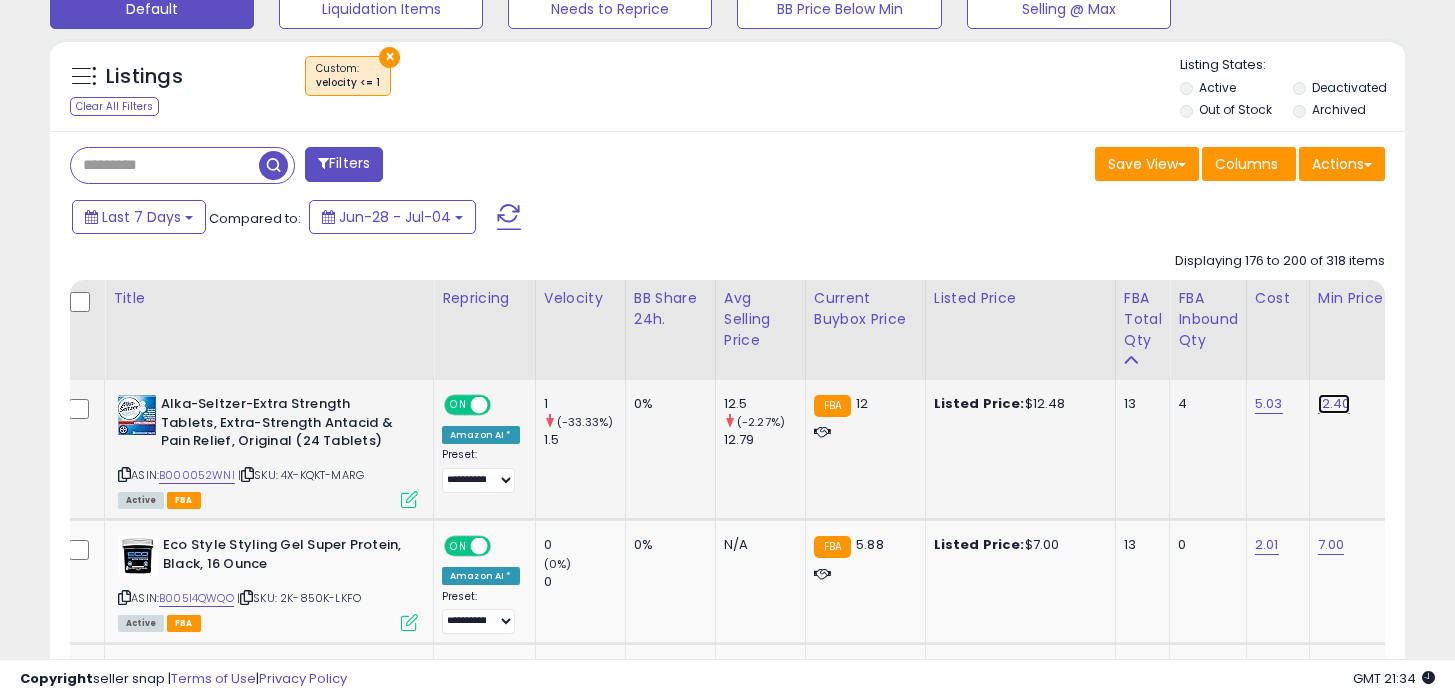 click on "12.40" at bounding box center (1334, 404) 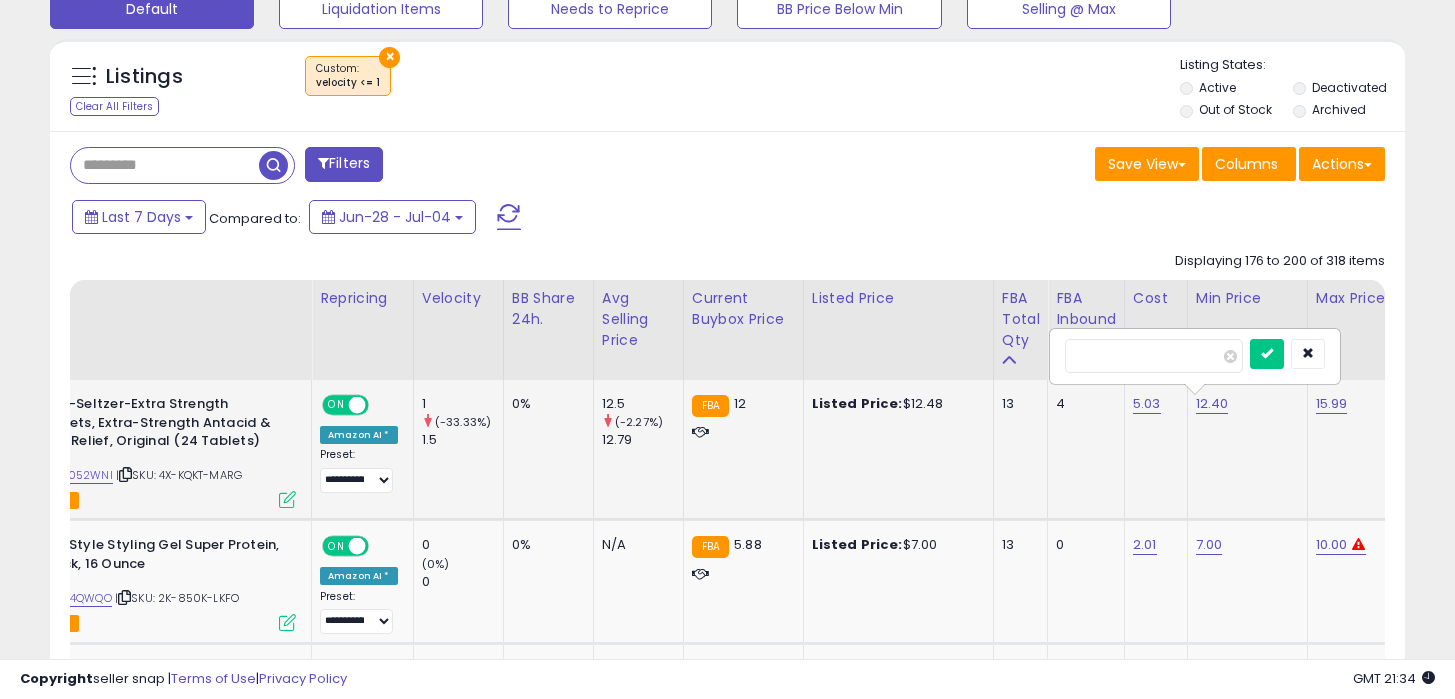 type on "****" 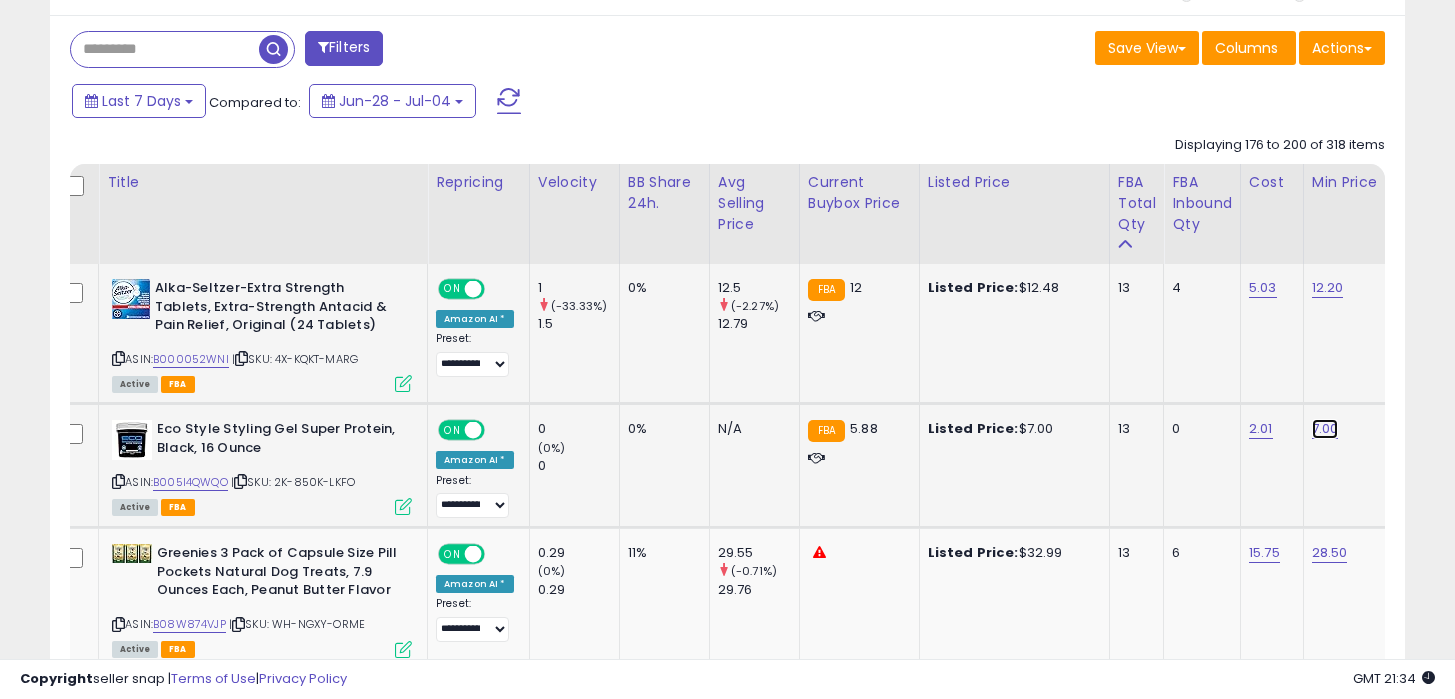 click on "7.00" at bounding box center (1328, 288) 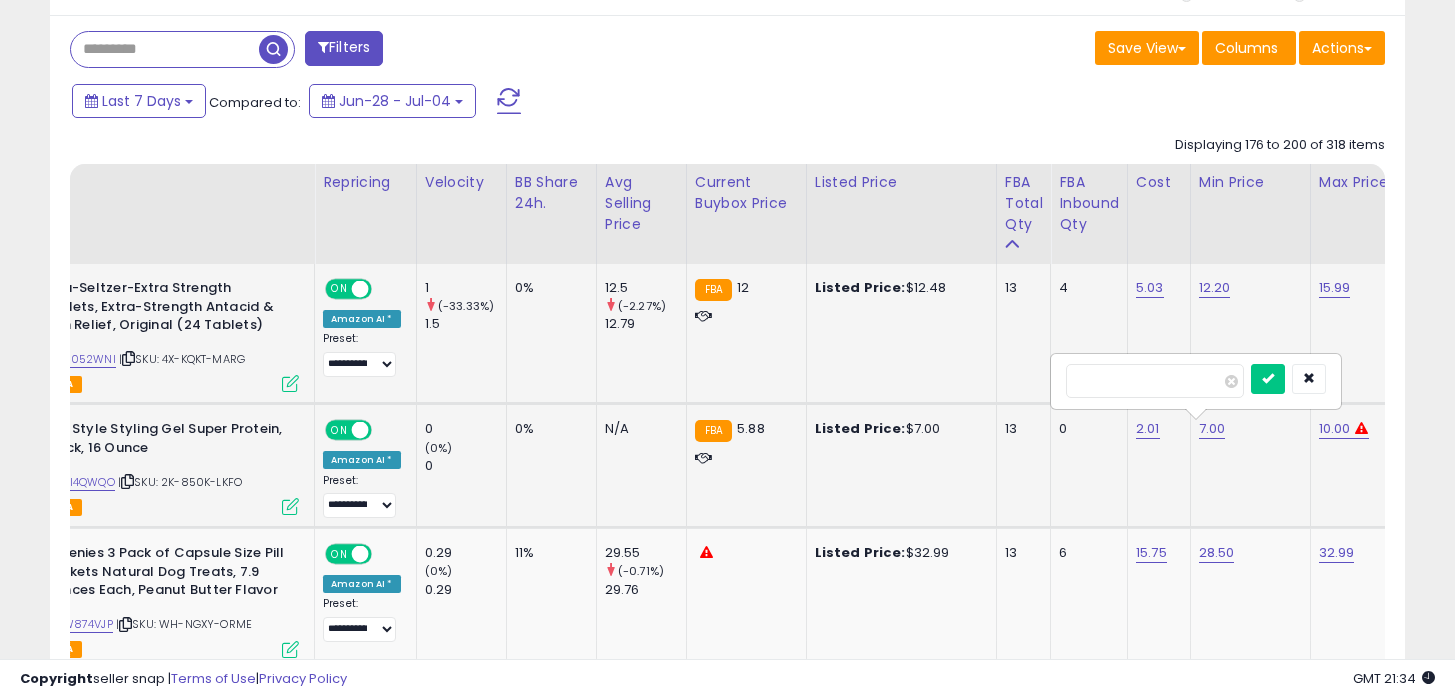 click on "*****" at bounding box center [1155, 381] 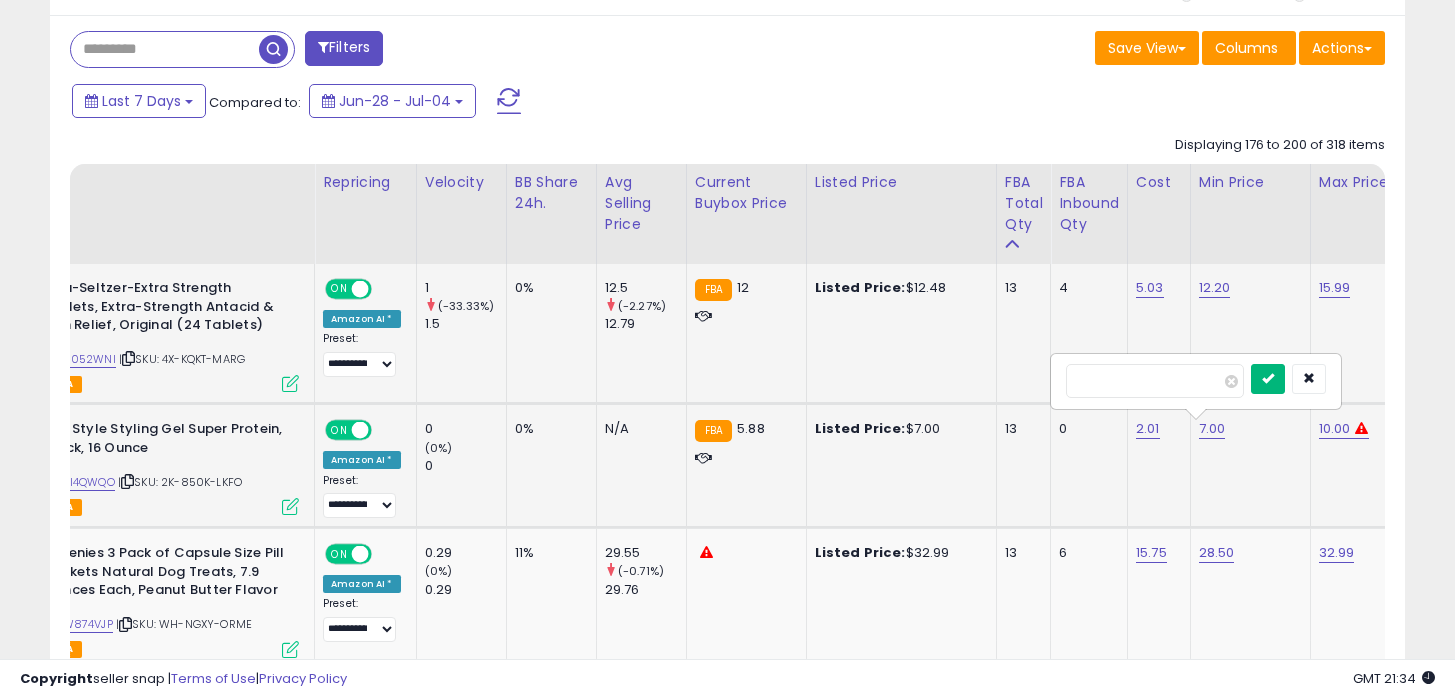 type on "*" 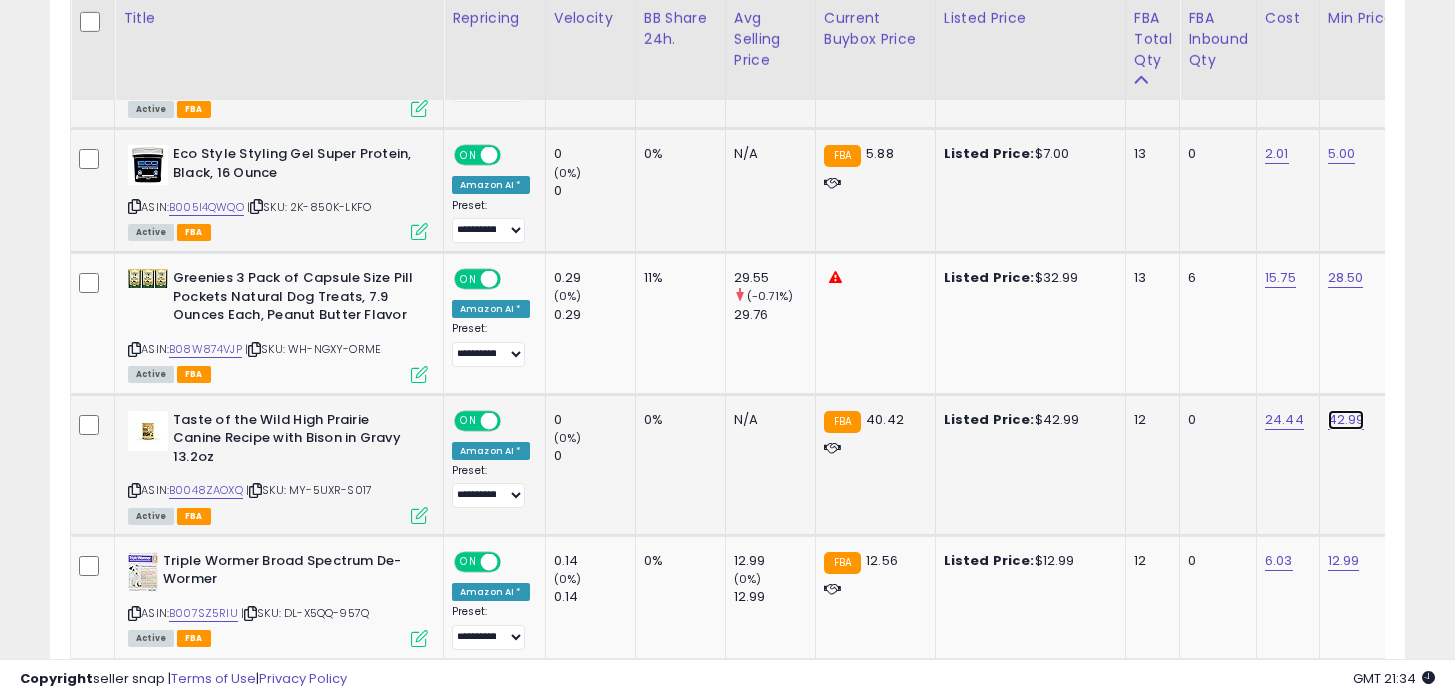 click on "42.99" at bounding box center (1344, 13) 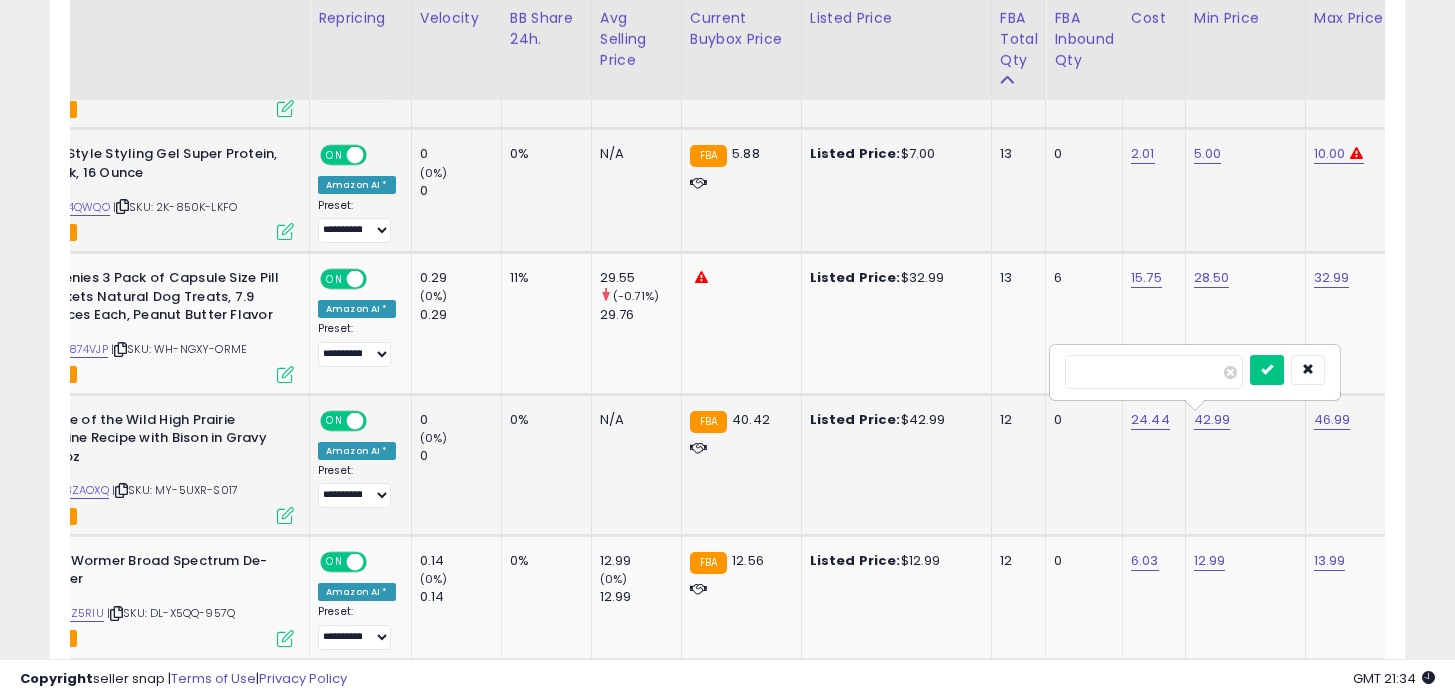 type on "*" 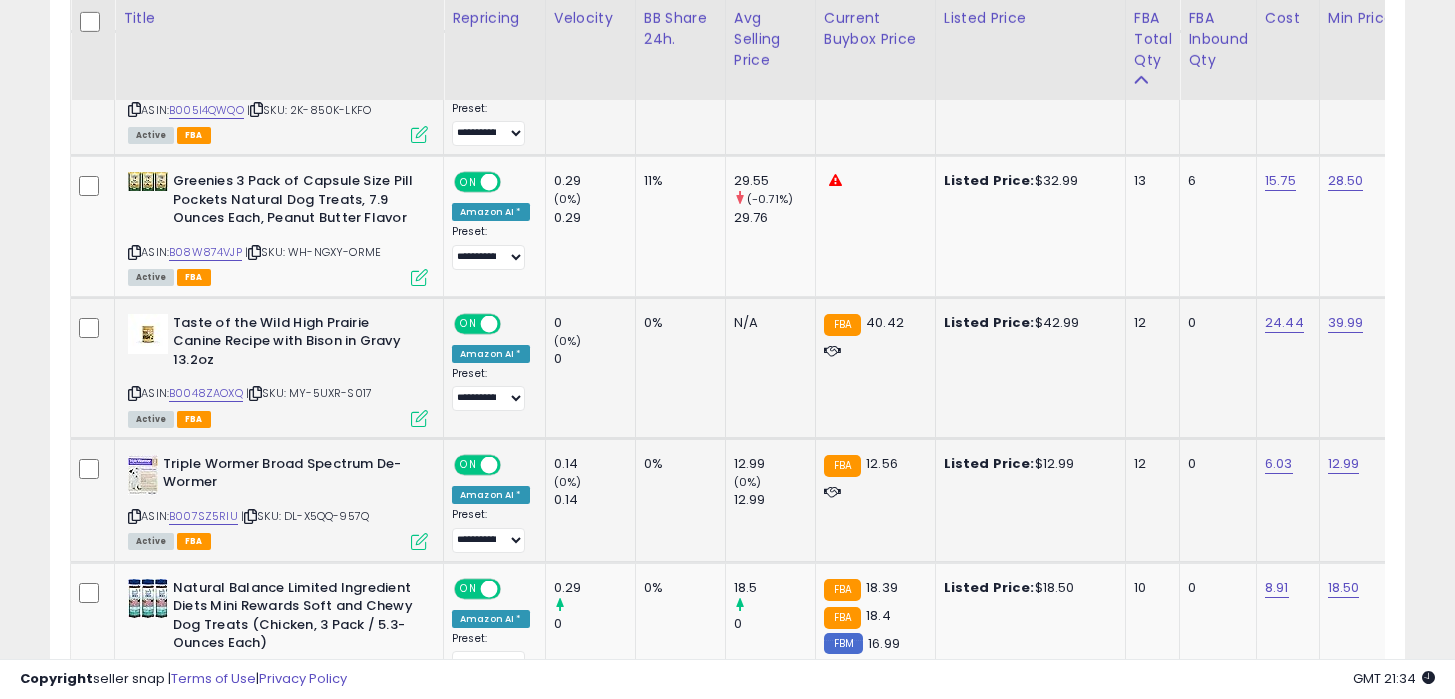 click at bounding box center [134, 516] 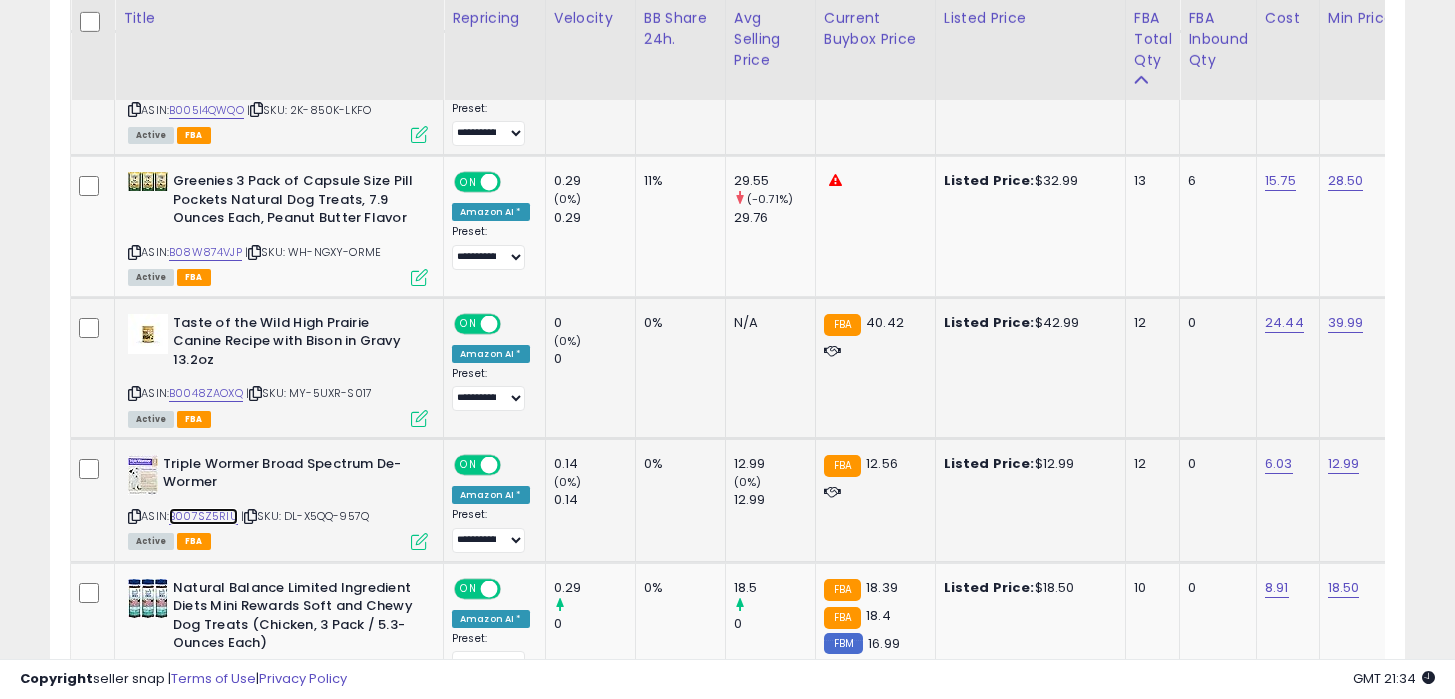 click on "B007SZ5RIU" at bounding box center (203, 516) 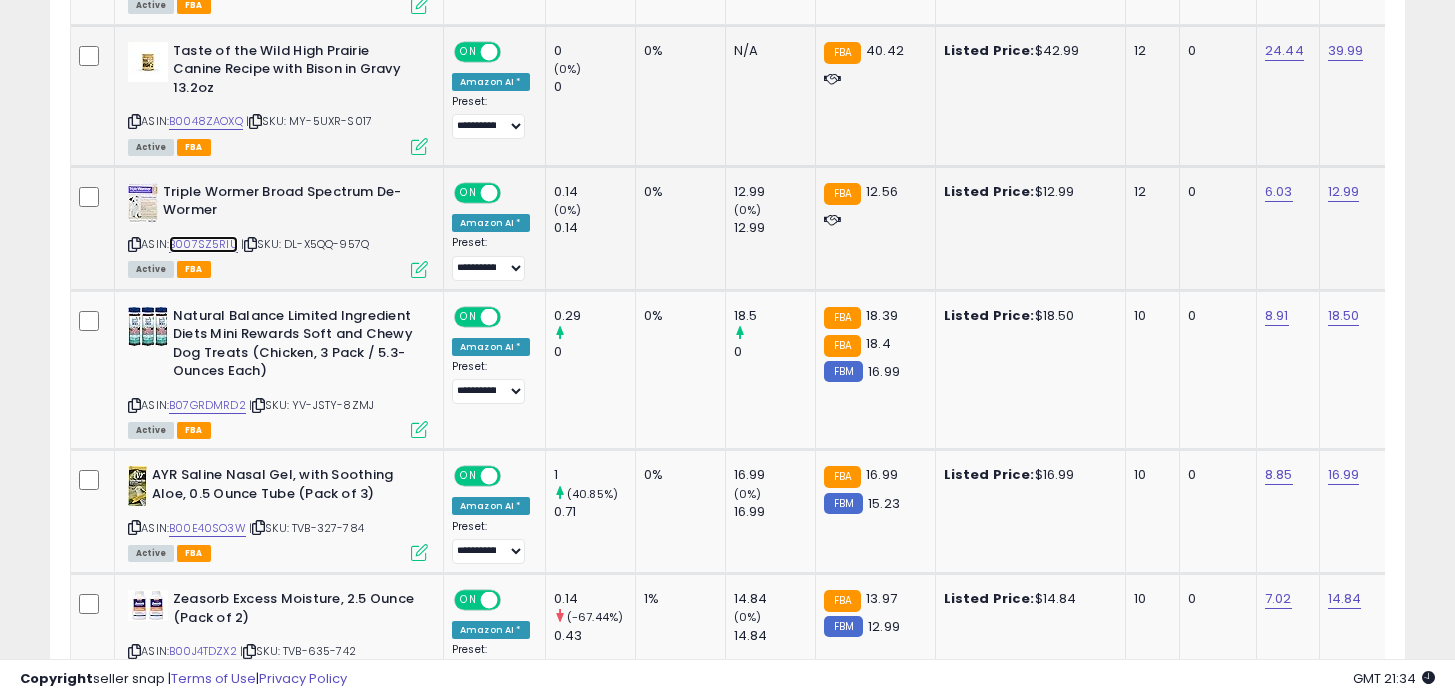 scroll, scrollTop: 1414, scrollLeft: 0, axis: vertical 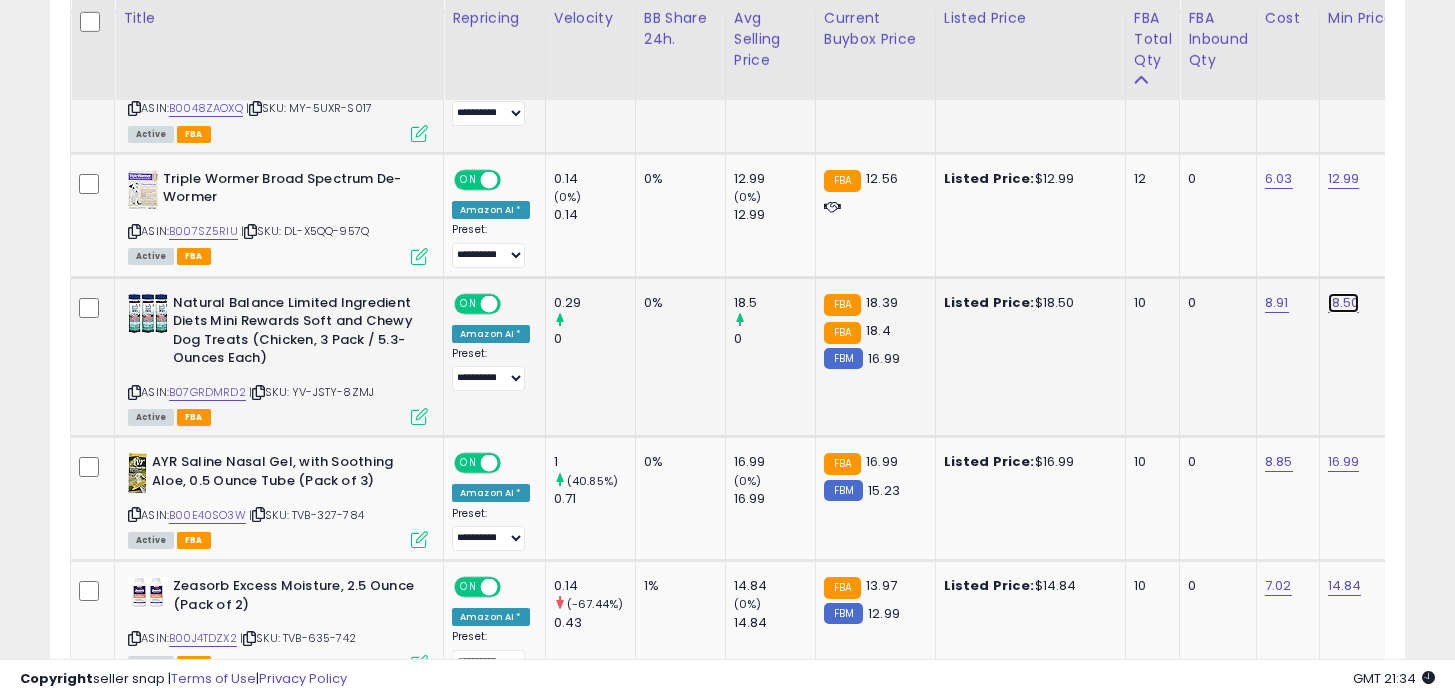 click on "18.50" at bounding box center (1344, -369) 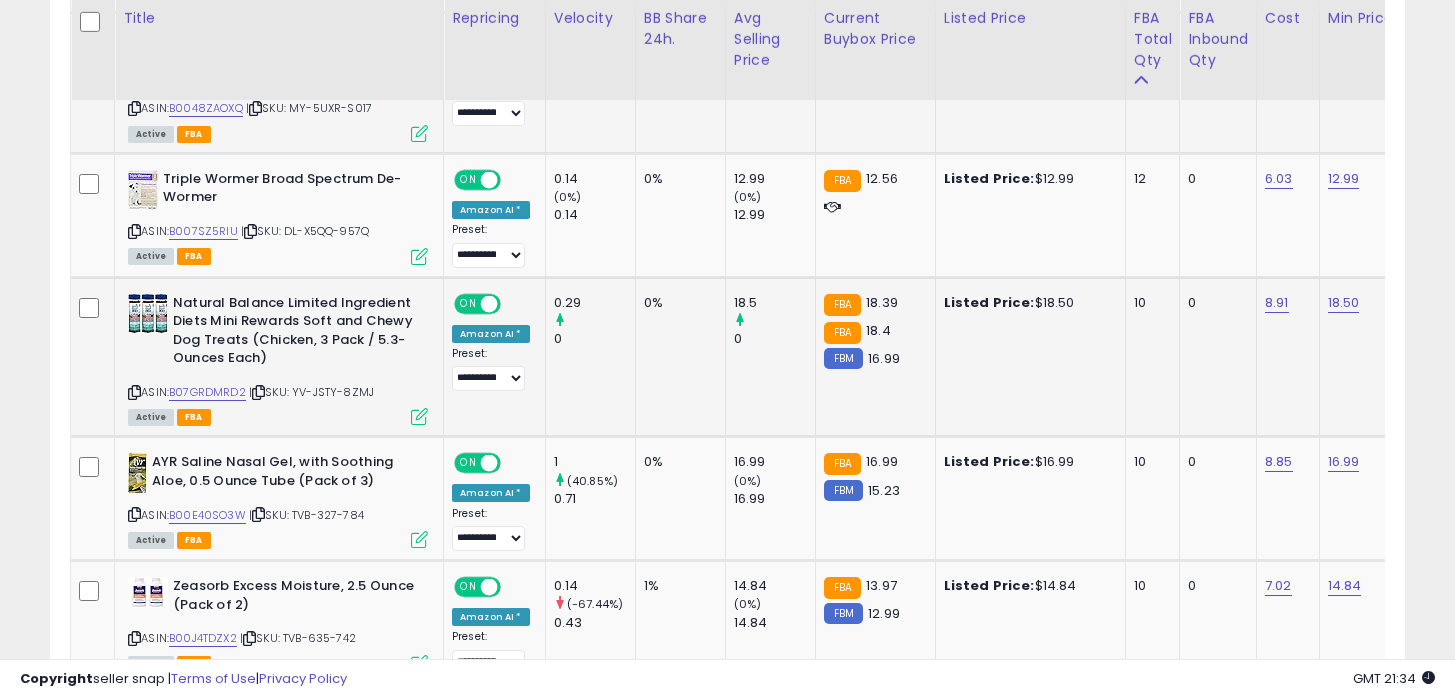 scroll, scrollTop: 0, scrollLeft: 132, axis: horizontal 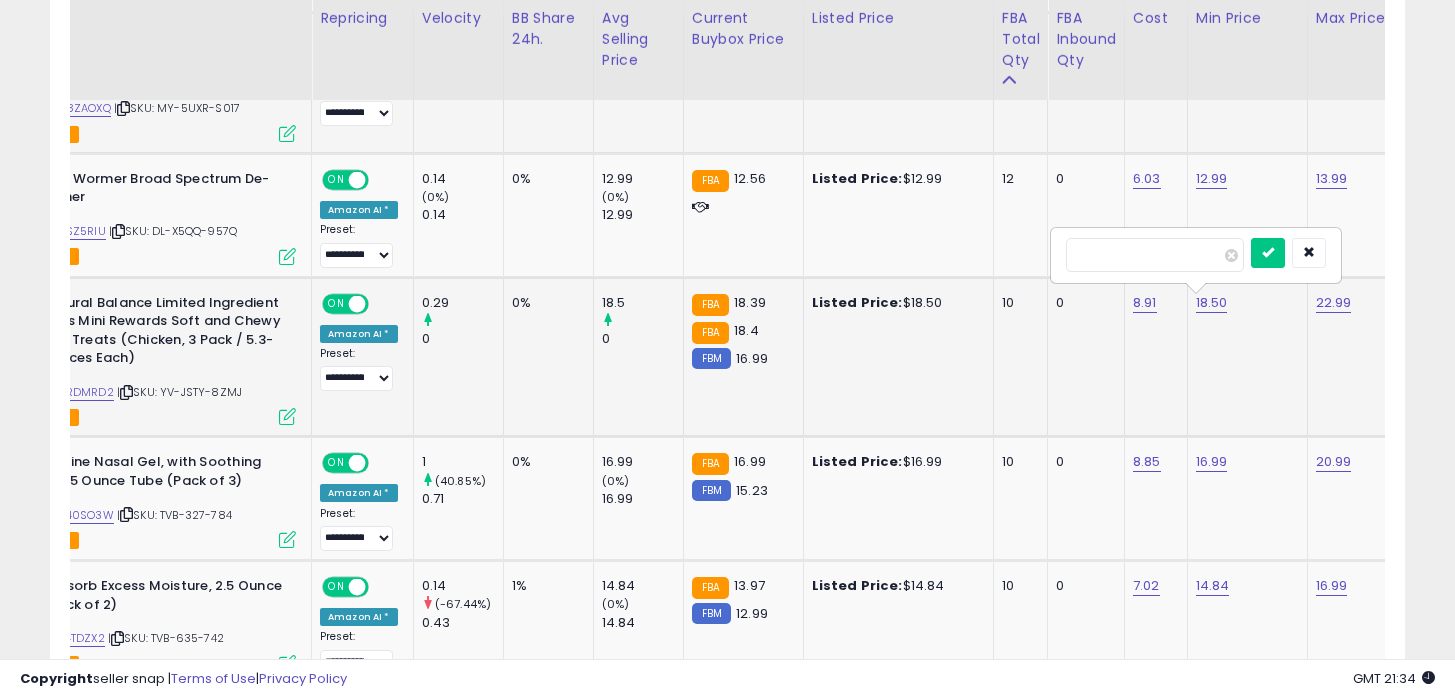 type on "****" 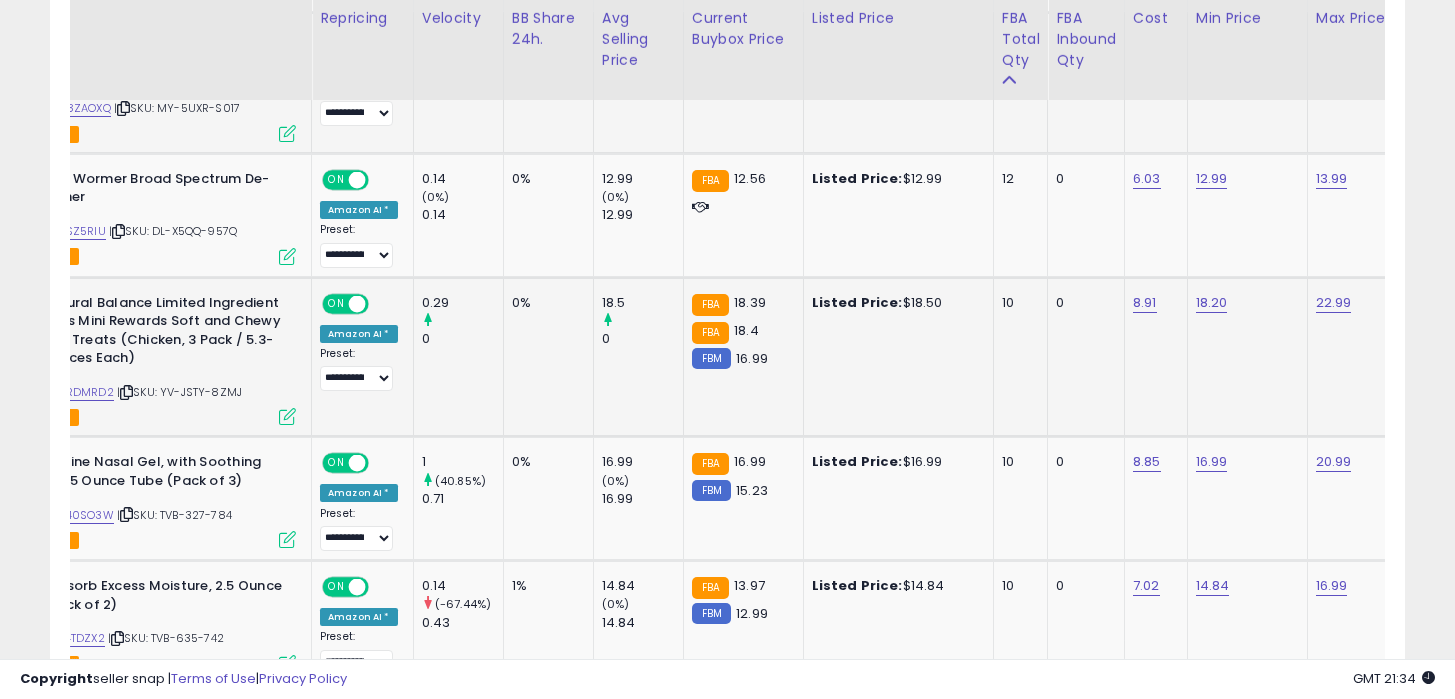 scroll, scrollTop: 0, scrollLeft: 25, axis: horizontal 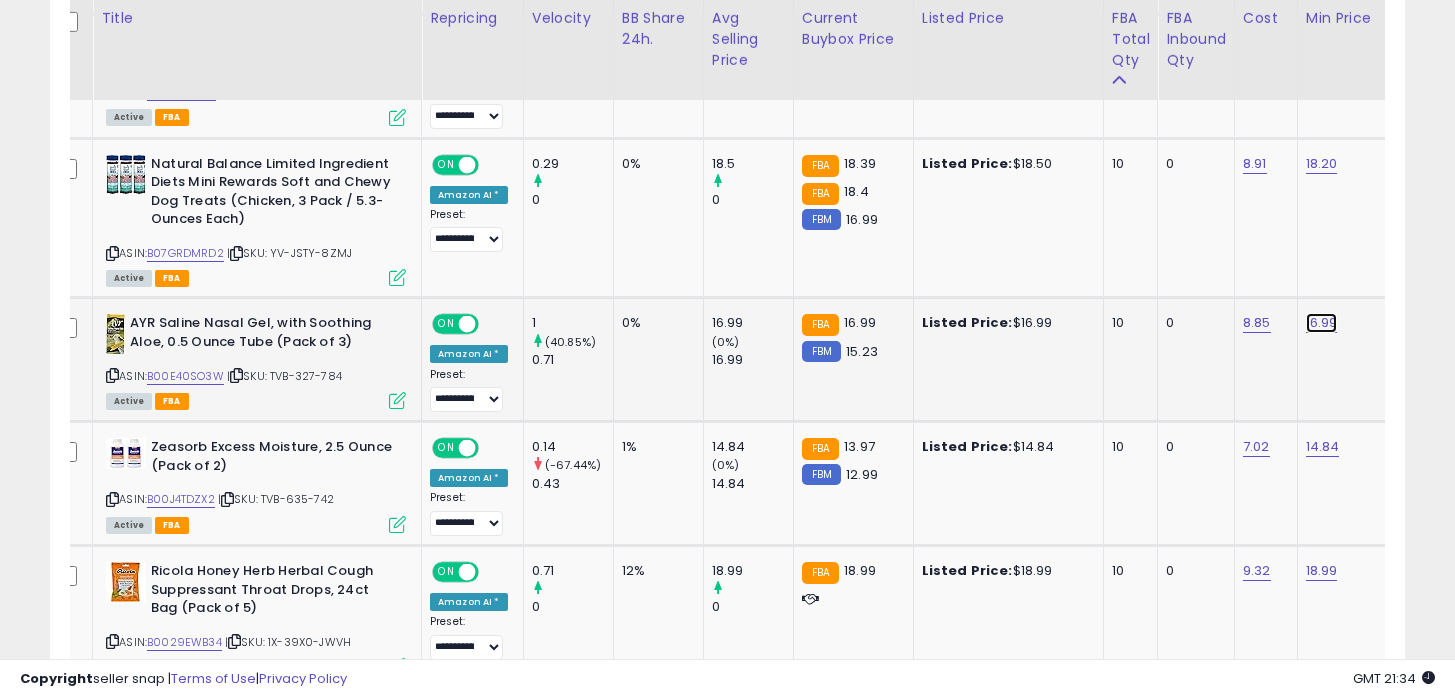 click on "16.99" at bounding box center (1322, -508) 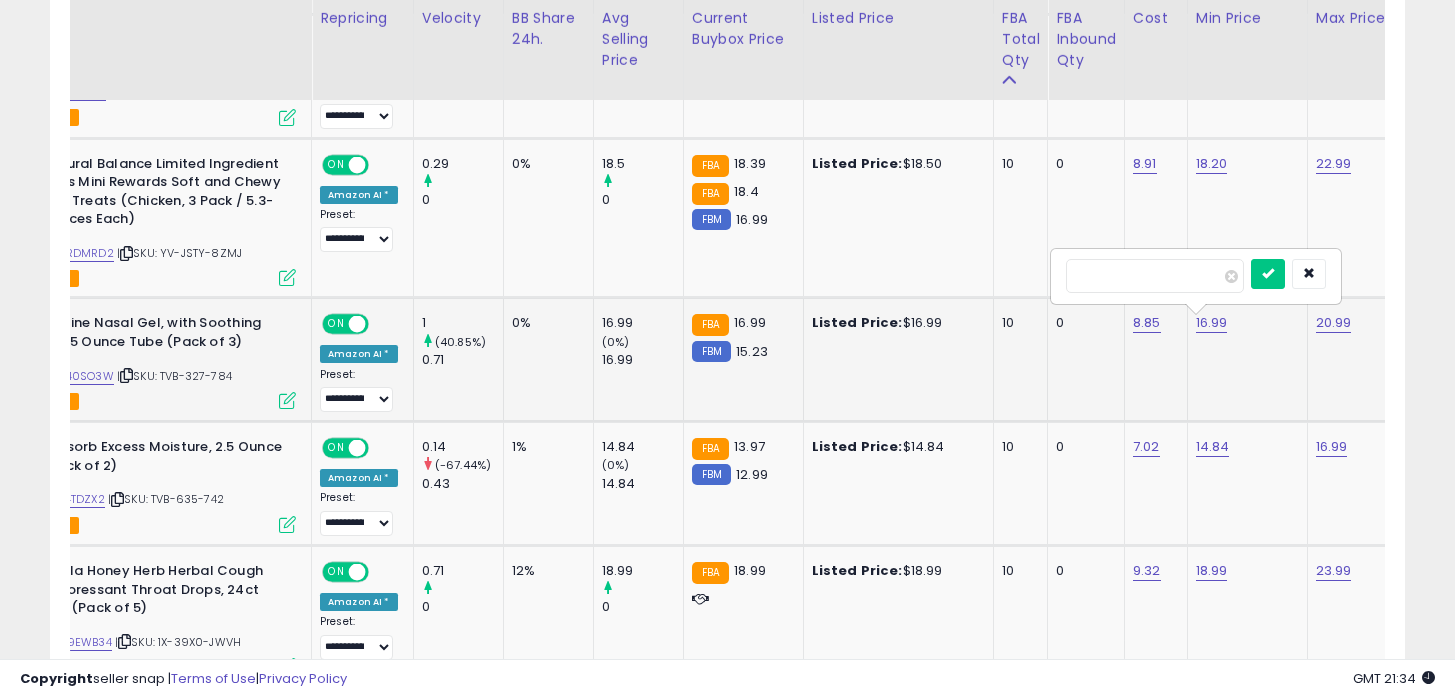 type on "****" 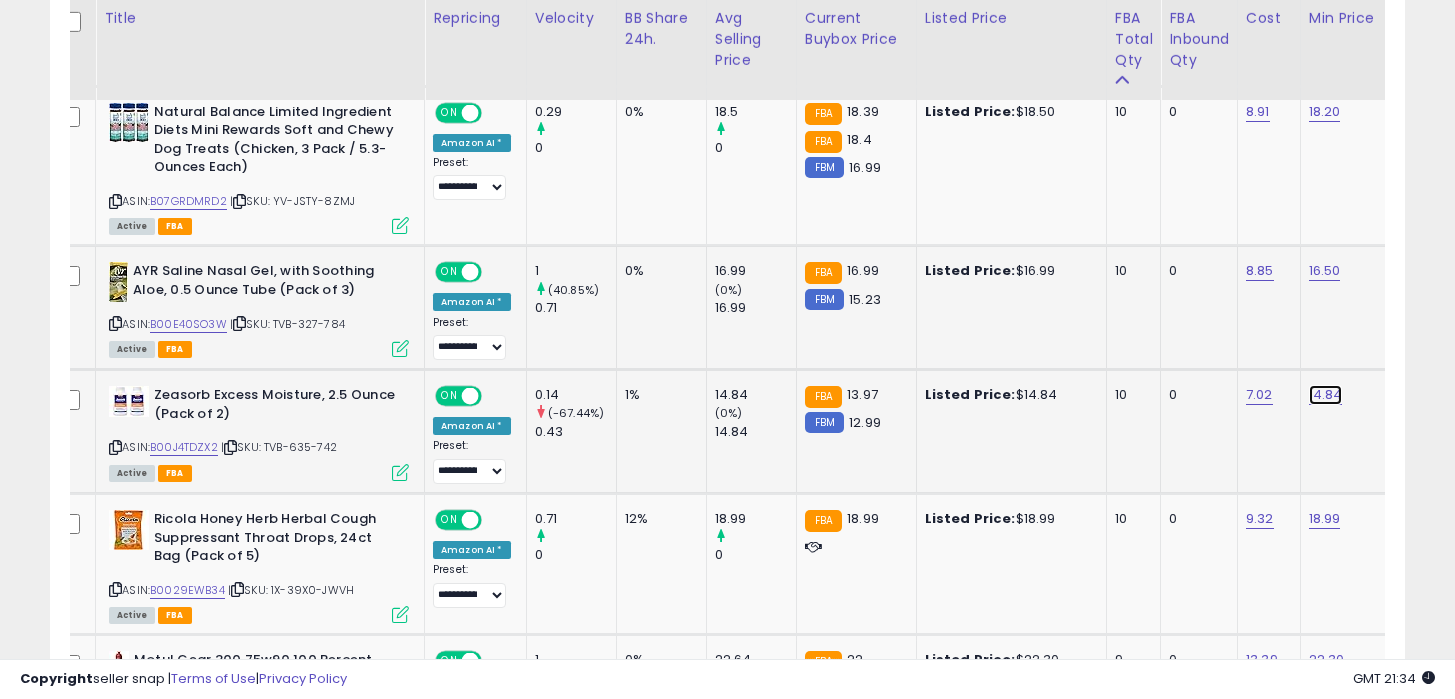 click on "14.84" at bounding box center [1325, -560] 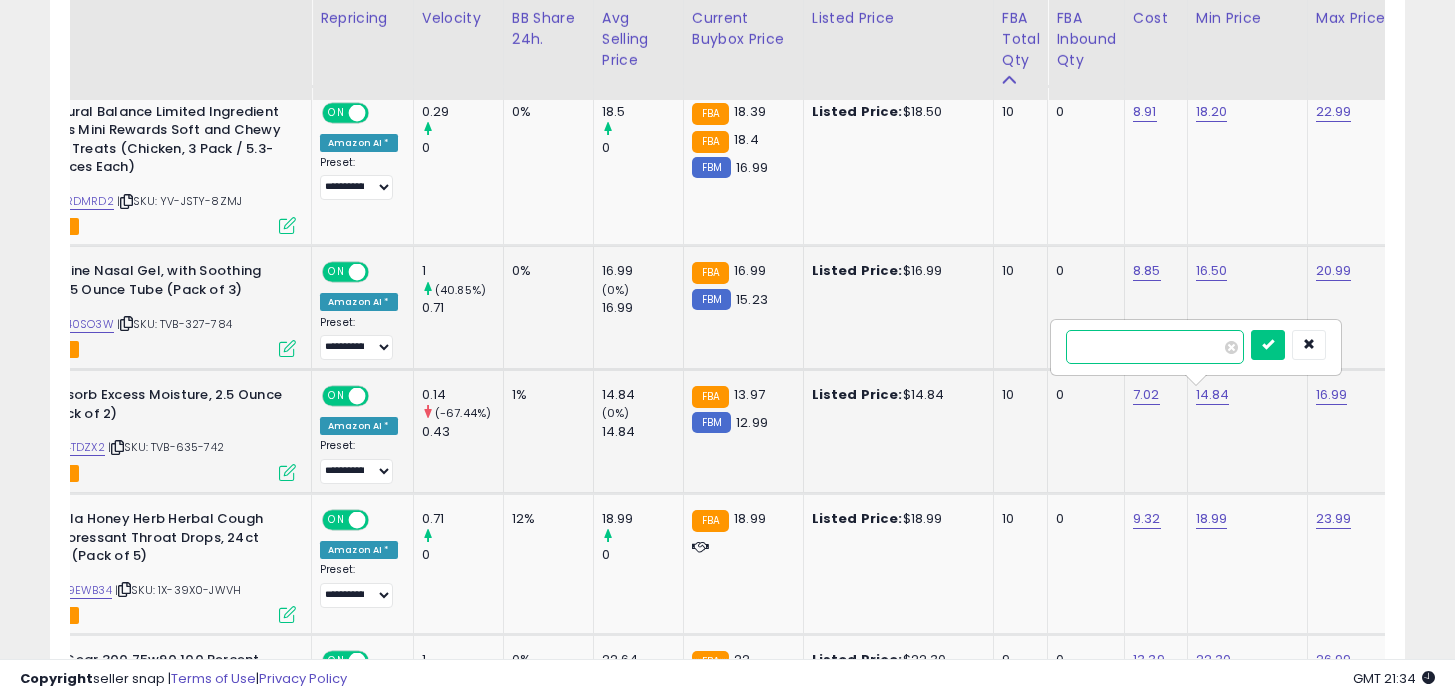 type on "****" 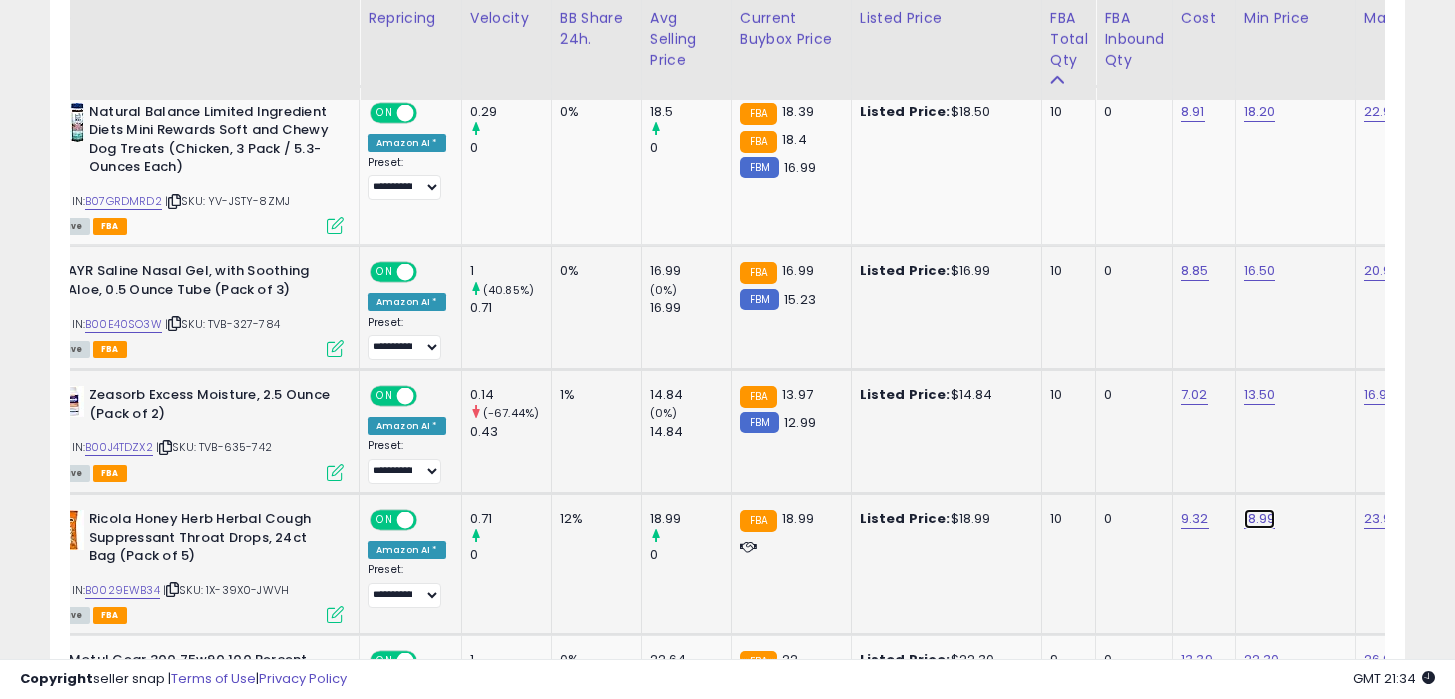 click on "18.99" at bounding box center [1260, -560] 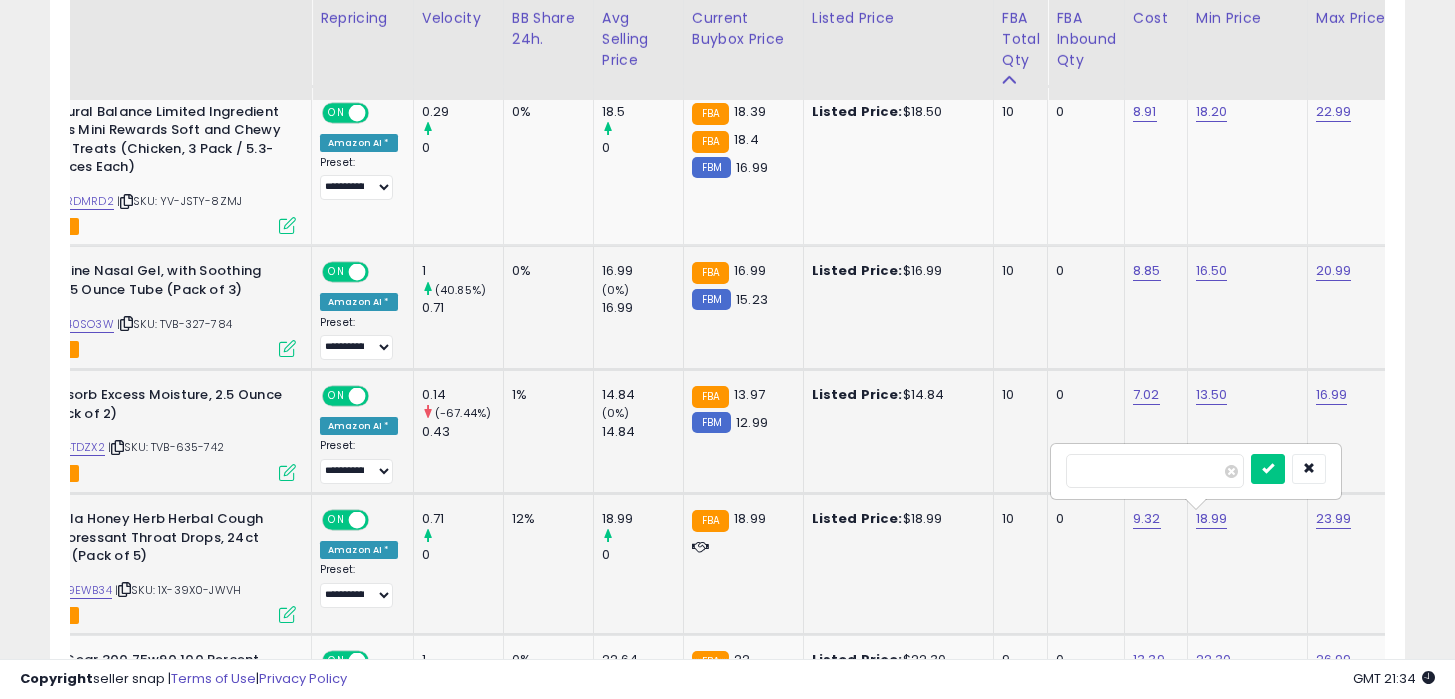 type on "****" 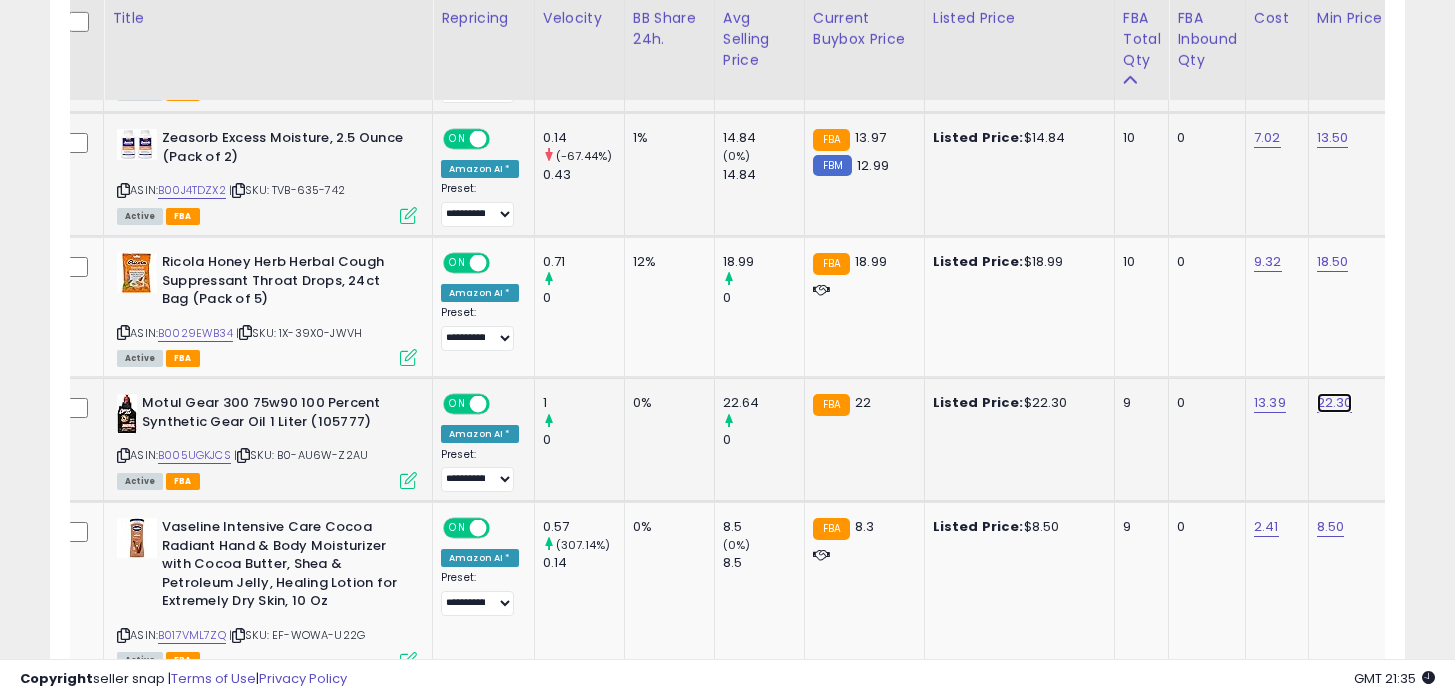 click on "22.30" at bounding box center (1333, -817) 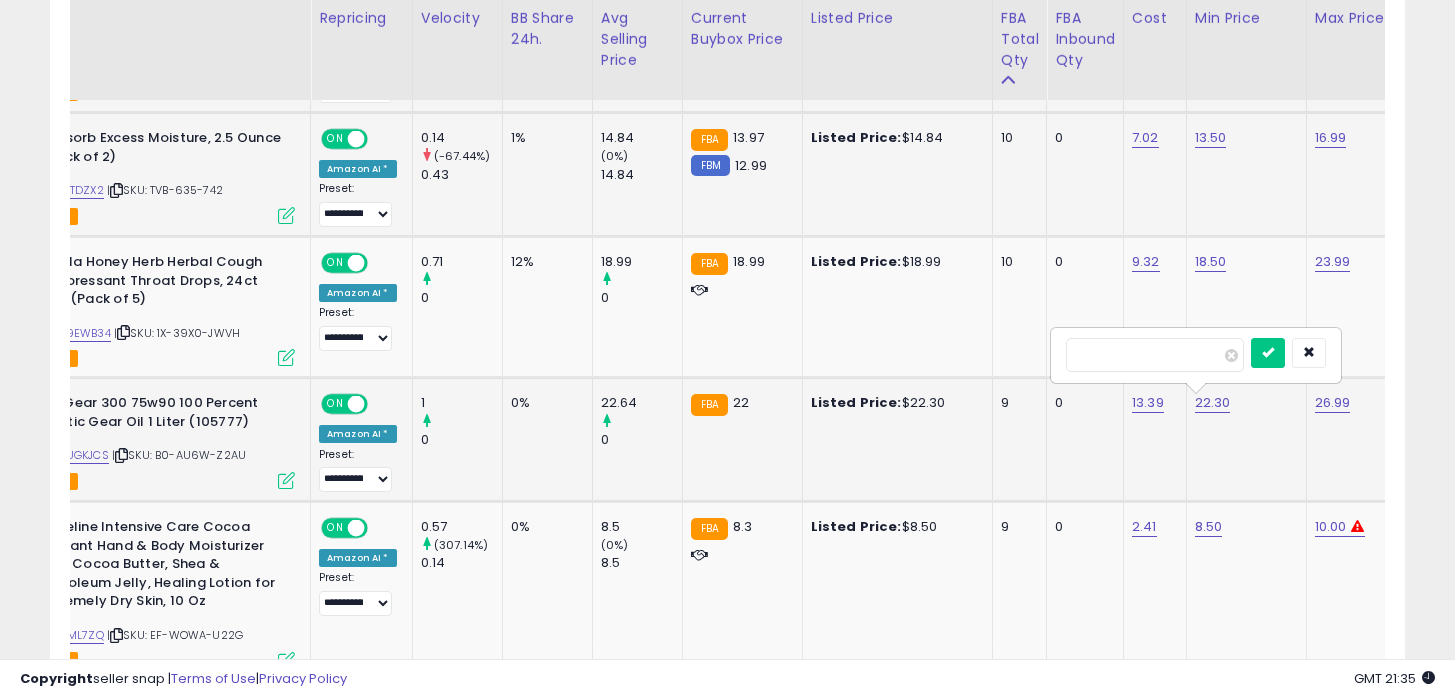 type on "*****" 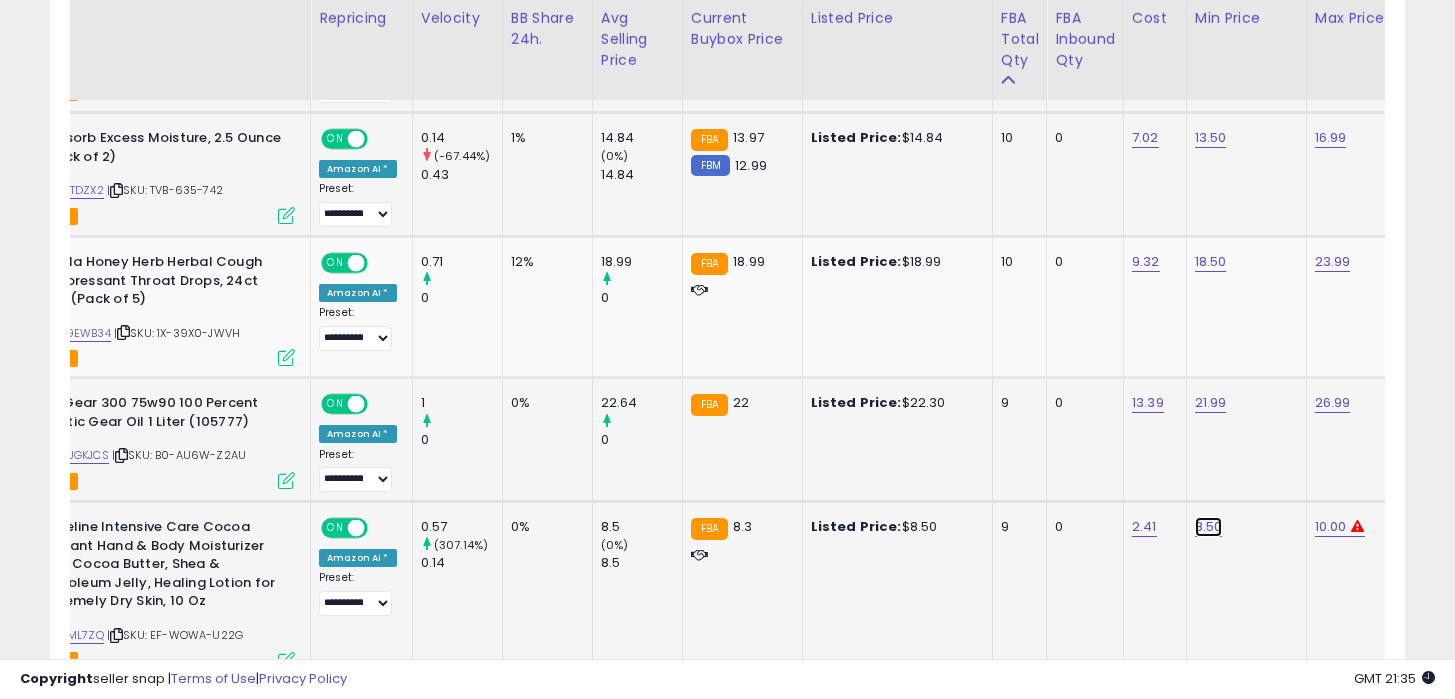 click on "8.50" at bounding box center (1211, -817) 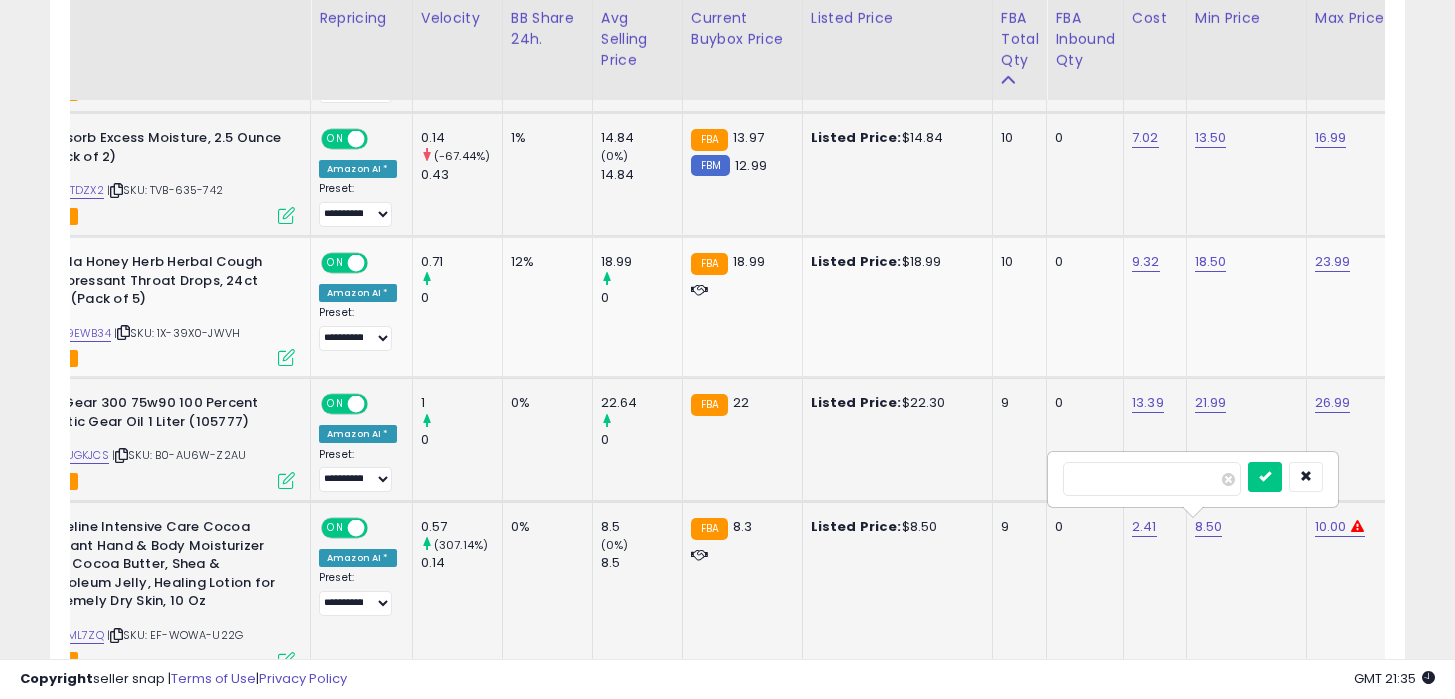 type on "***" 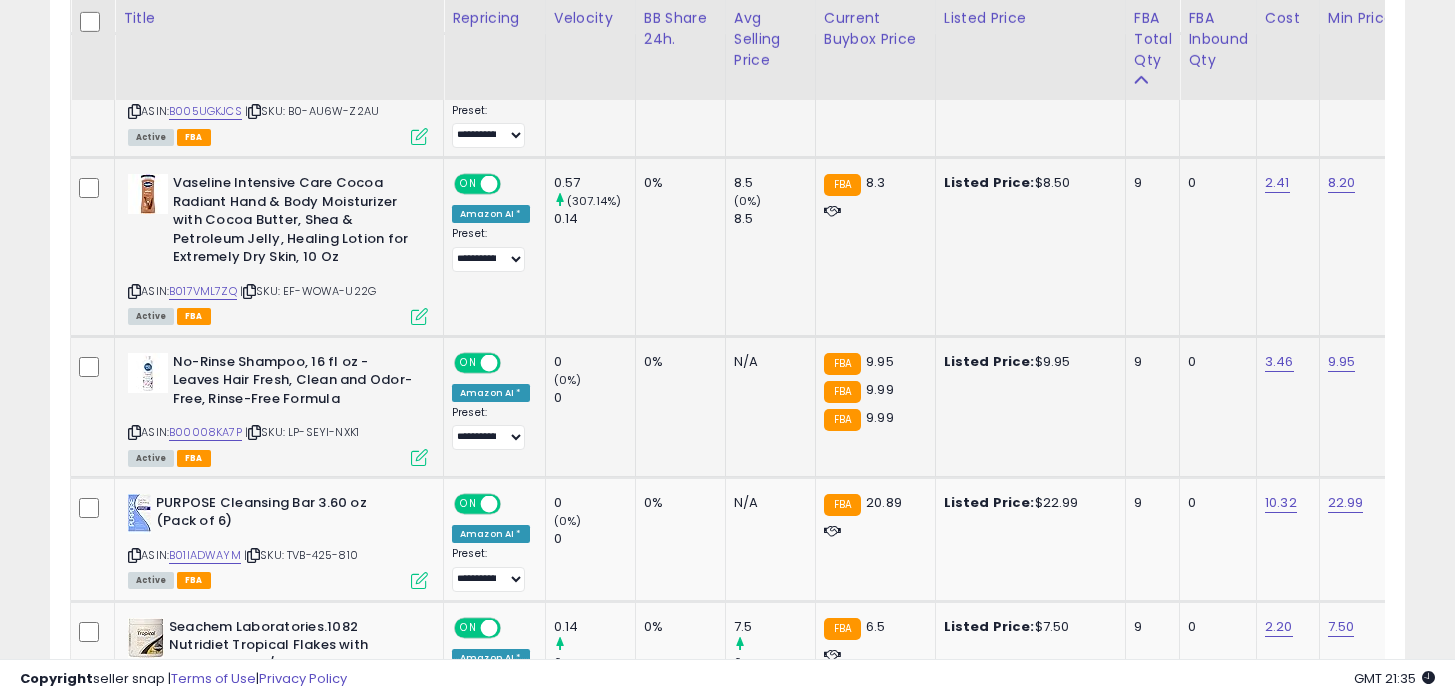 click on "9.95" 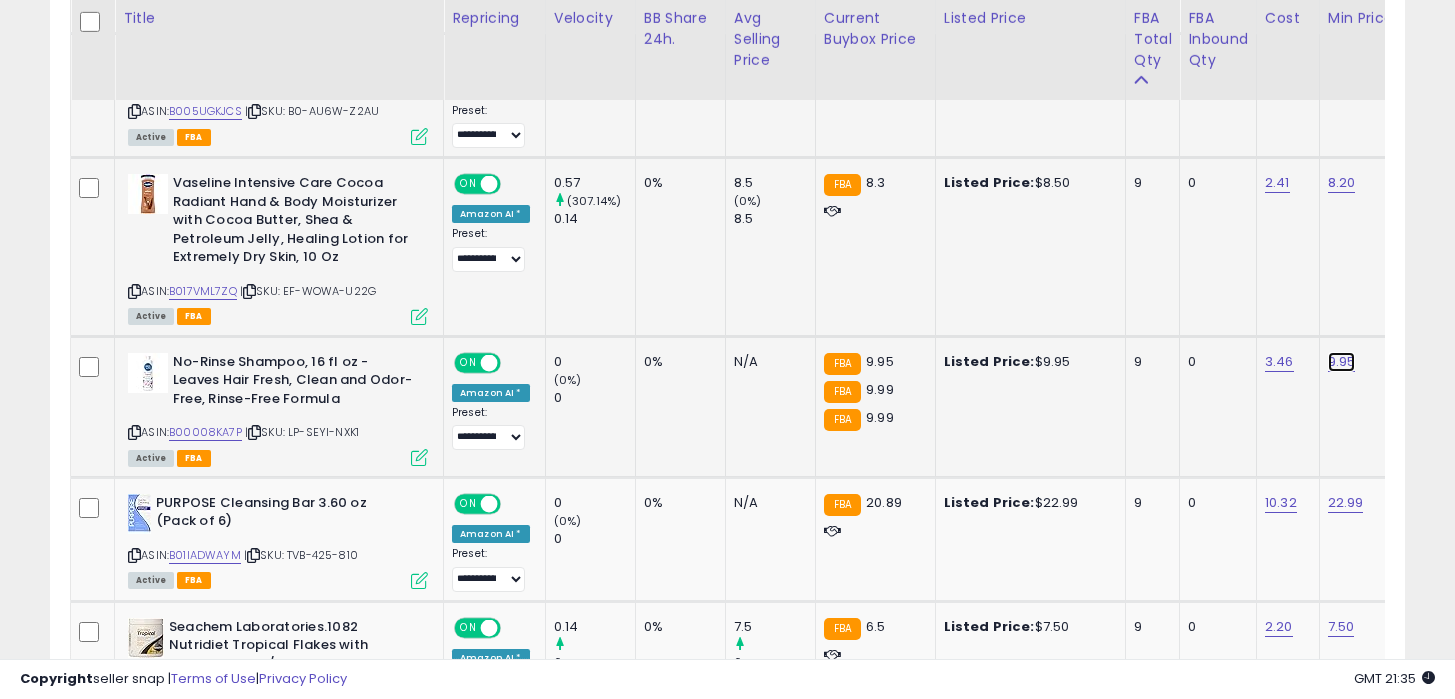 click on "9.95" at bounding box center [1344, -1161] 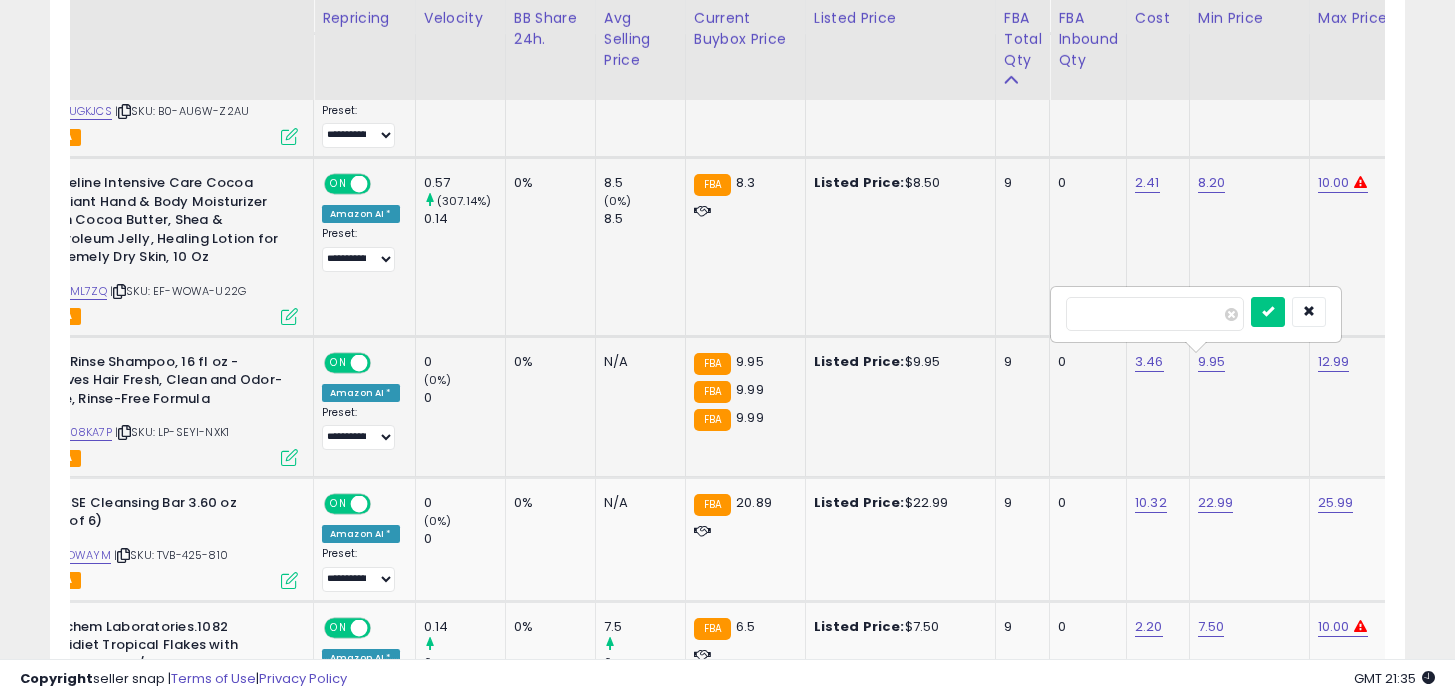 type on "***" 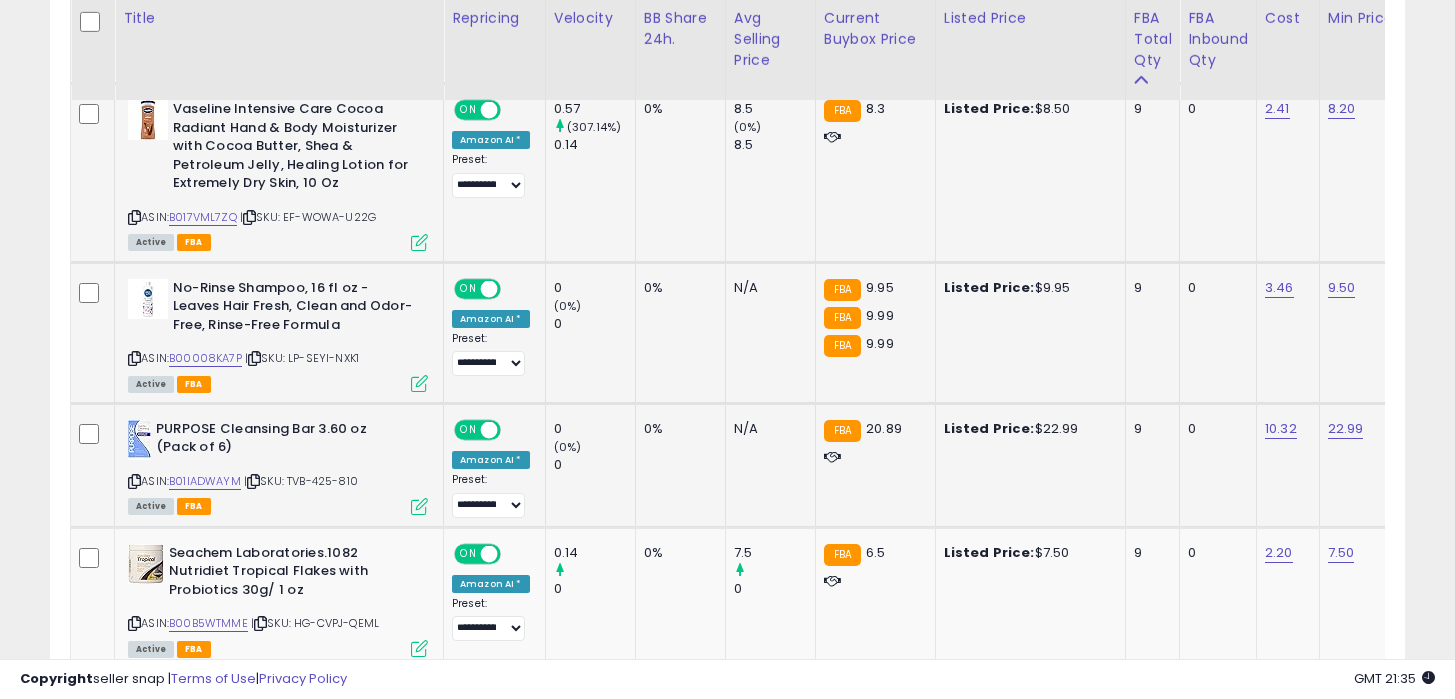 click on "22.99" 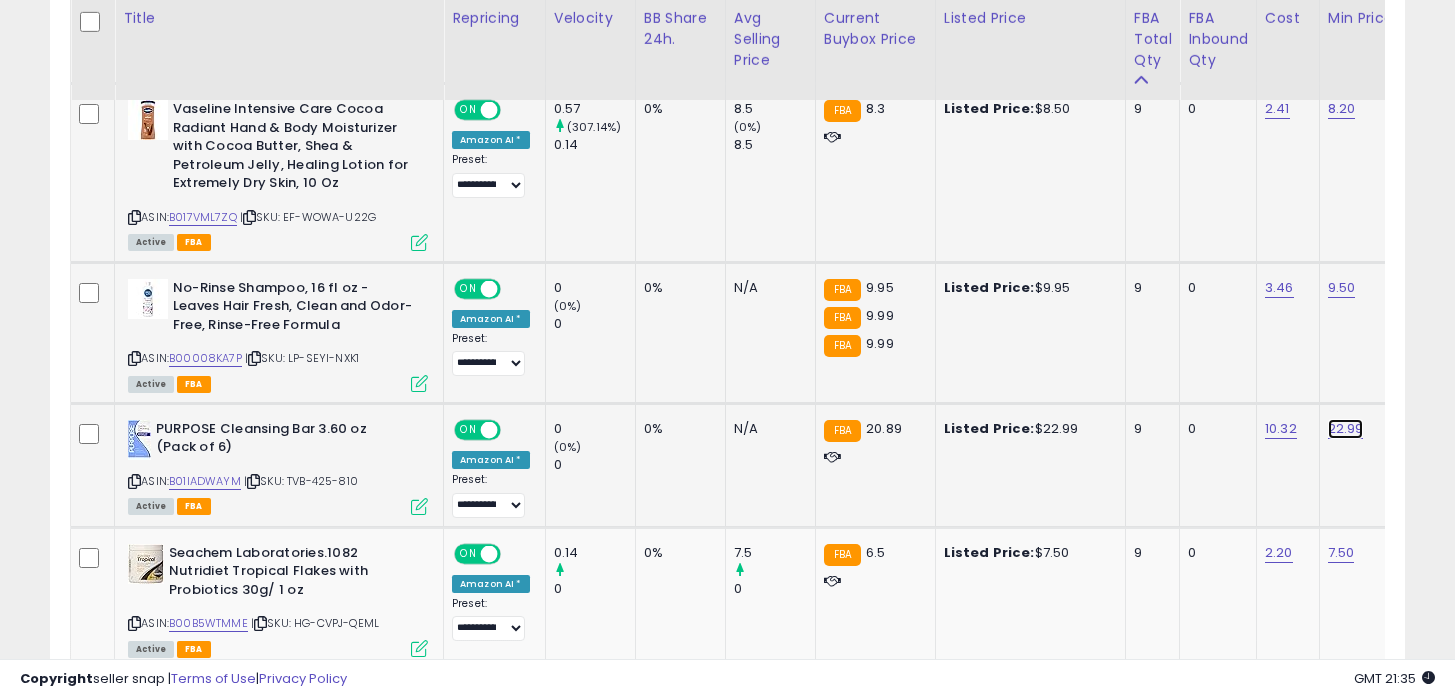 click on "22.99" at bounding box center (1344, -1235) 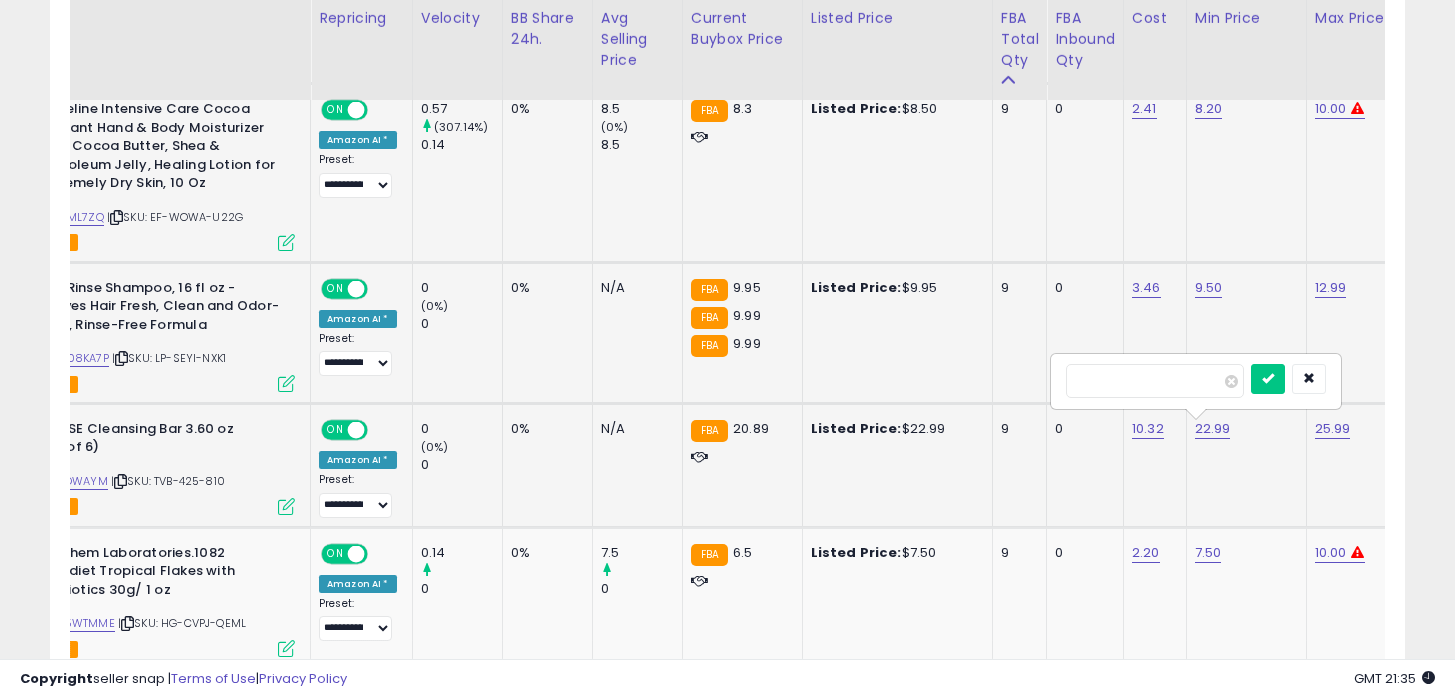 type on "****" 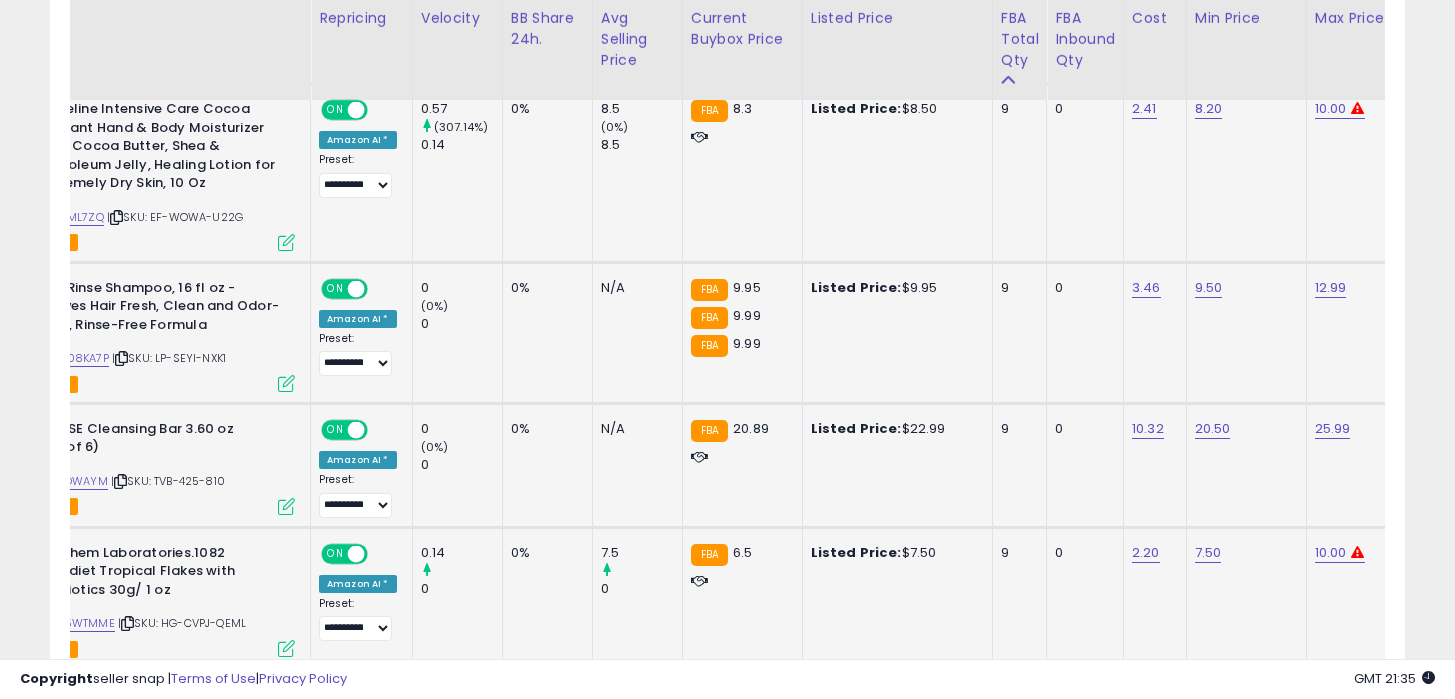 click on "7.50" 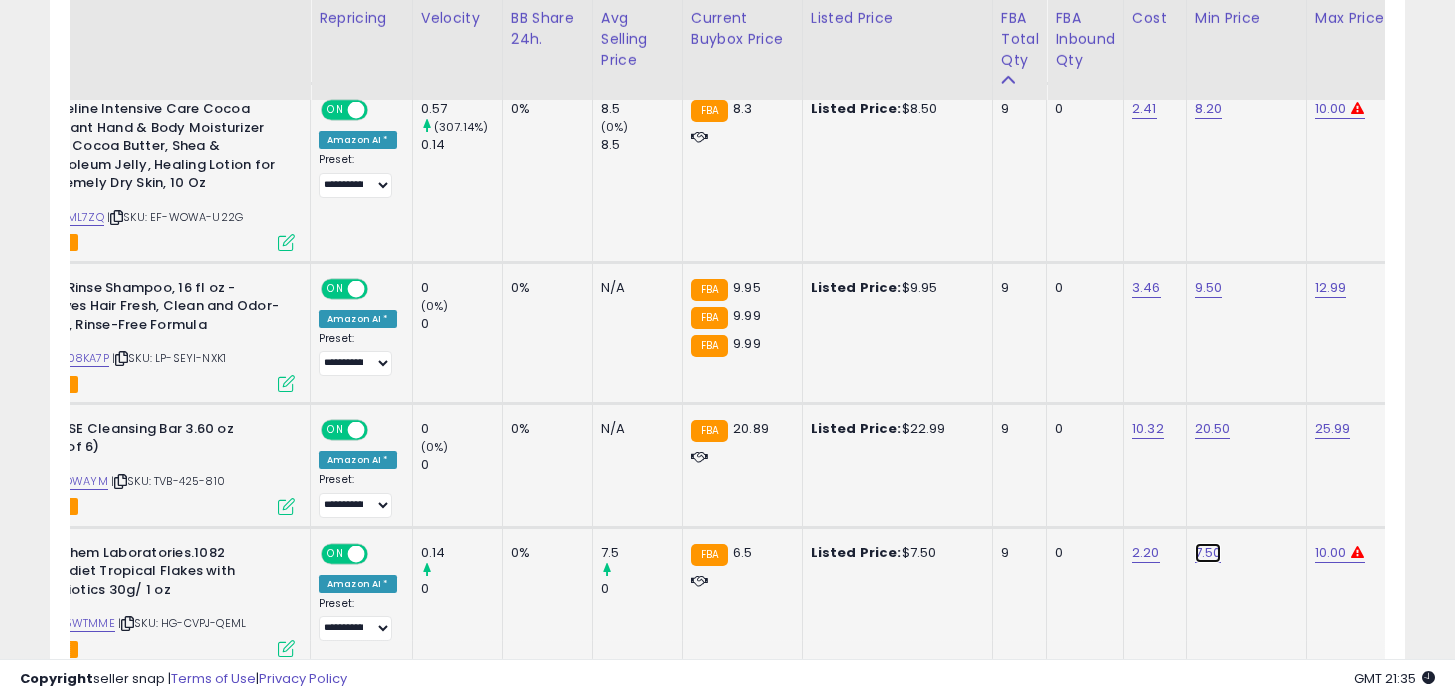 click on "7.50" at bounding box center [1211, -1235] 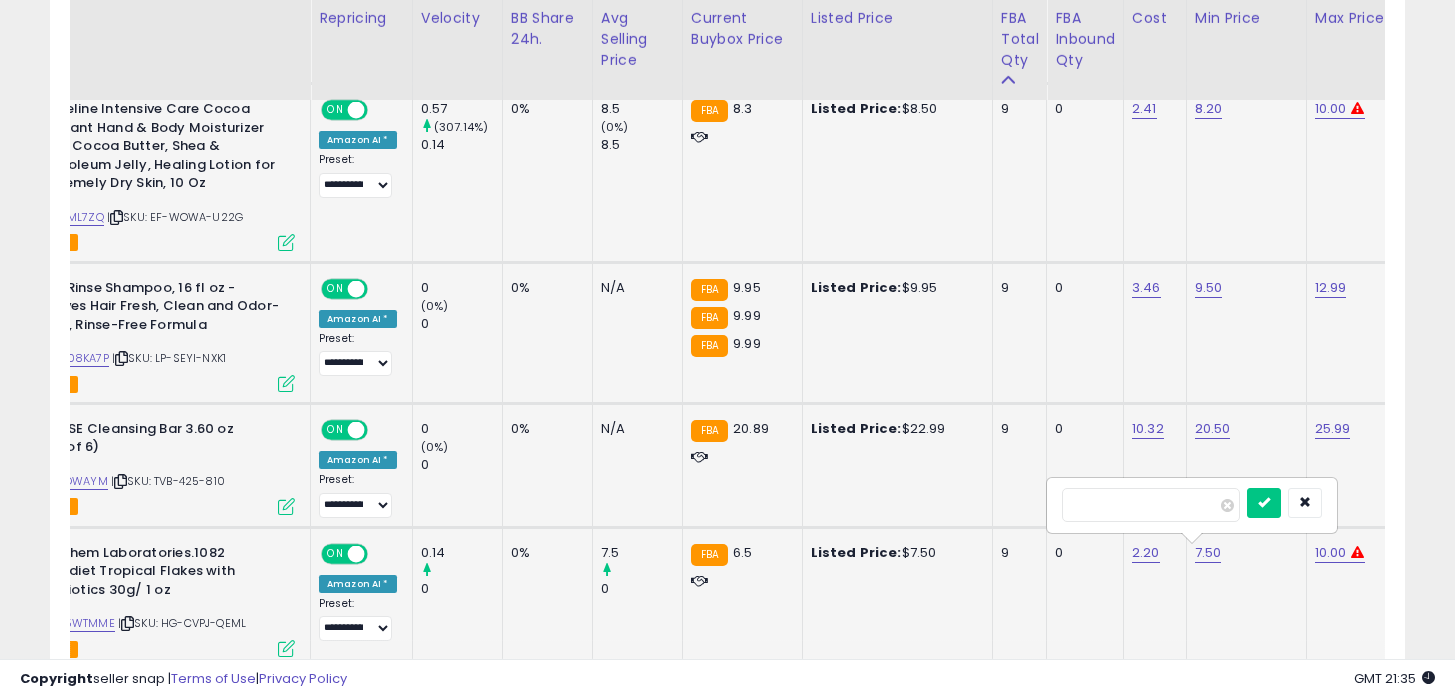 type on "*" 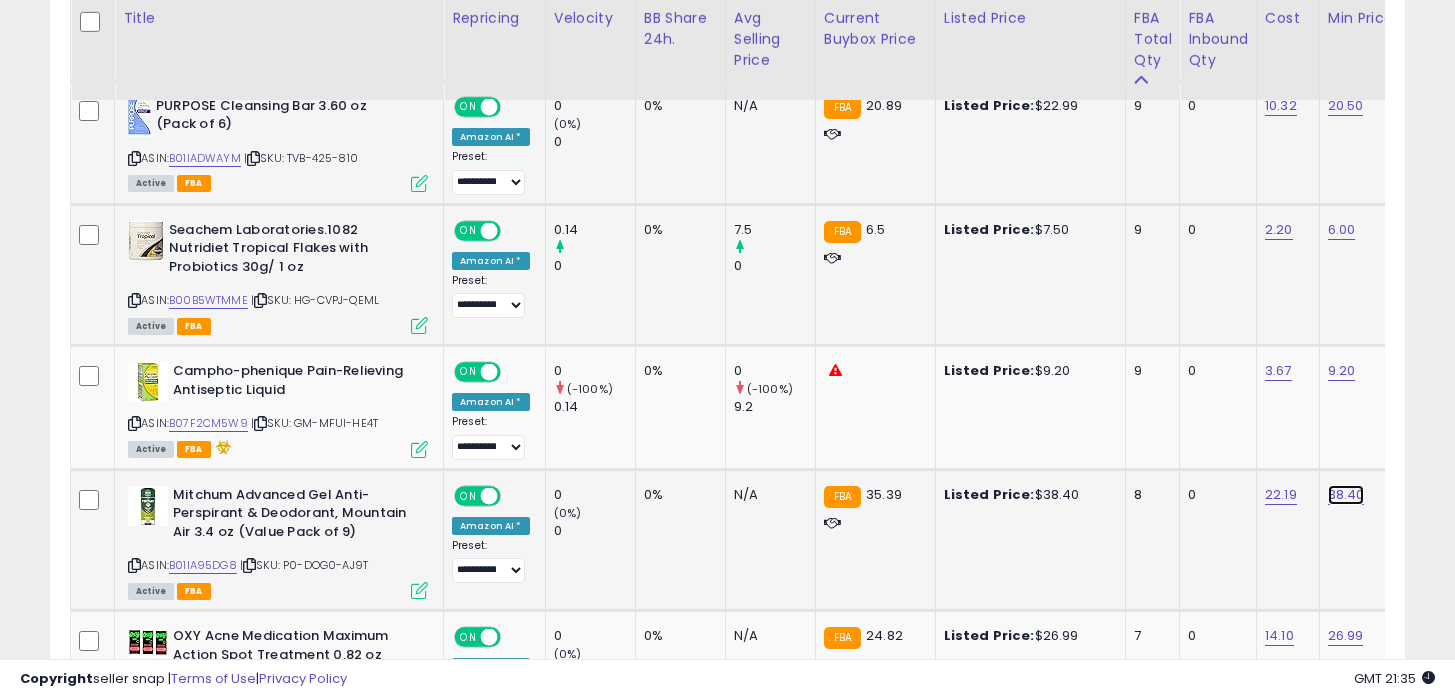 click on "38.40" at bounding box center (1344, -1558) 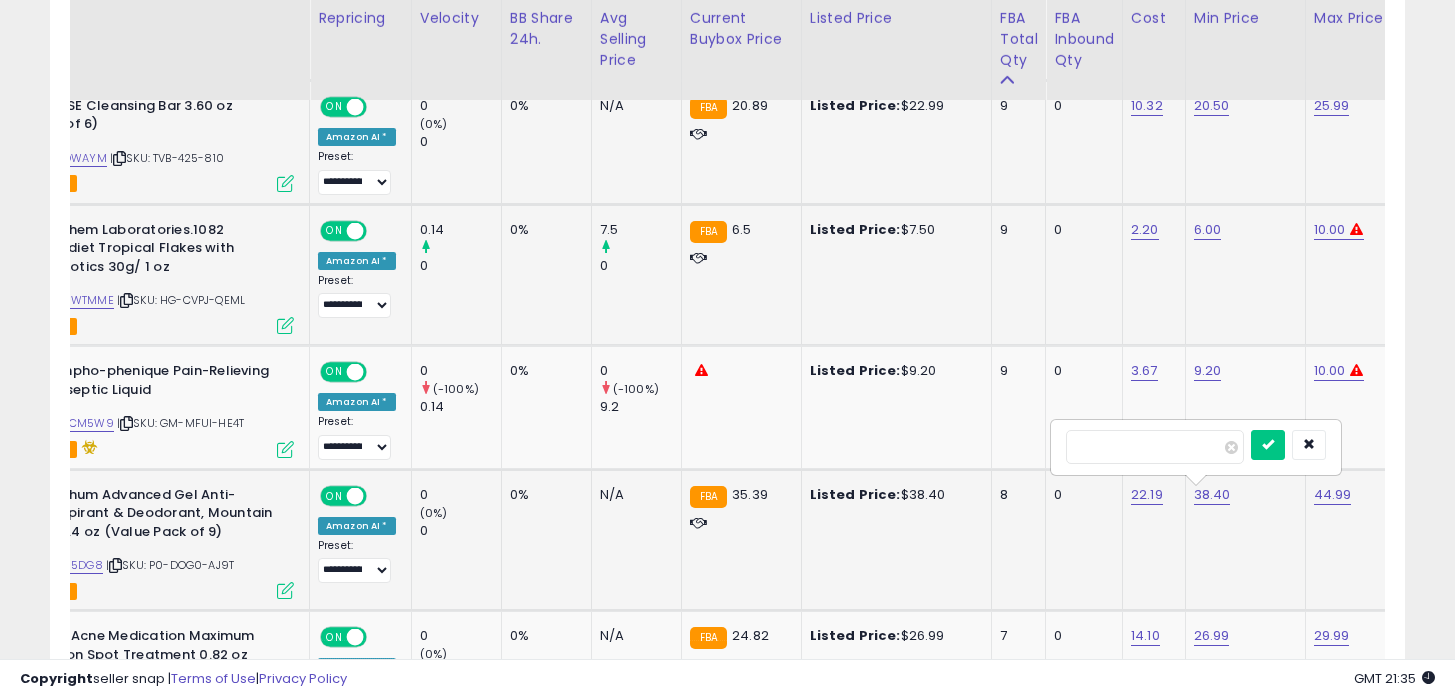 type on "*****" 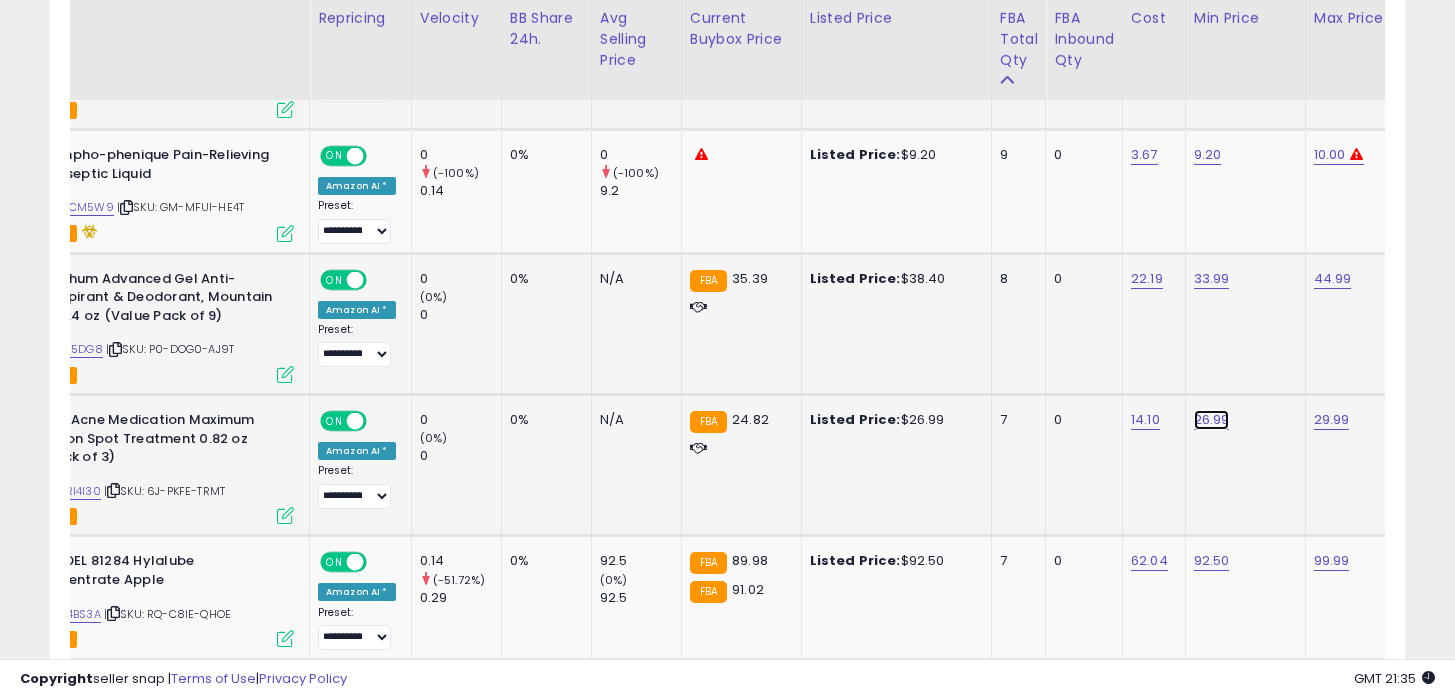 click on "26.99" at bounding box center [1210, -1774] 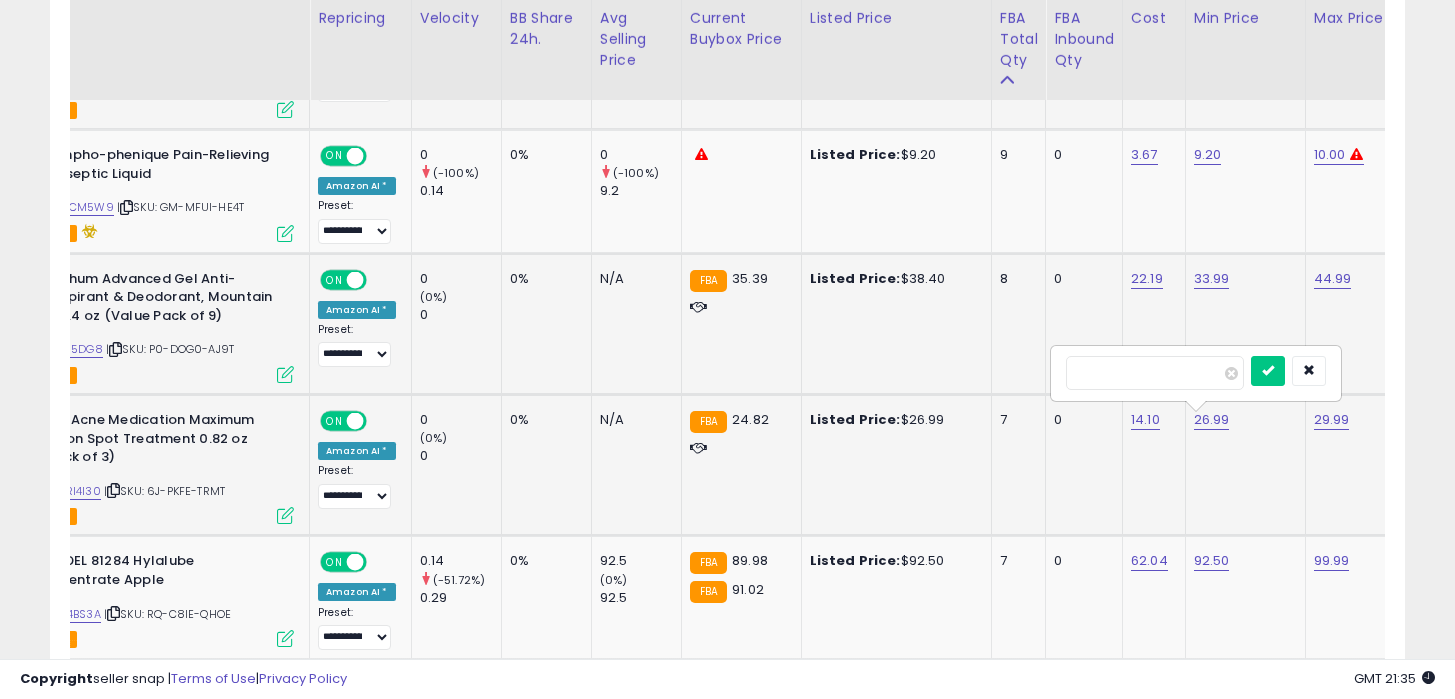 type on "****" 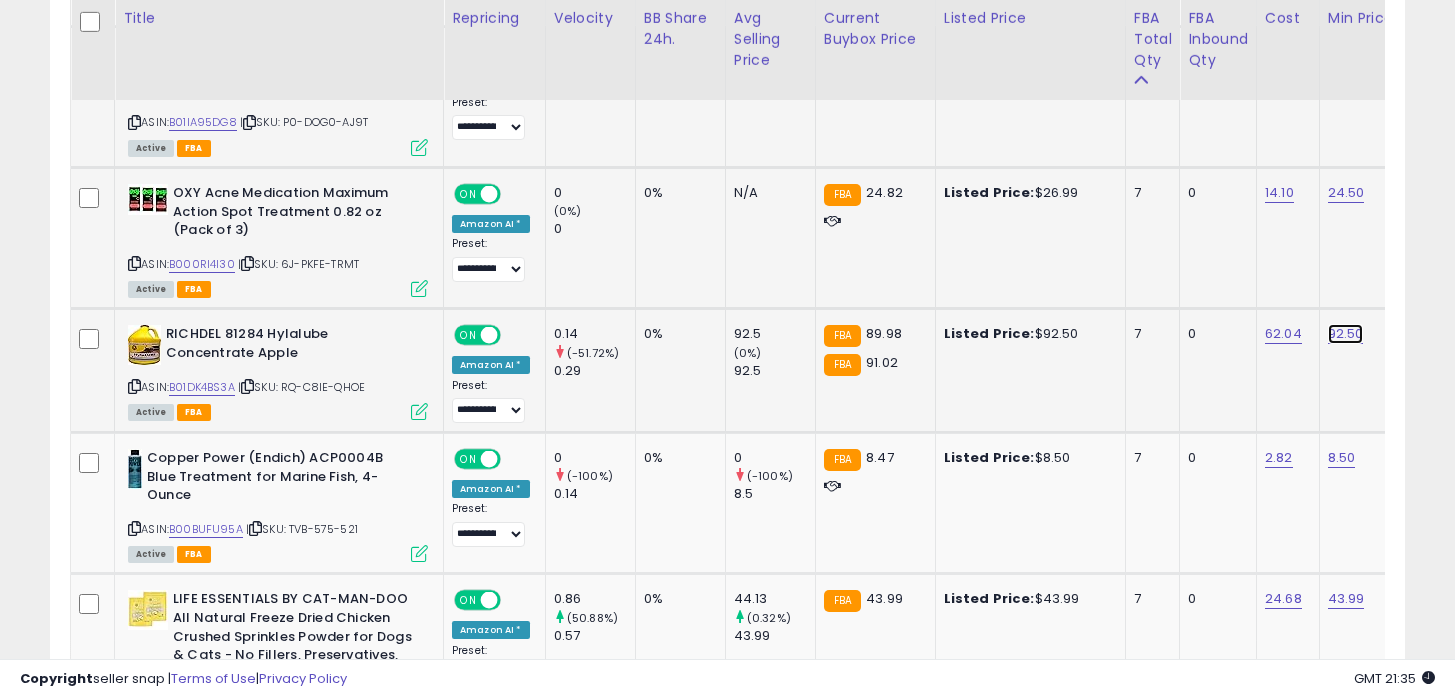 click on "92.50" at bounding box center (1344, -2001) 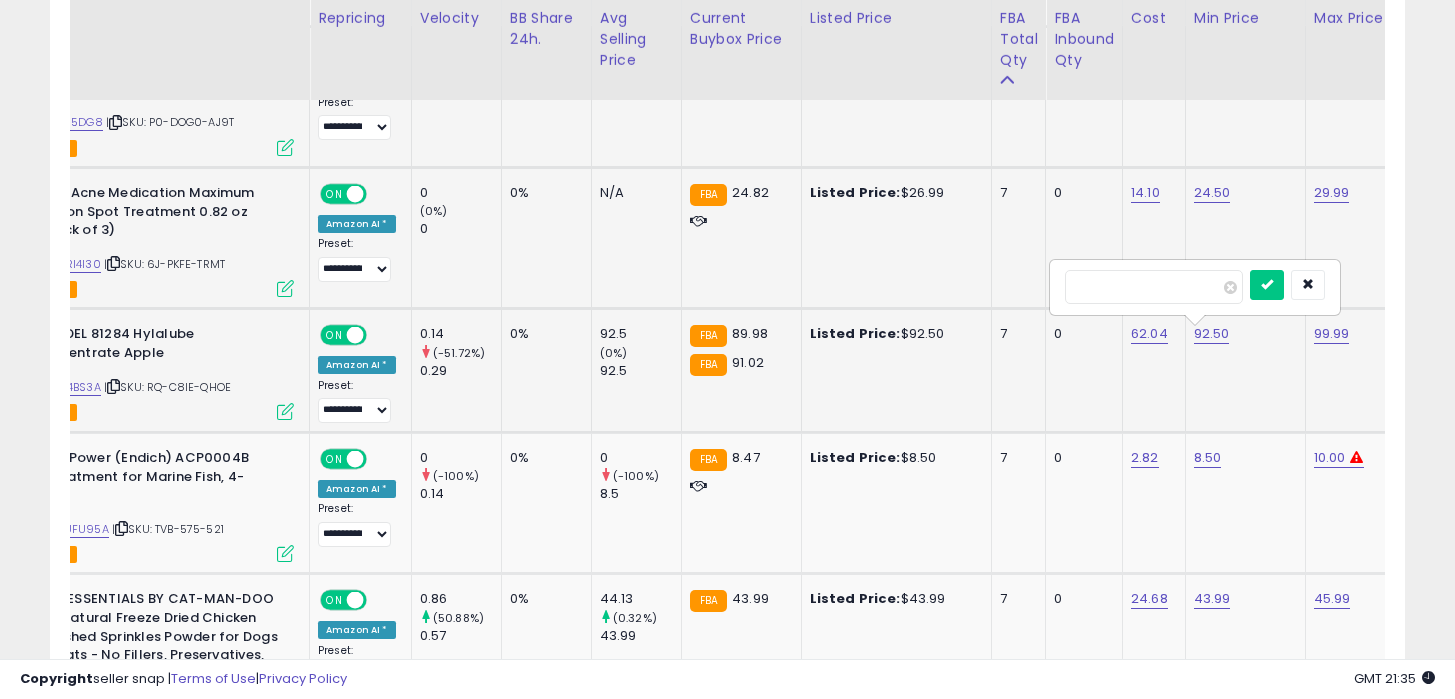 type on "*" 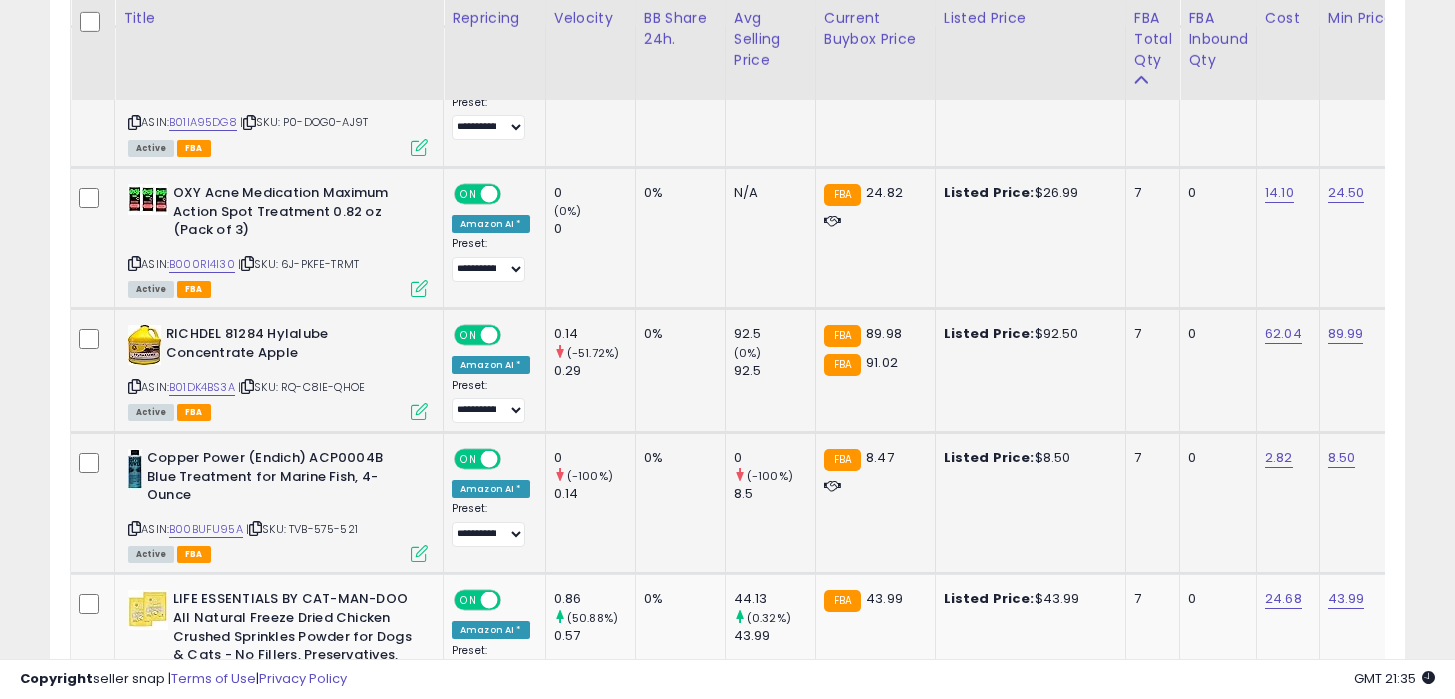 click on "8.50" 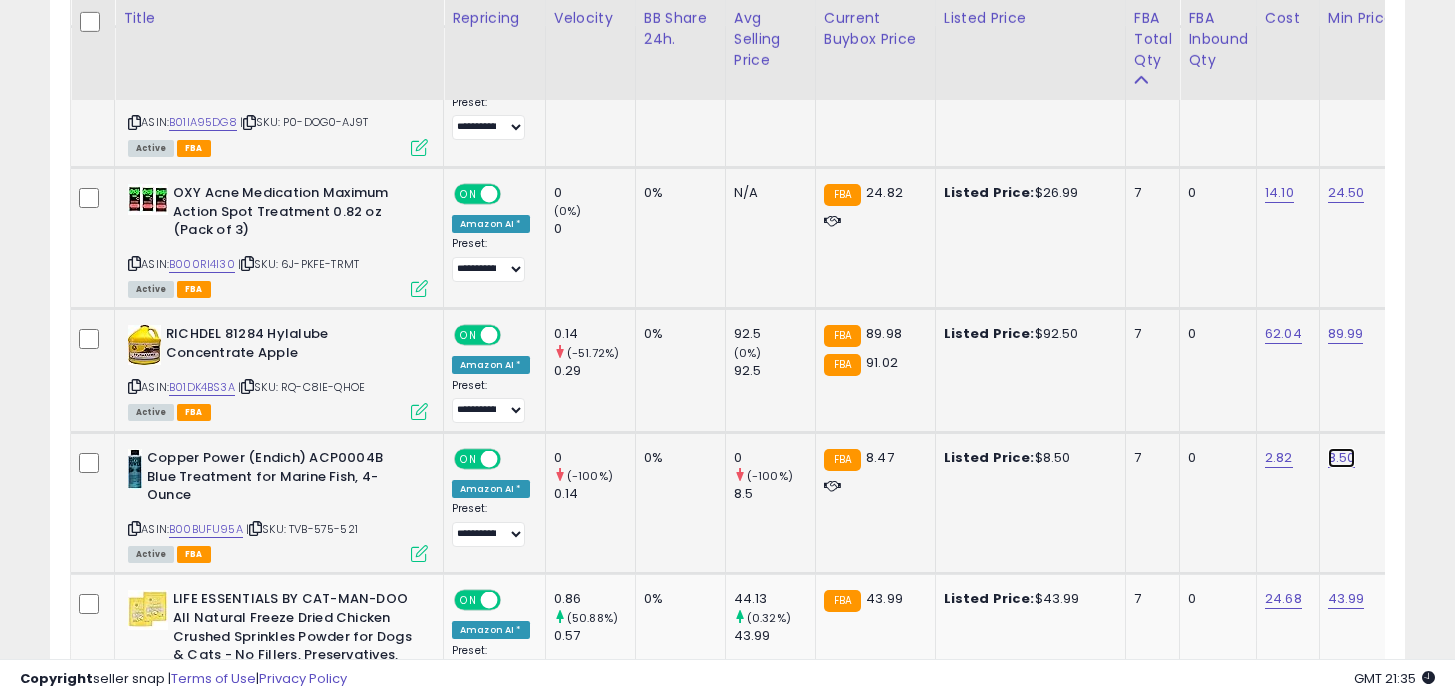 click on "8.50" at bounding box center (1344, -2001) 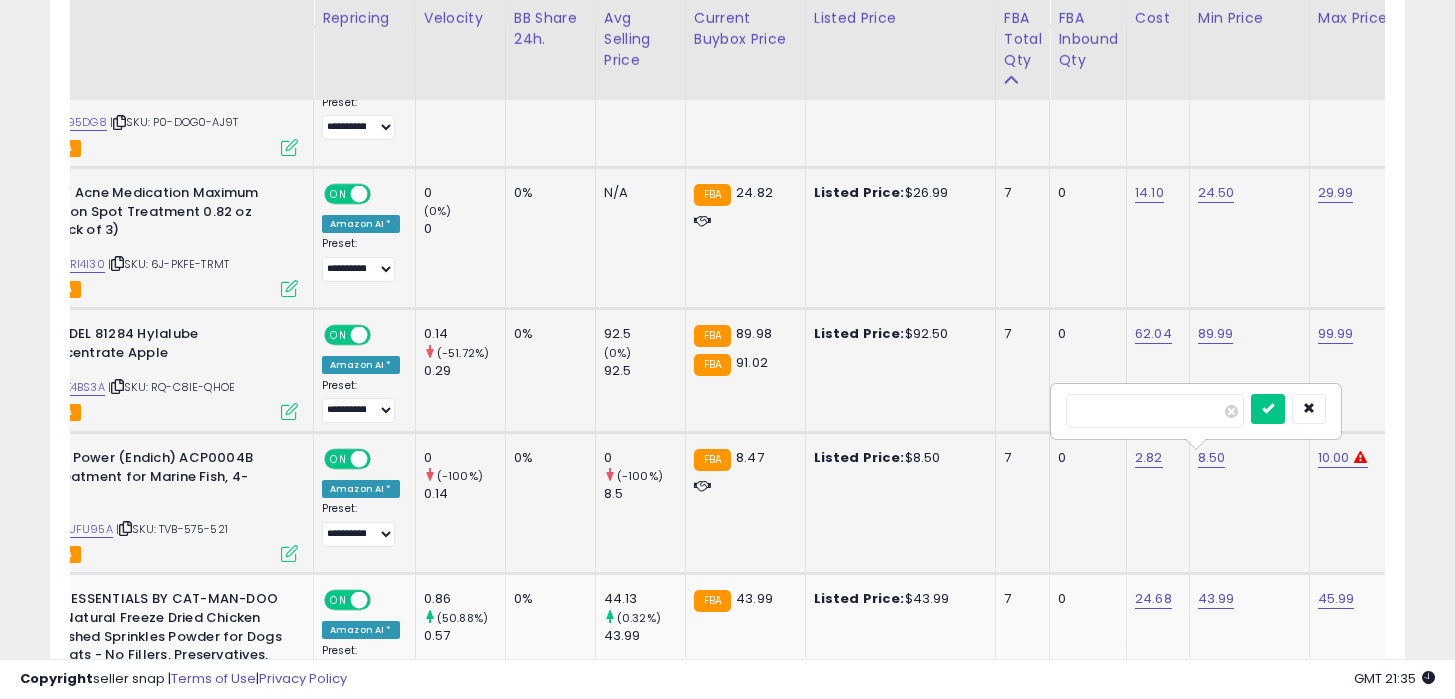 type on "***" 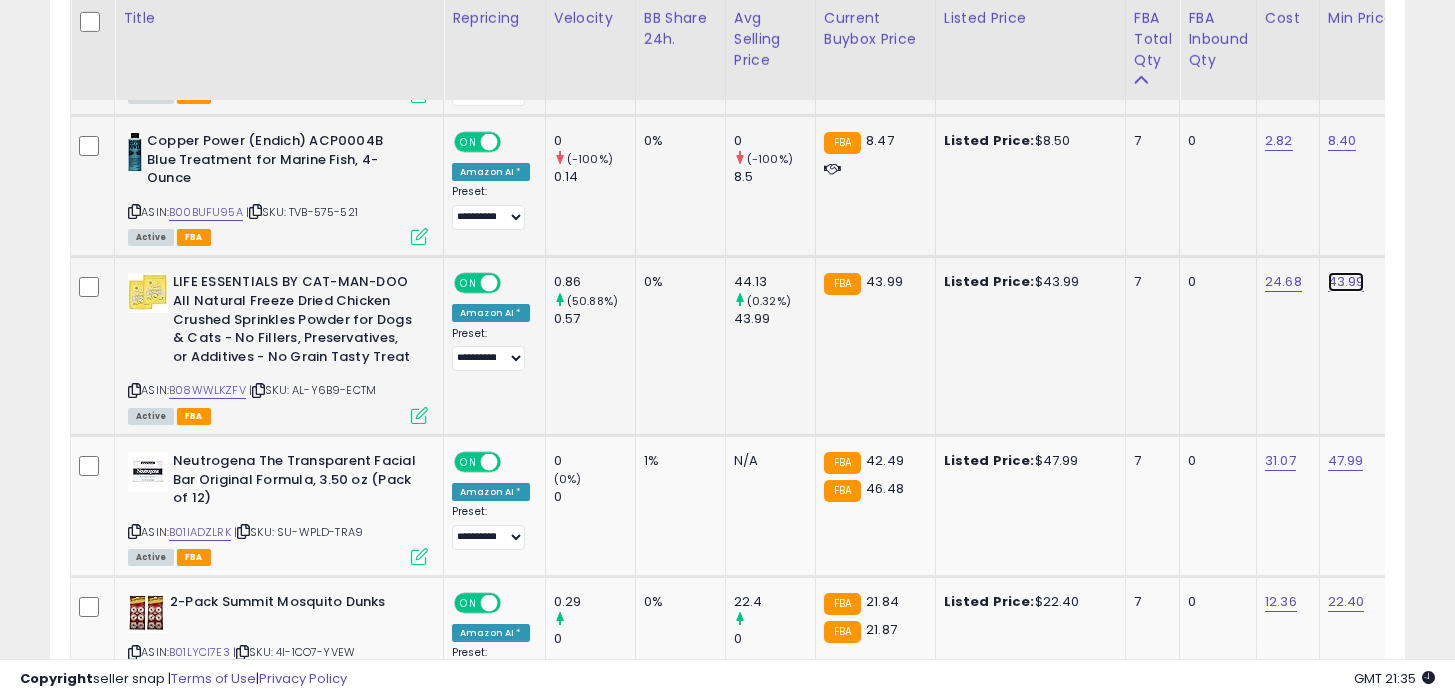 click on "43.99" at bounding box center [1344, -2318] 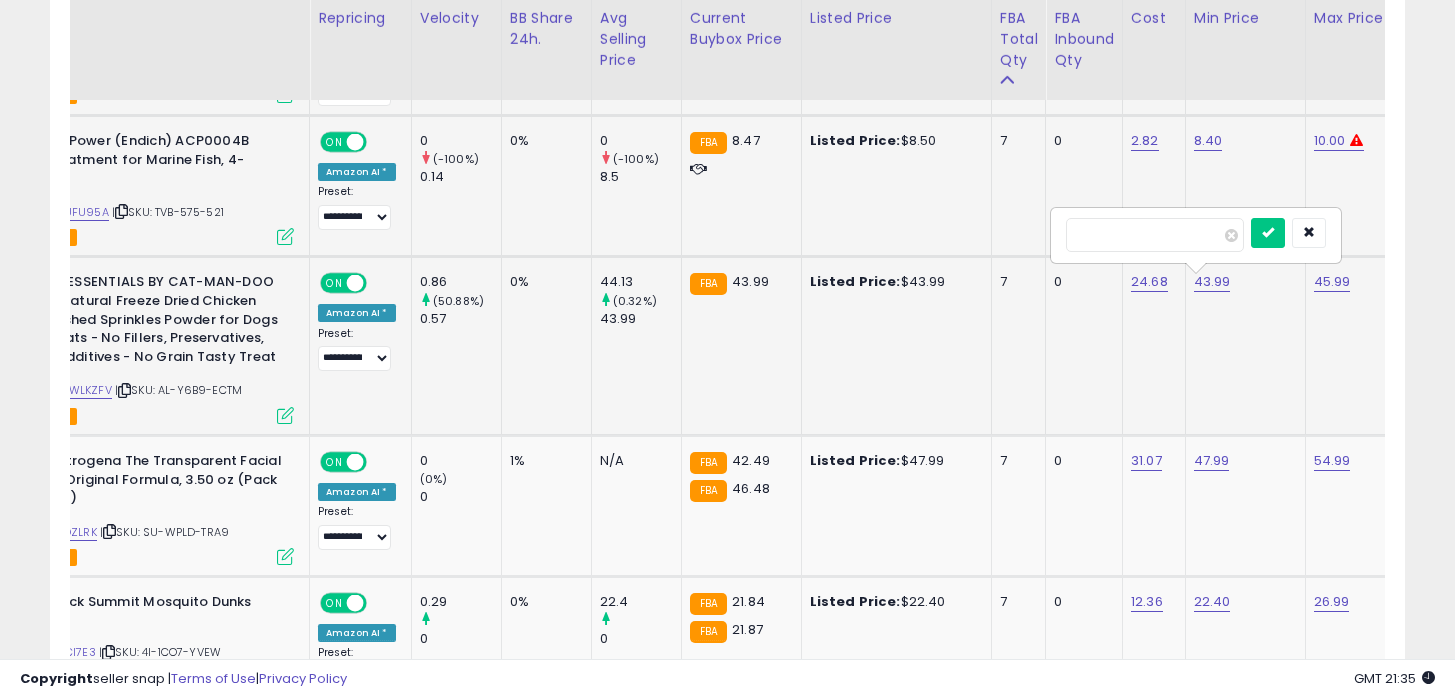 type on "*****" 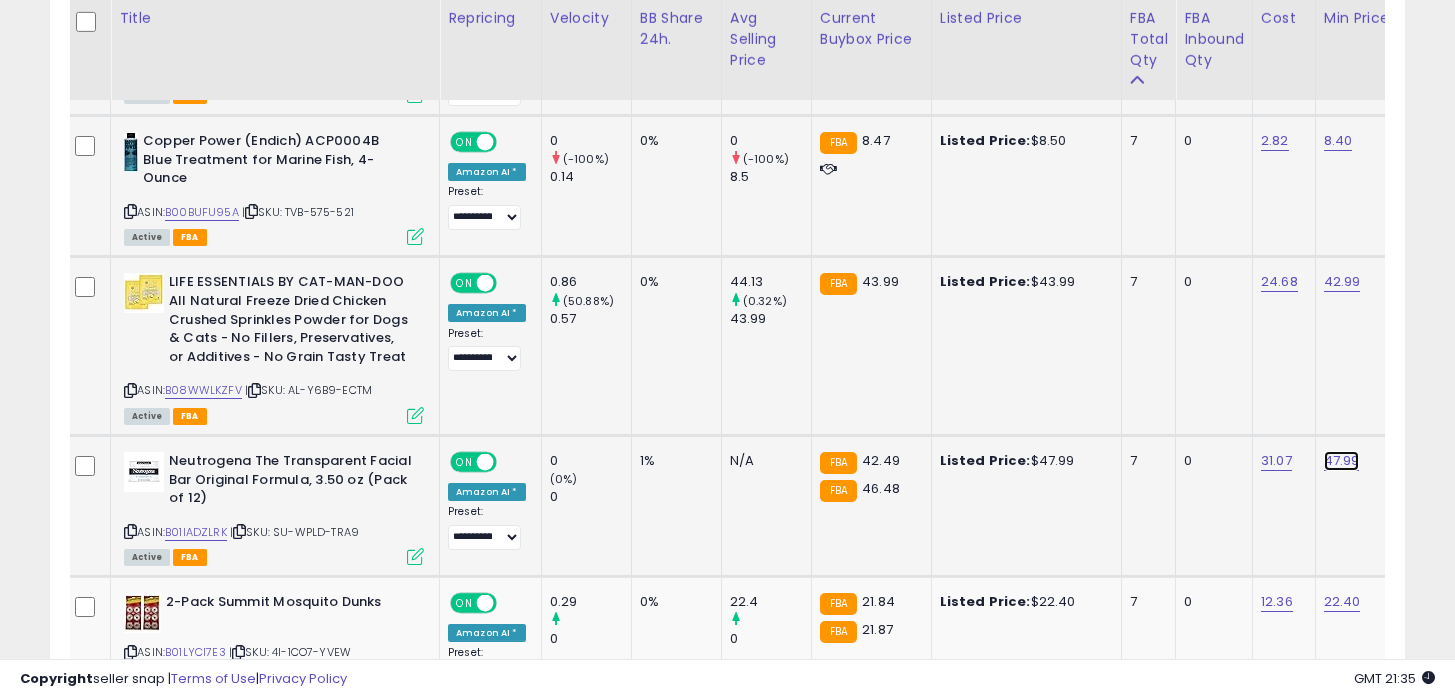 click on "47.99" at bounding box center [1340, -2318] 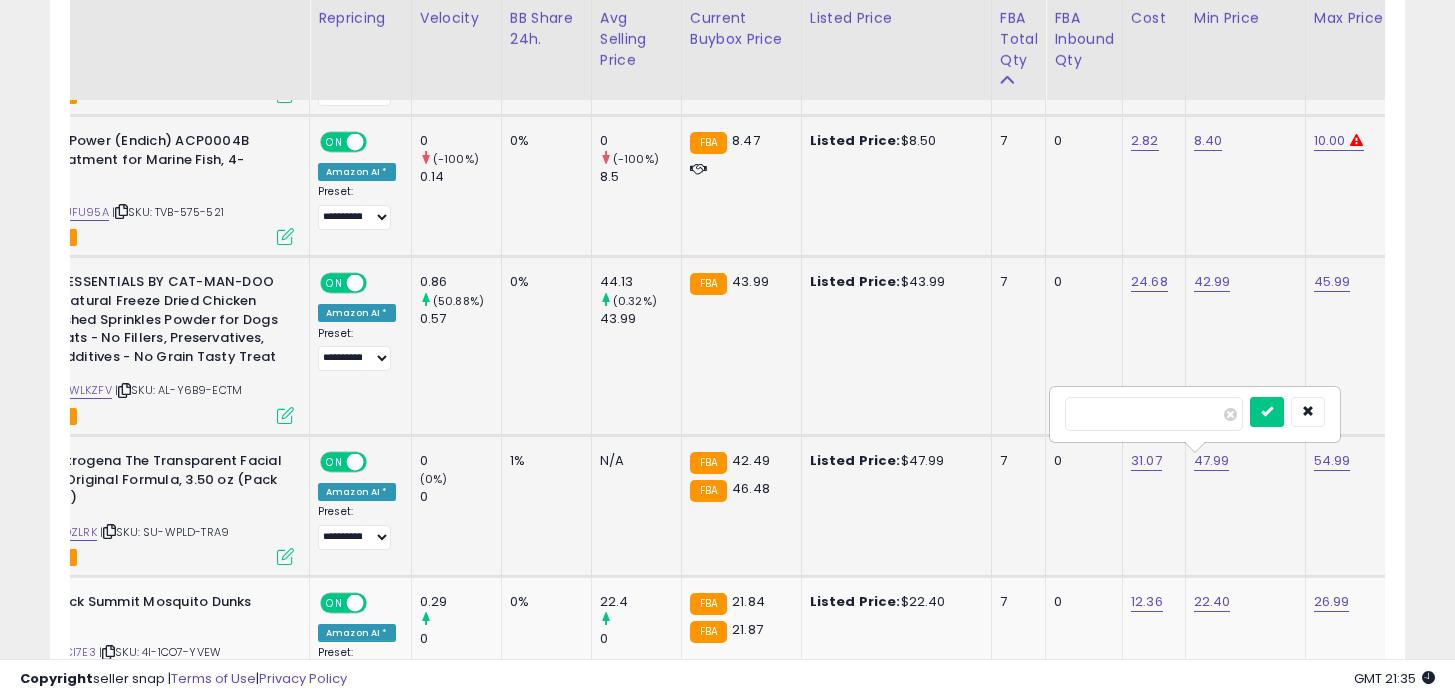 type on "*****" 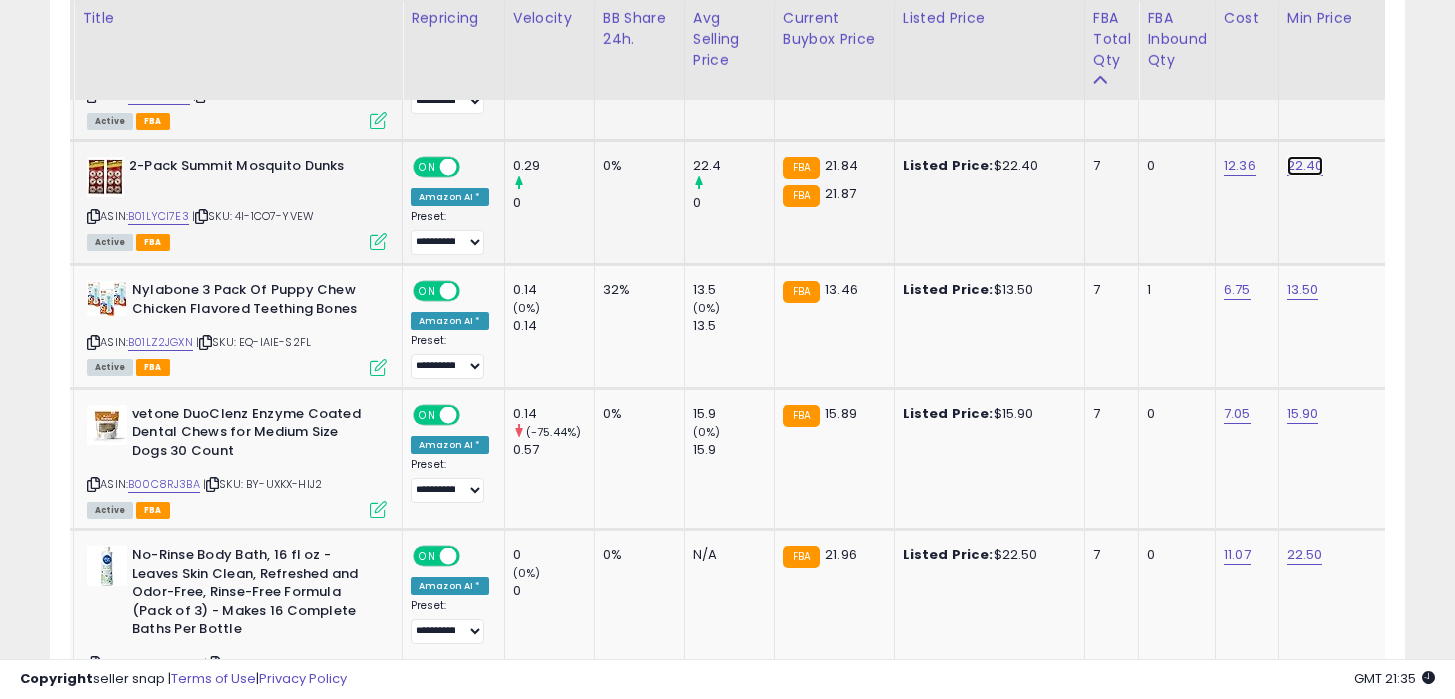 click on "22.40" at bounding box center (1303, -2754) 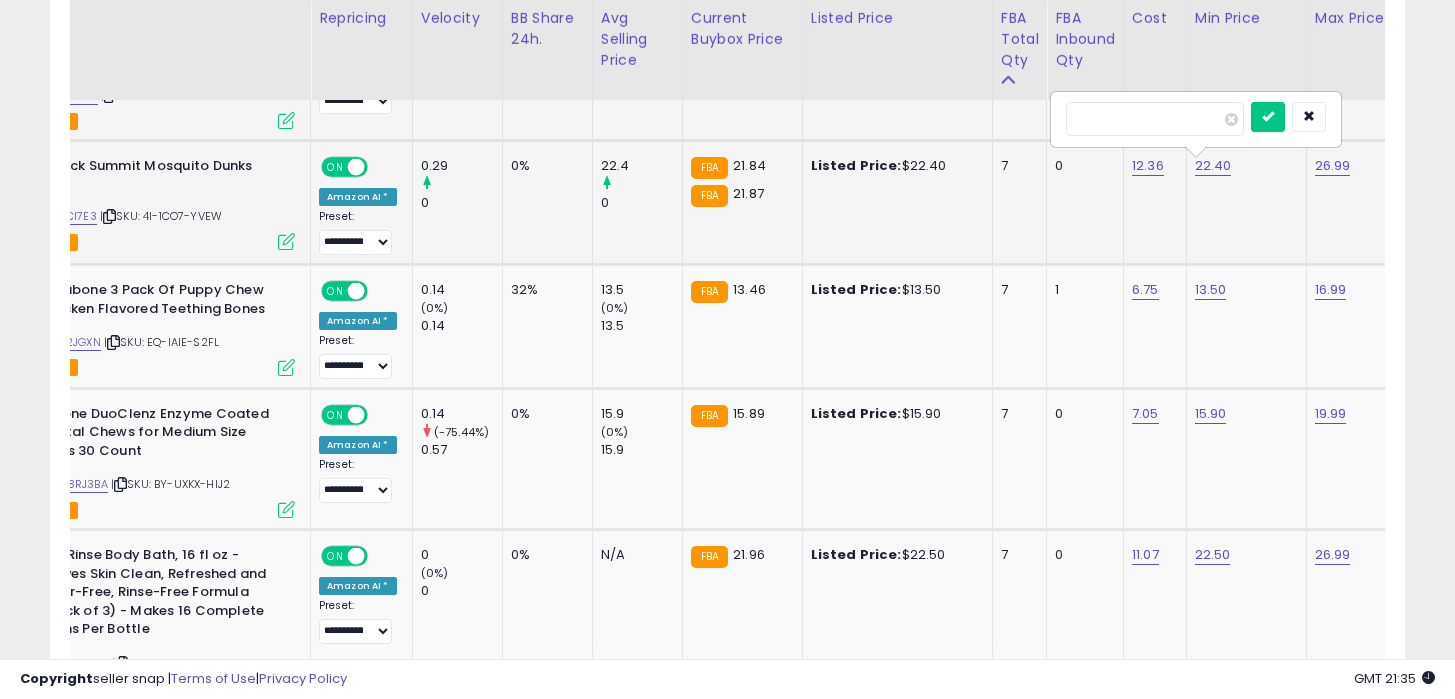 type on "****" 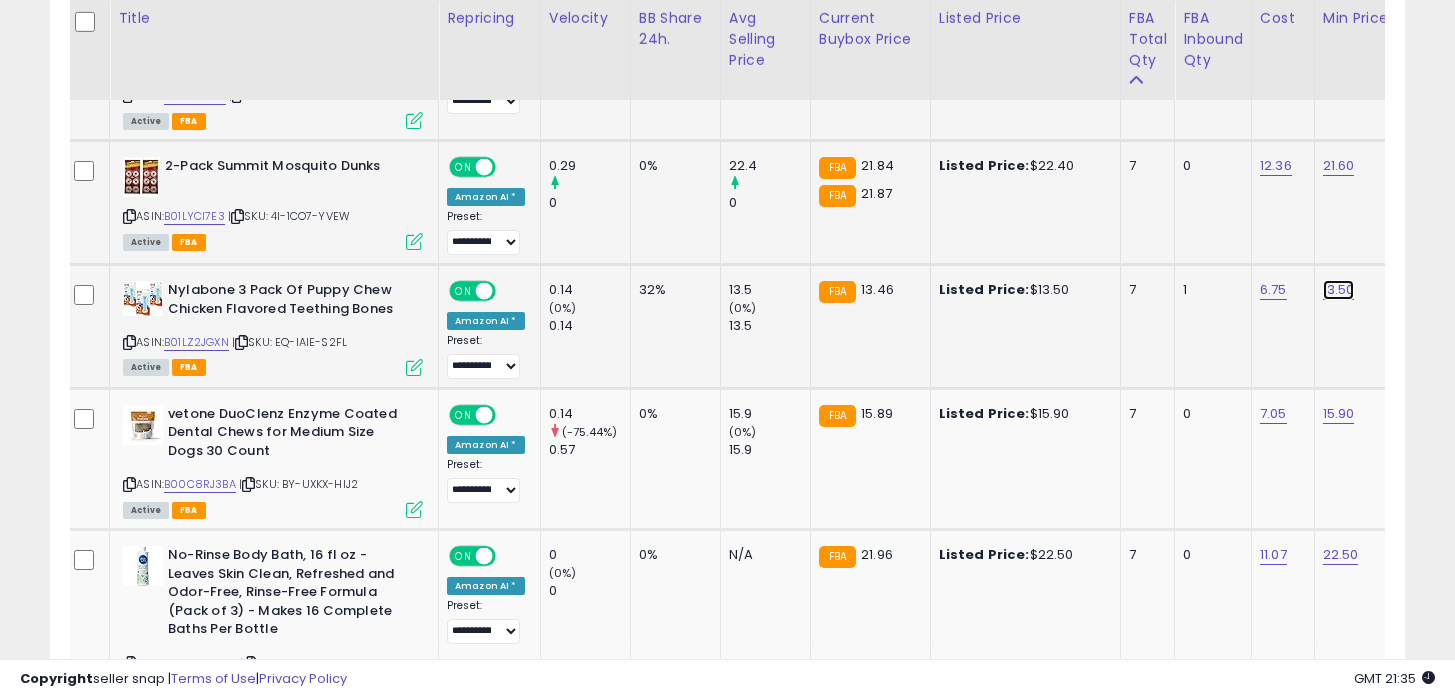 click on "13.50" at bounding box center [1339, -2754] 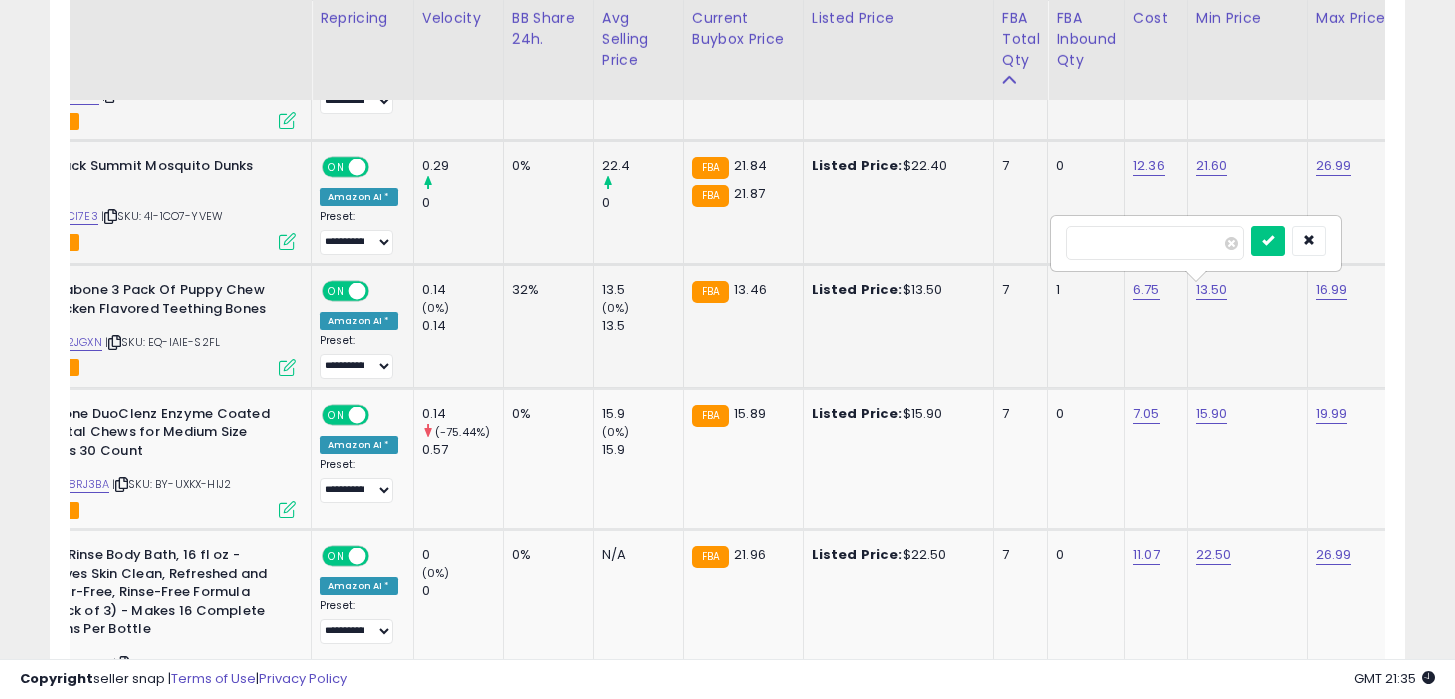 type on "****" 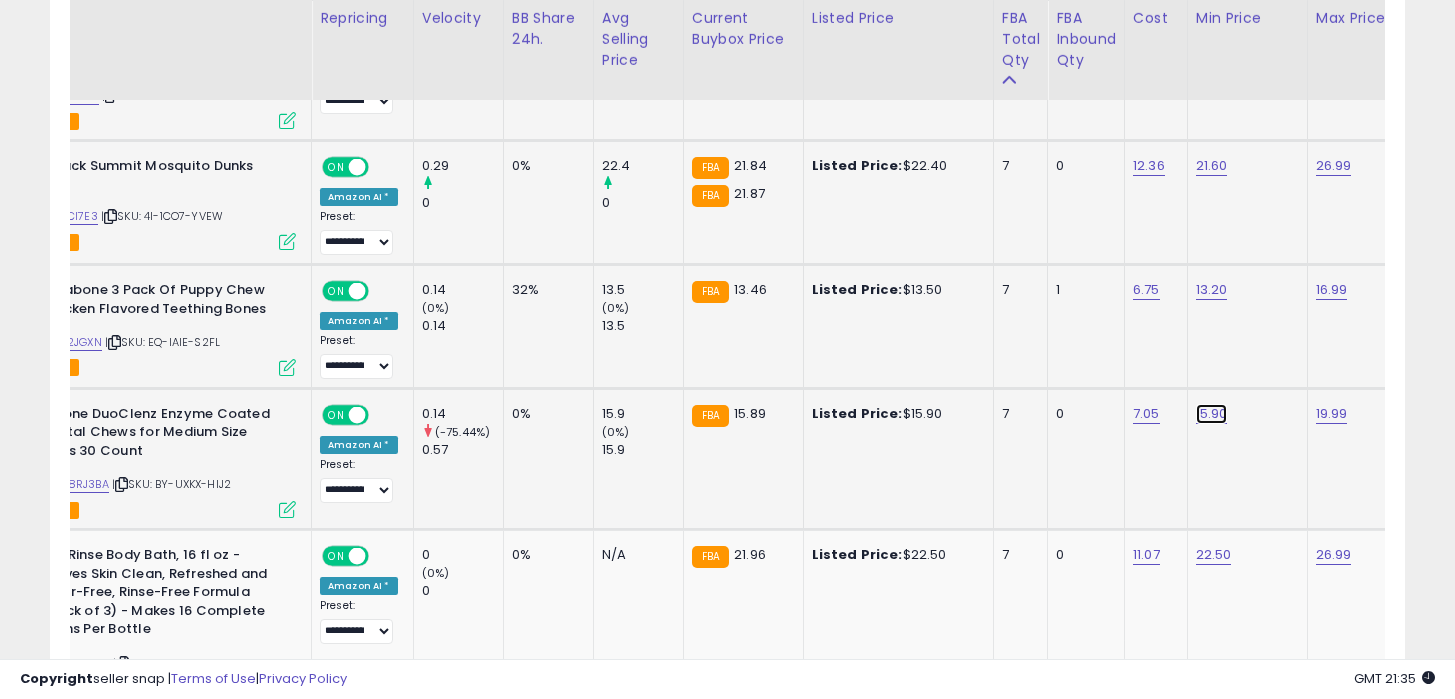 click on "15.90" at bounding box center (1212, -2754) 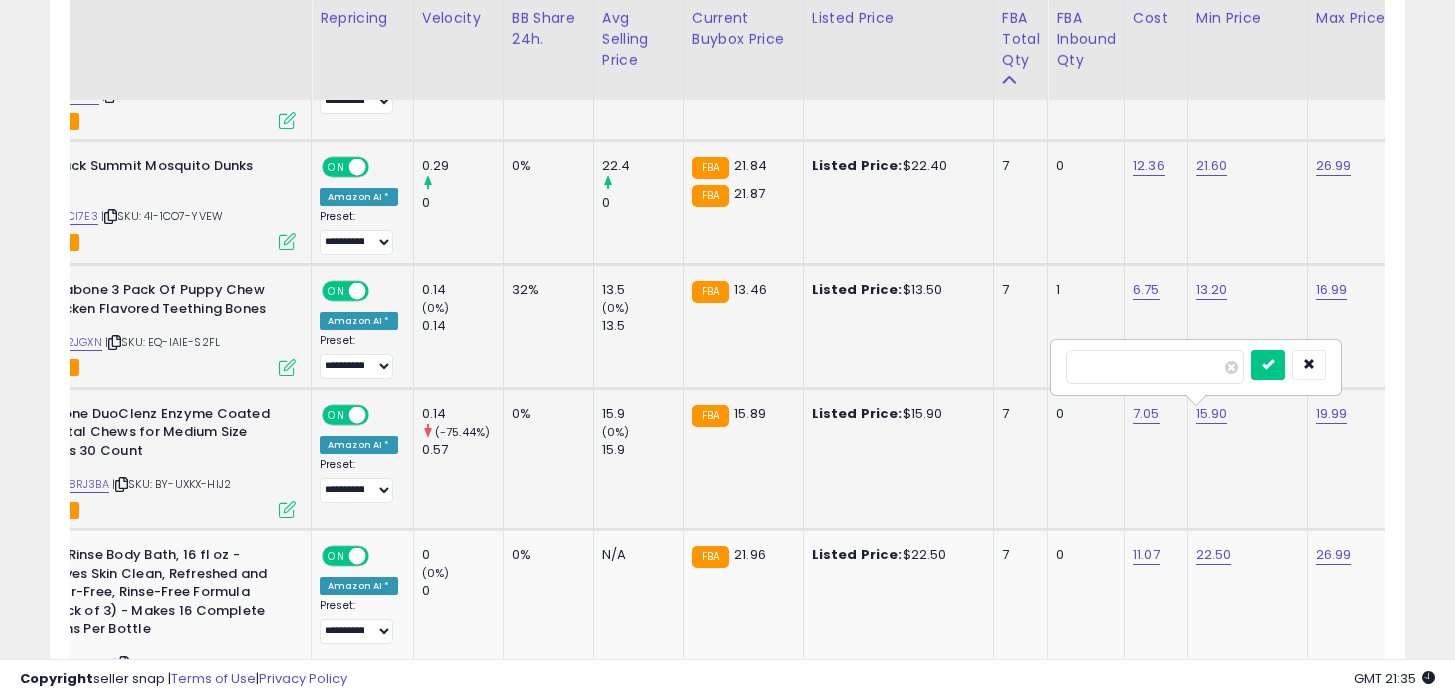type on "****" 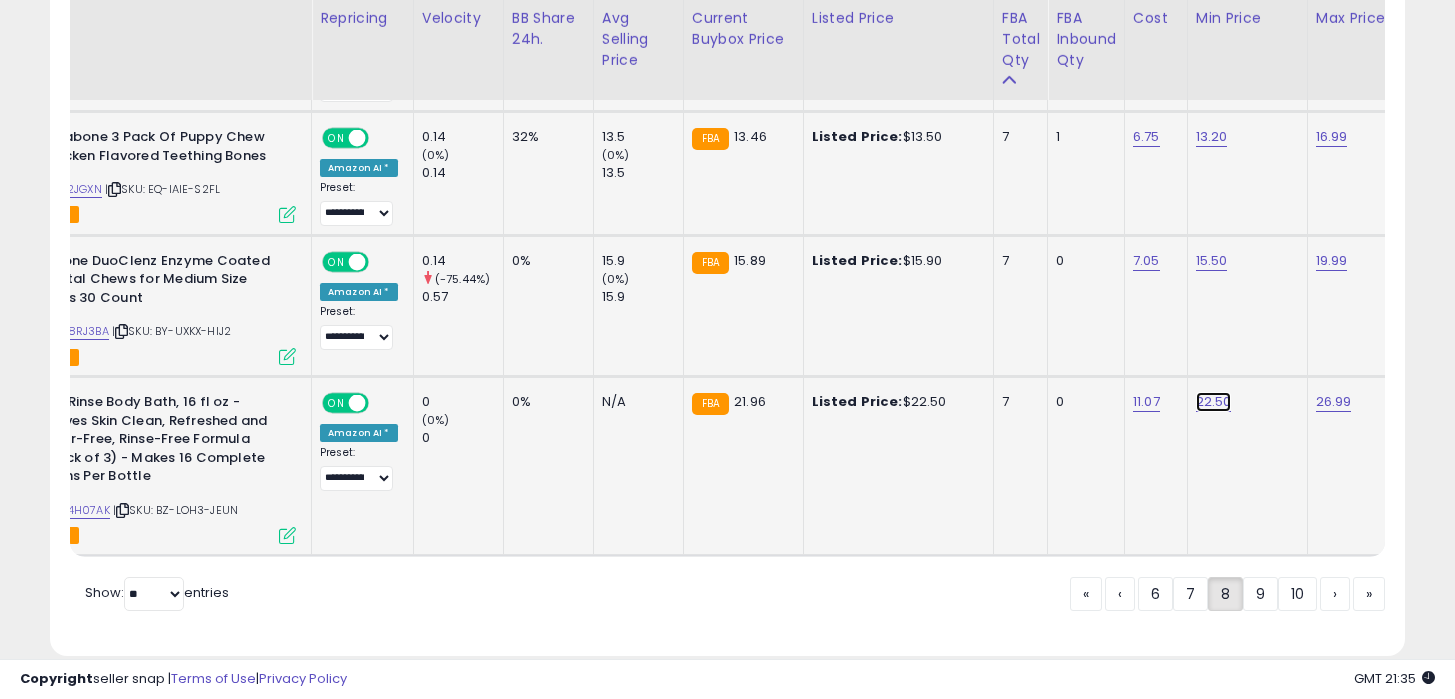 click on "22.50" at bounding box center [1212, -2907] 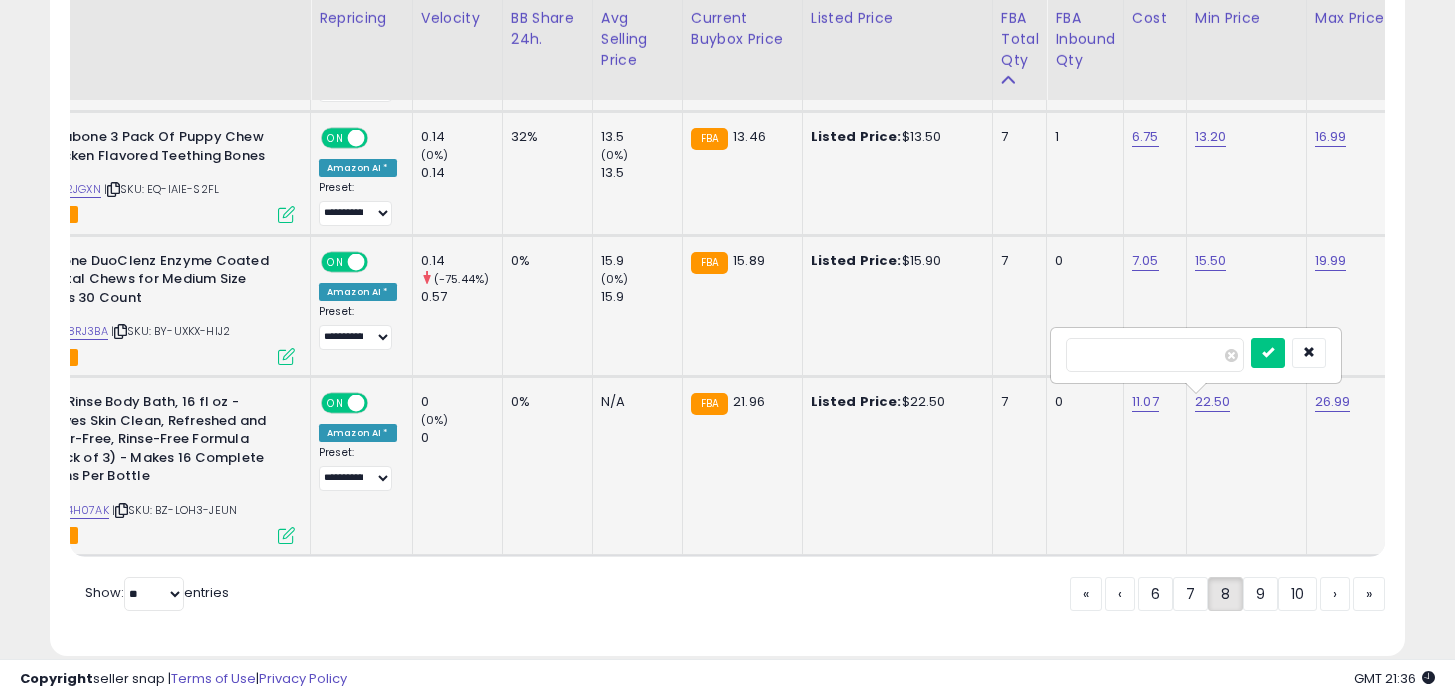 type on "****" 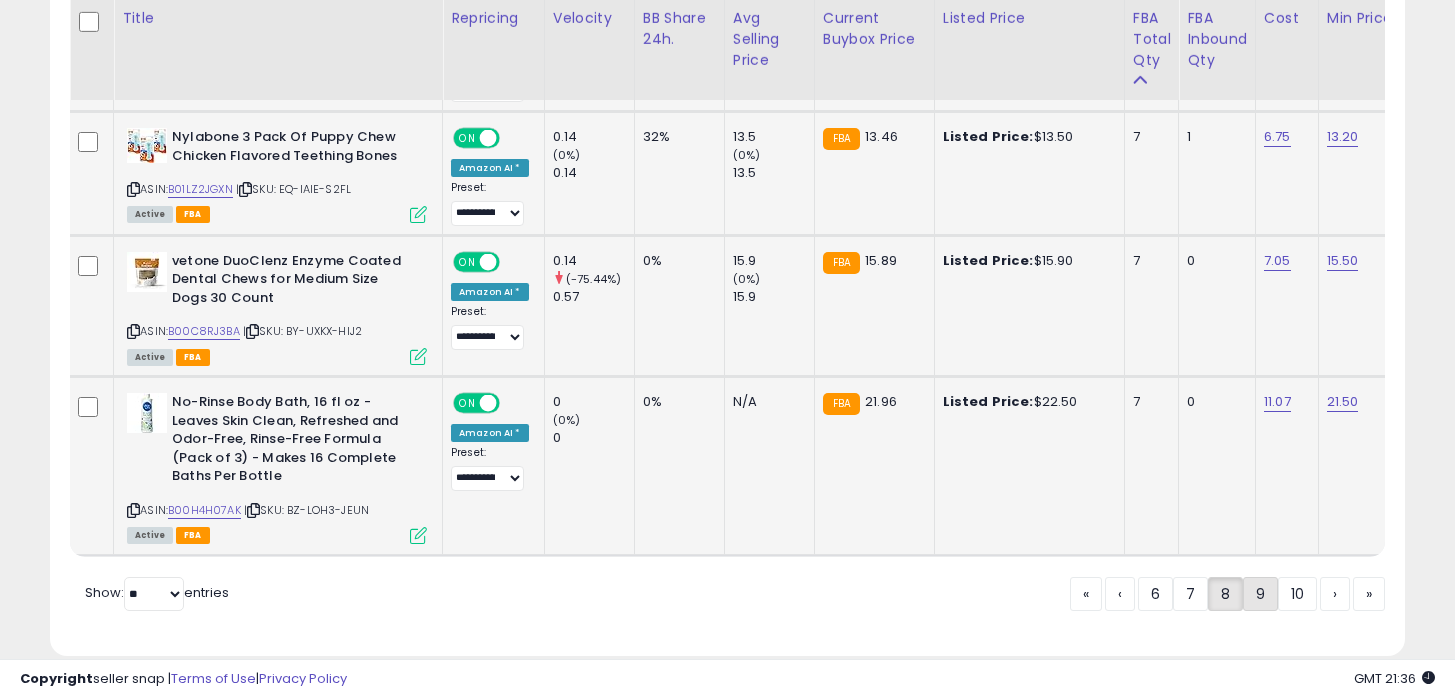 click on "9" 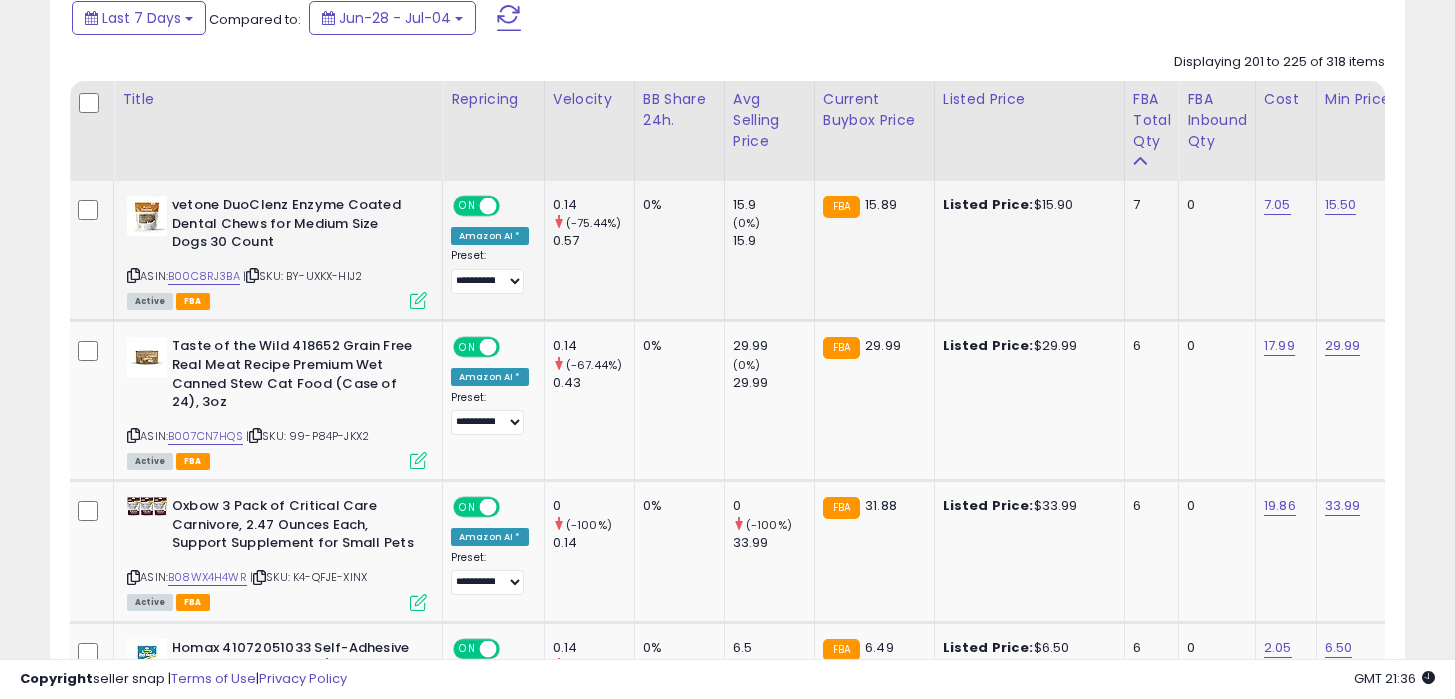 click at bounding box center (133, 275) 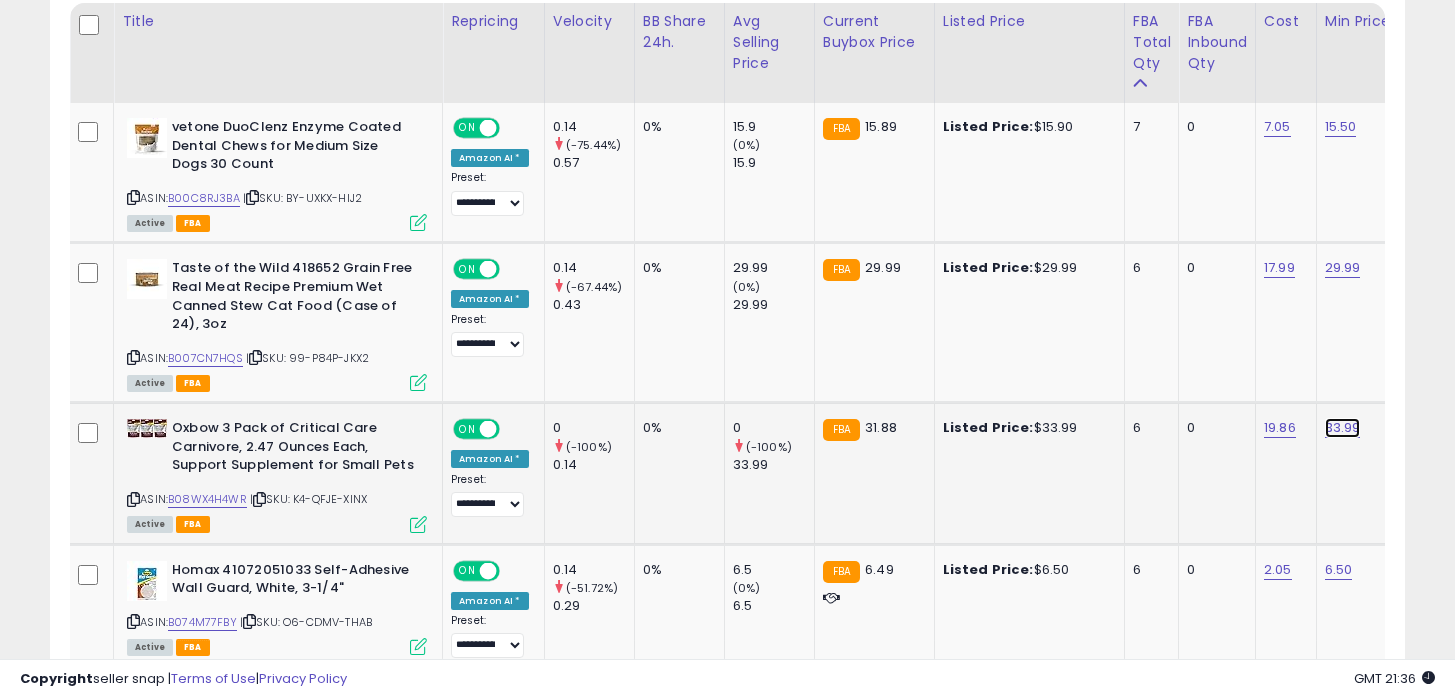 click on "33.99" at bounding box center (1341, 127) 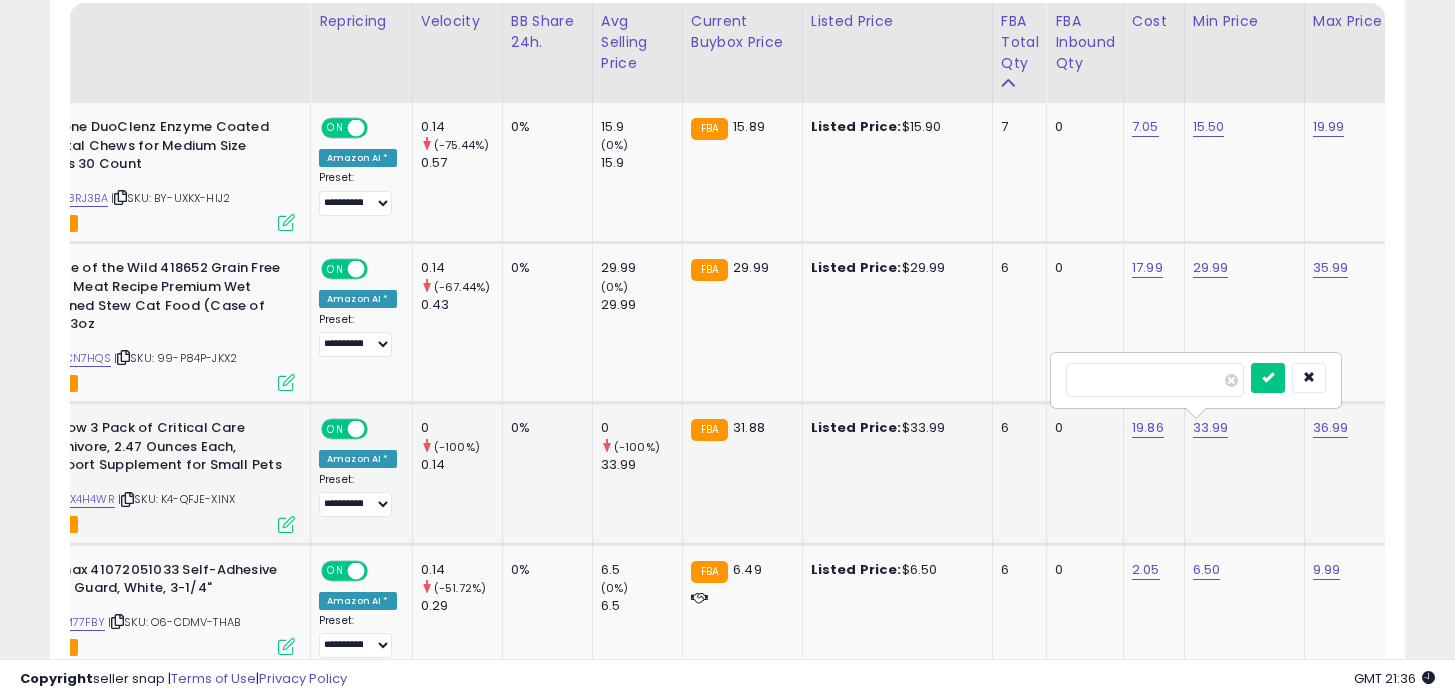 type on "****" 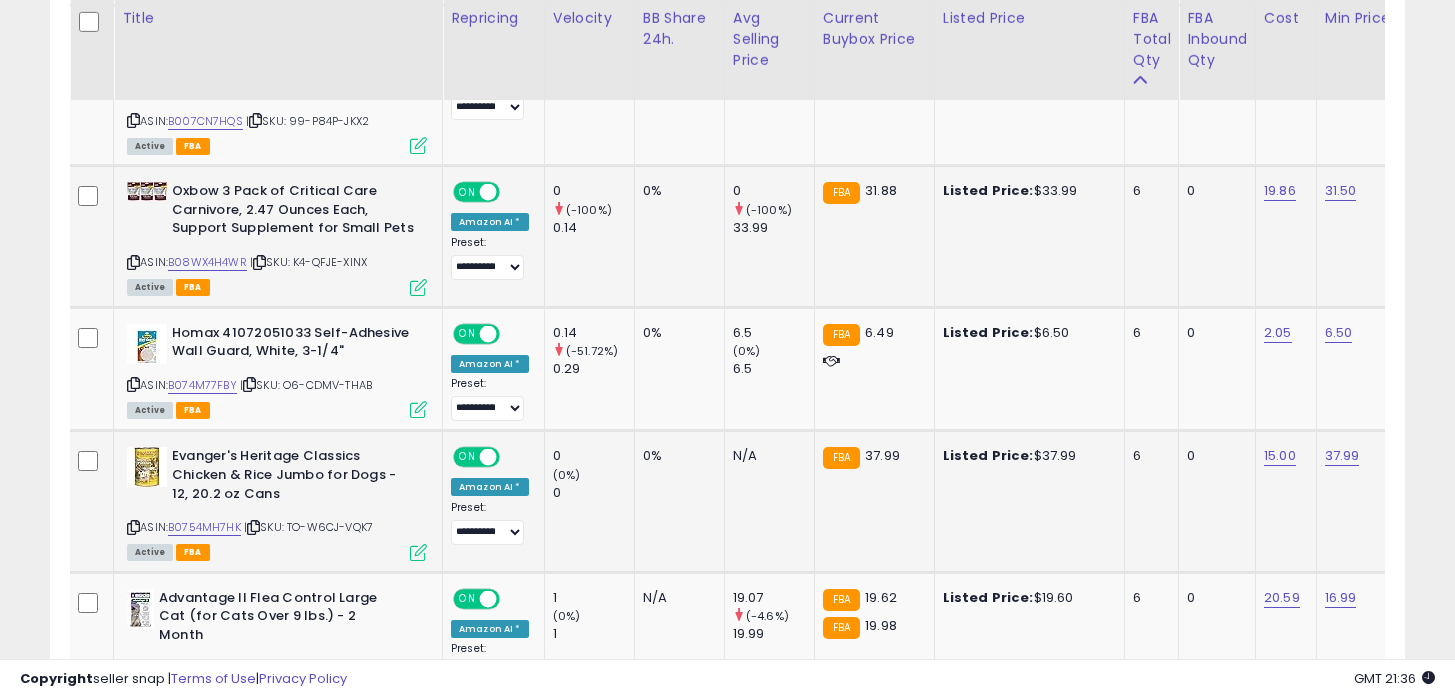 click at bounding box center (133, 527) 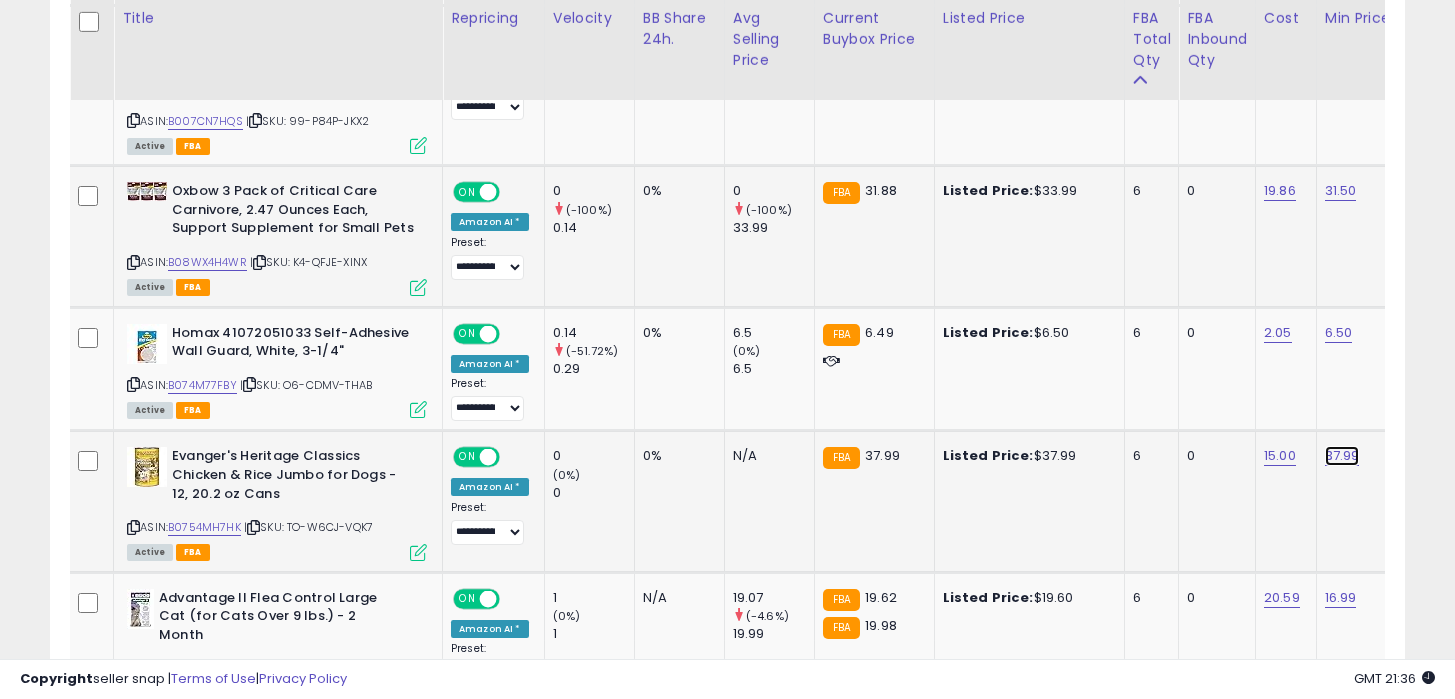 click on "37.99" at bounding box center [1341, -110] 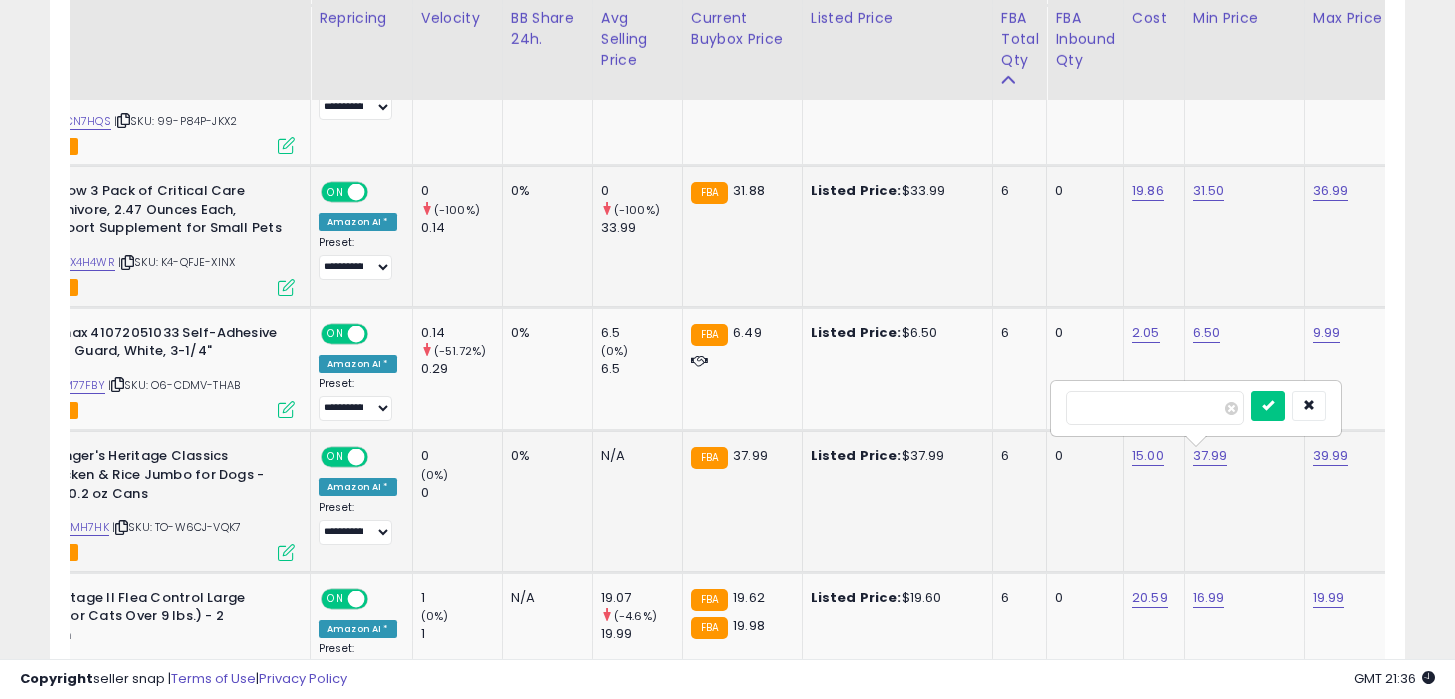 type on "*" 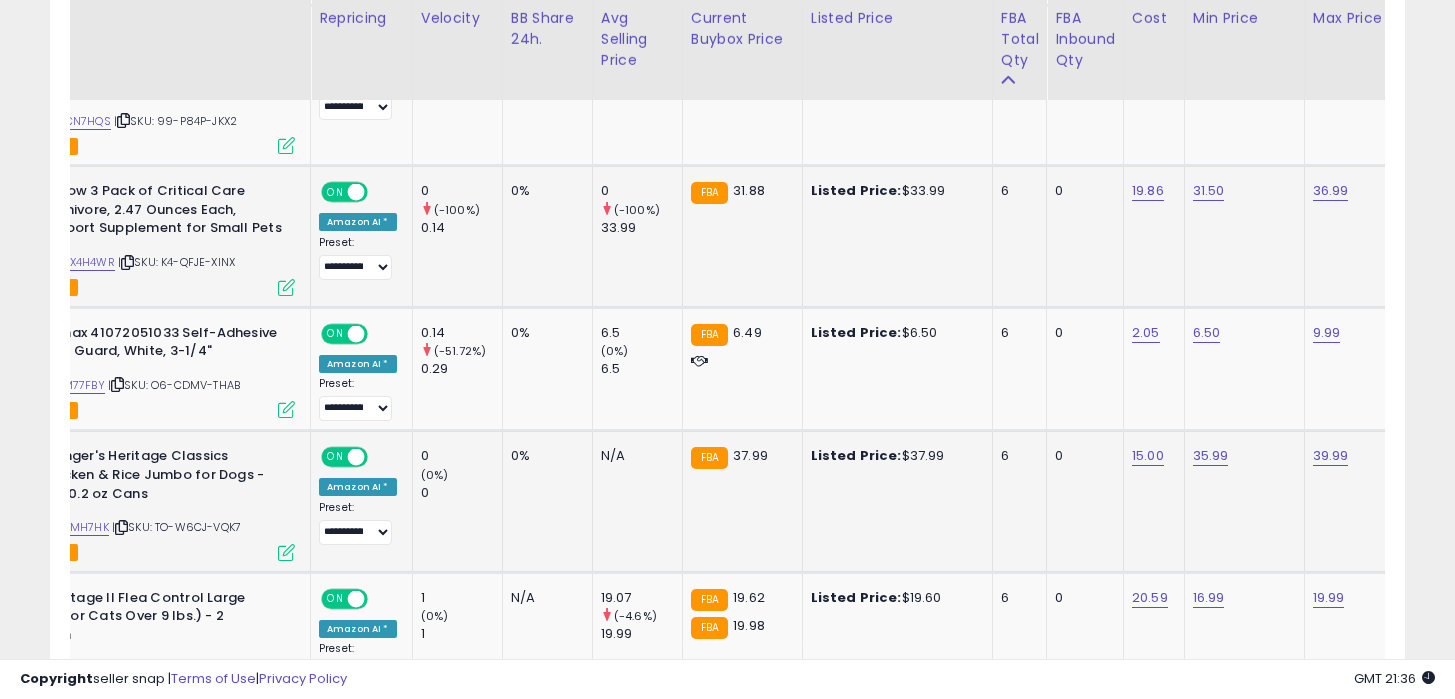 click on "39.99" at bounding box center [1361, 456] 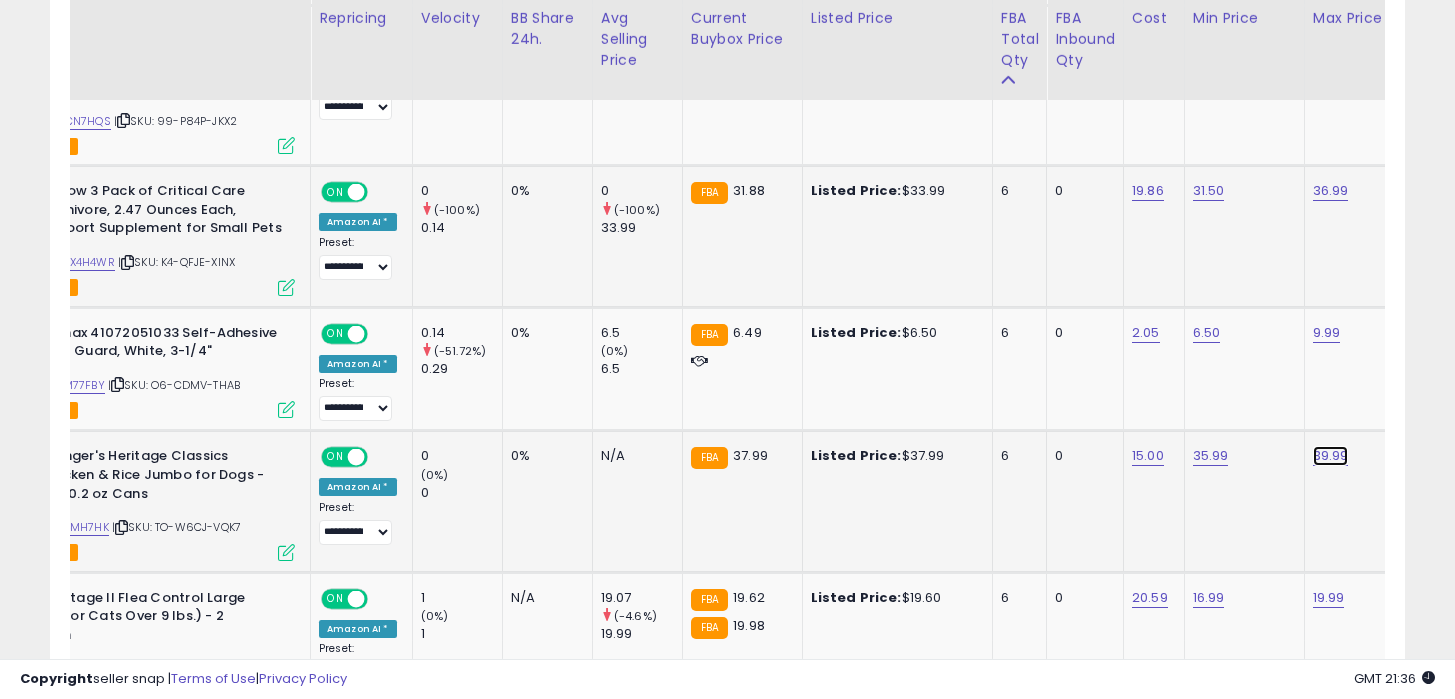 click on "39.99" at bounding box center [1329, -110] 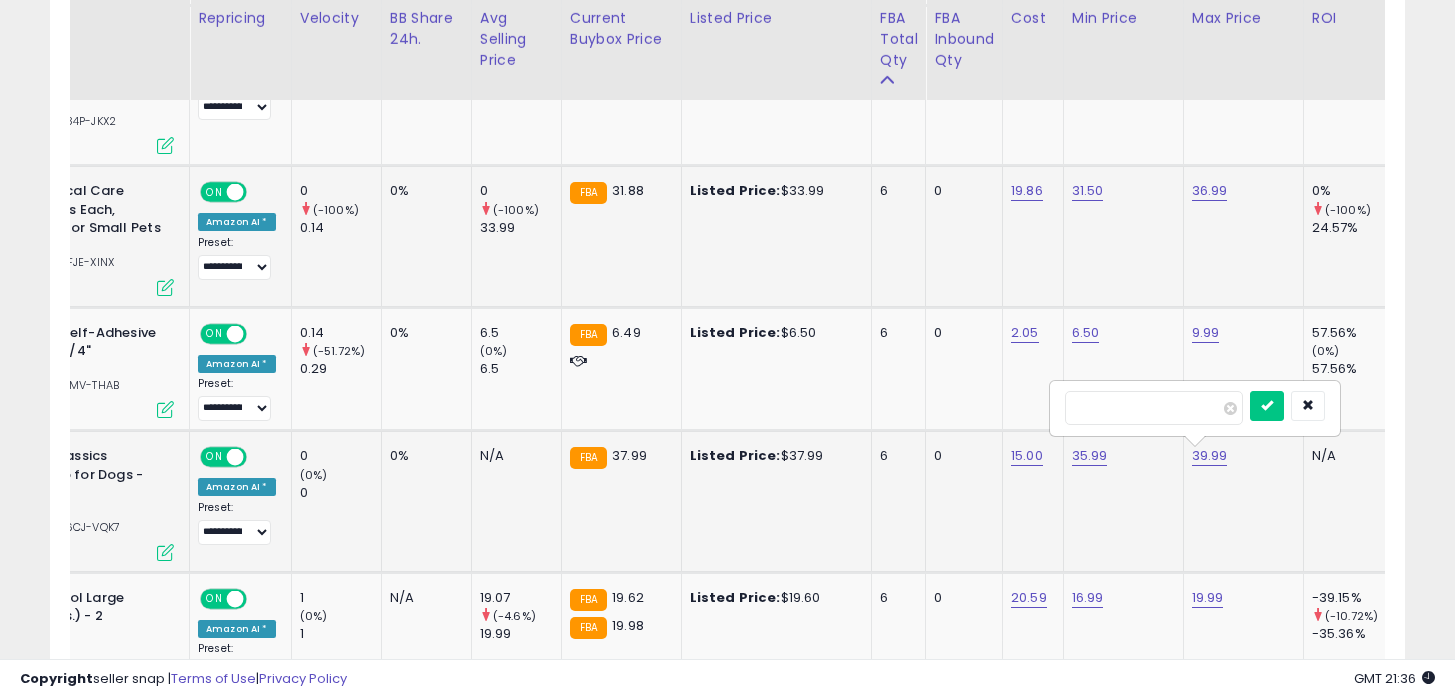 type on "*" 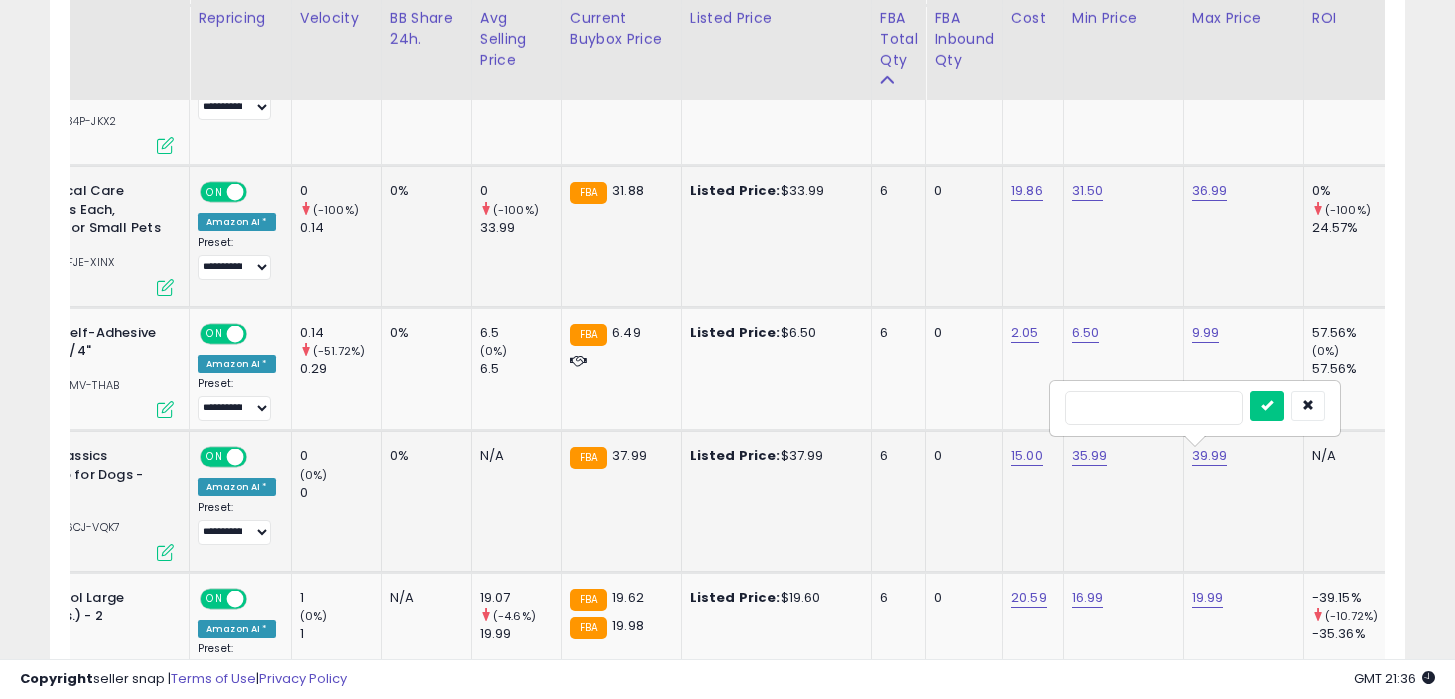 type on "*" 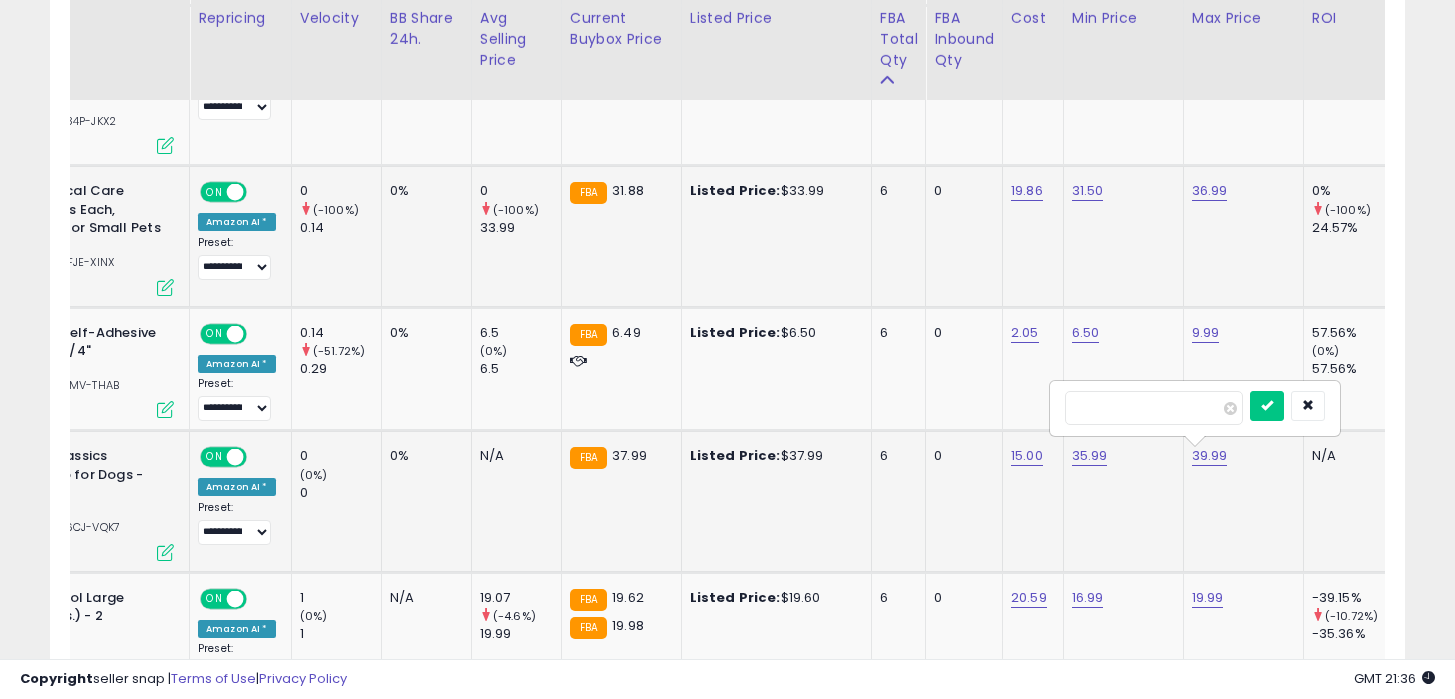 type on "*****" 